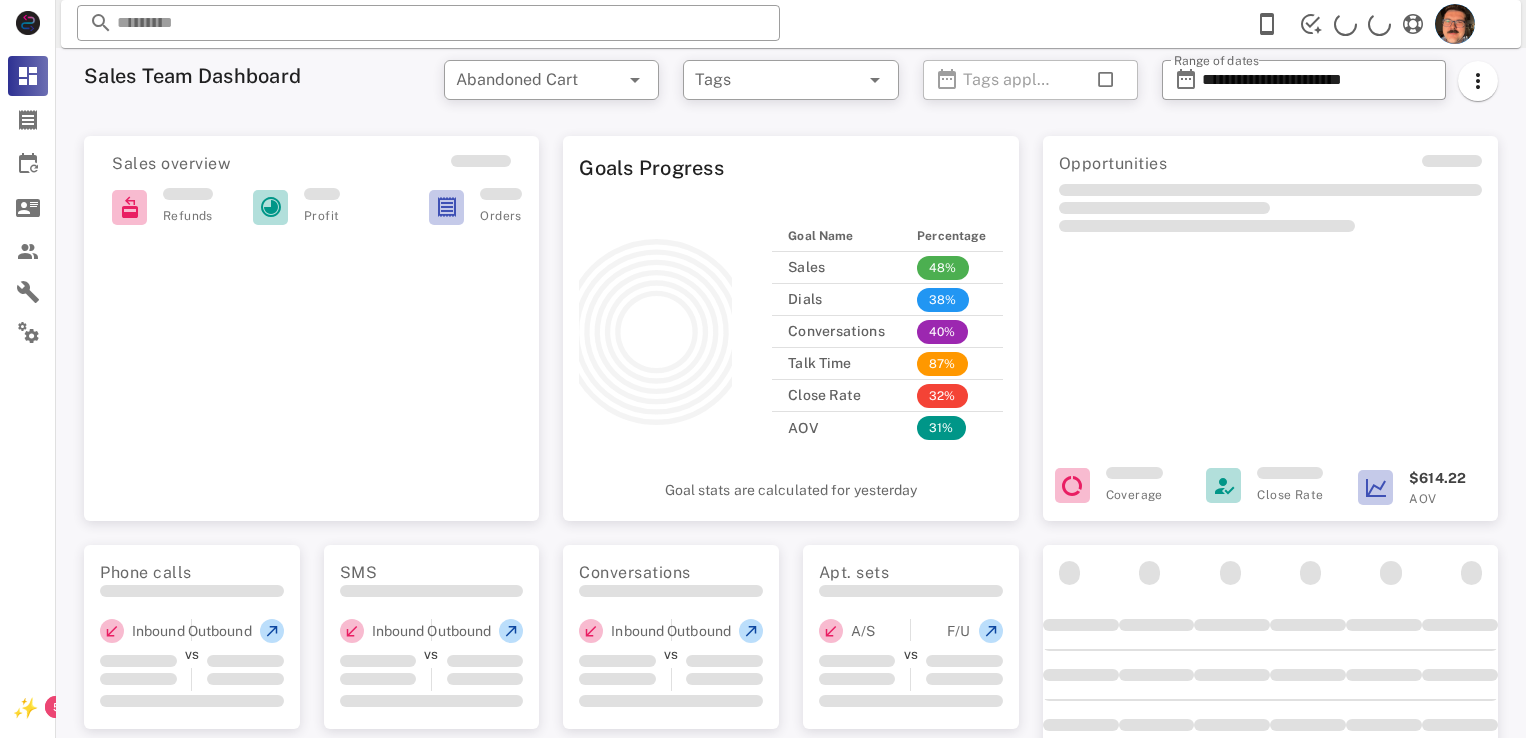 scroll, scrollTop: 0, scrollLeft: 0, axis: both 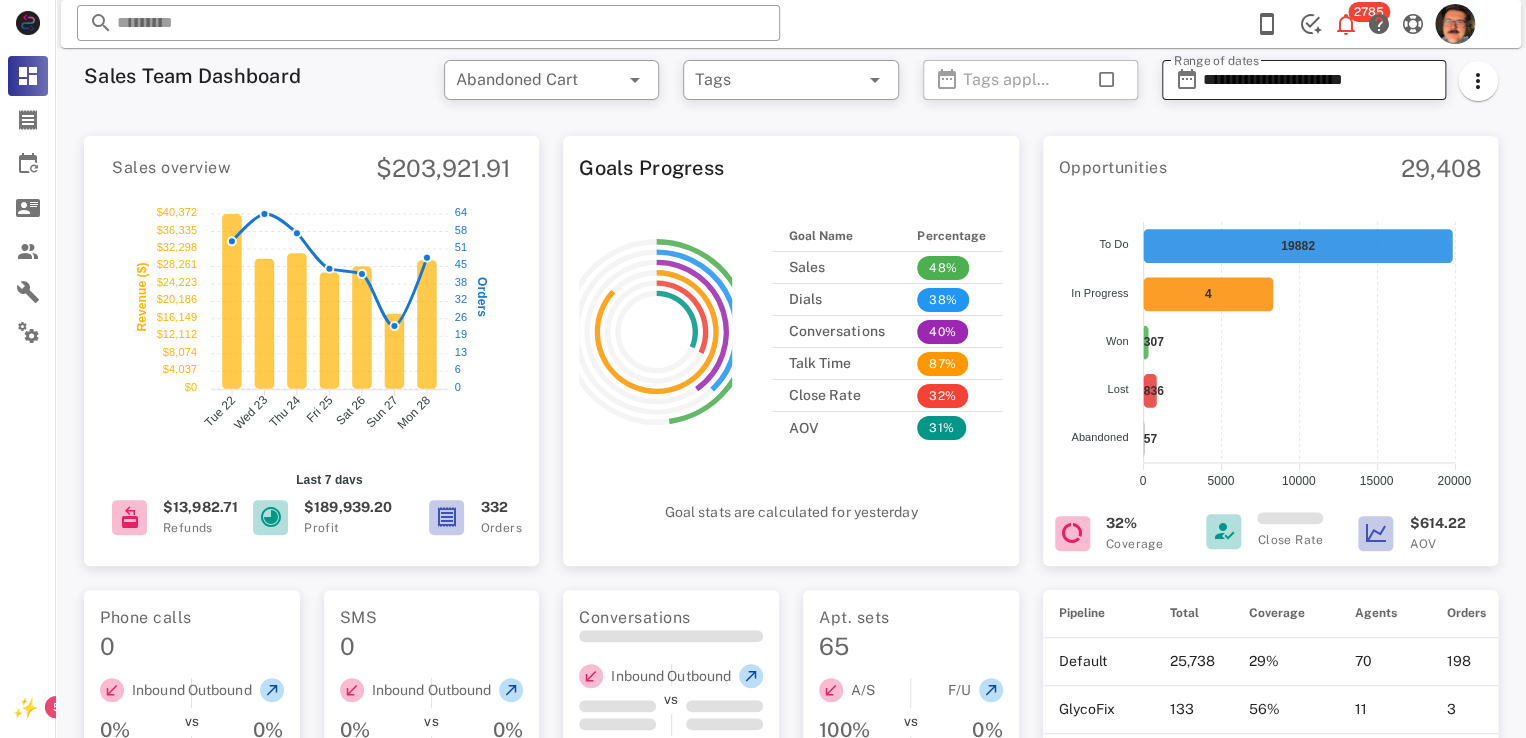 click on "**********" at bounding box center (1318, 80) 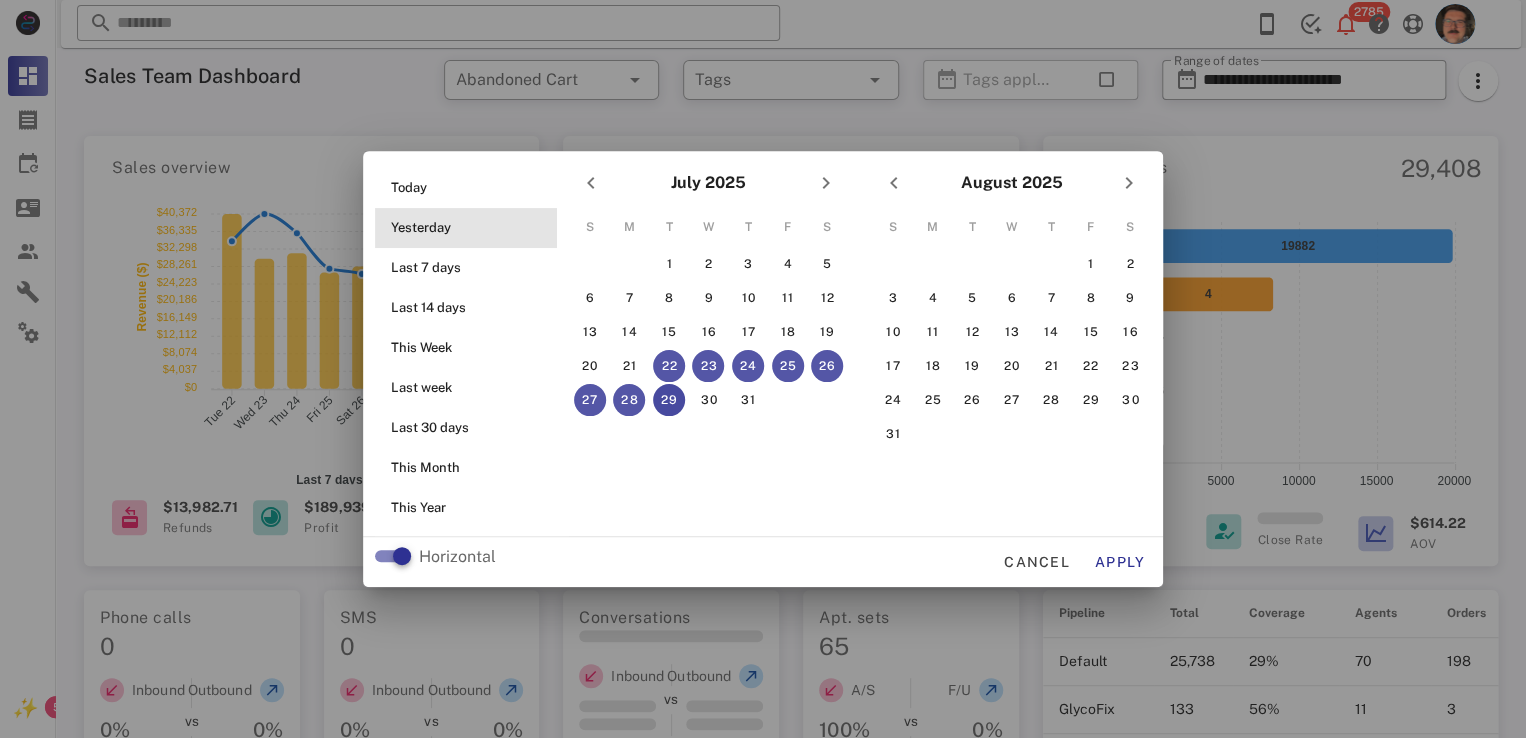 click on "Yesterday" at bounding box center (472, 228) 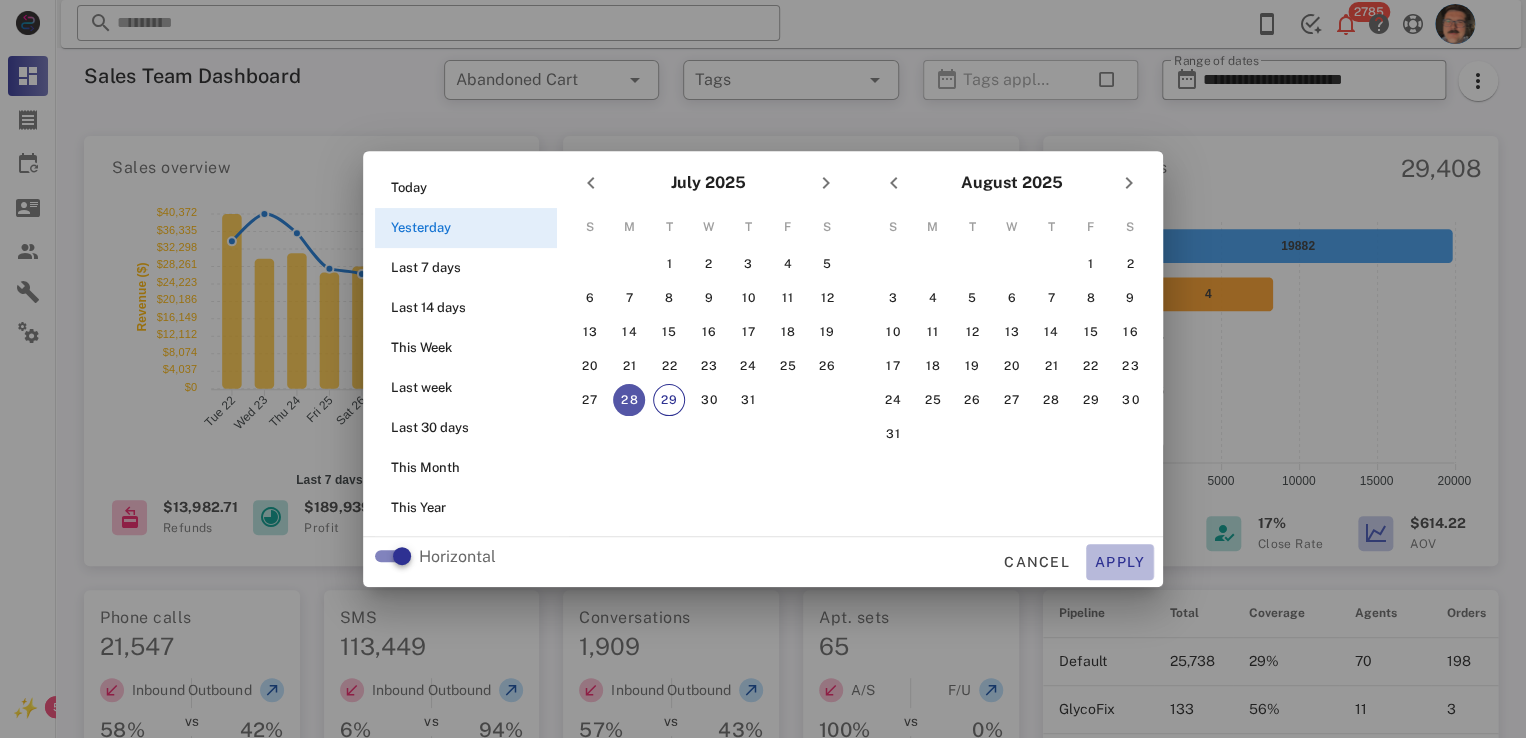 click on "Apply" at bounding box center (1120, 562) 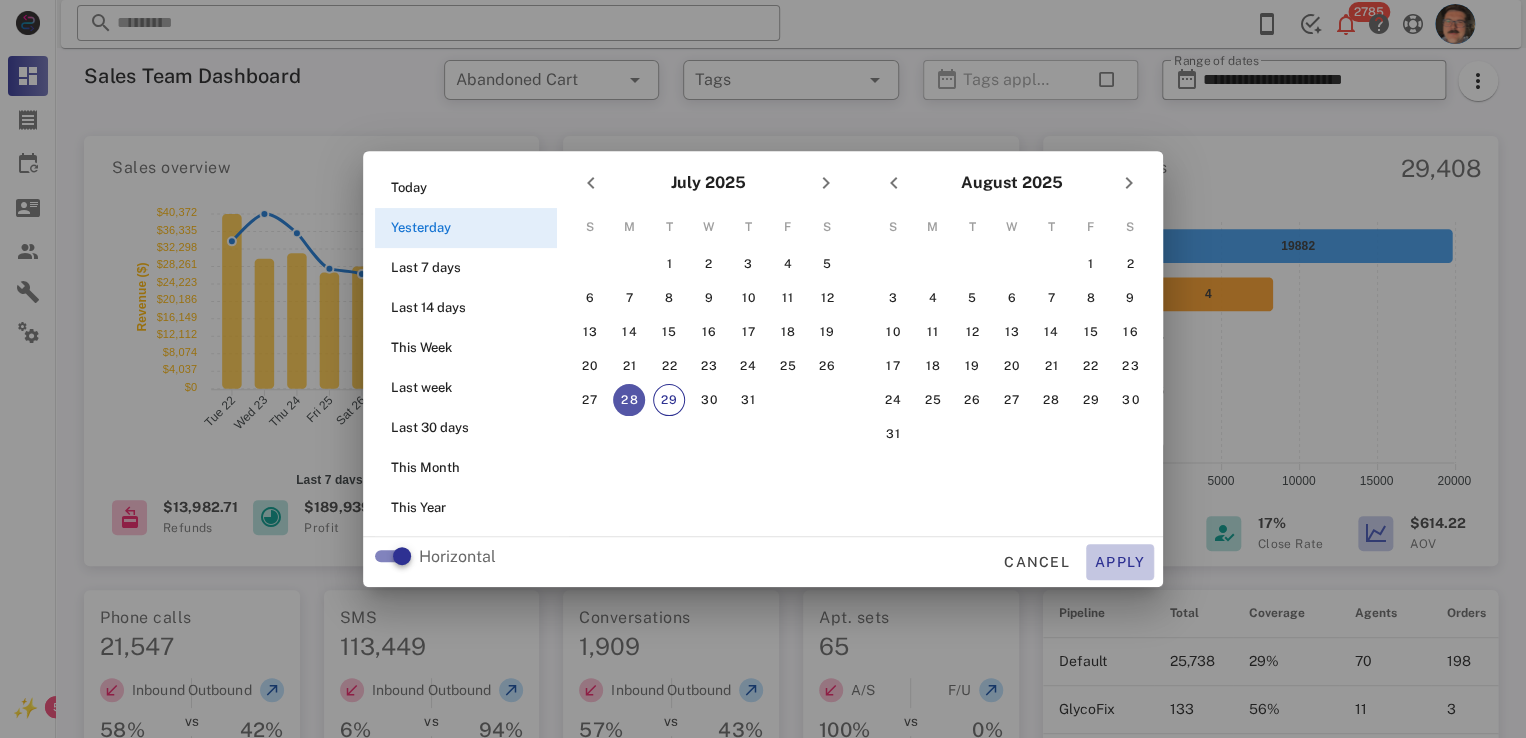 type on "**********" 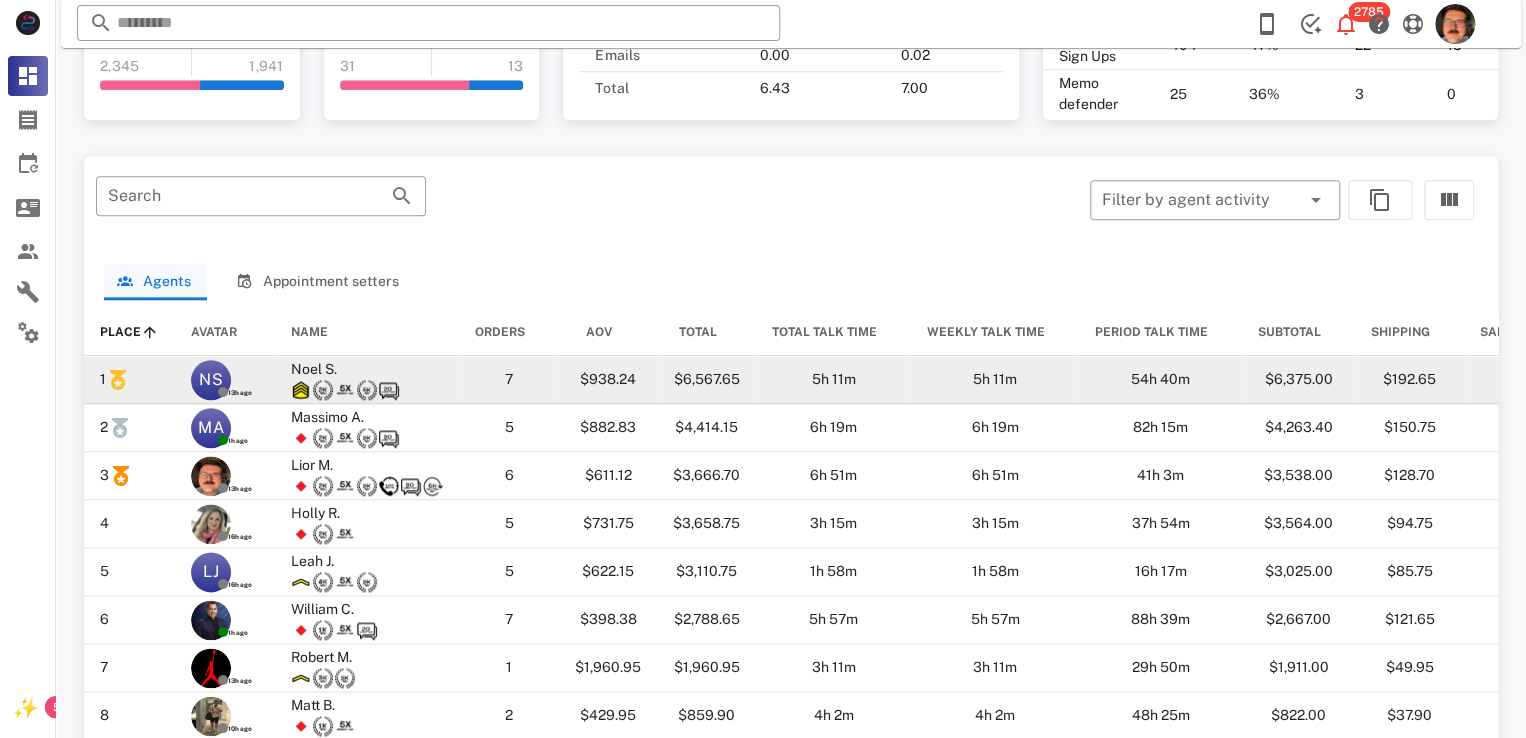scroll, scrollTop: 1064, scrollLeft: 0, axis: vertical 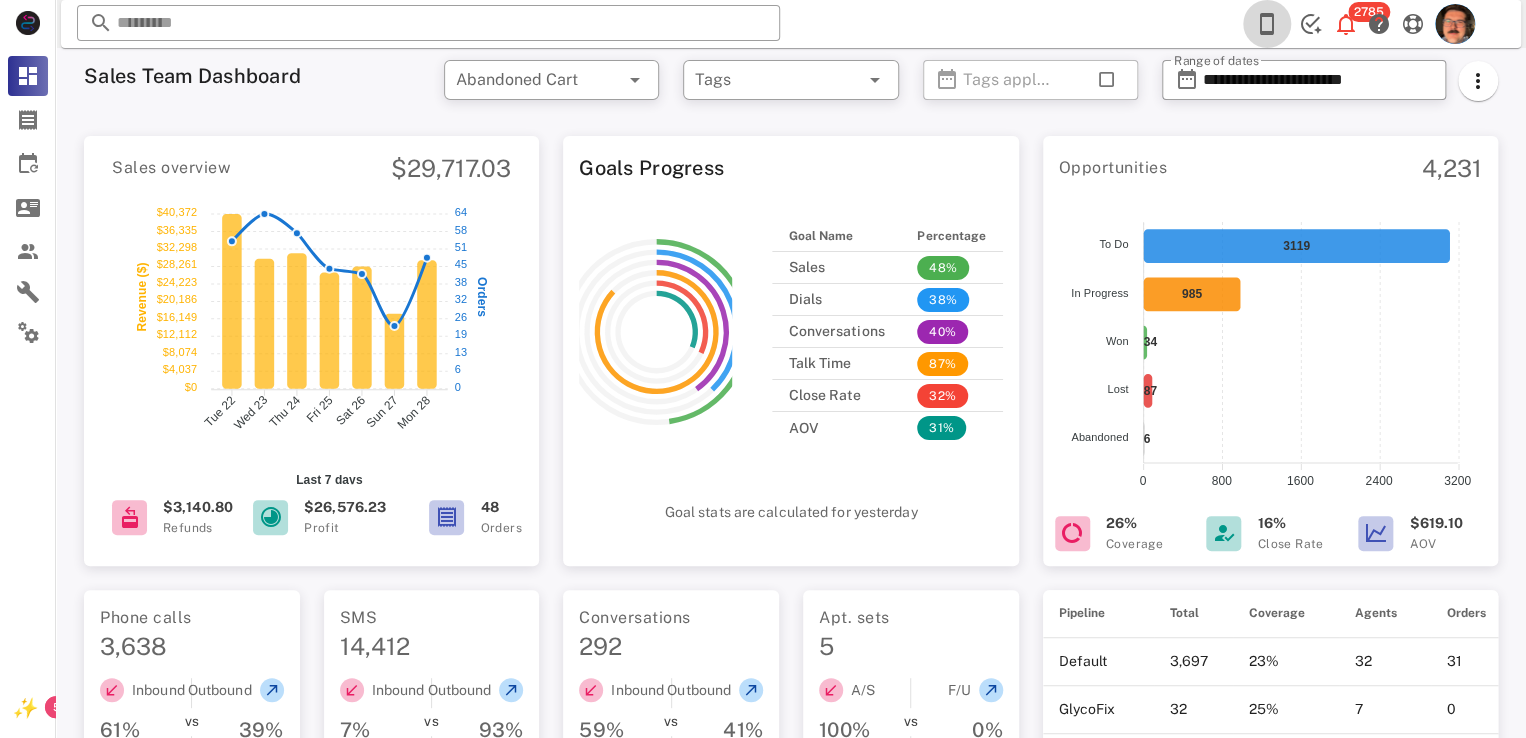 click at bounding box center [1267, 24] 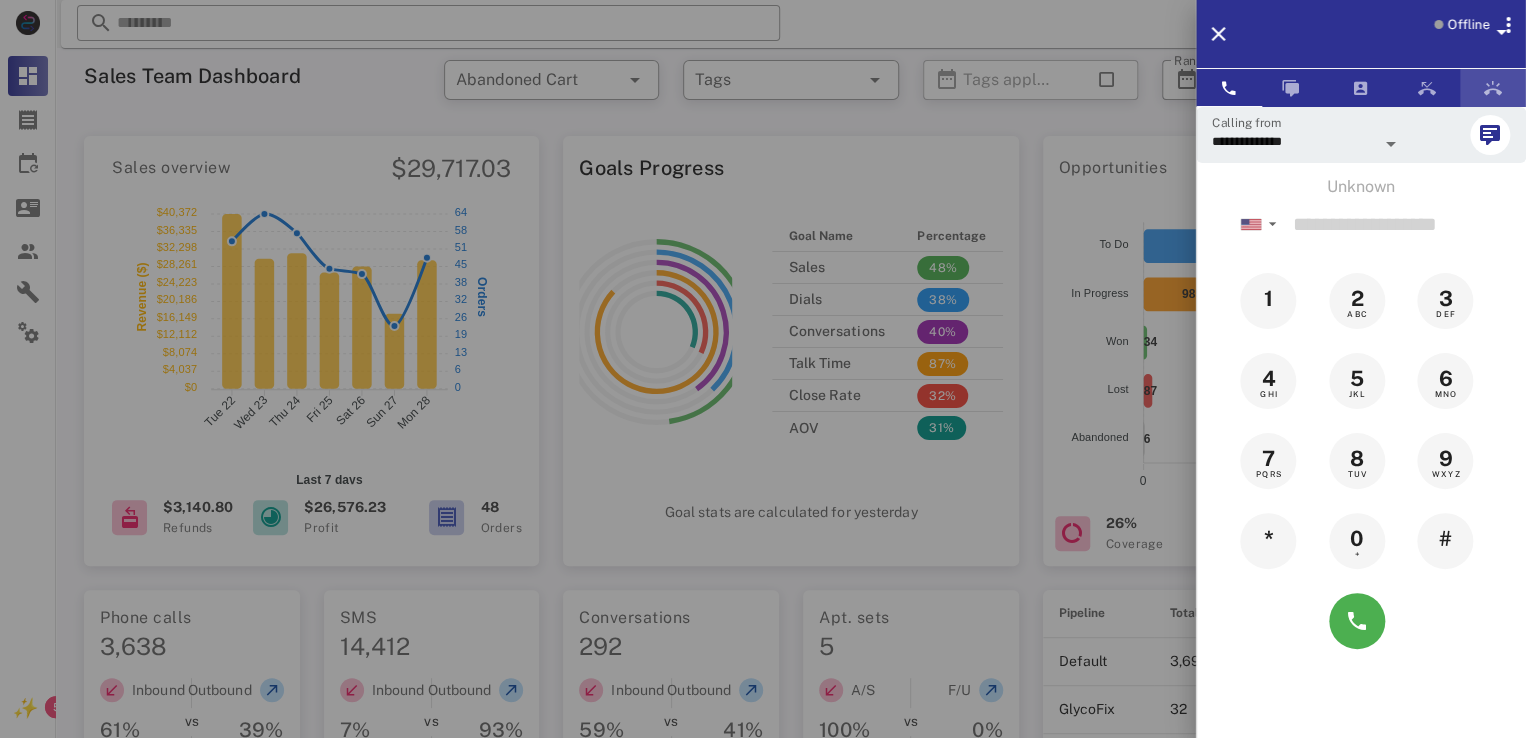 click at bounding box center (1493, 88) 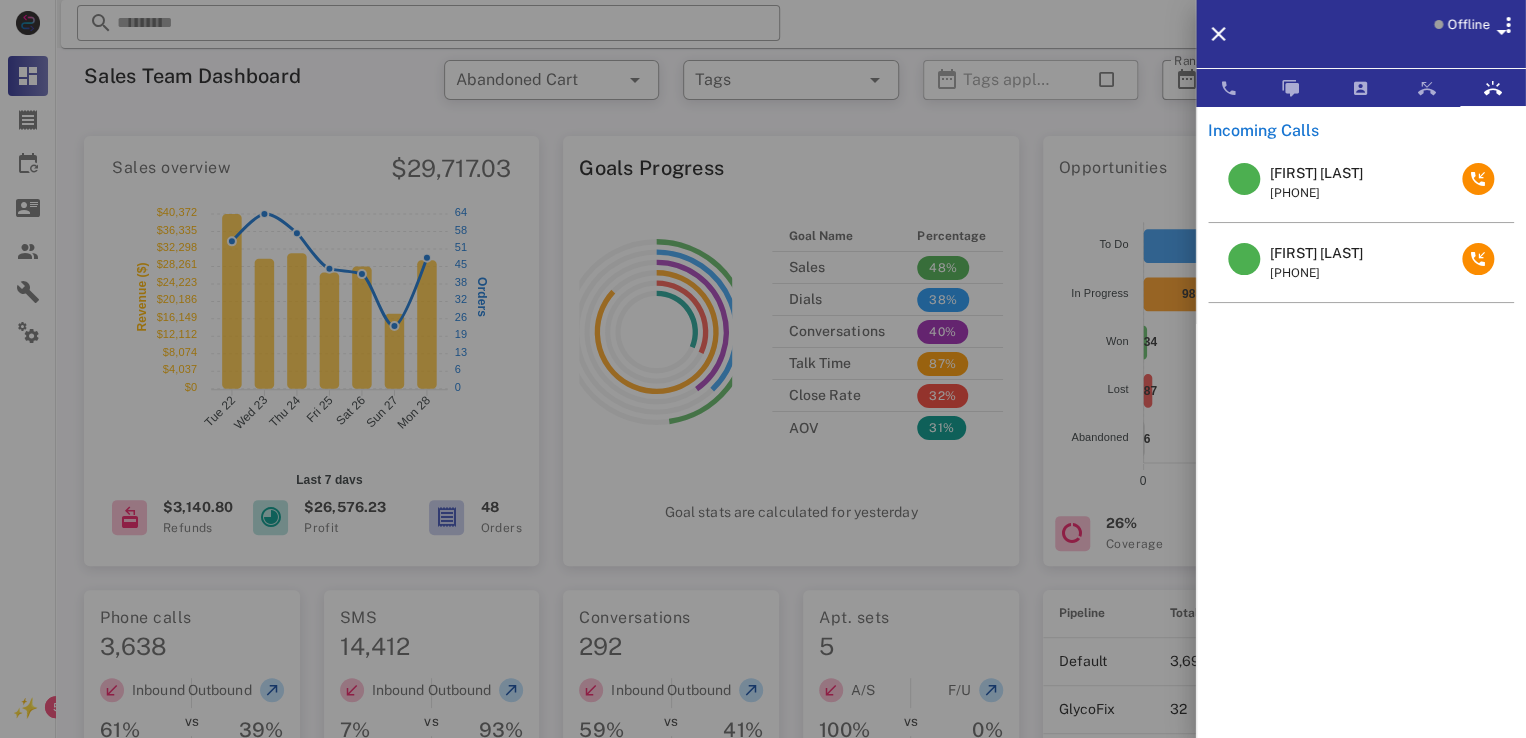 click on "[FIRST] [LAST]" at bounding box center (1316, 253) 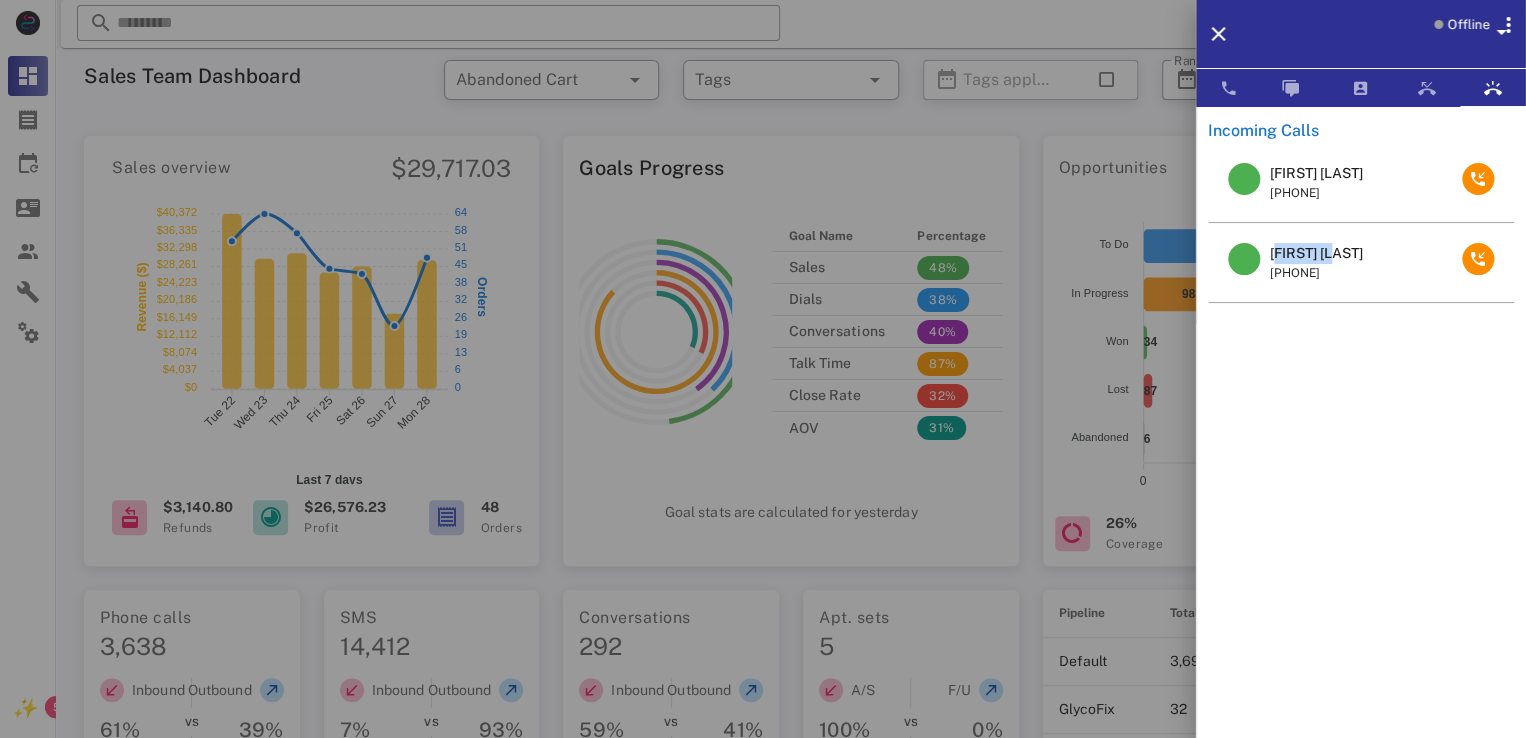 click on "[FIRST] [LAST]" at bounding box center [1316, 253] 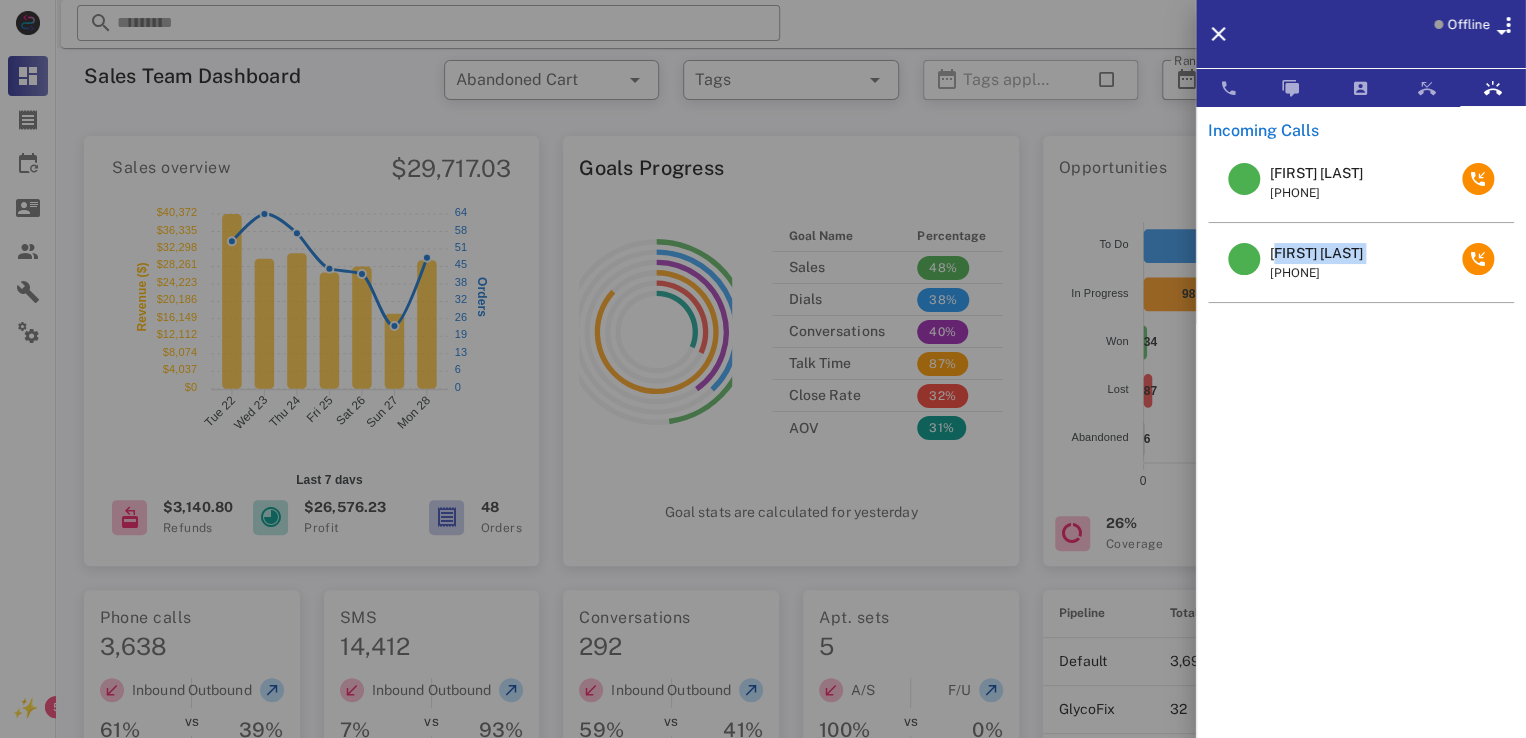 click on "[FIRST] [LAST]" at bounding box center [1316, 253] 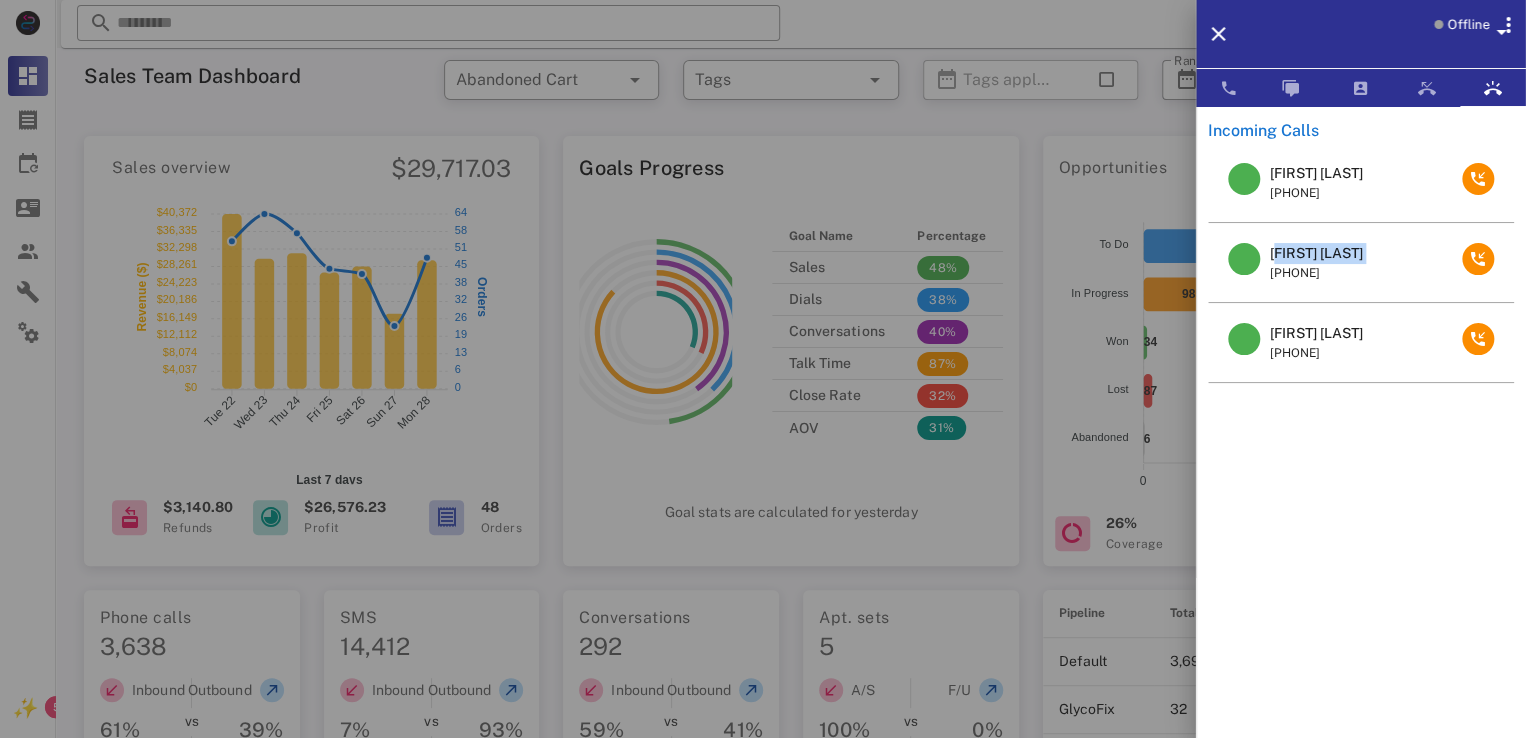 copy on "[FIRST] [LAST]" 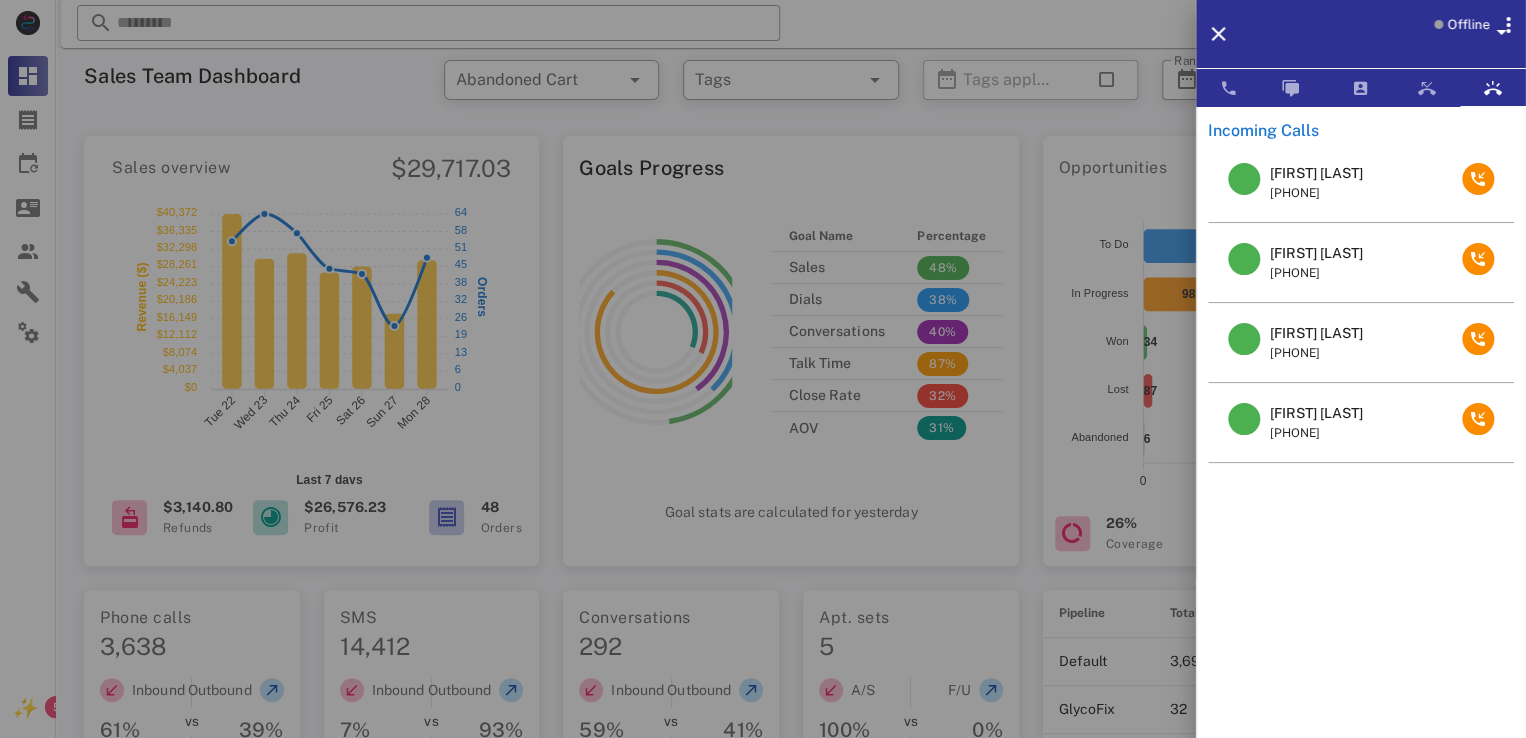 click at bounding box center [763, 369] 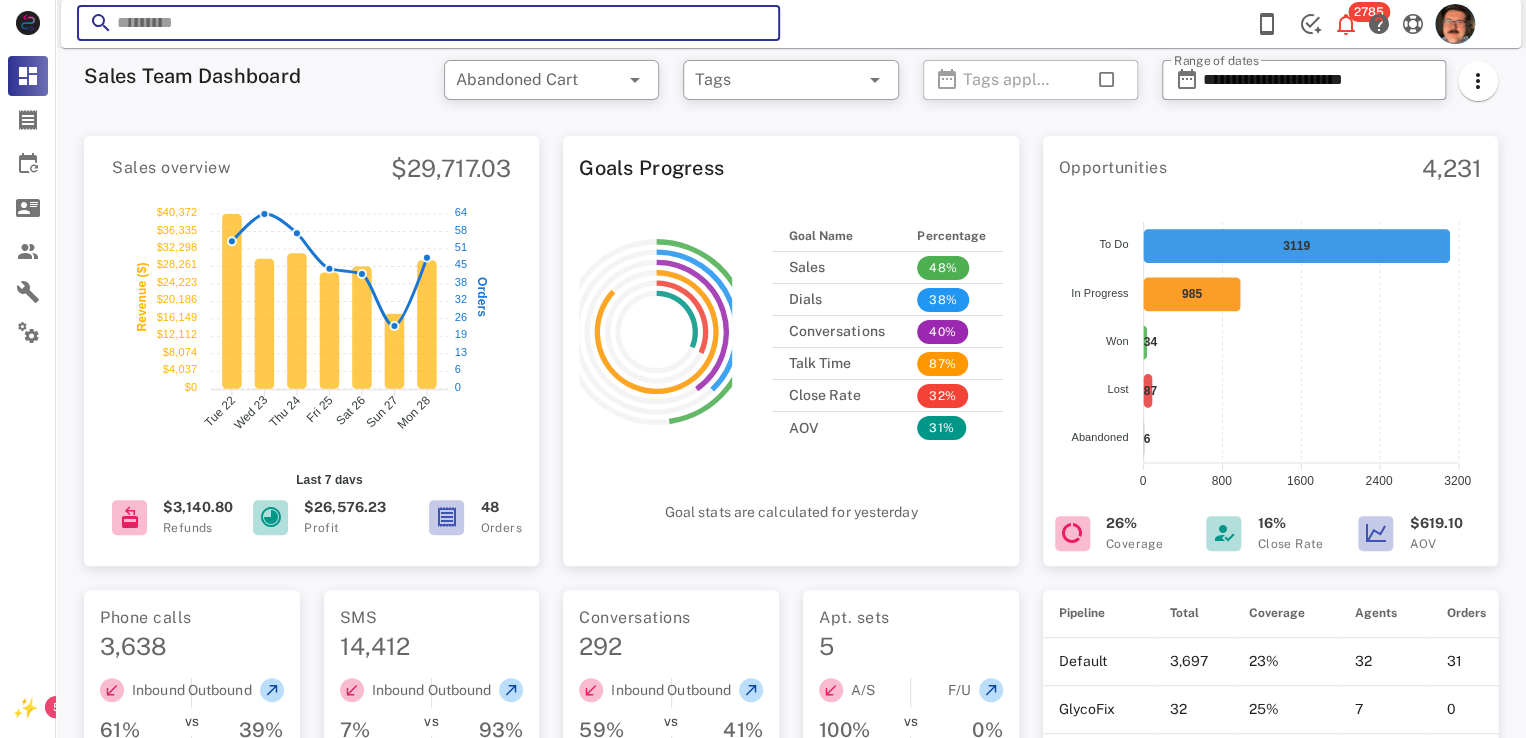 click at bounding box center (428, 23) 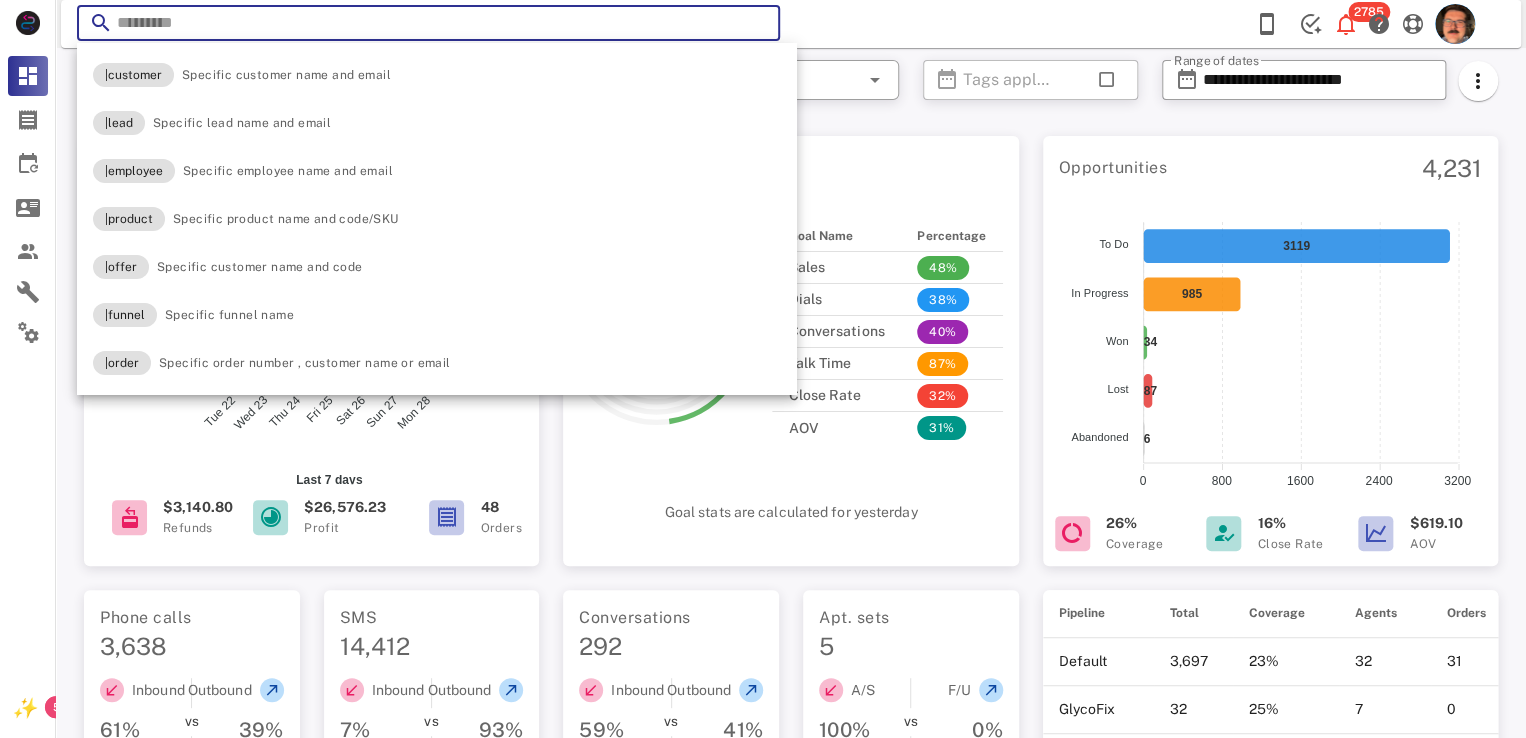 paste on "**********" 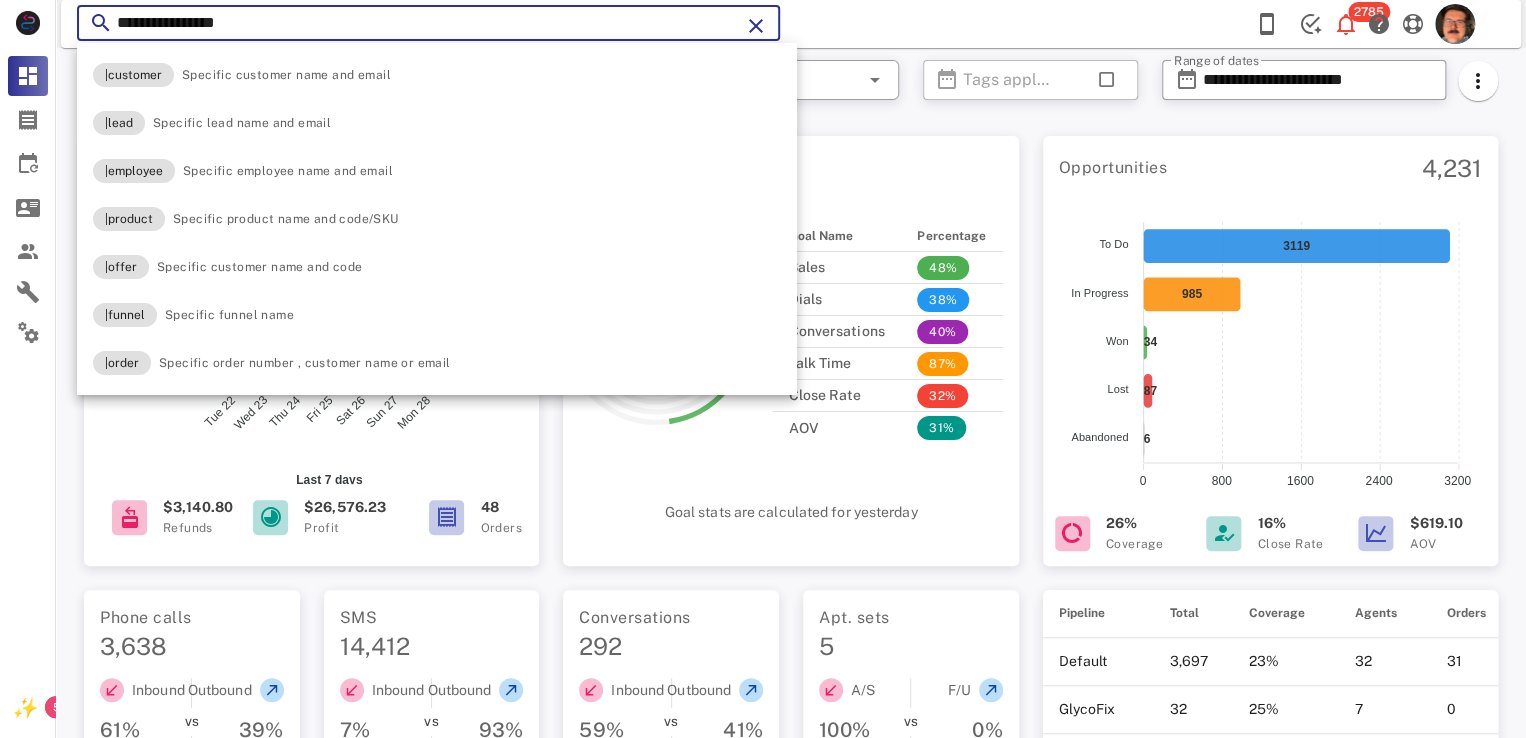 type on "**********" 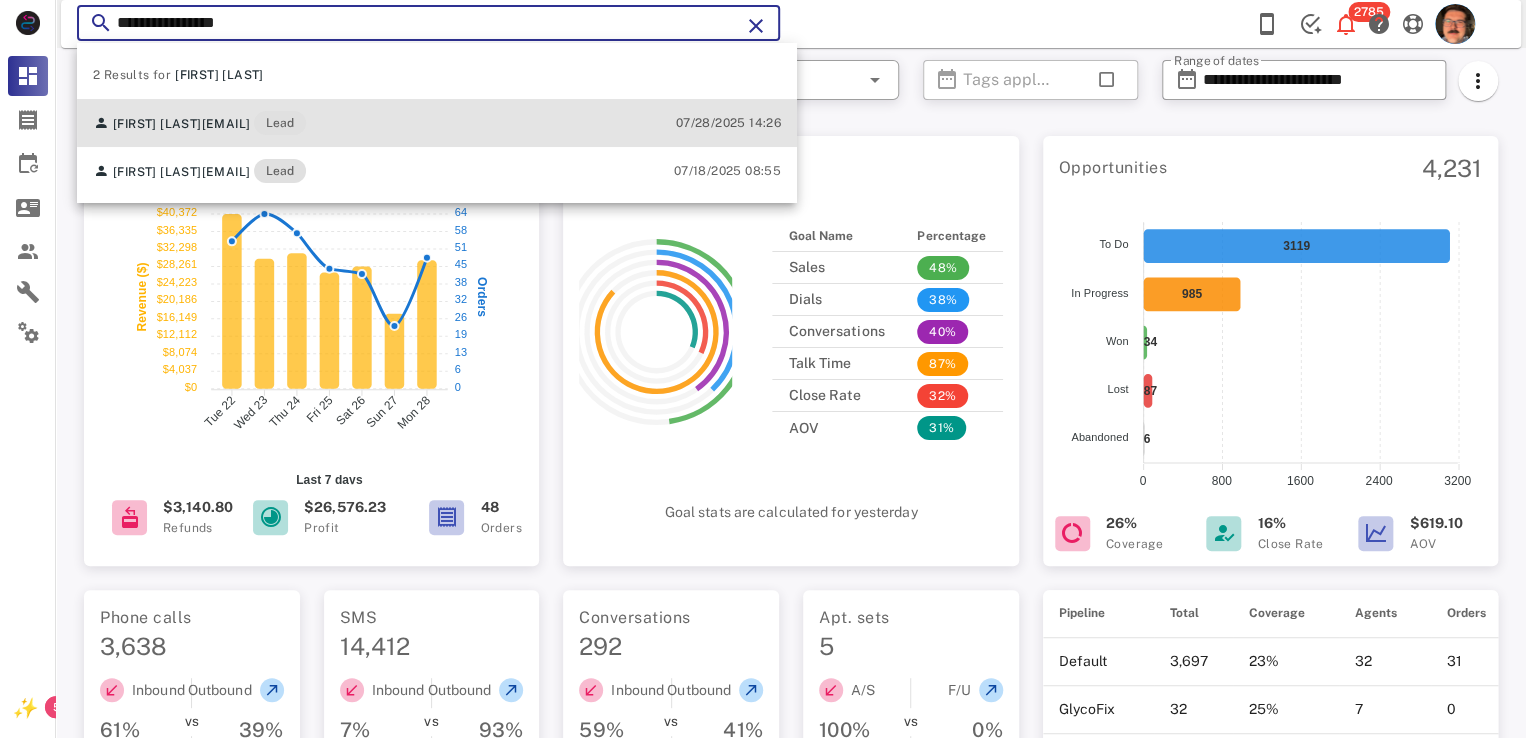 click on "[EMAIL]" at bounding box center (226, 124) 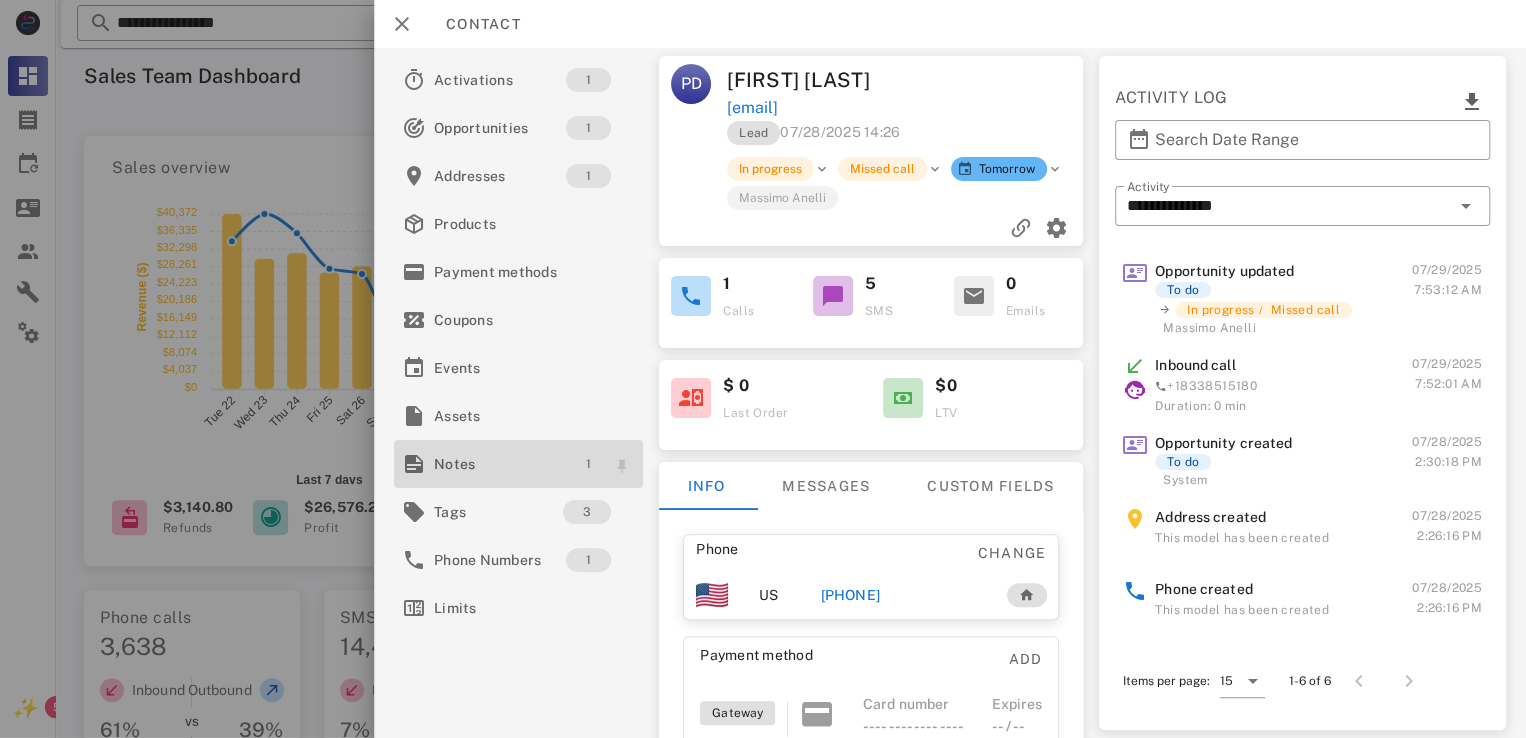 click on "1" at bounding box center (588, 464) 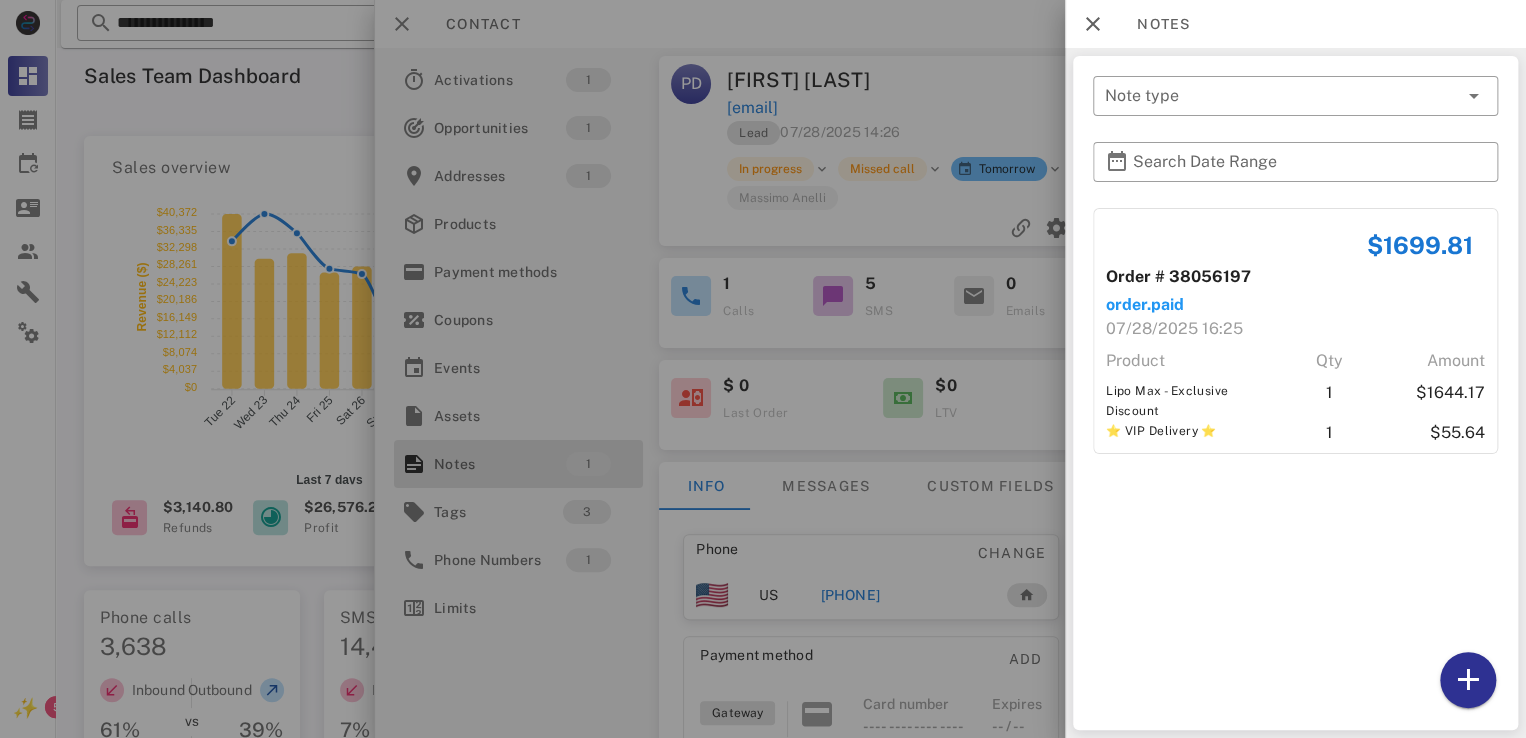 click at bounding box center (763, 369) 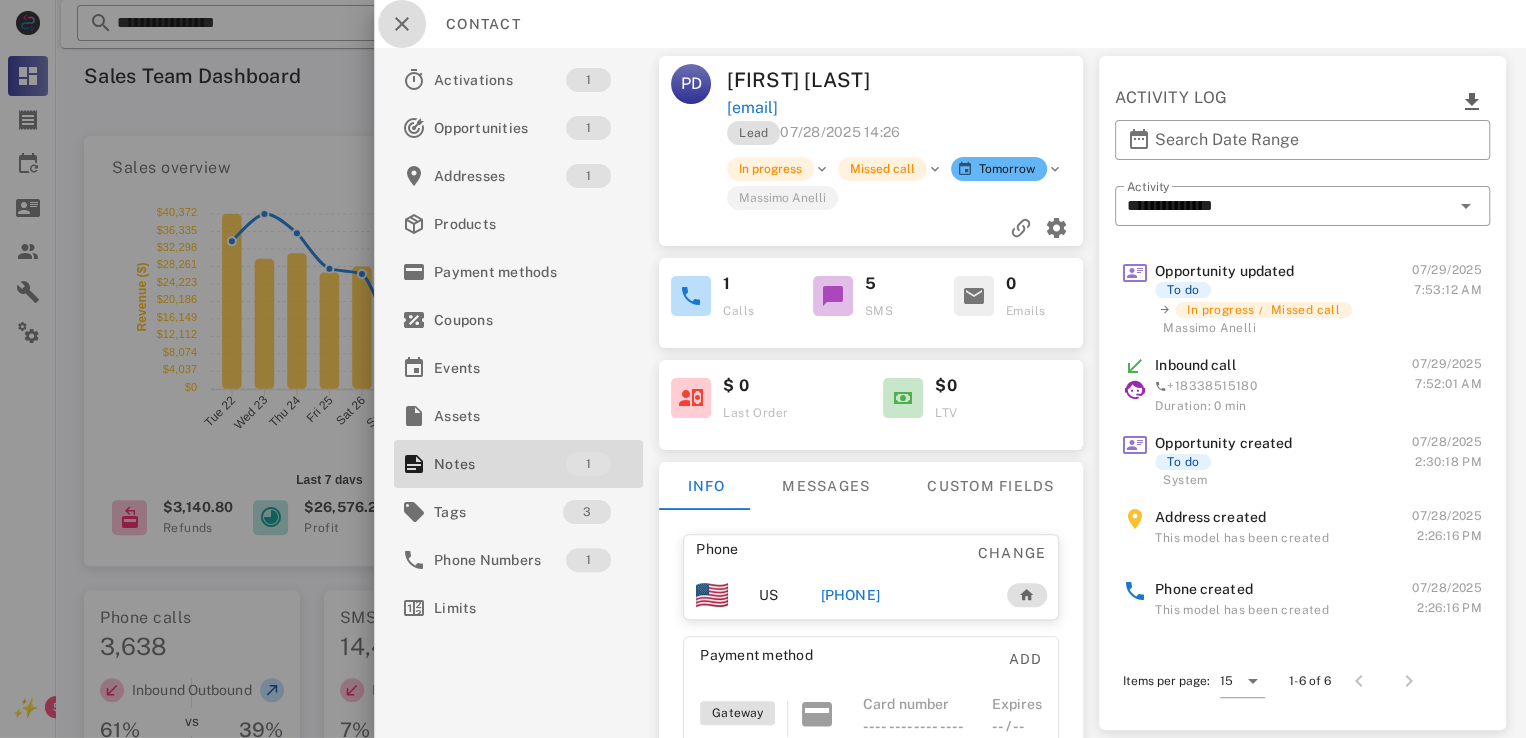 click at bounding box center (402, 24) 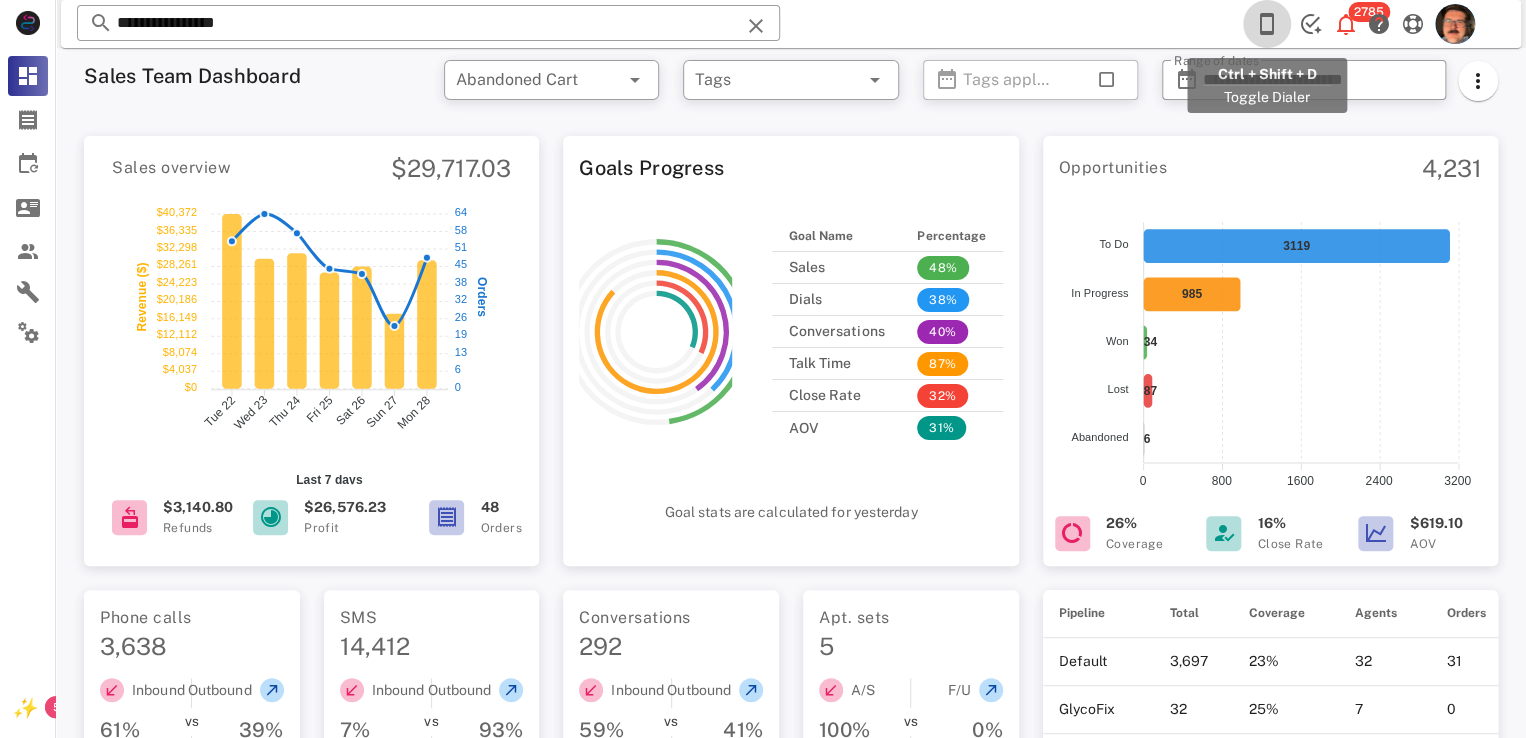 click at bounding box center [1267, 24] 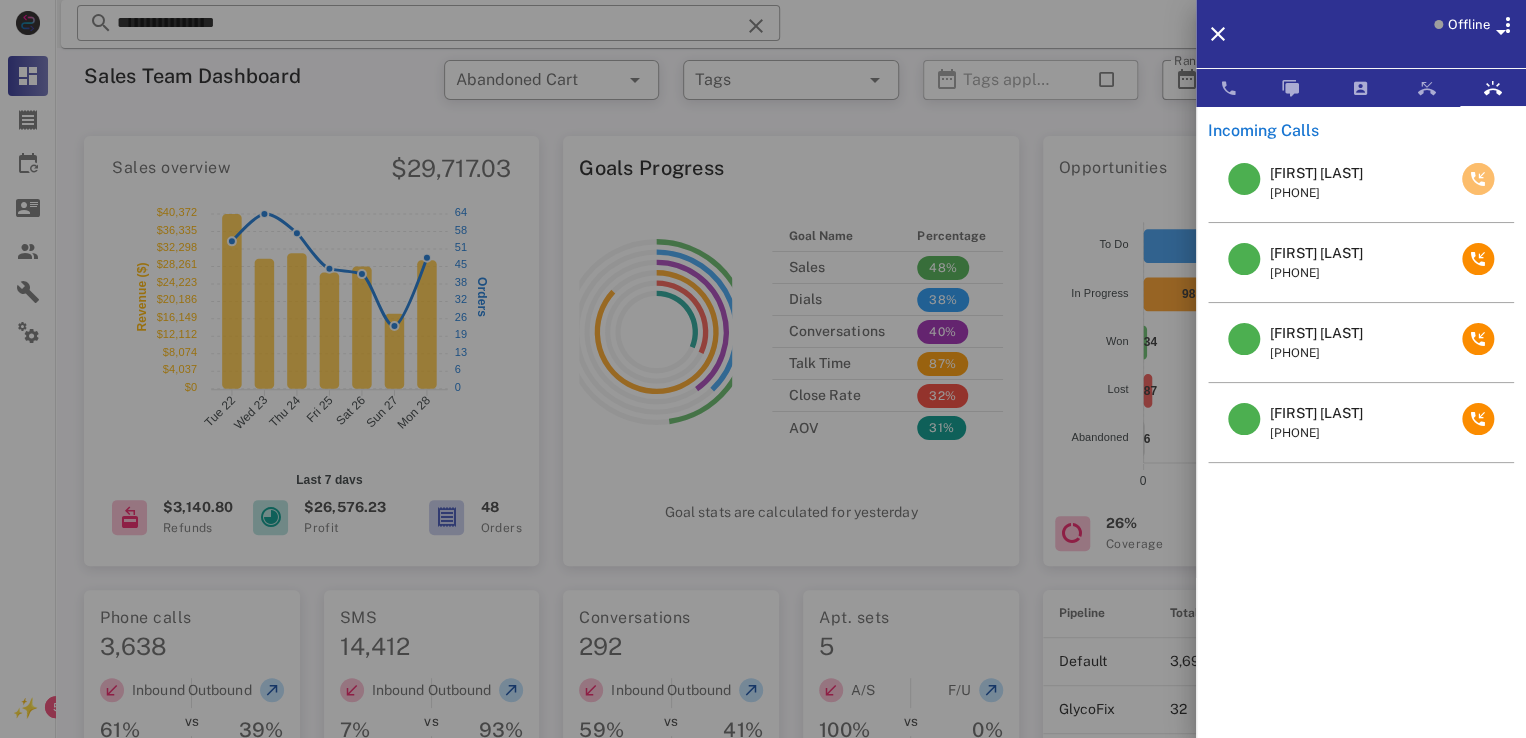 click at bounding box center [1478, 179] 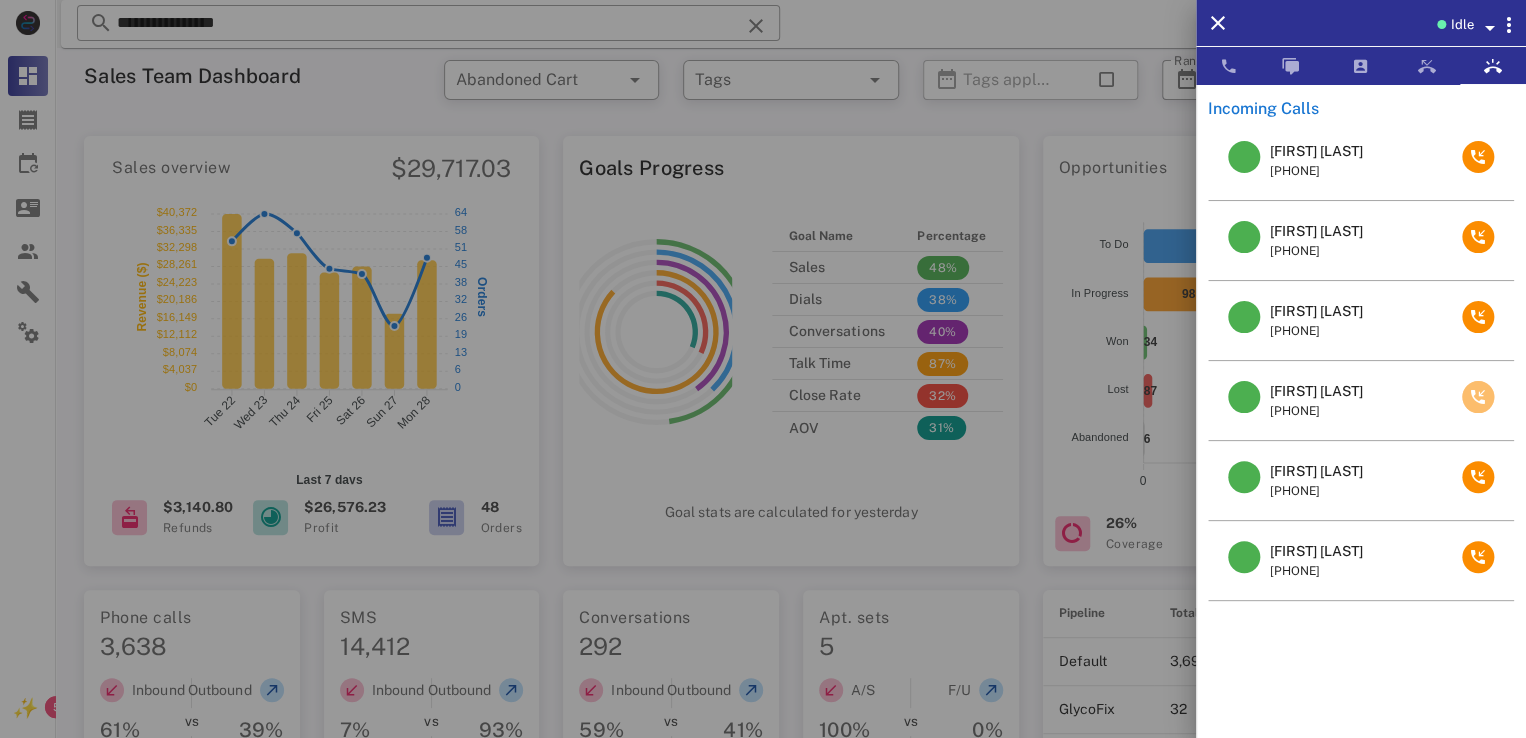 click at bounding box center [1478, 397] 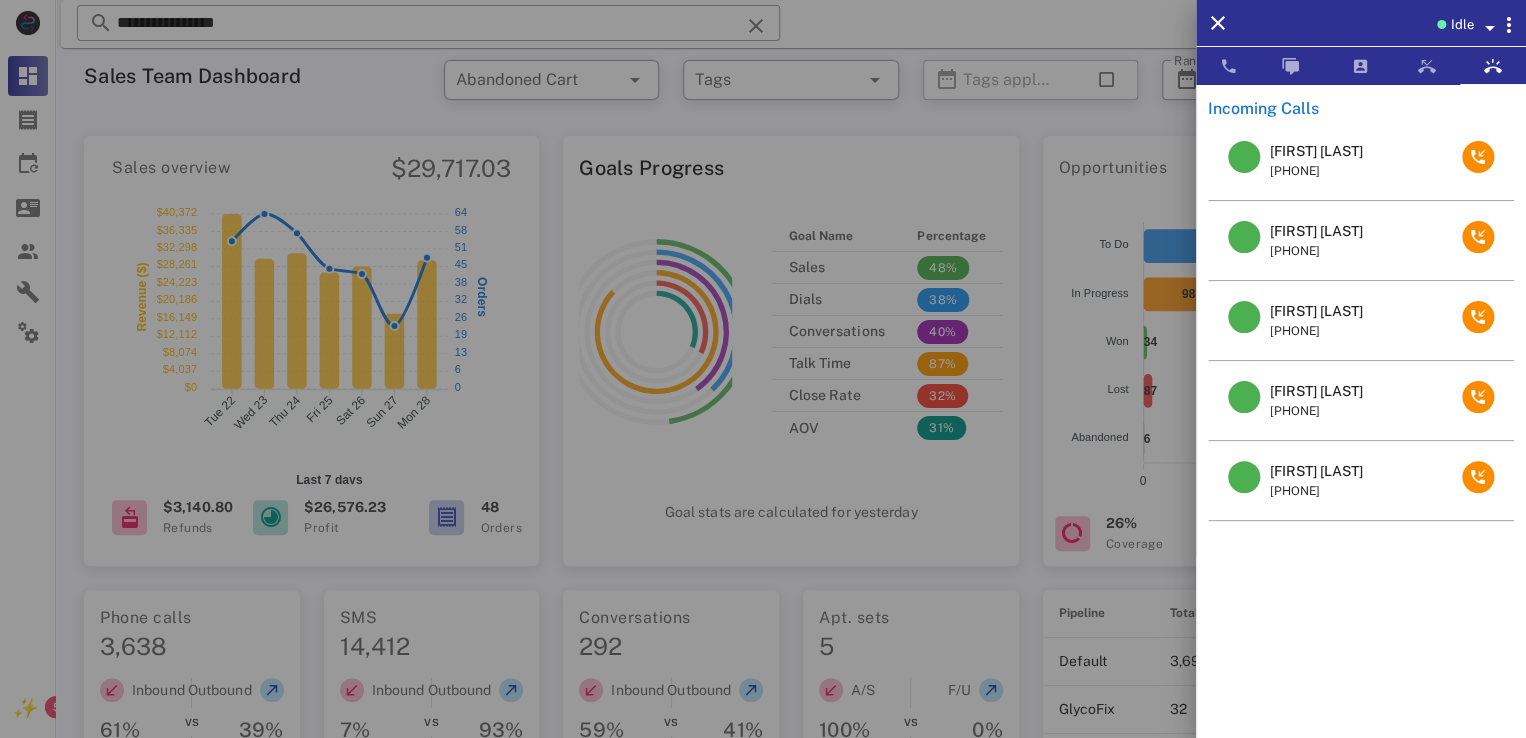 click on "[FIRST] [LAST]" at bounding box center [1316, 471] 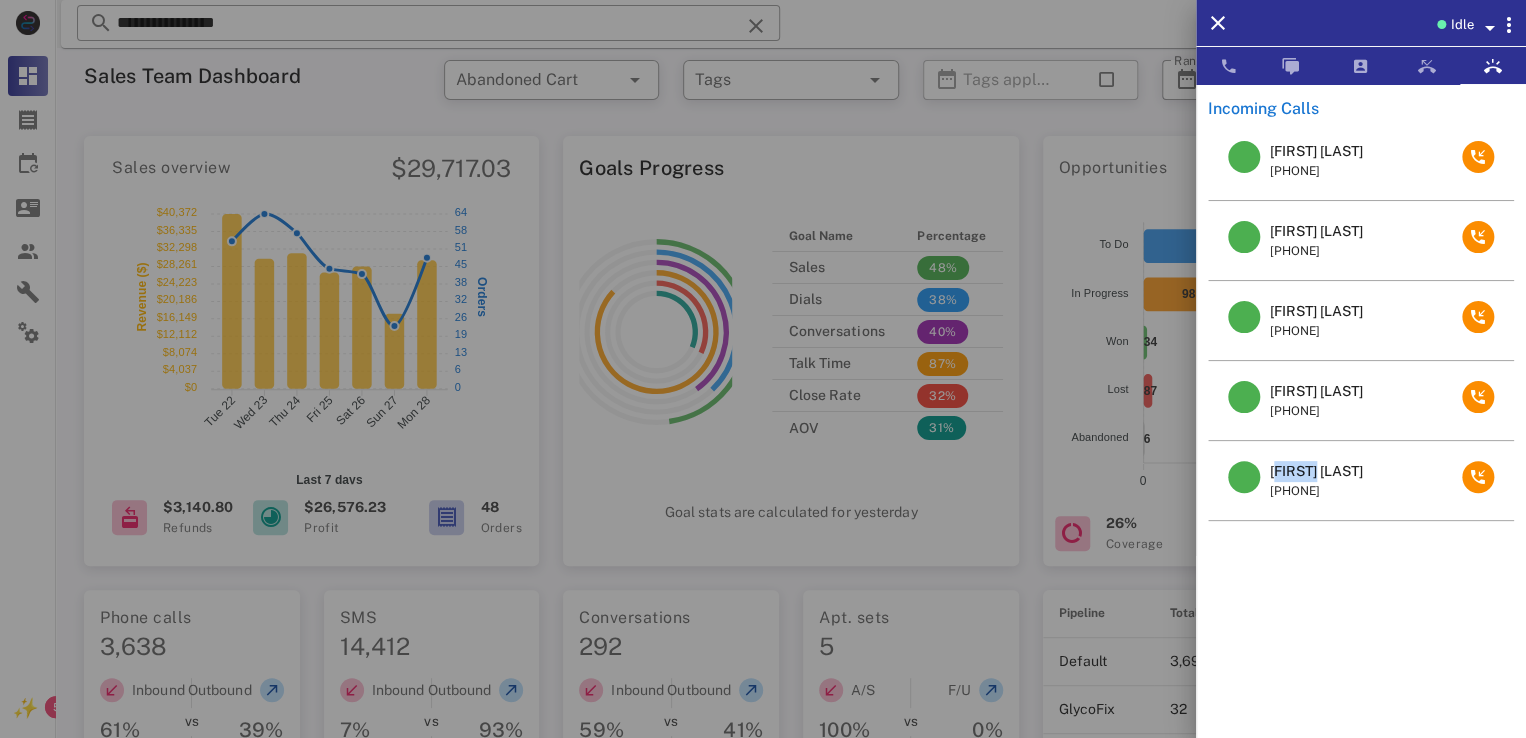 click on "[FIRST] [LAST]" at bounding box center [1316, 471] 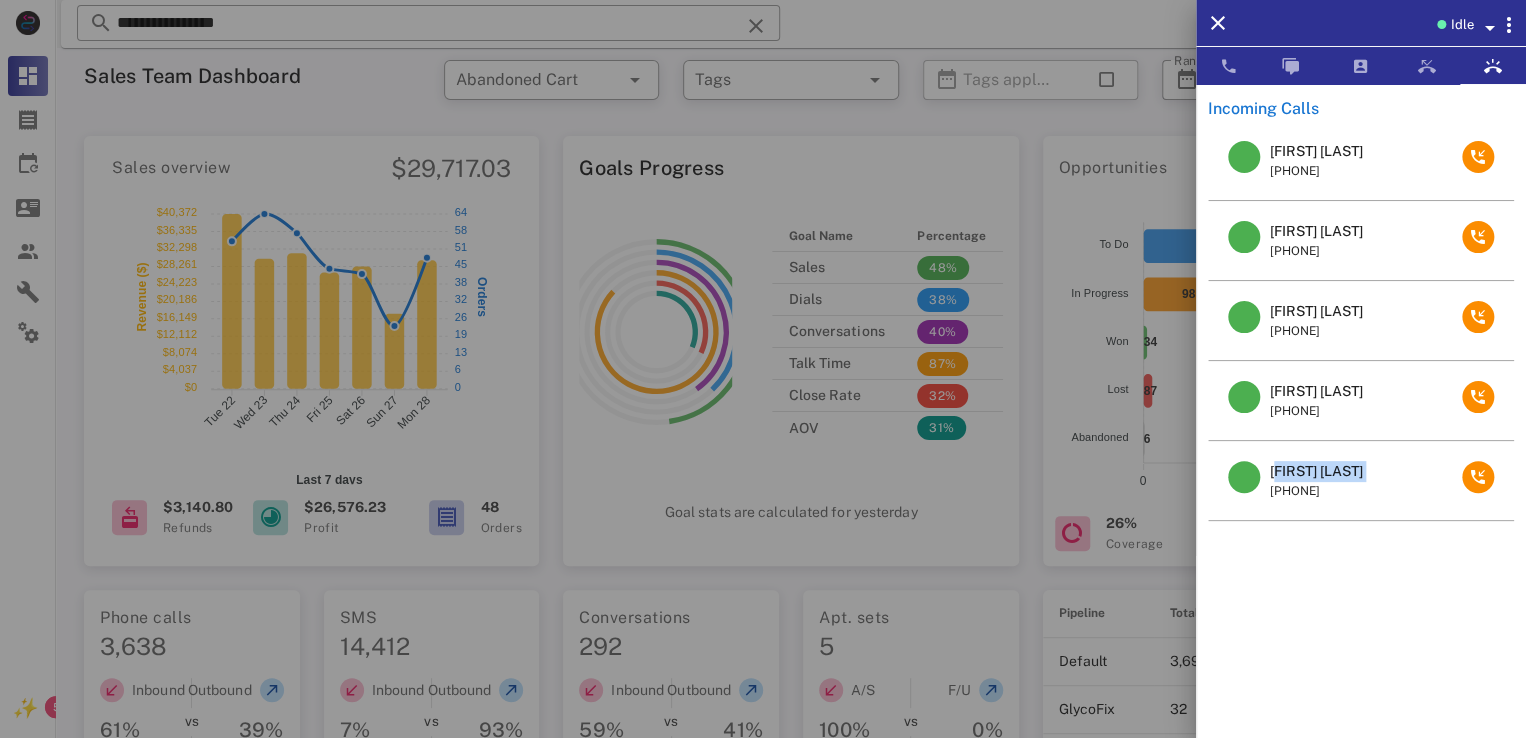 drag, startPoint x: 1296, startPoint y: 472, endPoint x: 1304, endPoint y: 464, distance: 11.313708 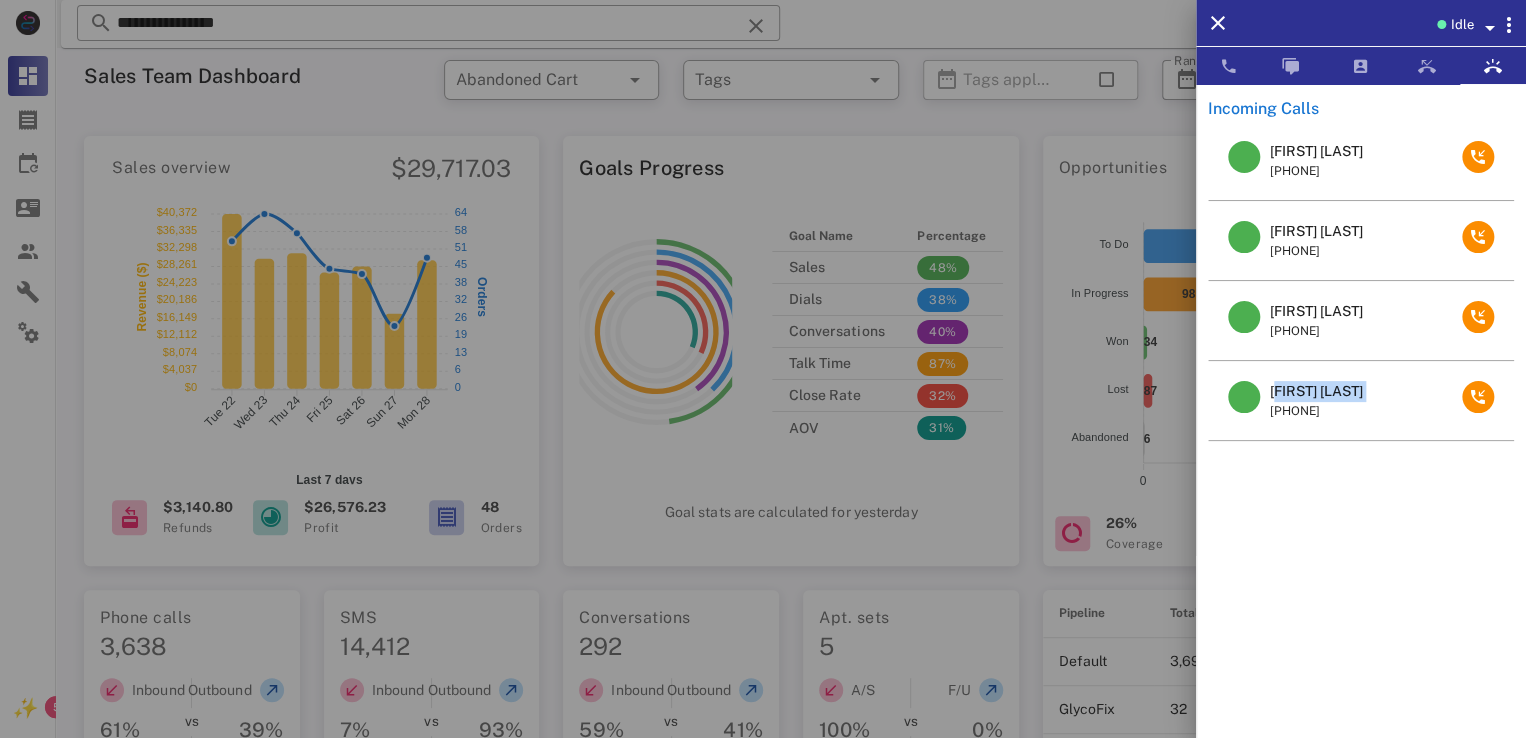 copy on "[FIRST] [LAST]" 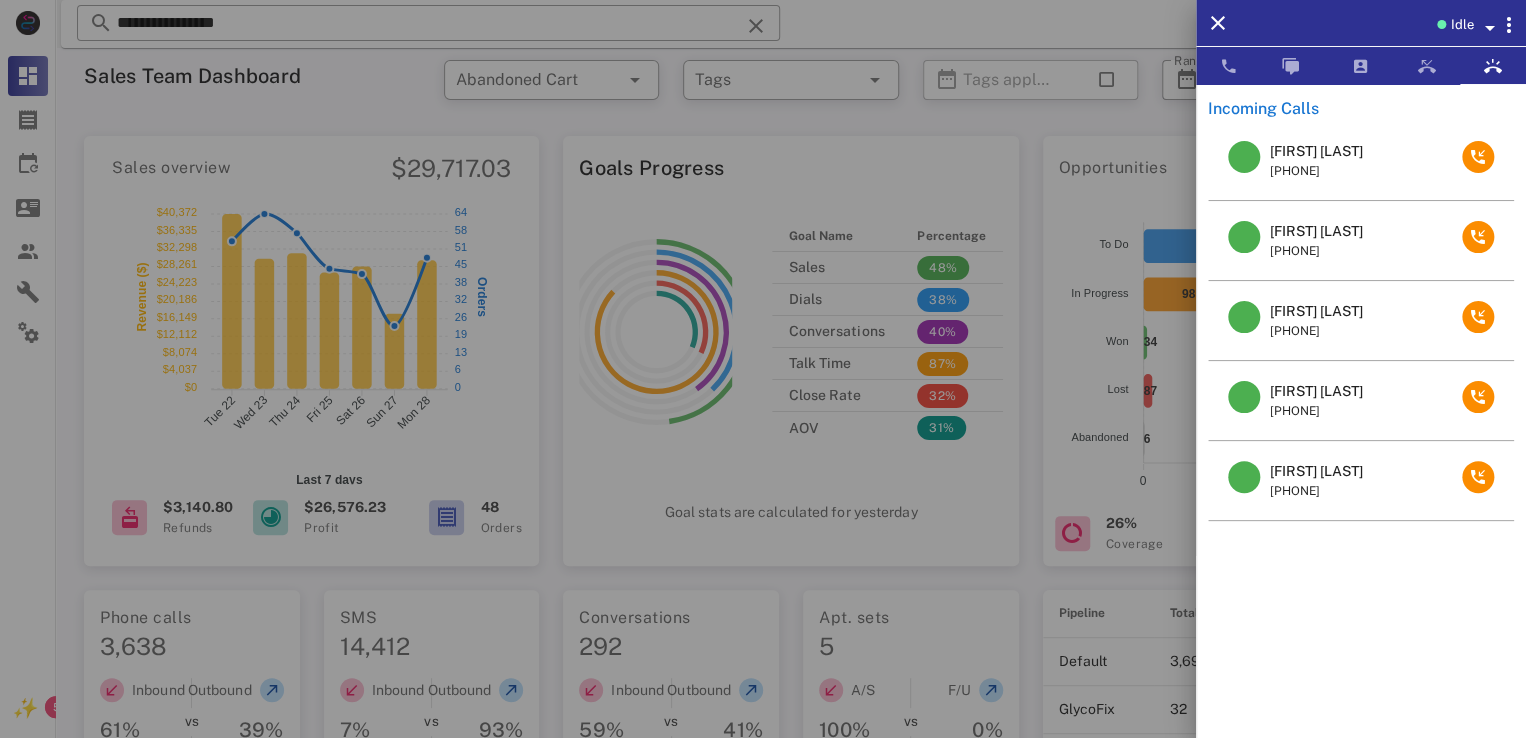 click at bounding box center (763, 369) 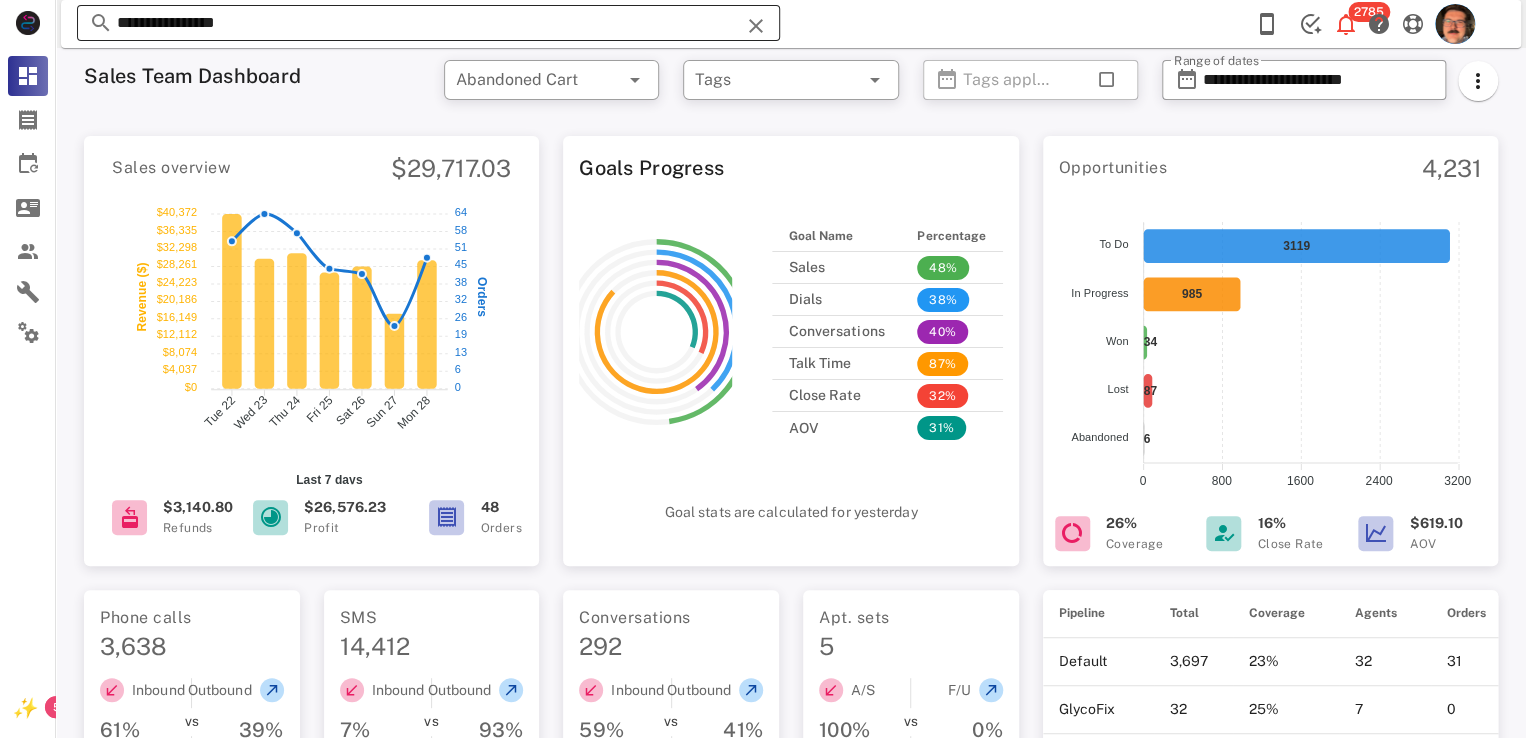 click at bounding box center [756, 26] 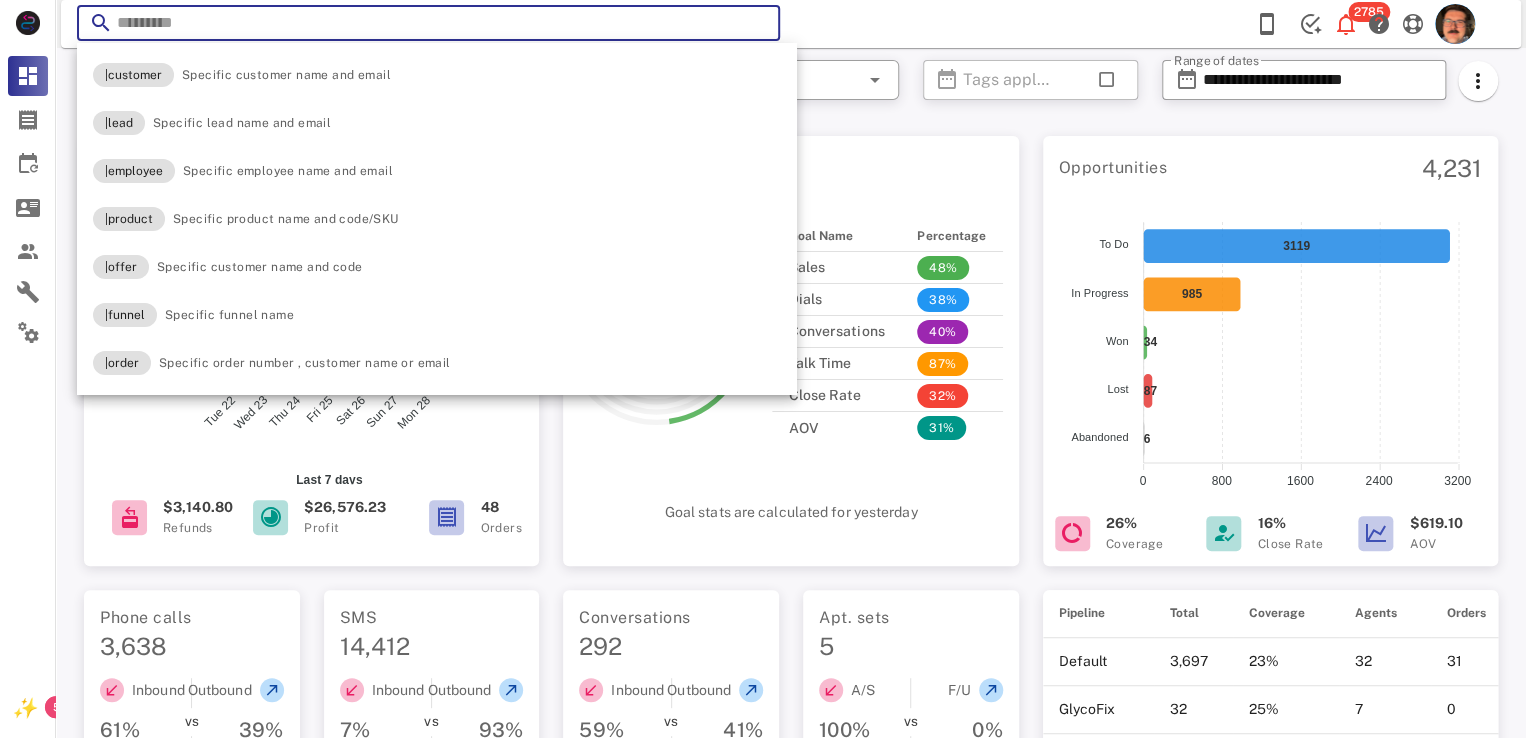 paste on "**********" 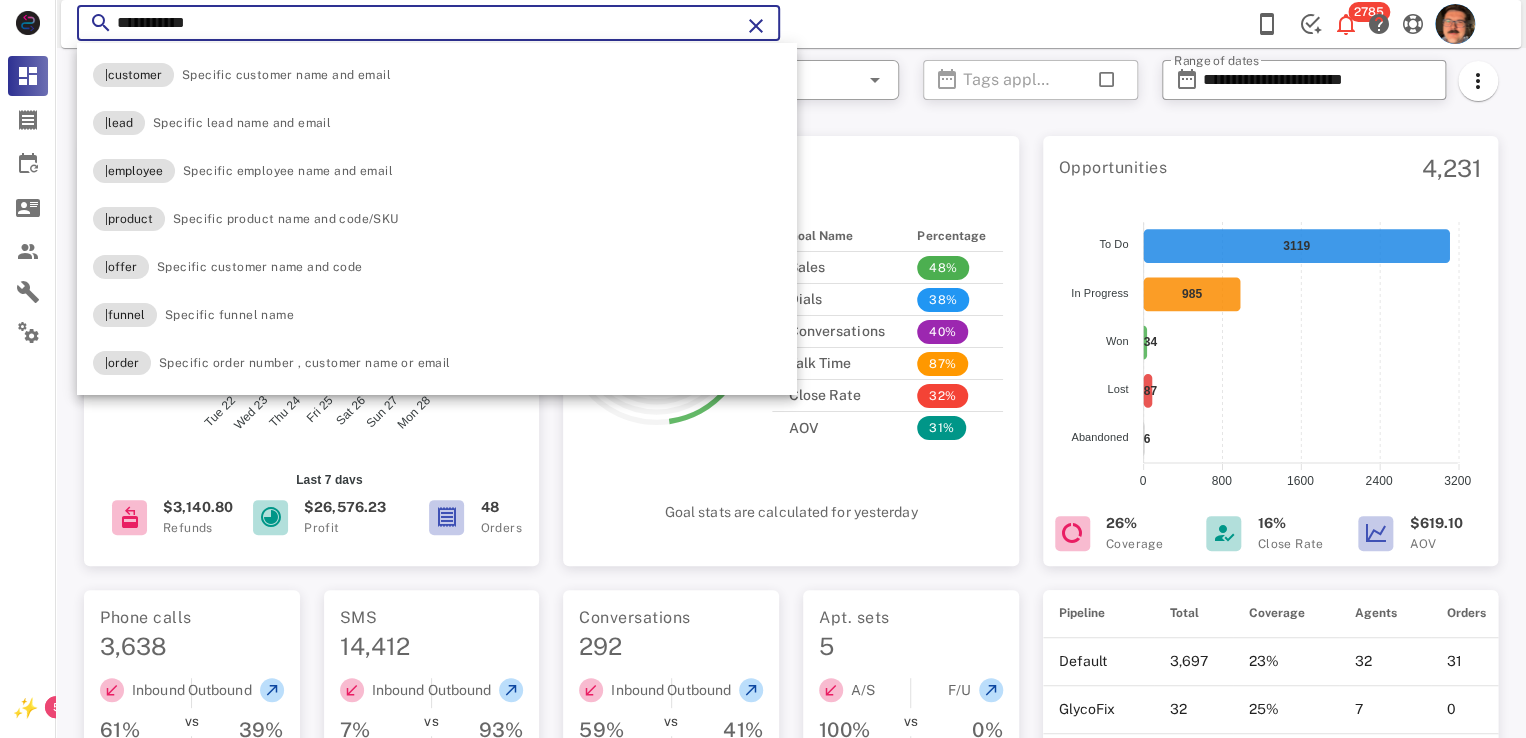 type on "**********" 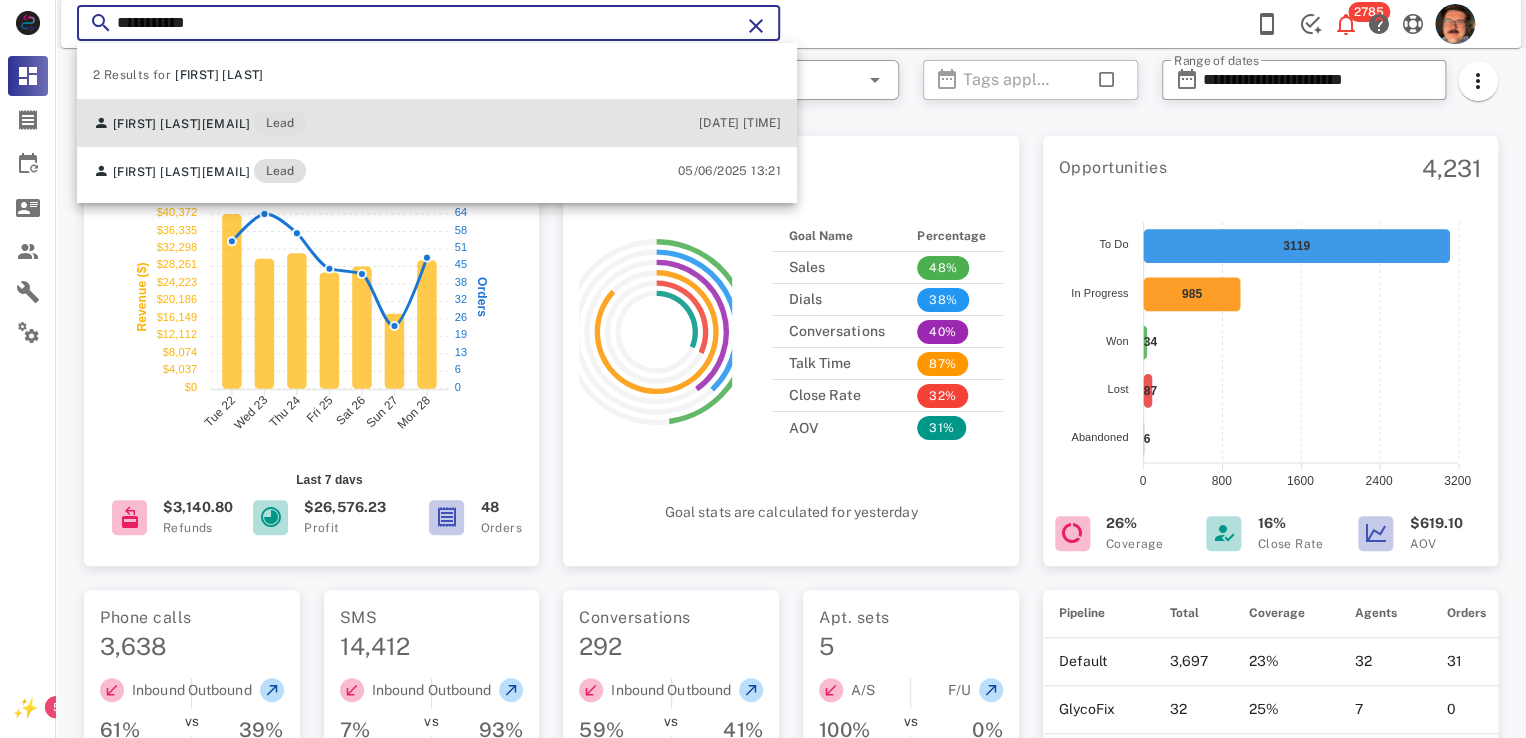 click on "[FIRST] [LAST]   [EMAIL]   Lead   [DATE] [TIME]" at bounding box center (437, 123) 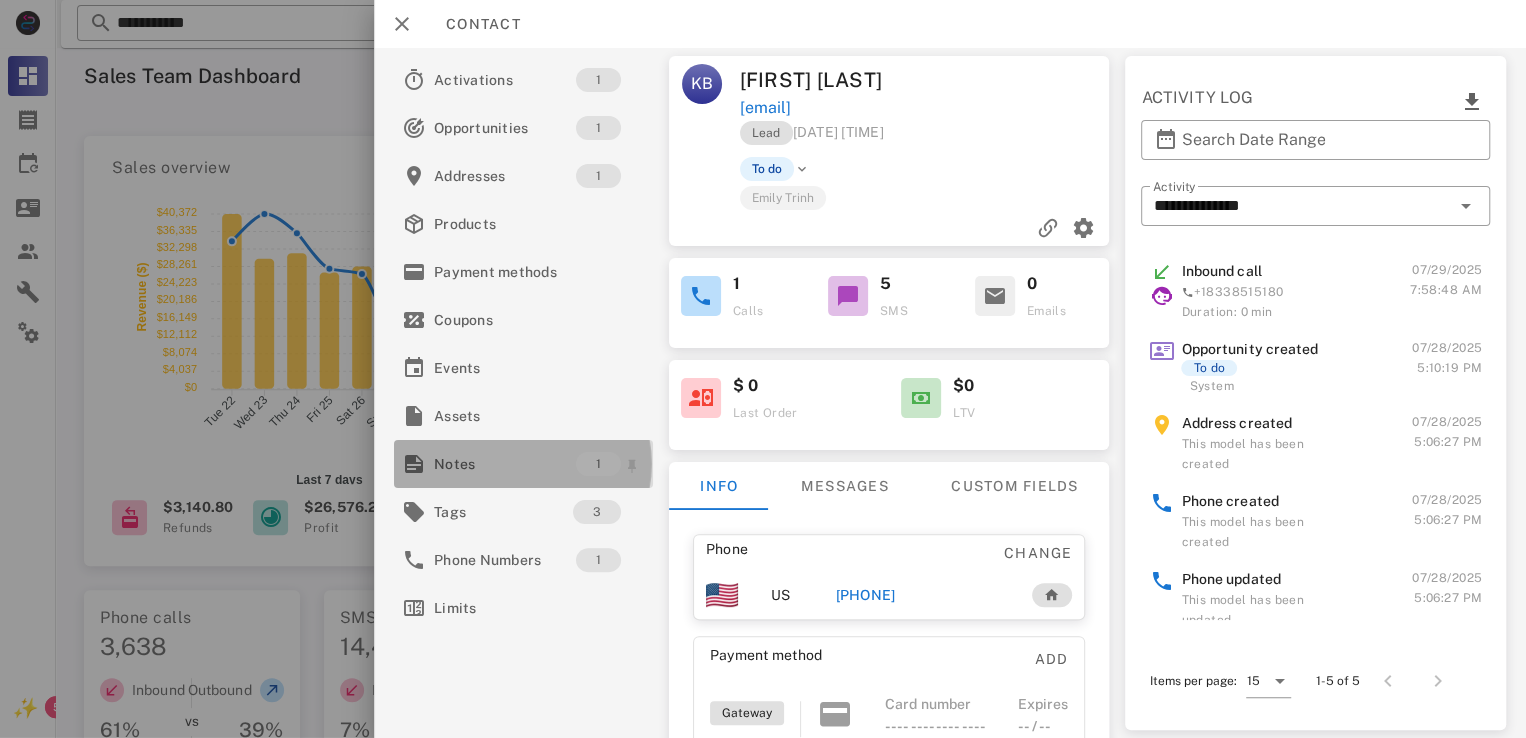 click on "Notes" at bounding box center [505, 464] 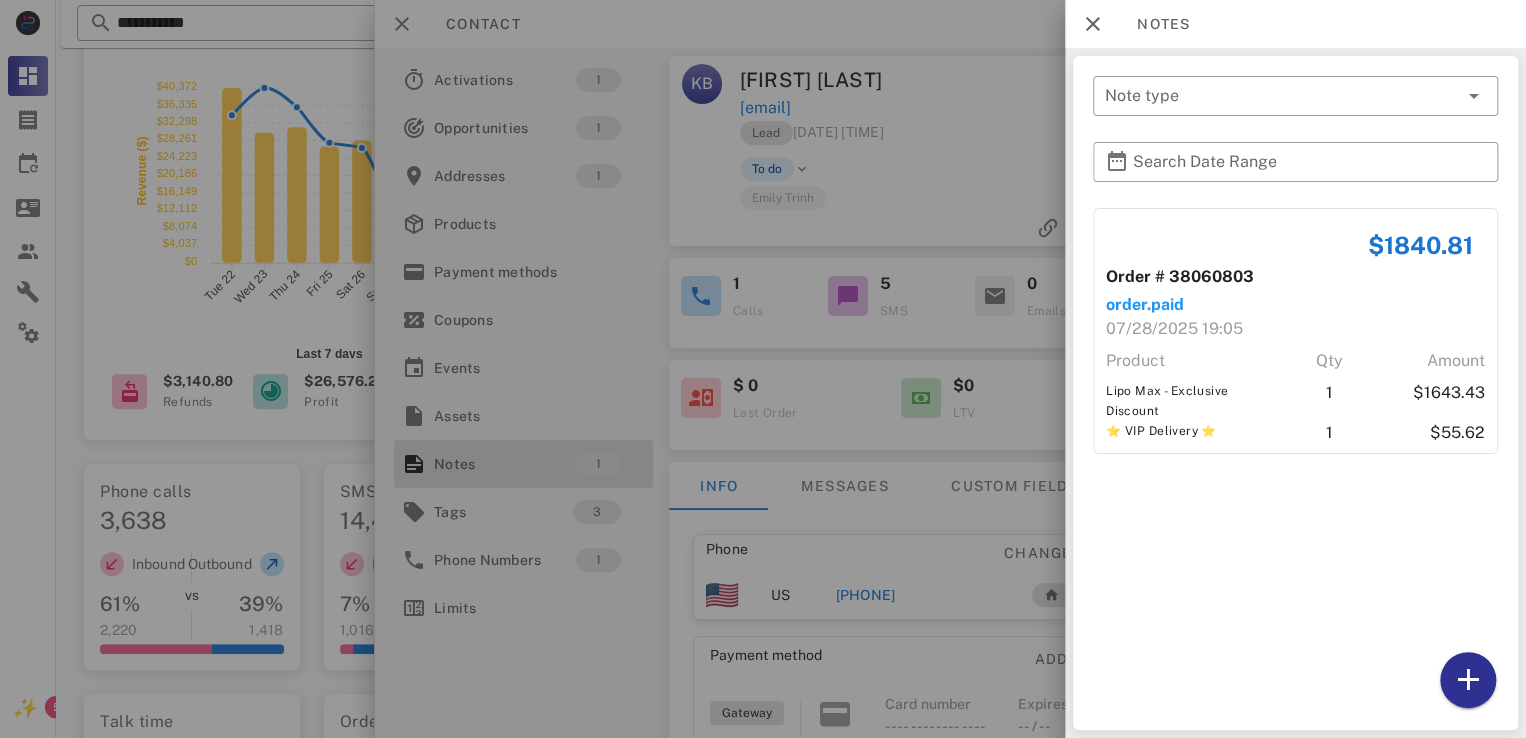 scroll, scrollTop: 300, scrollLeft: 0, axis: vertical 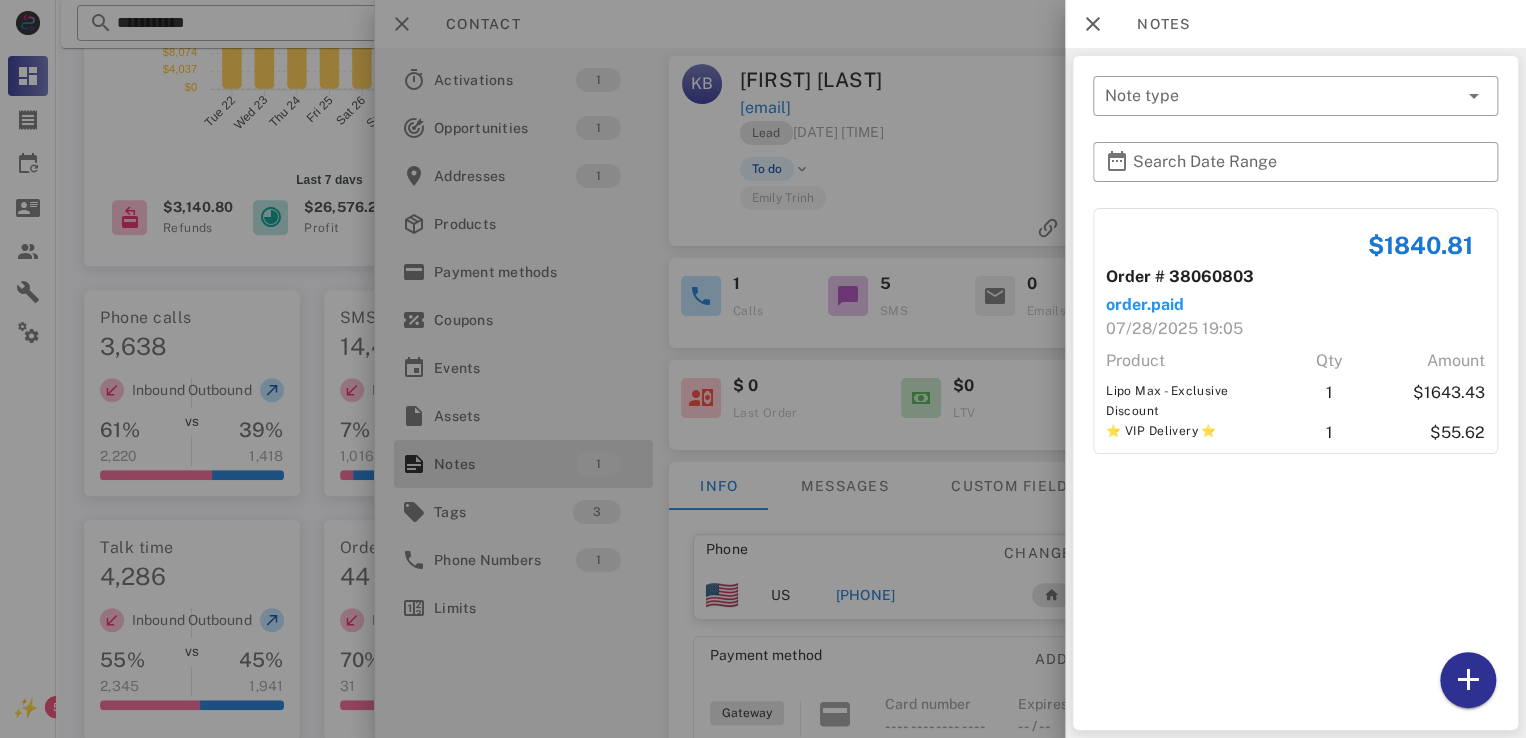click at bounding box center (763, 369) 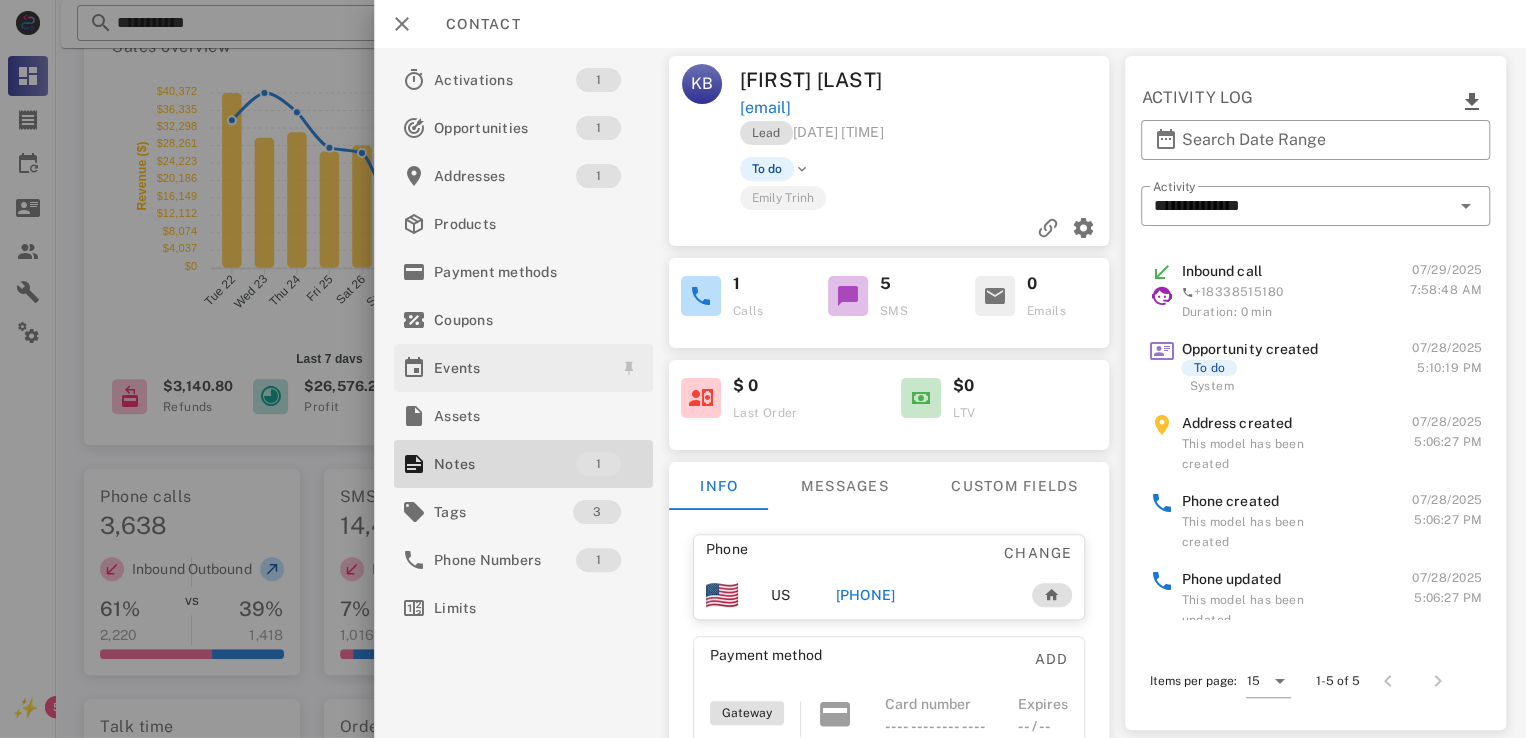 scroll, scrollTop: 0, scrollLeft: 0, axis: both 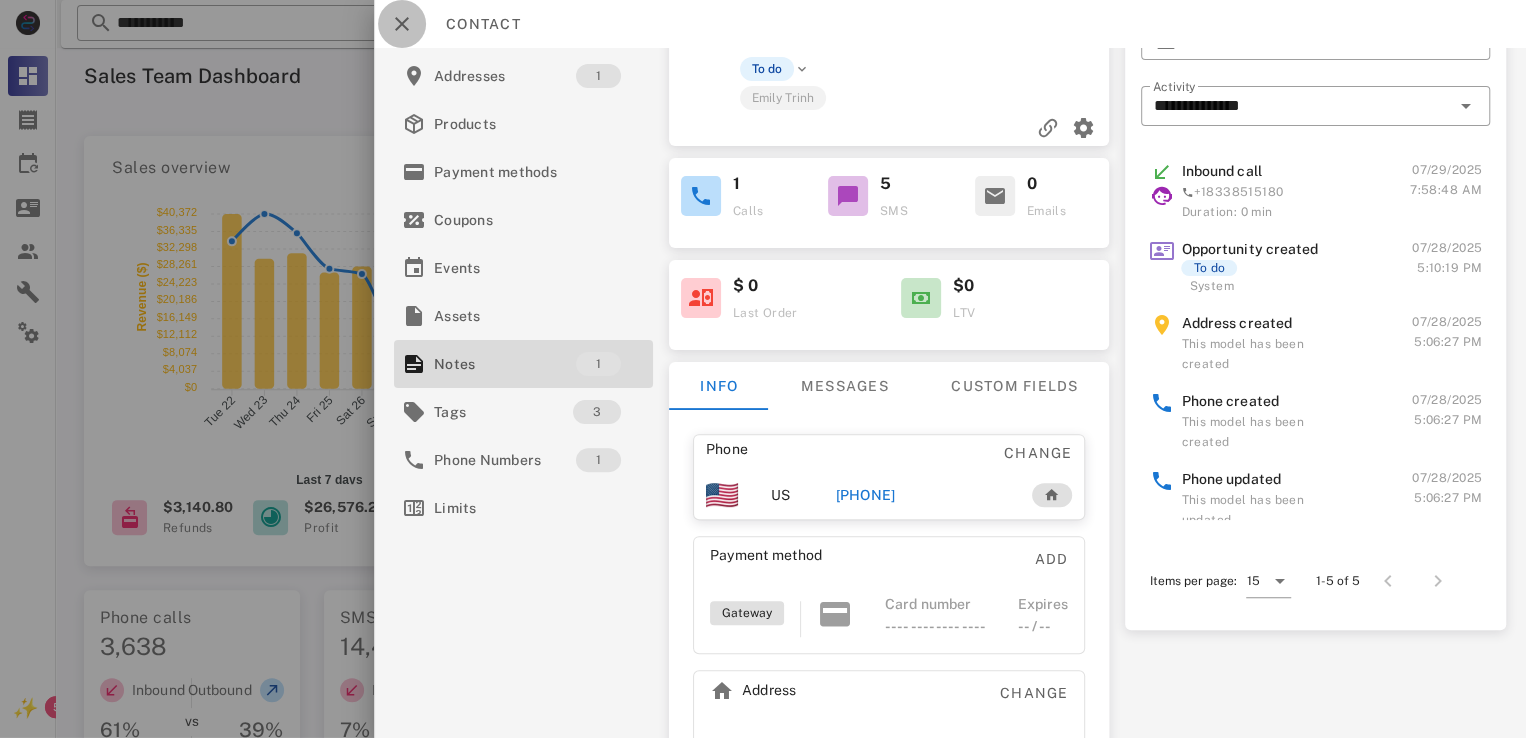 click at bounding box center (402, 24) 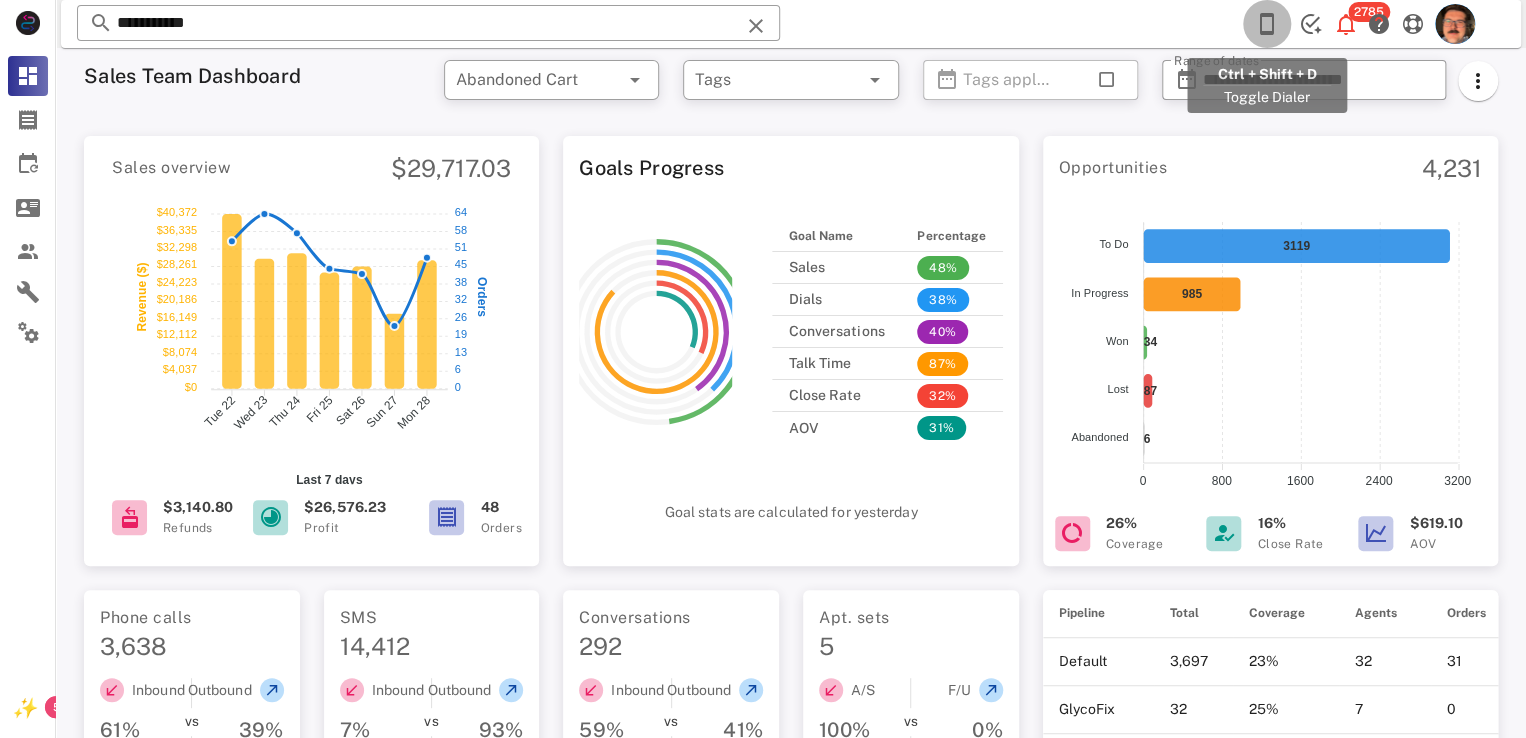 click at bounding box center (1267, 24) 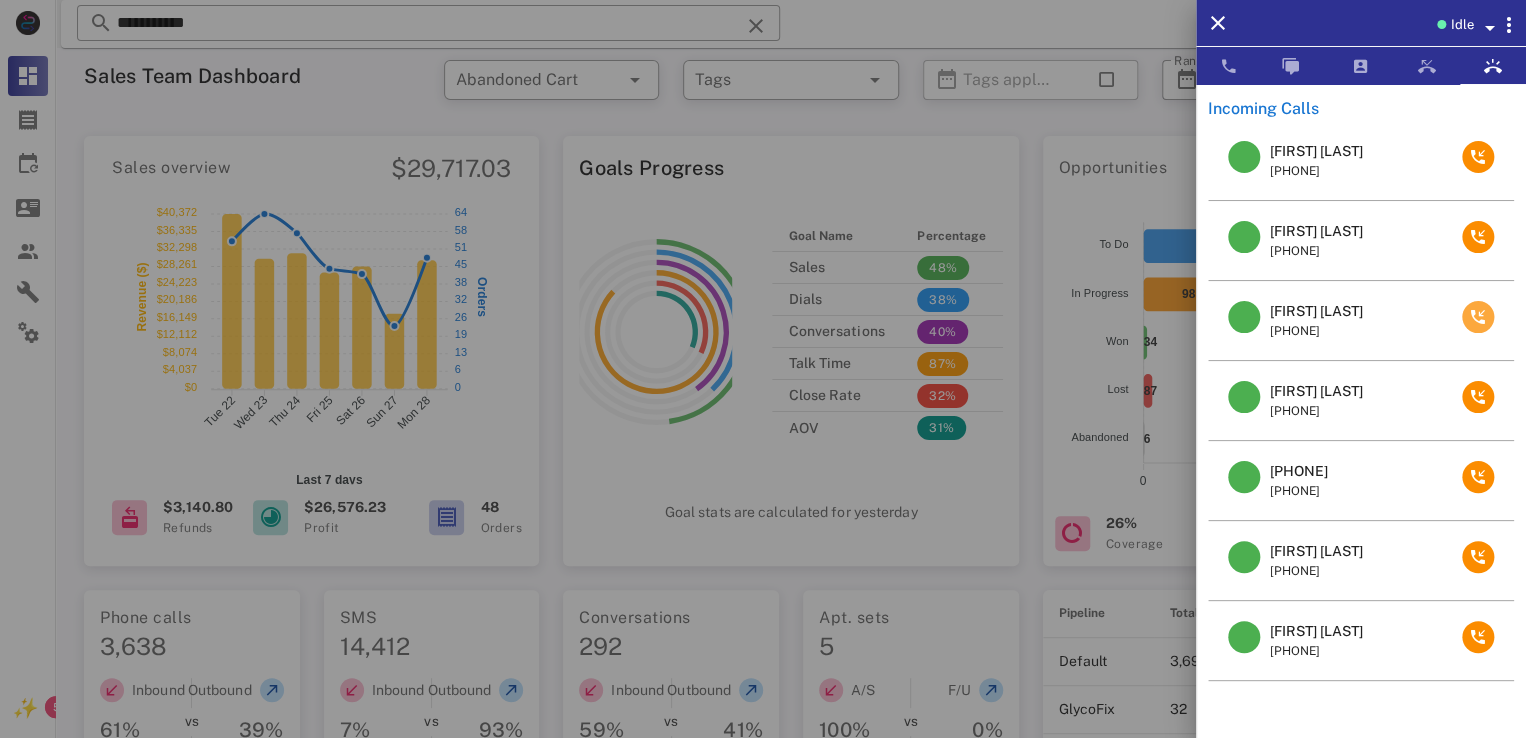 click at bounding box center (1478, 317) 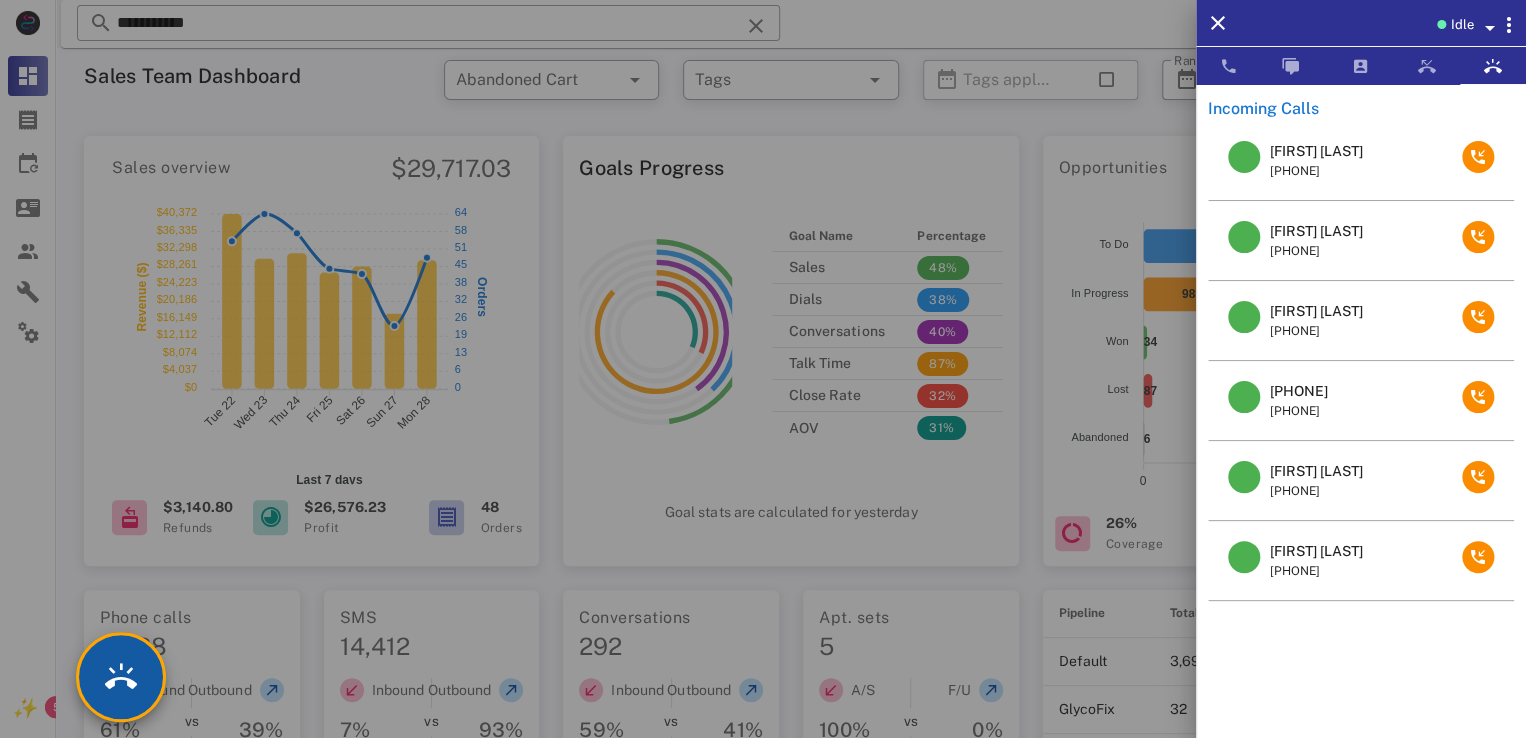 drag, startPoint x: 154, startPoint y: 665, endPoint x: 175, endPoint y: 663, distance: 21.095022 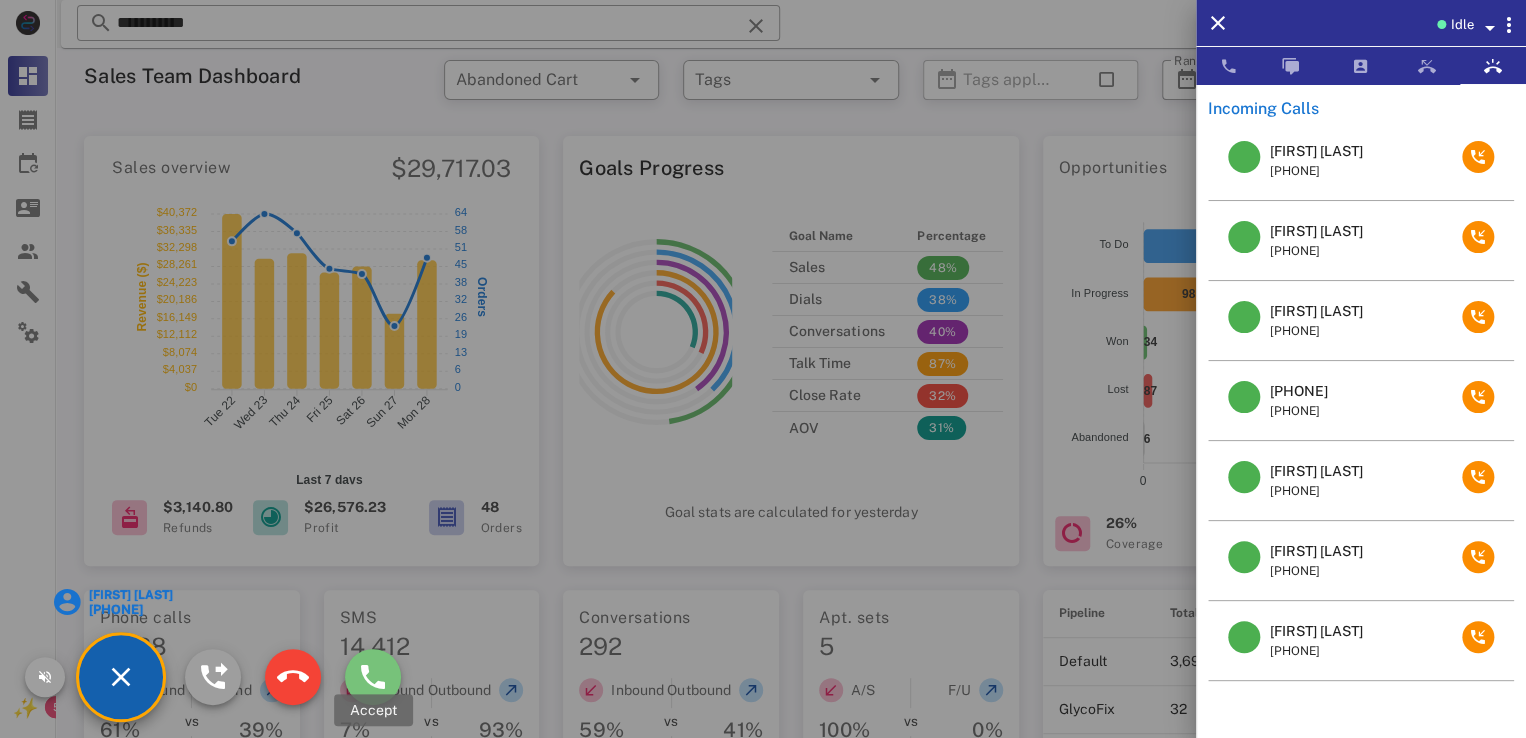 click at bounding box center (373, 677) 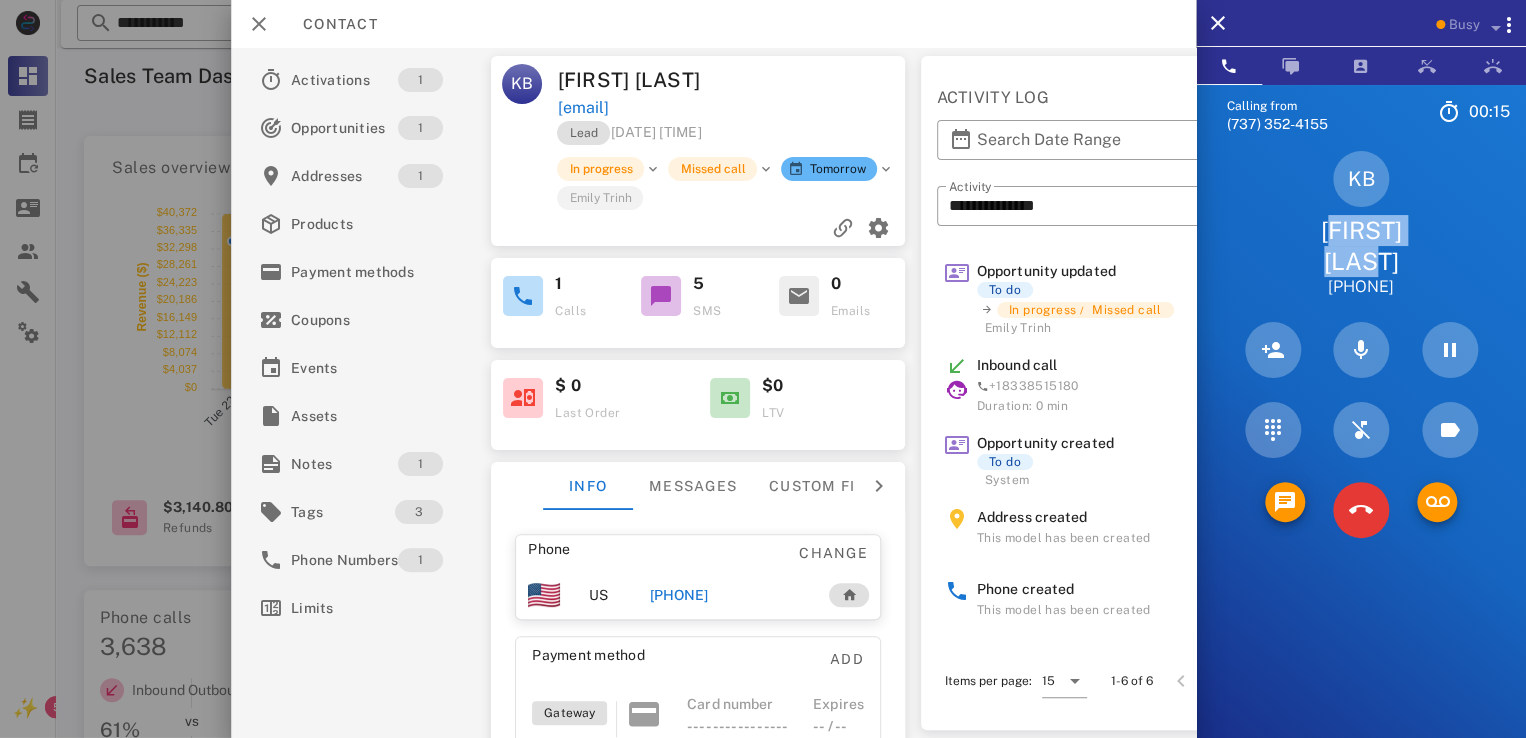 drag, startPoint x: 1364, startPoint y: 228, endPoint x: 1492, endPoint y: 241, distance: 128.65846 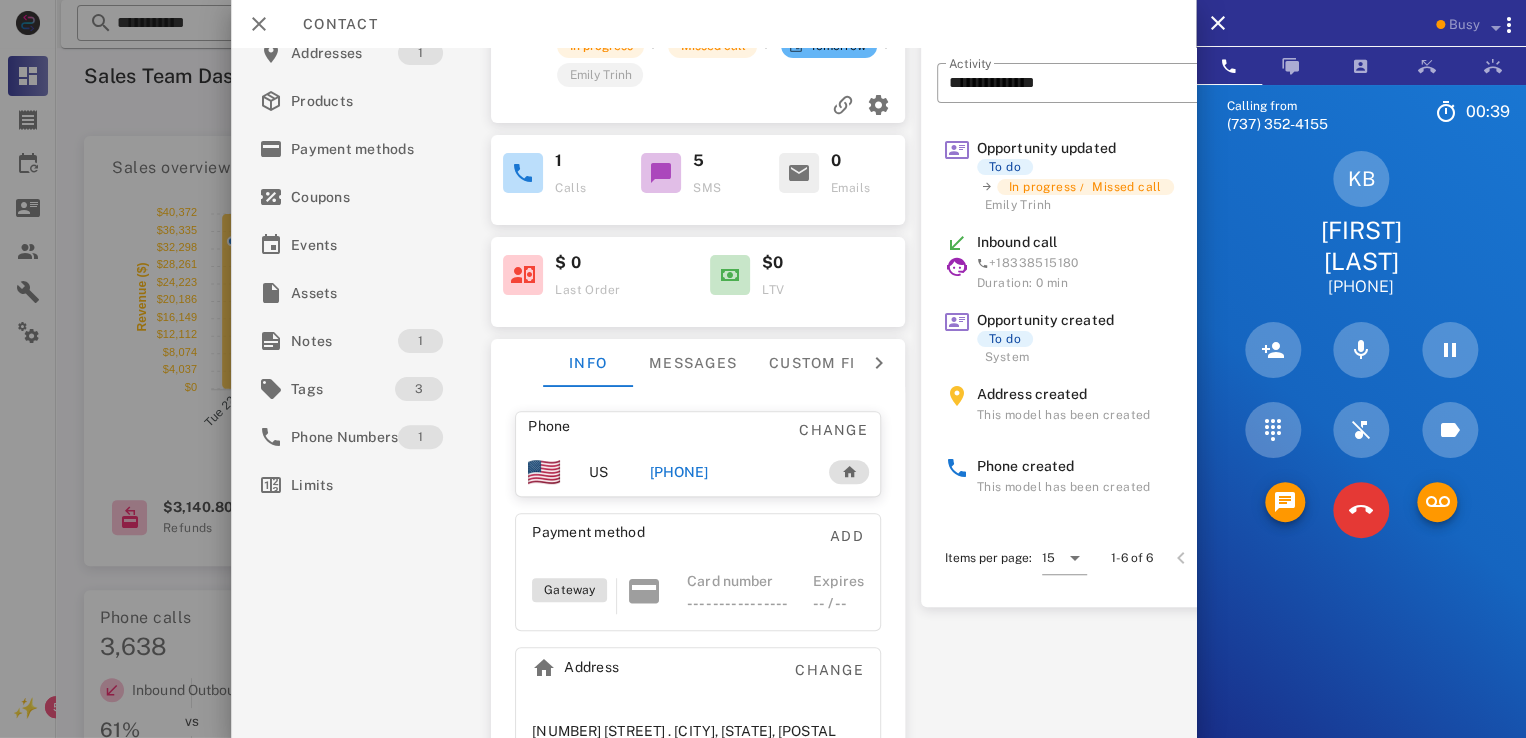 scroll, scrollTop: 0, scrollLeft: 0, axis: both 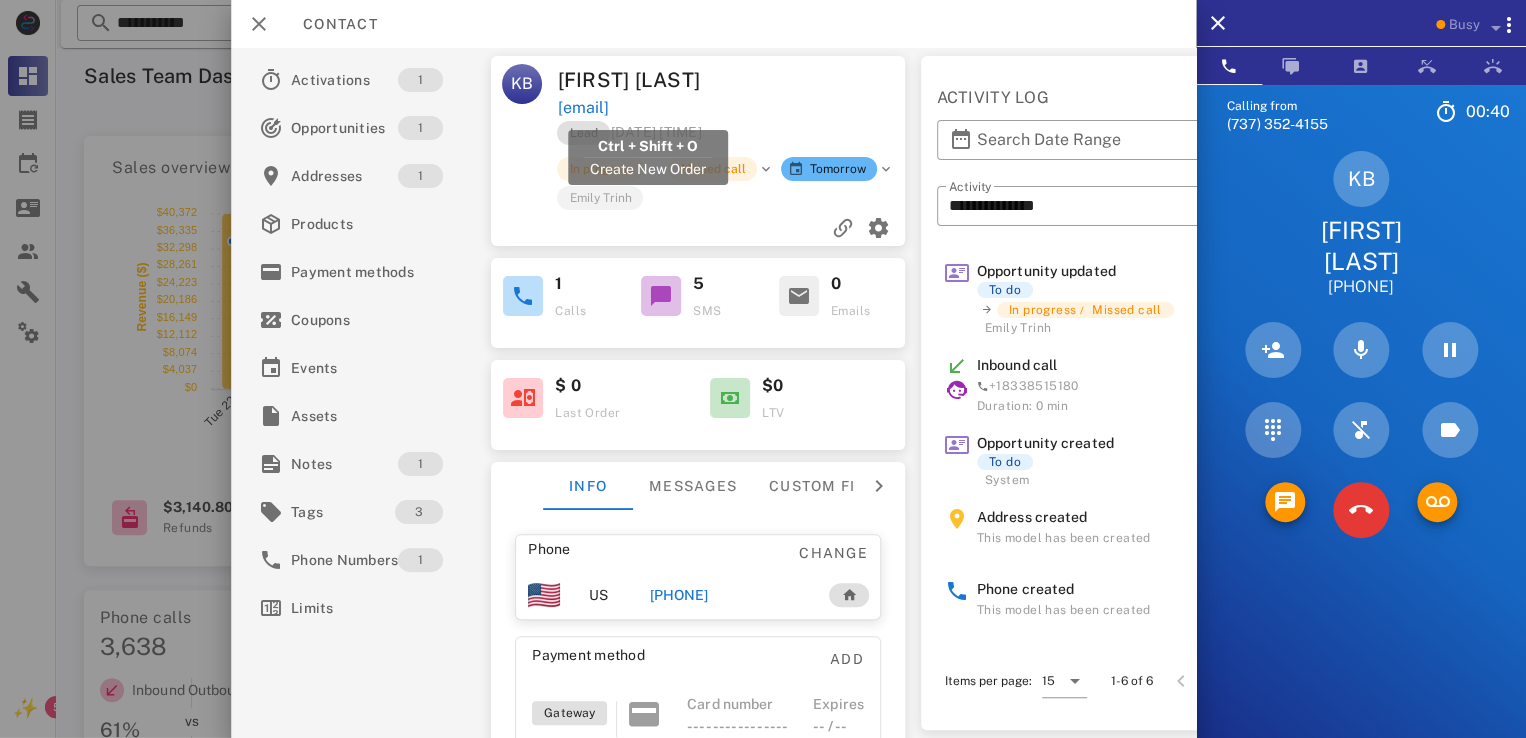 click on "[EMAIL]" at bounding box center (583, 108) 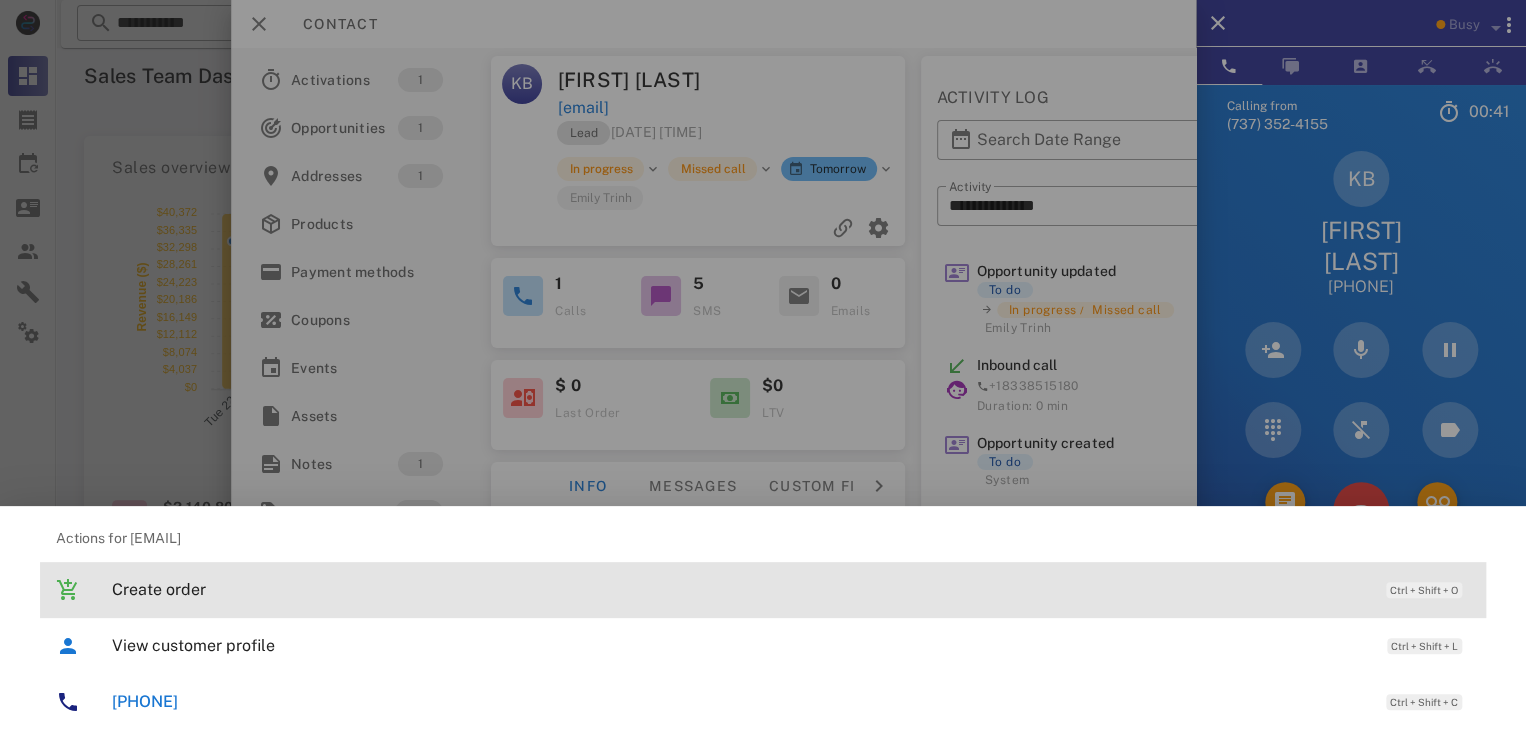 click on "Create order Ctrl + Shift + O" at bounding box center (791, 589) 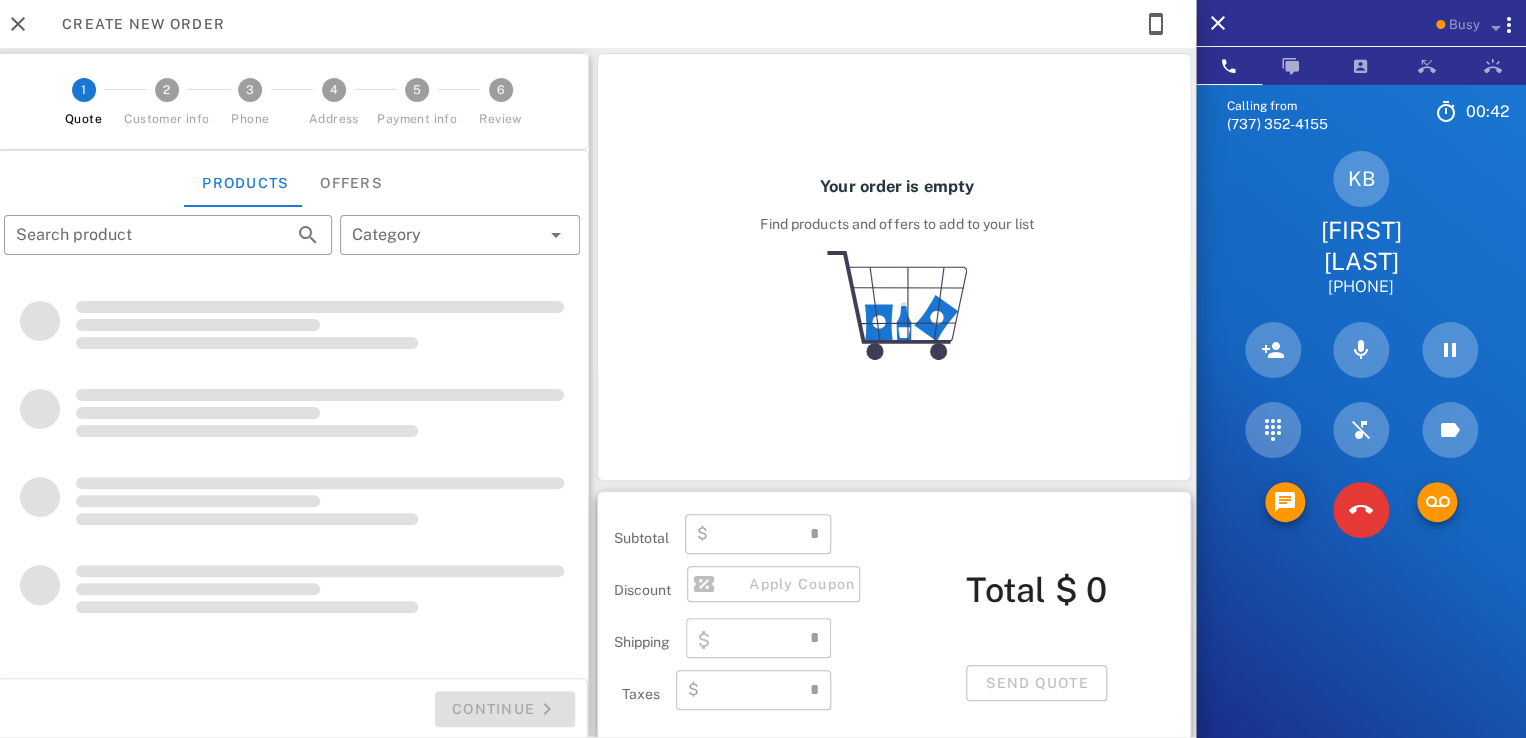 type on "**********" 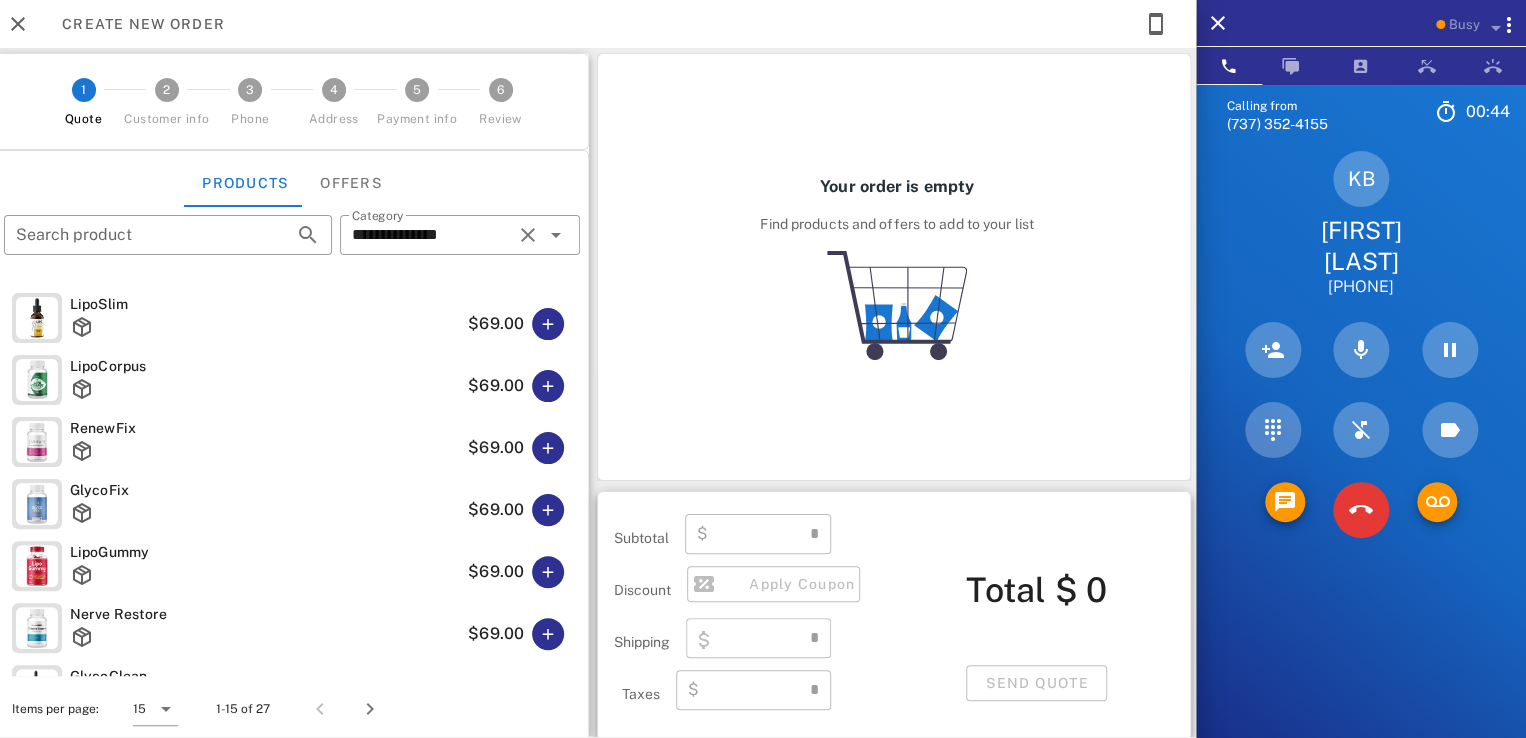 type on "****" 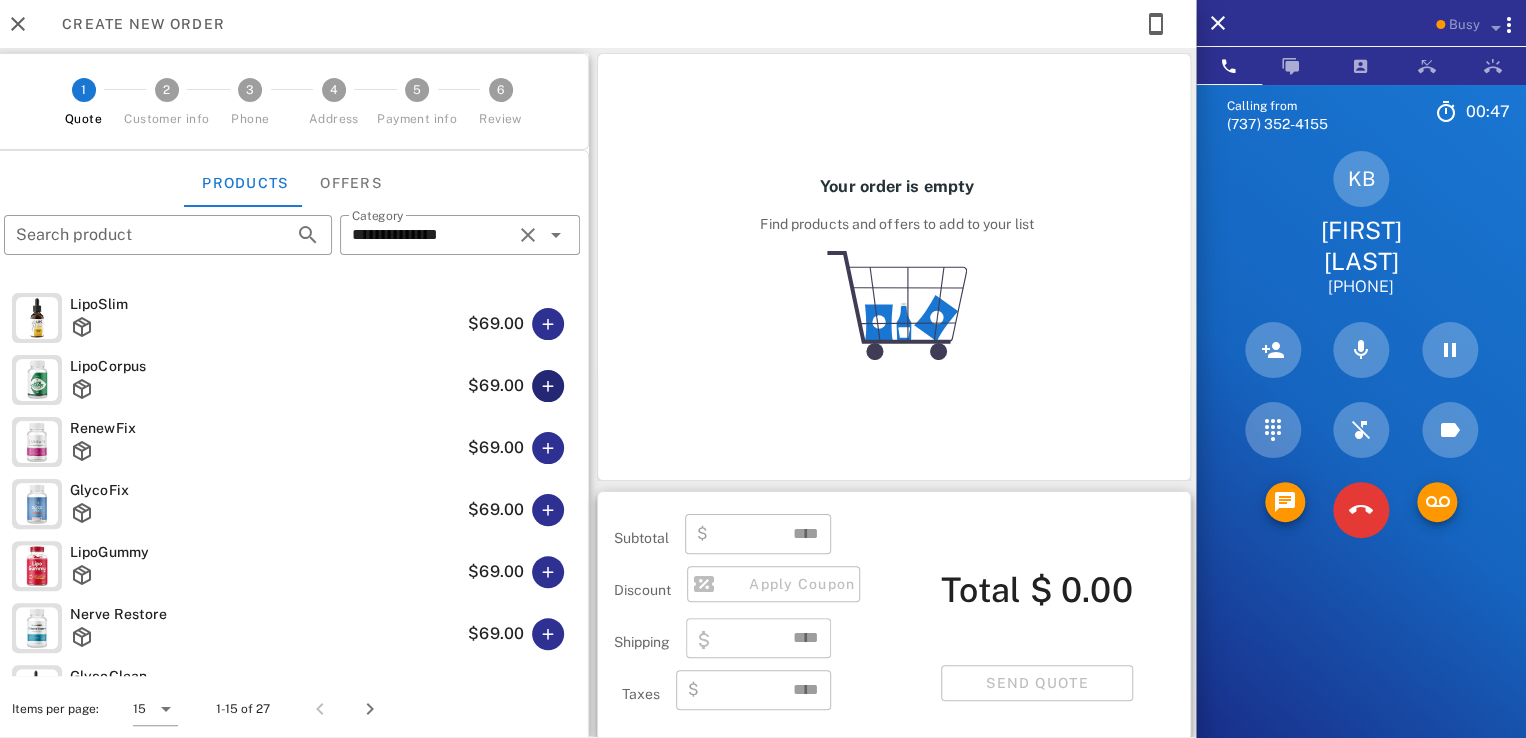 click at bounding box center (548, 386) 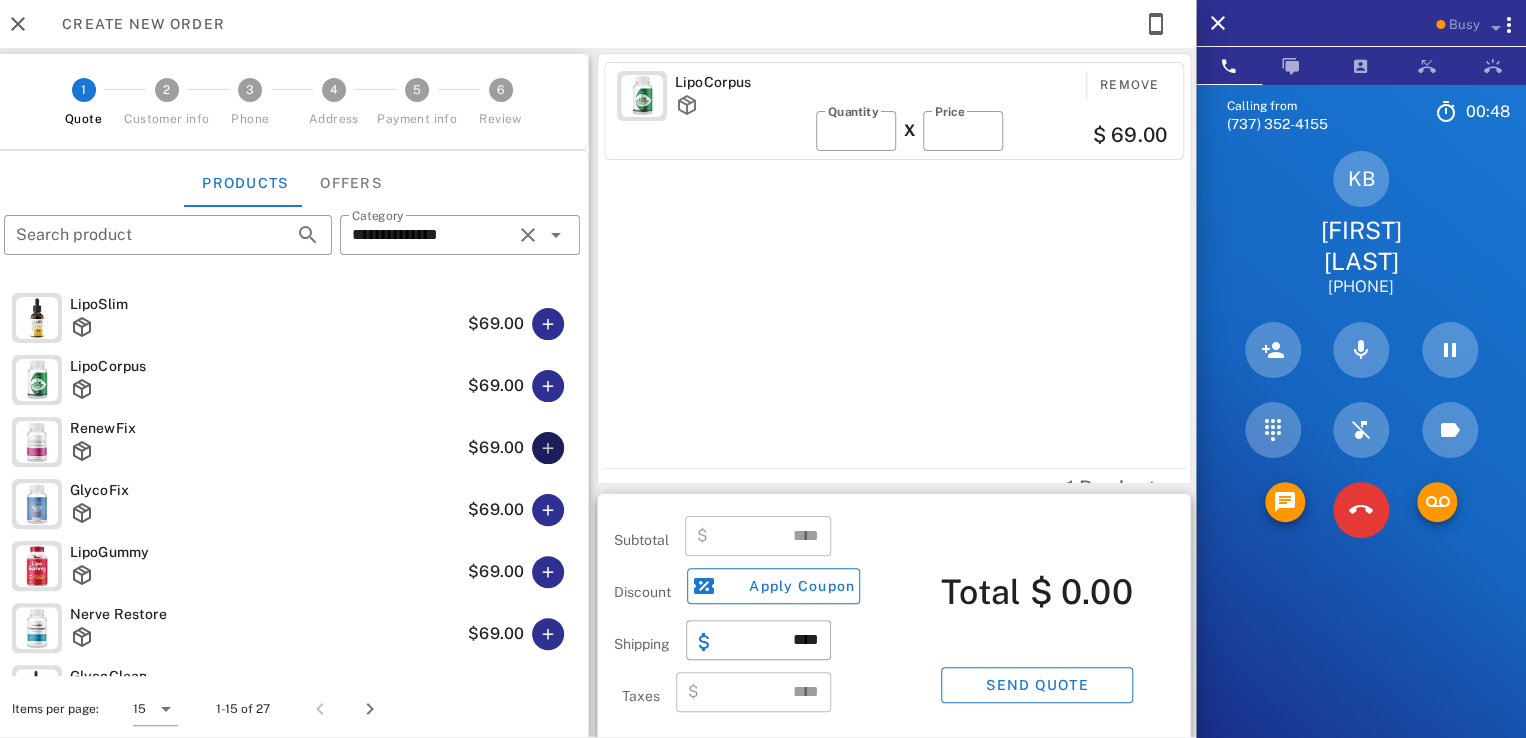 click at bounding box center (548, 448) 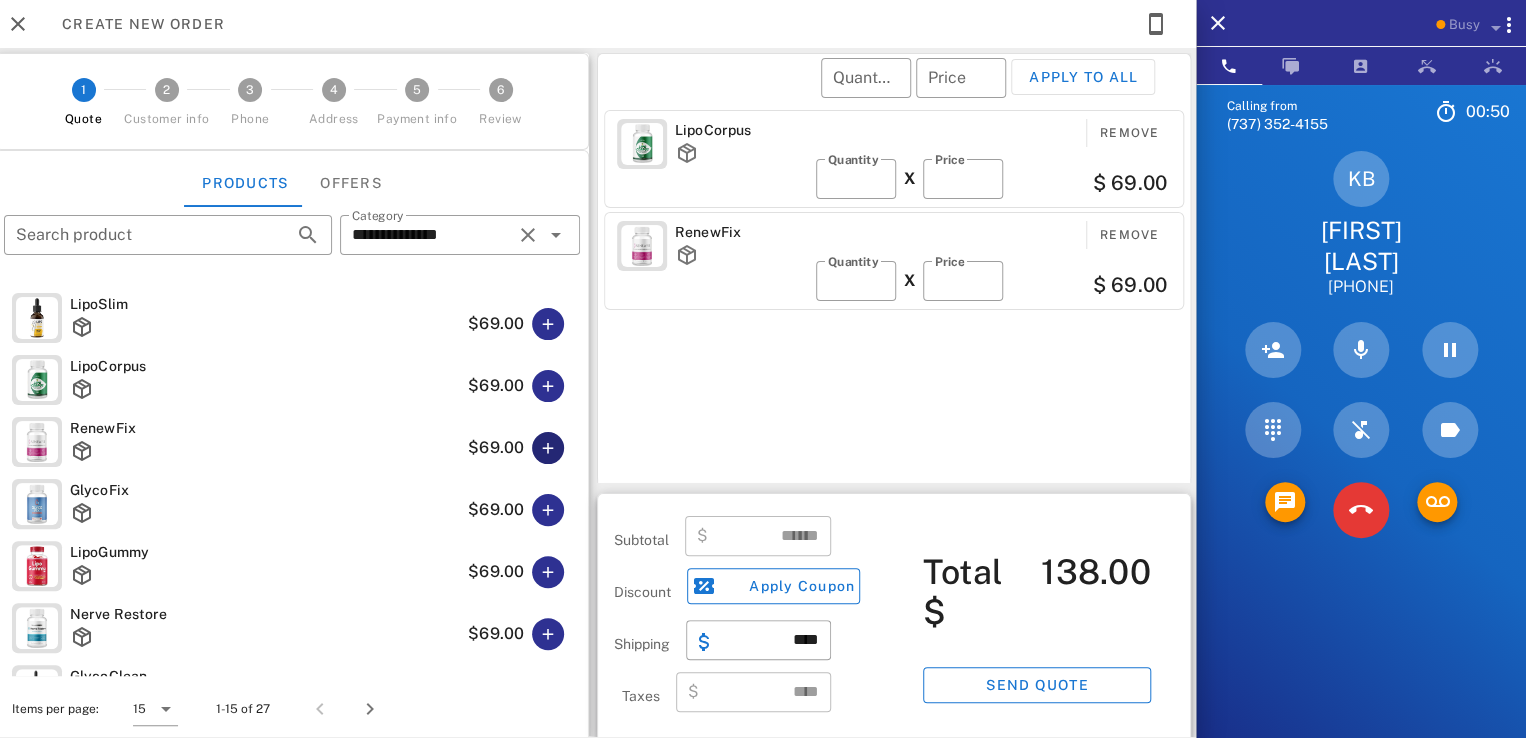 scroll, scrollTop: 100, scrollLeft: 0, axis: vertical 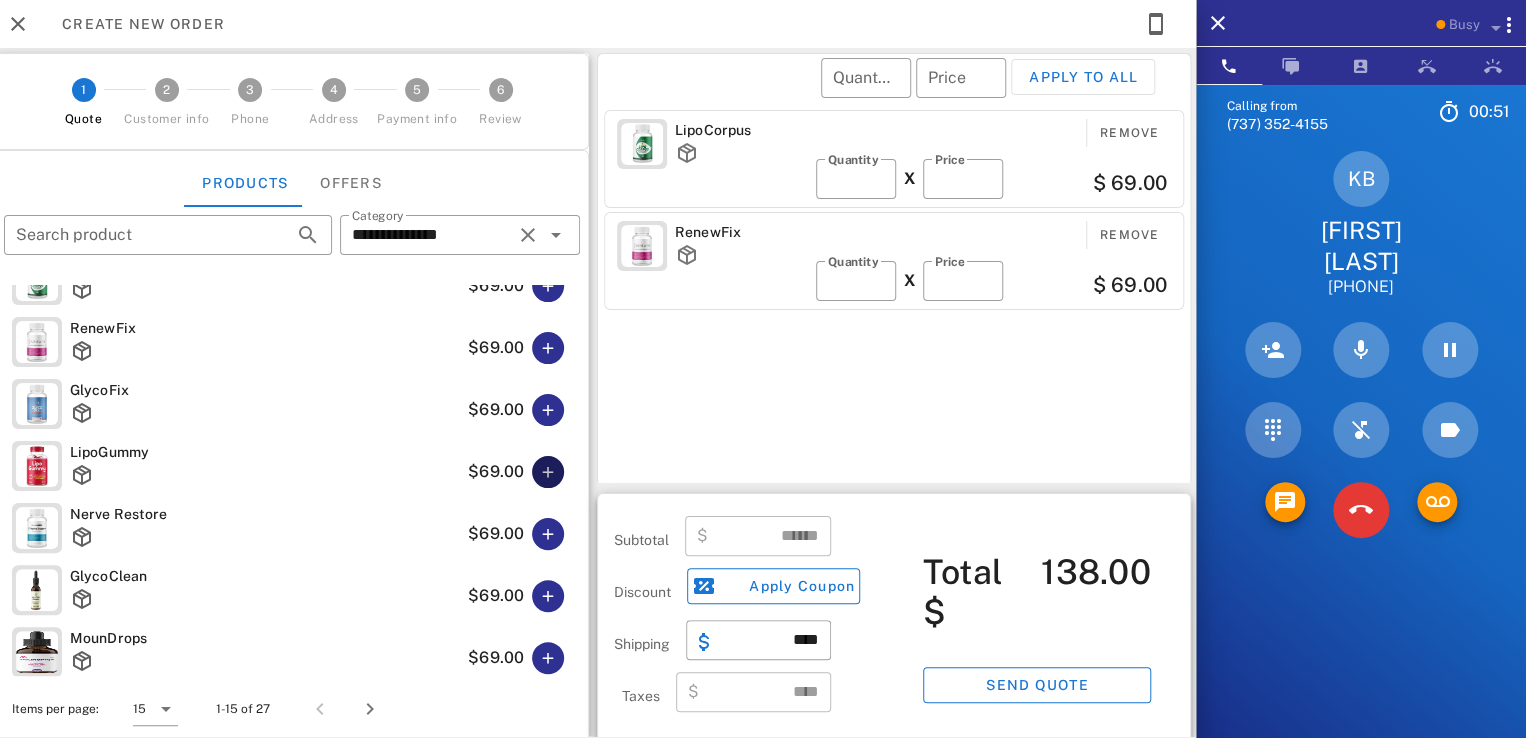 click at bounding box center (548, 472) 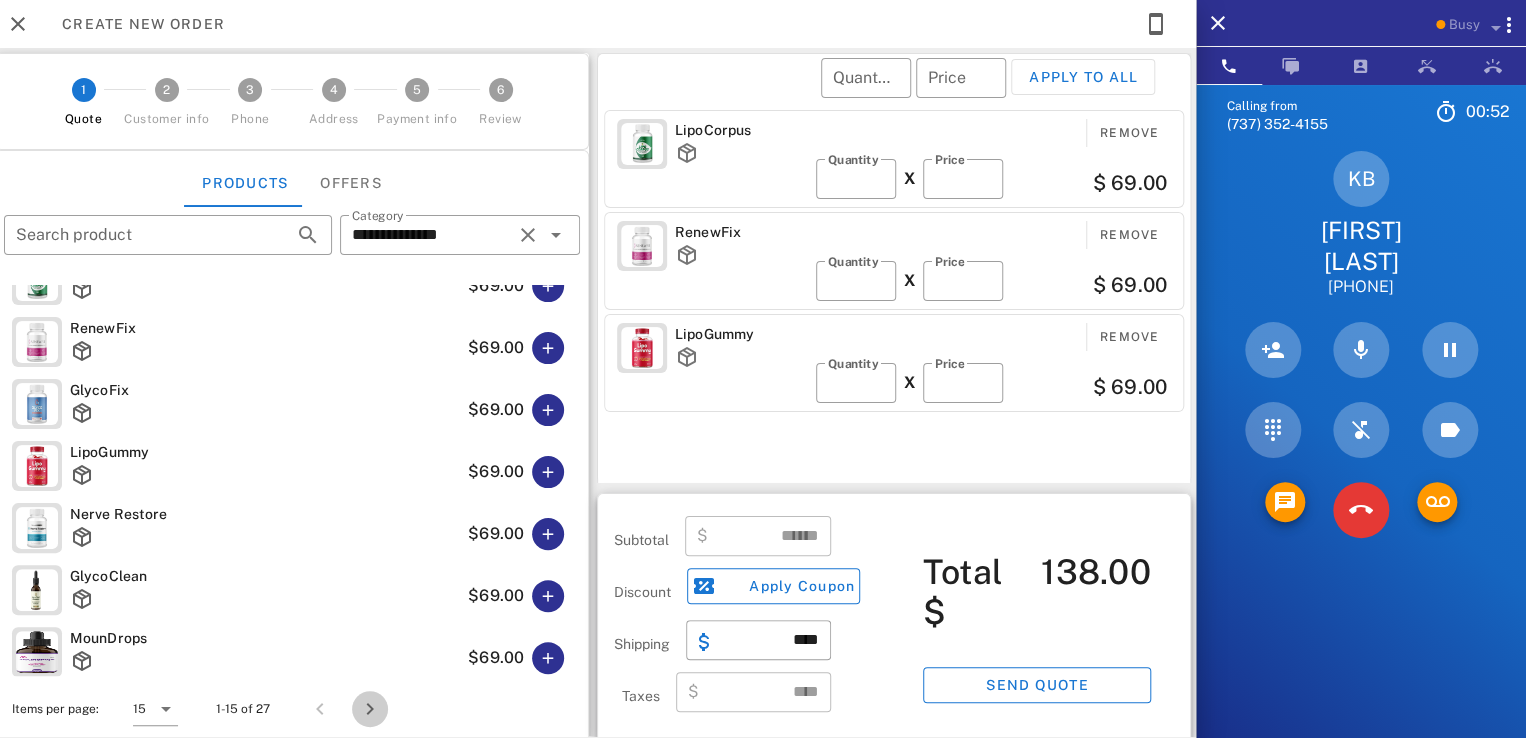 drag, startPoint x: 363, startPoint y: 713, endPoint x: 359, endPoint y: 701, distance: 12.649111 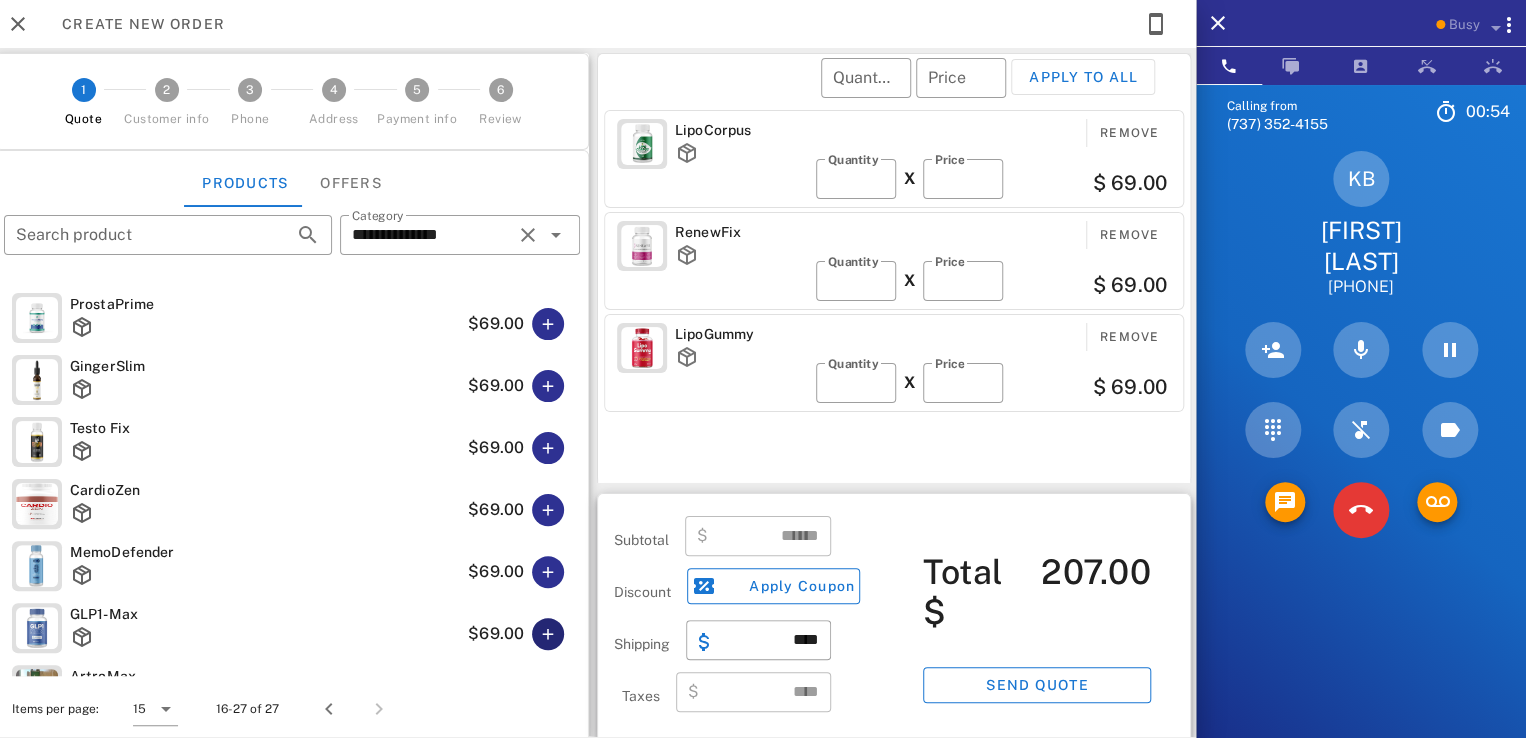 click at bounding box center (548, 634) 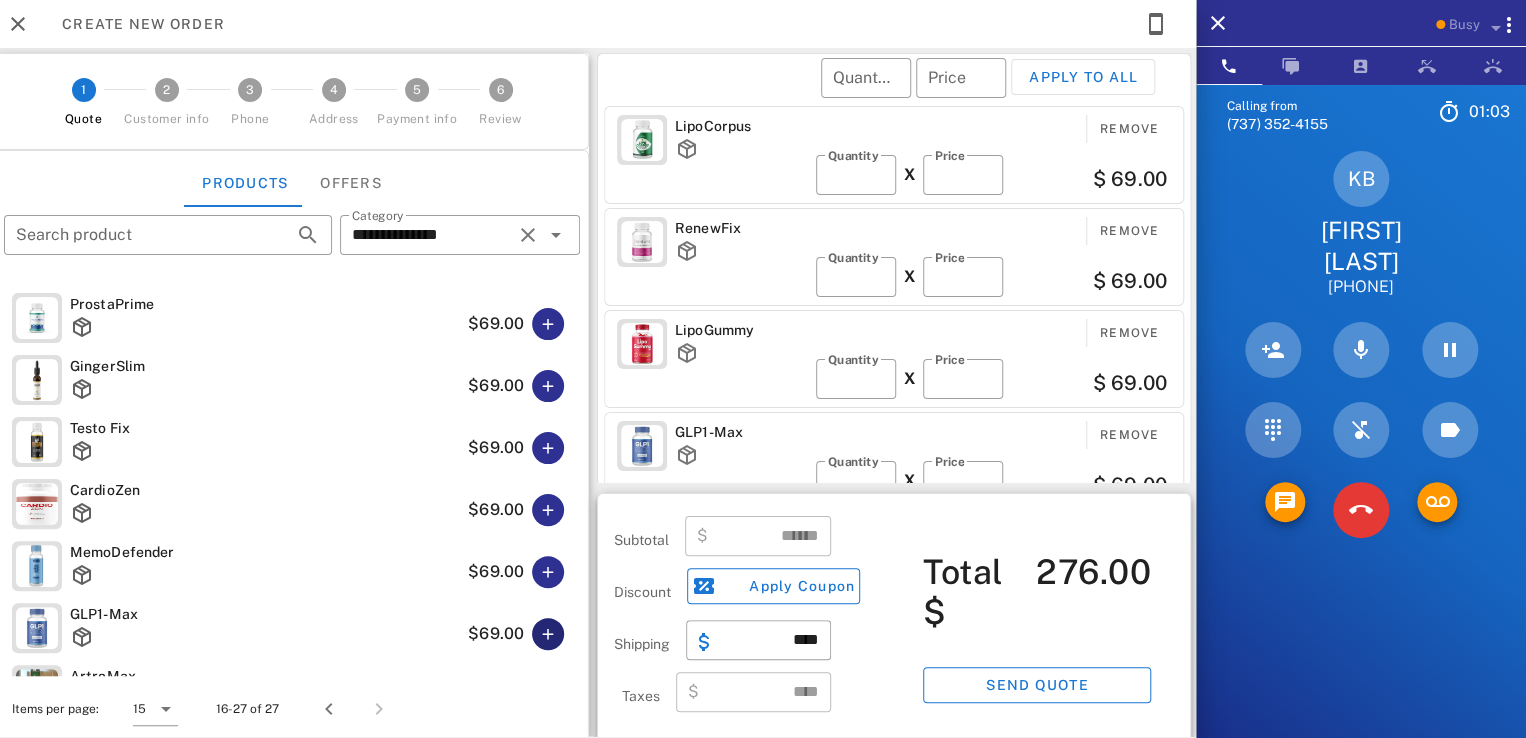 scroll, scrollTop: 4, scrollLeft: 0, axis: vertical 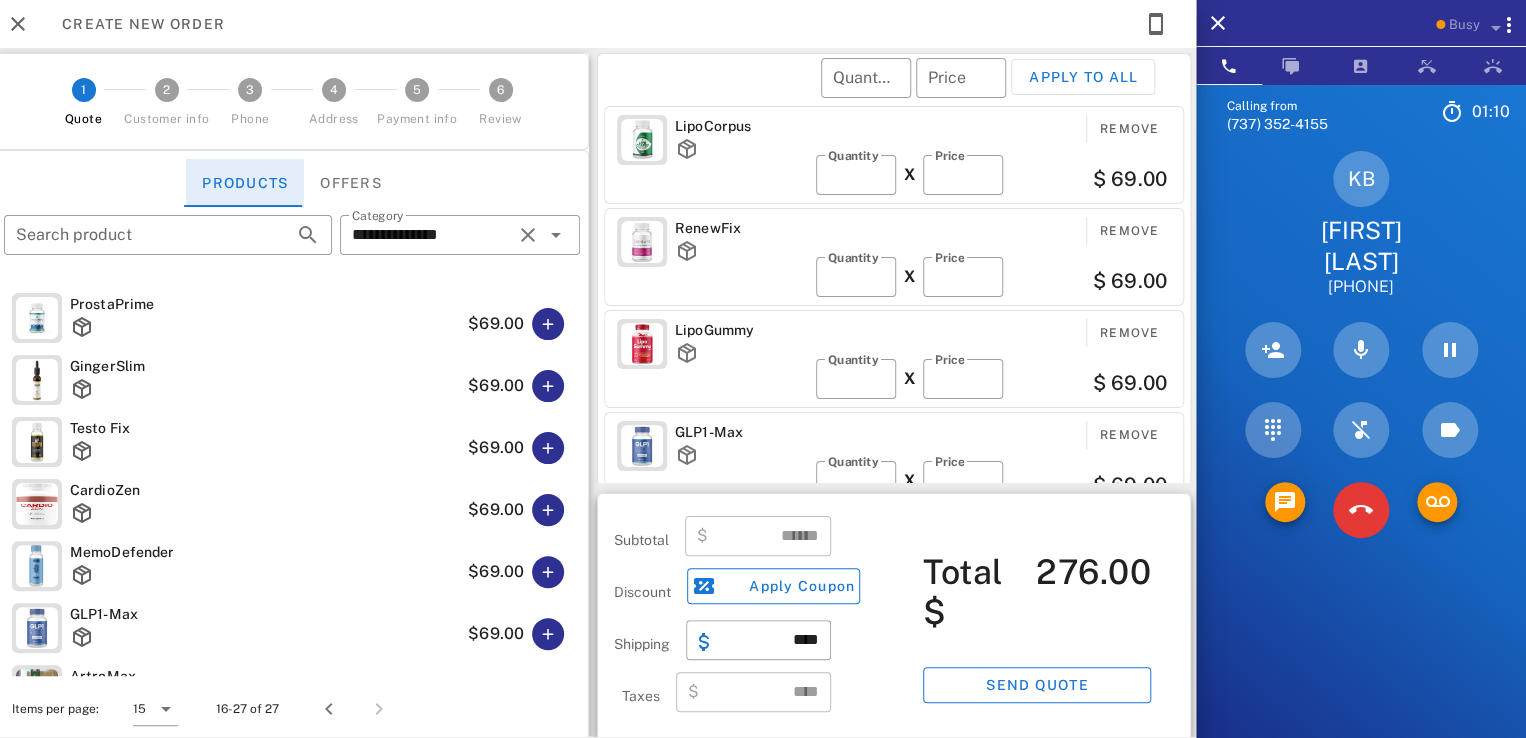 drag, startPoint x: 553, startPoint y: 192, endPoint x: 292, endPoint y: 173, distance: 261.69064 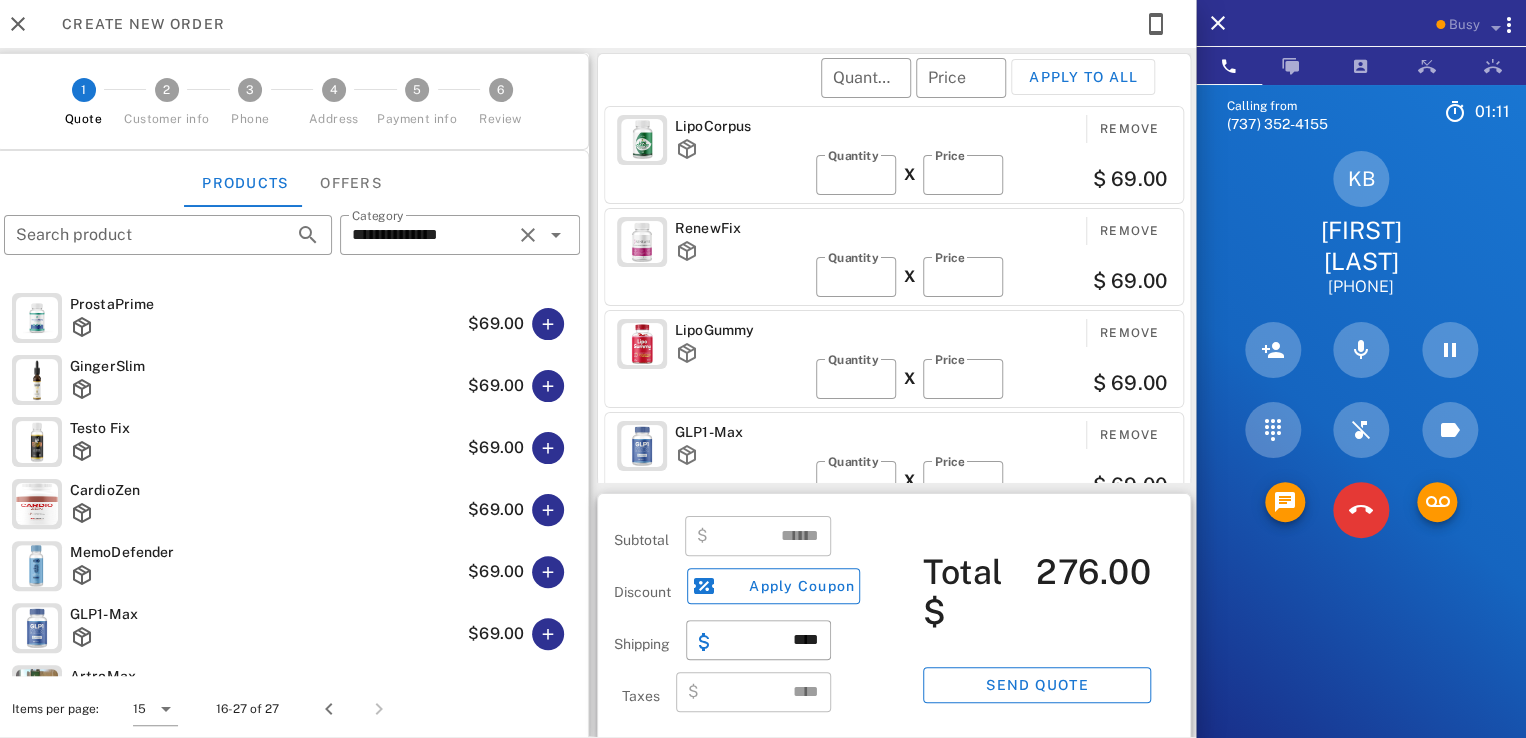 drag, startPoint x: 292, startPoint y: 173, endPoint x: 624, endPoint y: 65, distance: 349.12463 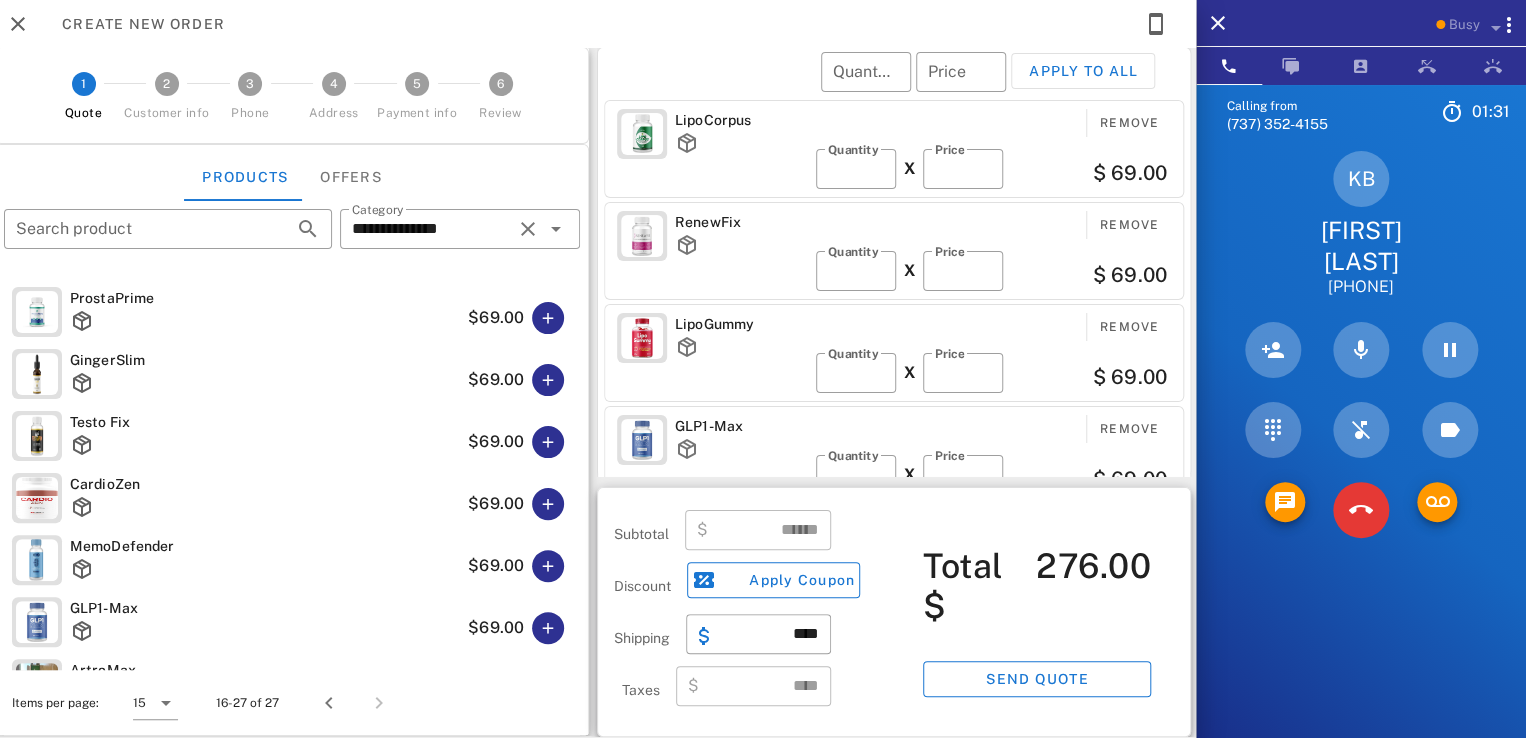 scroll, scrollTop: 9, scrollLeft: 0, axis: vertical 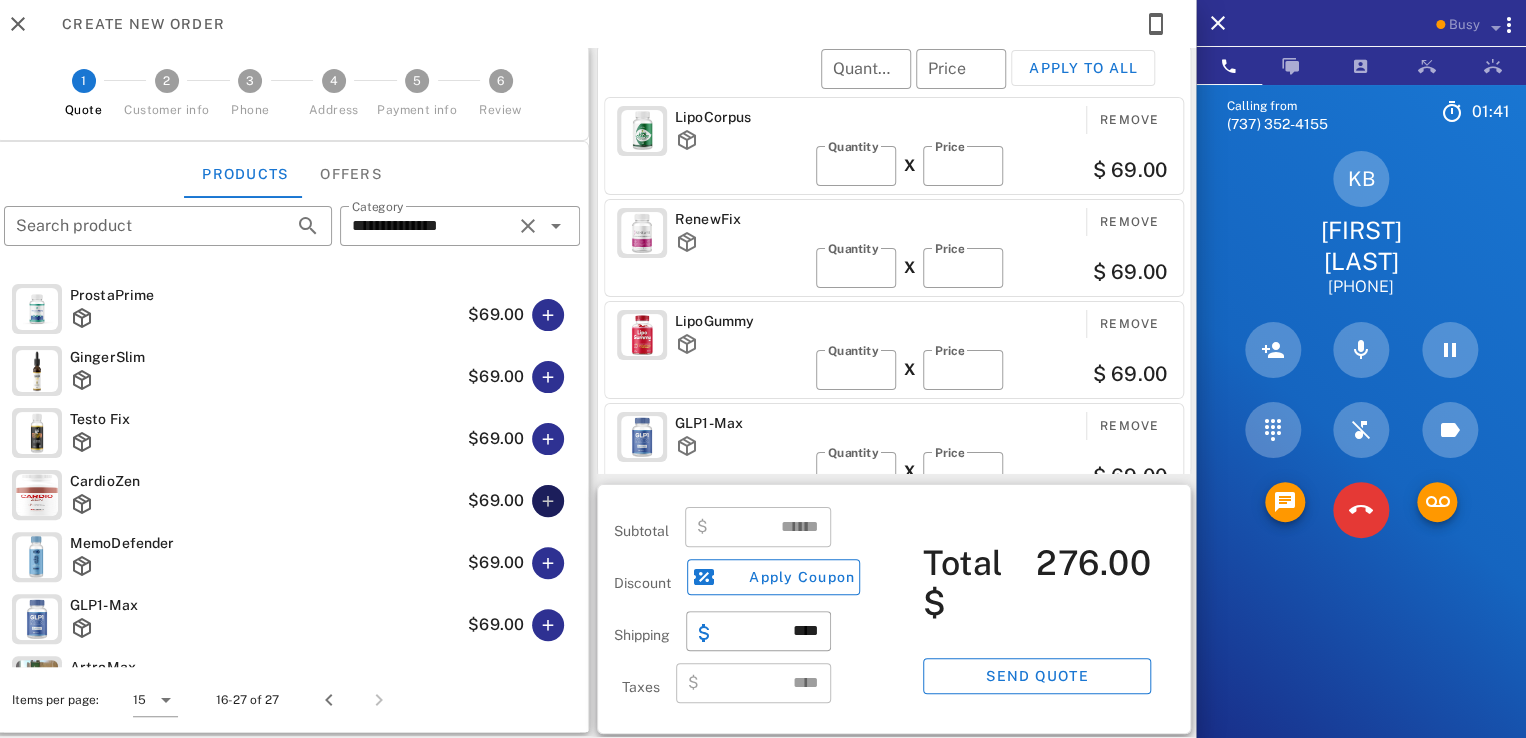 click at bounding box center [548, 501] 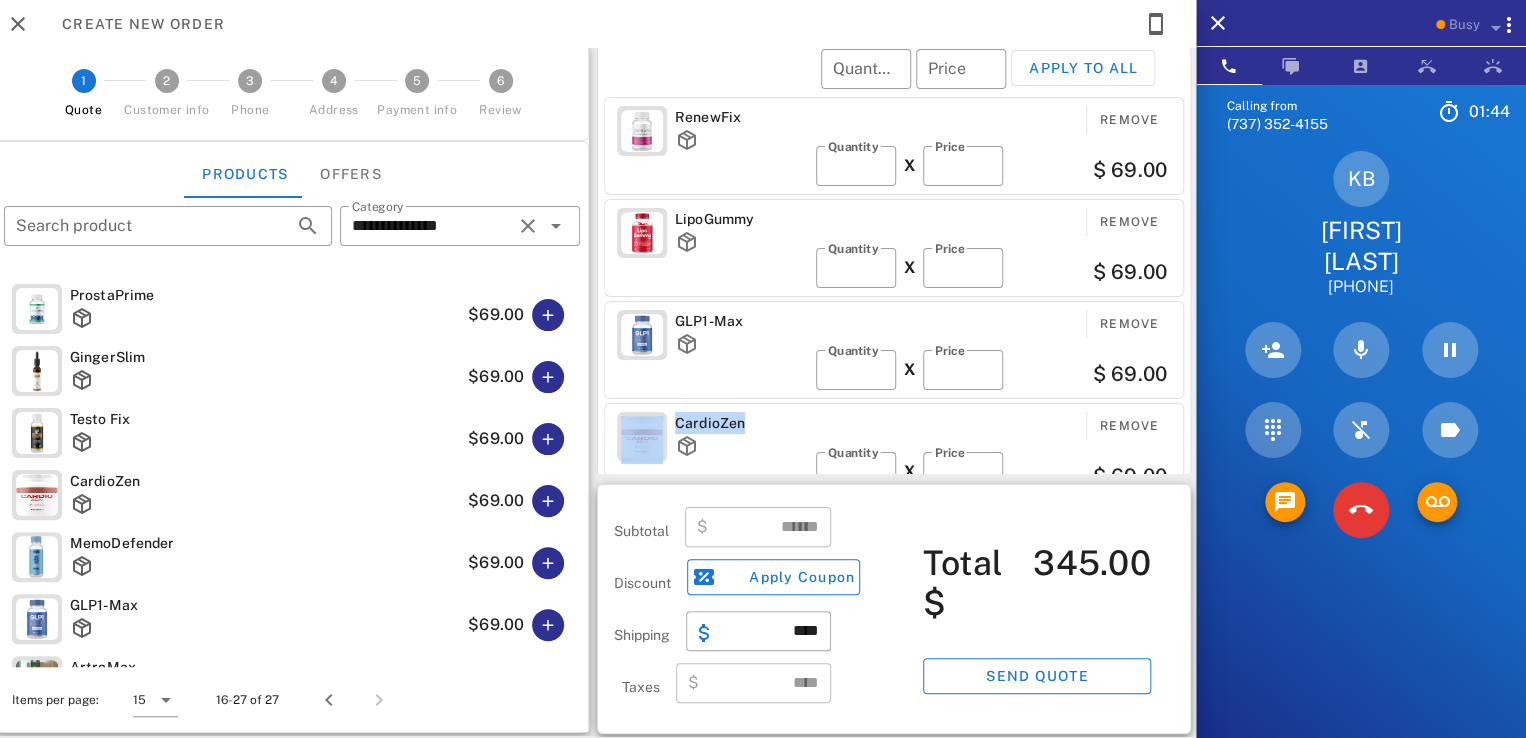 drag, startPoint x: 740, startPoint y: 419, endPoint x: 654, endPoint y: 420, distance: 86.00581 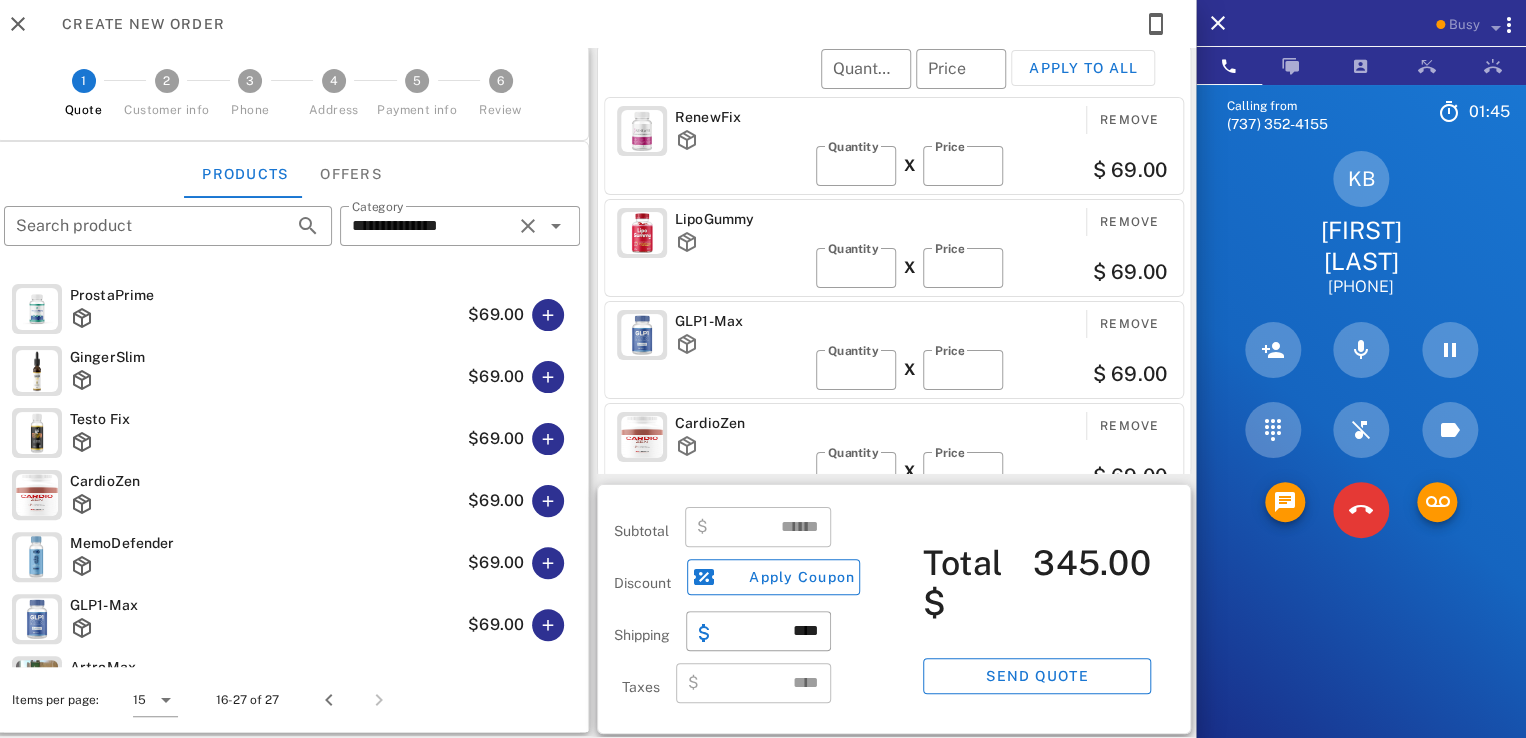click on "GLP1-Max  Remove  ​ Quantity * X ​ Price **  $ 69.00" at bounding box center [894, 350] 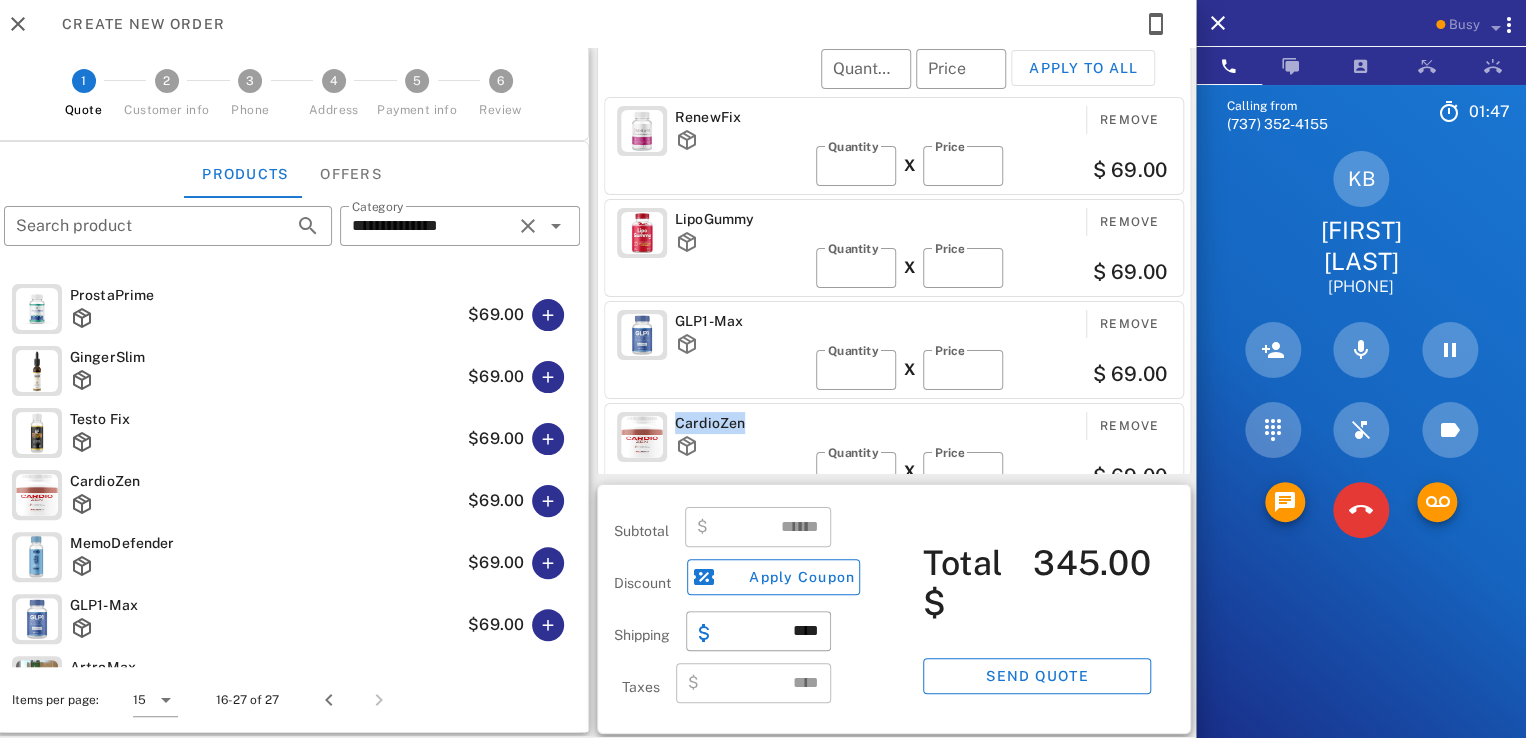 drag, startPoint x: 667, startPoint y: 417, endPoint x: 740, endPoint y: 406, distance: 73.82411 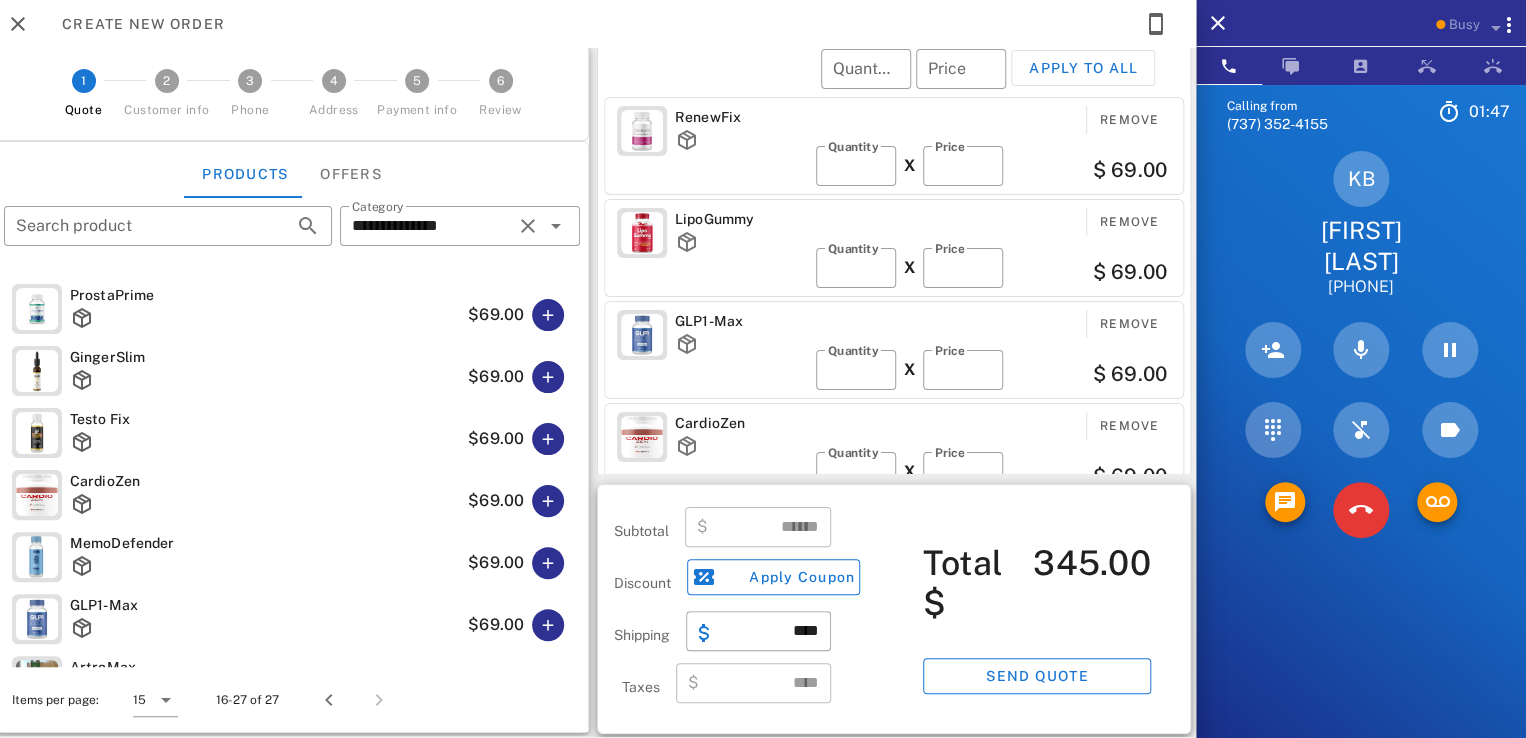 click on "GLP1-Max  Remove  ​ Quantity * X ​ Price **  $ 69.00" at bounding box center (894, 350) 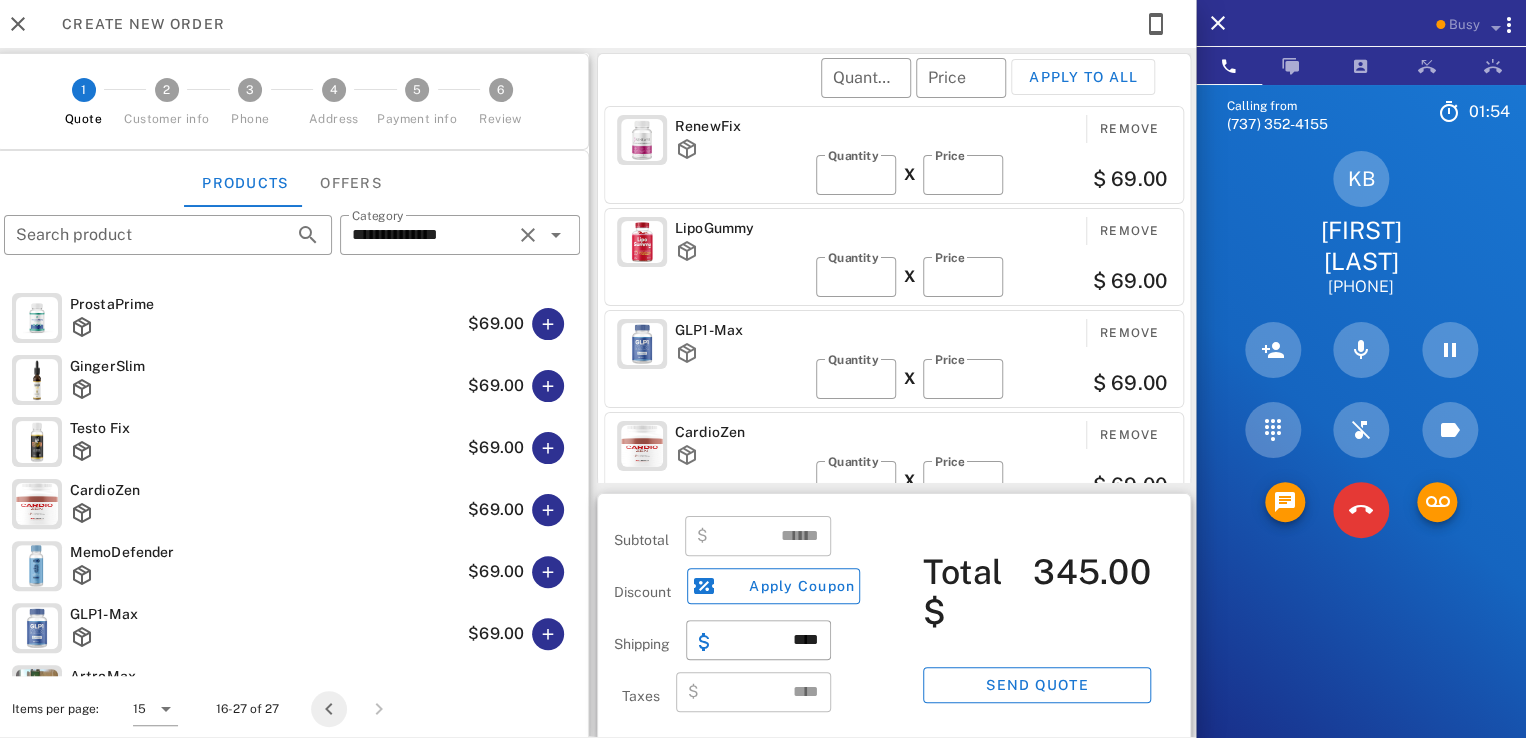 click at bounding box center (329, 709) 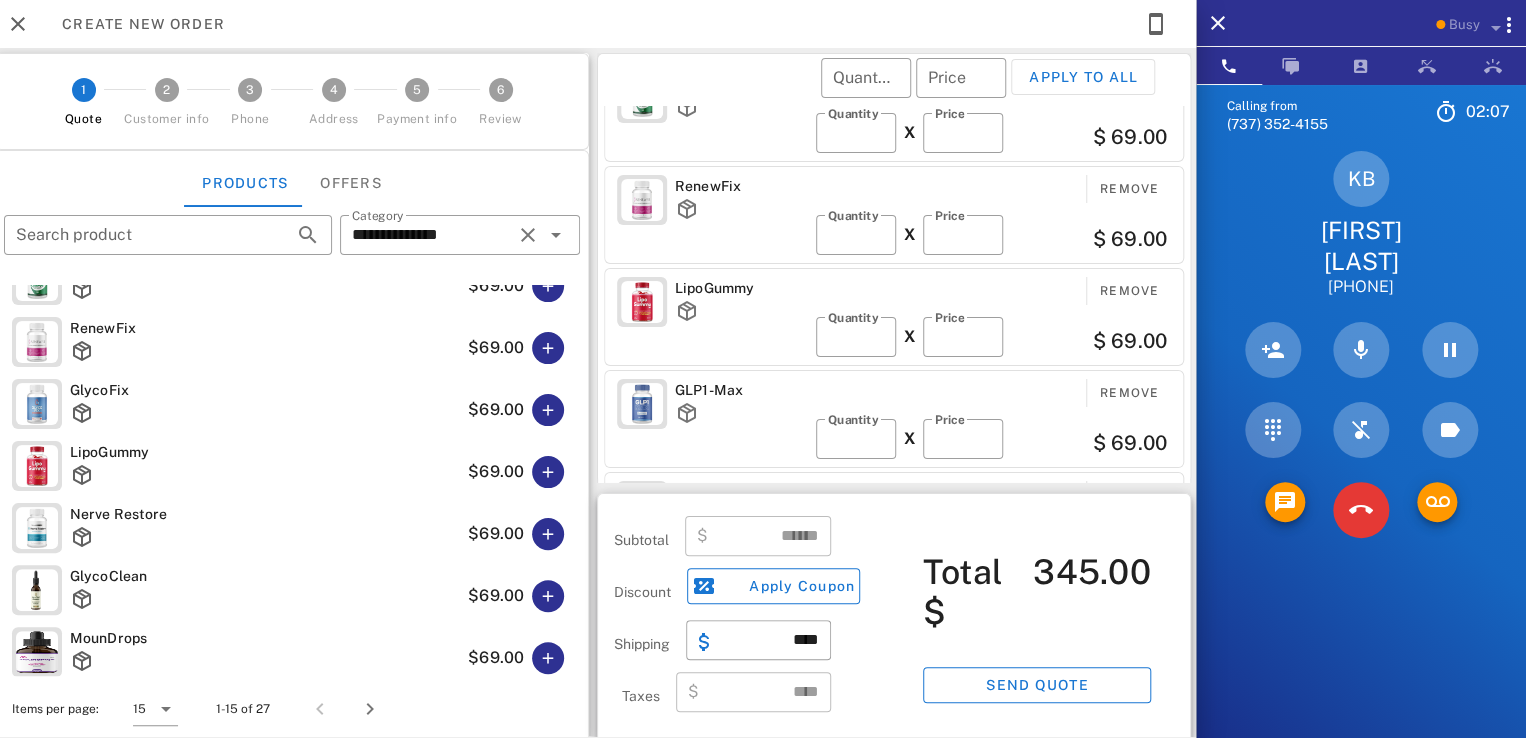 scroll, scrollTop: 0, scrollLeft: 0, axis: both 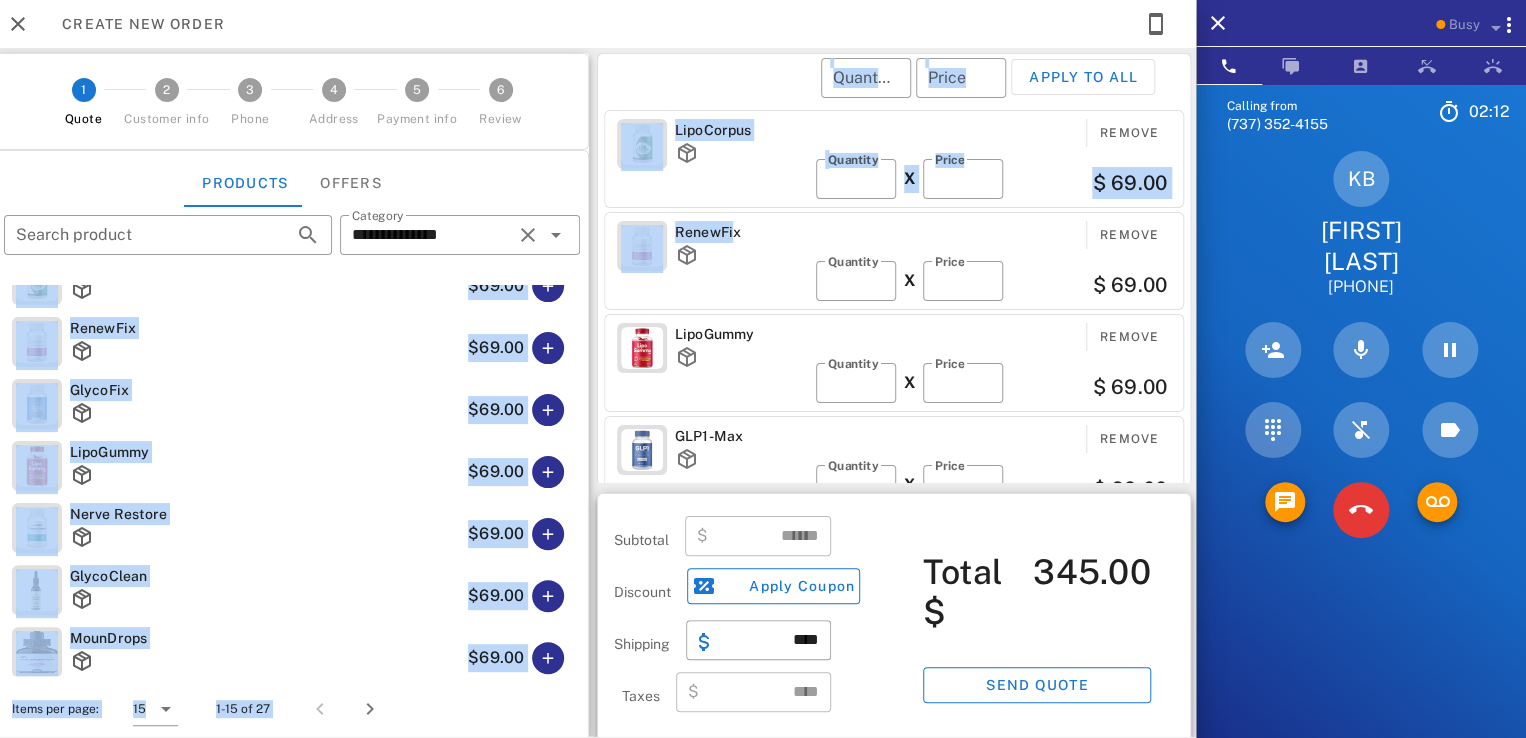 drag, startPoint x: 729, startPoint y: 233, endPoint x: 580, endPoint y: 228, distance: 149.08386 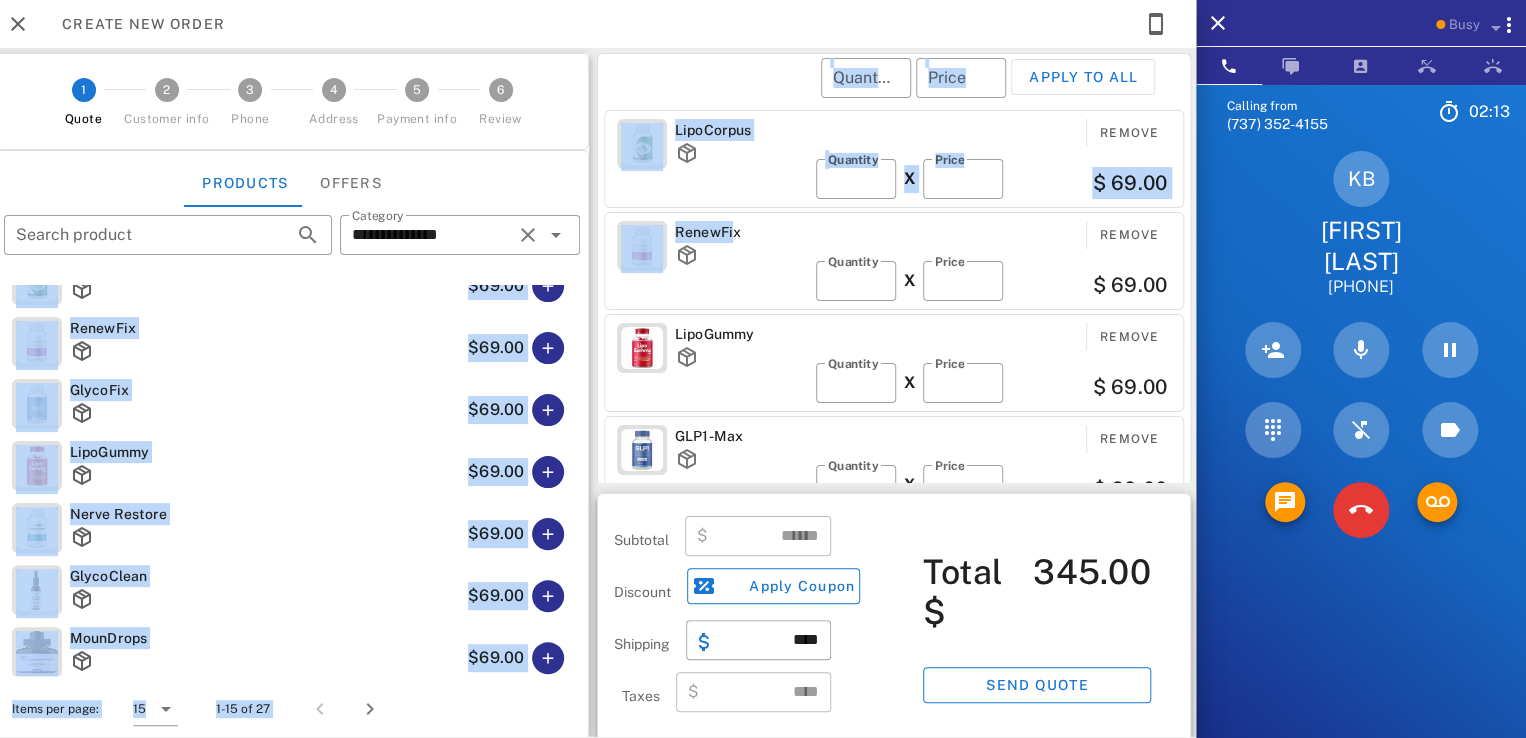 click on "LipoCorpus" at bounding box center (741, 153) 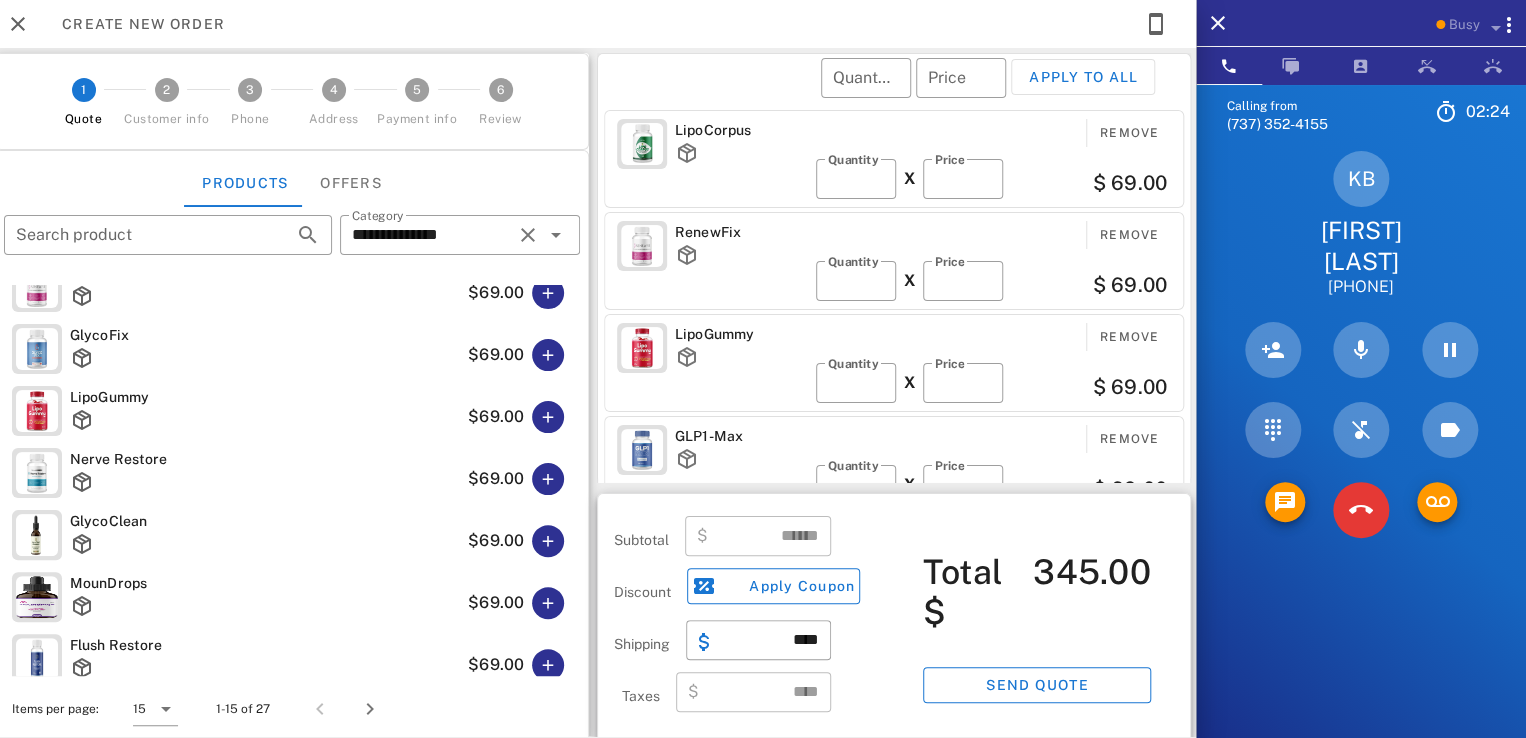 scroll, scrollTop: 255, scrollLeft: 0, axis: vertical 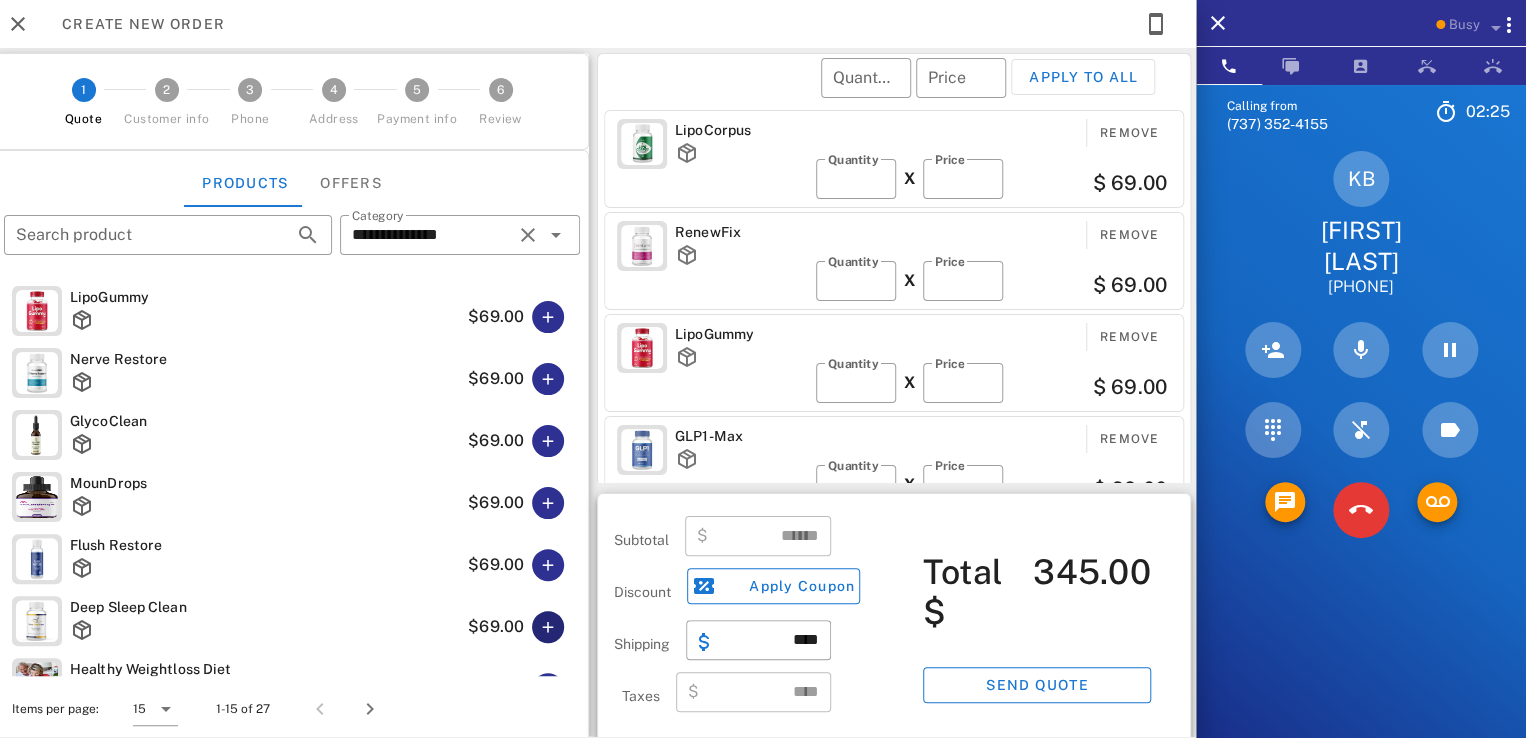 click at bounding box center (548, 627) 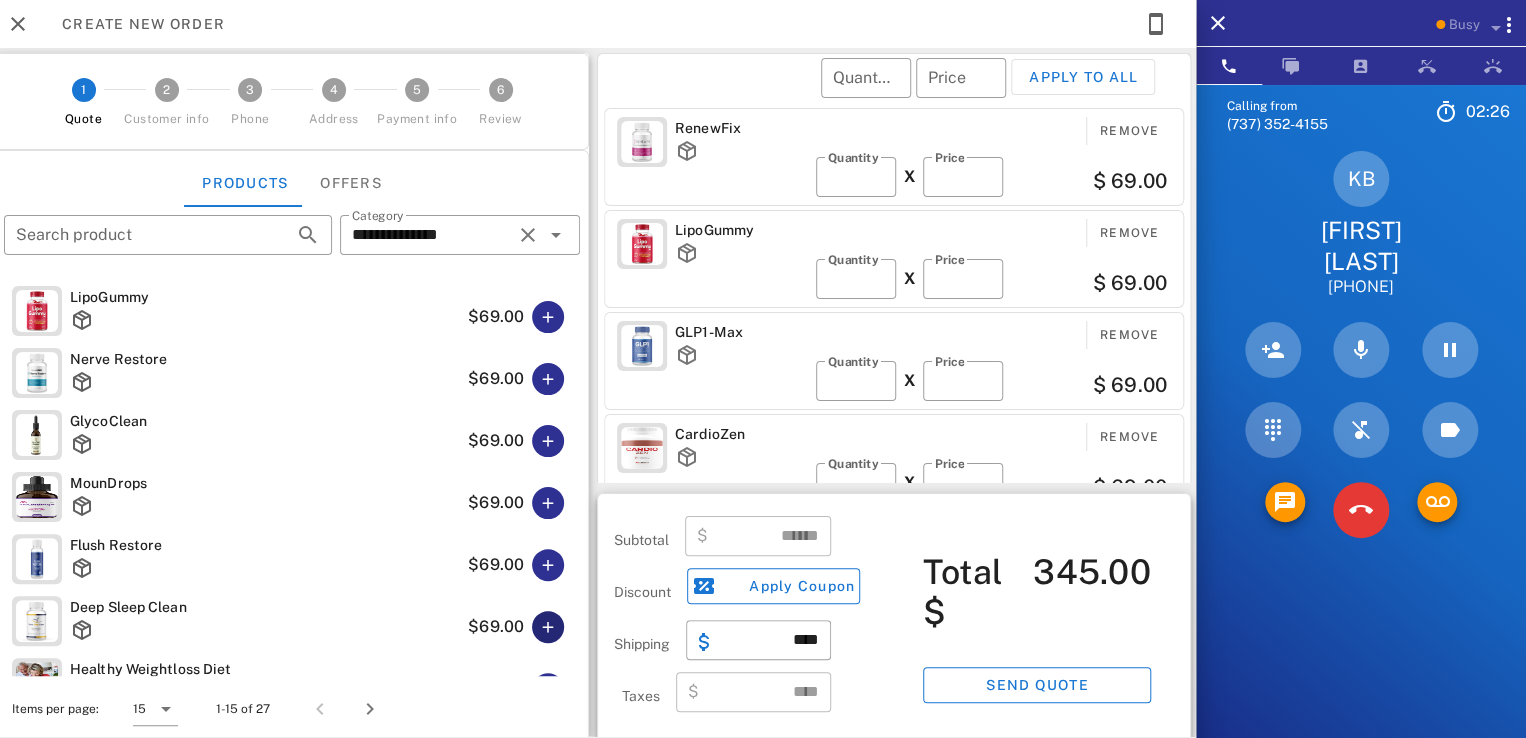 type on "******" 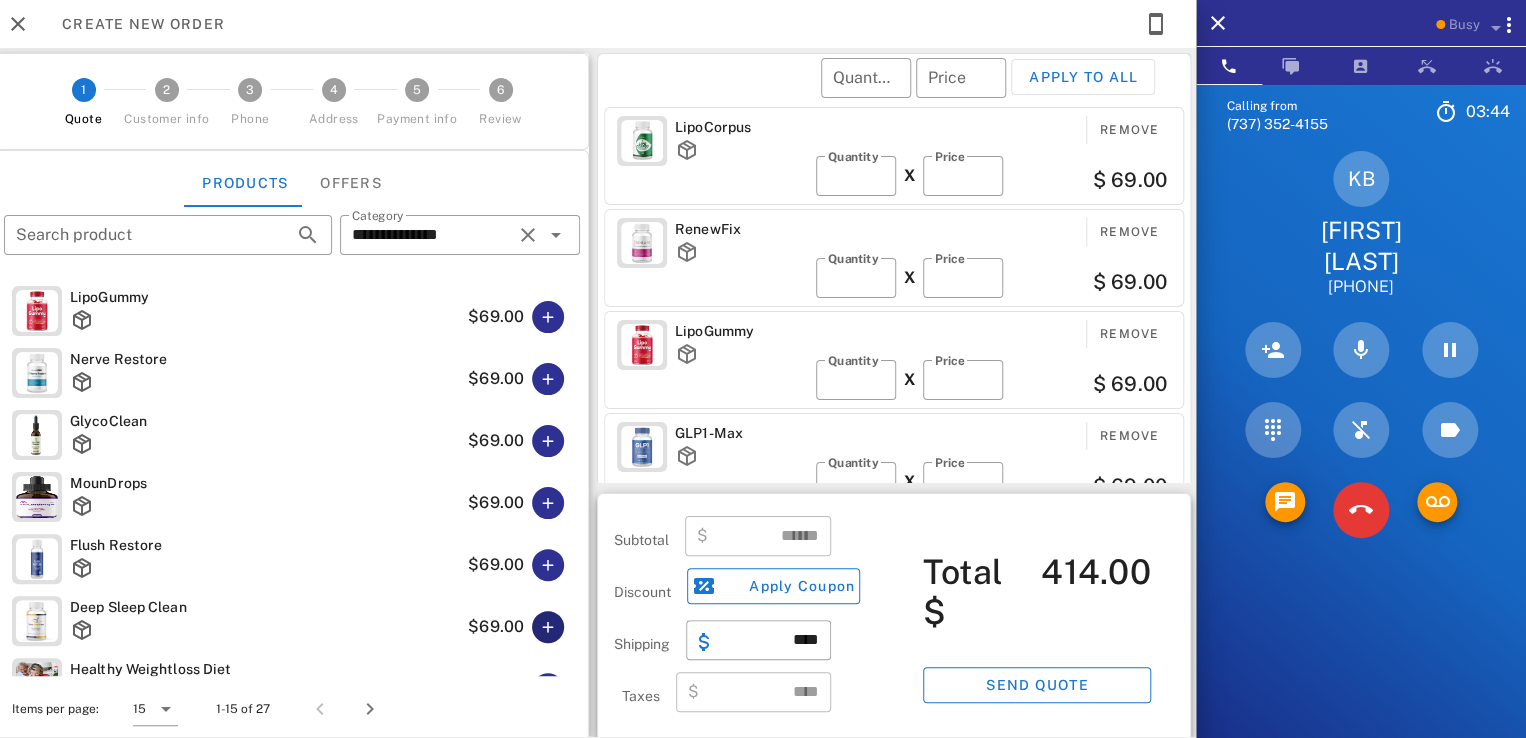 scroll, scrollTop: 0, scrollLeft: 0, axis: both 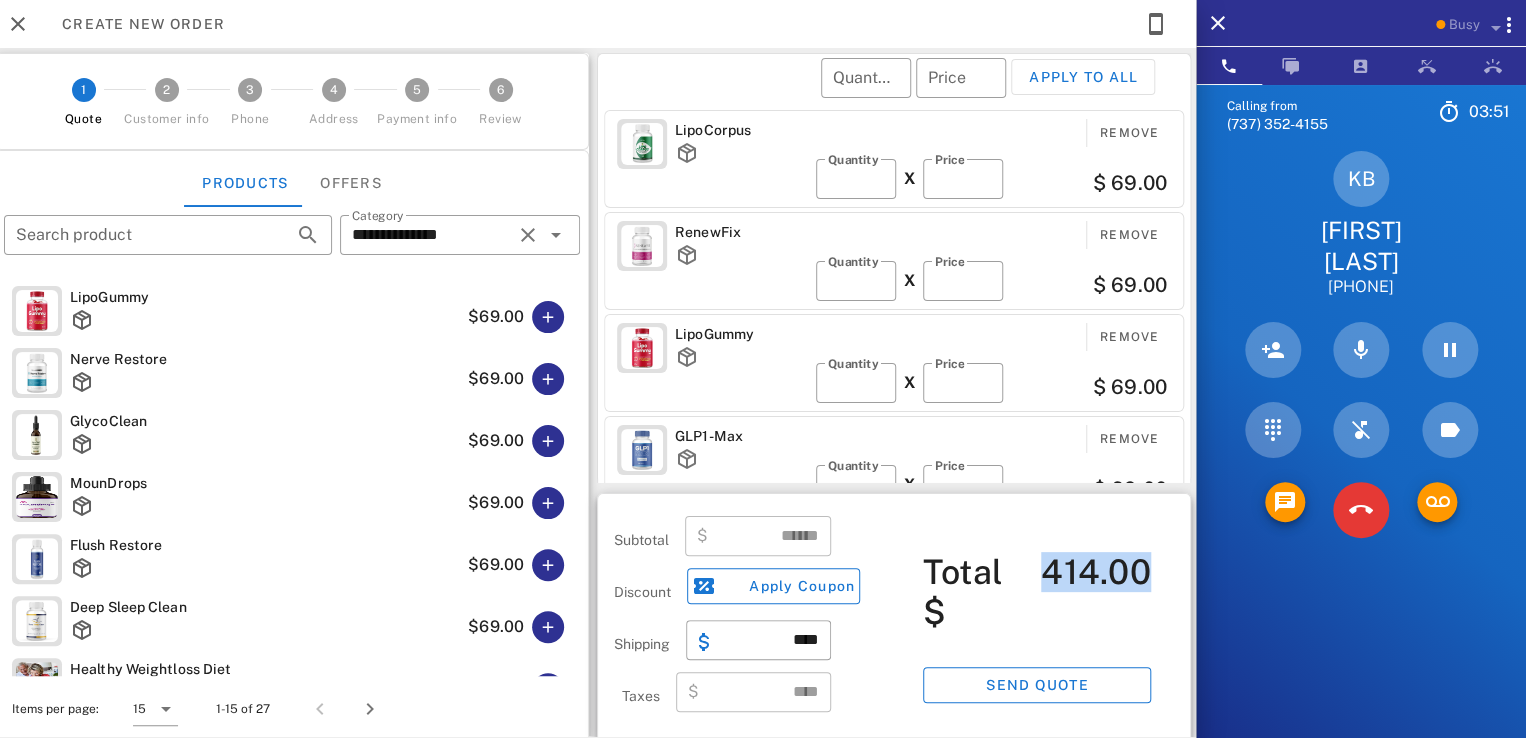 drag, startPoint x: 1036, startPoint y: 589, endPoint x: 1138, endPoint y: 579, distance: 102.48902 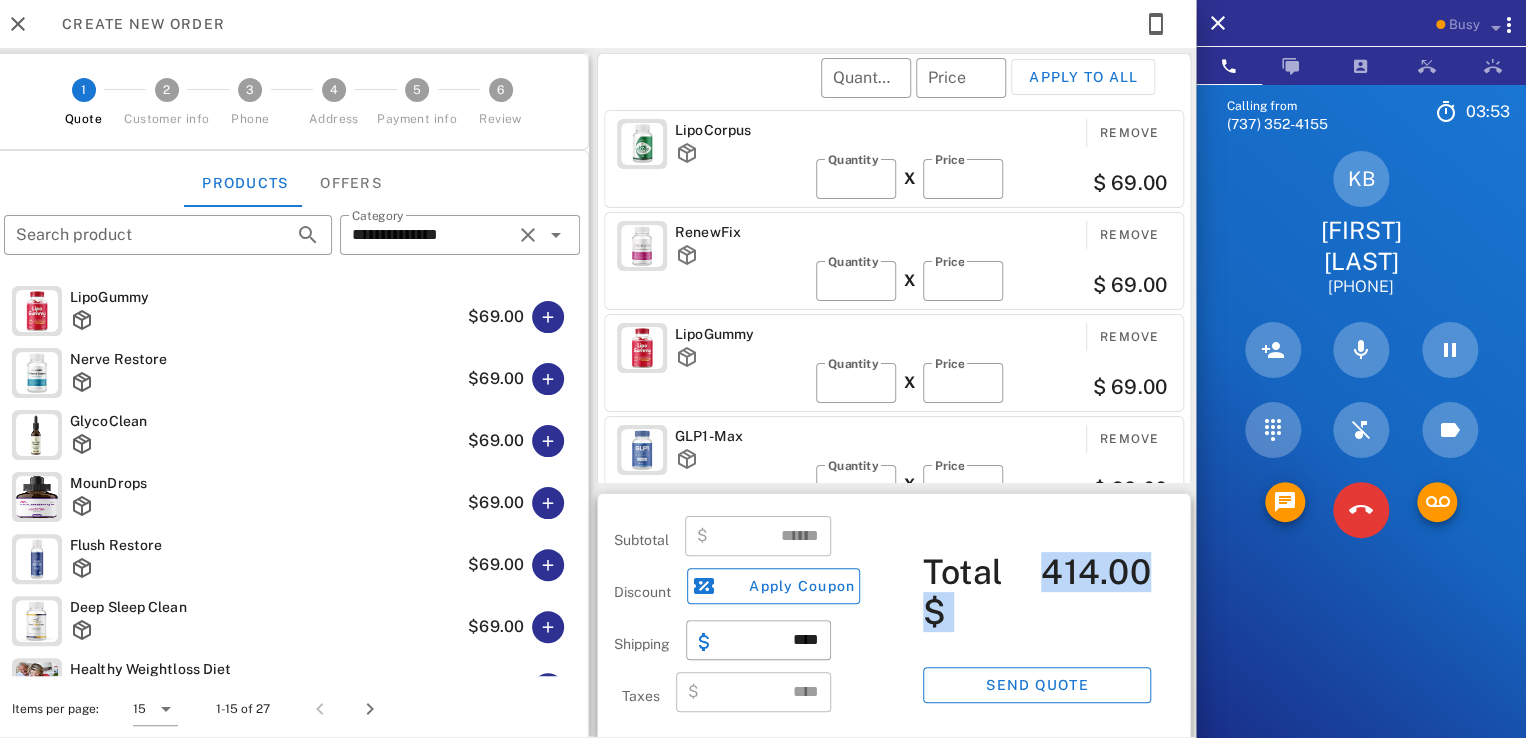 drag, startPoint x: 1138, startPoint y: 578, endPoint x: 1004, endPoint y: 570, distance: 134.23859 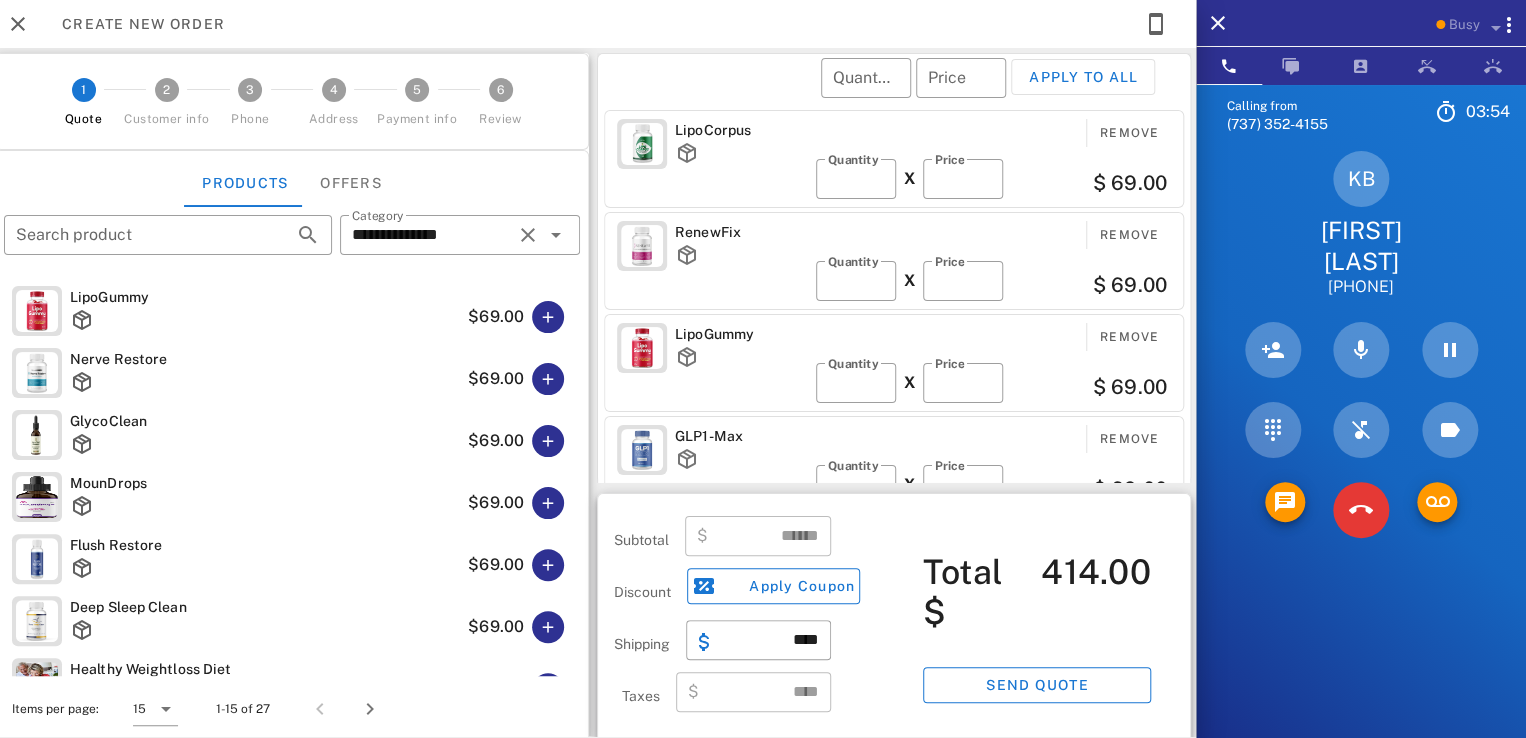 click on "Total $" at bounding box center (978, 592) 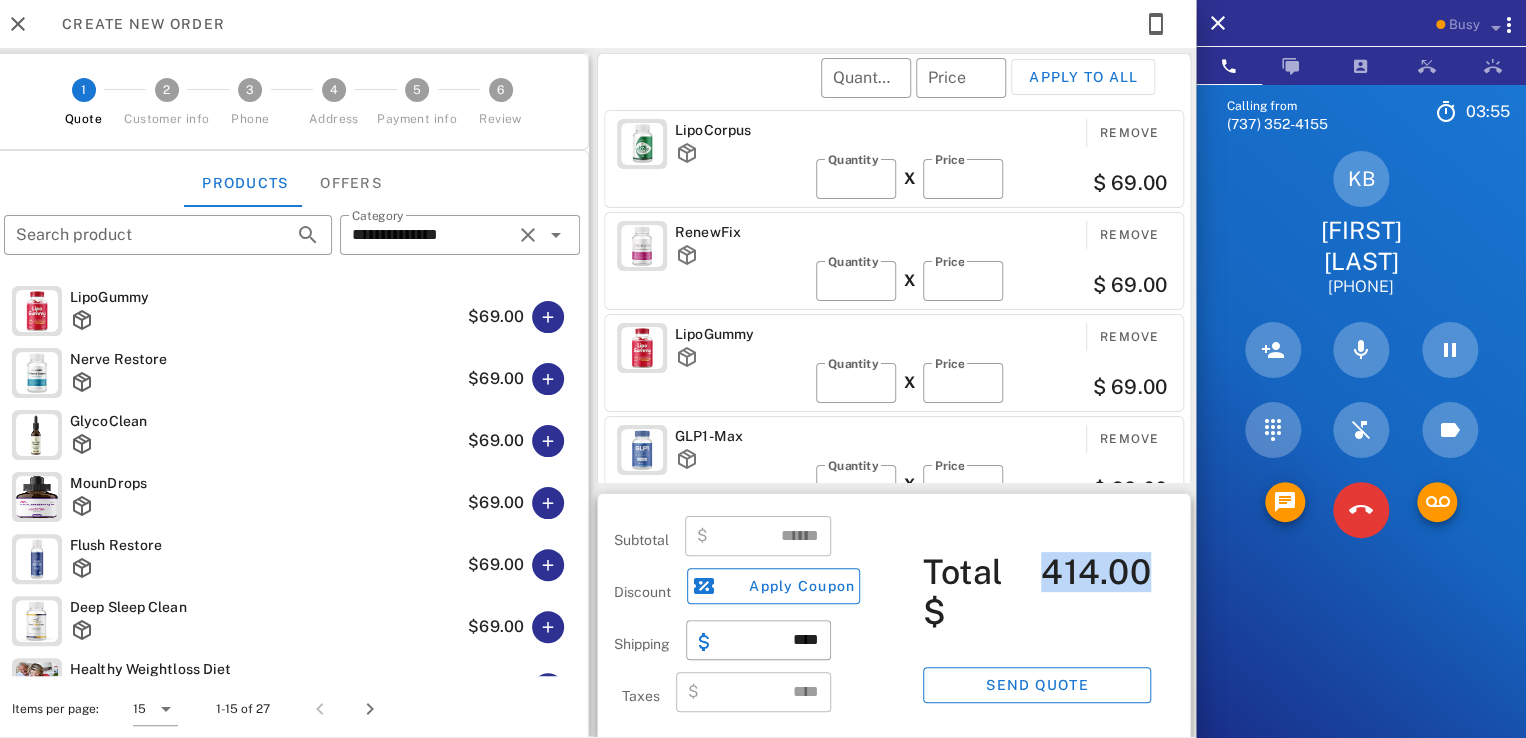 drag, startPoint x: 1034, startPoint y: 577, endPoint x: 1144, endPoint y: 581, distance: 110.0727 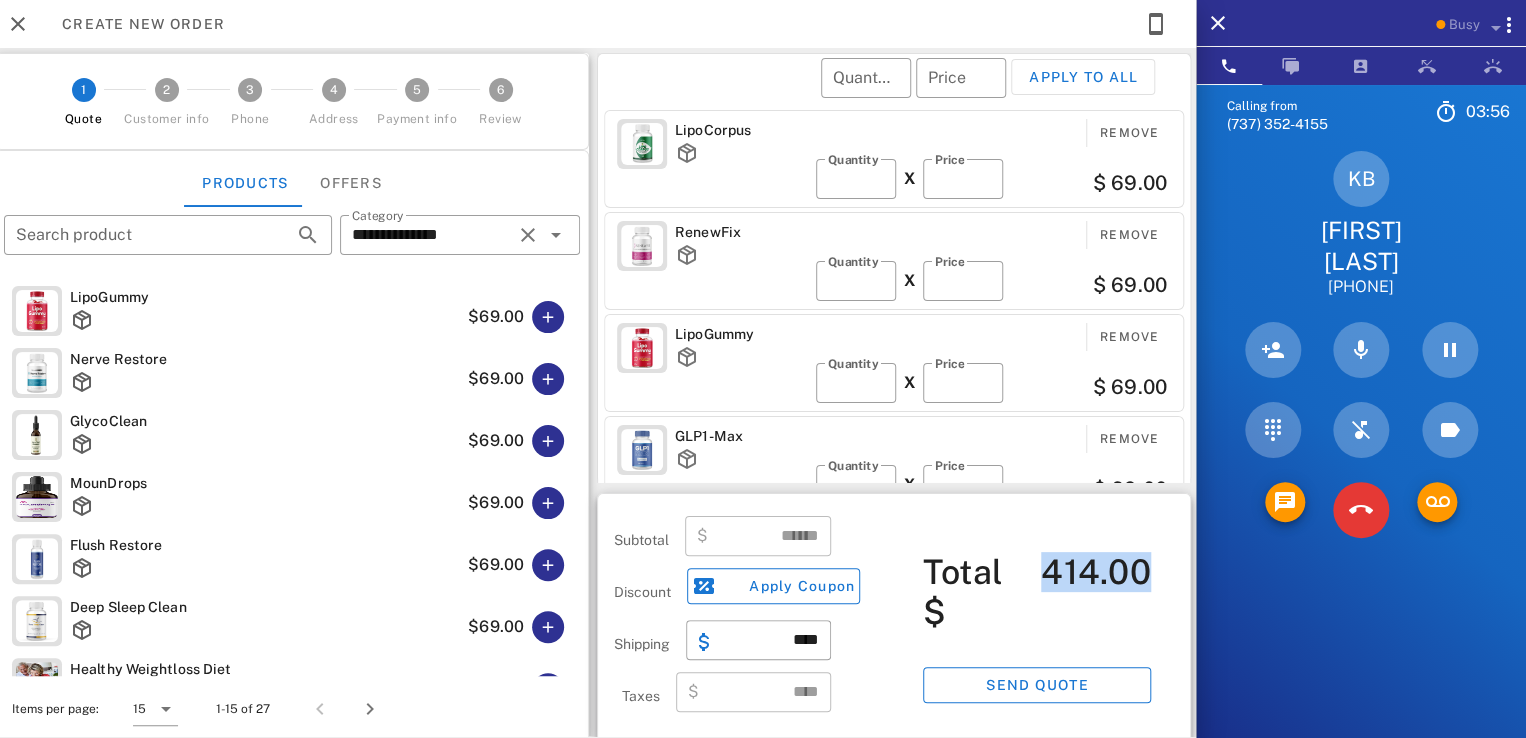 click on "414.00" at bounding box center [1096, 592] 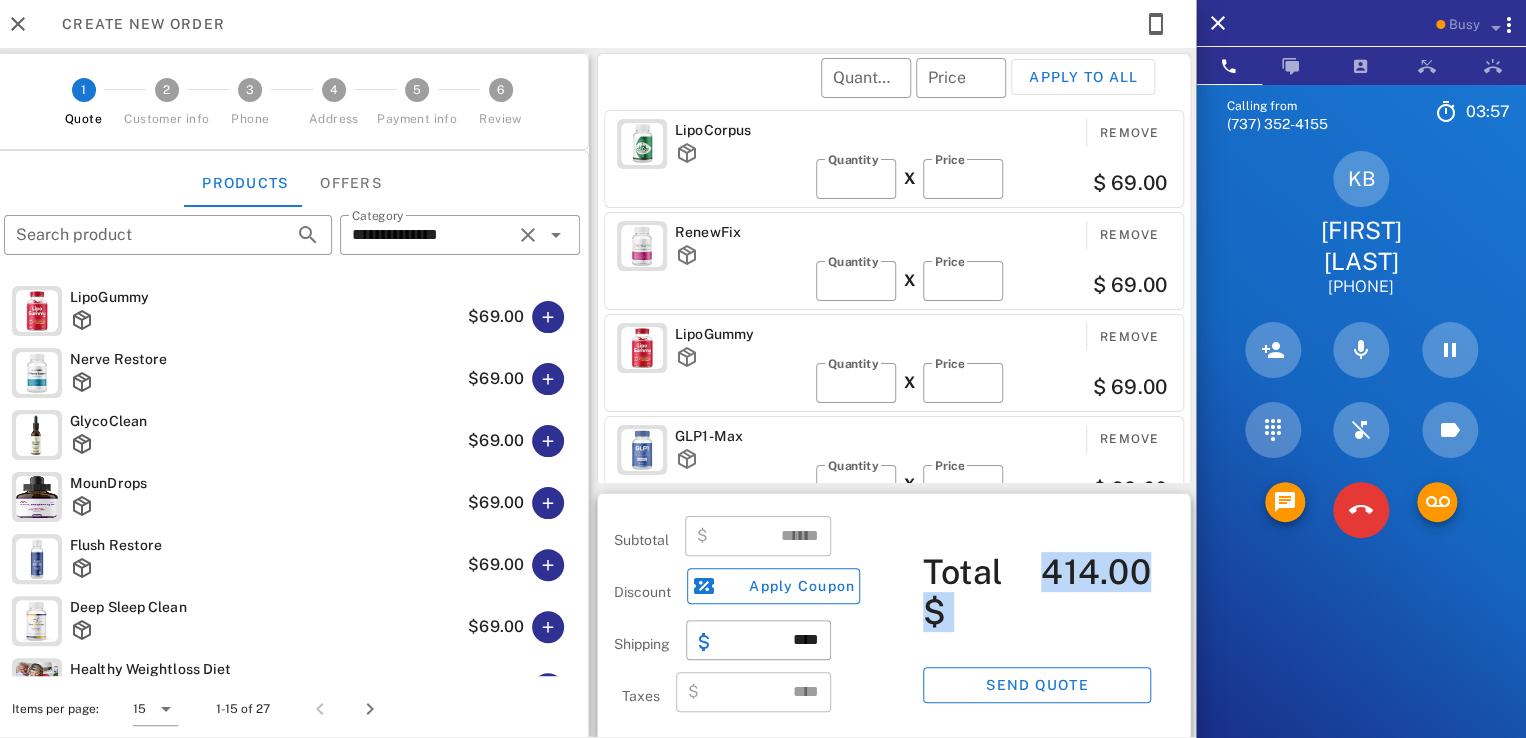 drag, startPoint x: 1136, startPoint y: 580, endPoint x: 1020, endPoint y: 565, distance: 116.965805 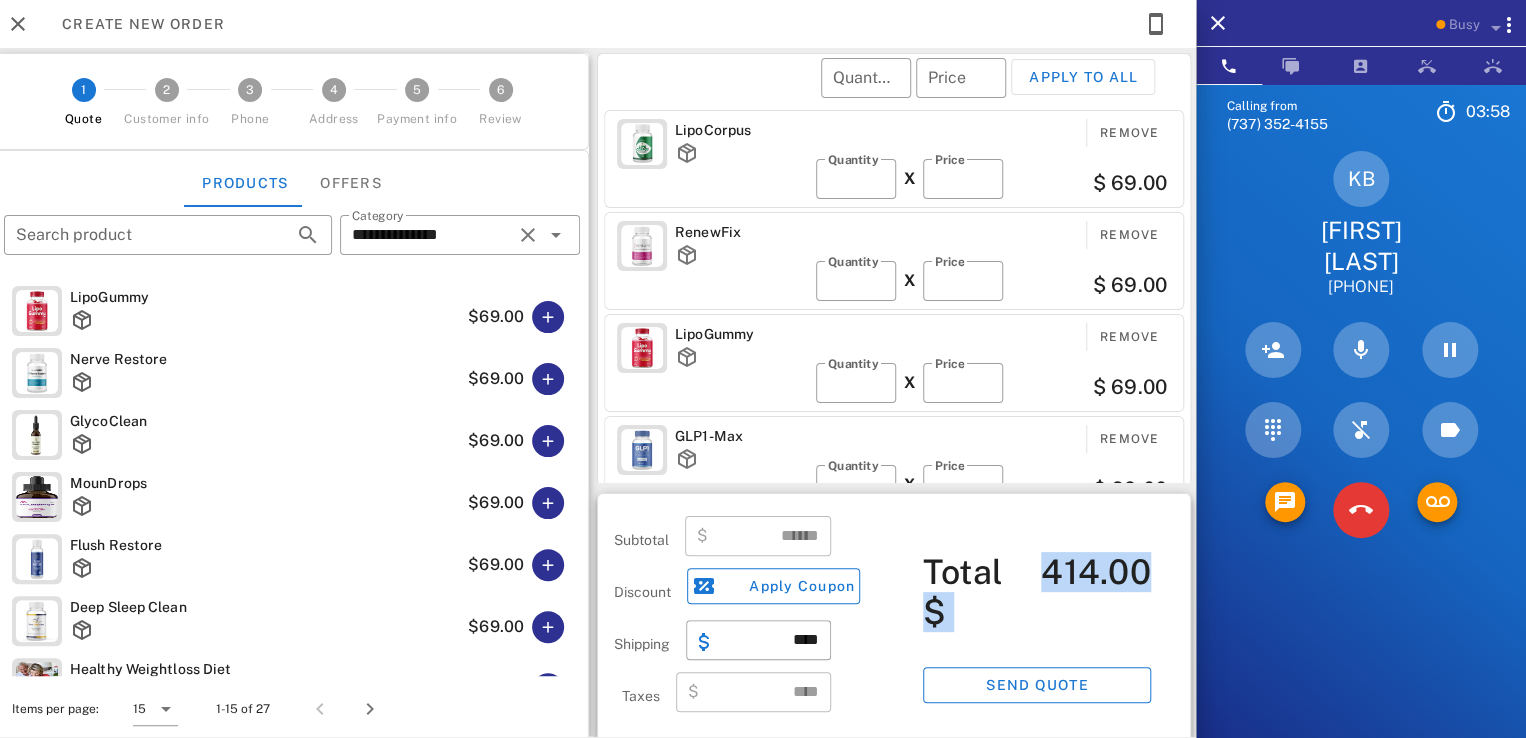 click on "Total $ 414.00" at bounding box center [1037, 591] 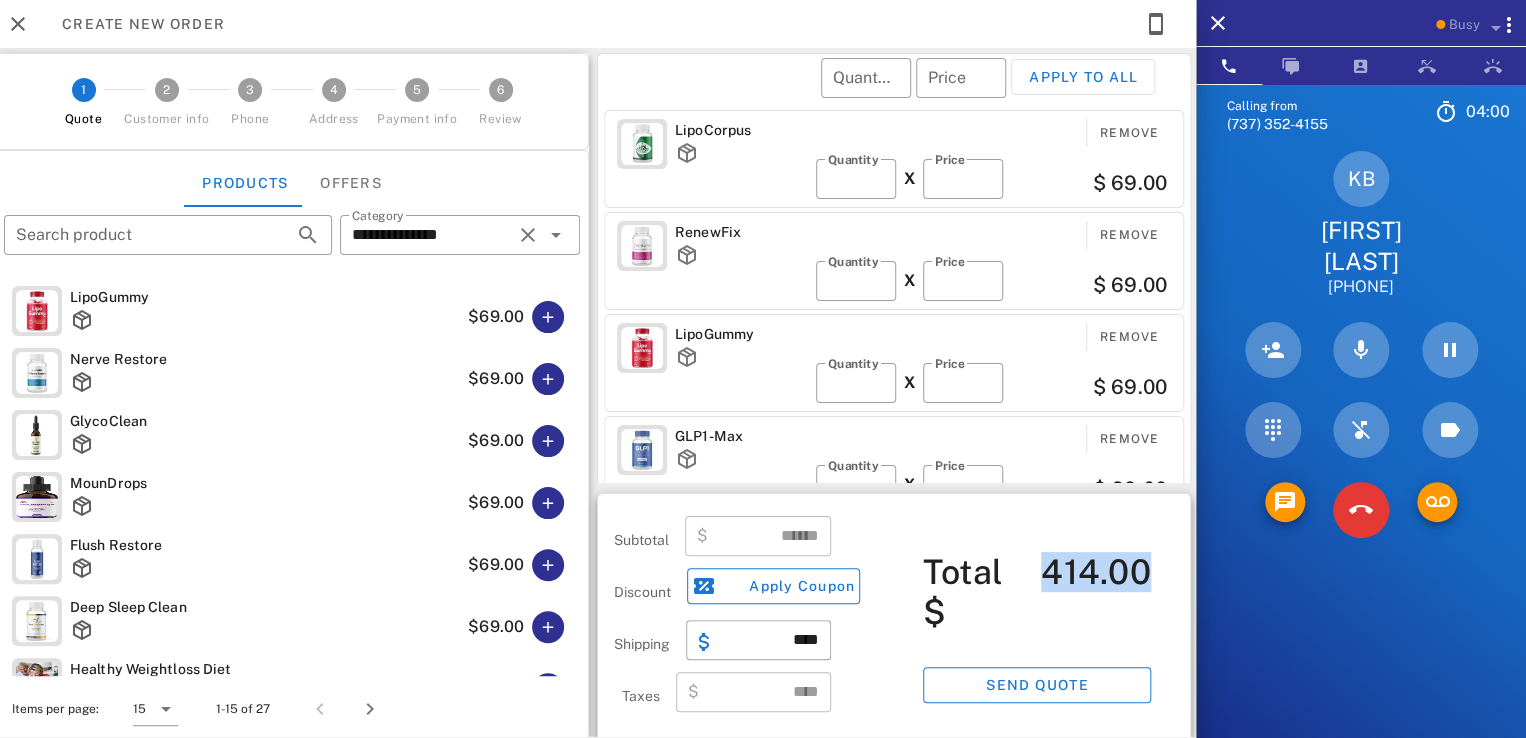 drag, startPoint x: 1037, startPoint y: 569, endPoint x: 1140, endPoint y: 575, distance: 103.17461 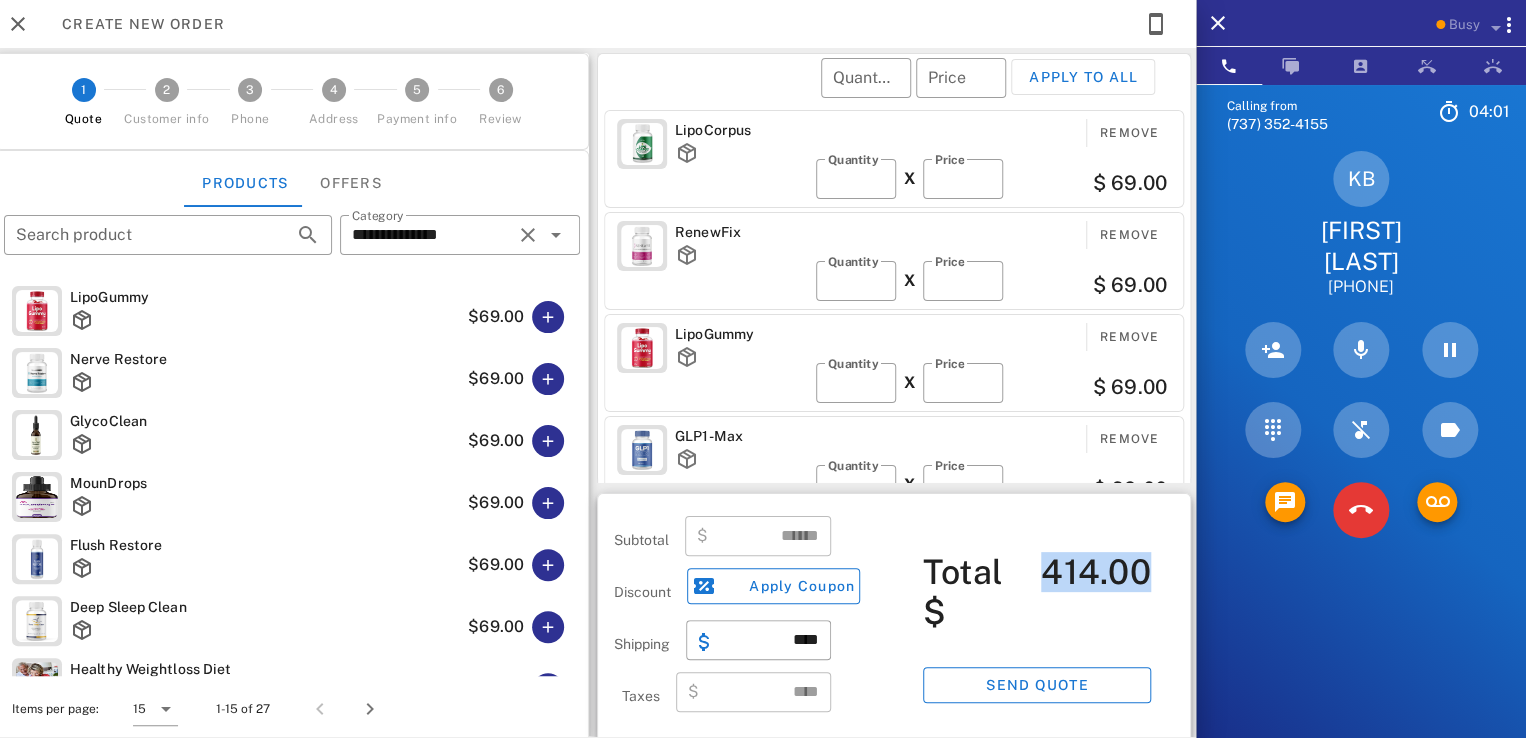 click on "Total $ 414.00  Send quote" at bounding box center (1037, 618) 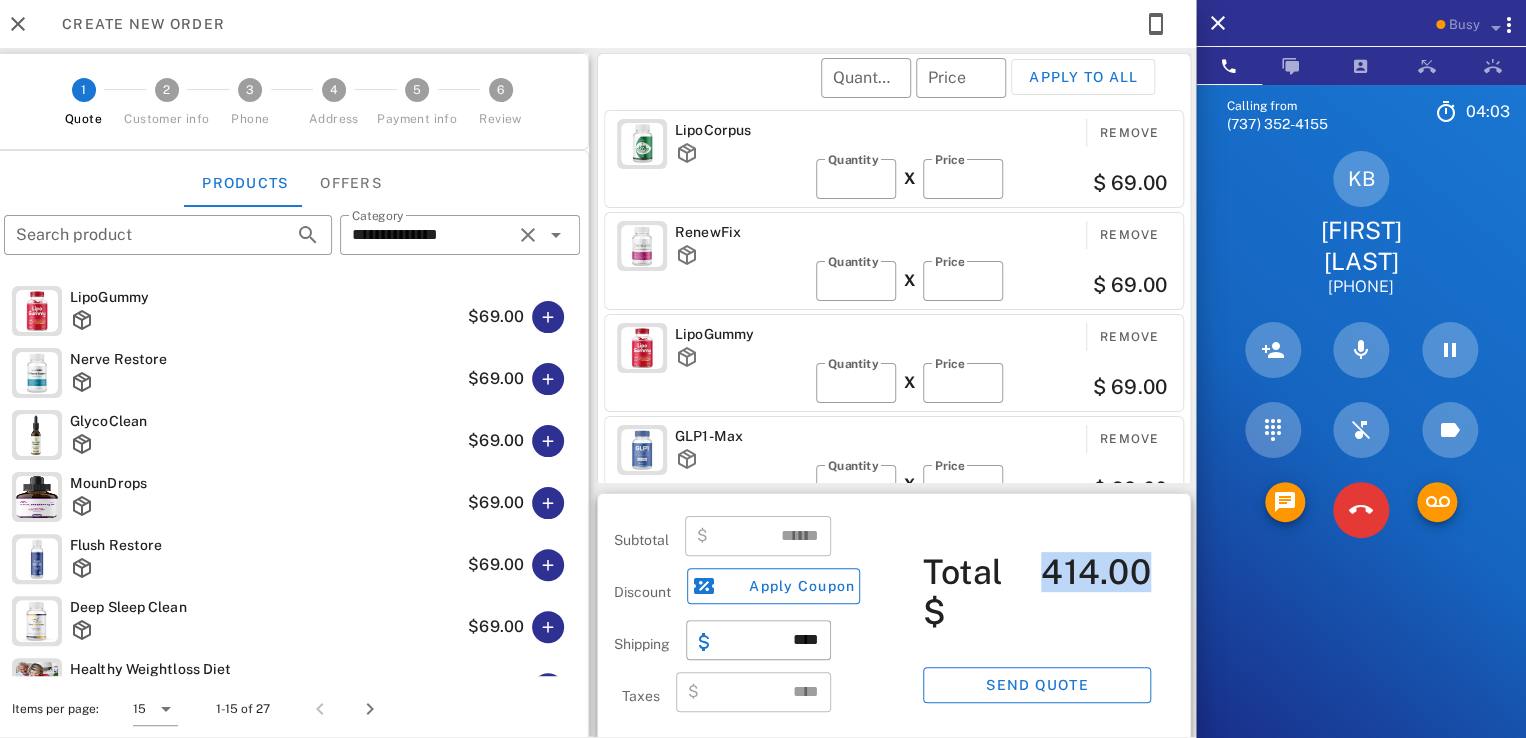 drag, startPoint x: 1030, startPoint y: 573, endPoint x: 1137, endPoint y: 569, distance: 107.07474 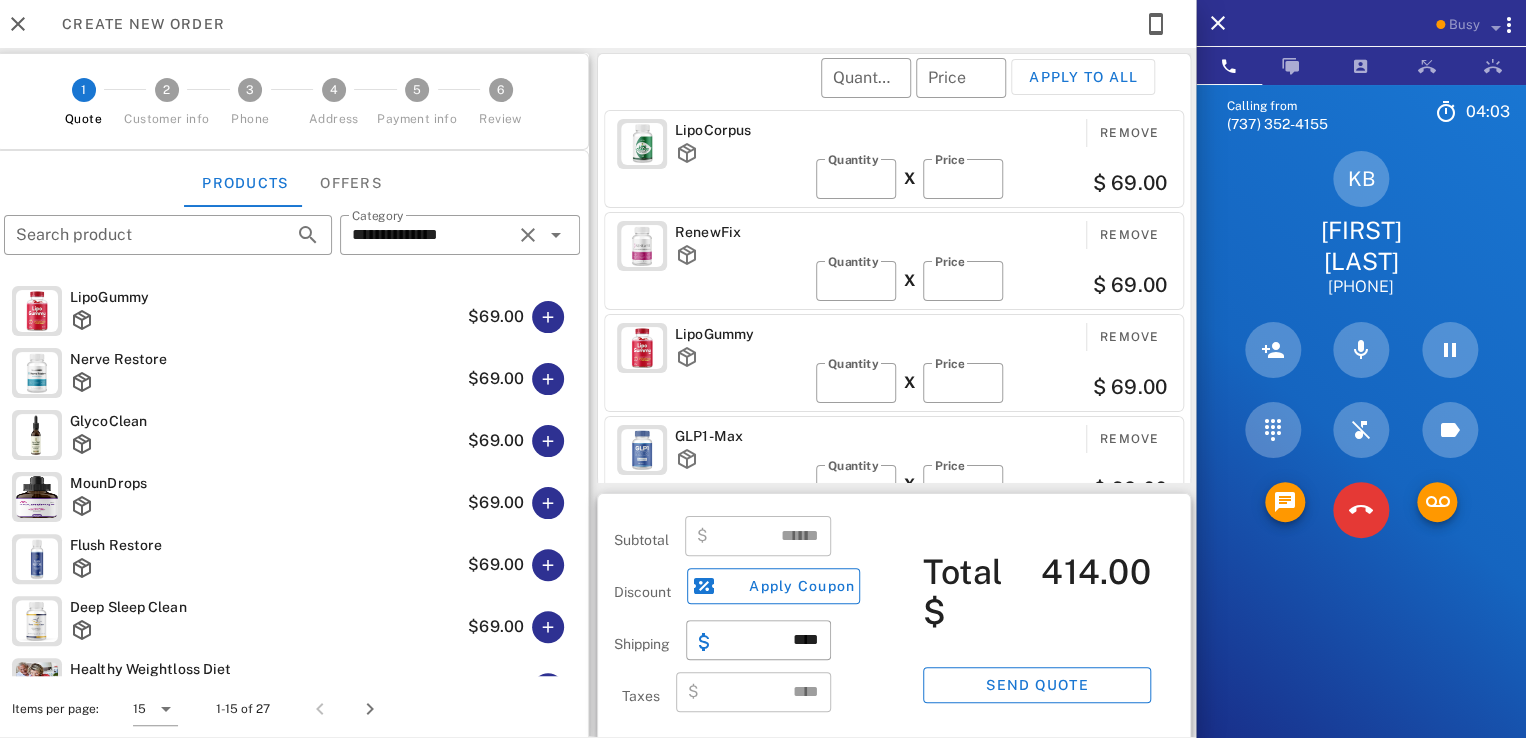click on "414.00" at bounding box center (1096, 592) 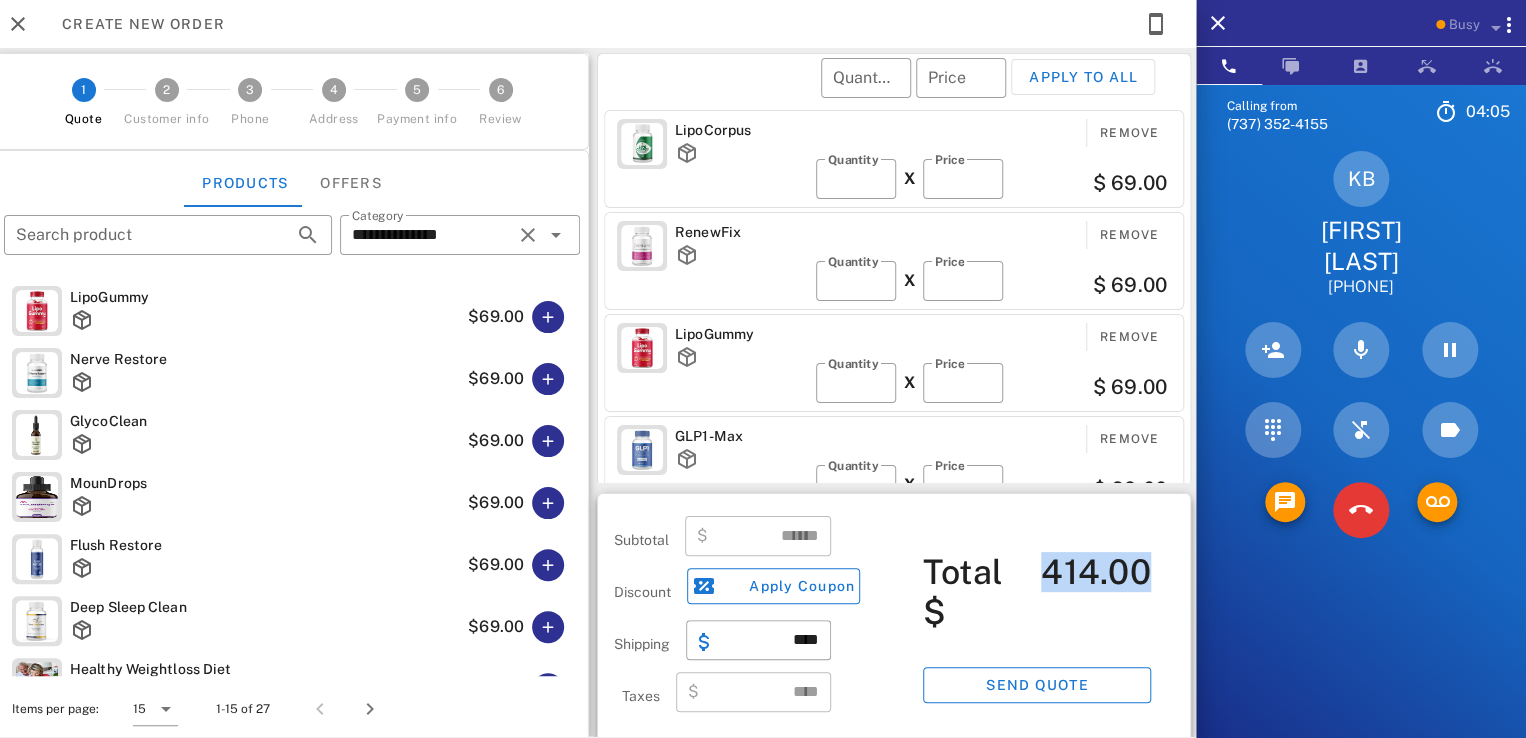 drag, startPoint x: 1032, startPoint y: 571, endPoint x: 1182, endPoint y: 573, distance: 150.01334 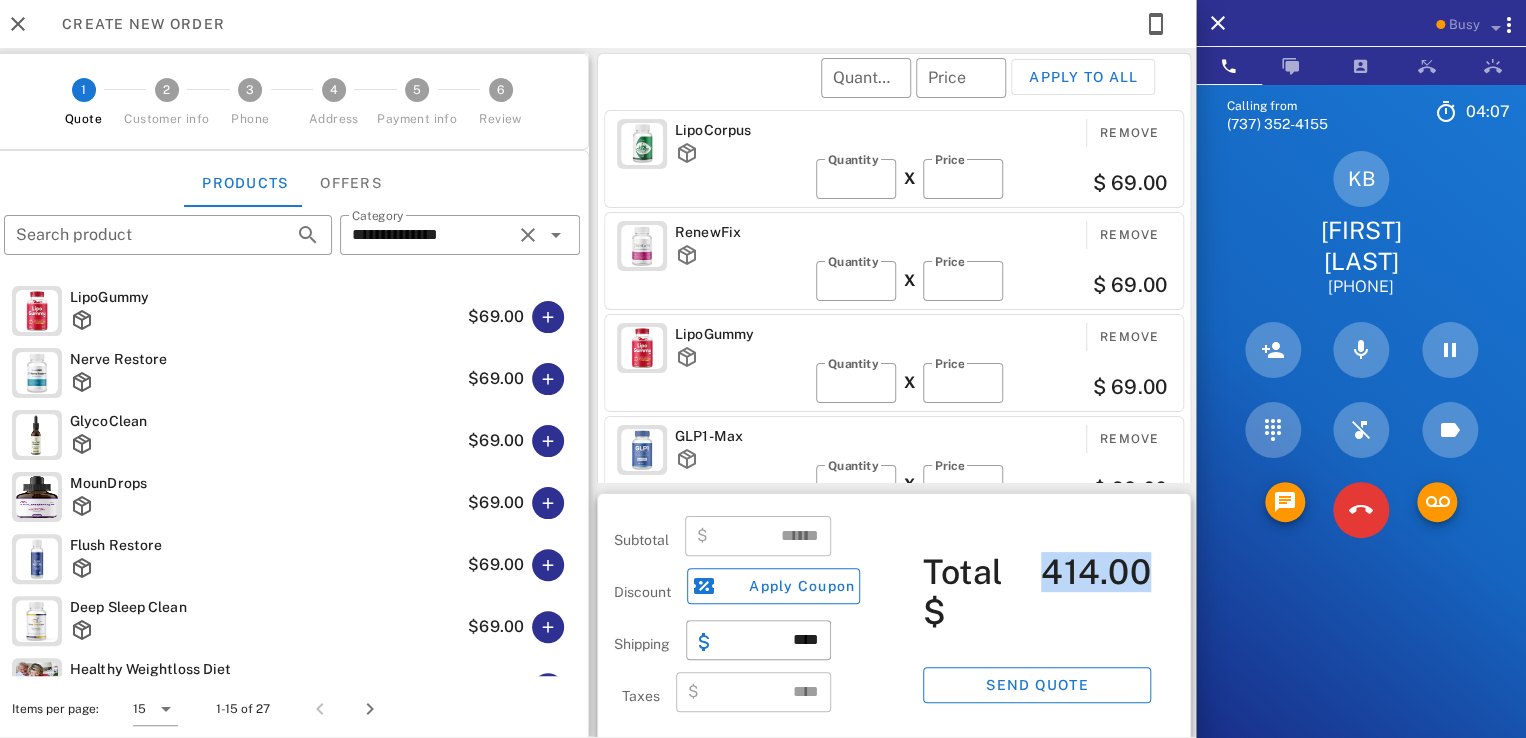 drag, startPoint x: 1040, startPoint y: 569, endPoint x: 1178, endPoint y: 571, distance: 138.0145 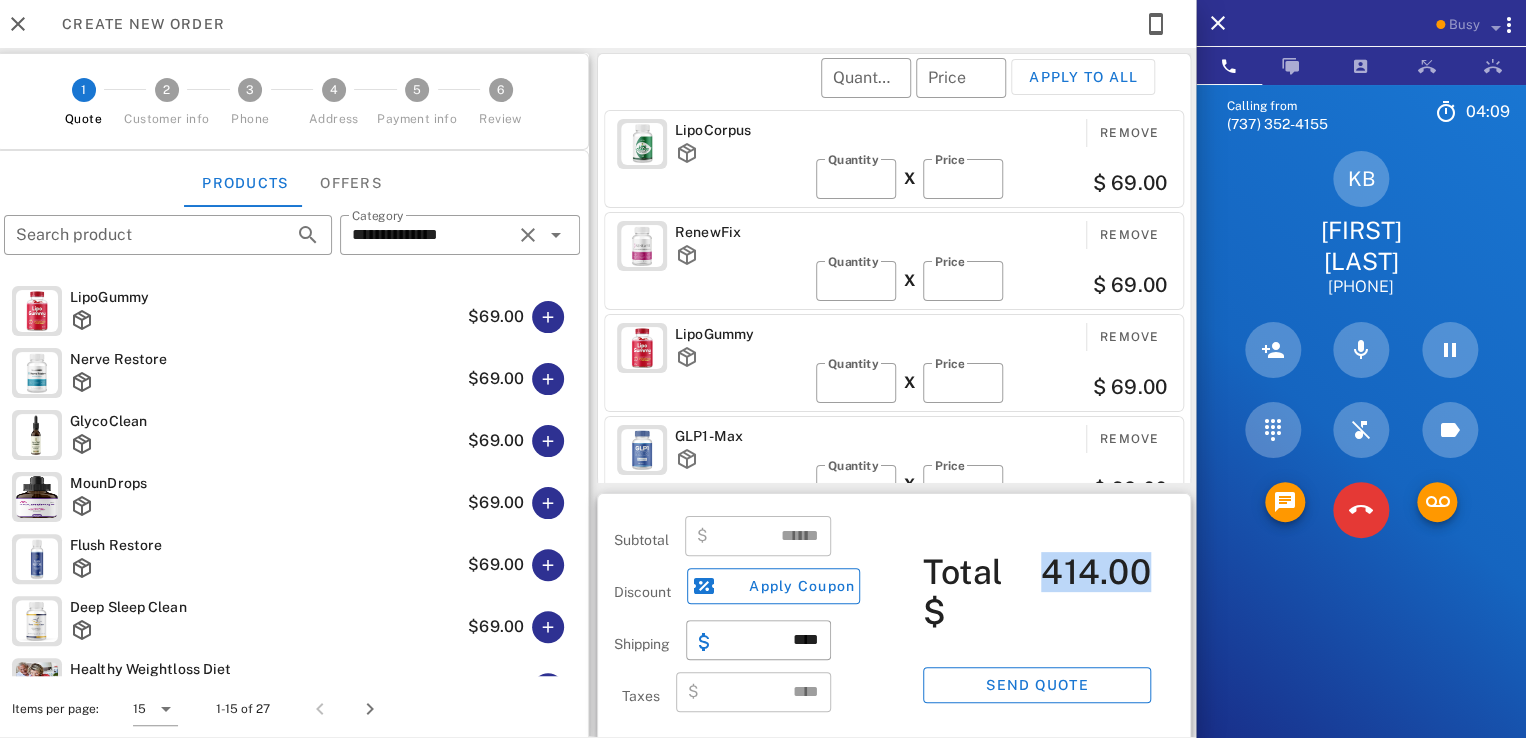 drag, startPoint x: 1036, startPoint y: 573, endPoint x: 1208, endPoint y: 571, distance: 172.01163 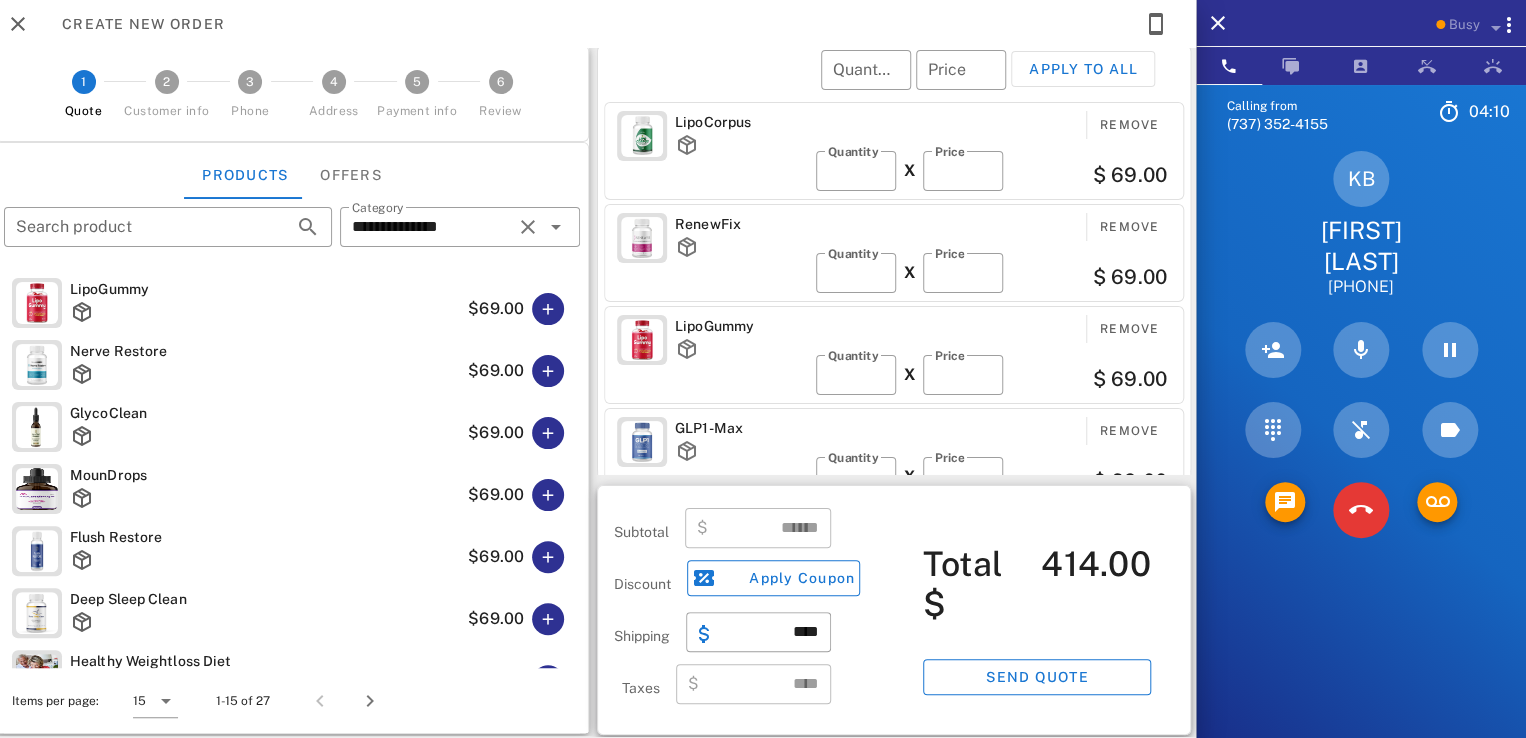 scroll, scrollTop: 0, scrollLeft: 0, axis: both 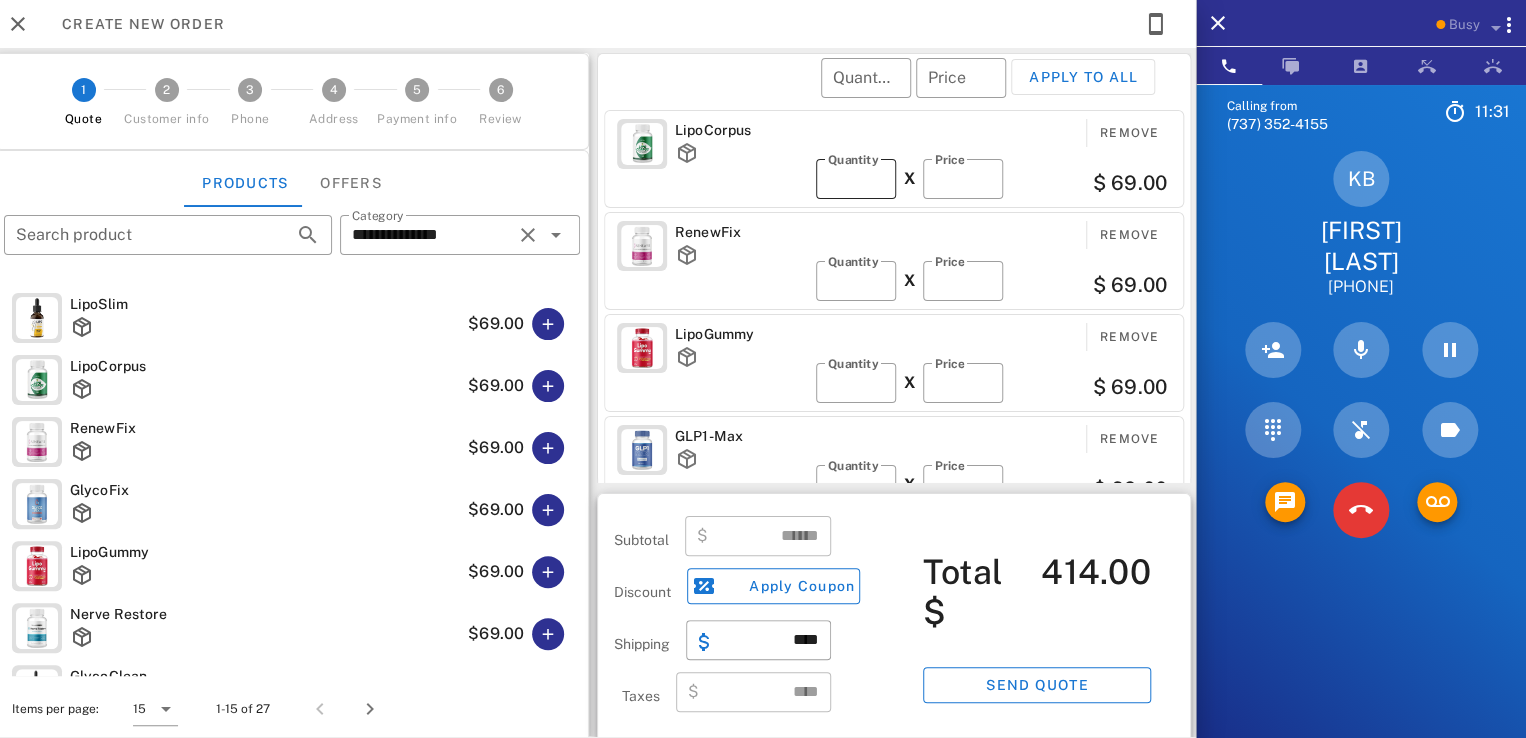 click on "*" at bounding box center [856, 179] 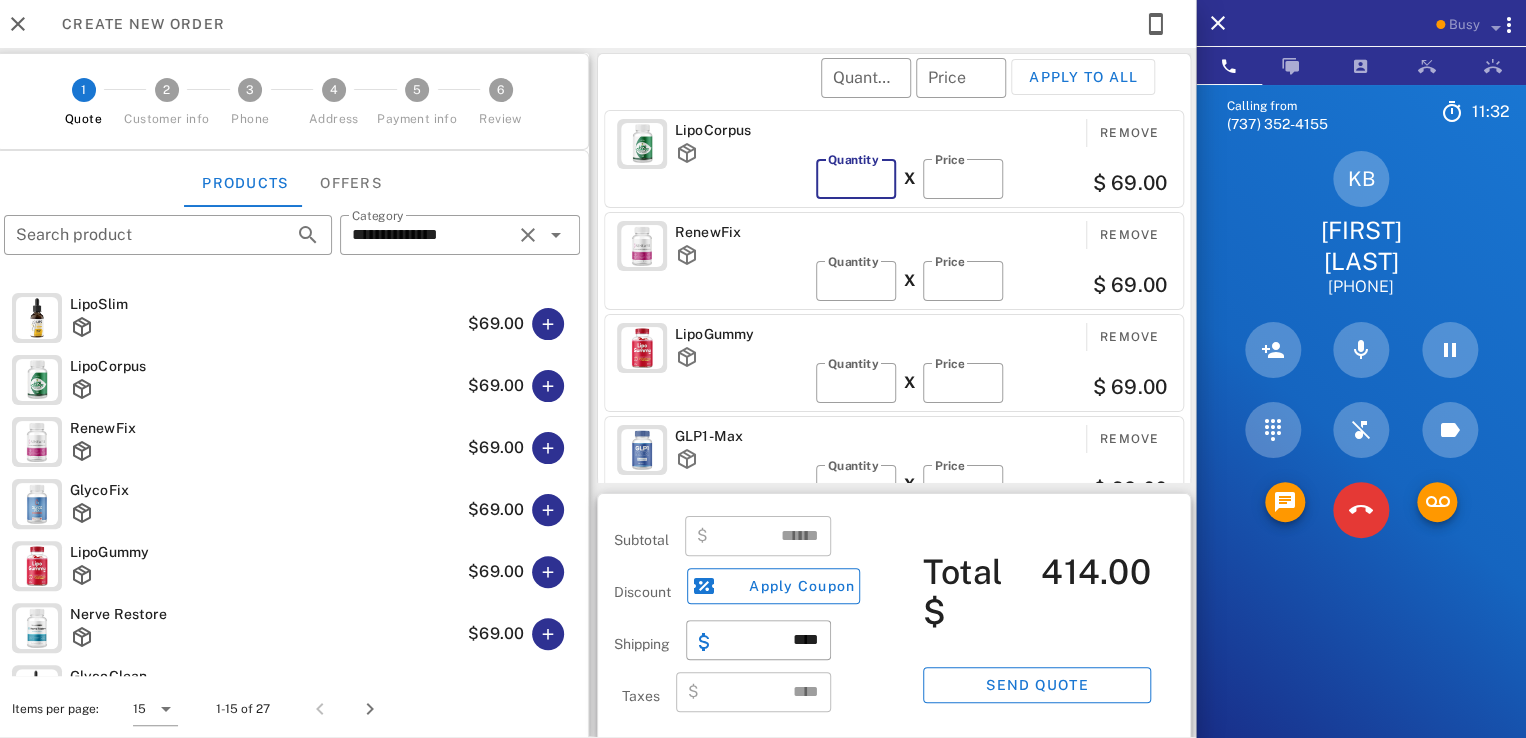 type 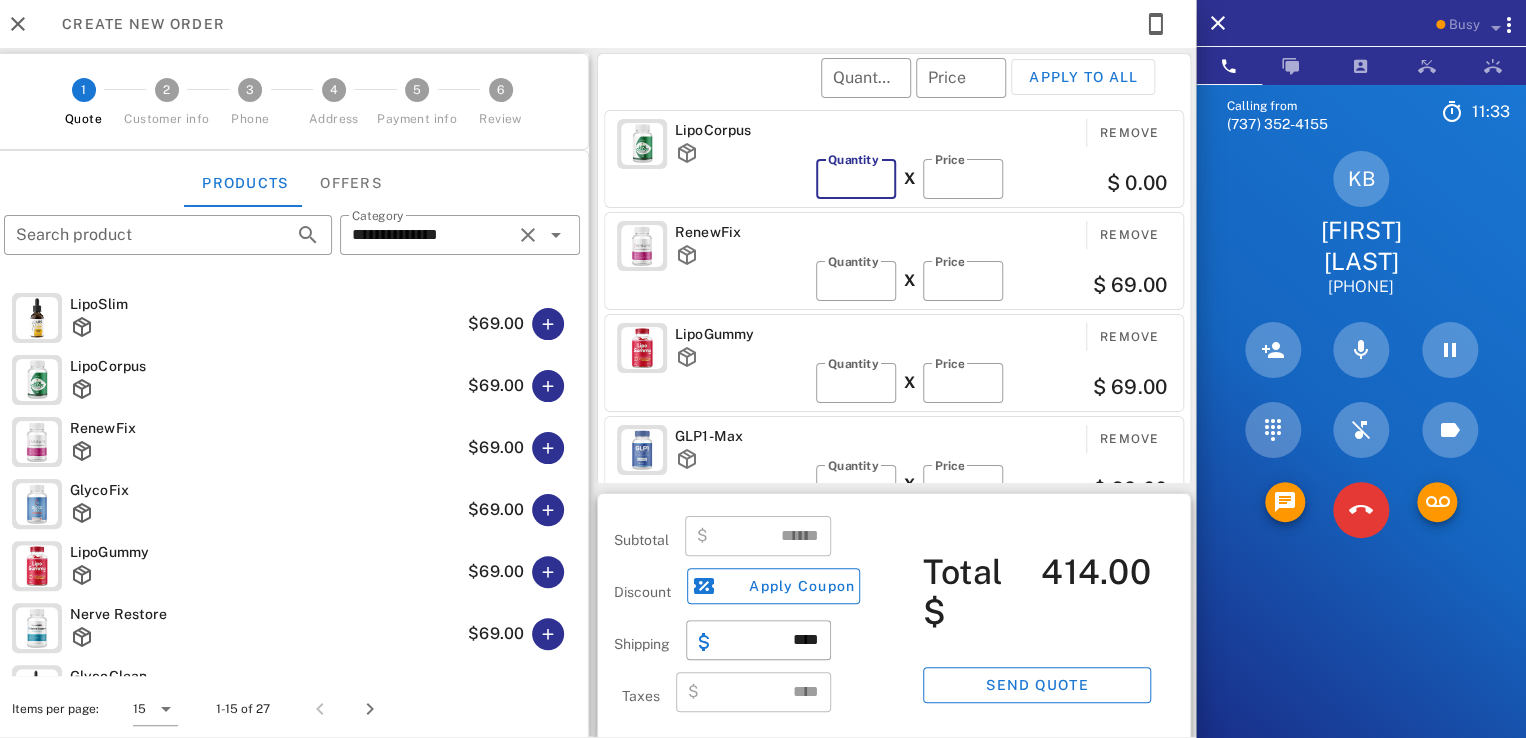 type on "***" 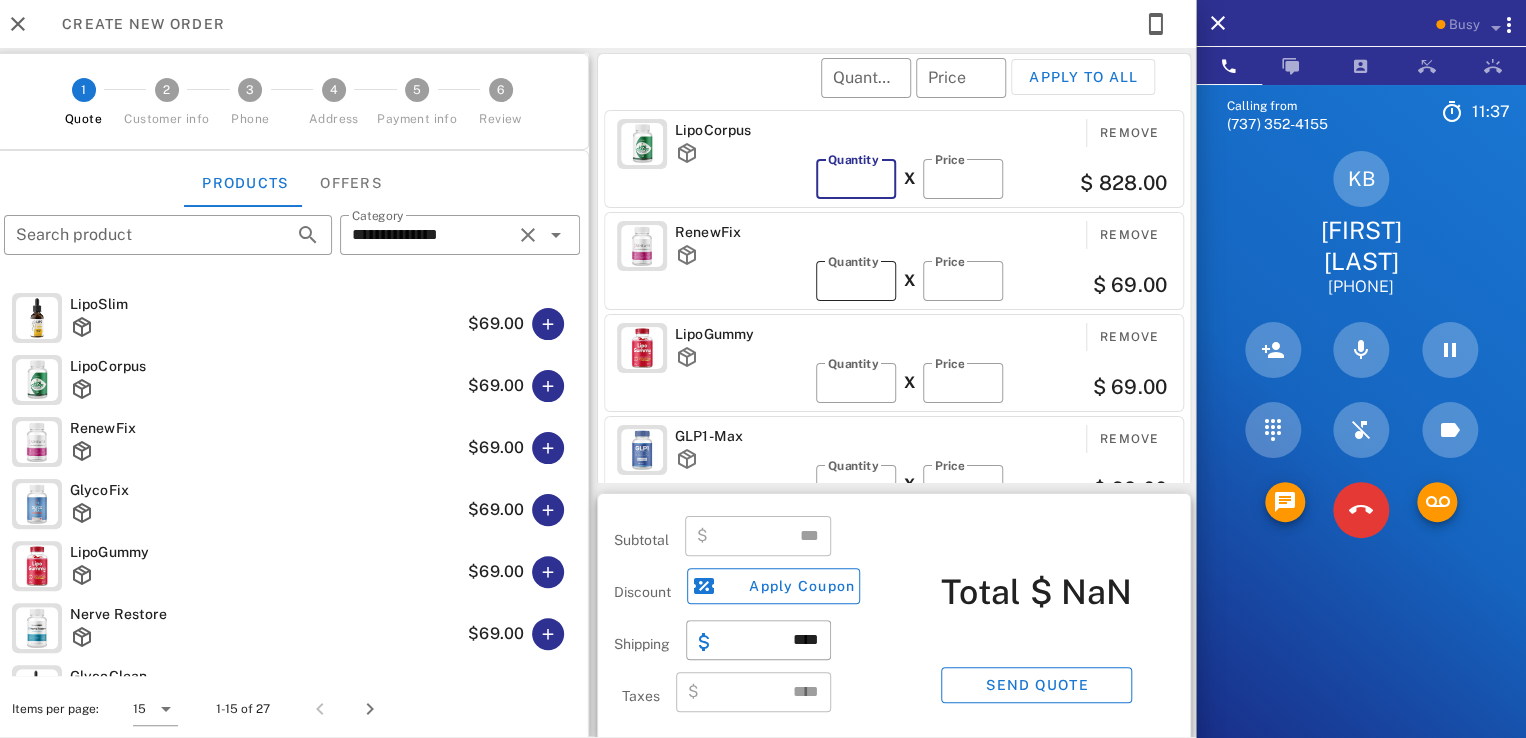 type on "**" 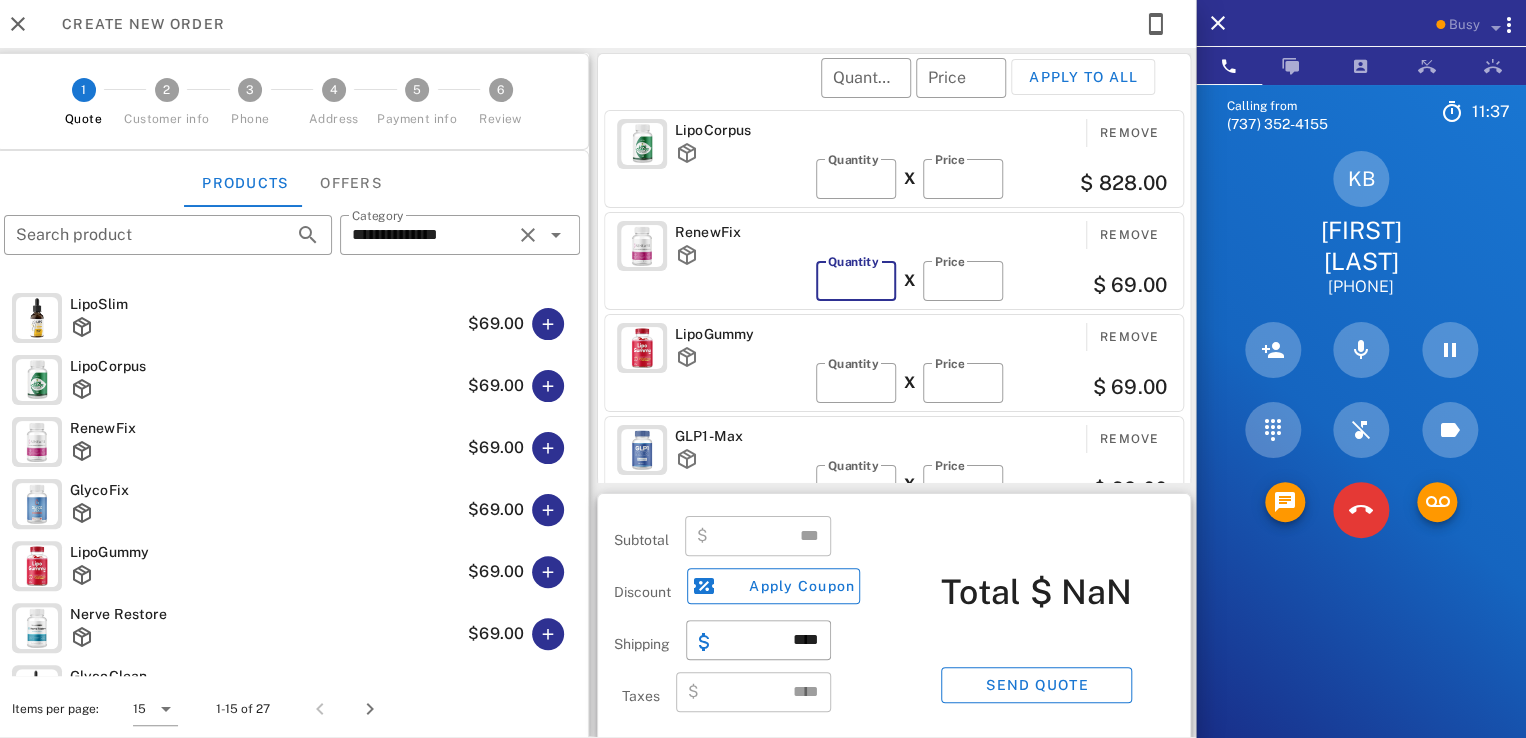 type on "*******" 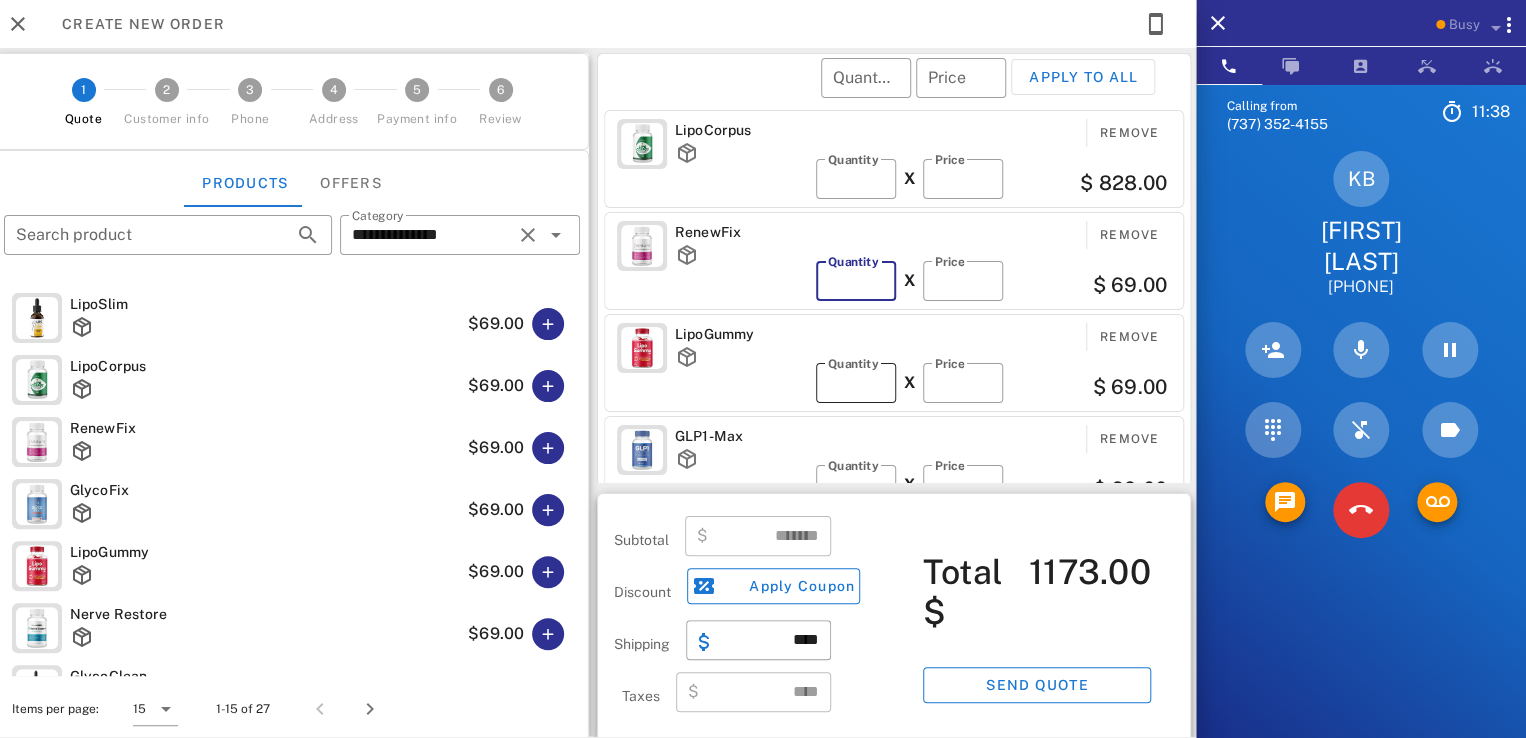 click on "*" at bounding box center [856, 383] 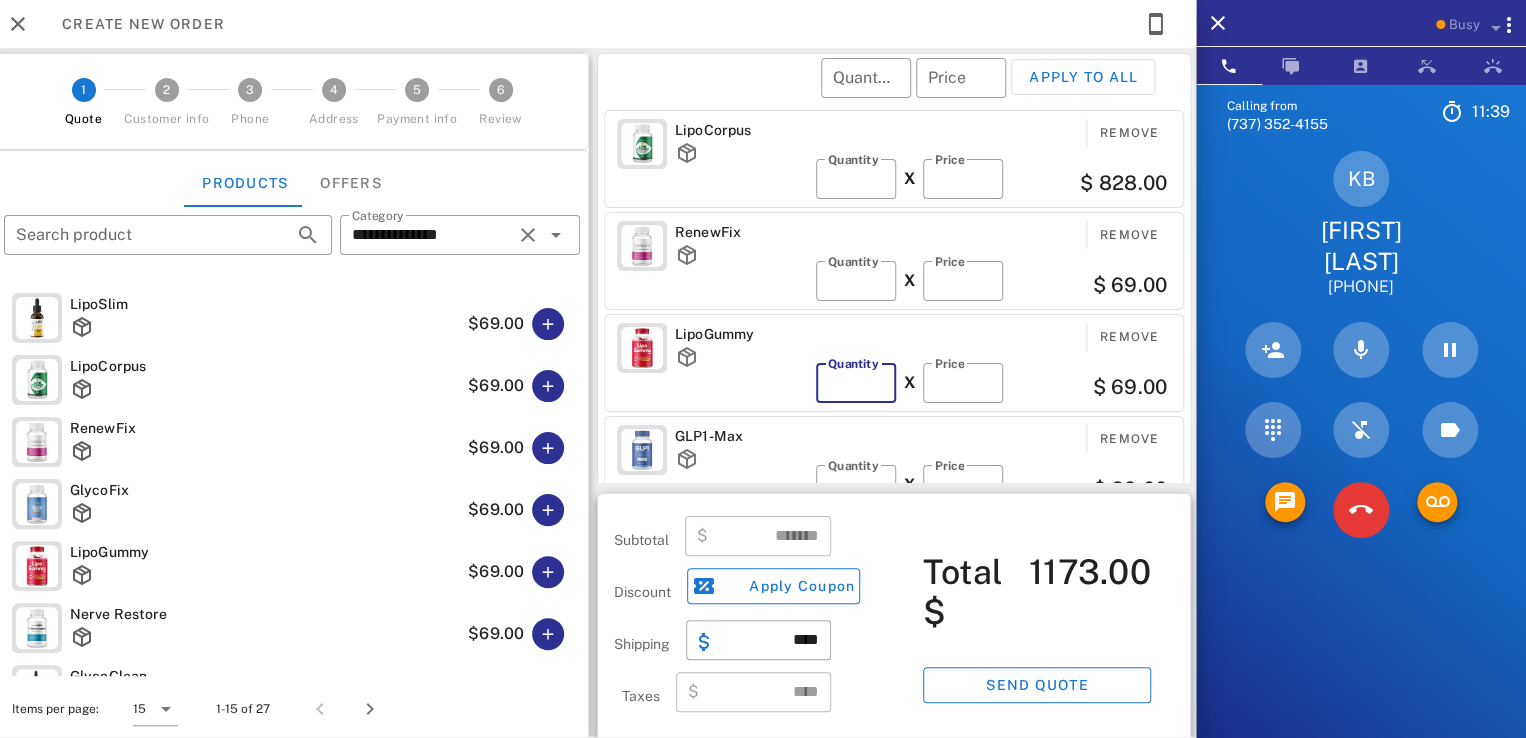 type 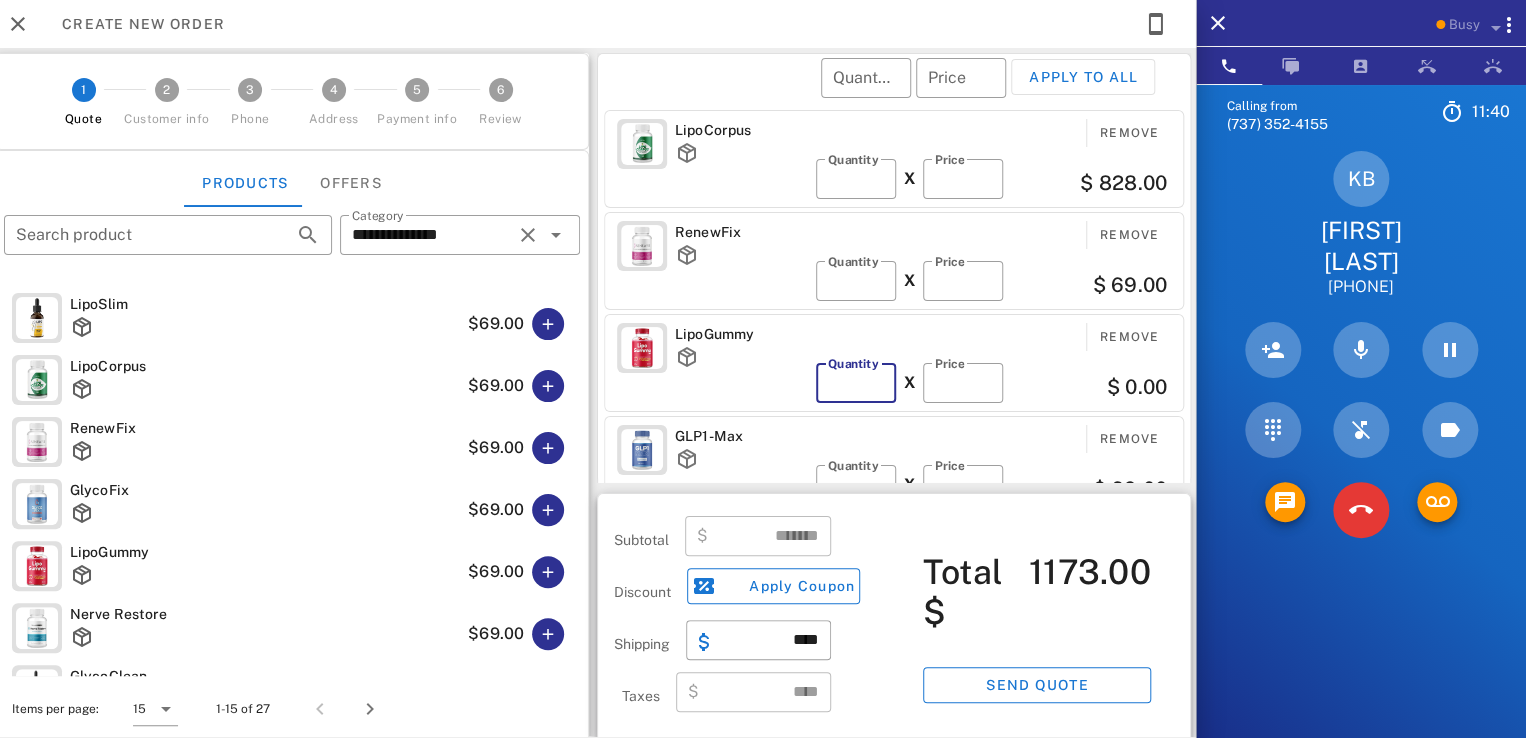 type on "***" 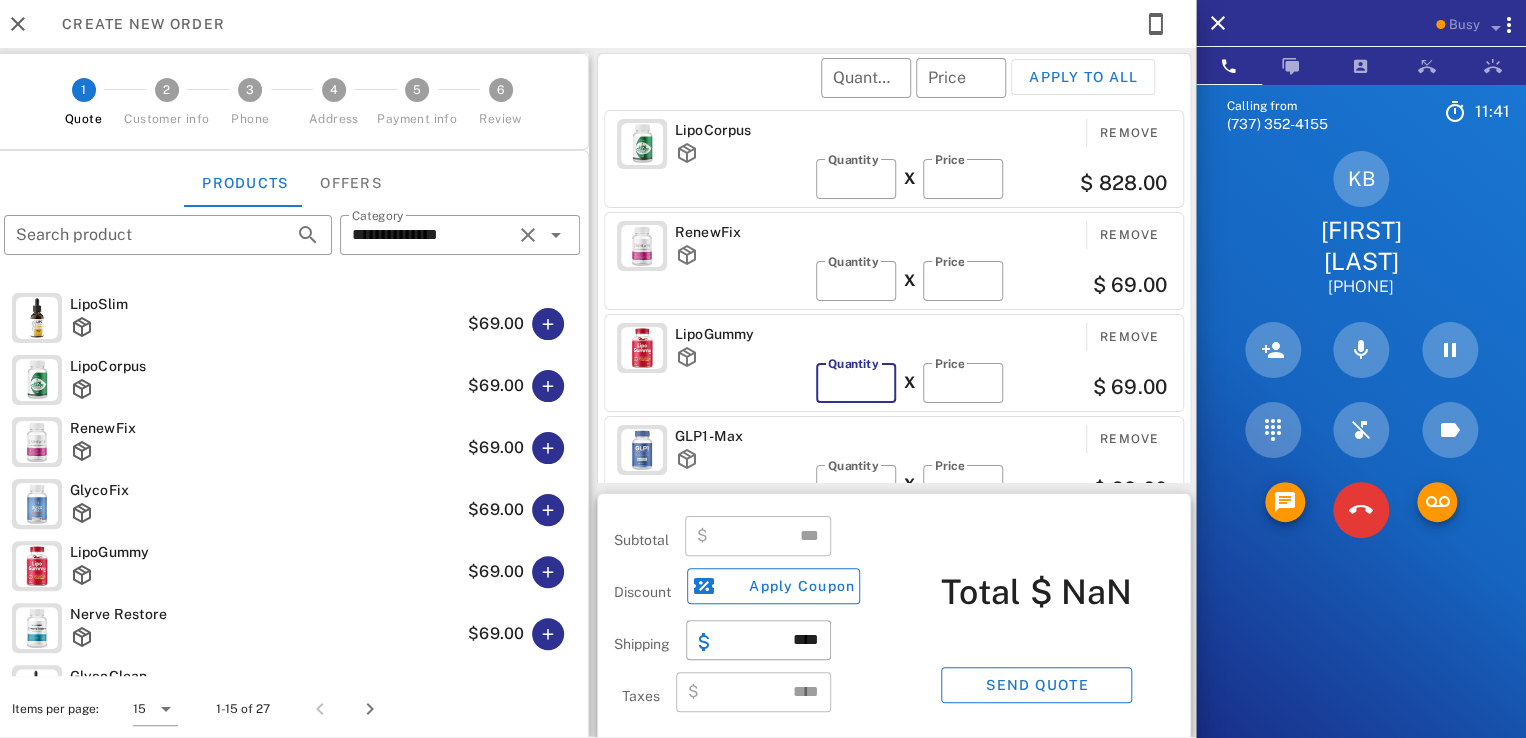 type on "**" 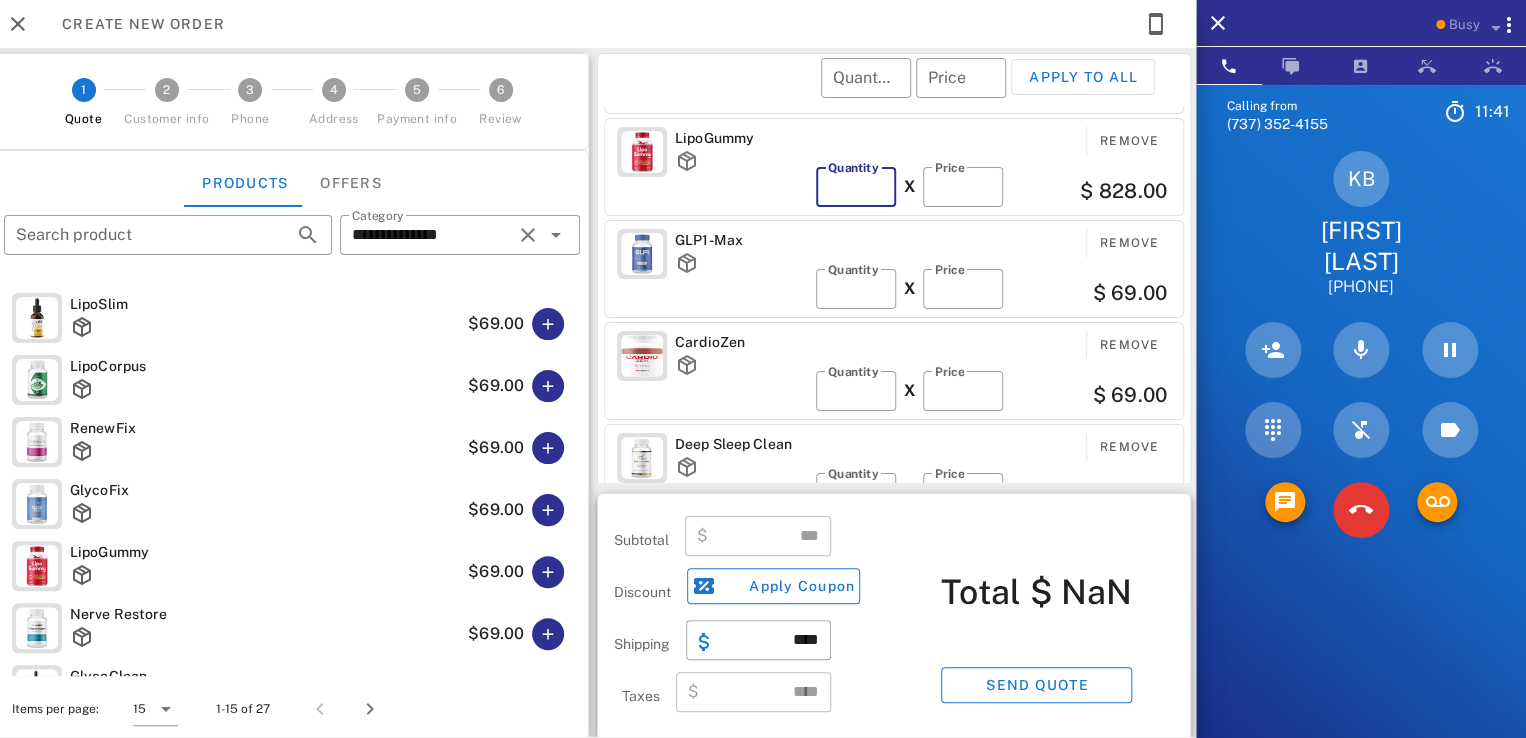 scroll, scrollTop: 200, scrollLeft: 0, axis: vertical 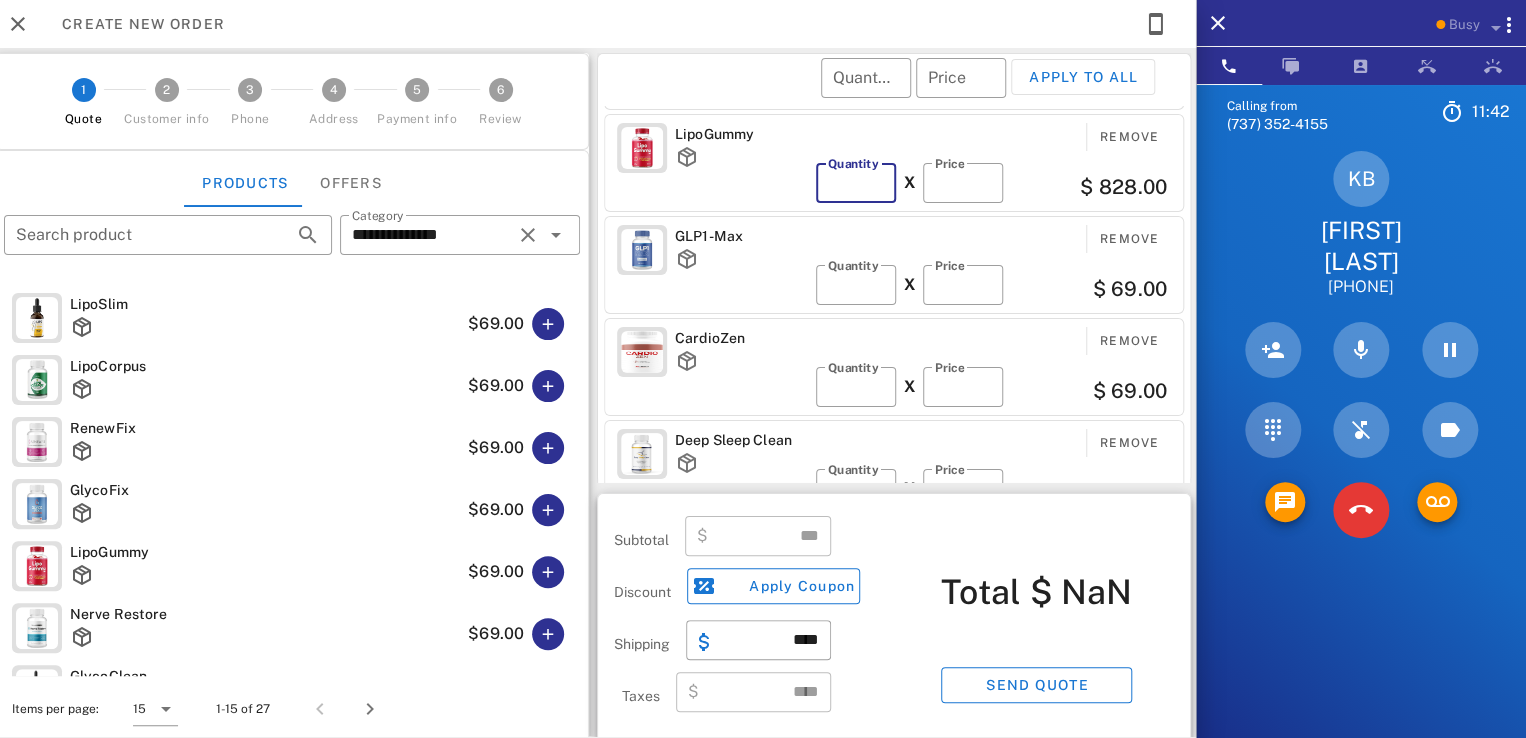 type on "*******" 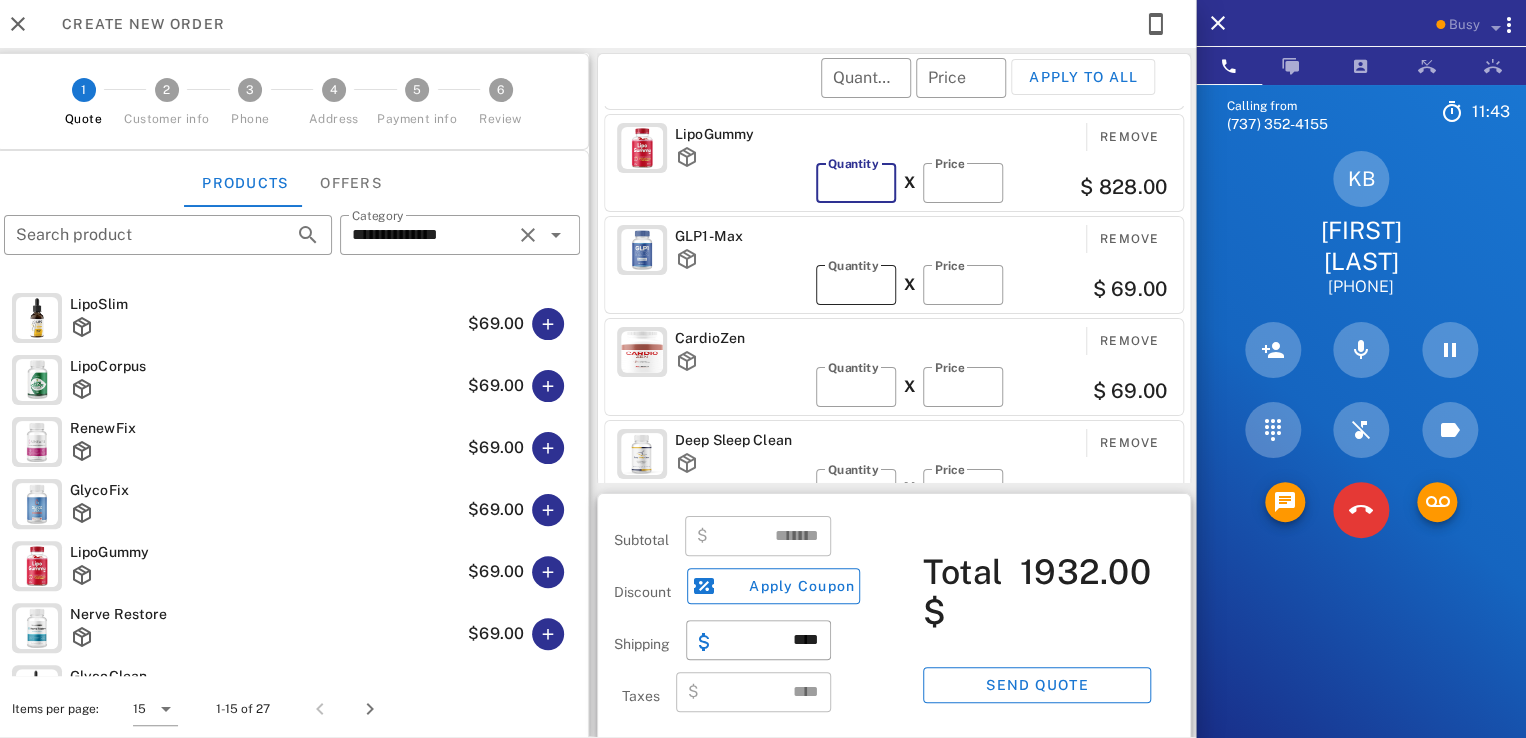 type on "**" 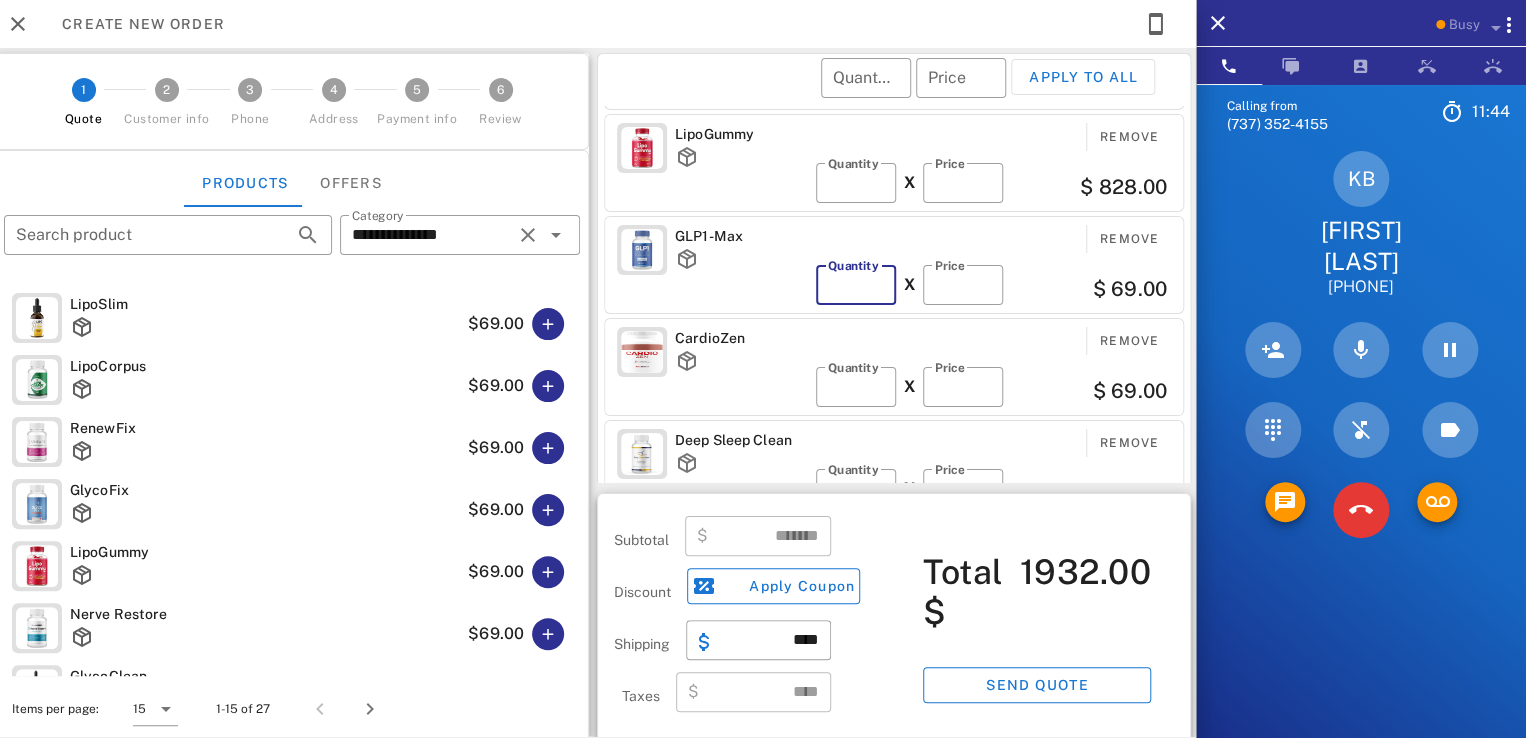 type 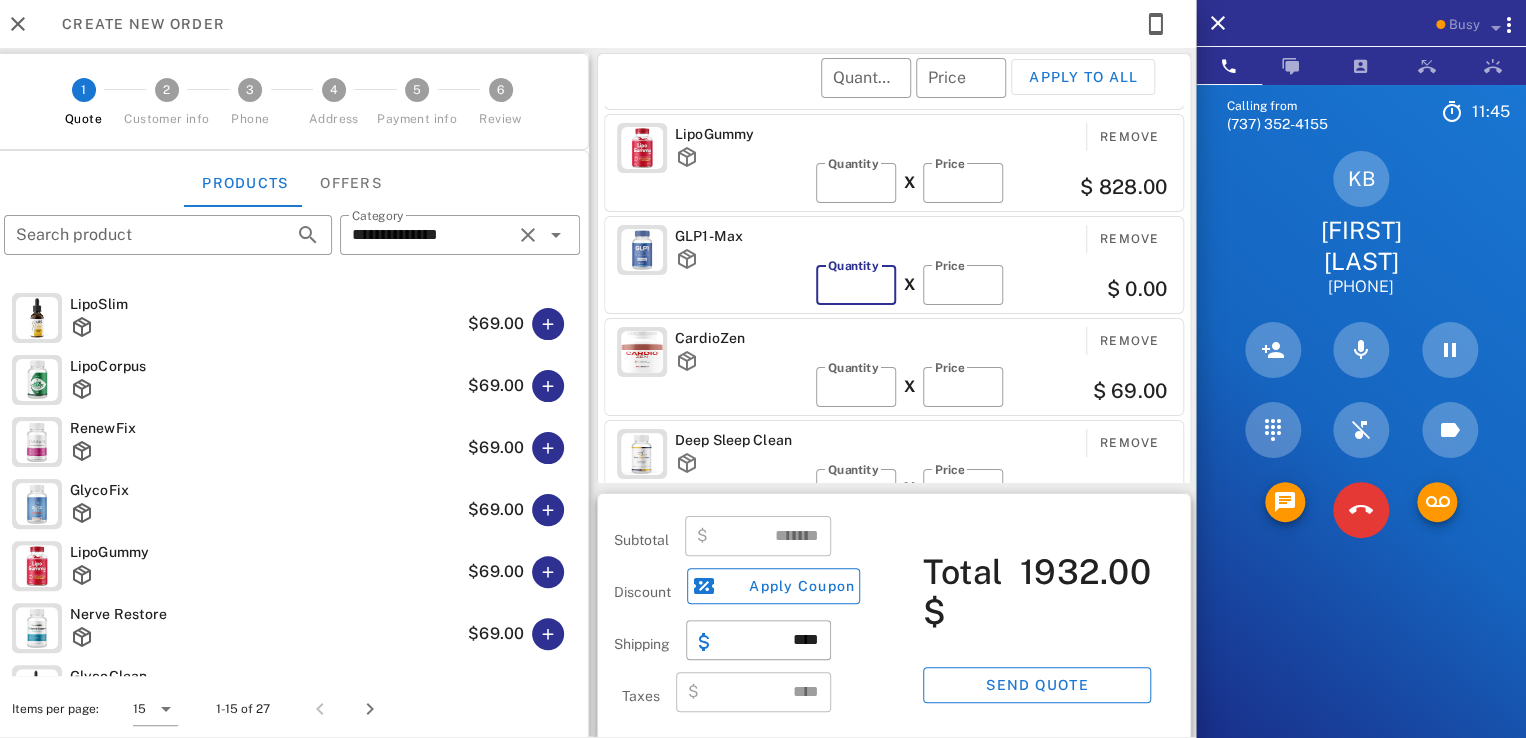 type on "***" 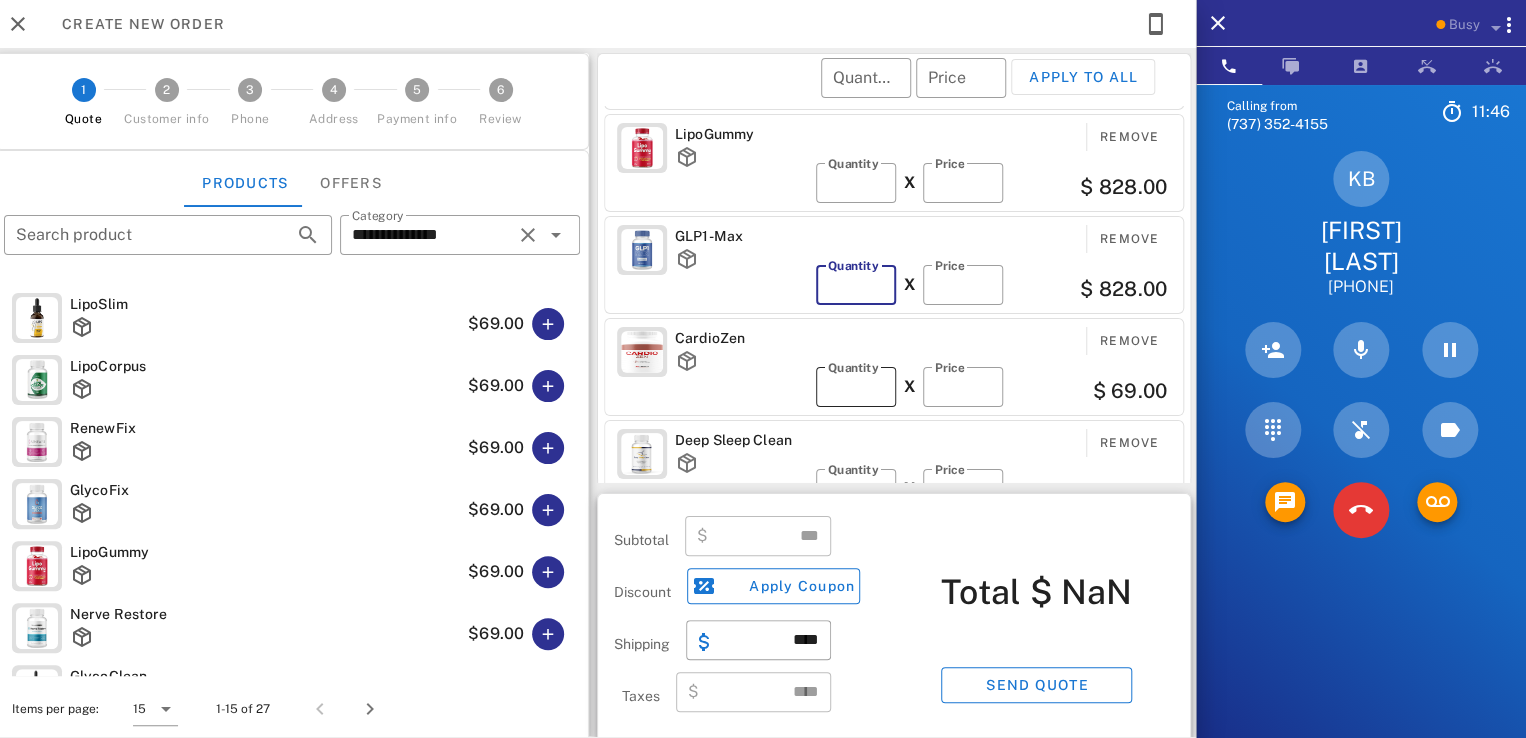 type on "**" 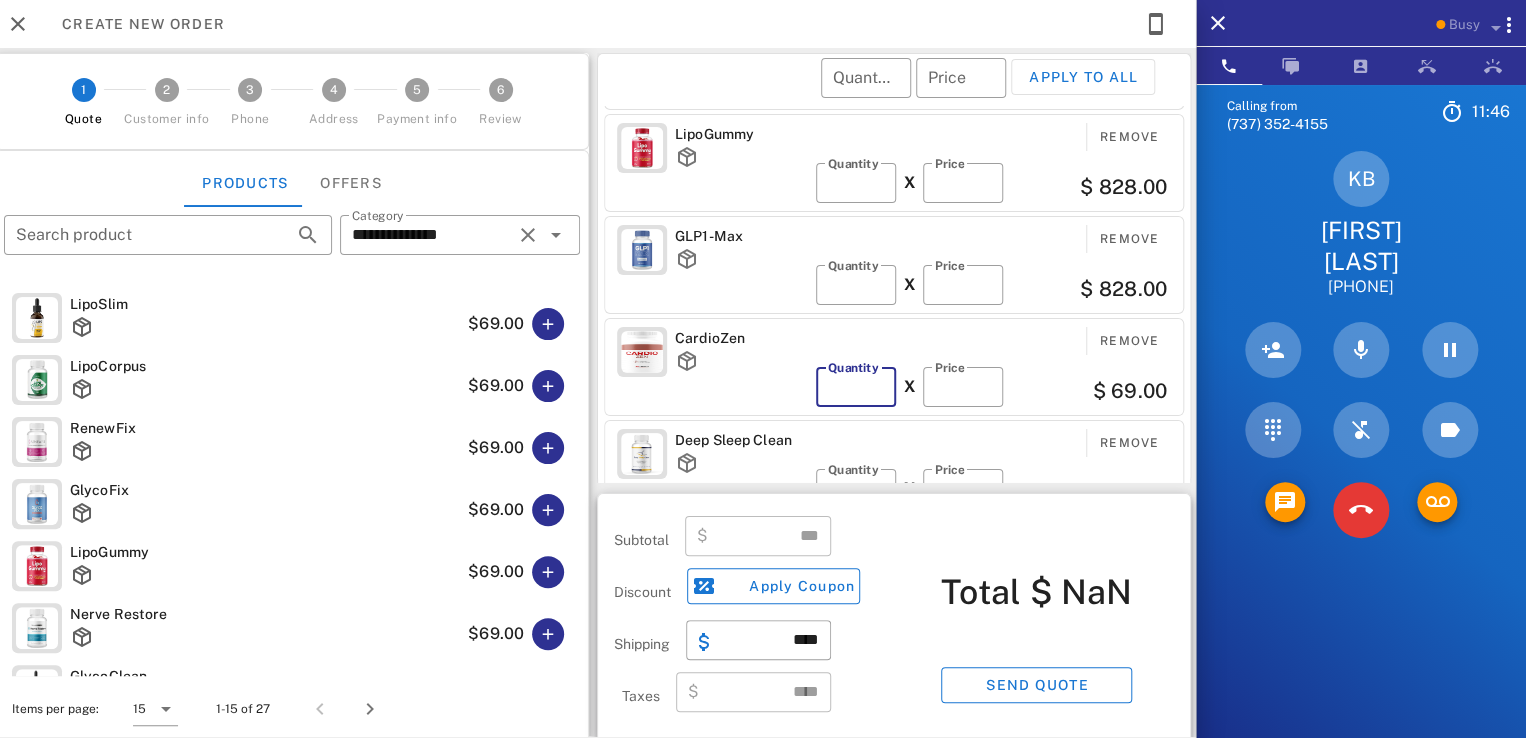 type on "*******" 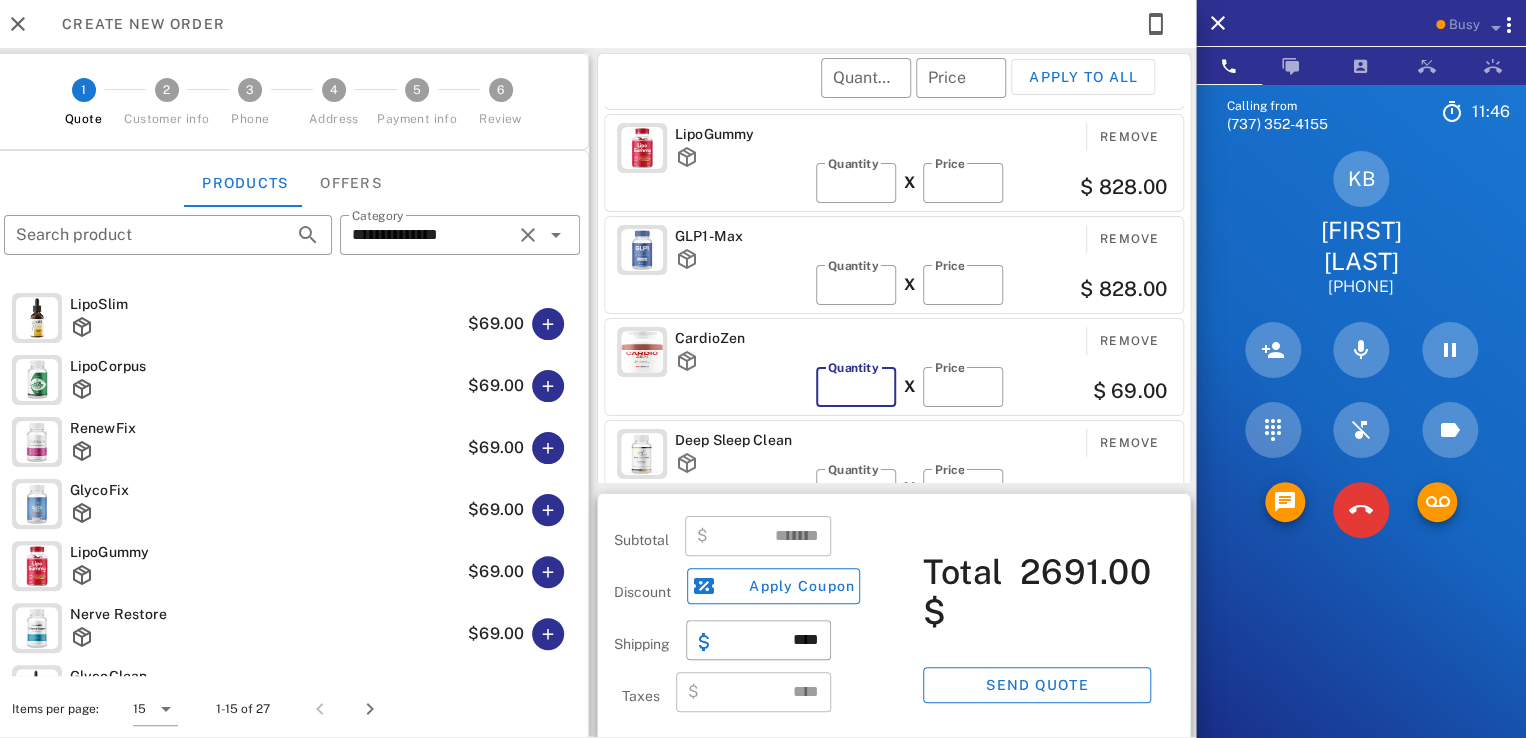 type 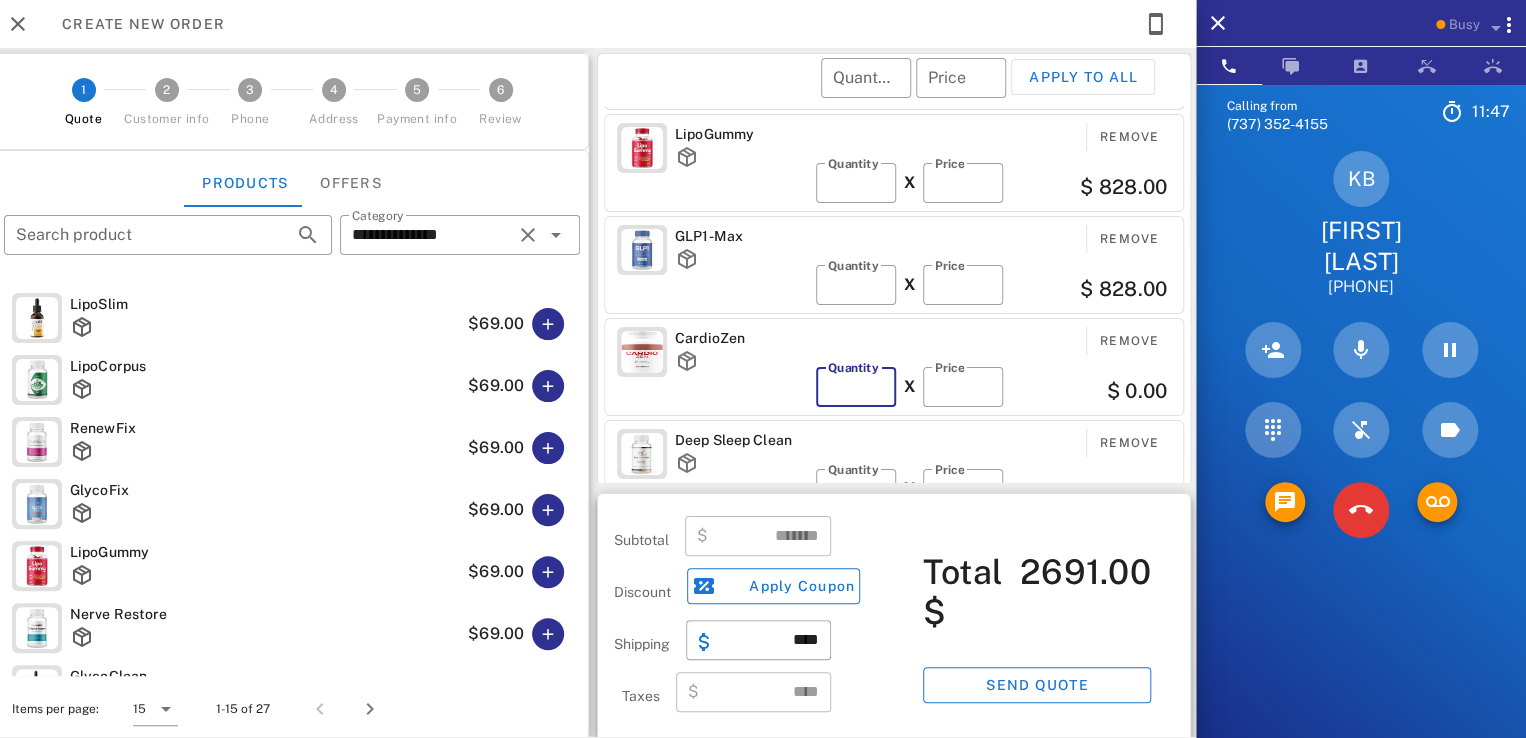 type on "***" 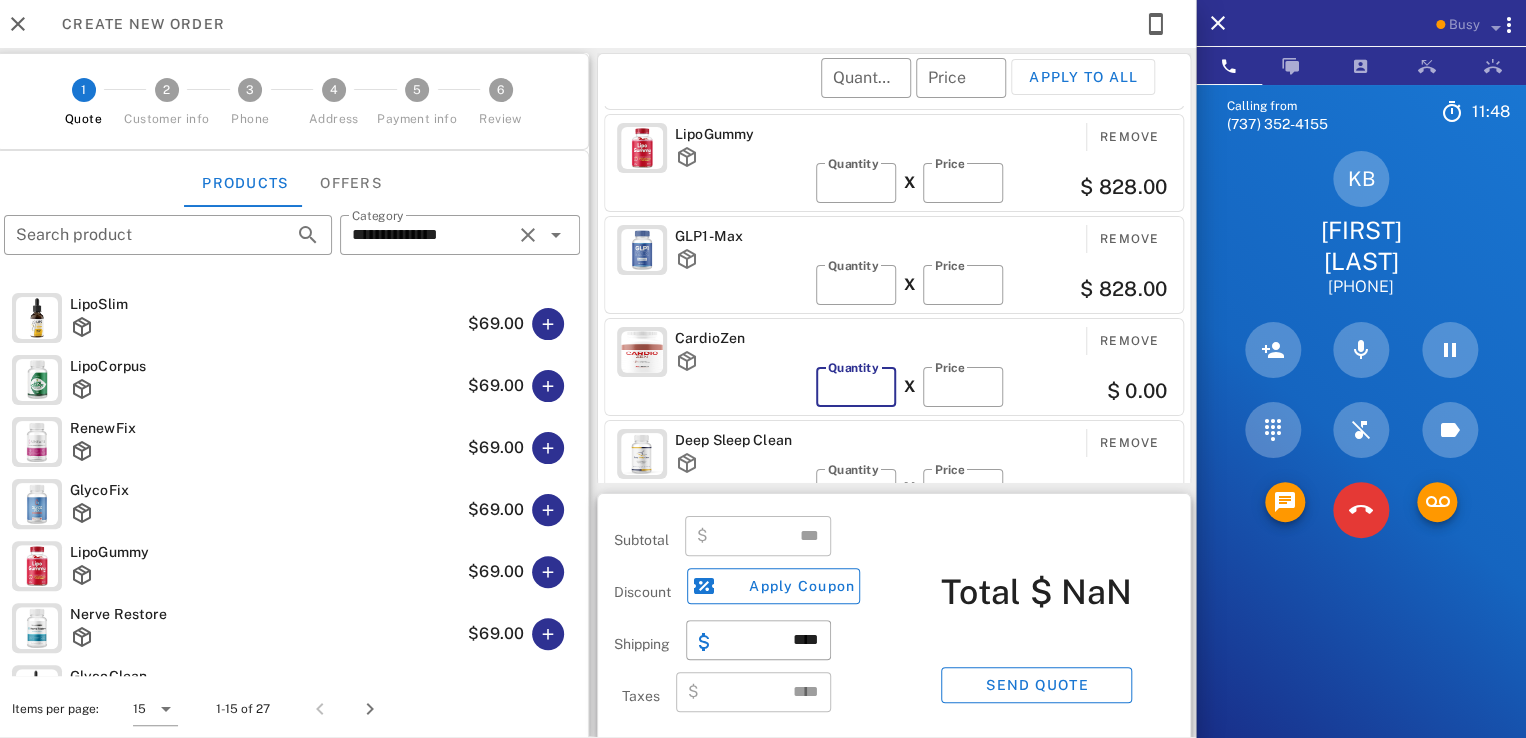 type on "*" 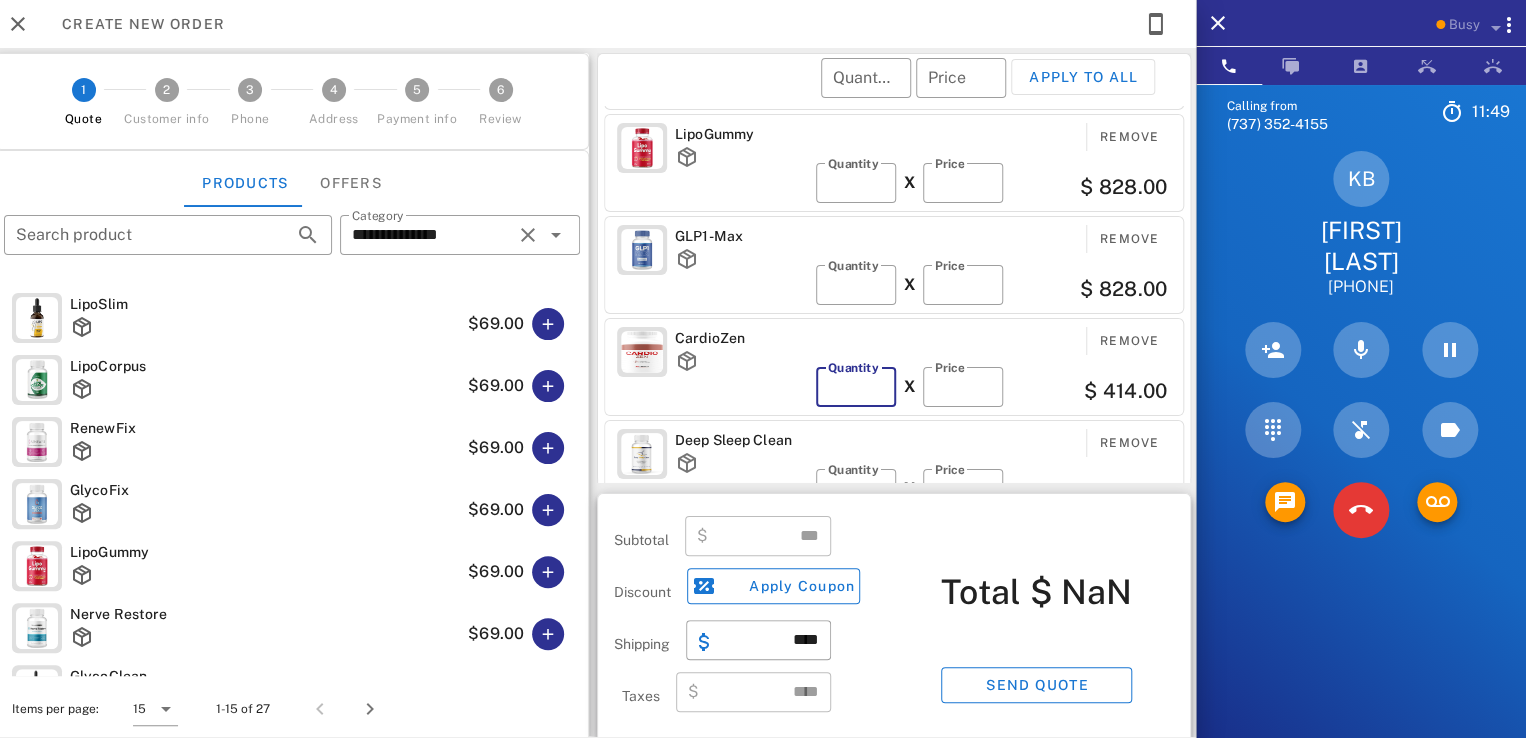 scroll, scrollTop: 208, scrollLeft: 0, axis: vertical 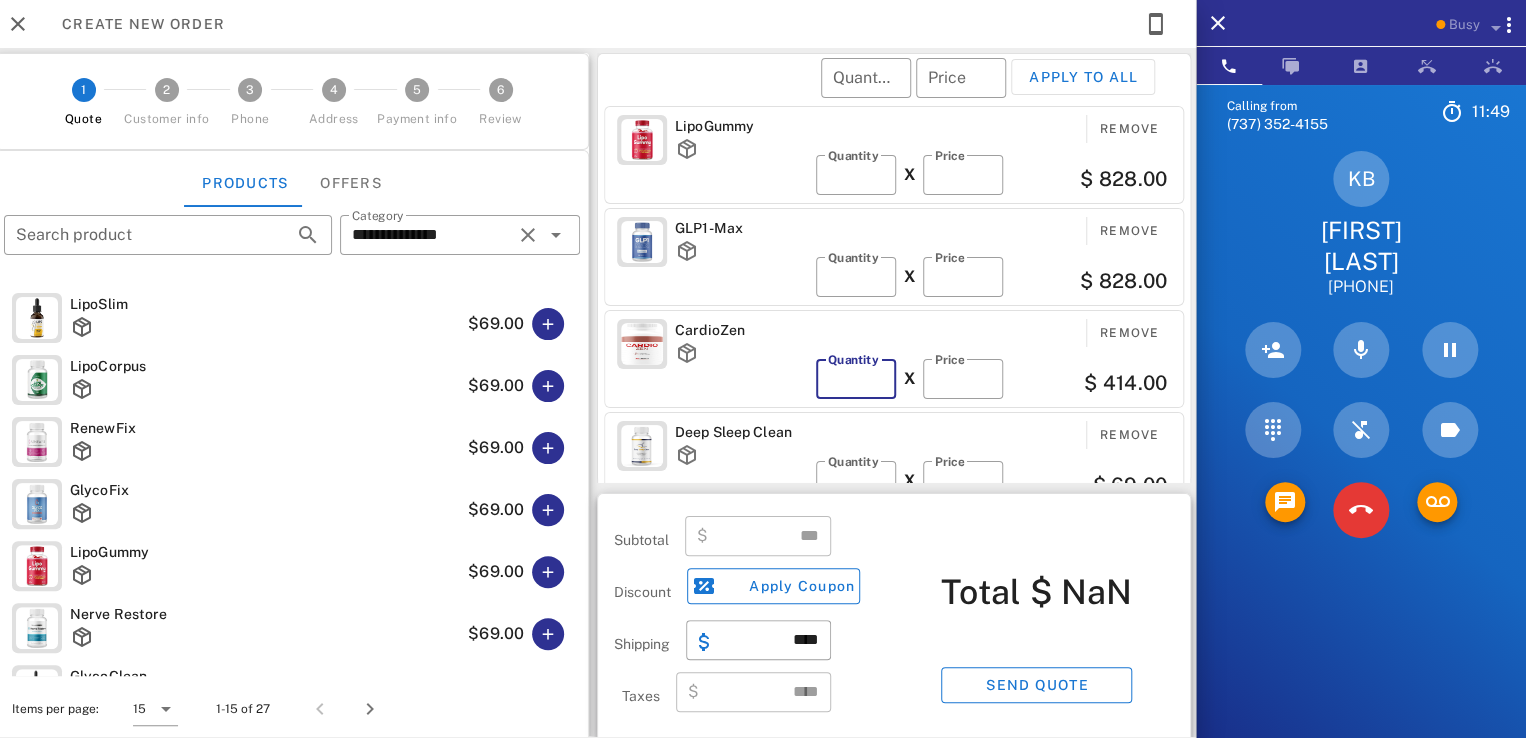 type on "*******" 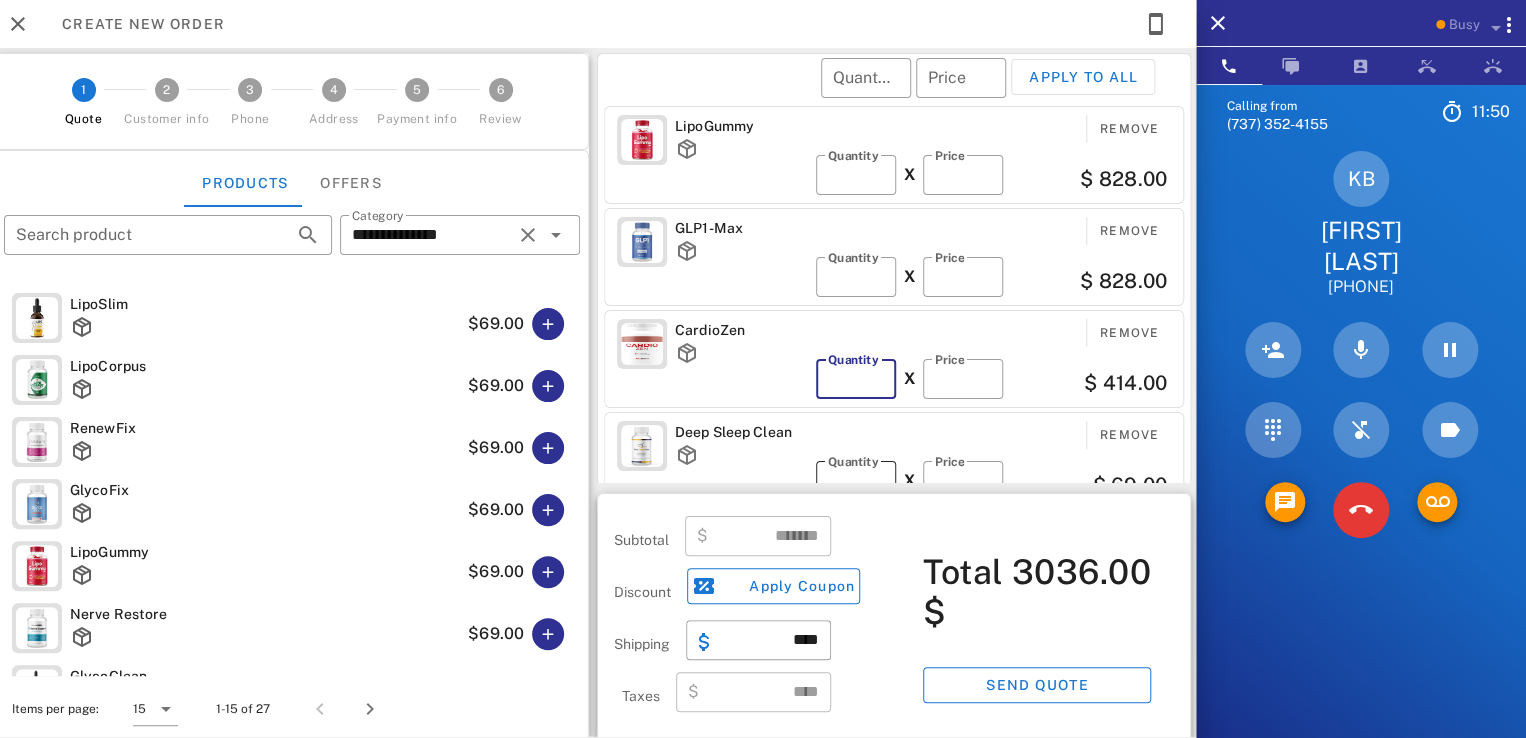 type on "*" 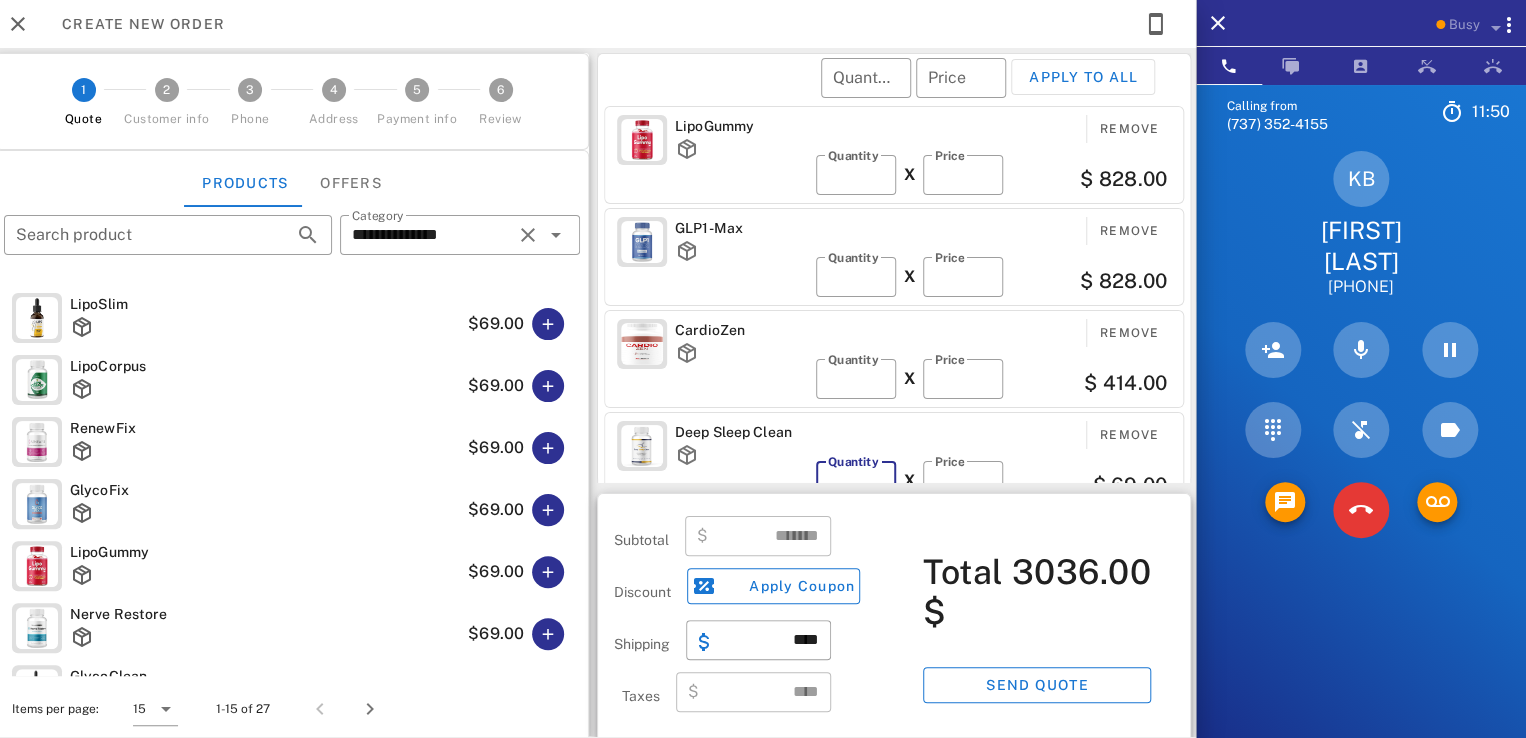 scroll, scrollTop: 5, scrollLeft: 0, axis: vertical 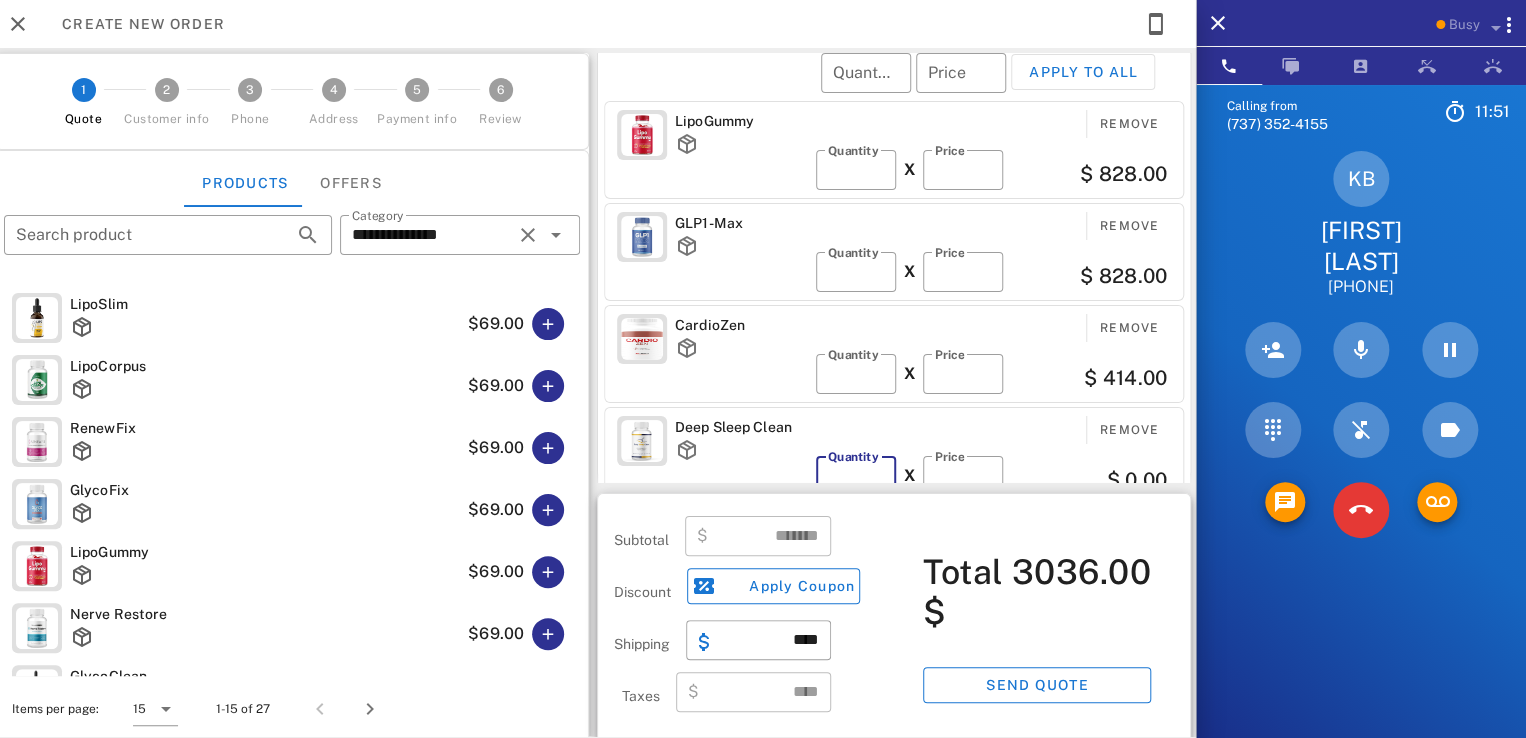 type on "*" 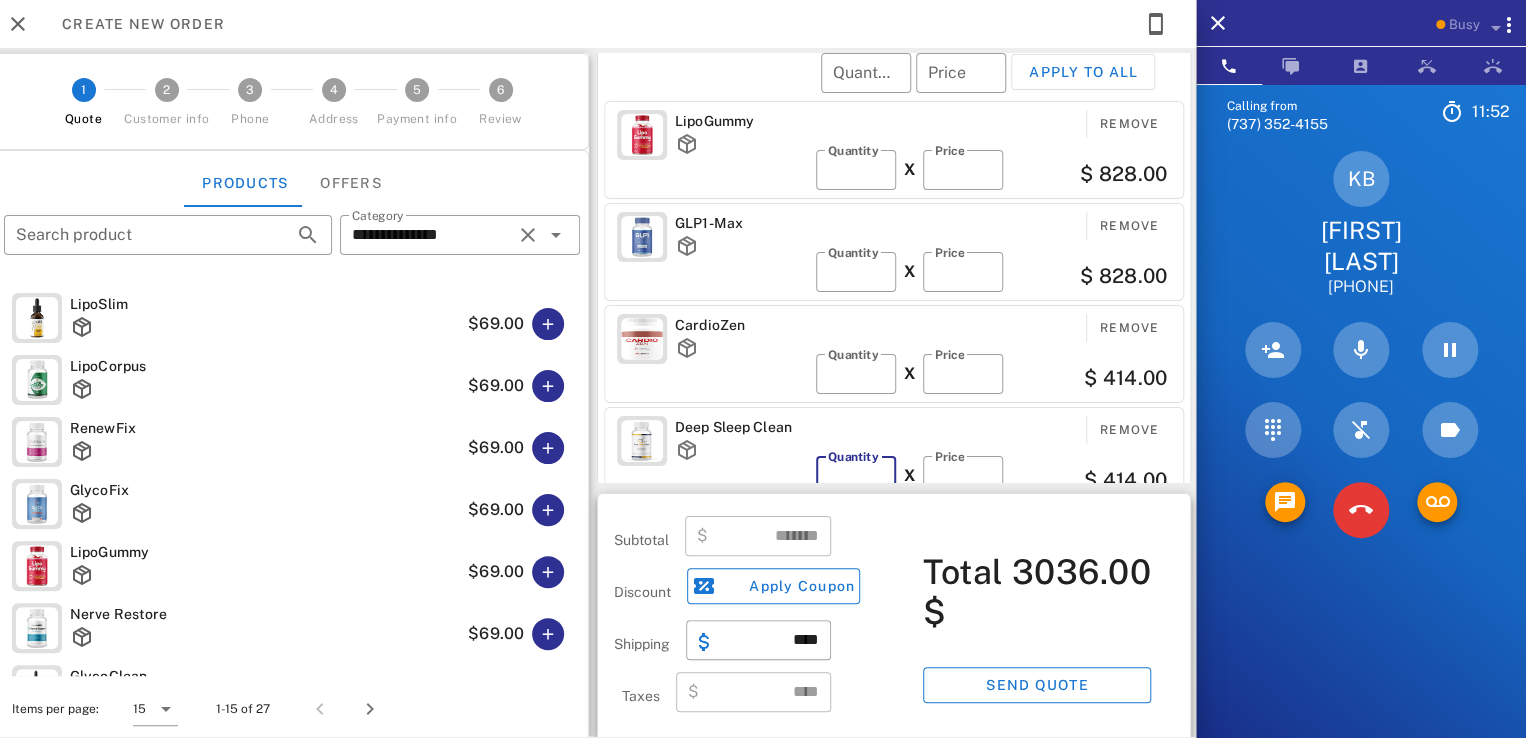 scroll, scrollTop: 8, scrollLeft: 0, axis: vertical 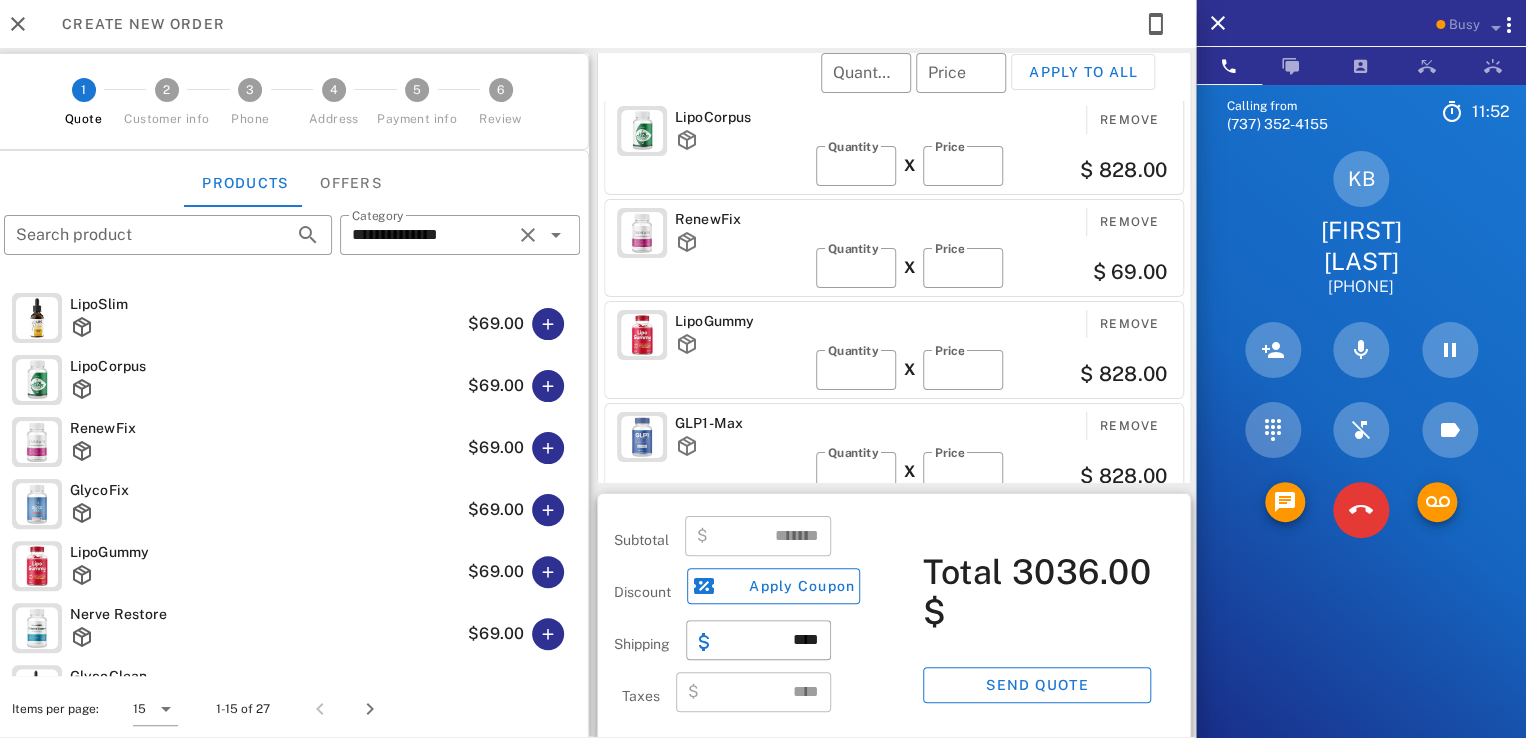 type on "*******" 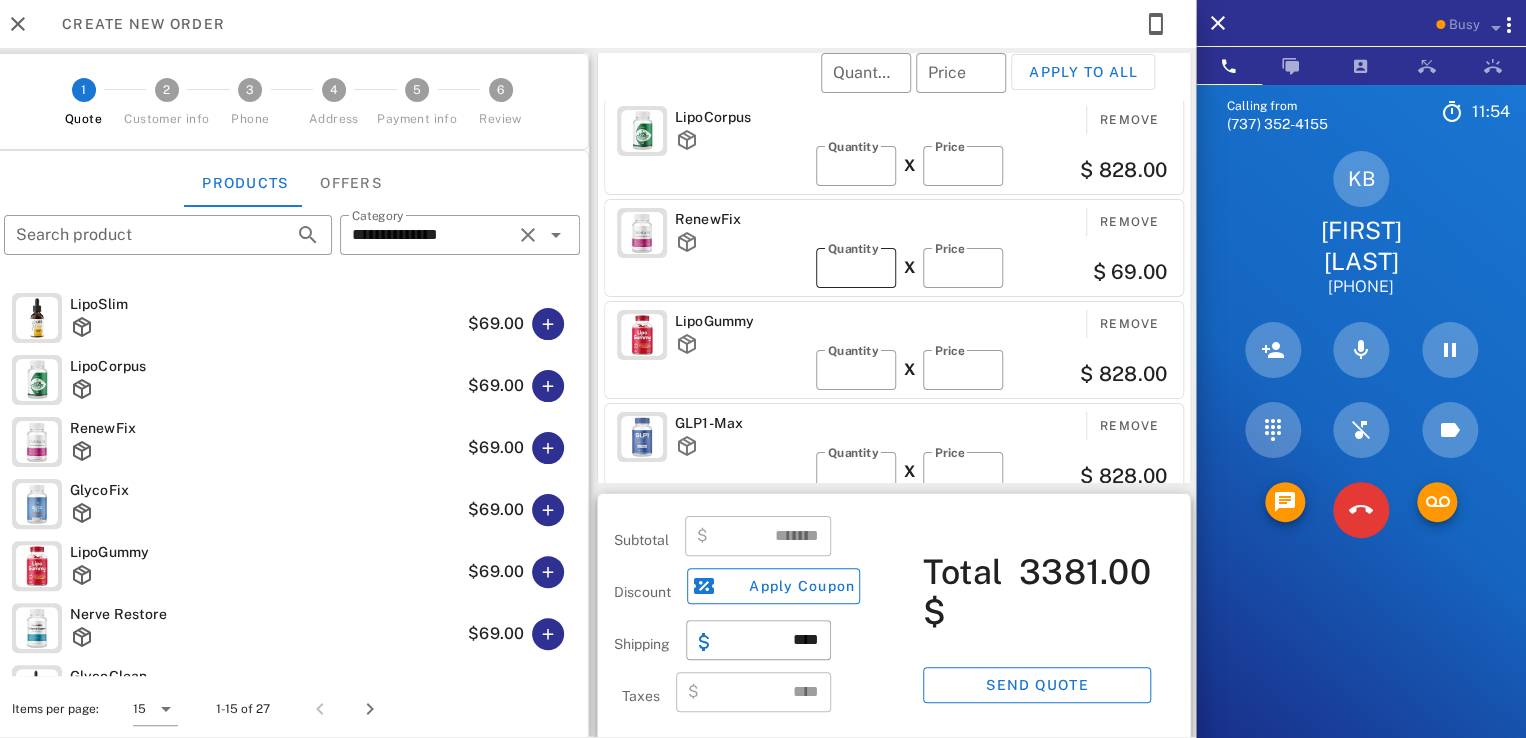 type on "*" 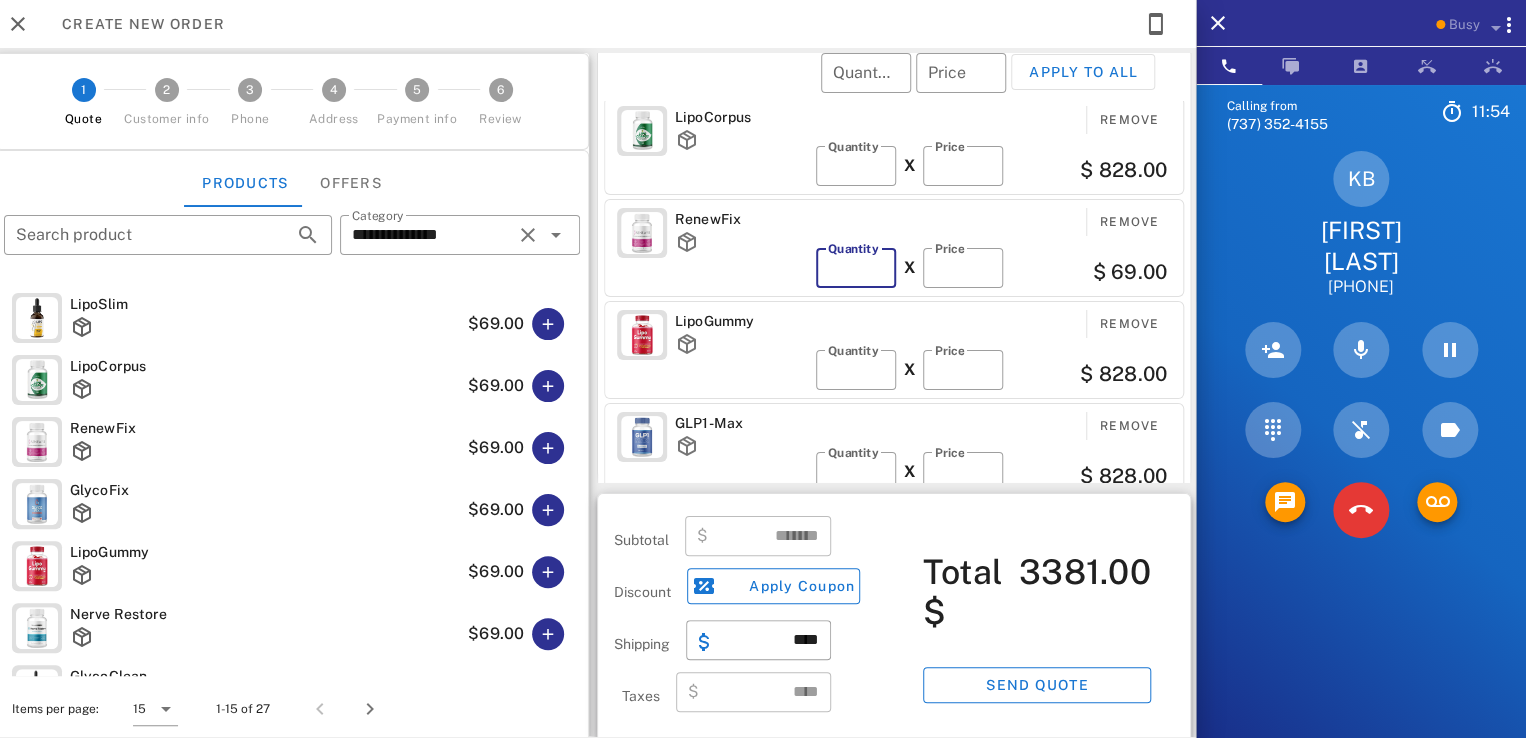 click on "*" at bounding box center [856, 268] 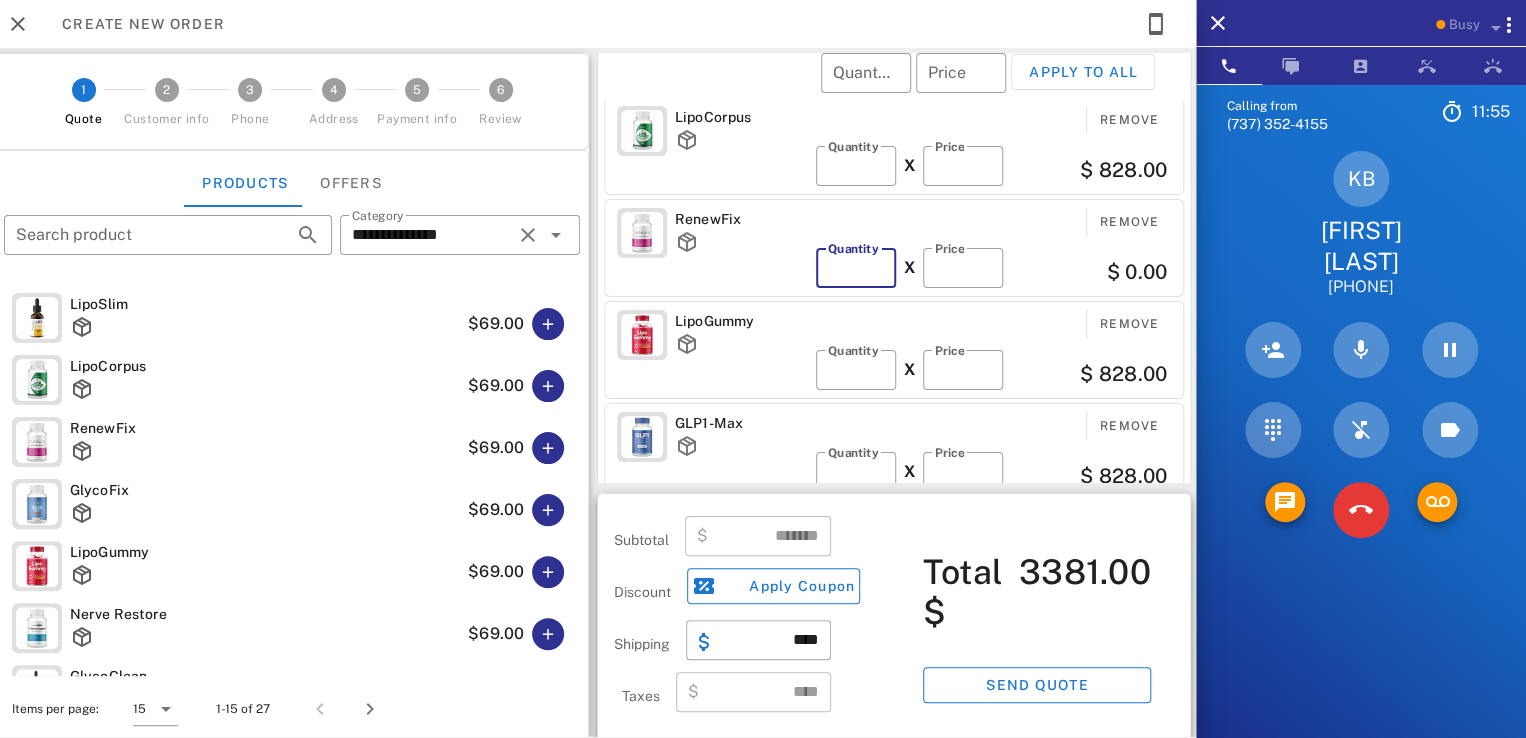 type on "*" 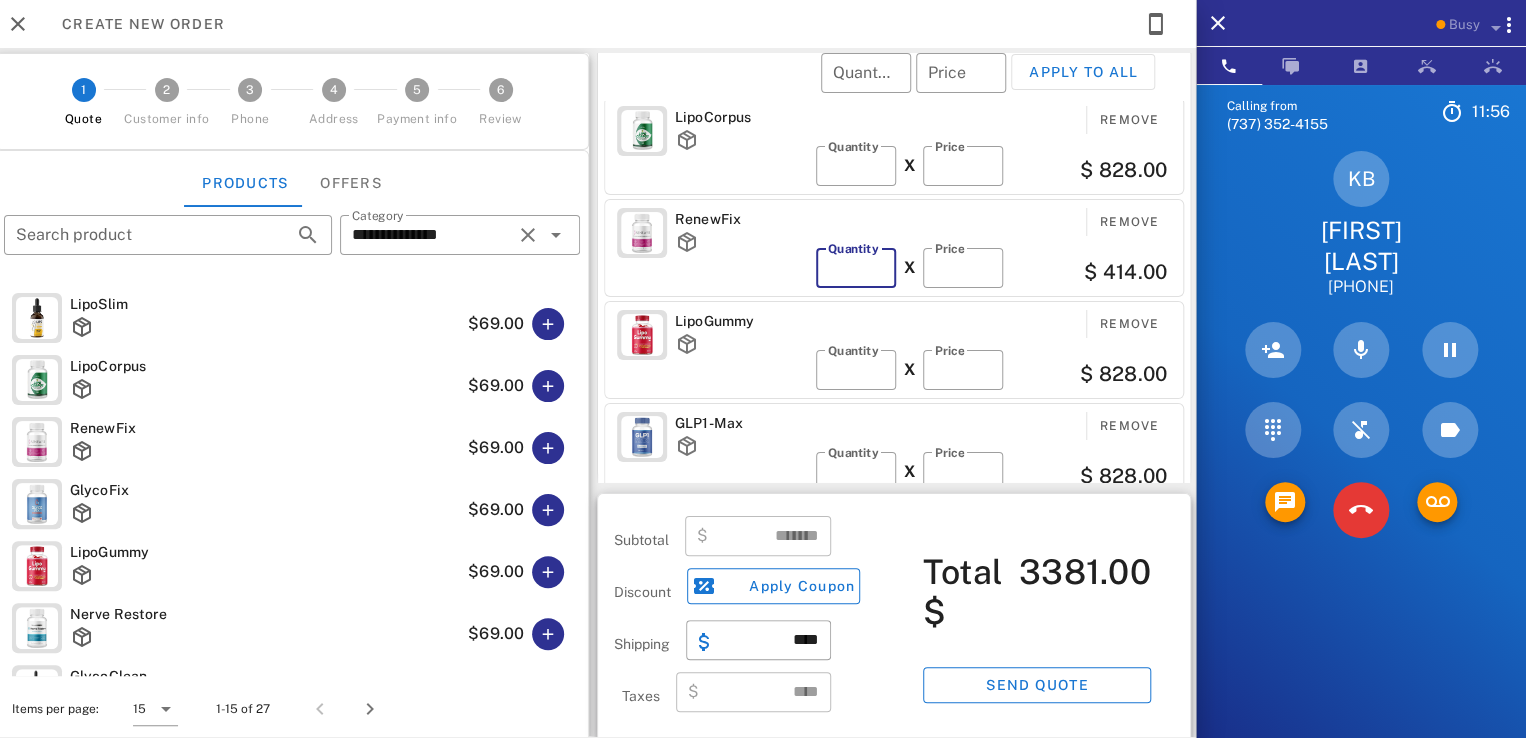 type on "*******" 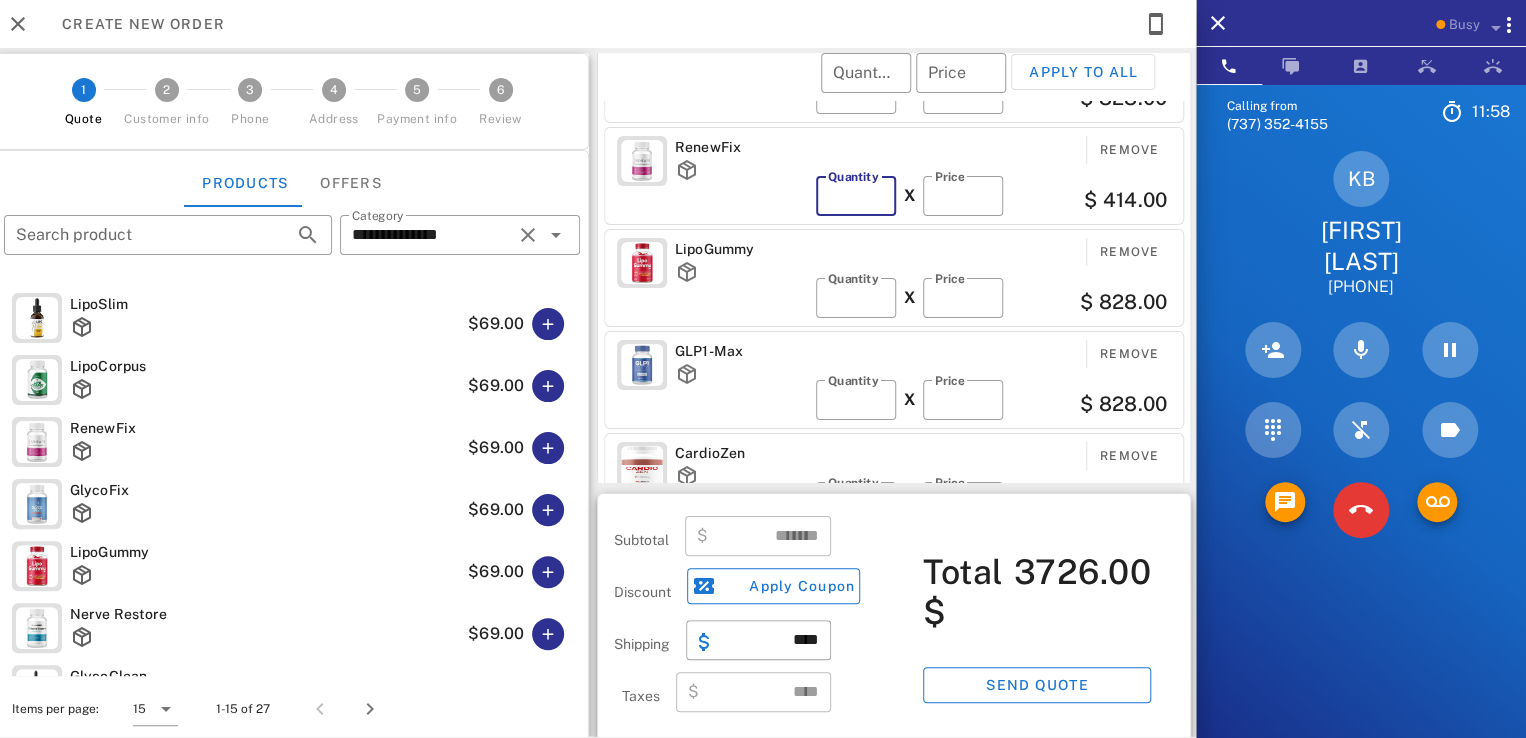 scroll, scrollTop: 208, scrollLeft: 0, axis: vertical 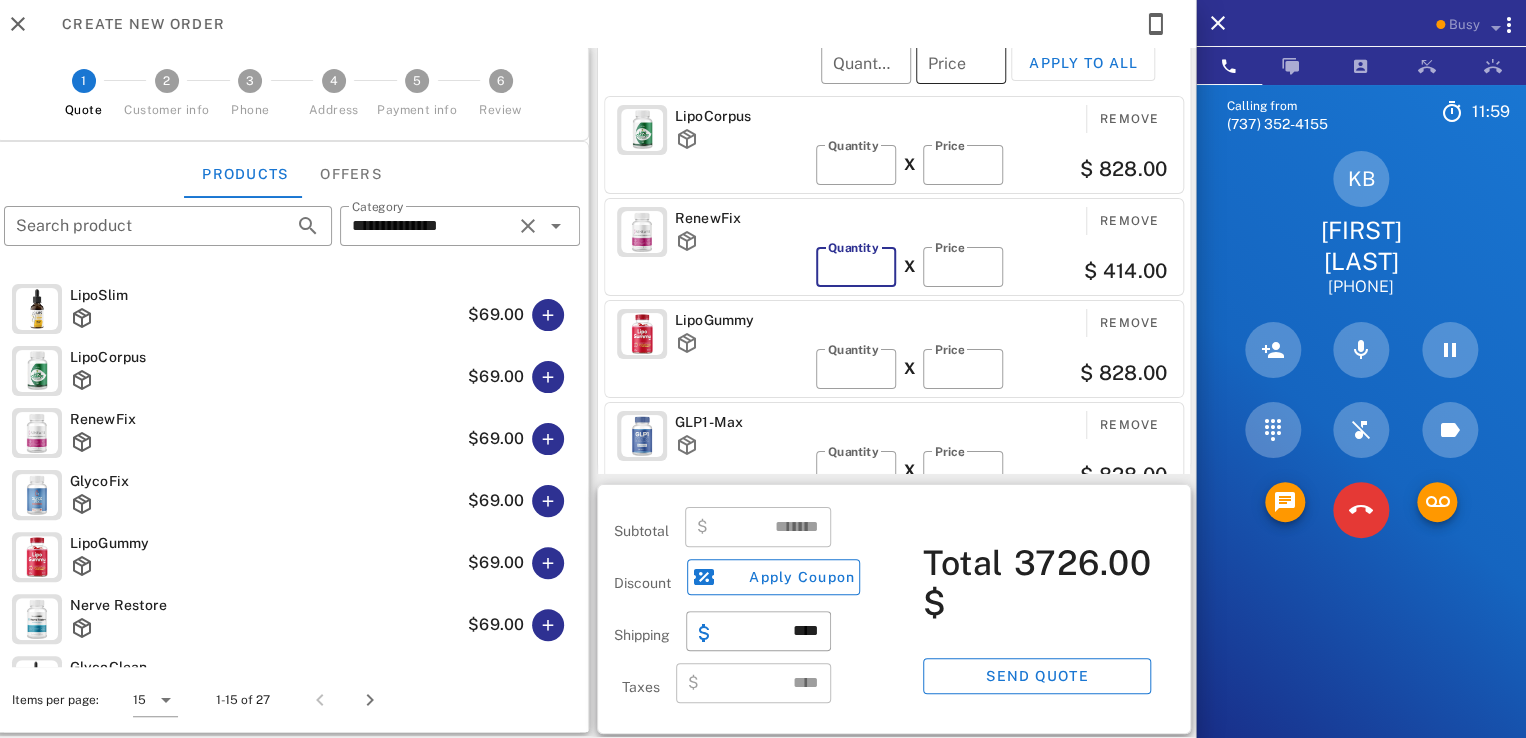 type on "*" 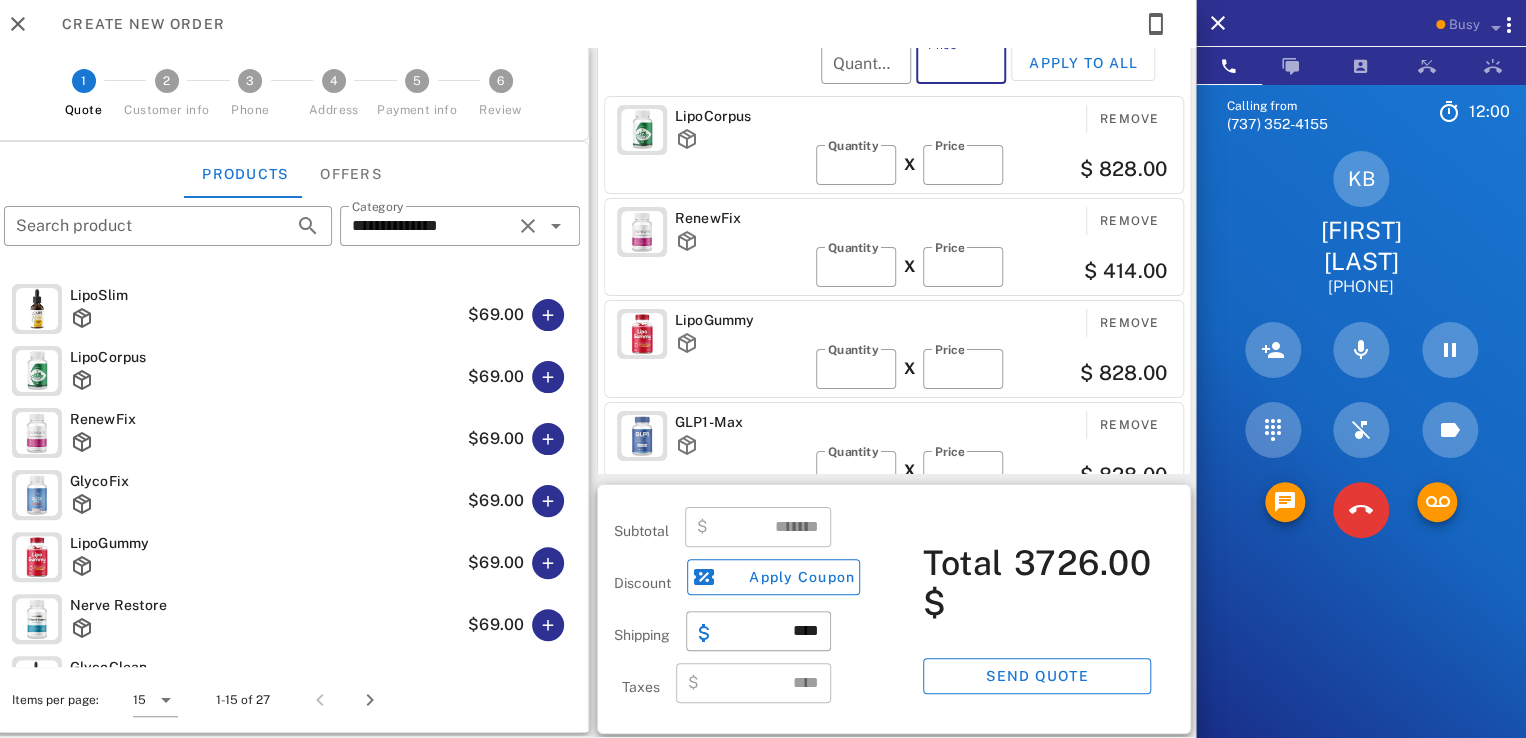 click on "Price" at bounding box center (961, 64) 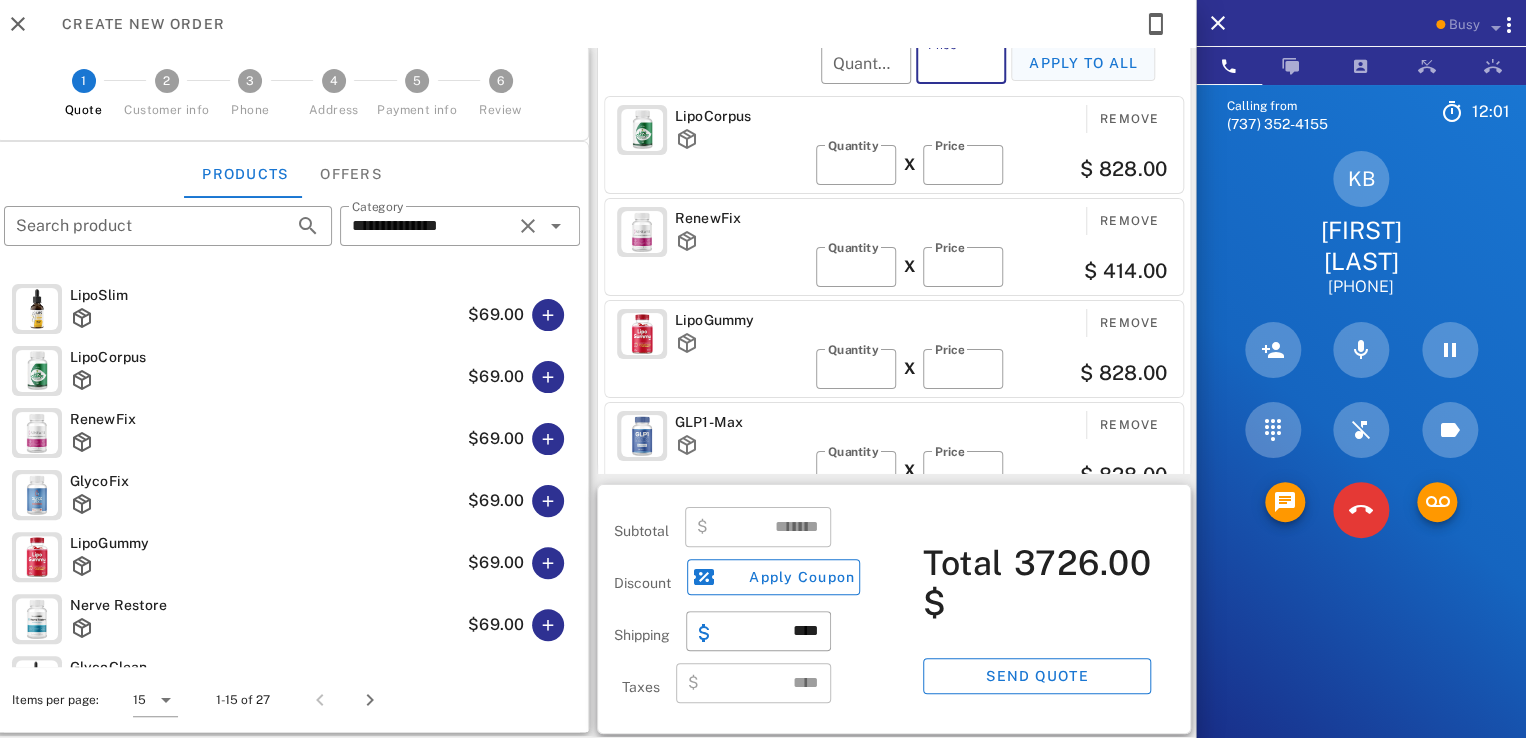 type on "**" 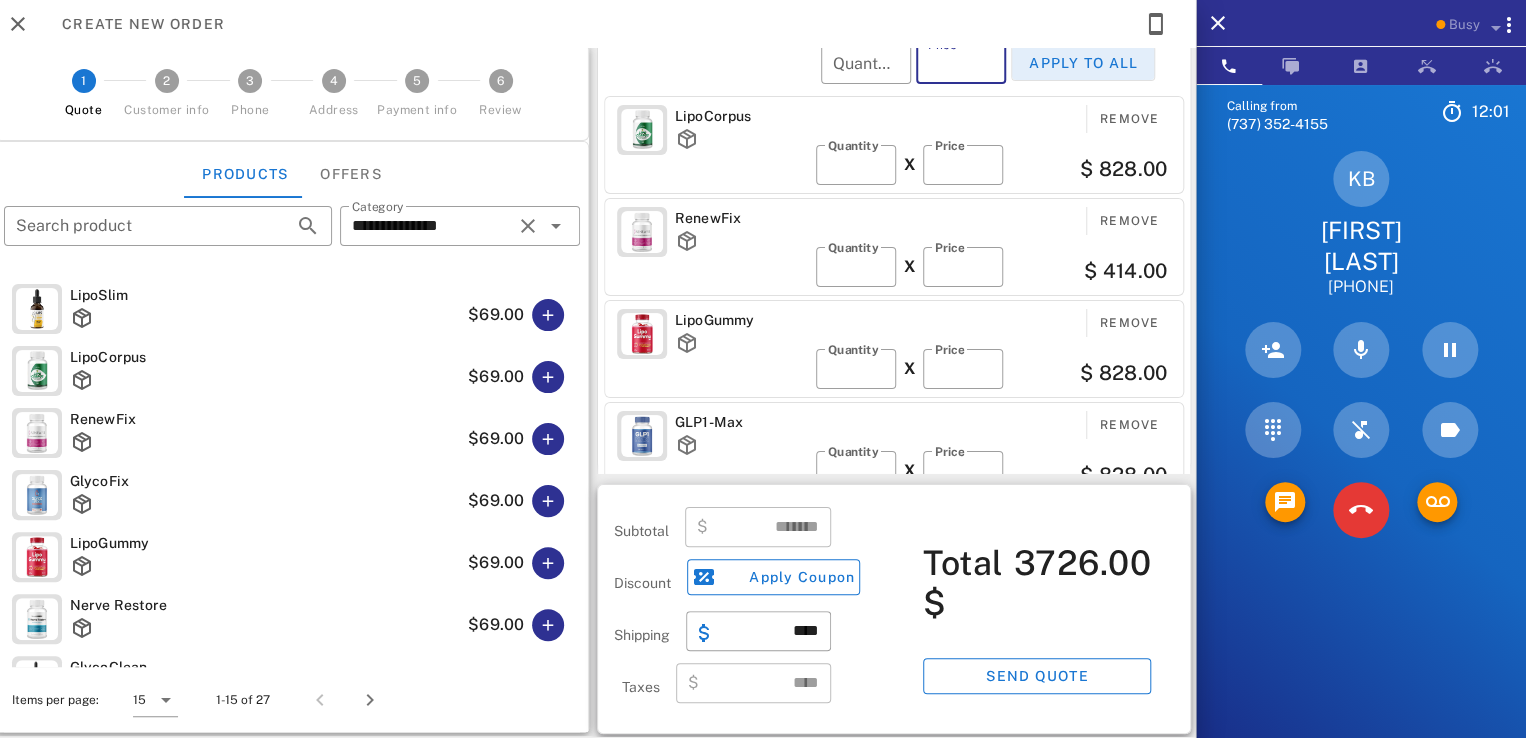 click on "Apply to all" at bounding box center (1083, 63) 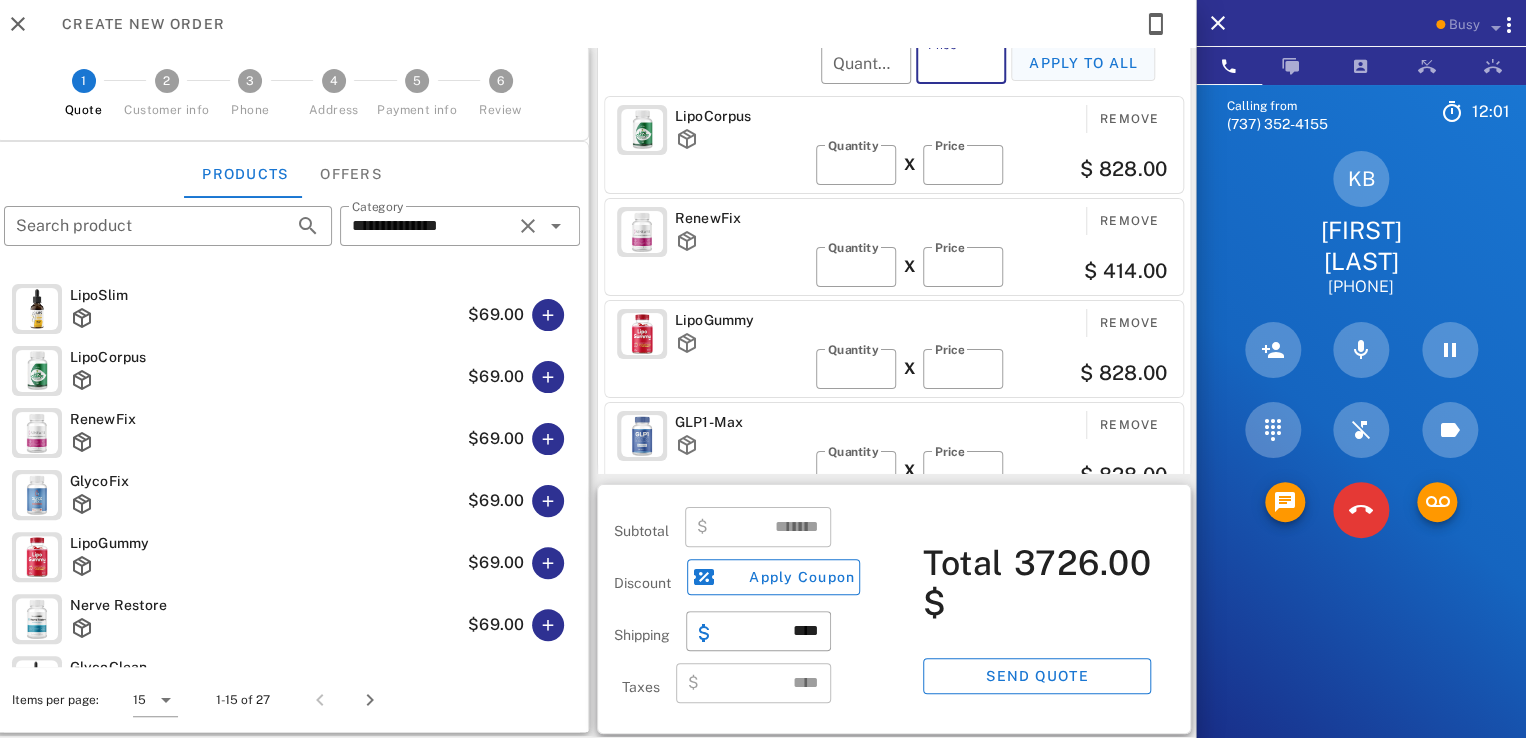 type on "**" 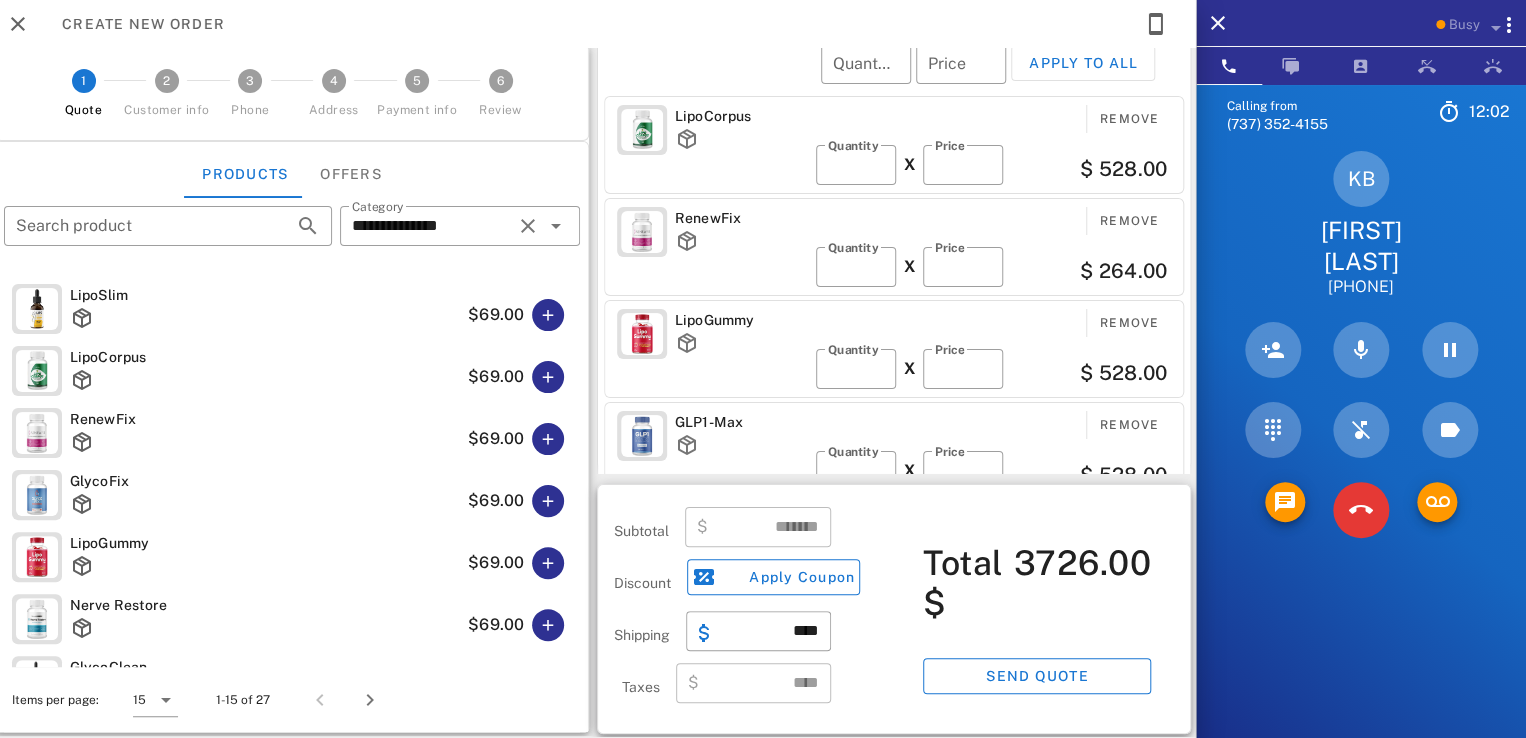 type on "*******" 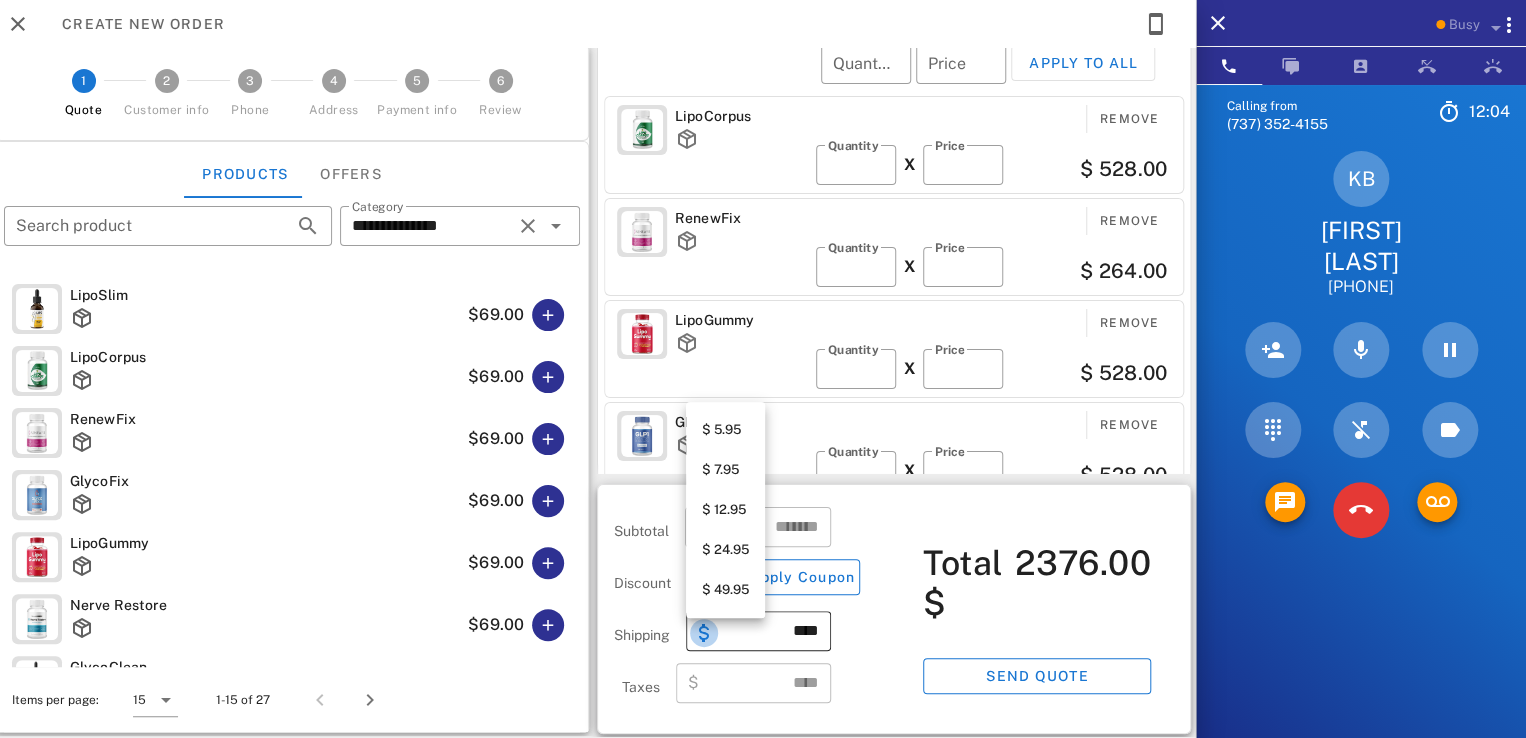 click at bounding box center (704, 633) 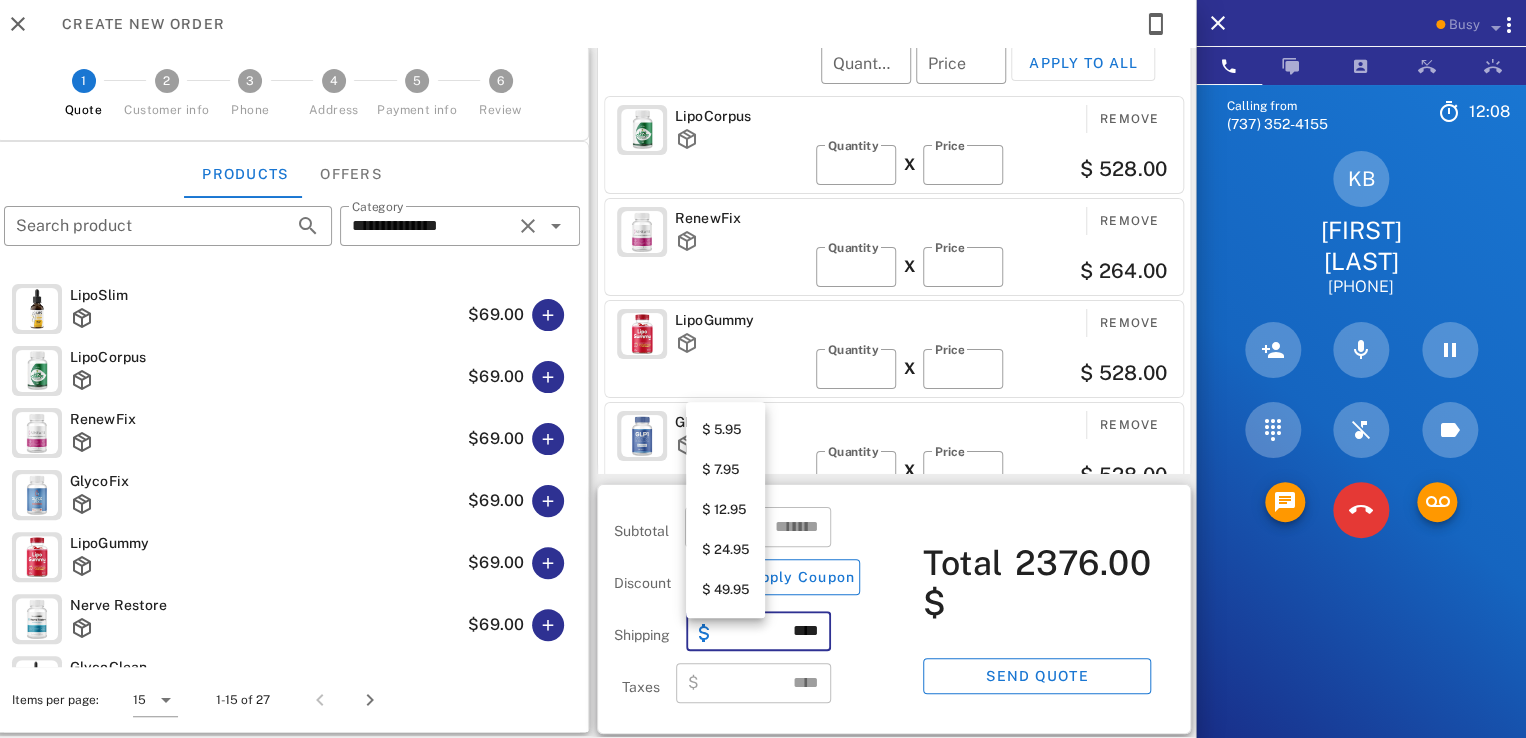 click on "$ 49.95" at bounding box center [725, 590] 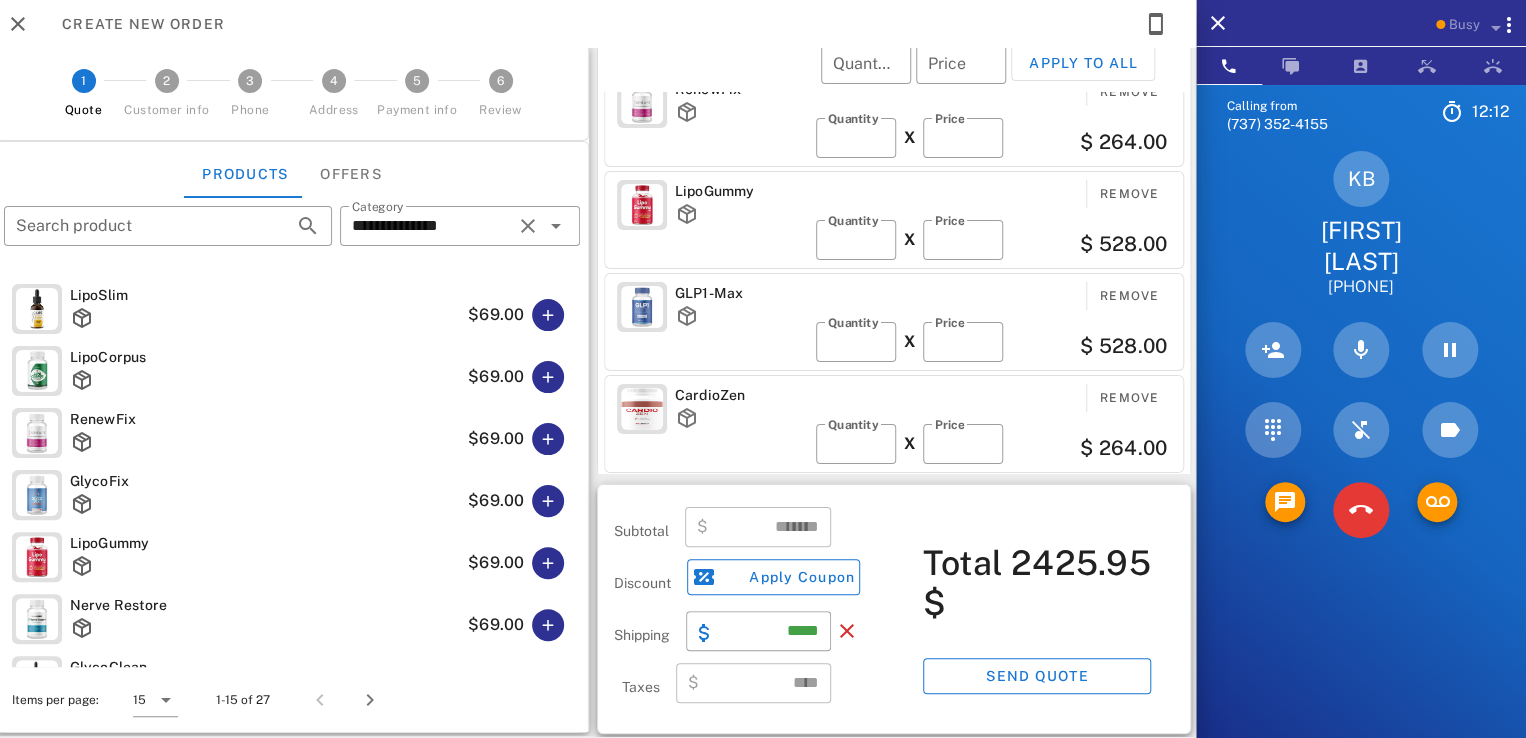scroll, scrollTop: 208, scrollLeft: 0, axis: vertical 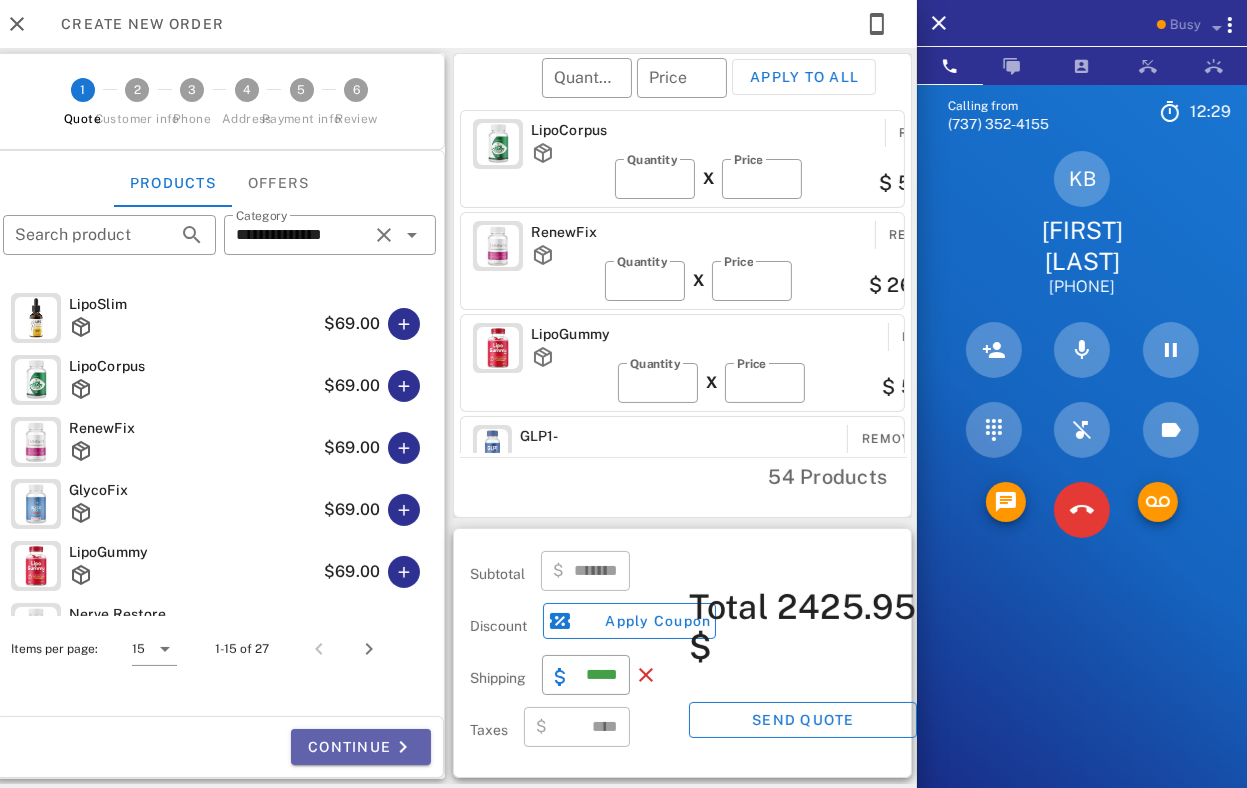 click on "Continue" at bounding box center (361, 747) 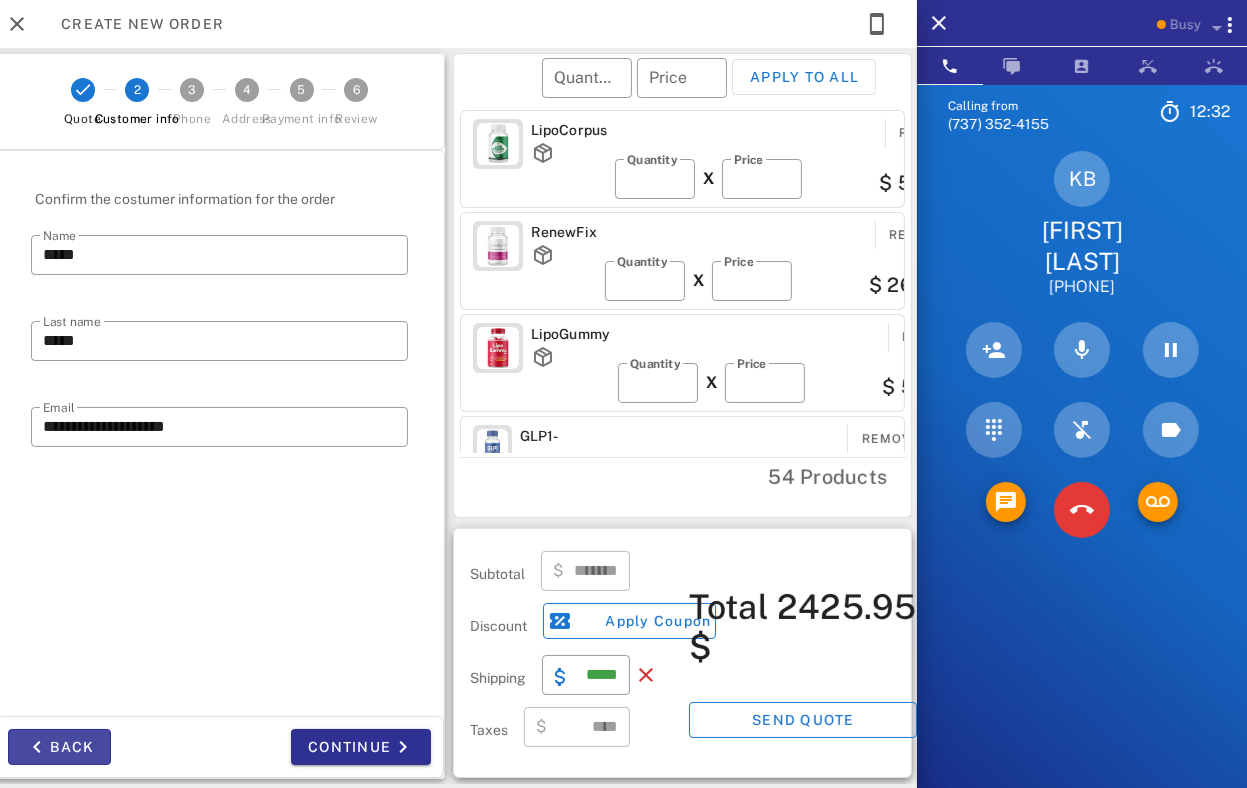 click on "Back" at bounding box center (59, 747) 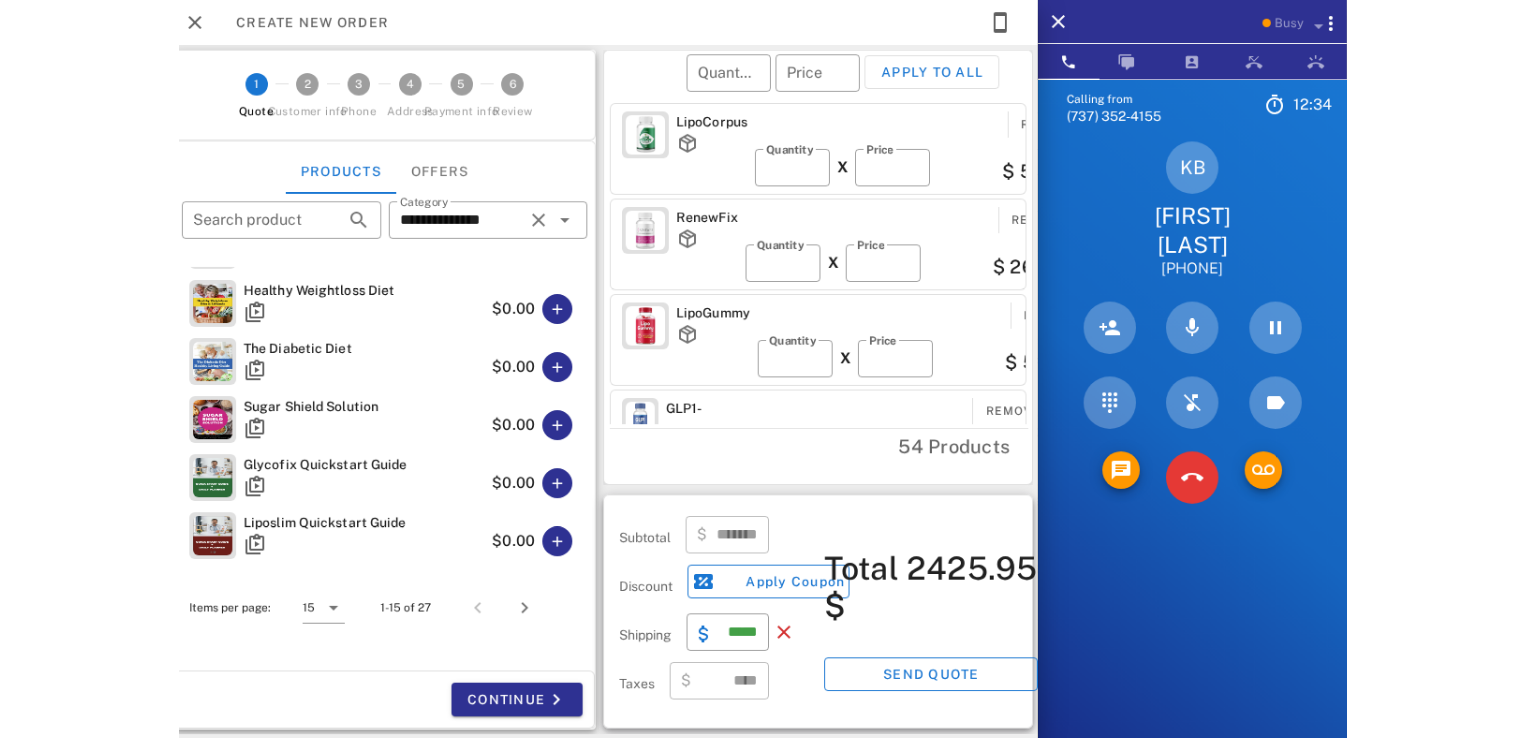 scroll, scrollTop: 615, scrollLeft: 0, axis: vertical 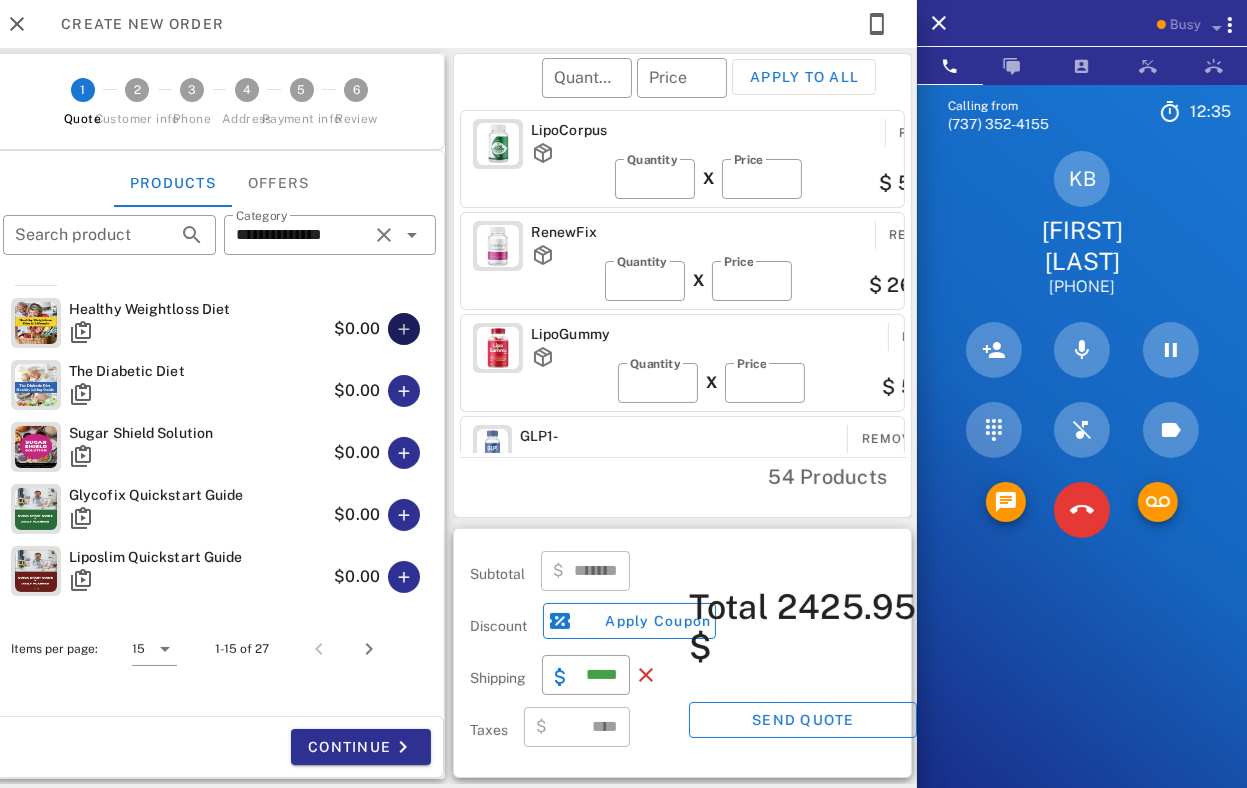 click at bounding box center (404, 329) 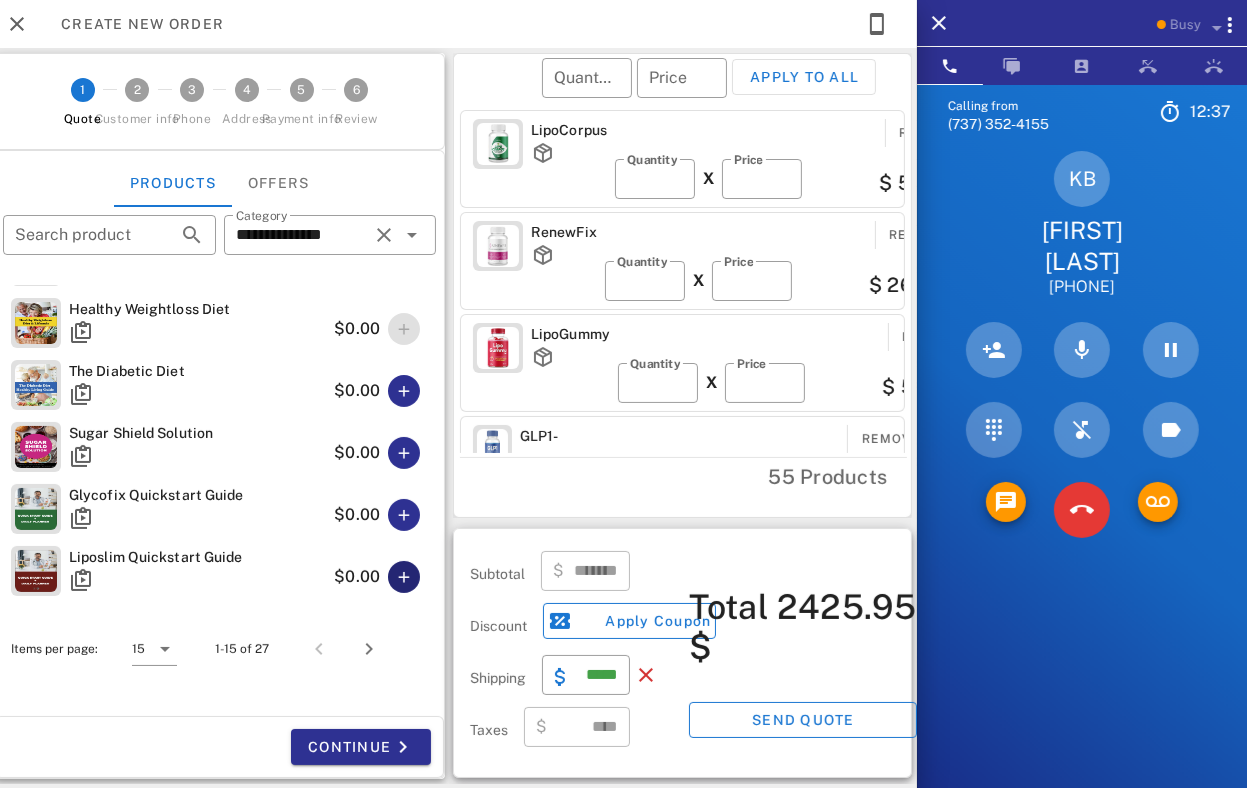 click at bounding box center (404, 577) 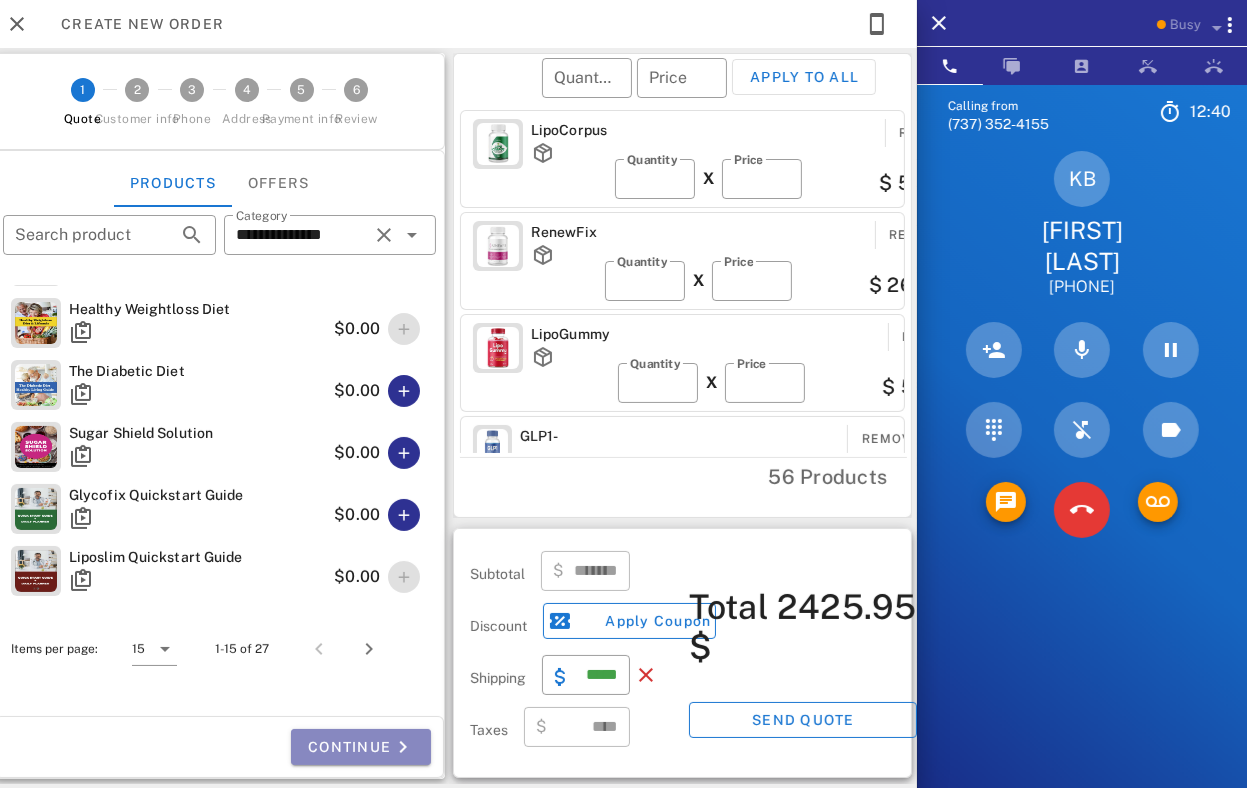 click on "Continue" at bounding box center [361, 747] 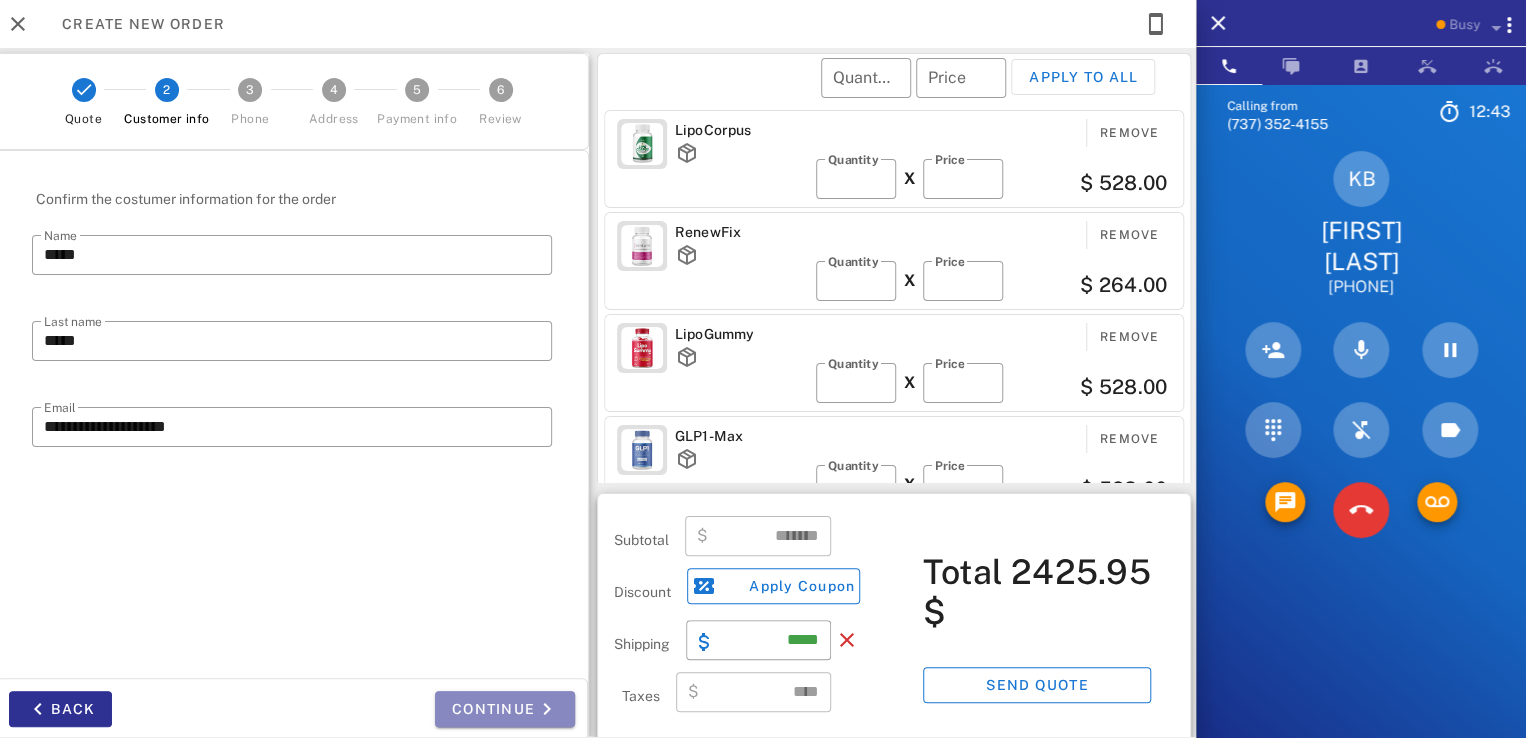 click on "Continue" at bounding box center (505, 709) 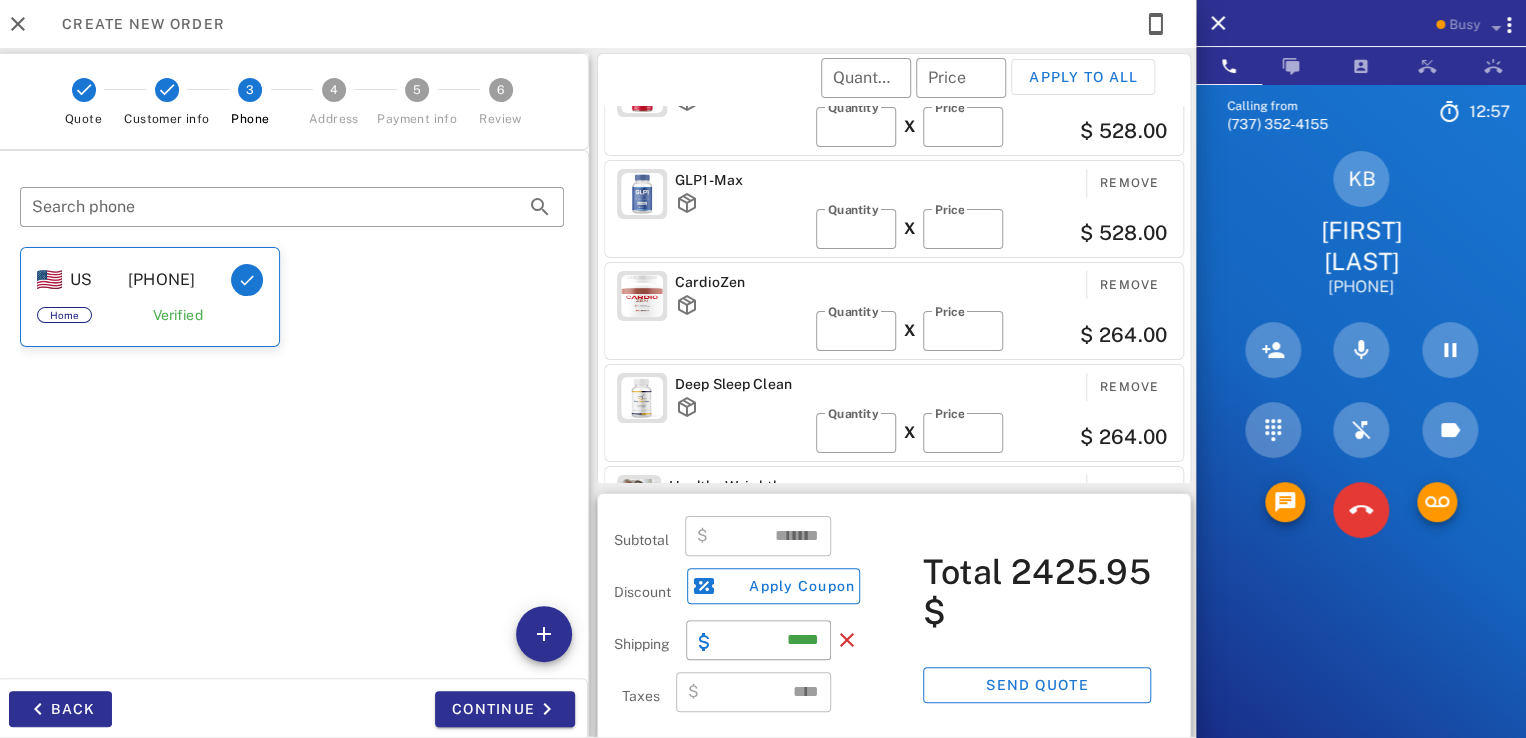 scroll, scrollTop: 412, scrollLeft: 0, axis: vertical 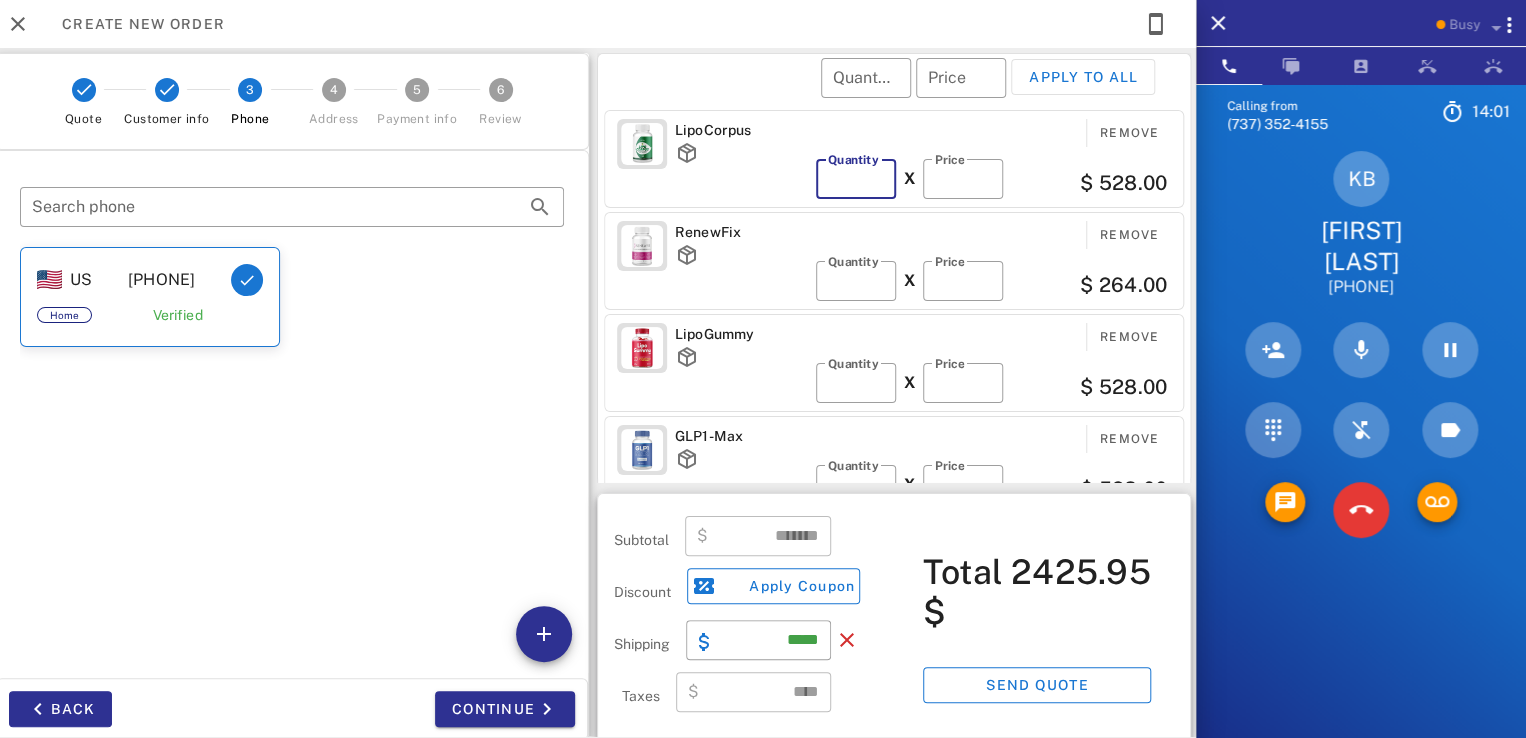 click on "**" at bounding box center [856, 179] 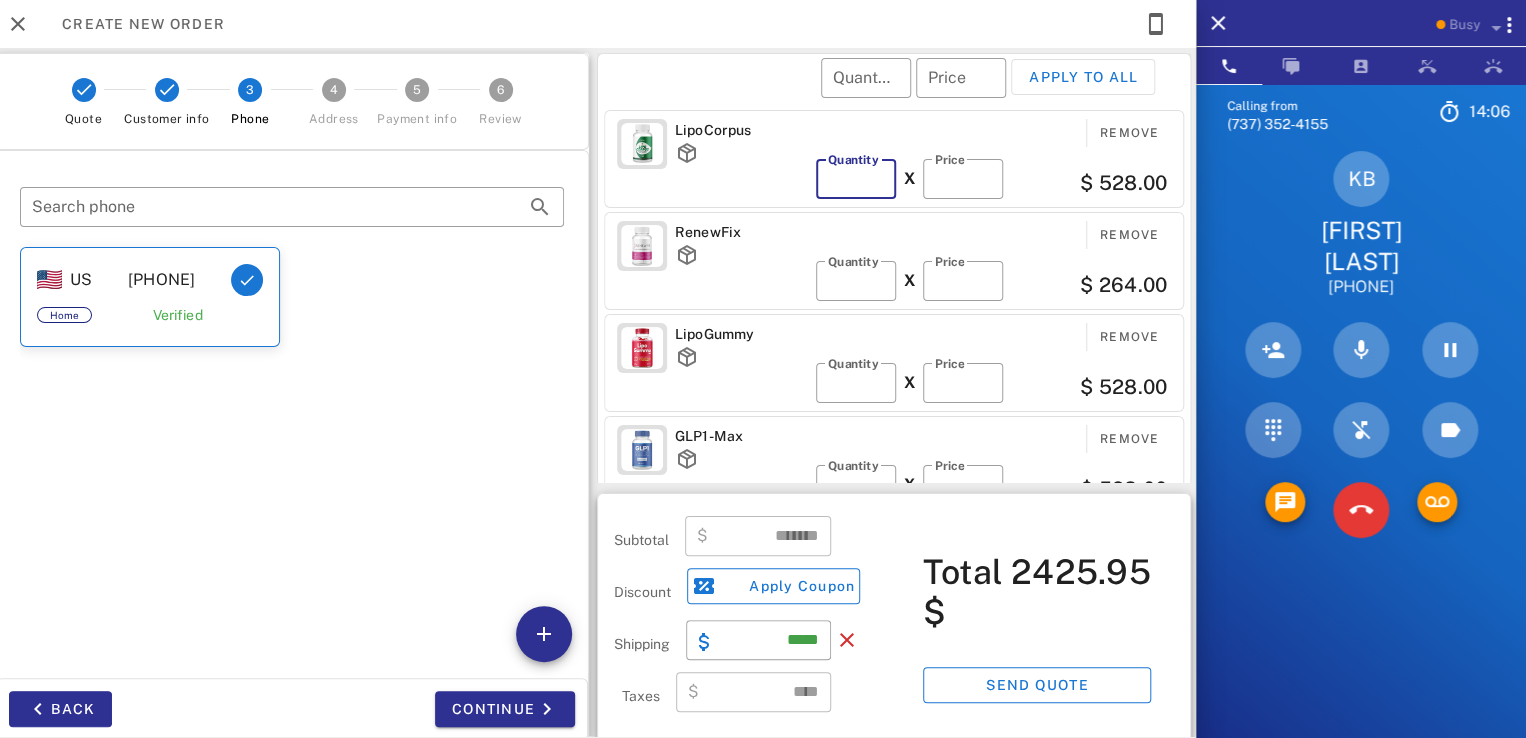 type on "*" 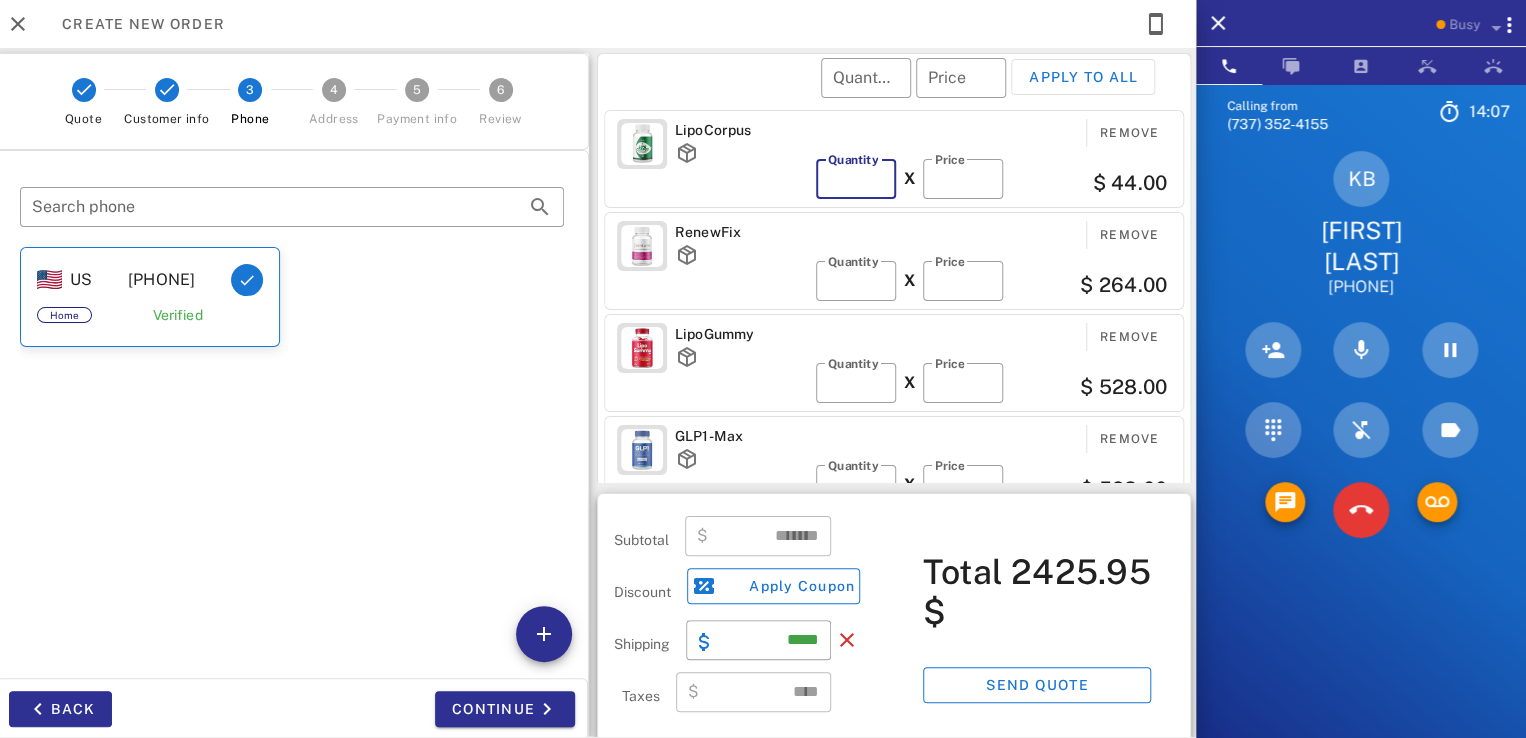 type 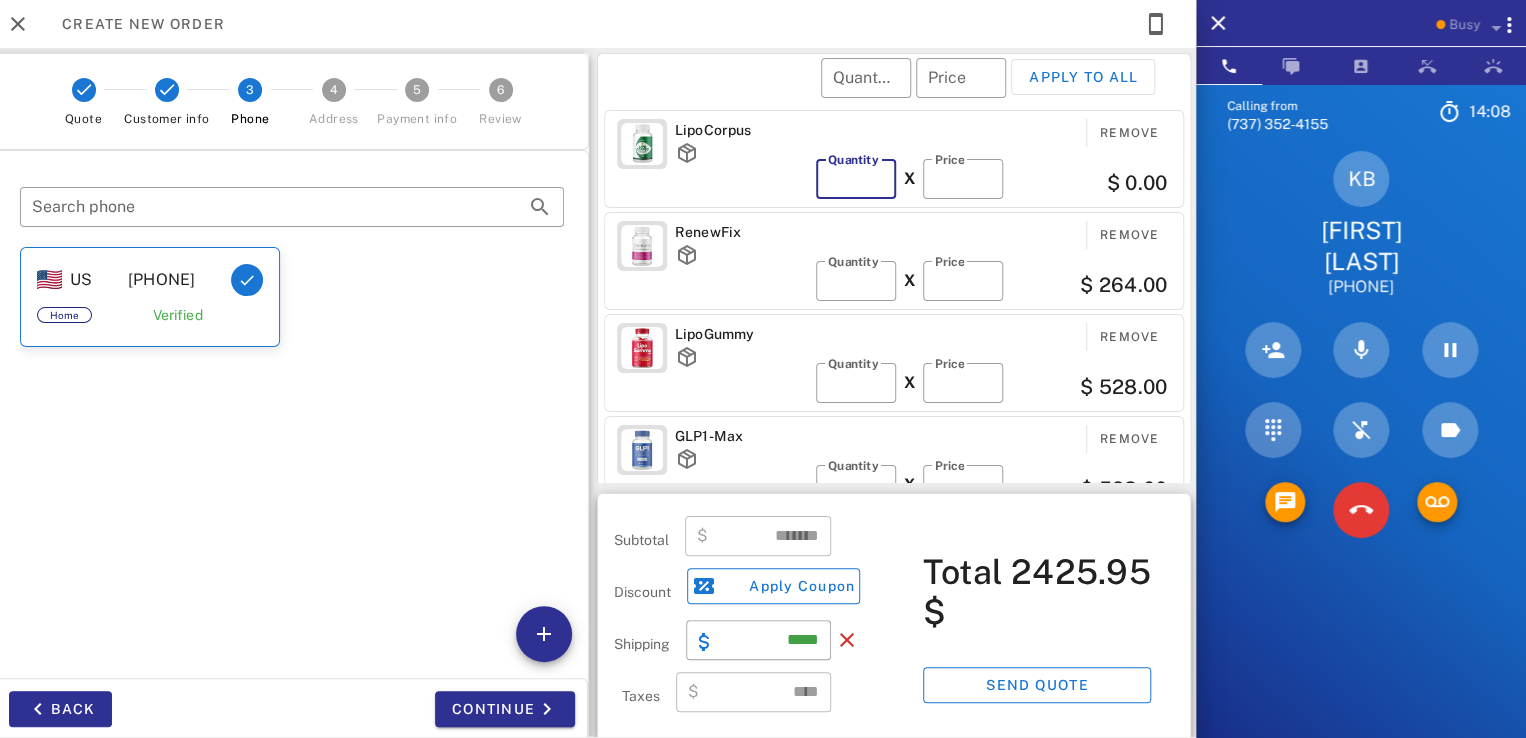 type on "***" 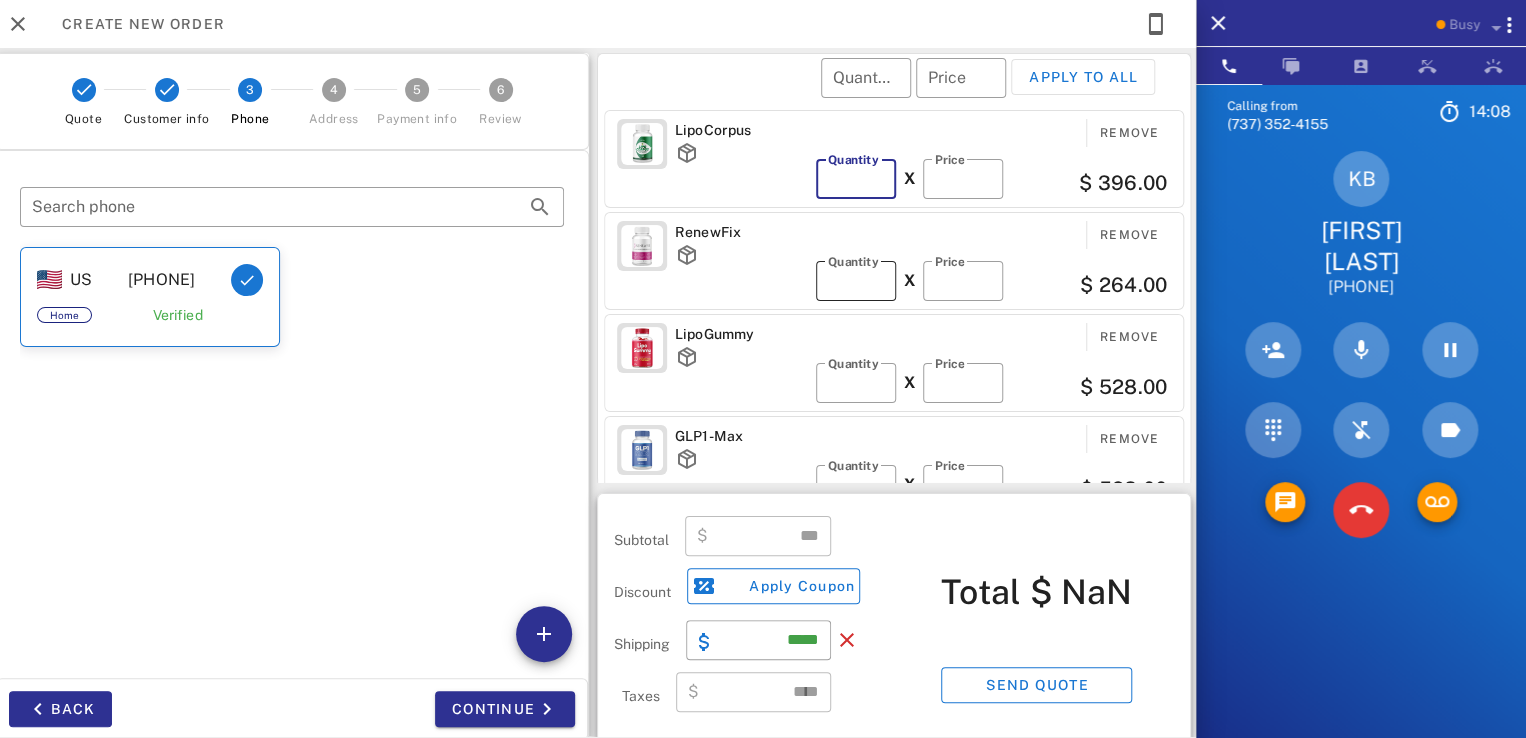 type on "*" 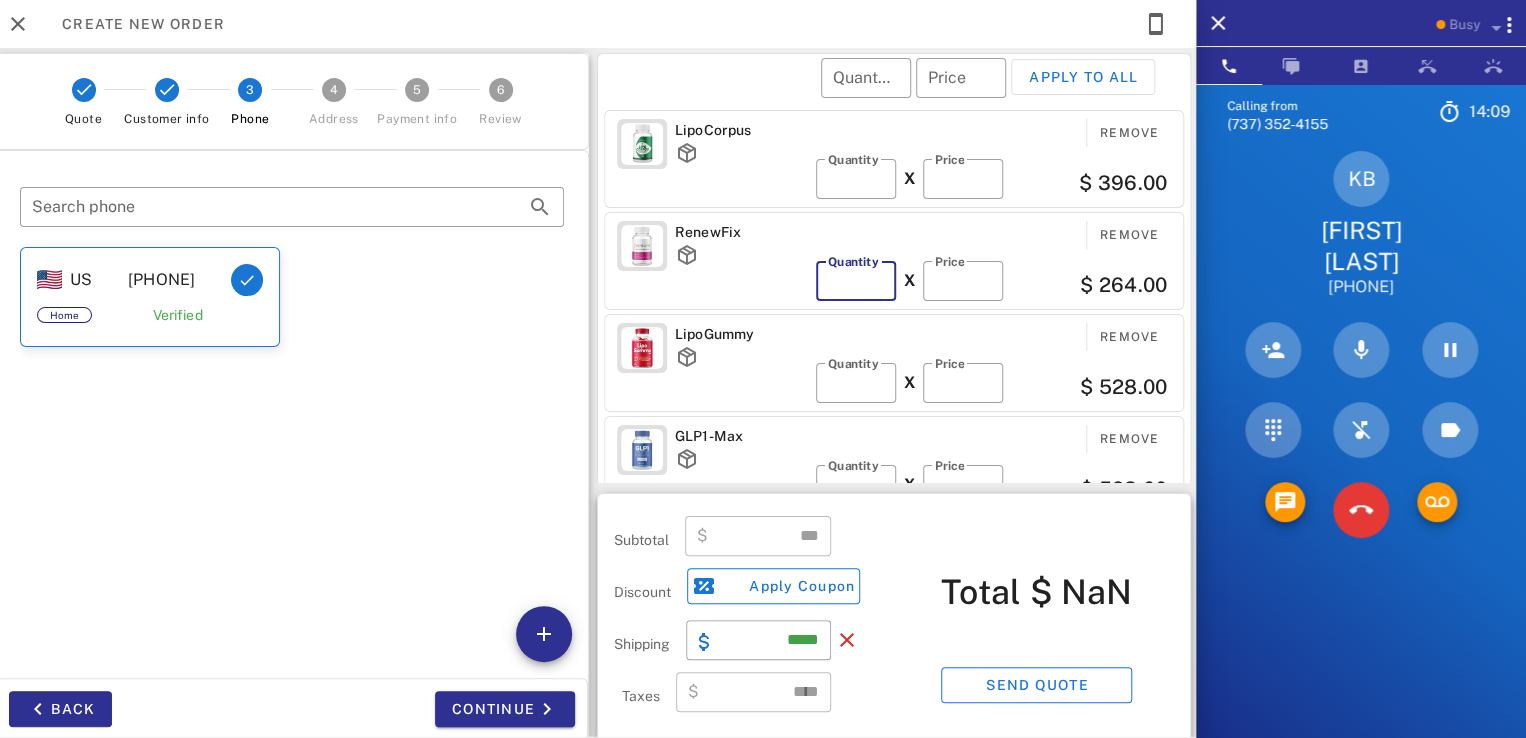 type on "*******" 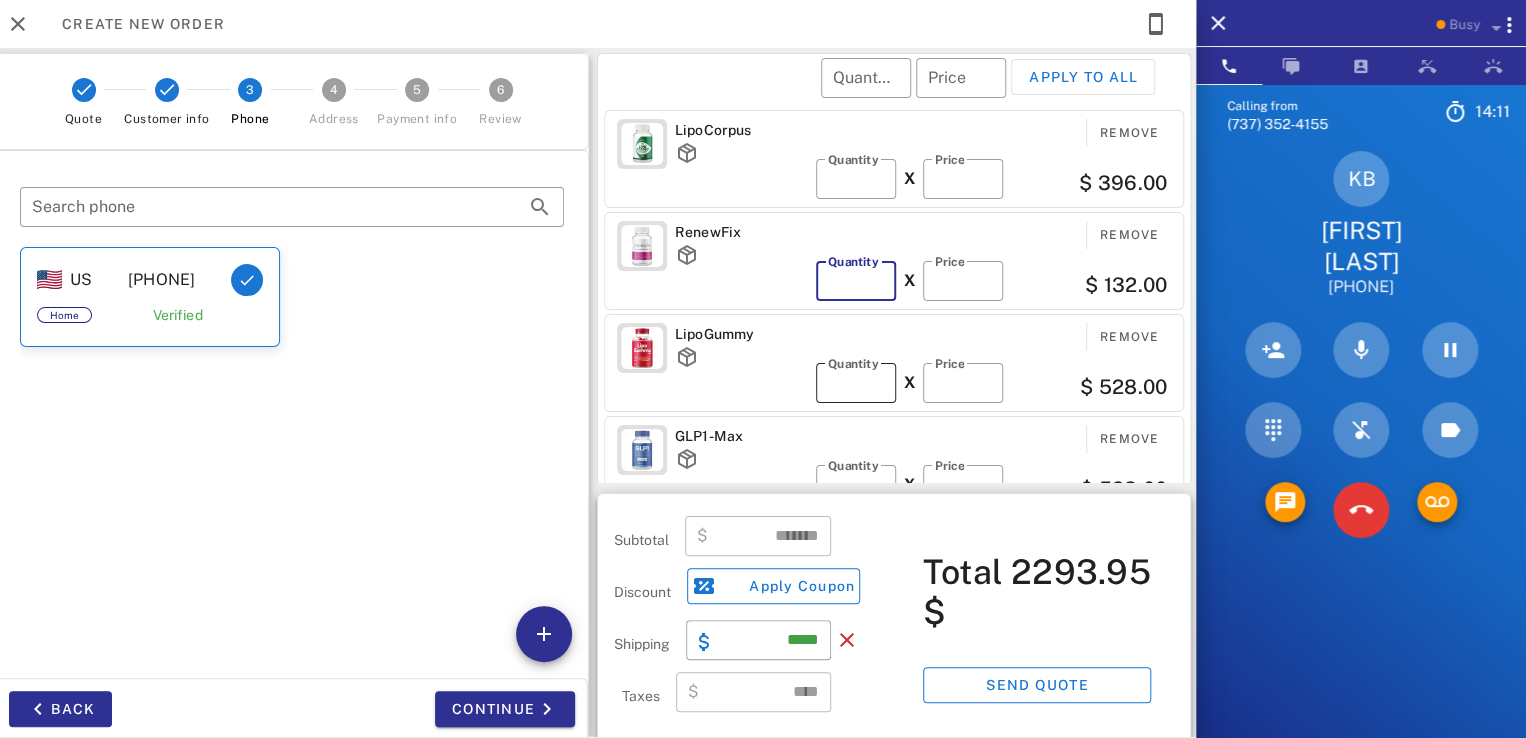 type on "*" 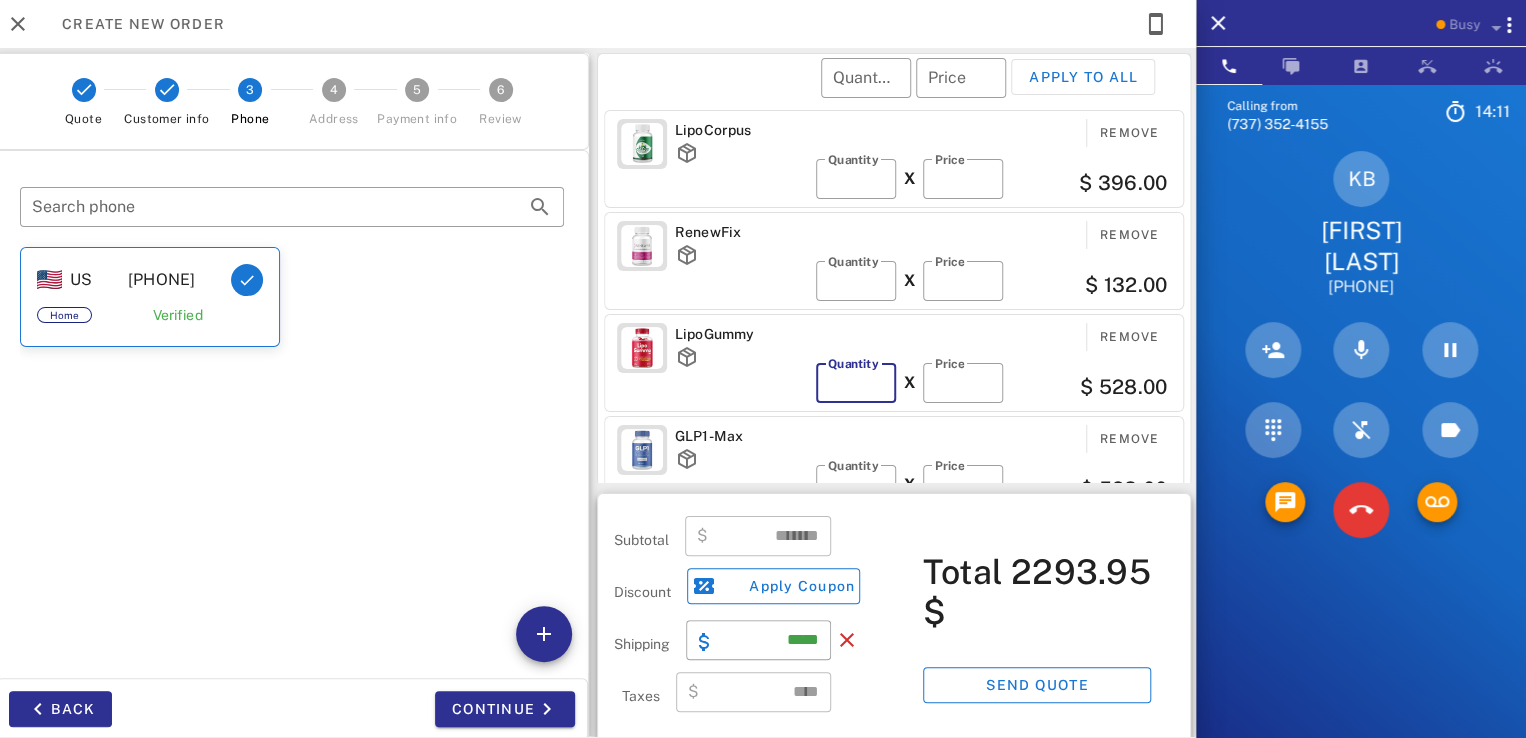 type on "*******" 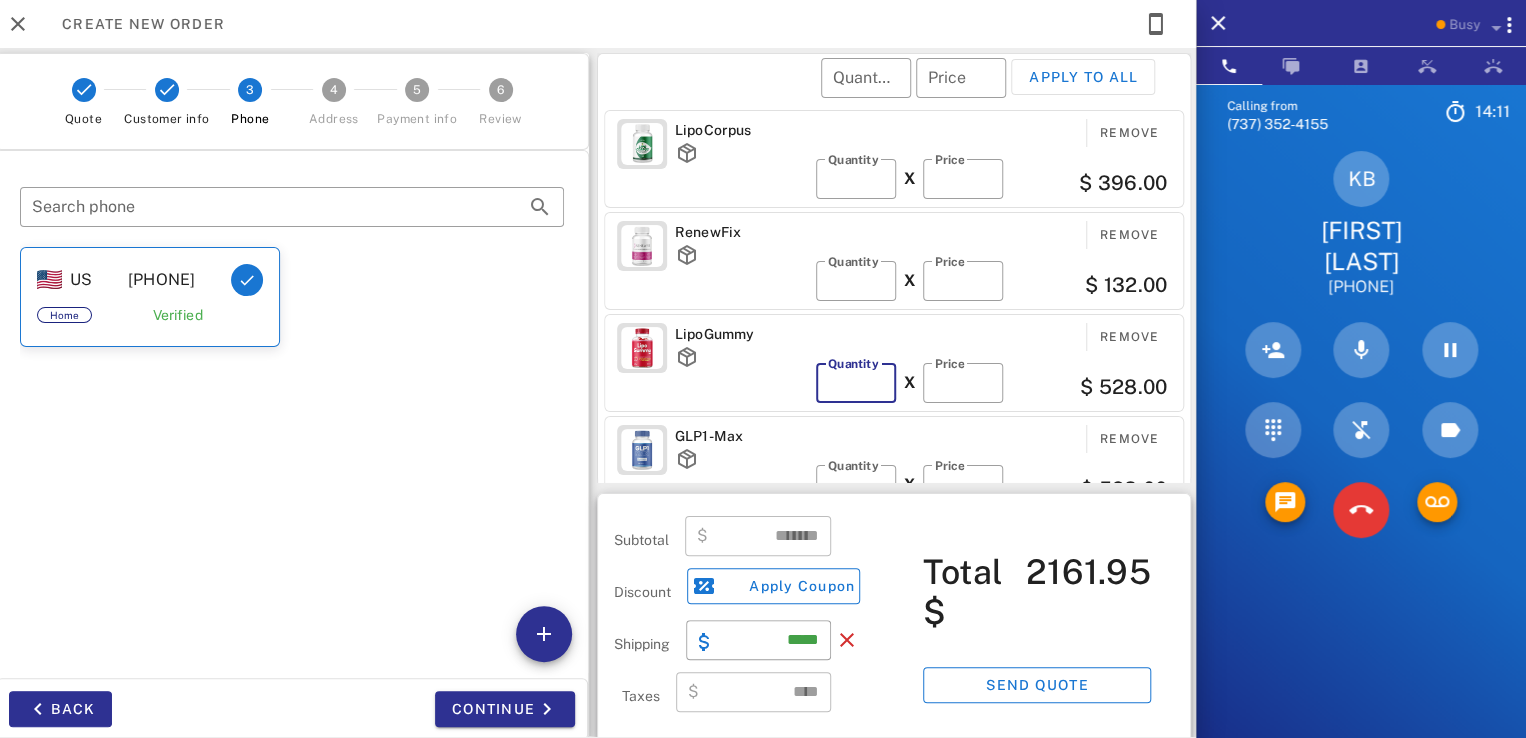 type on "*" 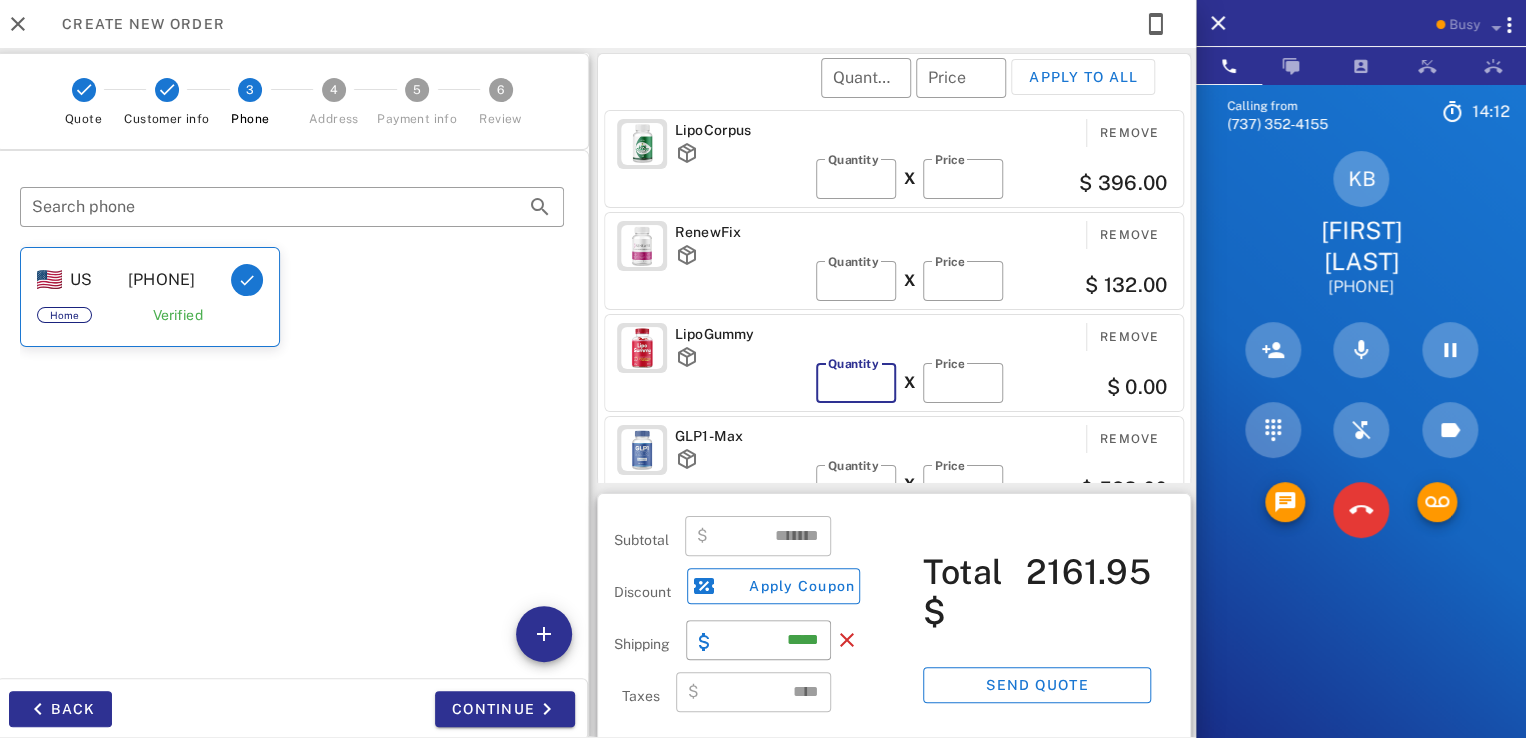 type on "*" 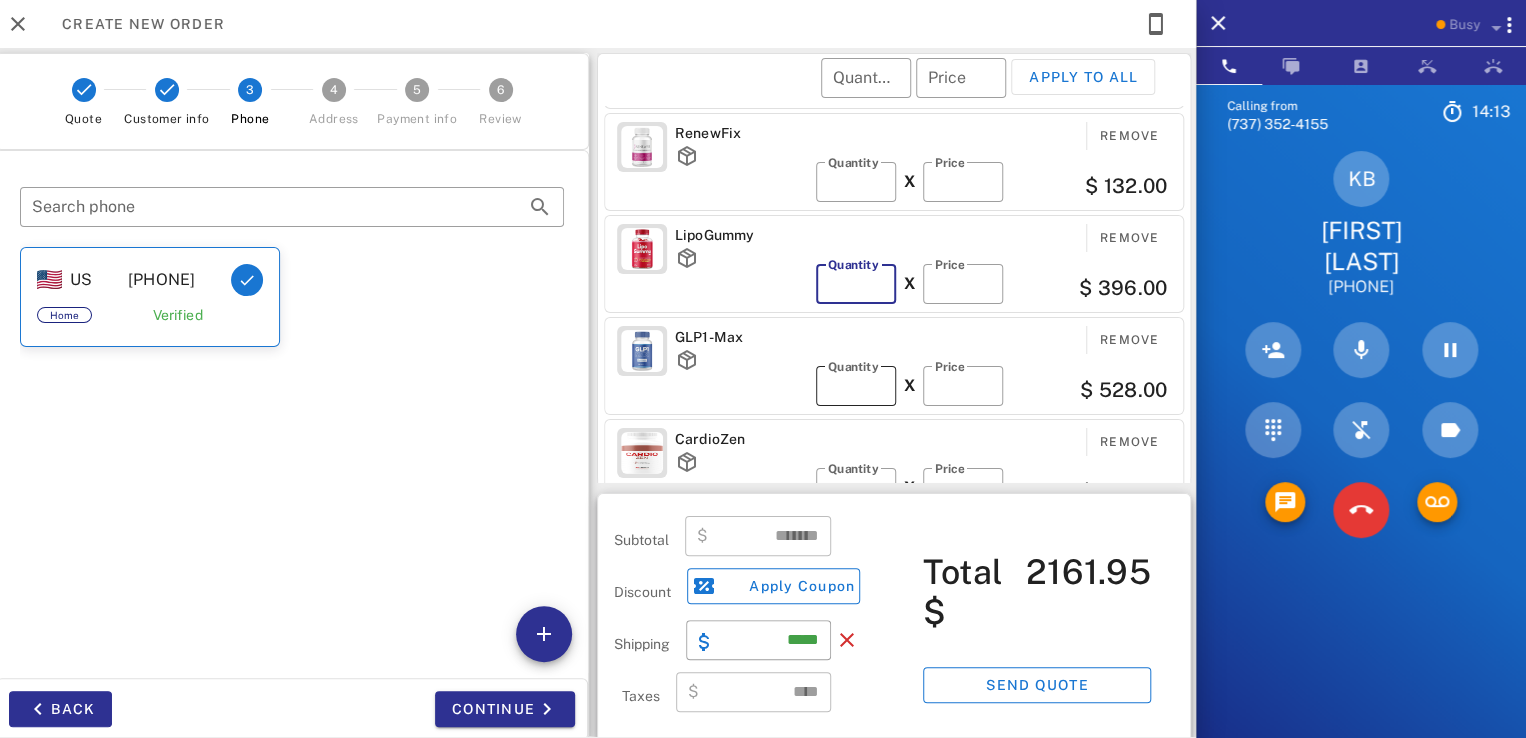 scroll, scrollTop: 100, scrollLeft: 0, axis: vertical 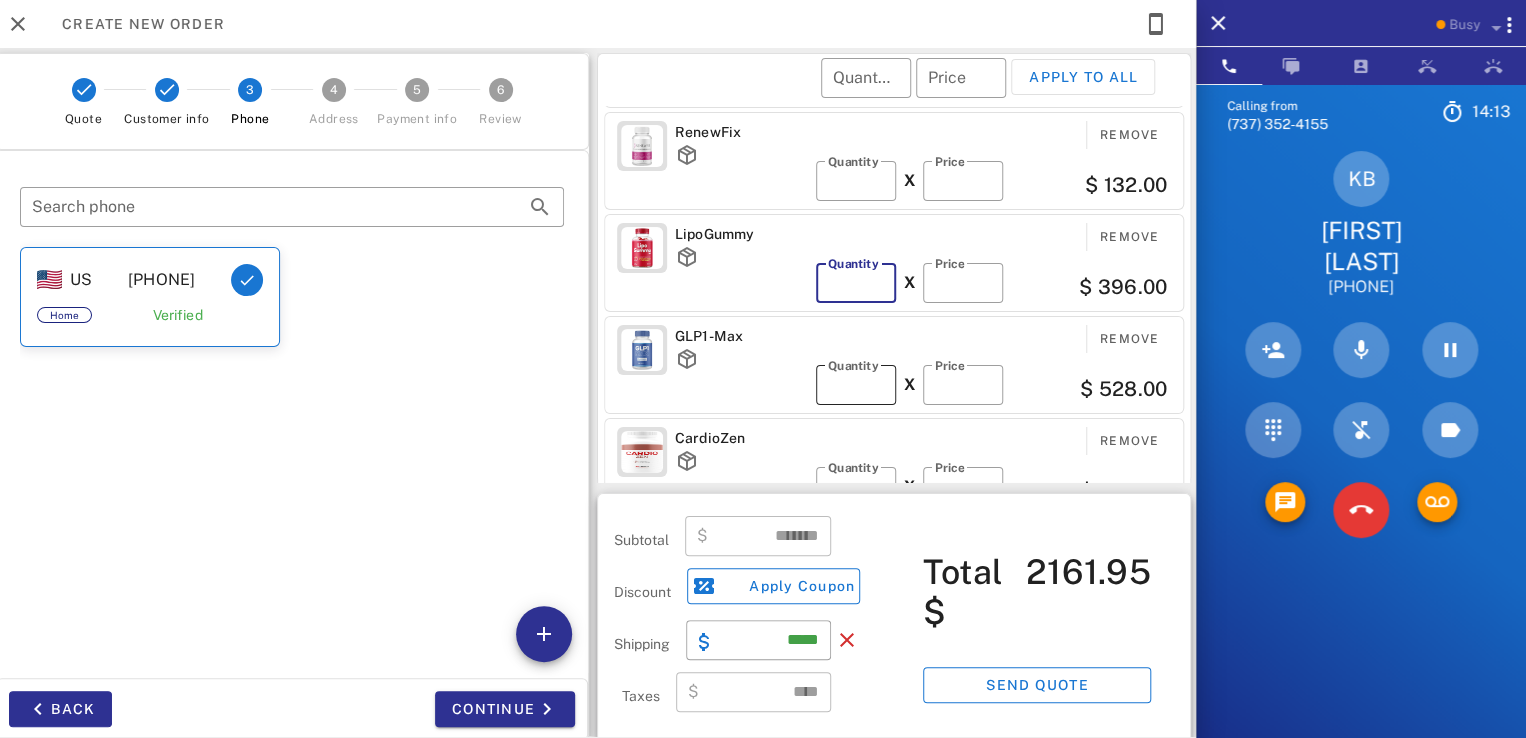 type on "*******" 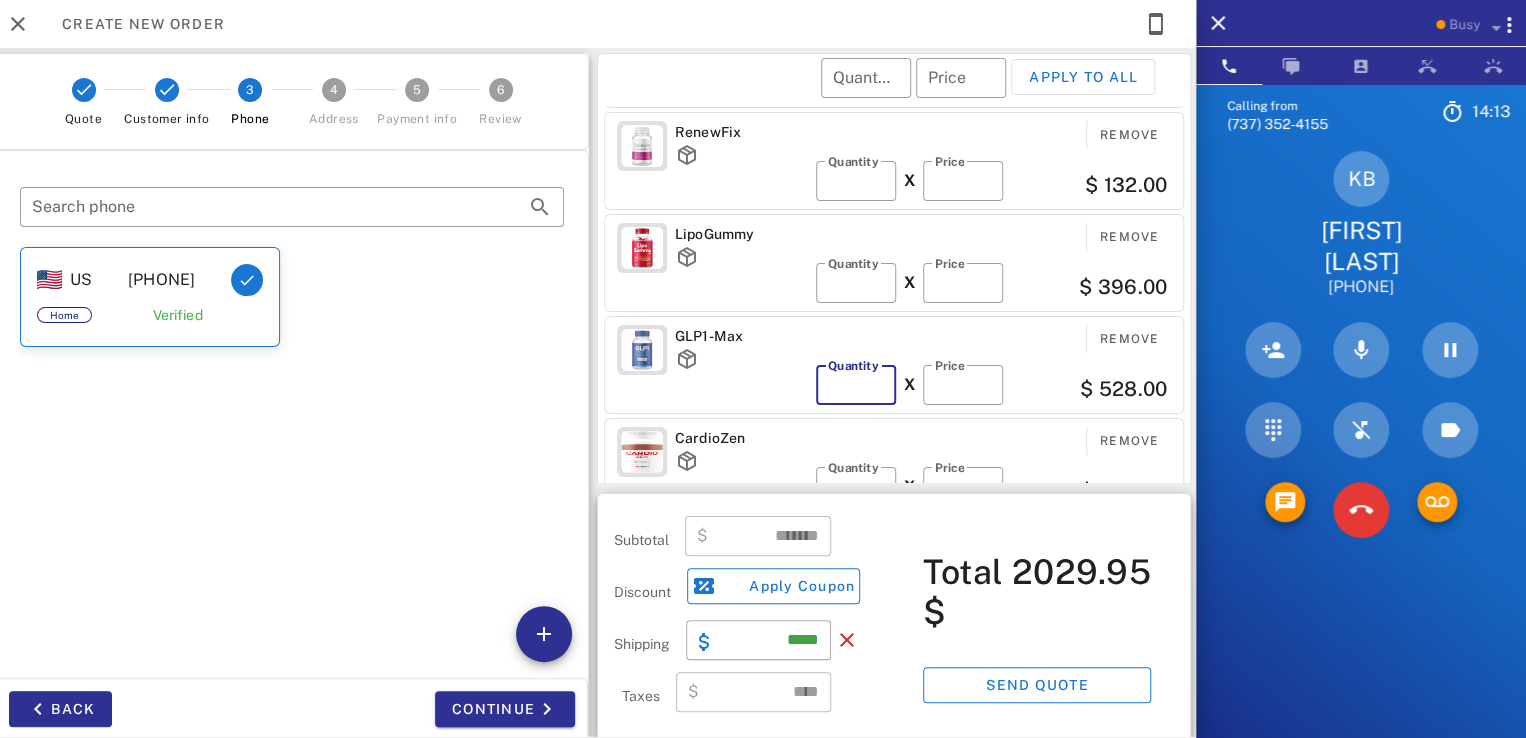 click on "**" at bounding box center (856, 385) 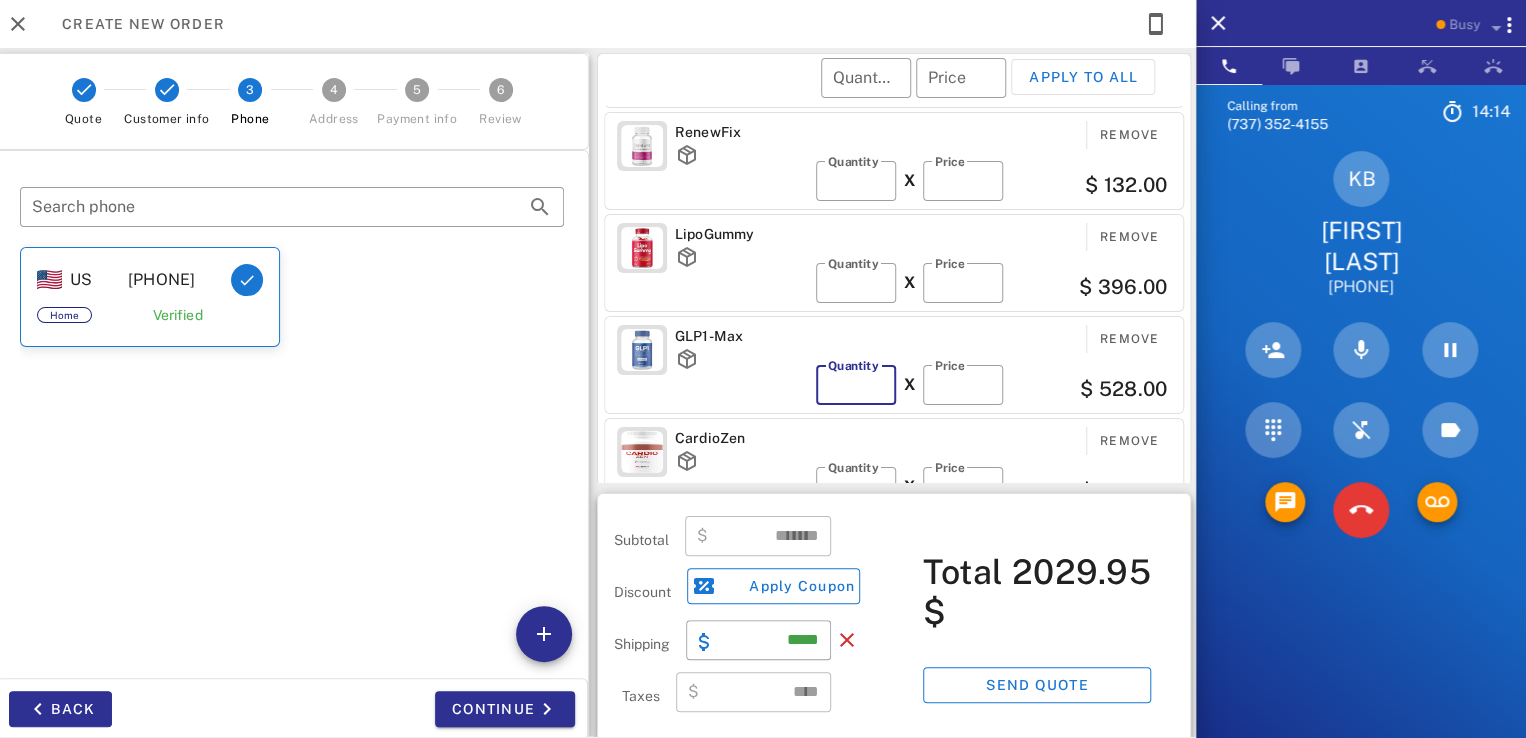 type on "*" 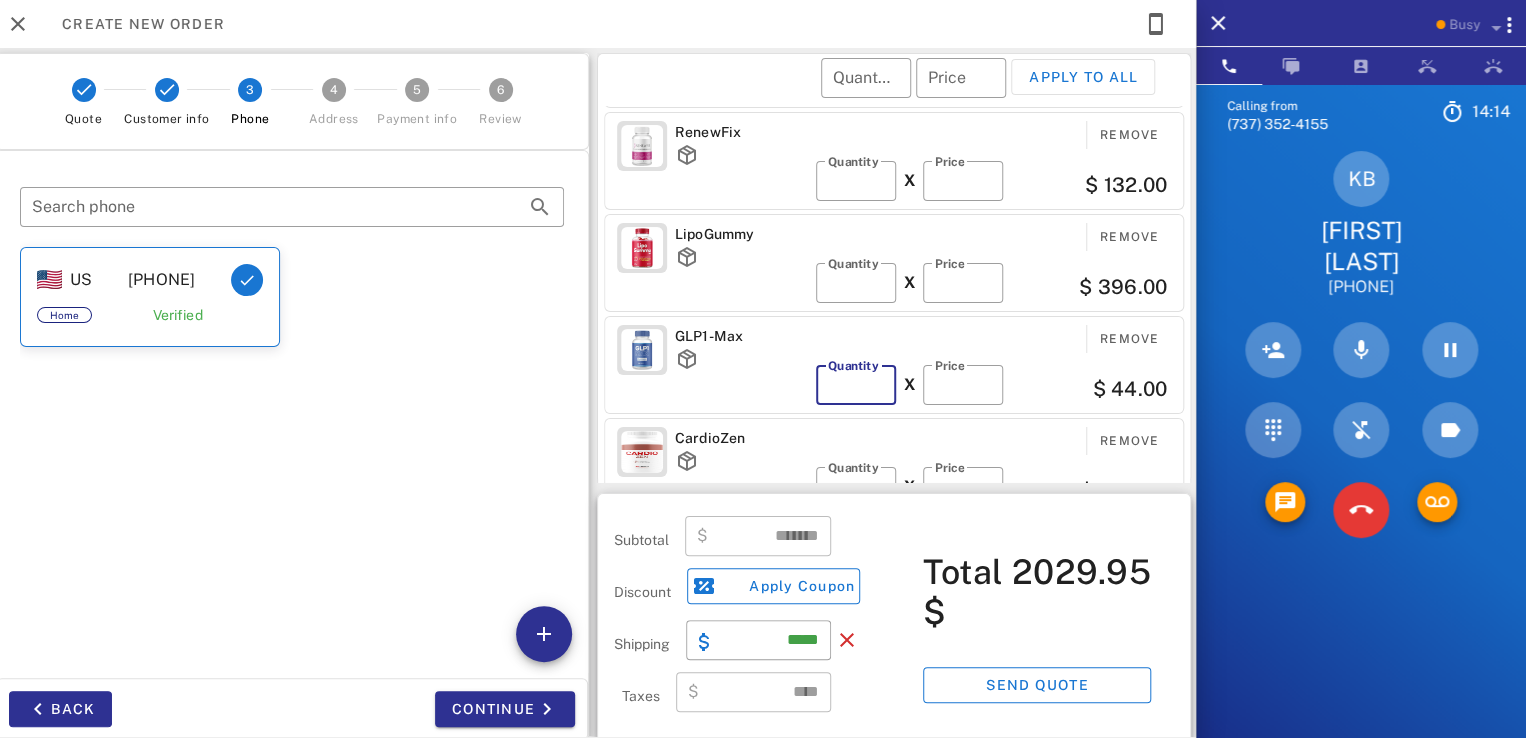 type 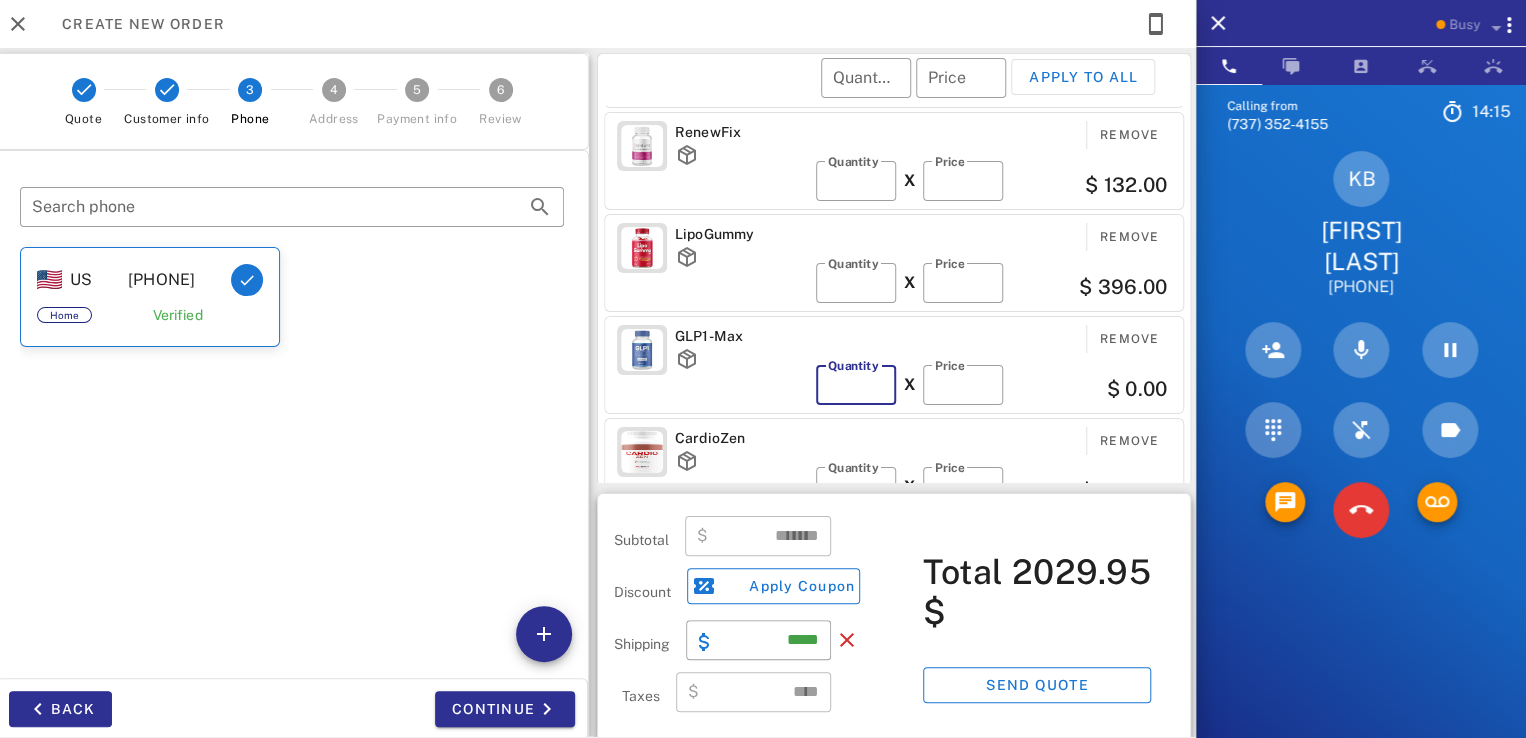 type on "***" 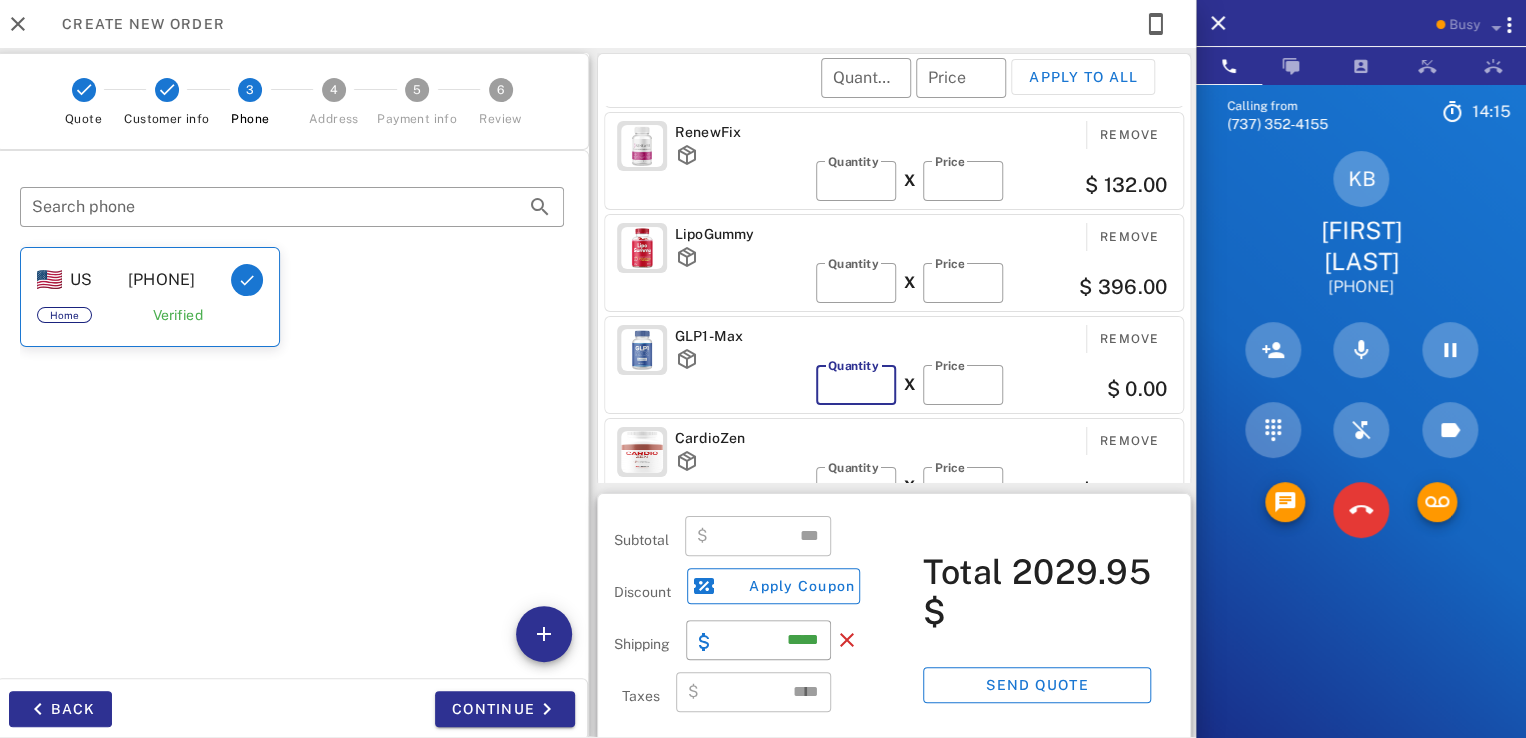 type on "*" 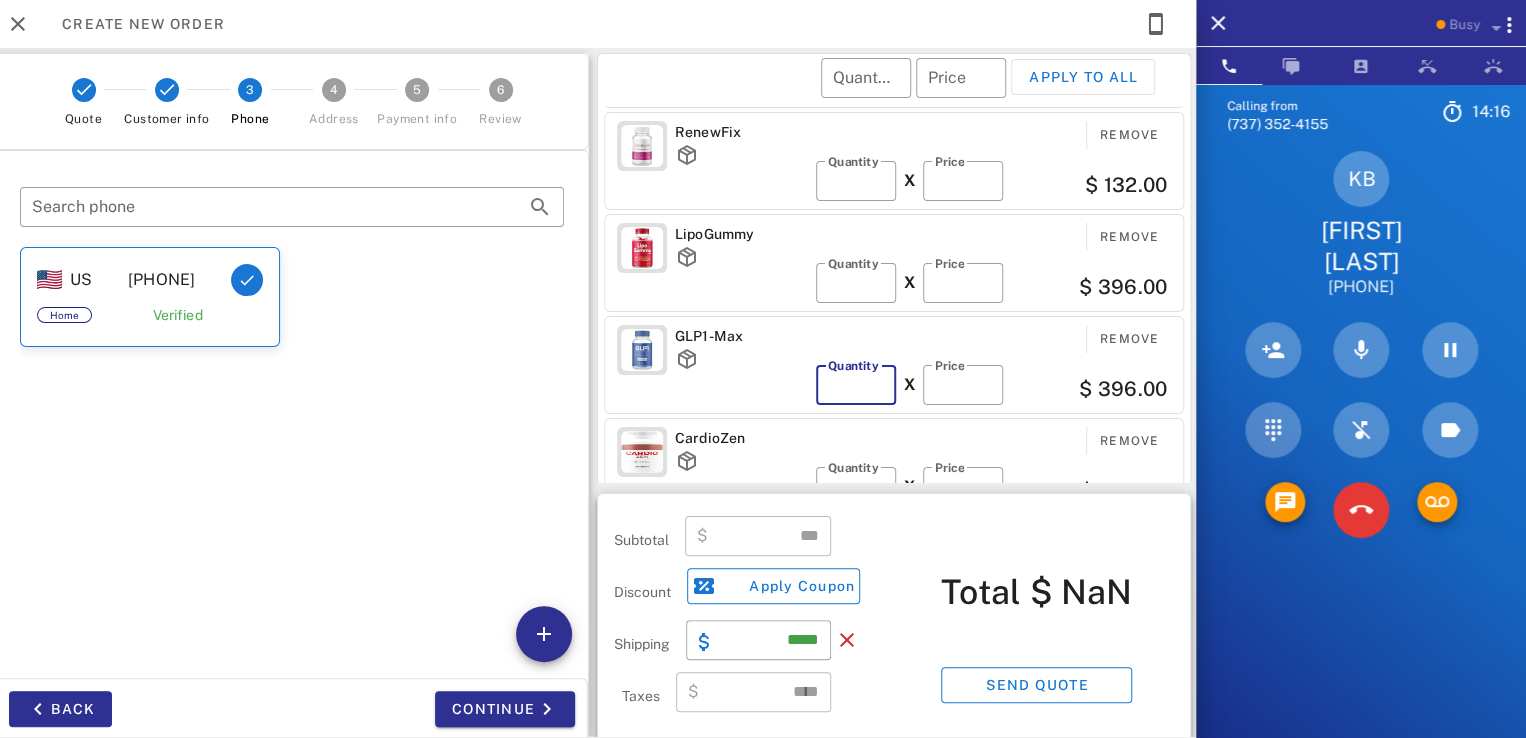 type on "*******" 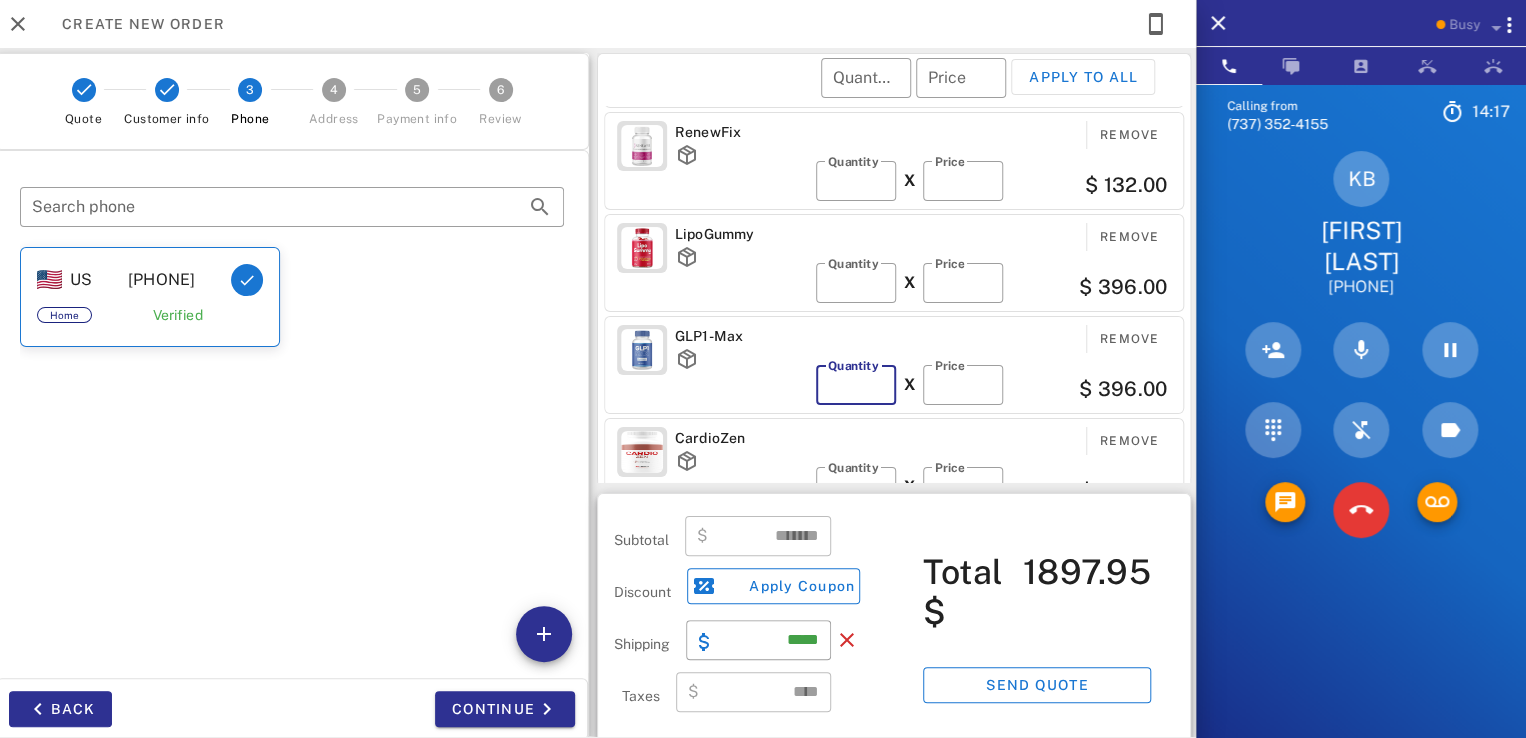scroll, scrollTop: 400, scrollLeft: 0, axis: vertical 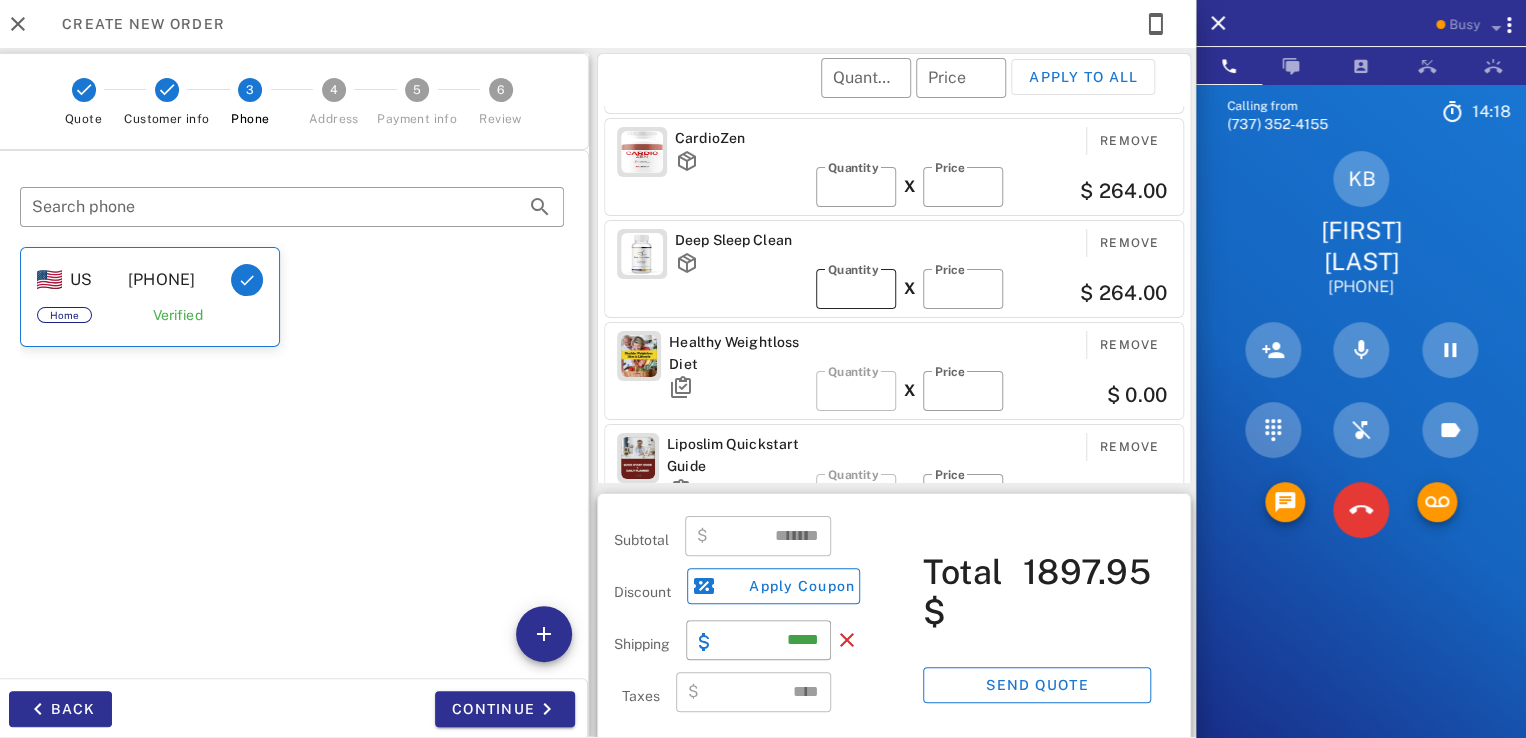 type on "*" 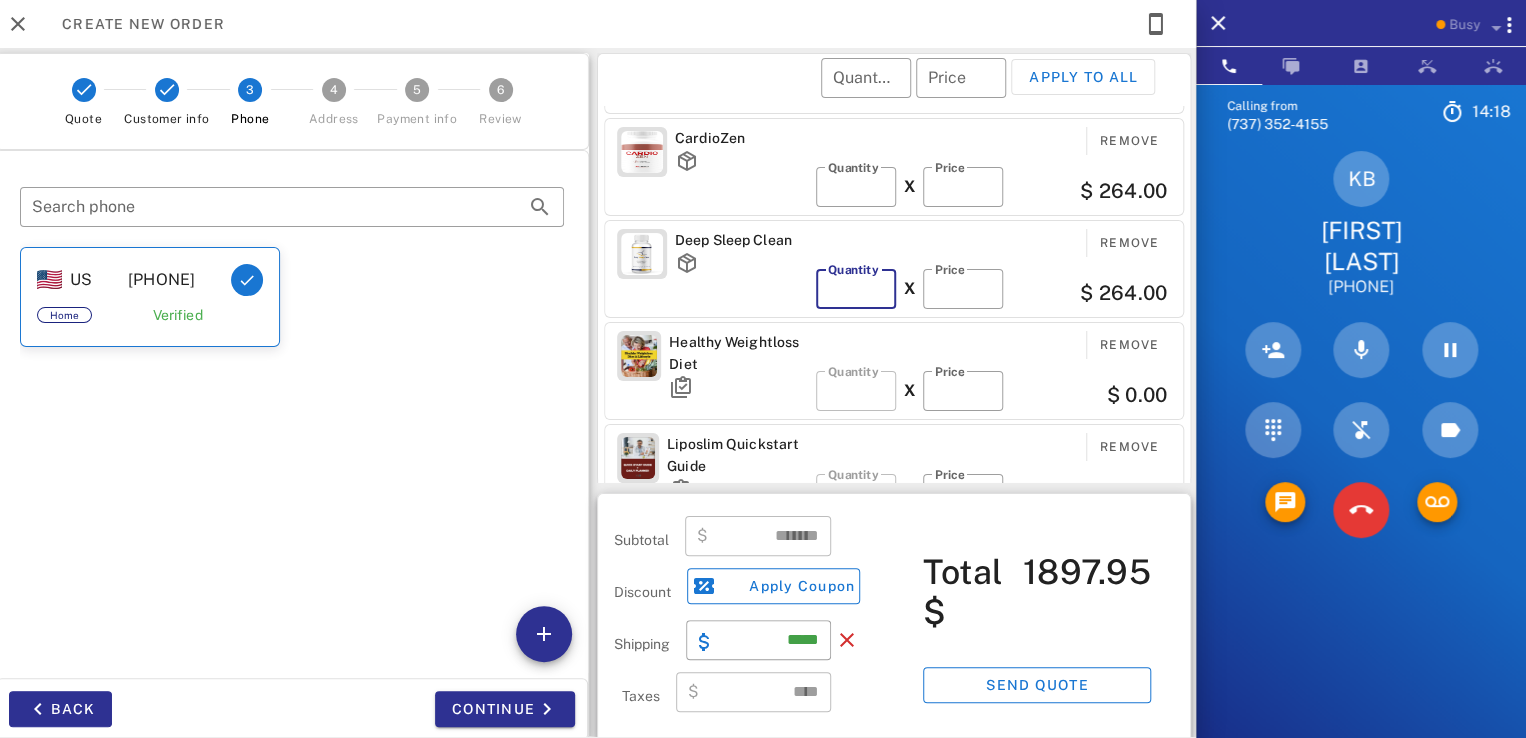 click on "*" at bounding box center [856, 289] 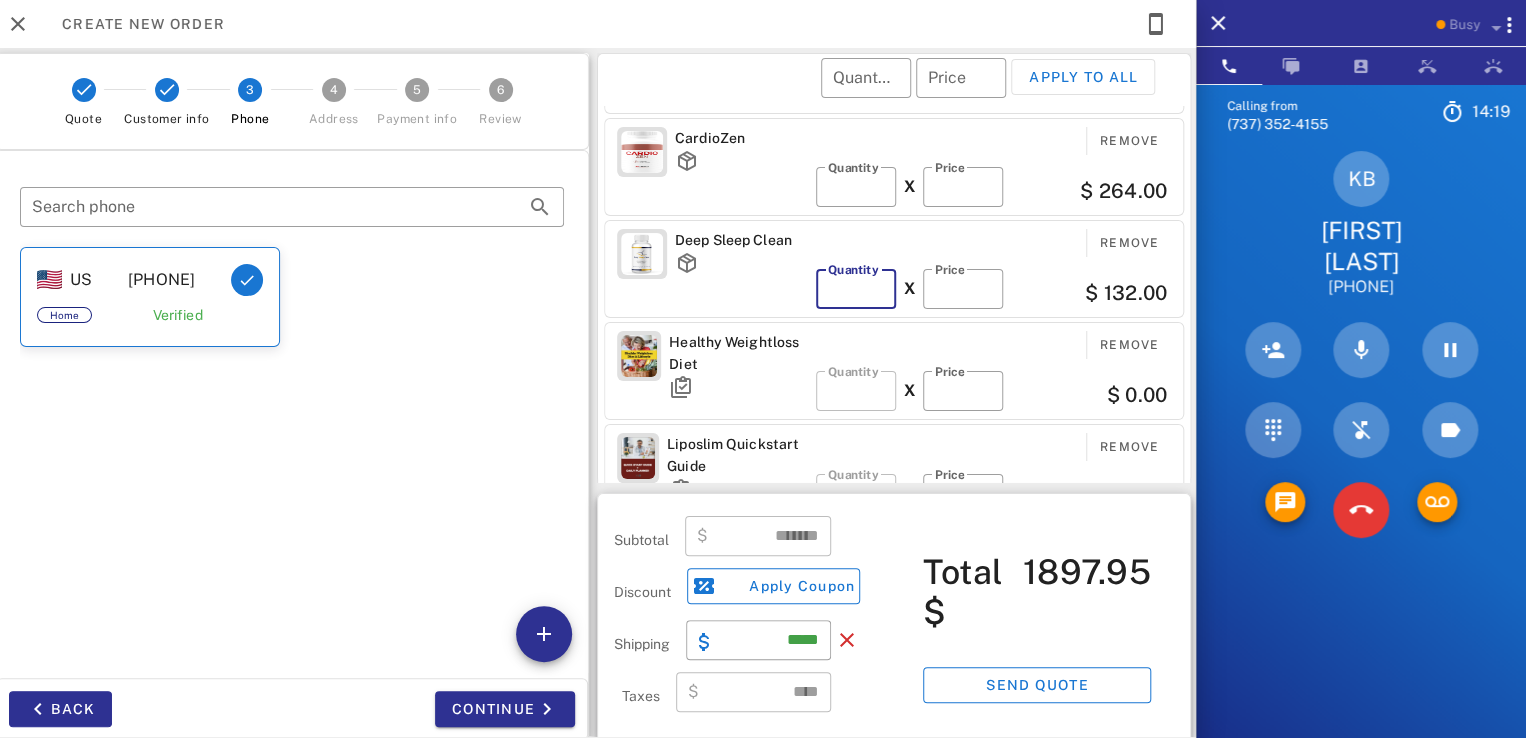 type on "*" 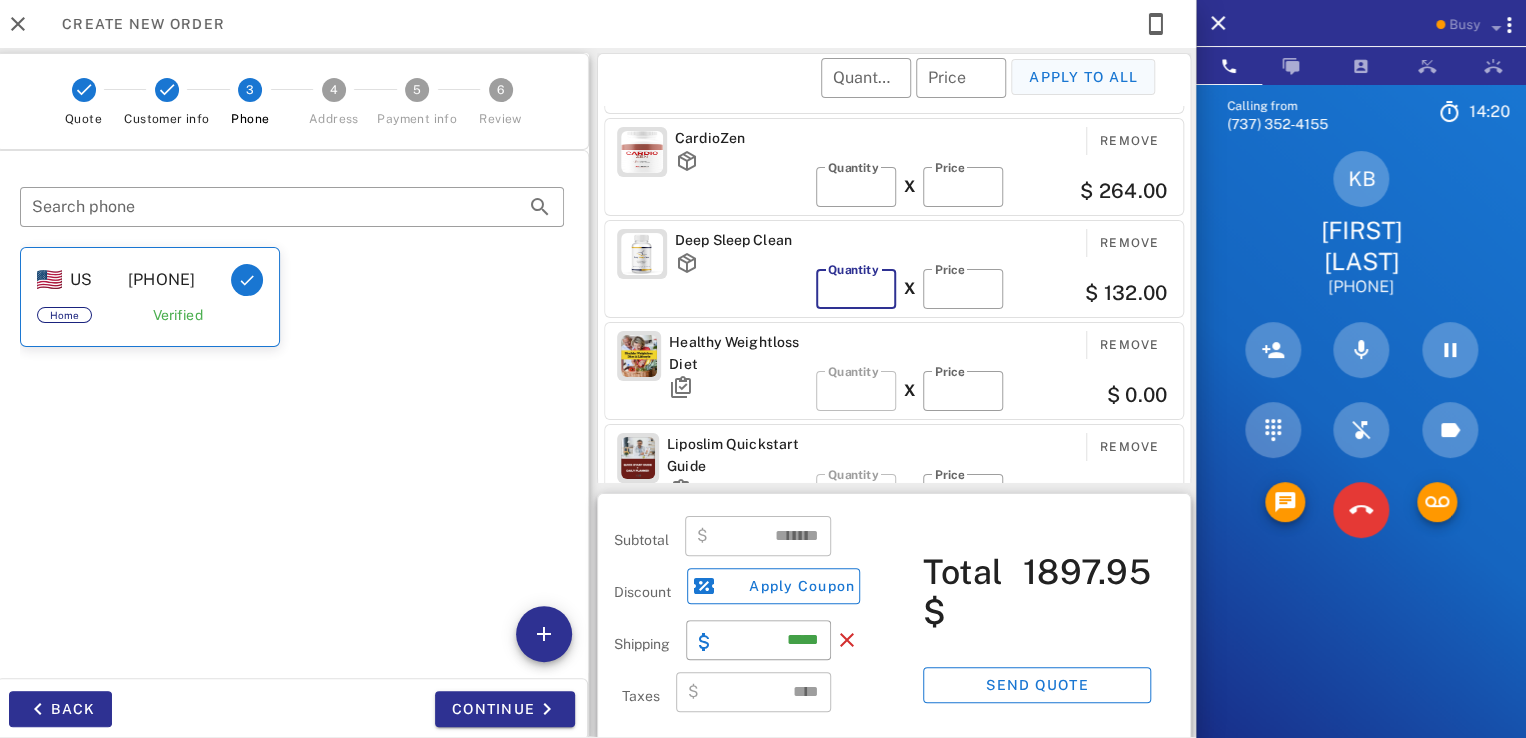 type on "*******" 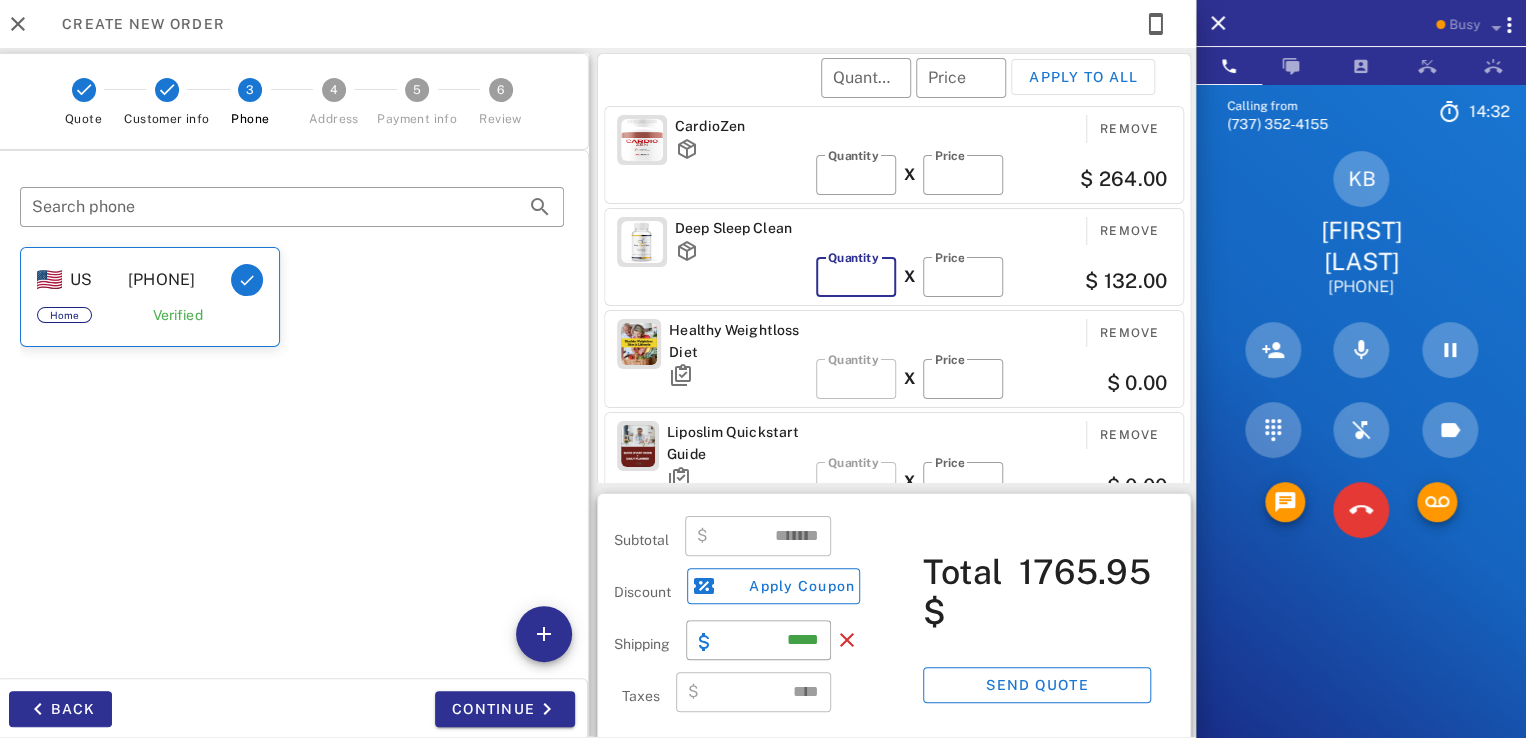 scroll, scrollTop: 0, scrollLeft: 0, axis: both 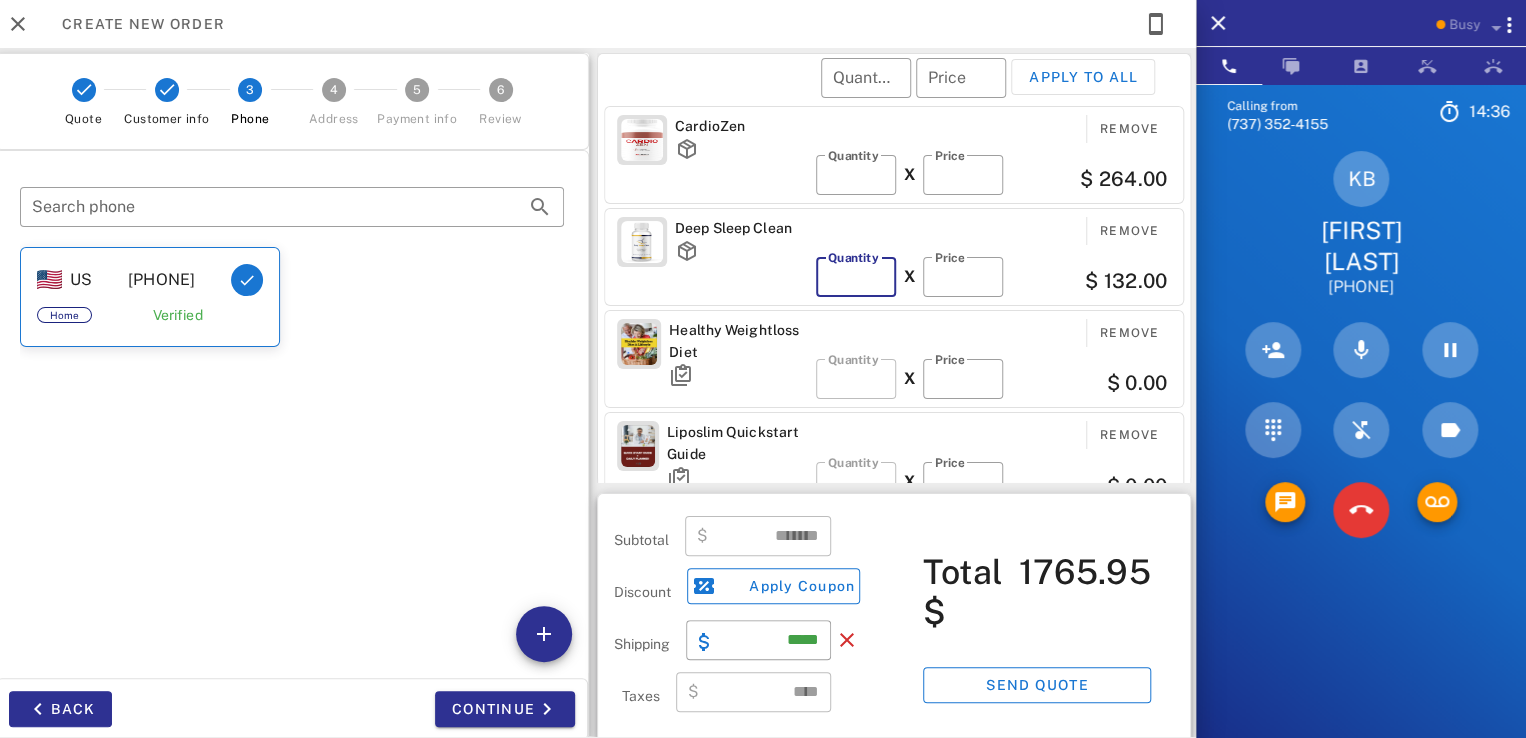 click on "*" at bounding box center [856, 277] 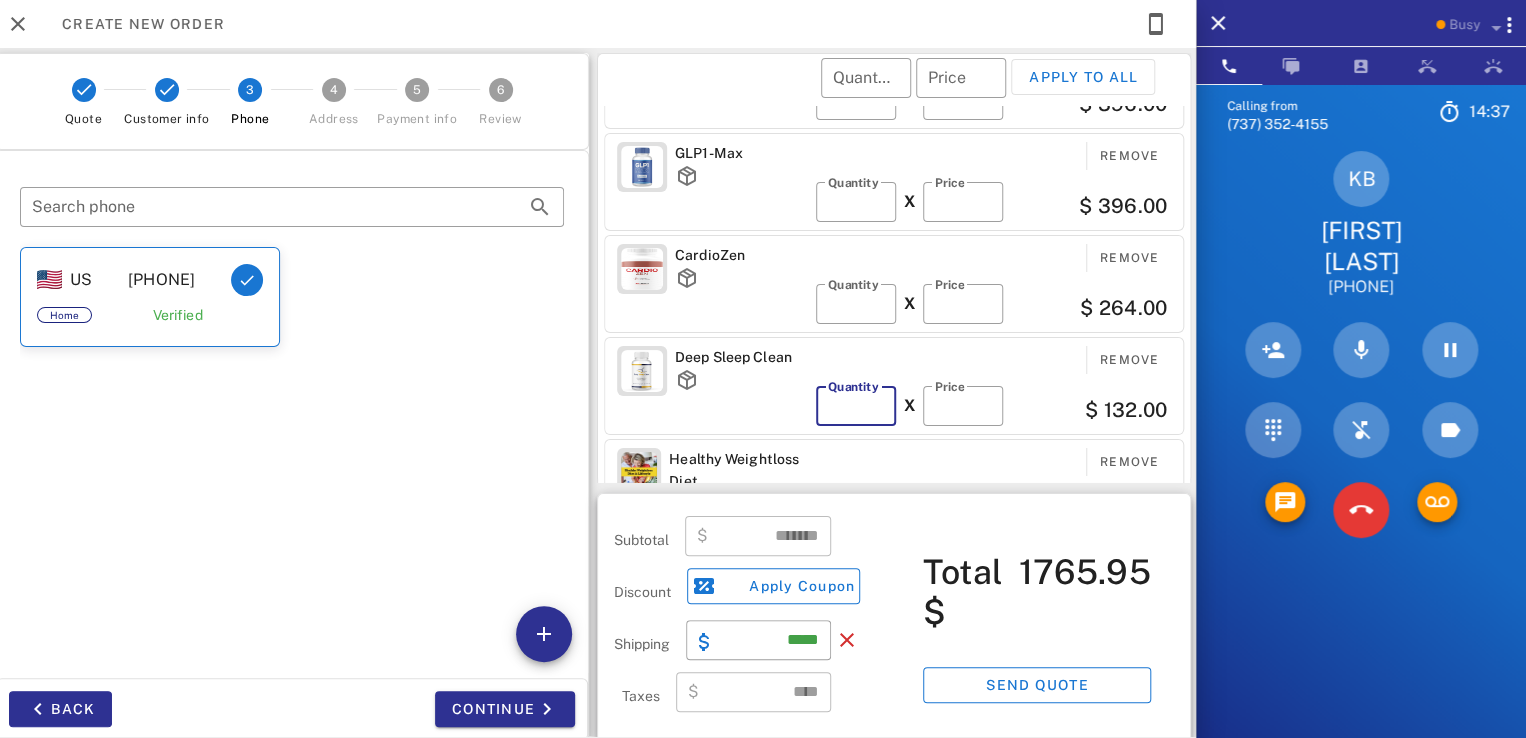scroll, scrollTop: 12, scrollLeft: 0, axis: vertical 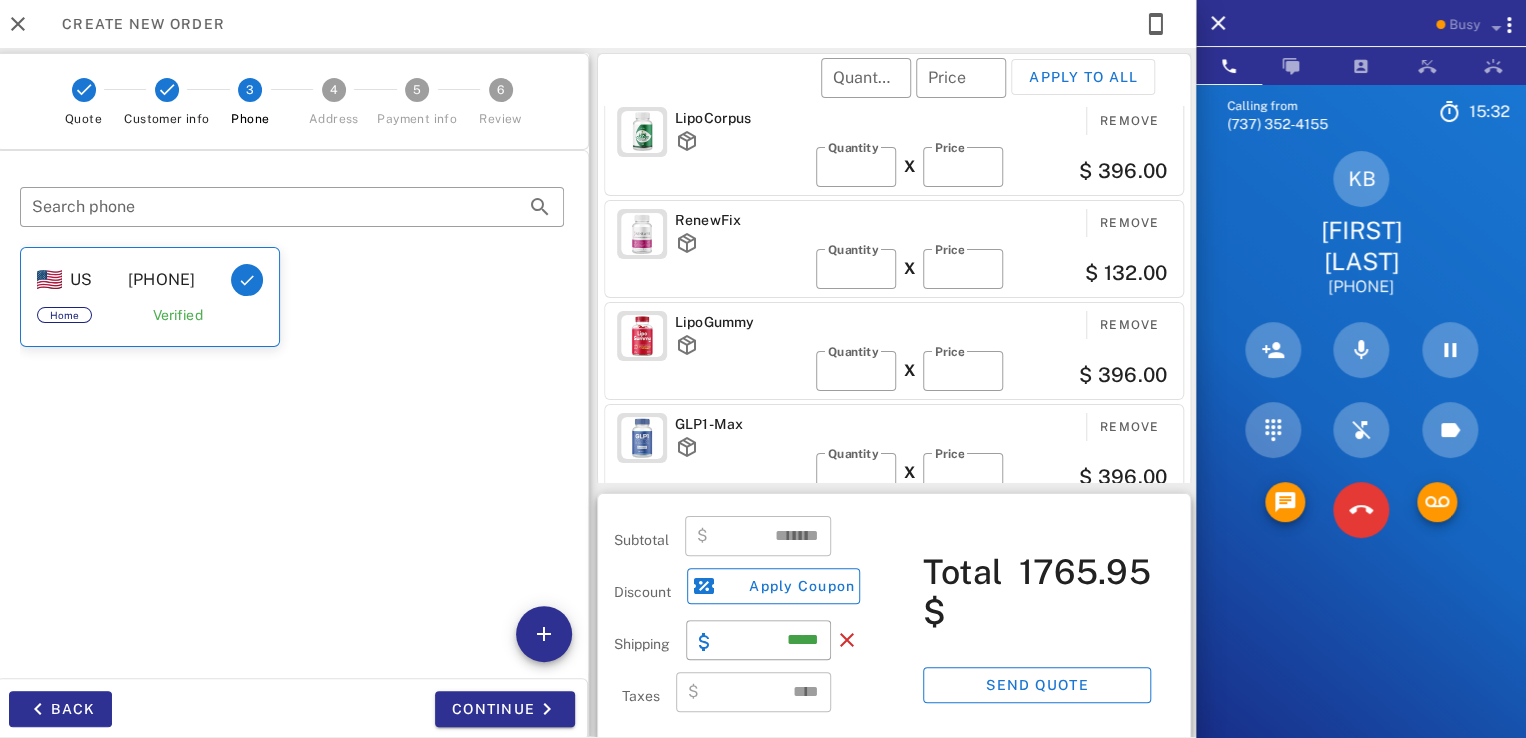 type on "*" 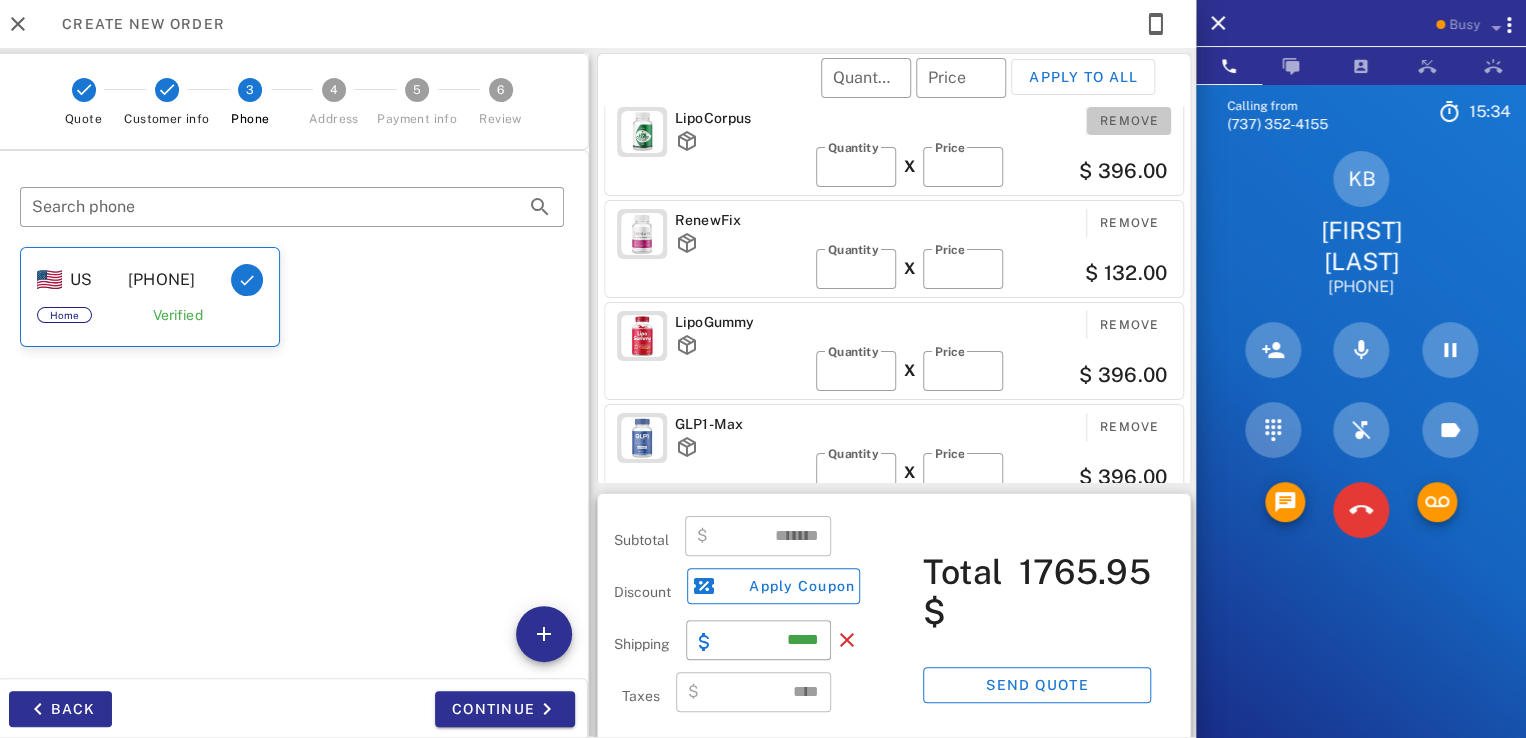 click on "Remove" at bounding box center [1129, 121] 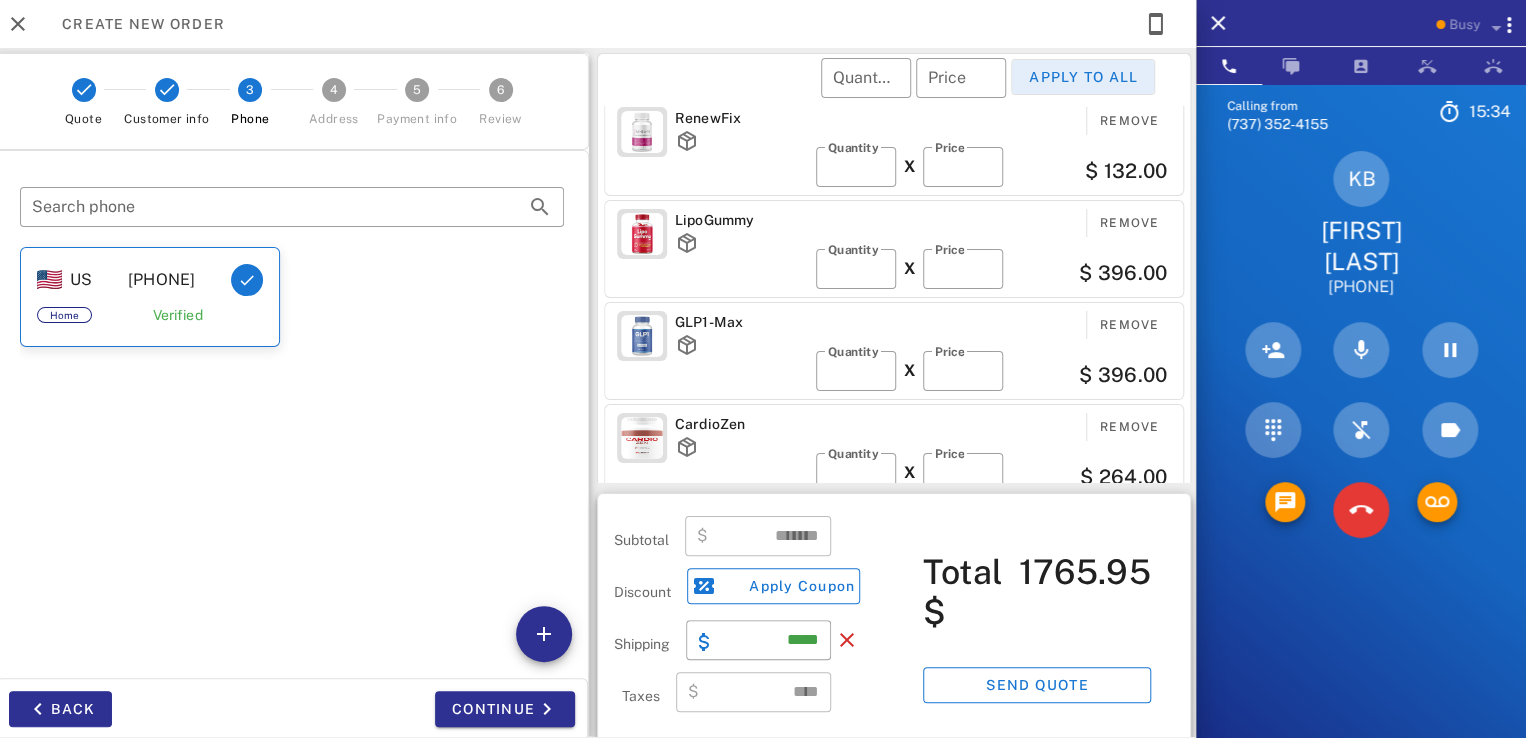 click on "Apply to all" at bounding box center (1083, 77) 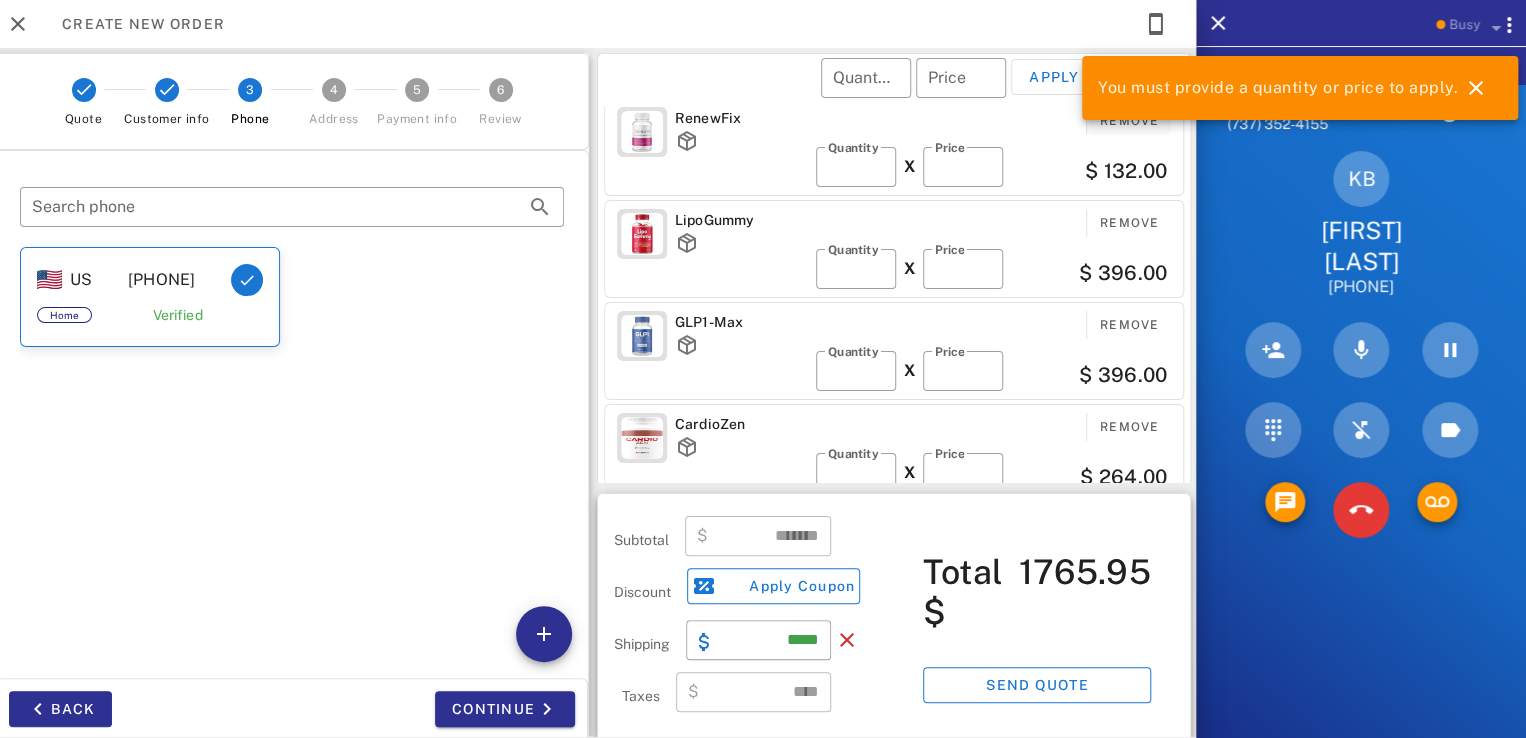 type on "*******" 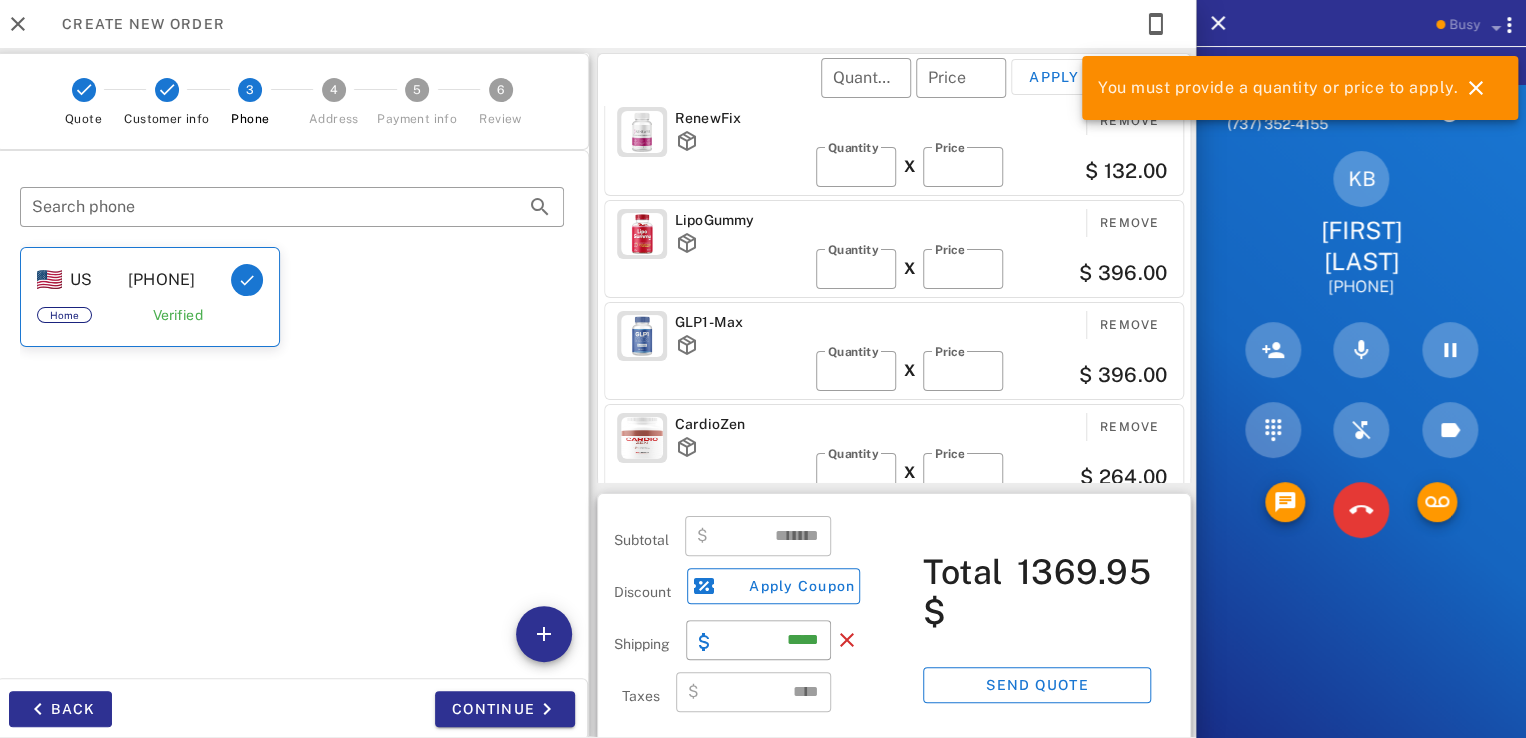 click on "​ Quantity ​ Price Apply to all" at bounding box center (897, 91) 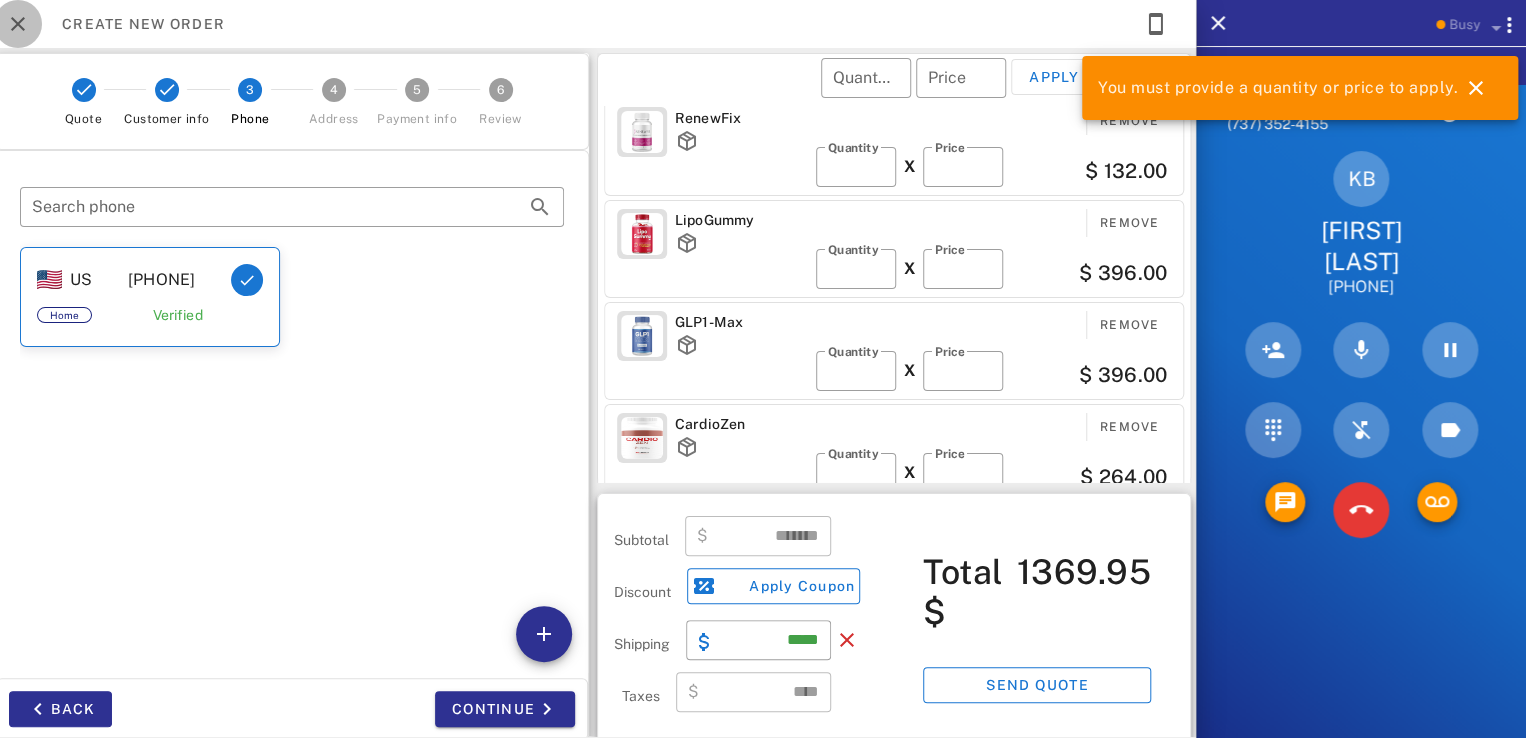 click at bounding box center [18, 24] 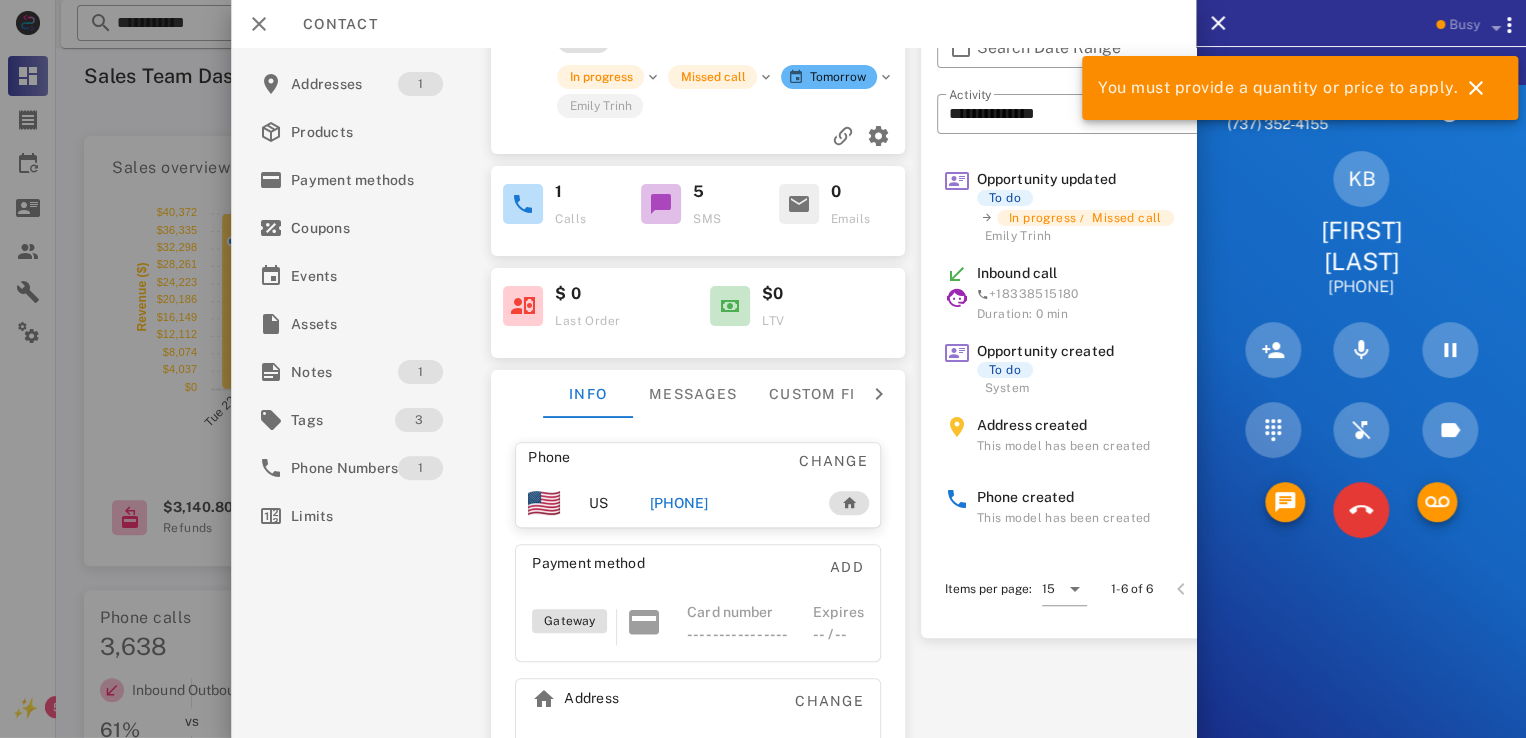 scroll, scrollTop: 0, scrollLeft: 0, axis: both 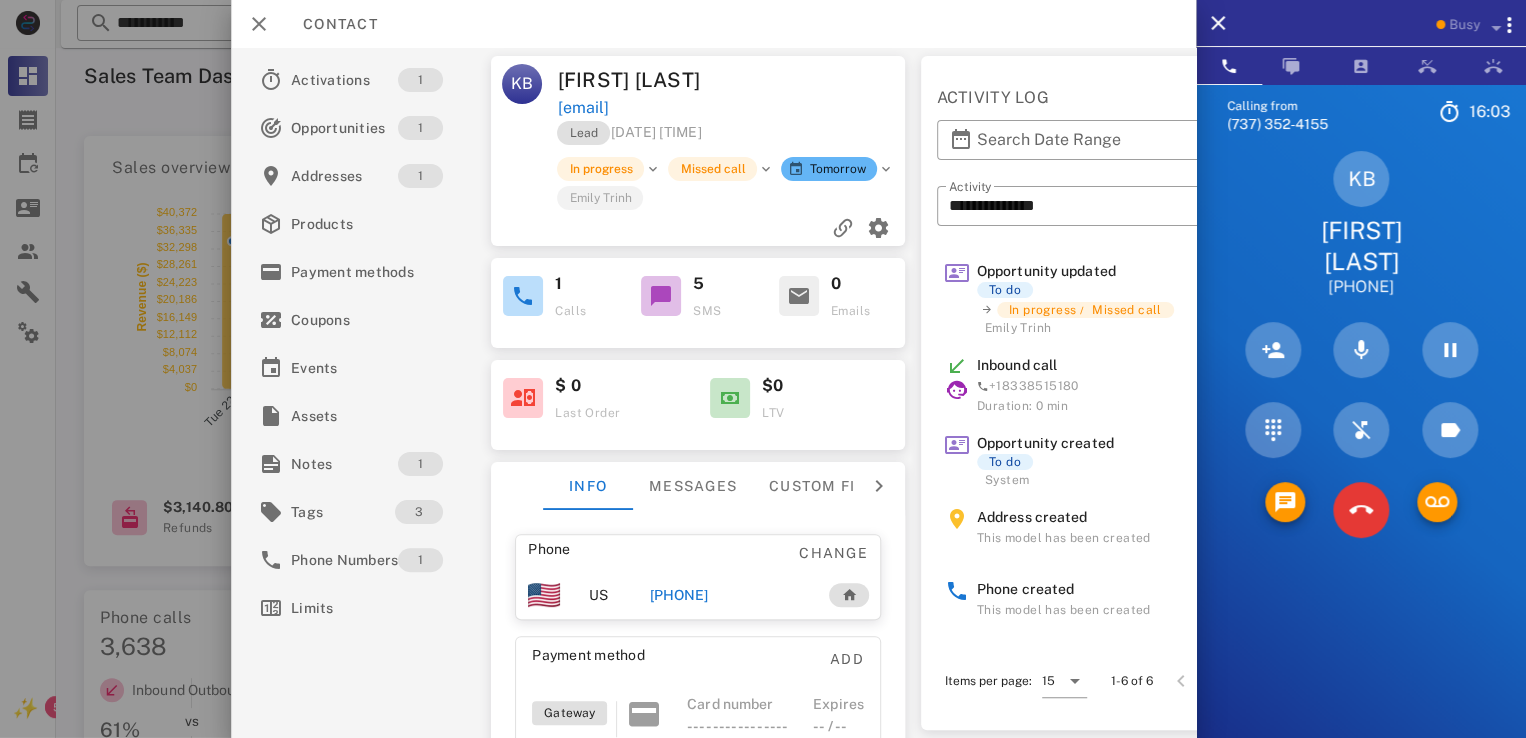 click on "[EMAIL]" at bounding box center [583, 108] 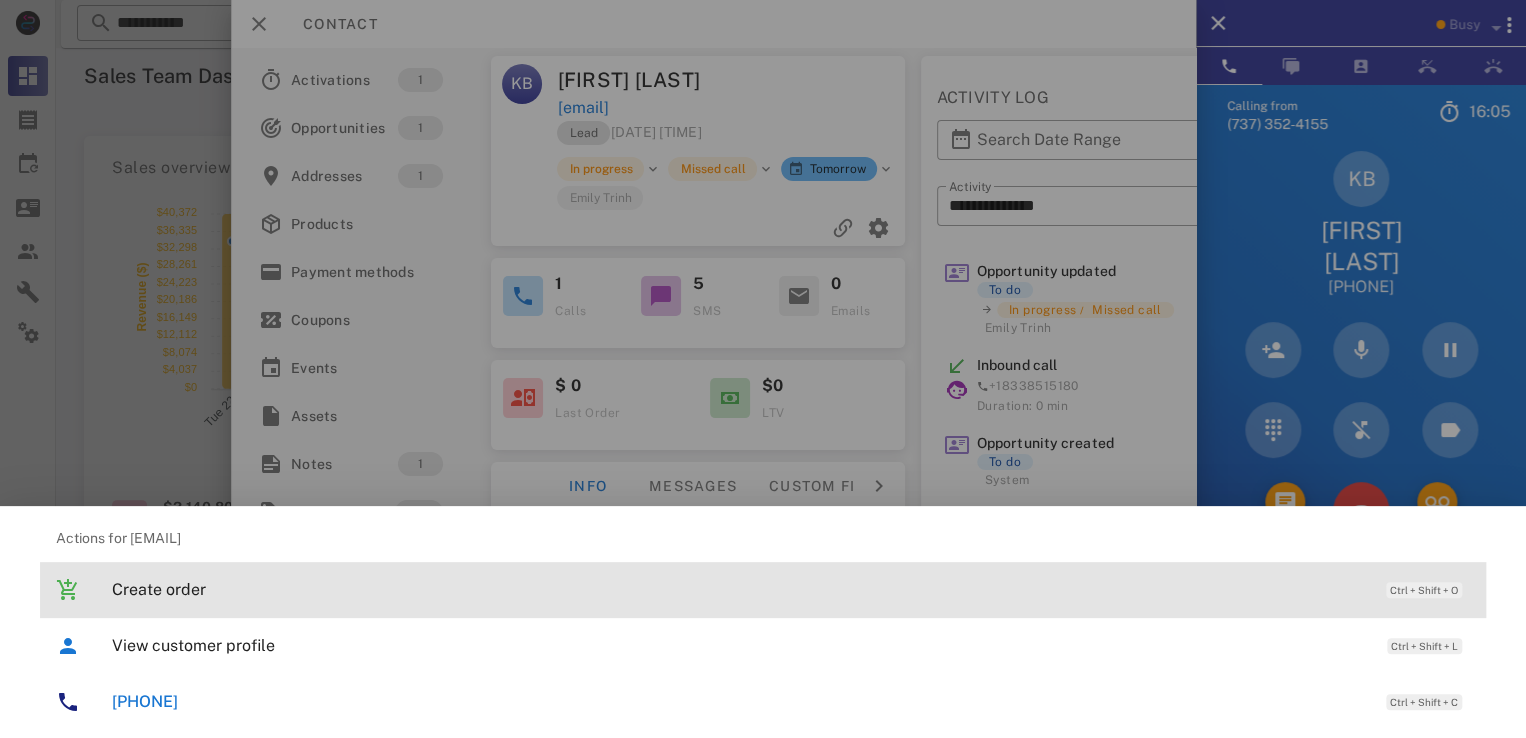 click on "Create order Ctrl + Shift + O" at bounding box center (791, 589) 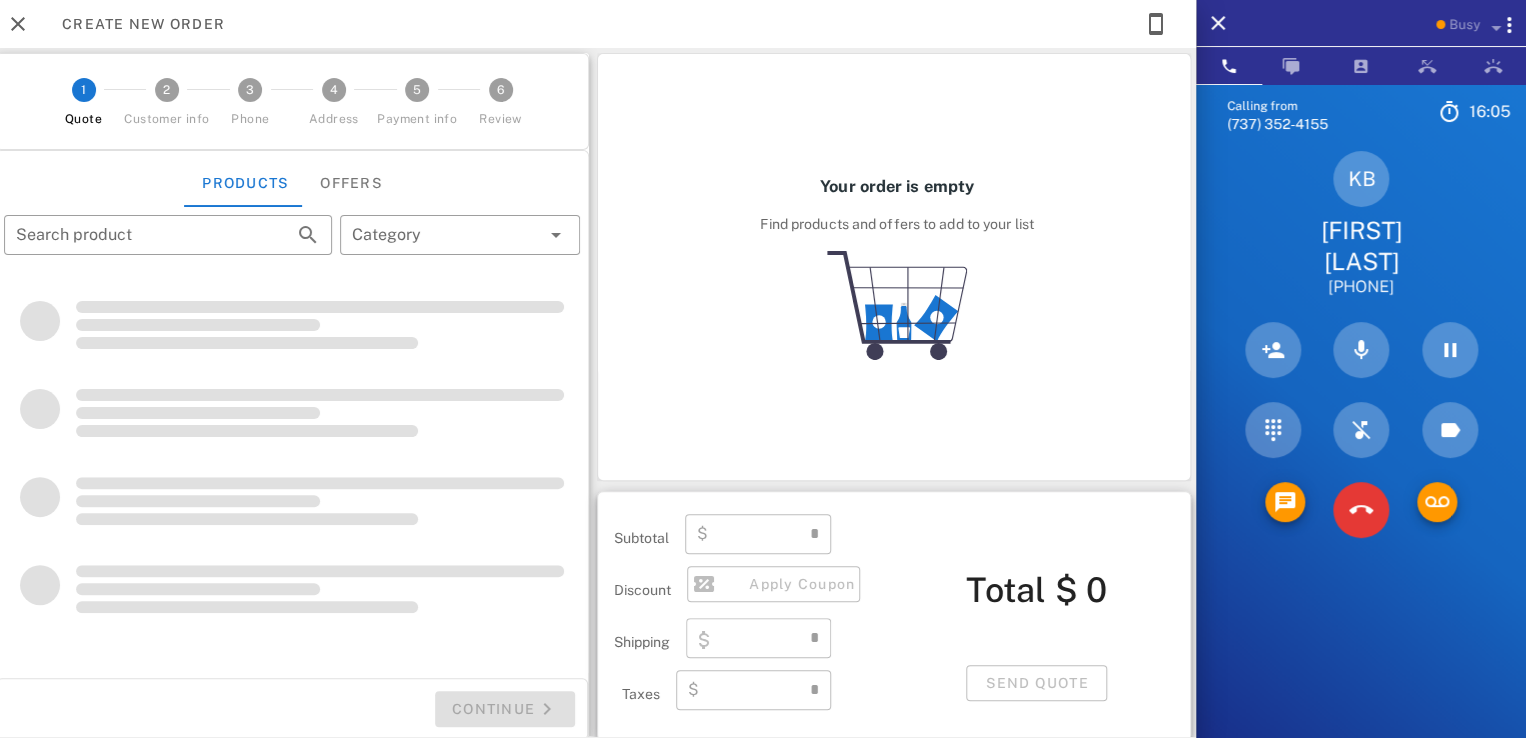 type on "**********" 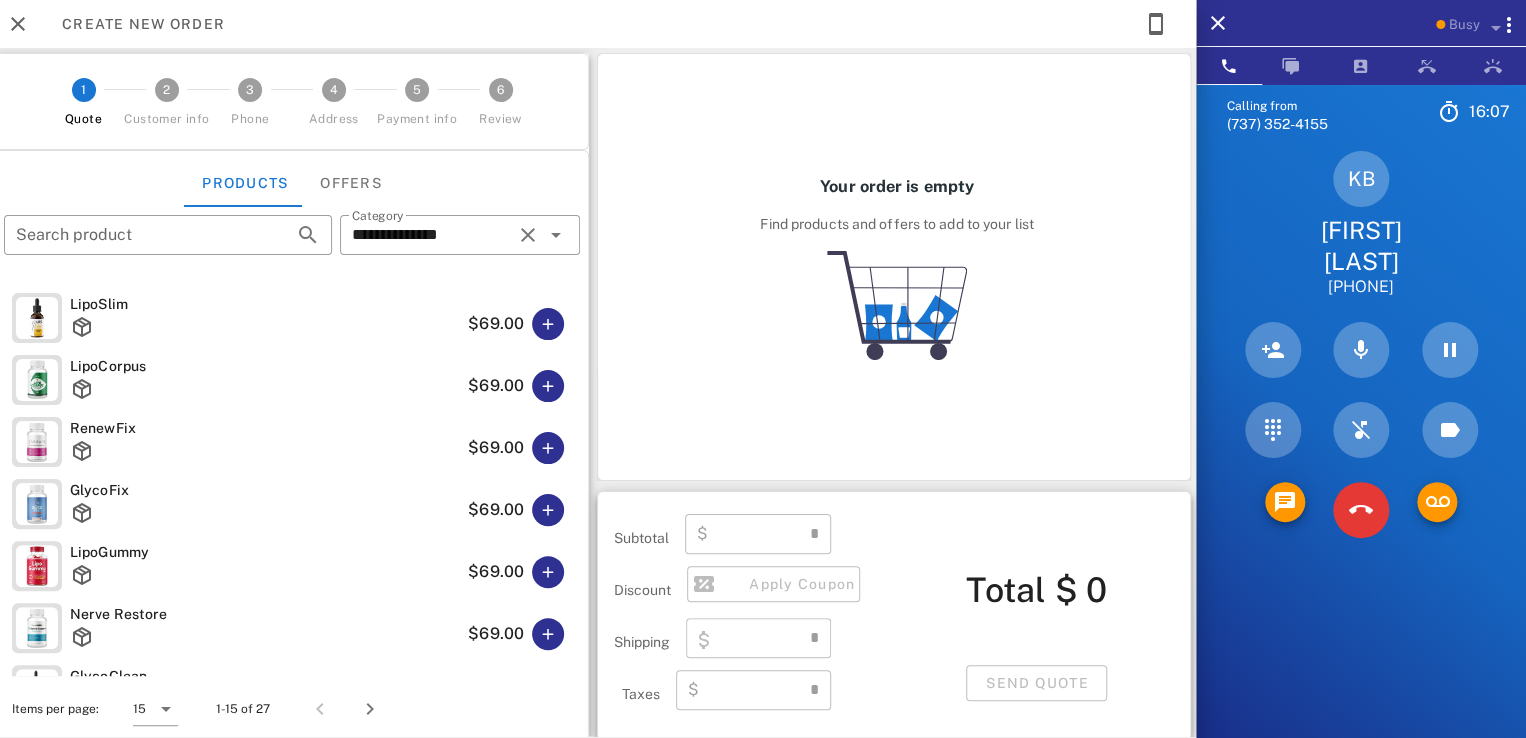 type on "****" 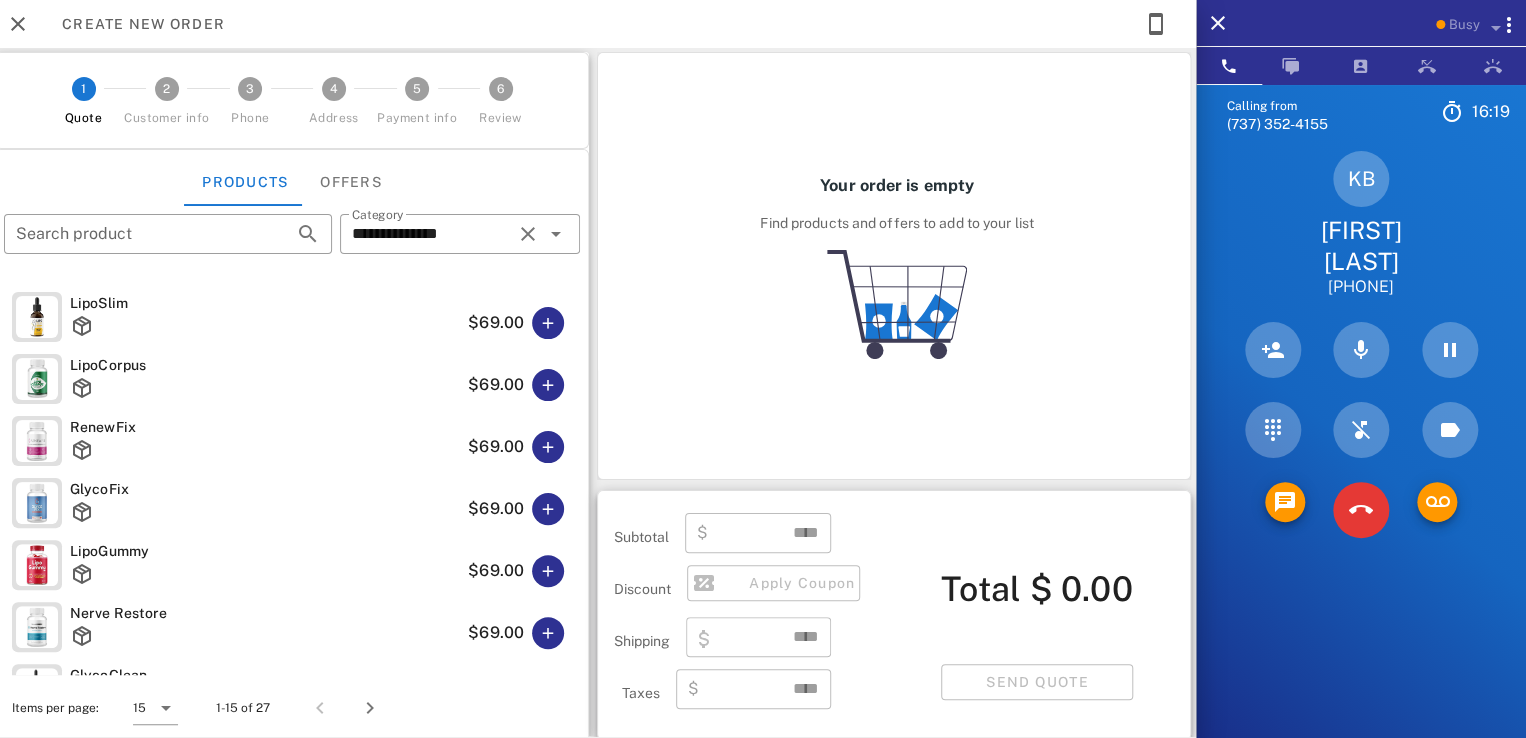 scroll, scrollTop: 0, scrollLeft: 0, axis: both 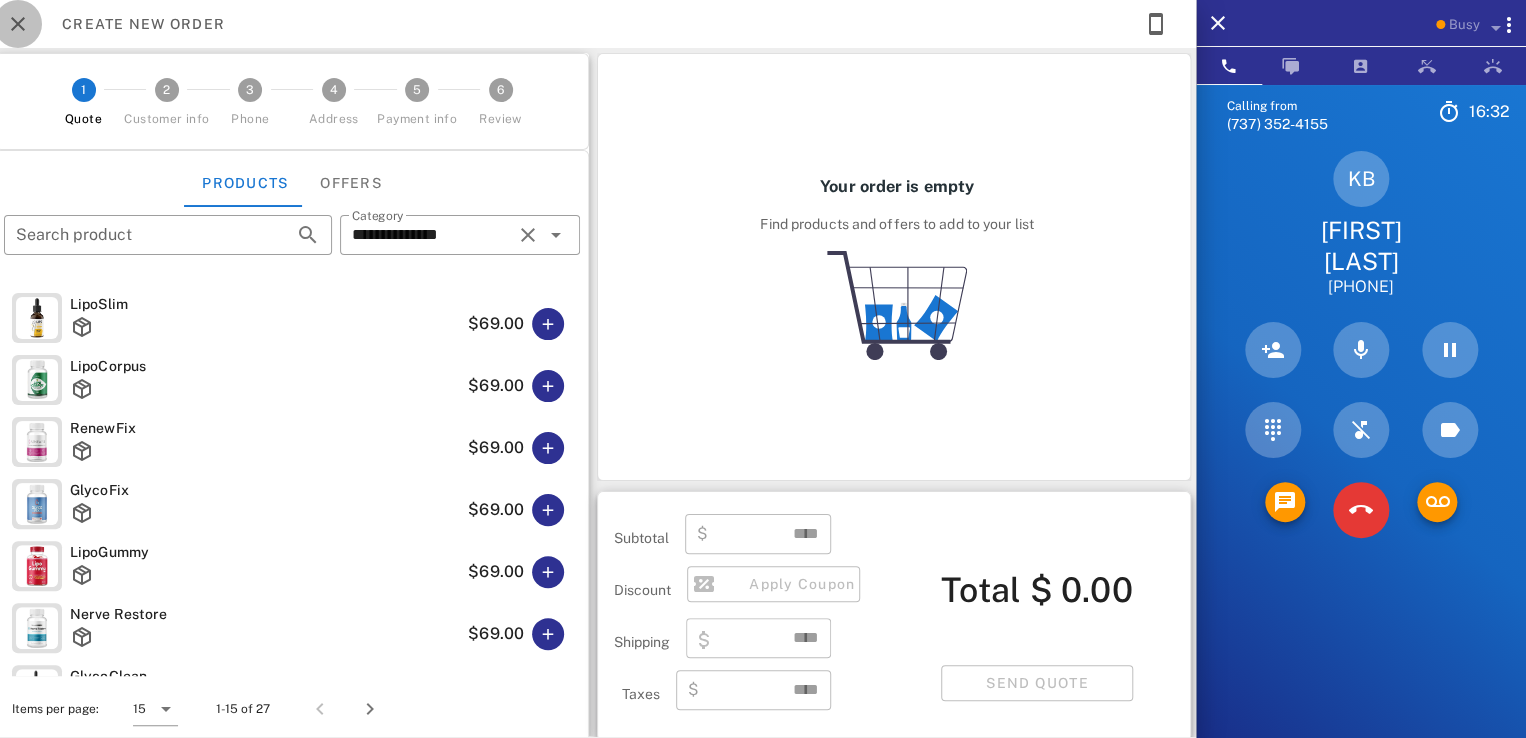 click at bounding box center [18, 24] 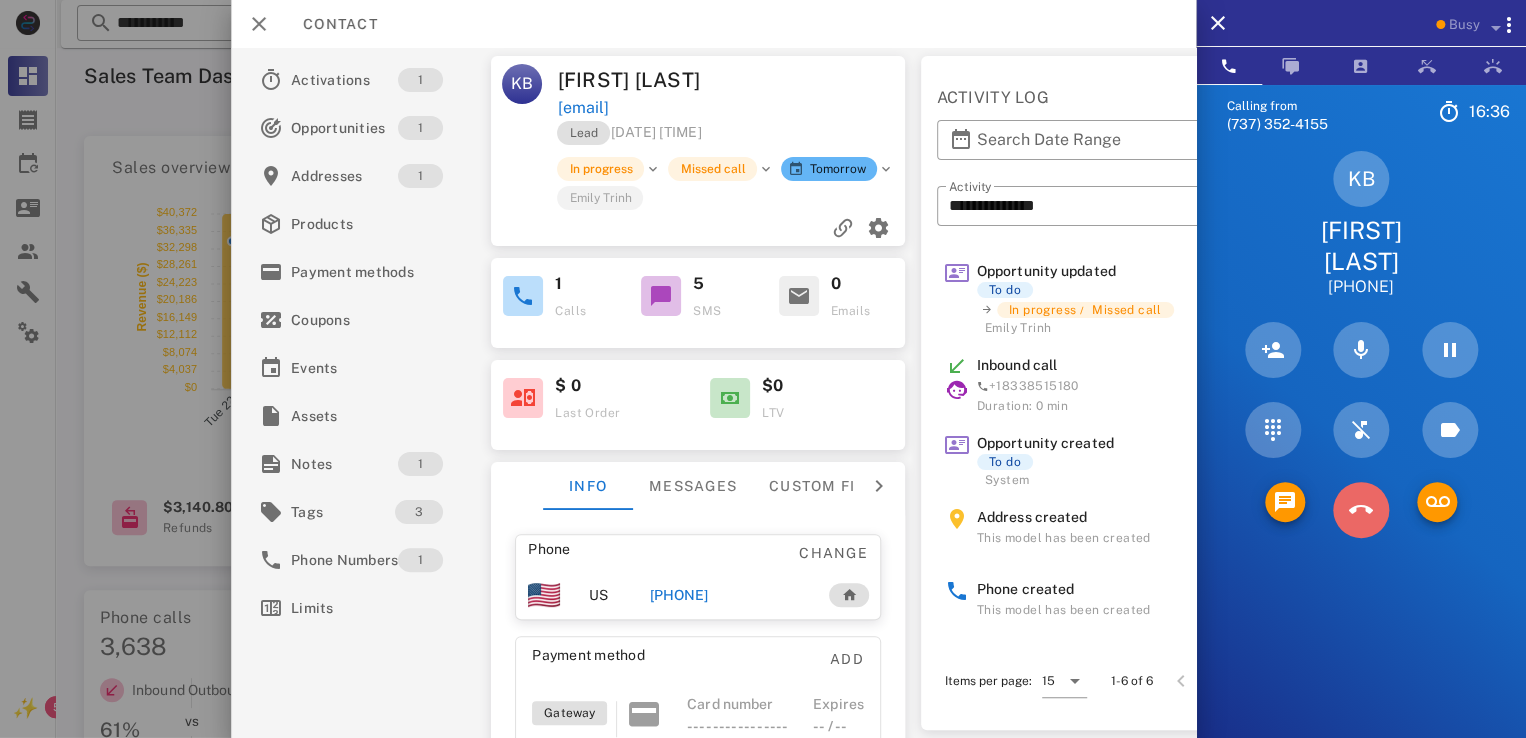 click at bounding box center [1361, 510] 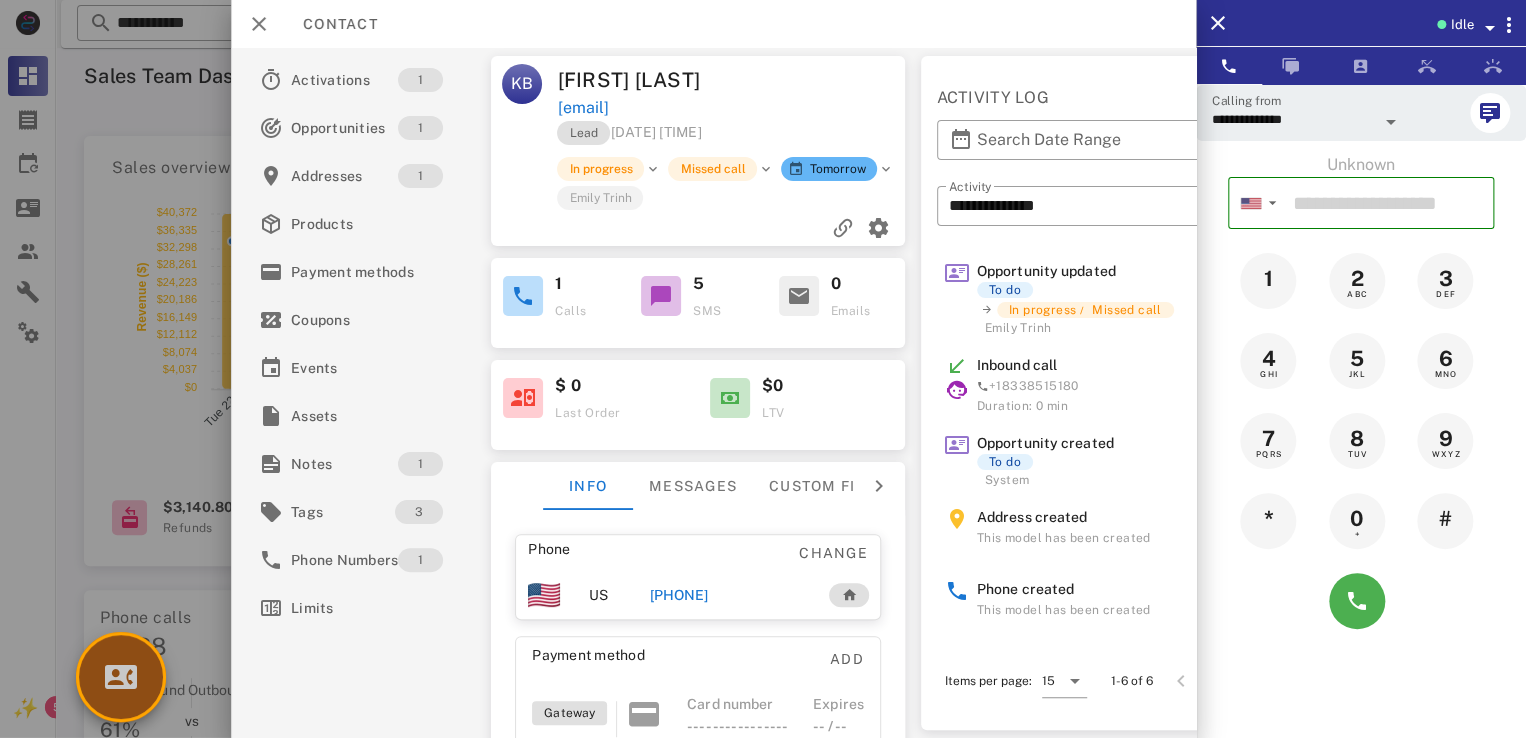 click at bounding box center (121, 677) 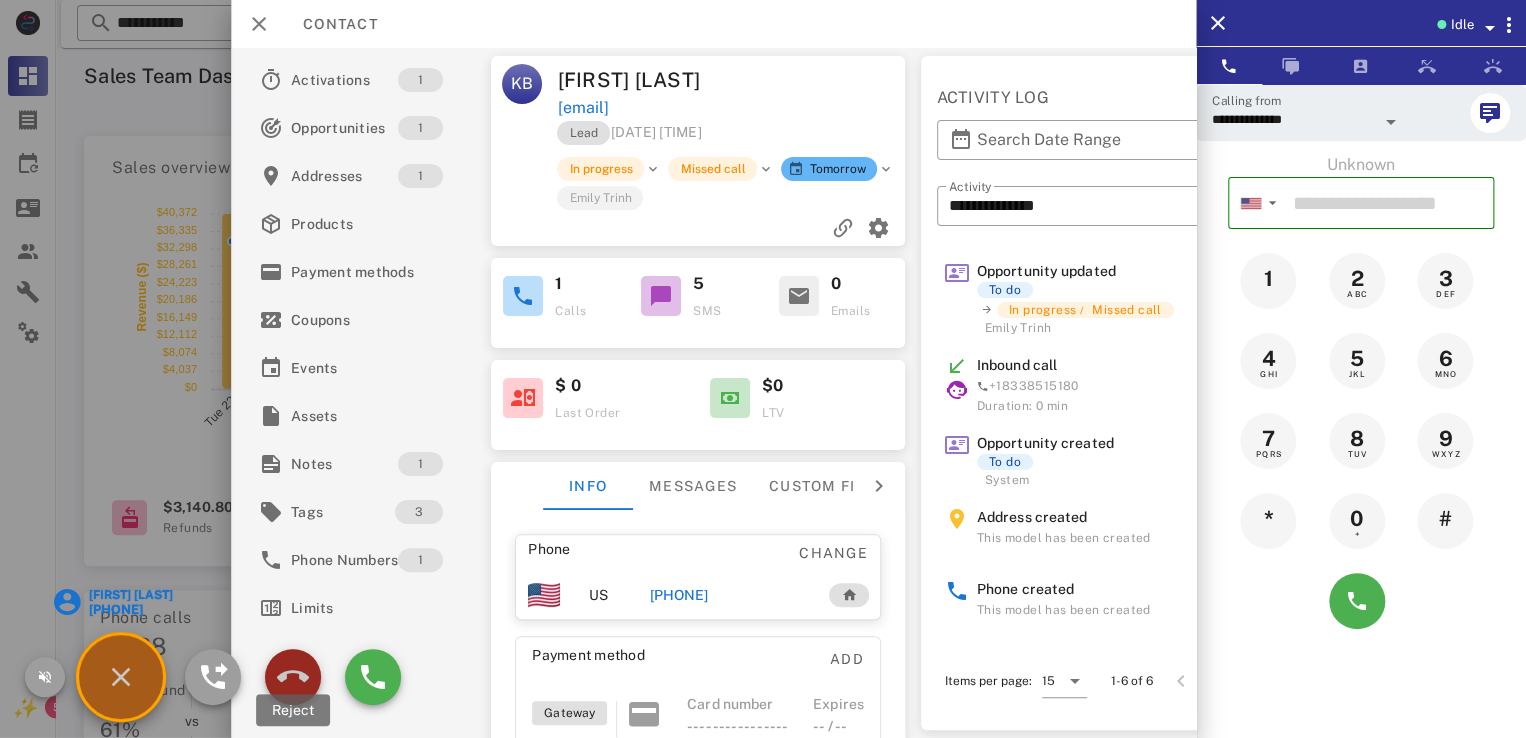 click at bounding box center (293, 677) 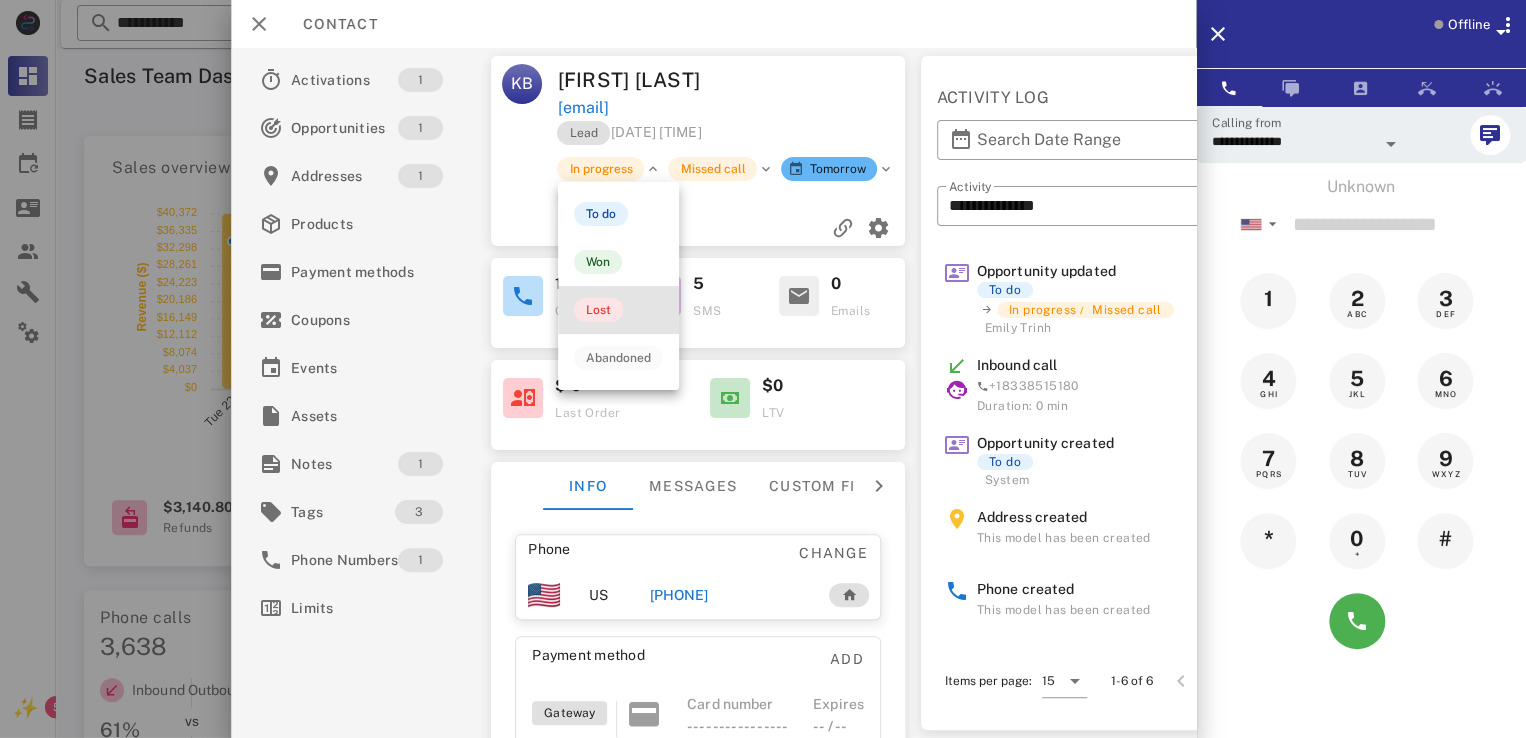 click on "Lost" at bounding box center [598, 310] 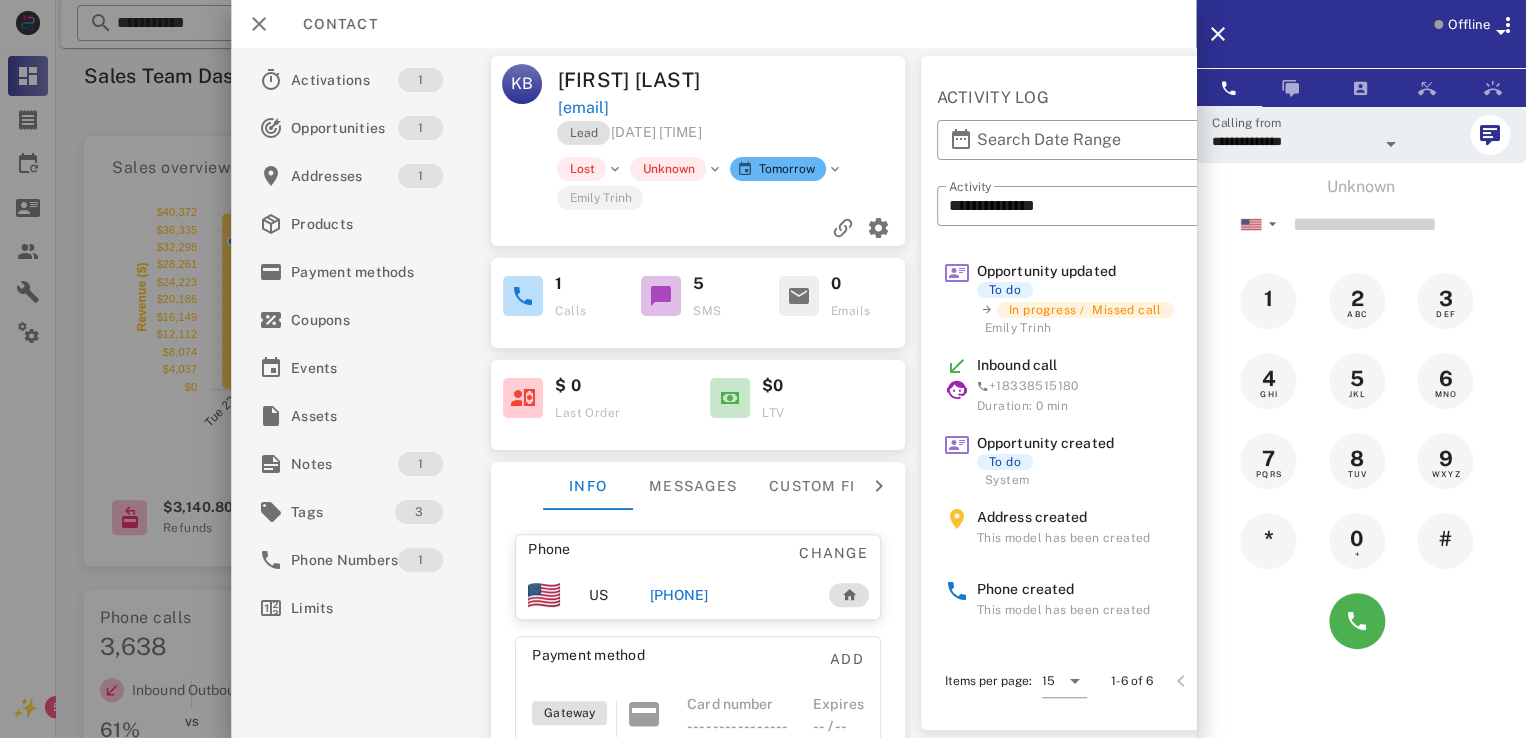 drag, startPoint x: 1449, startPoint y: 13, endPoint x: 1442, endPoint y: 32, distance: 20.248457 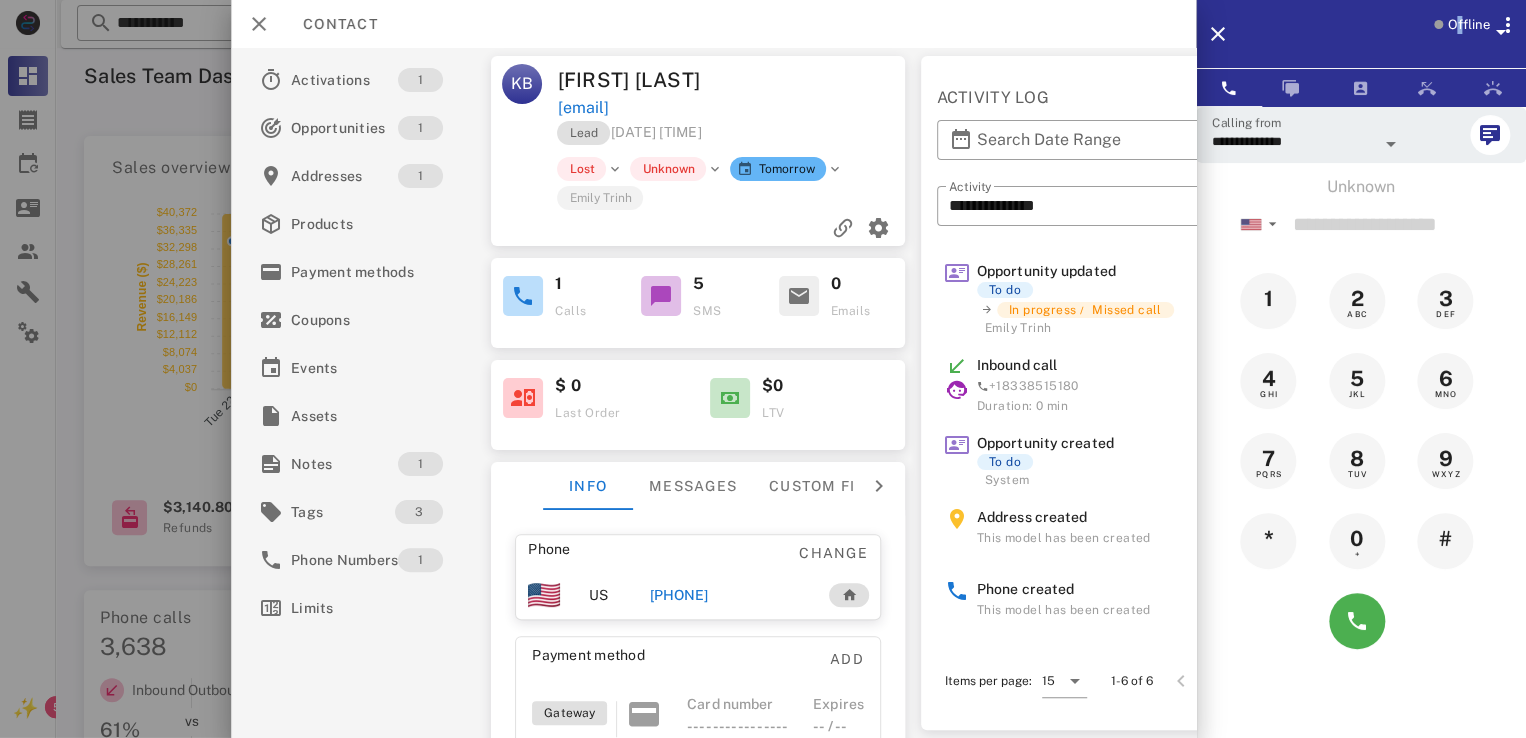 click on "Offline" at bounding box center (1466, 38) 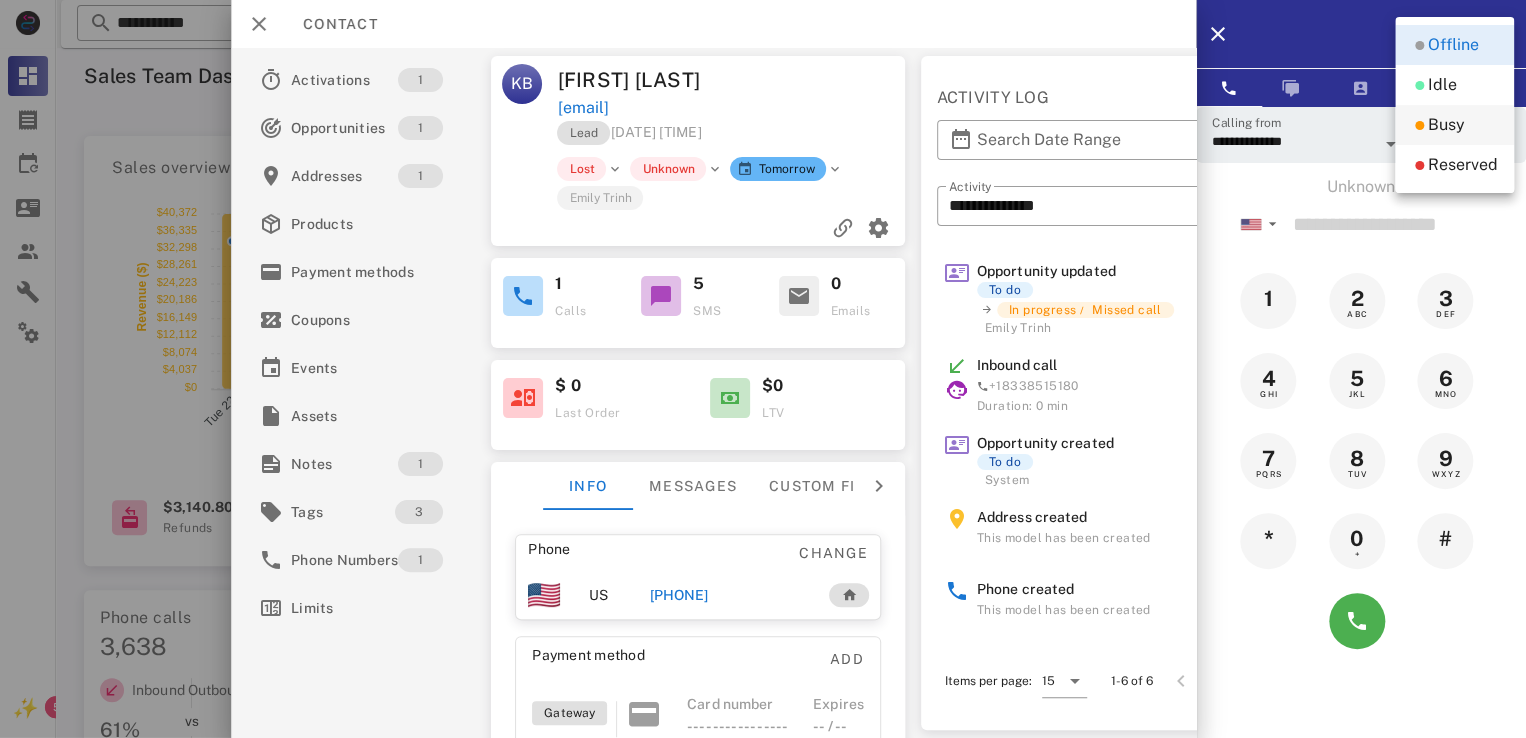 click on "Busy" at bounding box center (1446, 125) 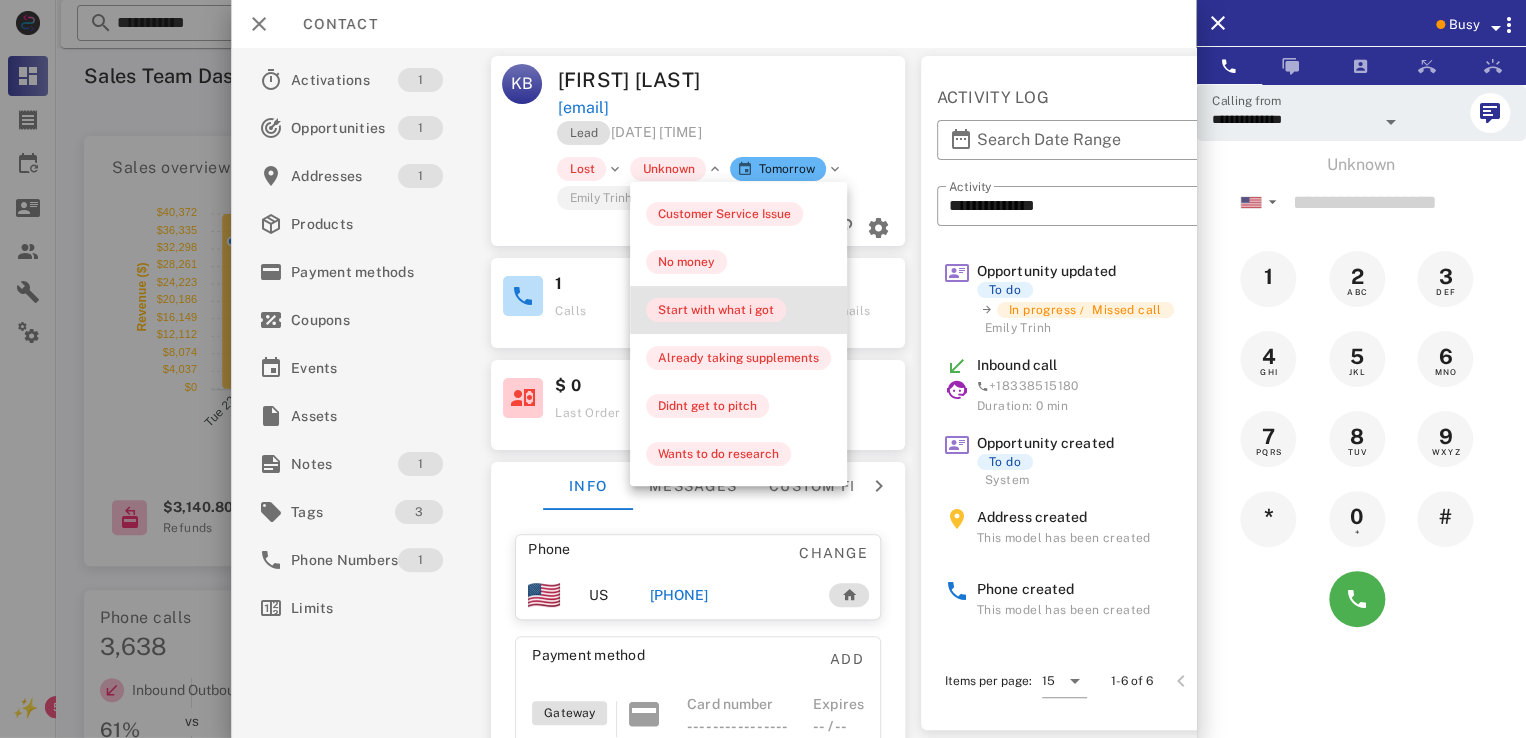 click on "Start with what i got" at bounding box center [716, 310] 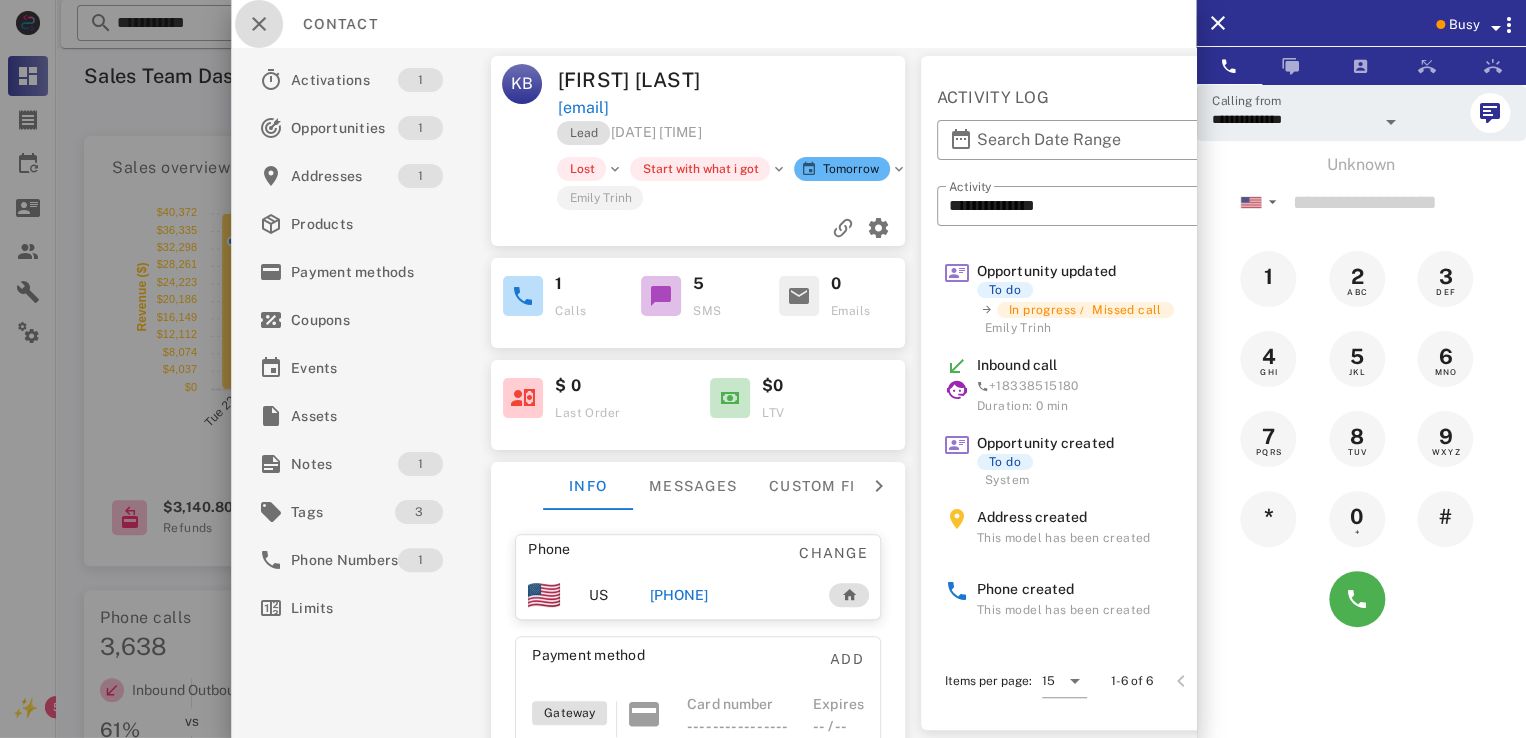 click at bounding box center (259, 24) 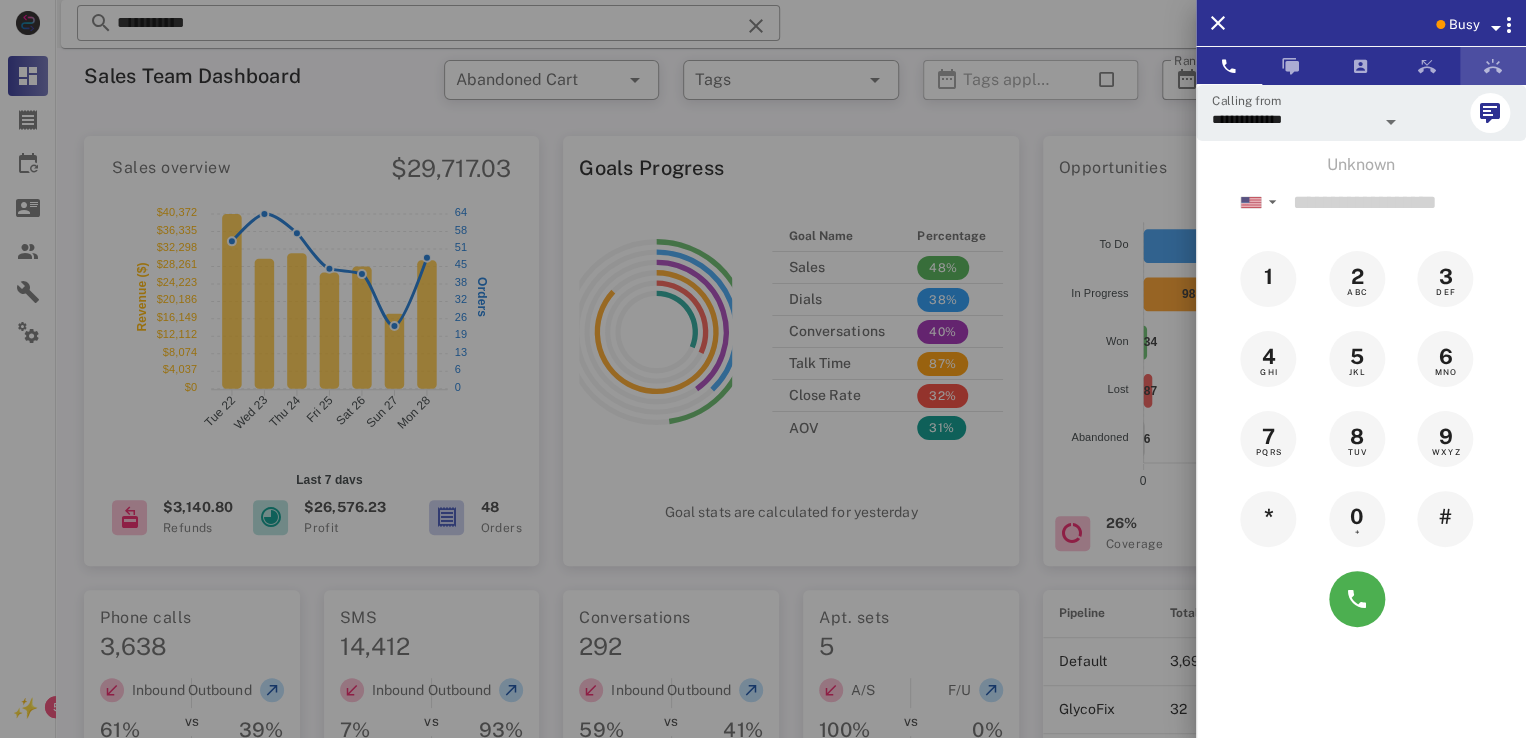 click at bounding box center [1493, 66] 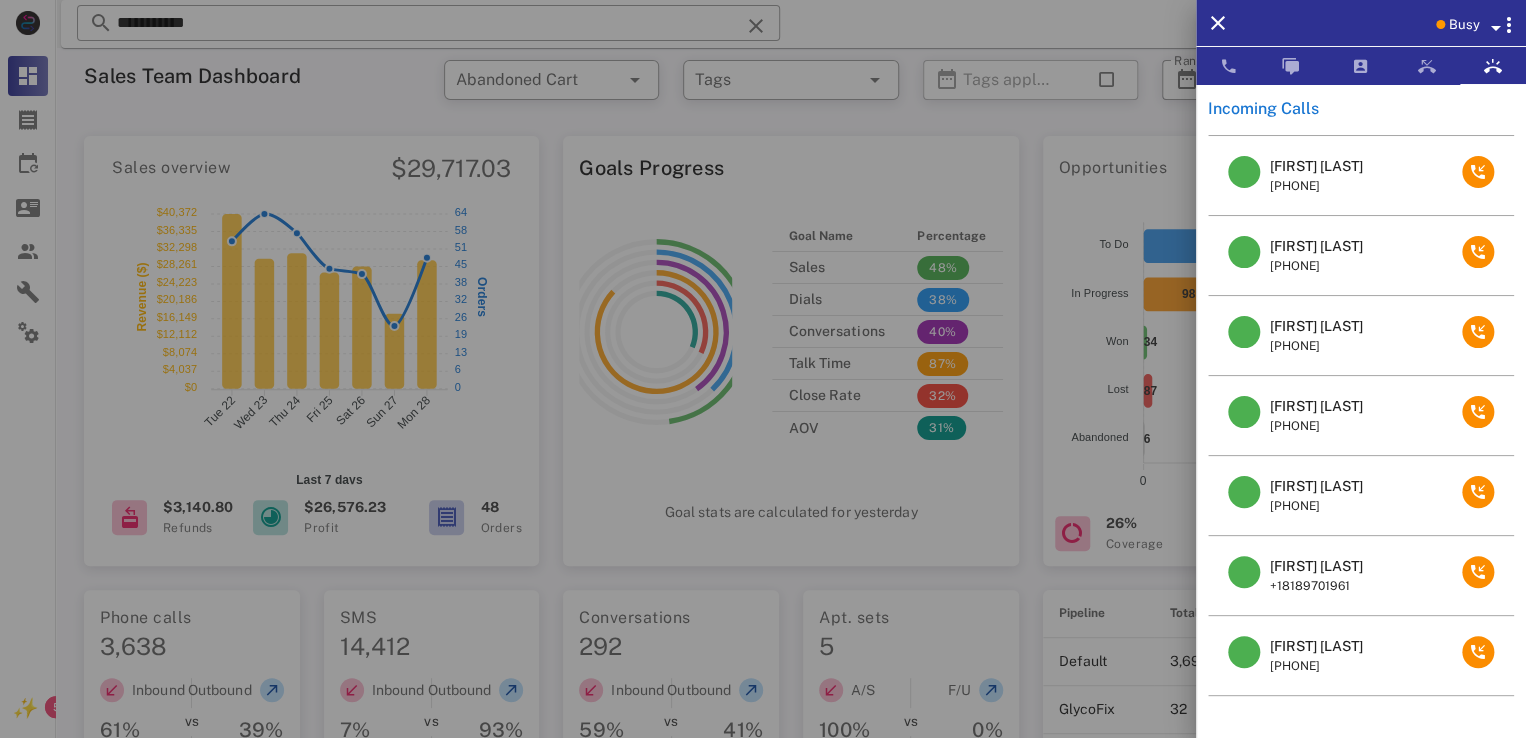 scroll, scrollTop: 140, scrollLeft: 0, axis: vertical 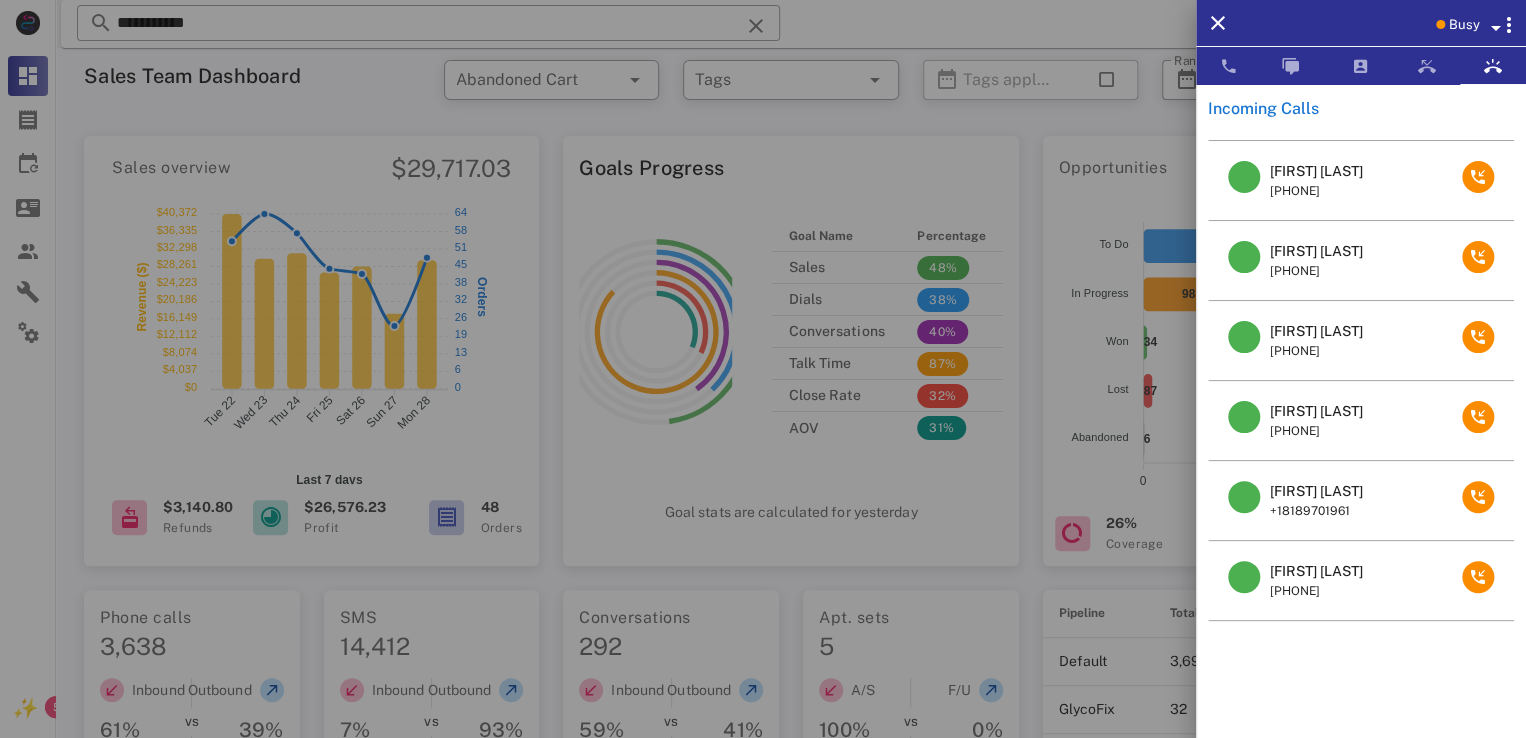 click on "[FIRST] [LAST]" at bounding box center (1316, 571) 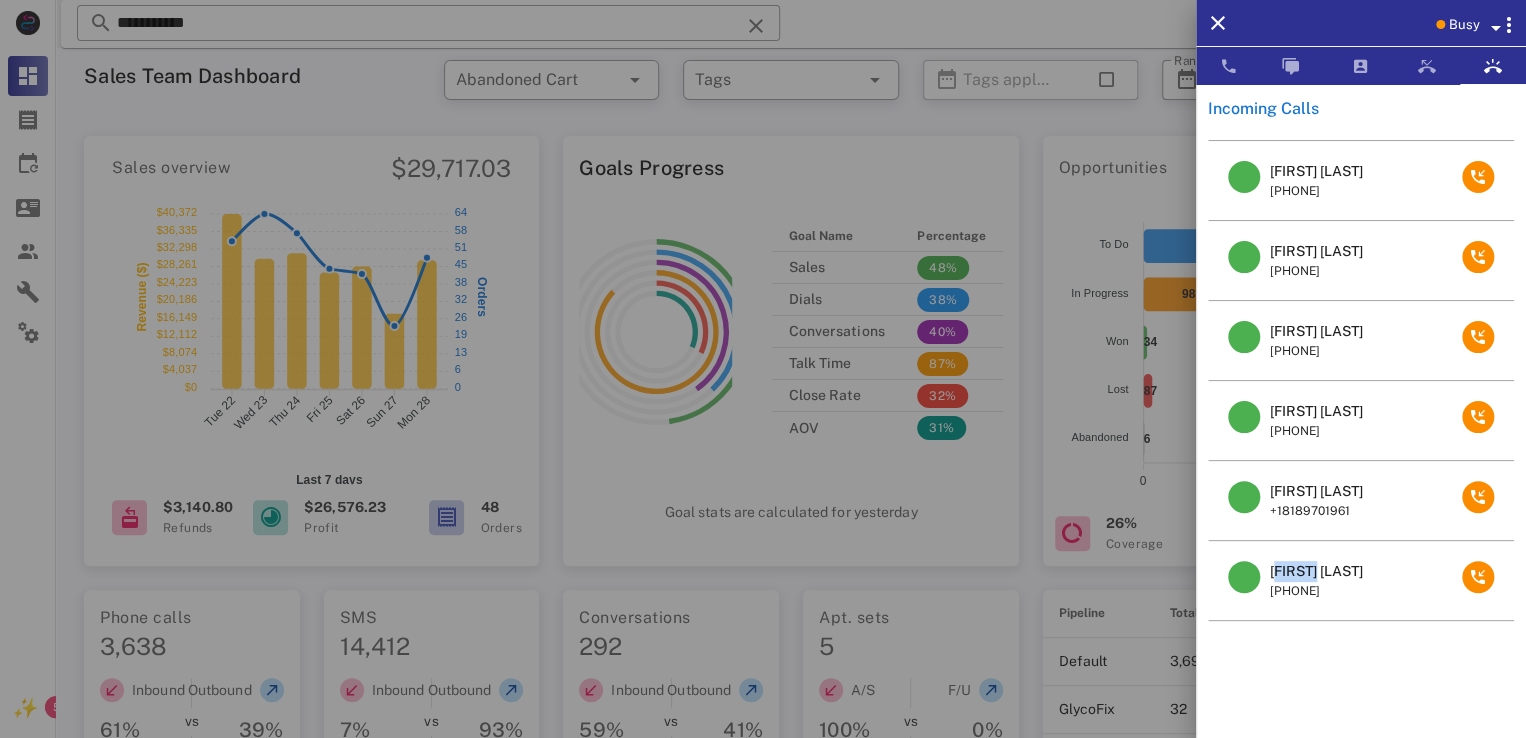 click on "[FIRST] [LAST]" at bounding box center [1316, 571] 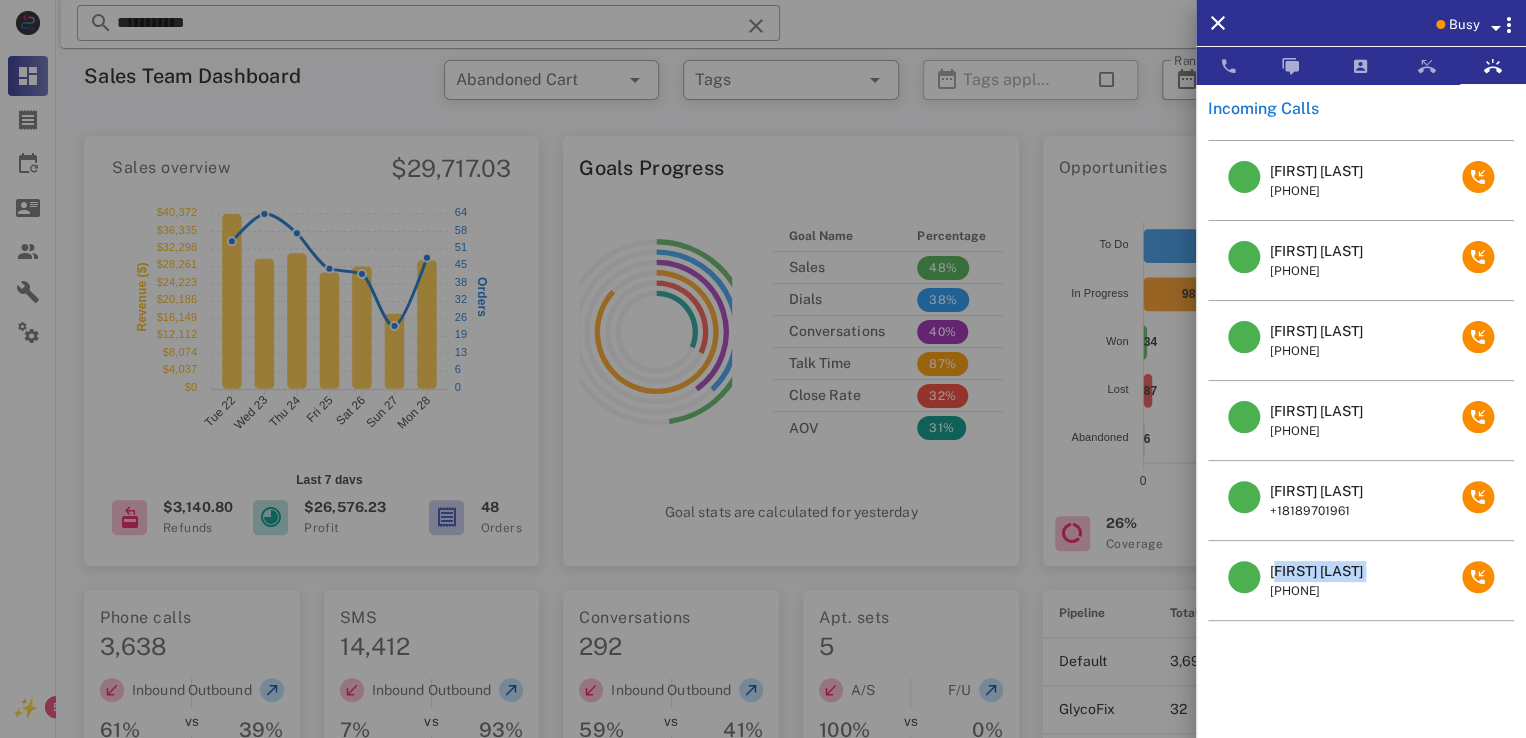 click on "[FIRST] [LAST]" at bounding box center [1316, 571] 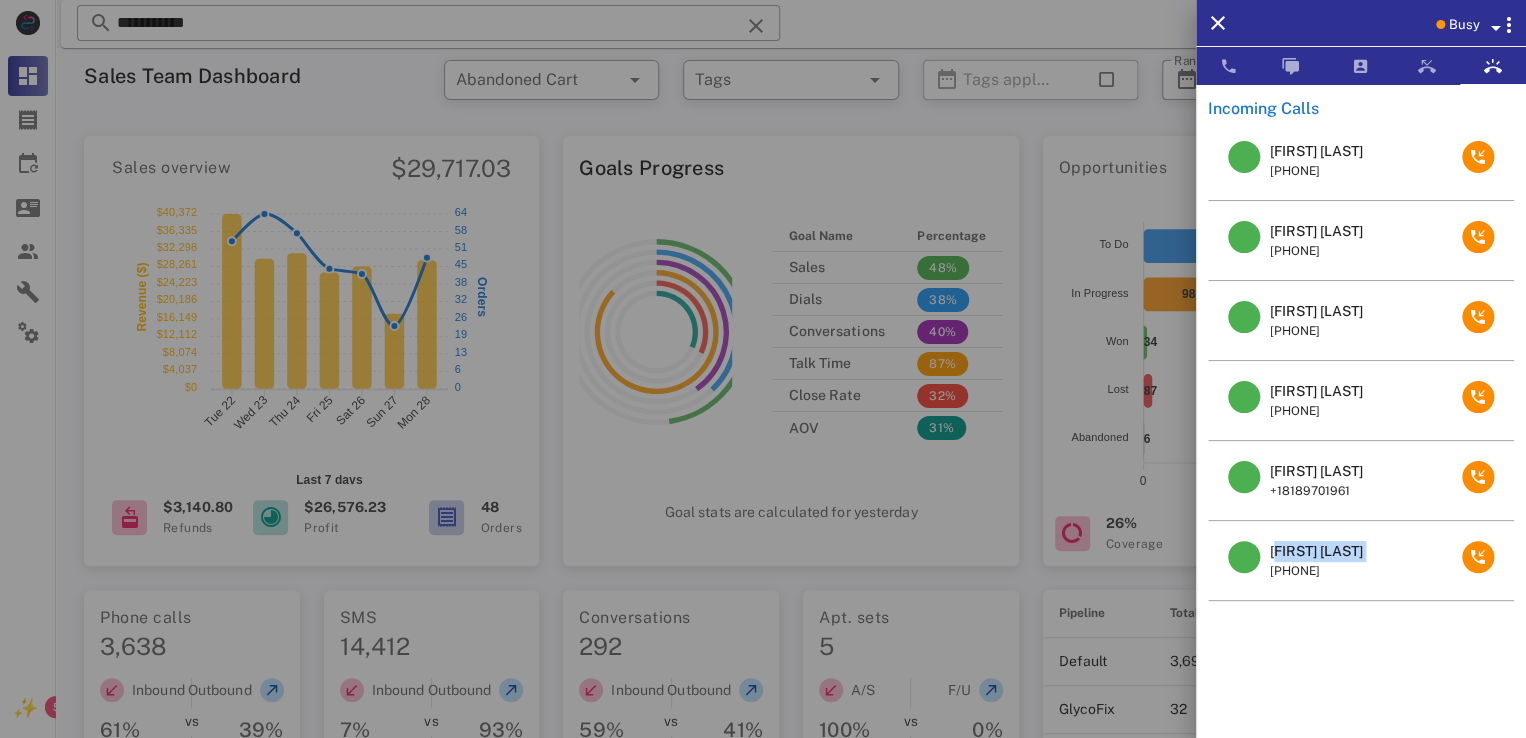 copy on "[FIRST] [LAST]" 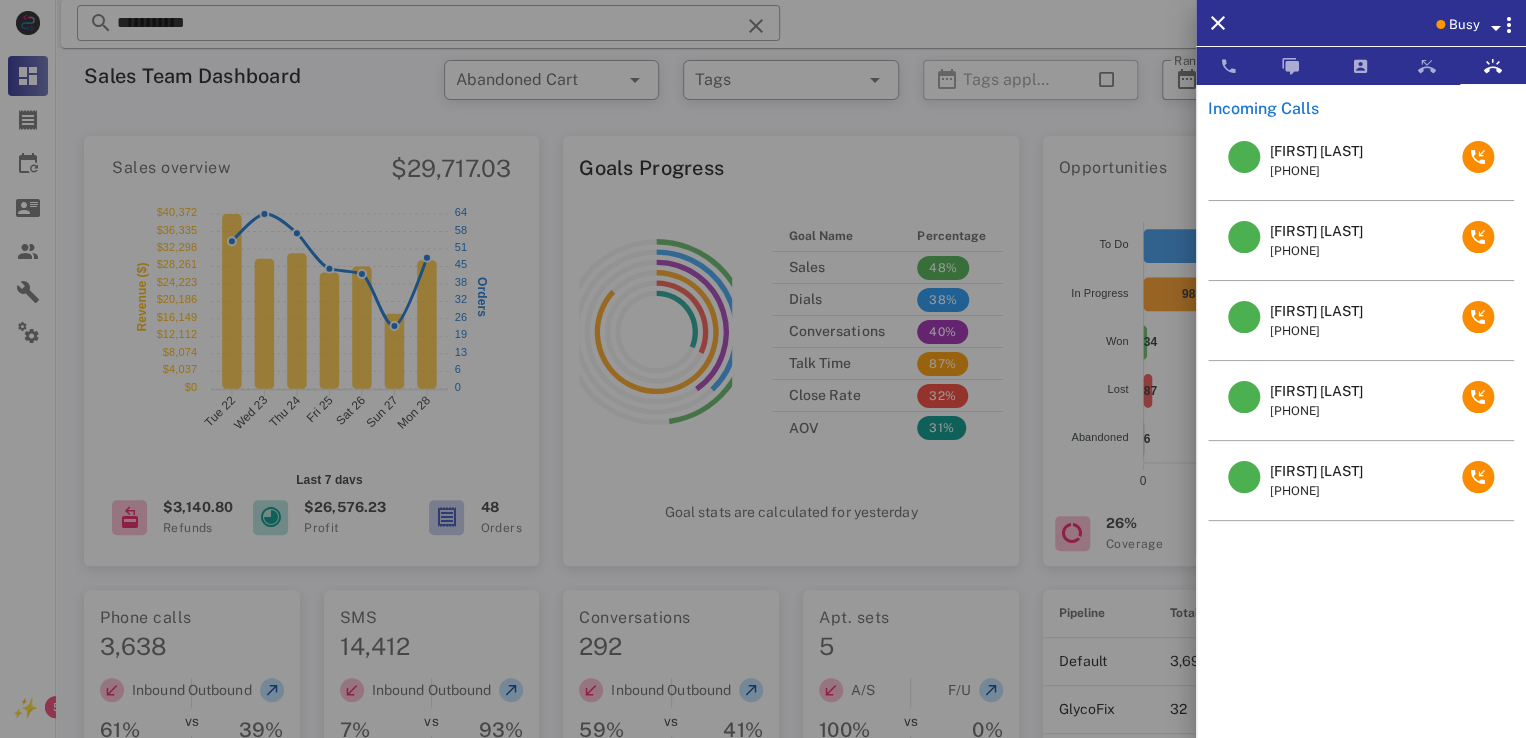 click at bounding box center (763, 369) 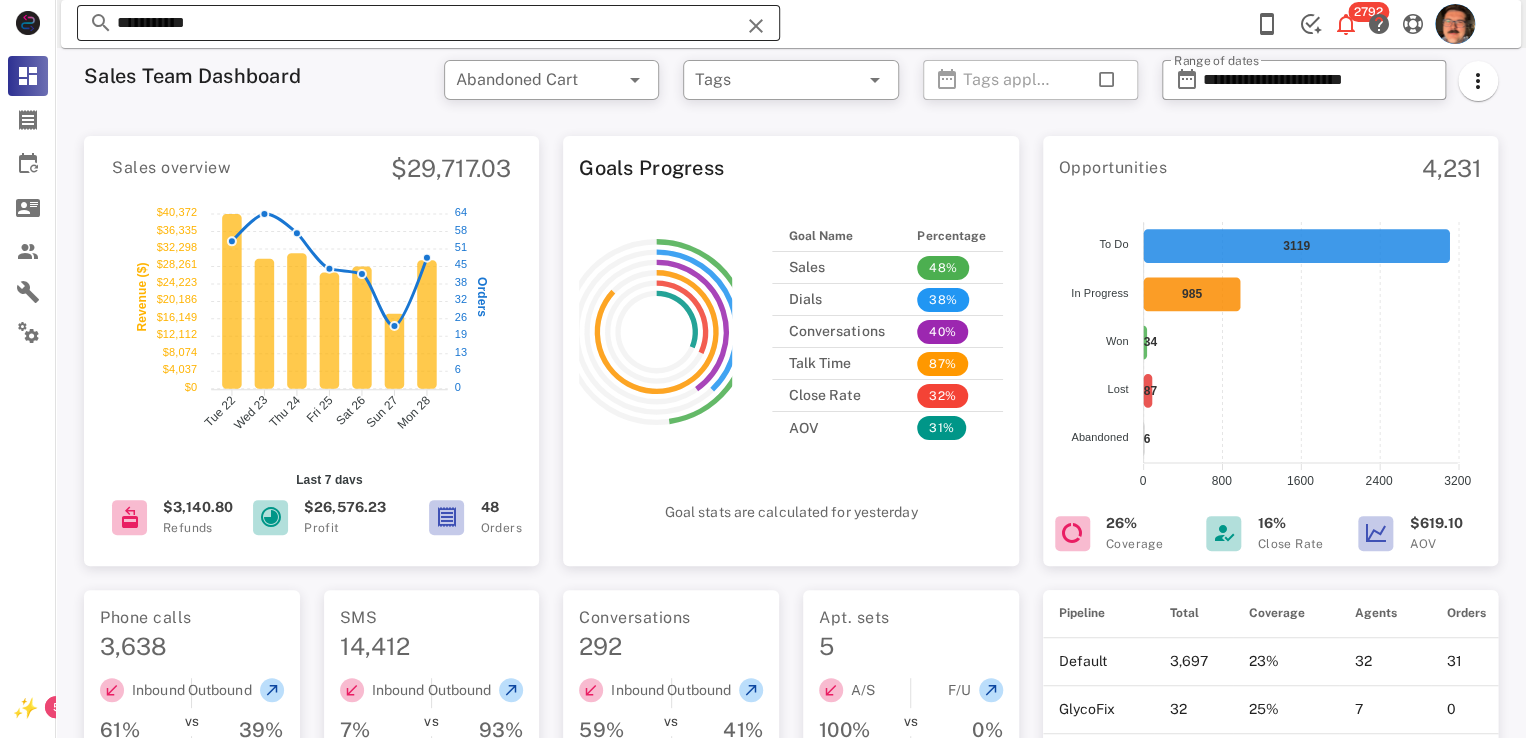 click at bounding box center (756, 26) 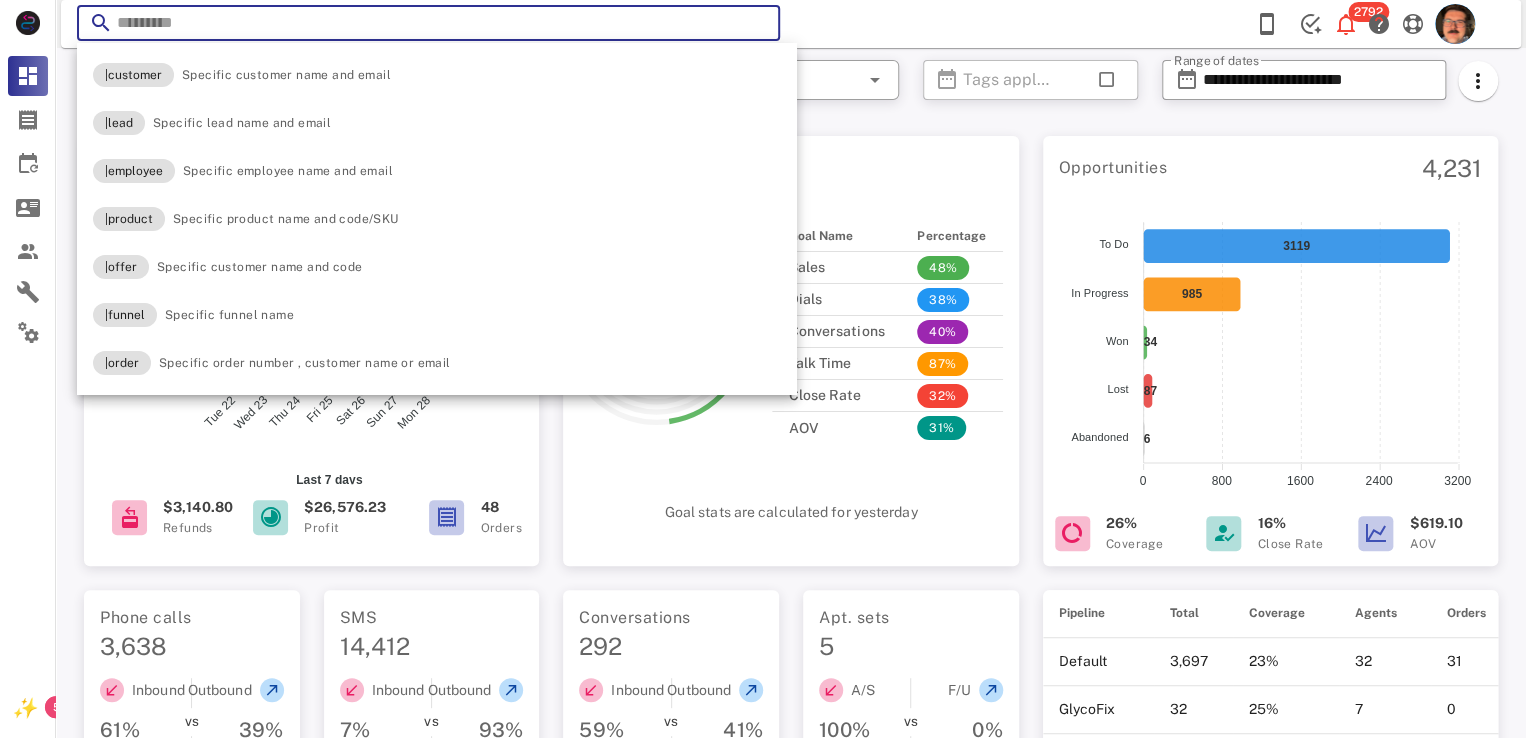 paste on "**********" 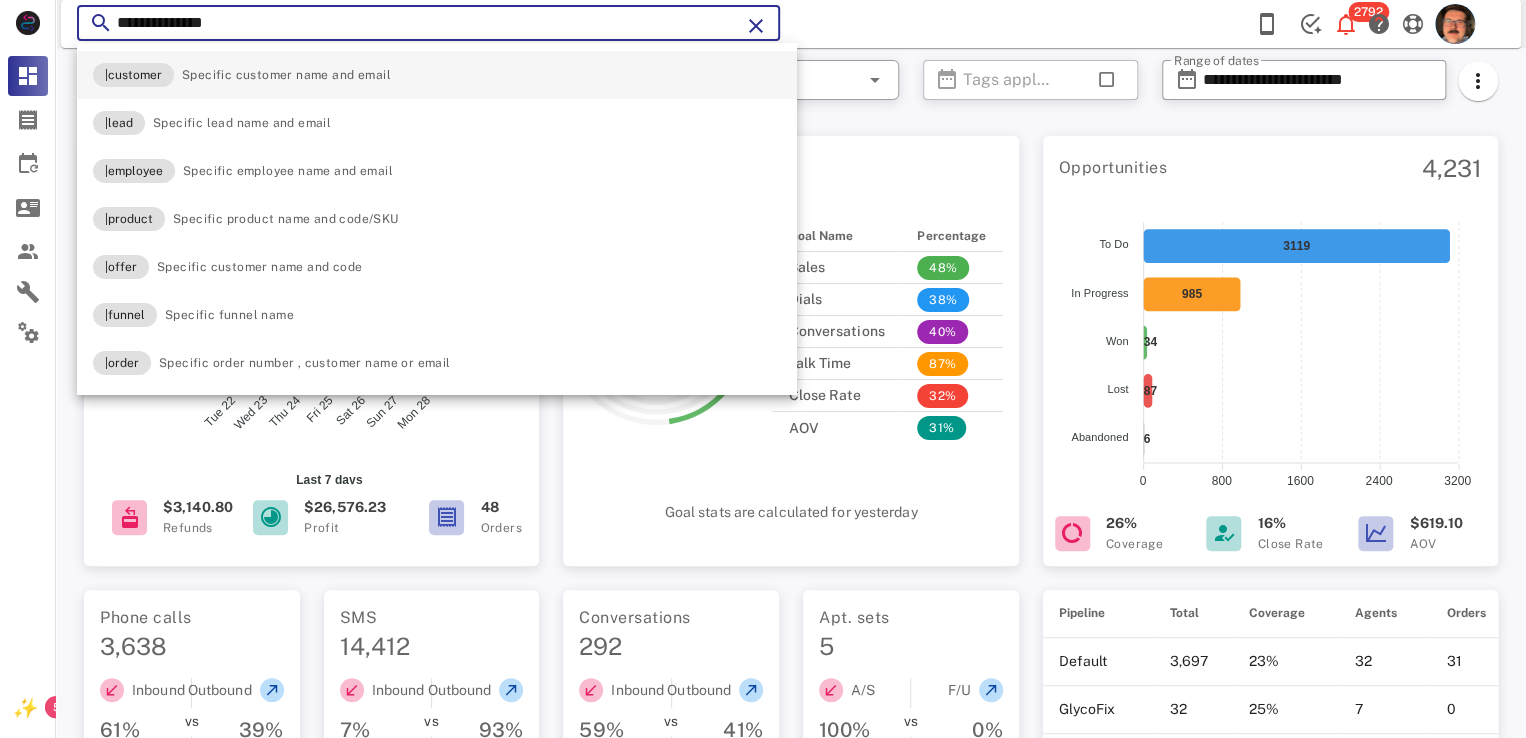 type on "**********" 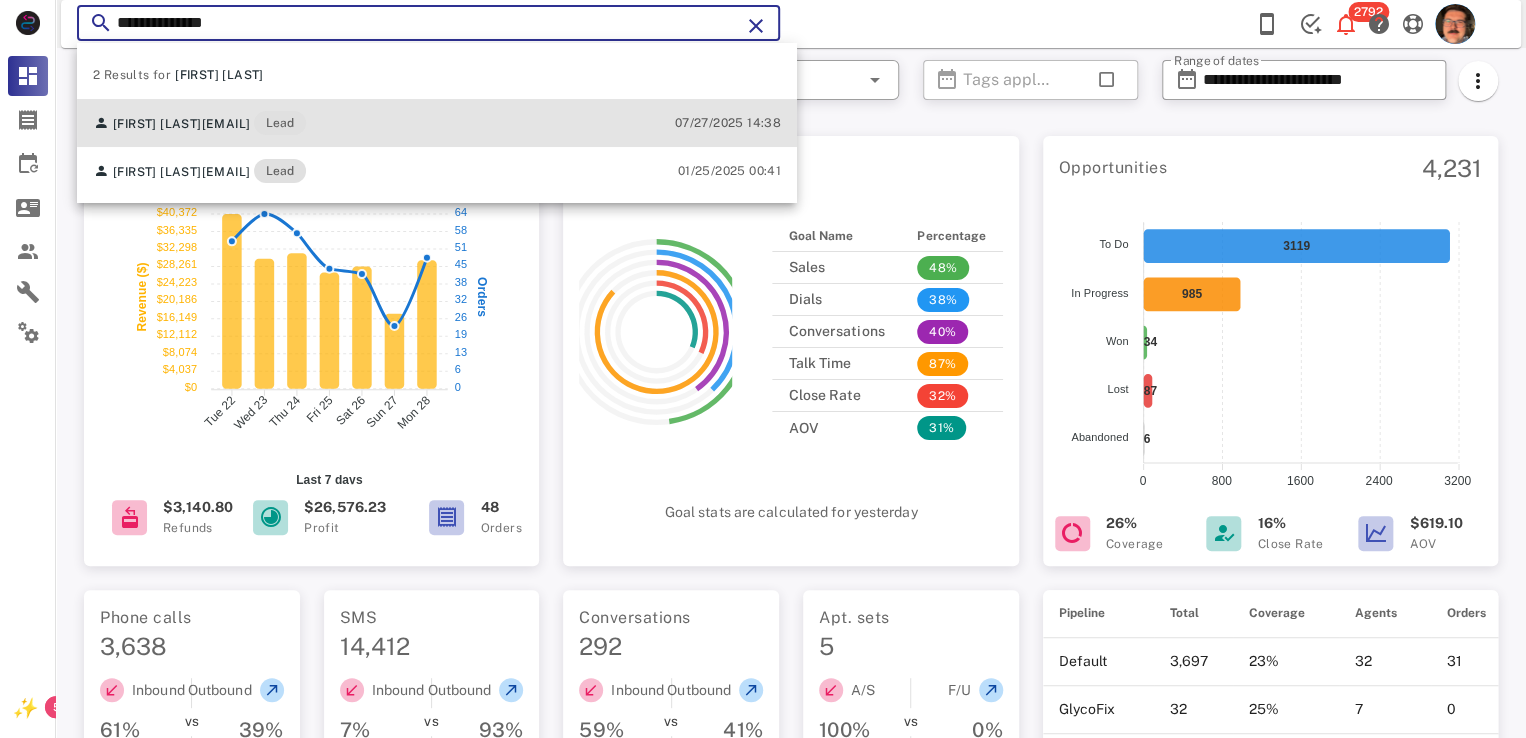 click on "[FIRST] [LAST]   [EMAIL]   Lead" at bounding box center [199, 123] 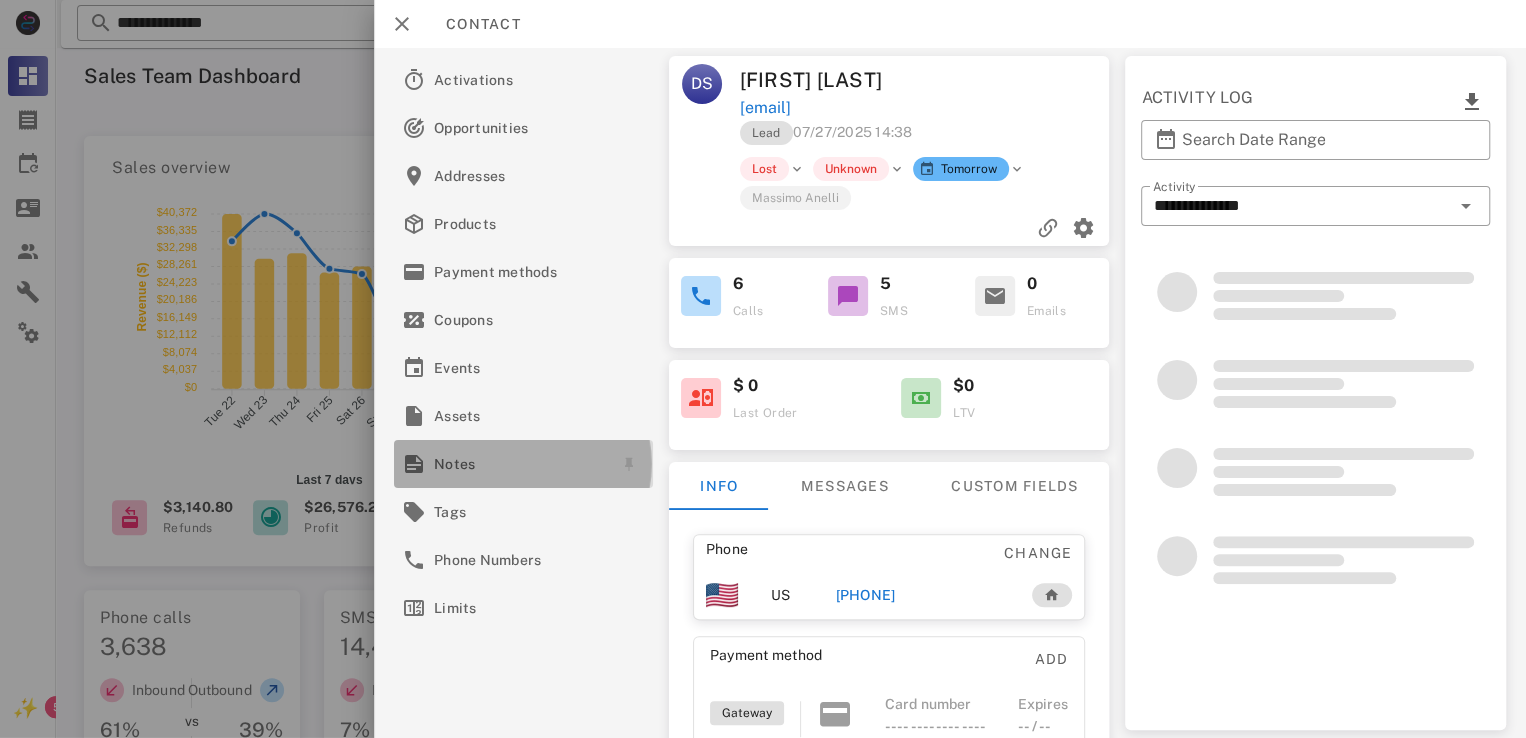 click on "Notes" at bounding box center (519, 464) 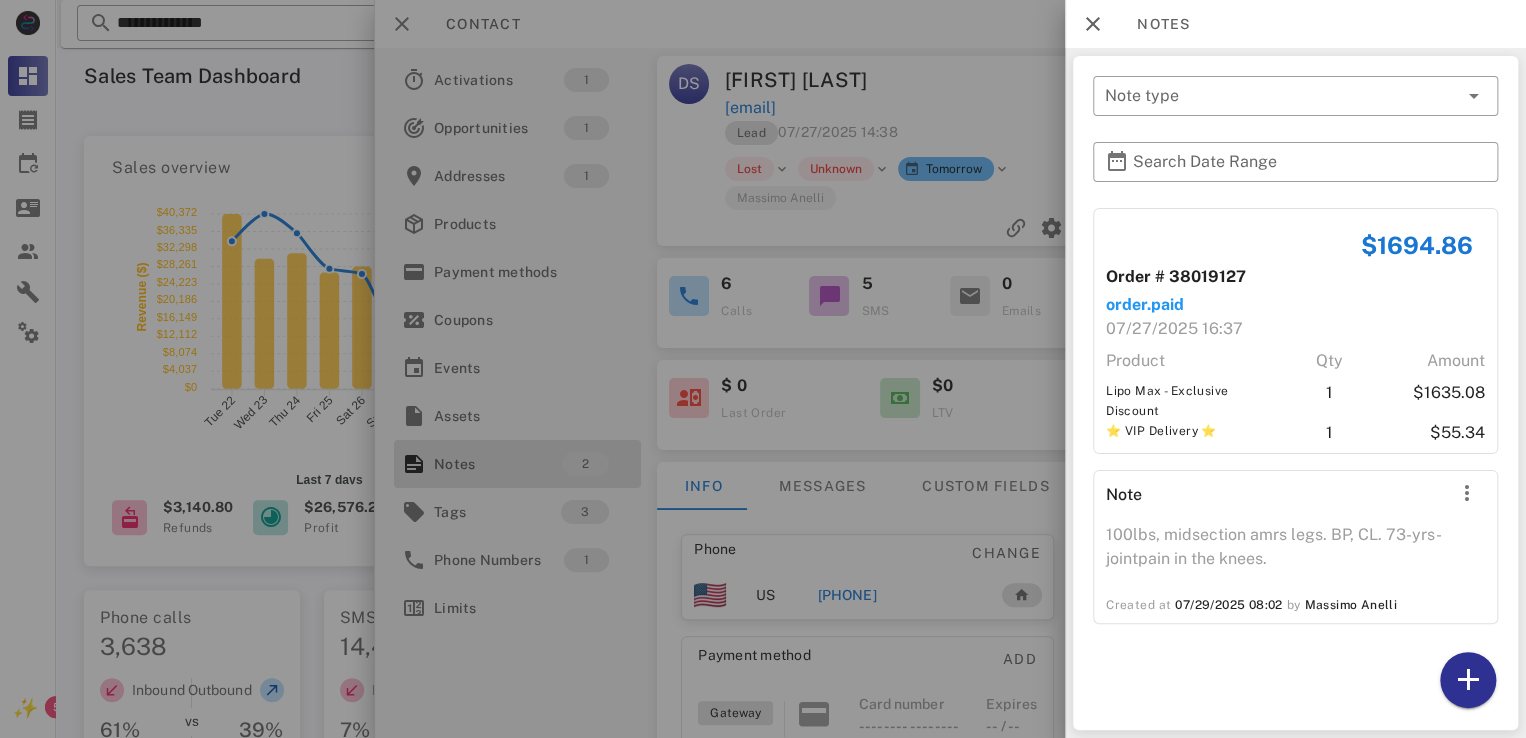 click at bounding box center (763, 369) 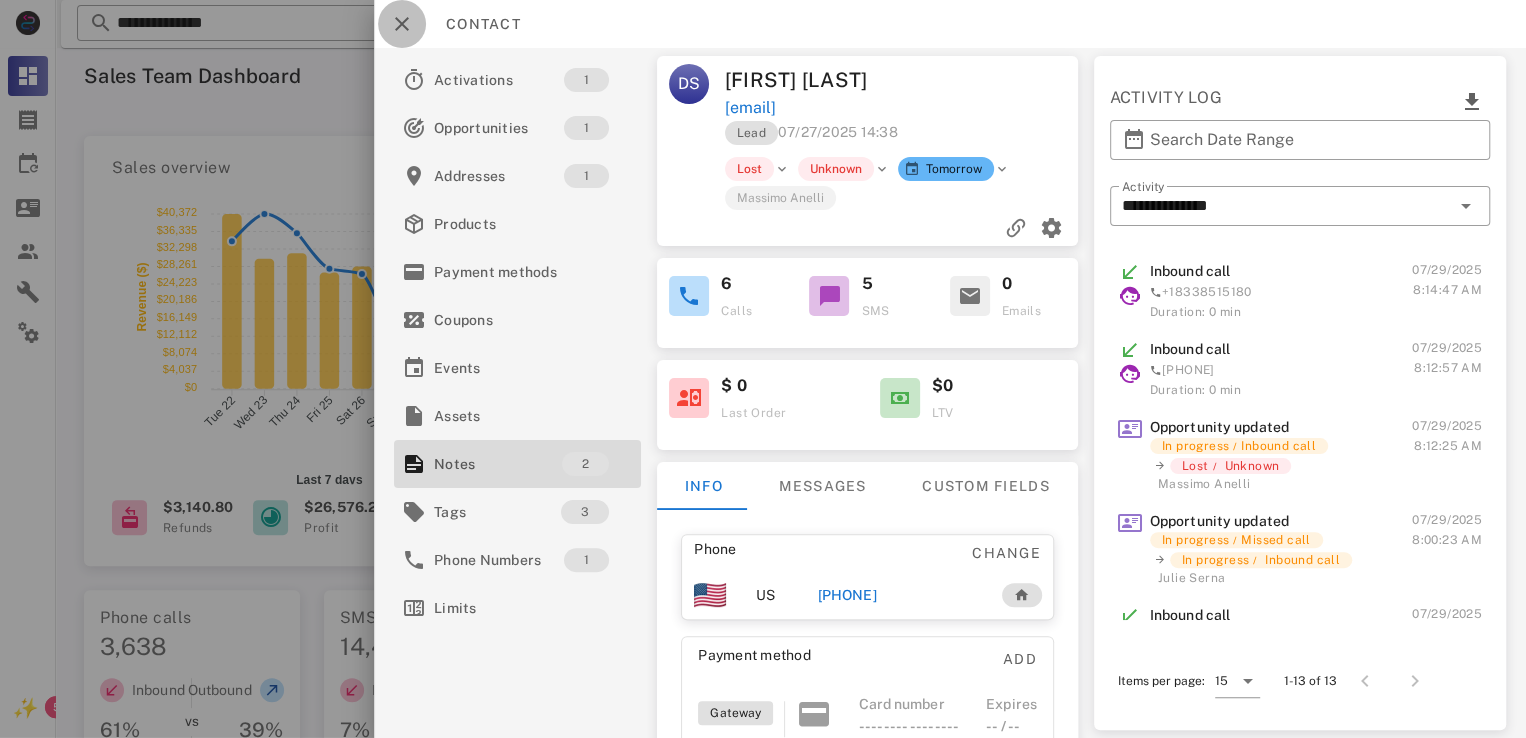 click at bounding box center (402, 24) 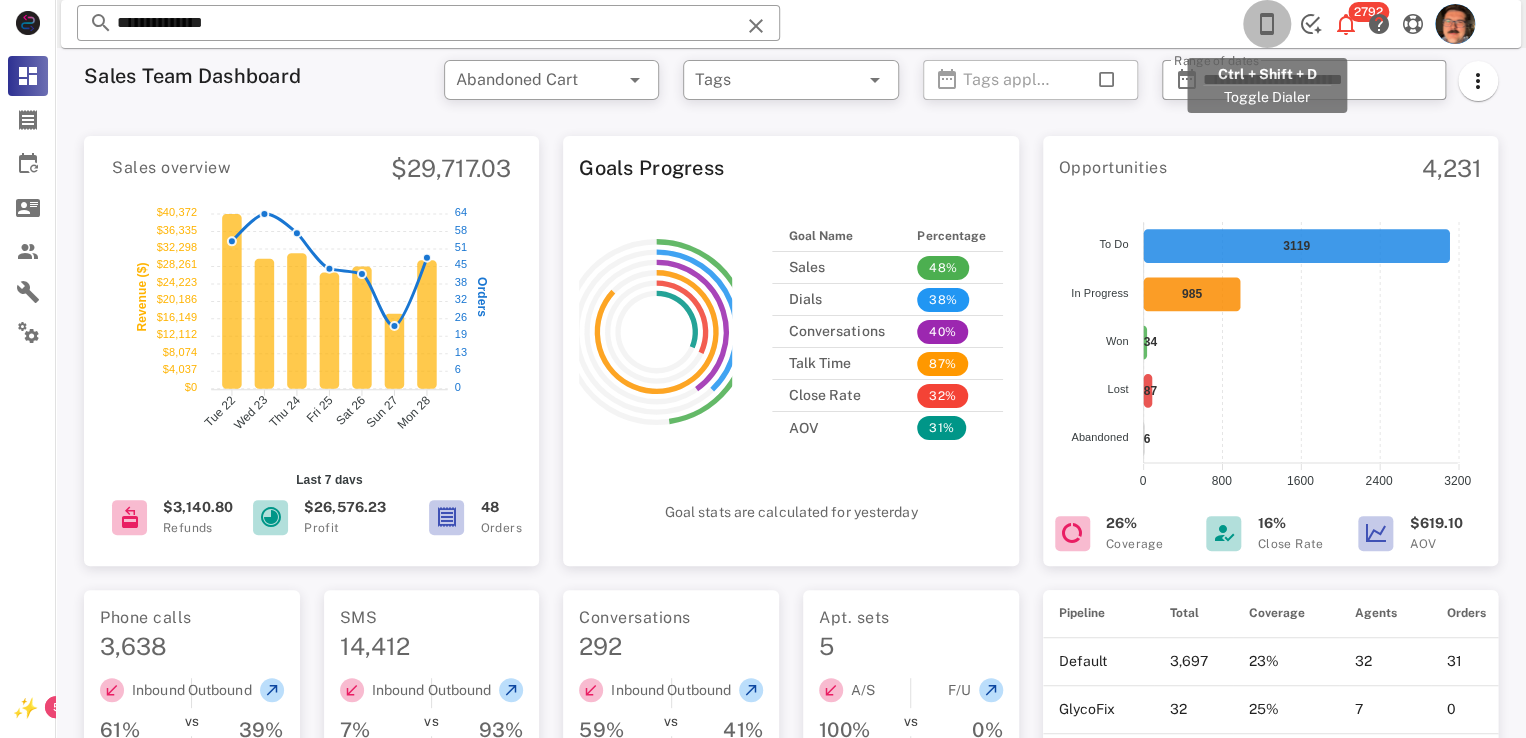 click at bounding box center [1267, 24] 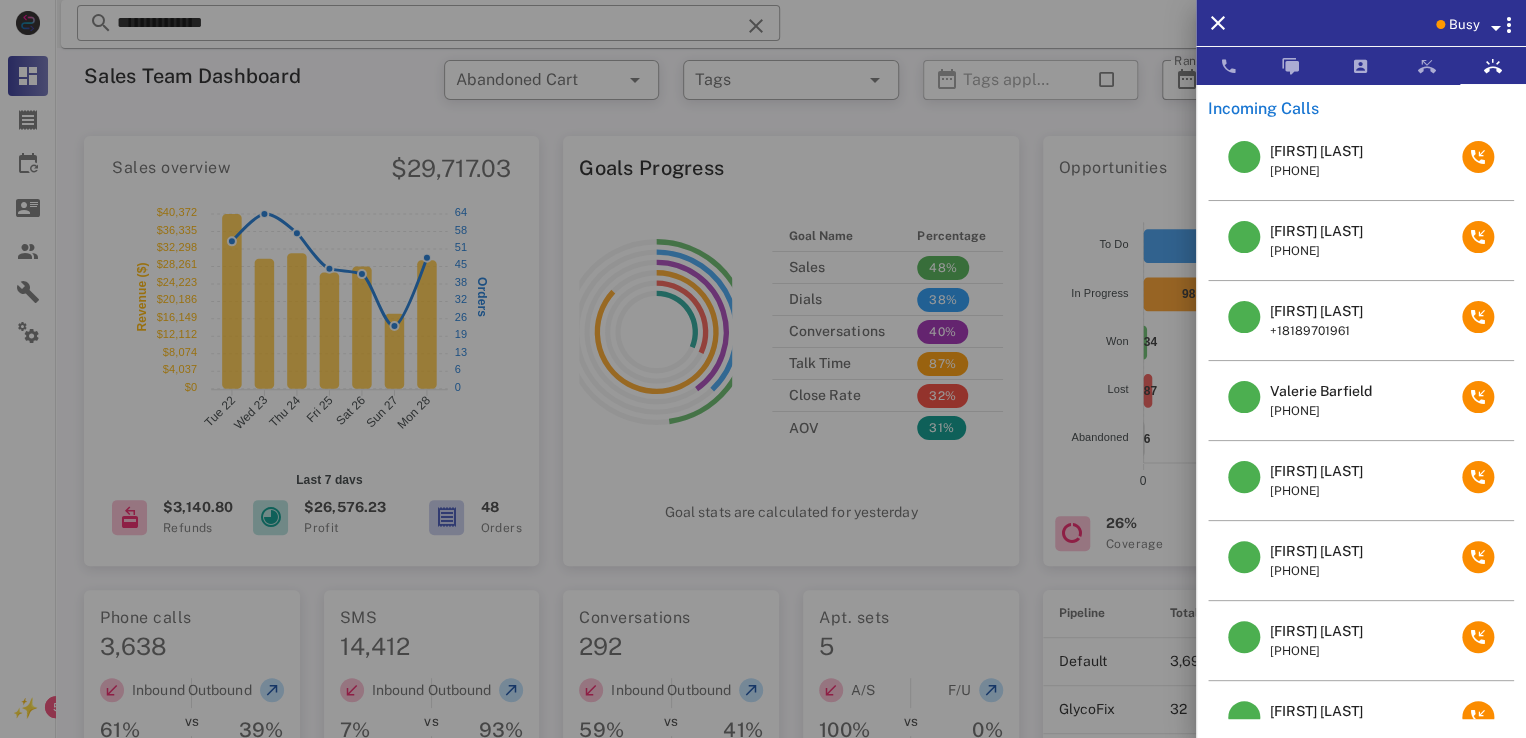 click on "[FIRST] [LAST]" at bounding box center (1316, 151) 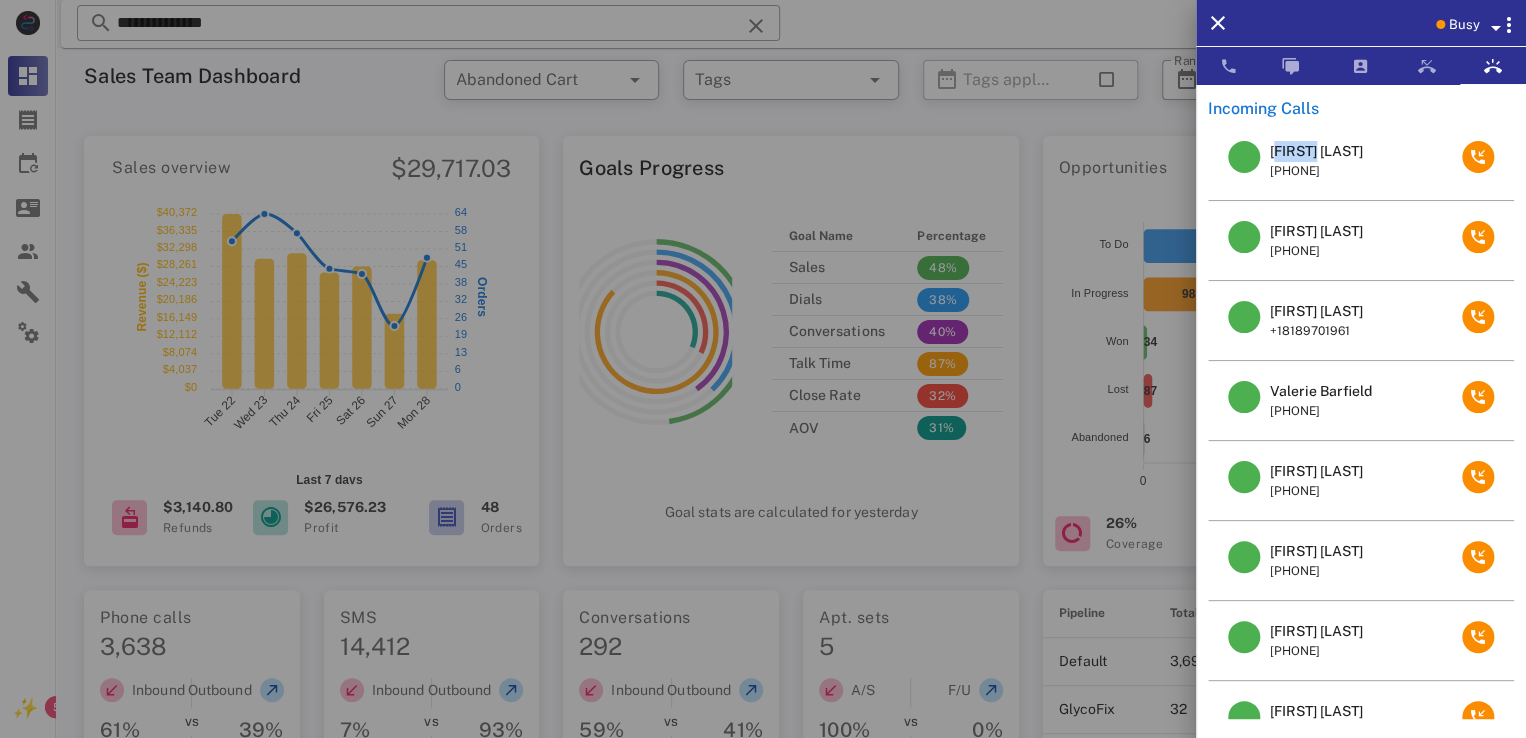 click on "[FIRST] [LAST]" at bounding box center (1316, 151) 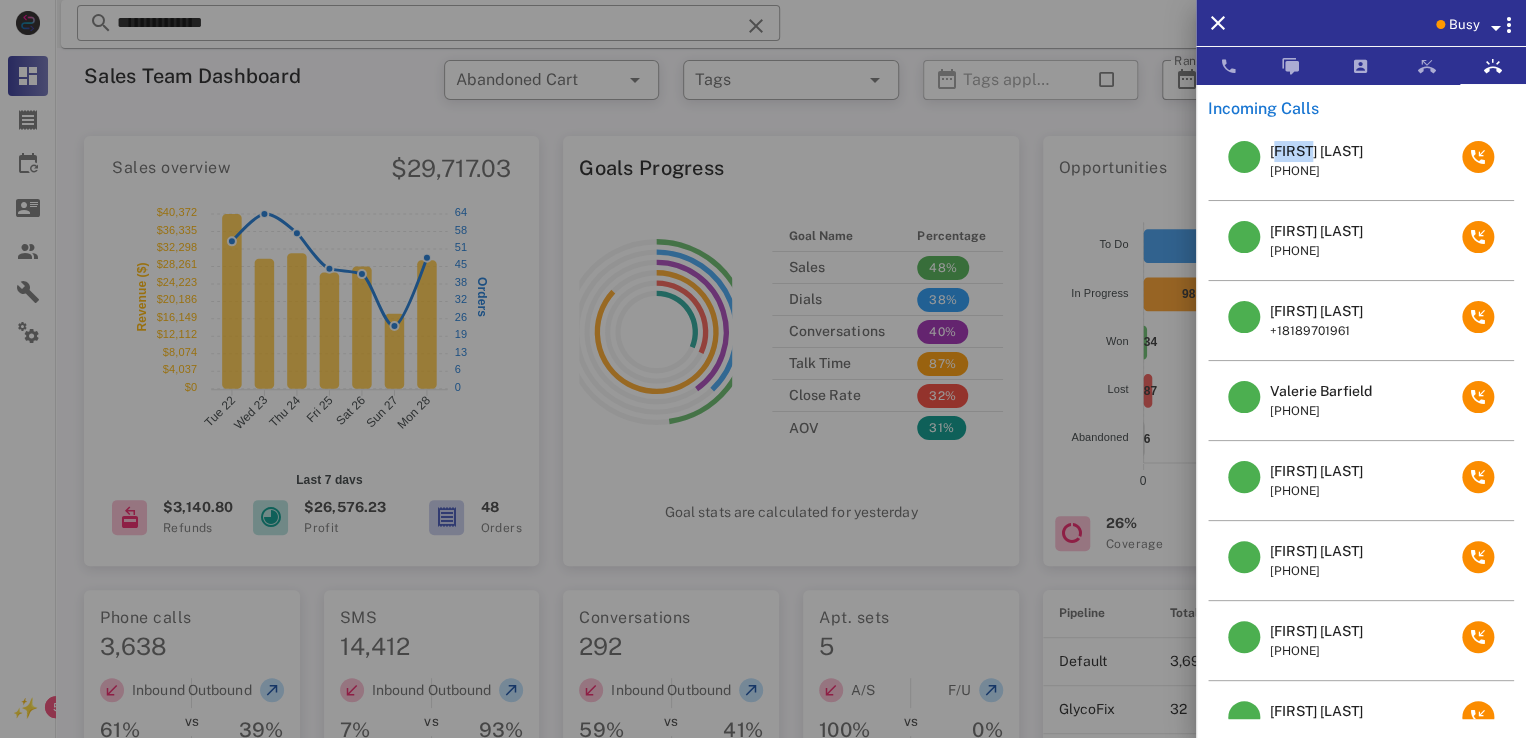 click on "[FIRST] [LAST]" at bounding box center (1316, 151) 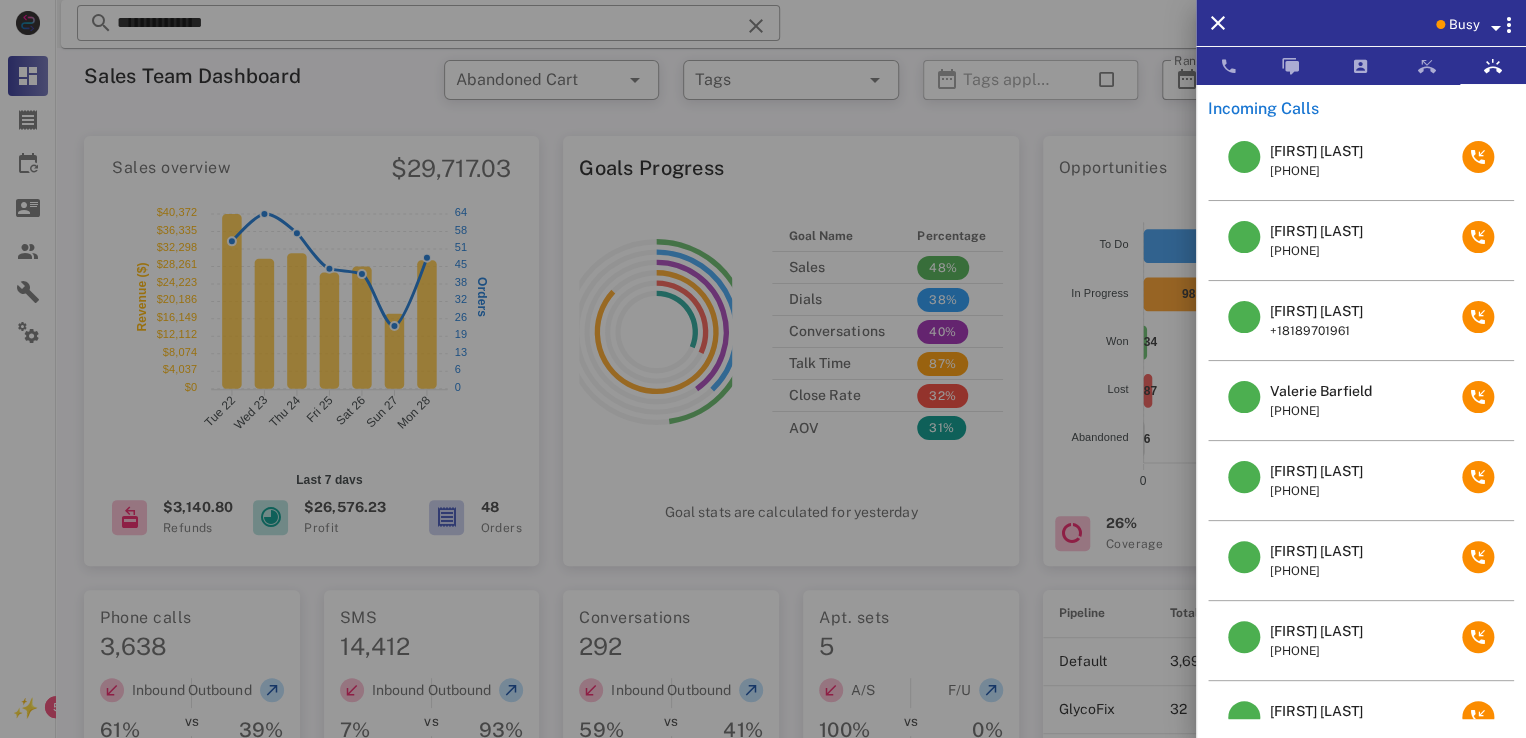 click on "[FIRST] [LAST]" at bounding box center [1316, 151] 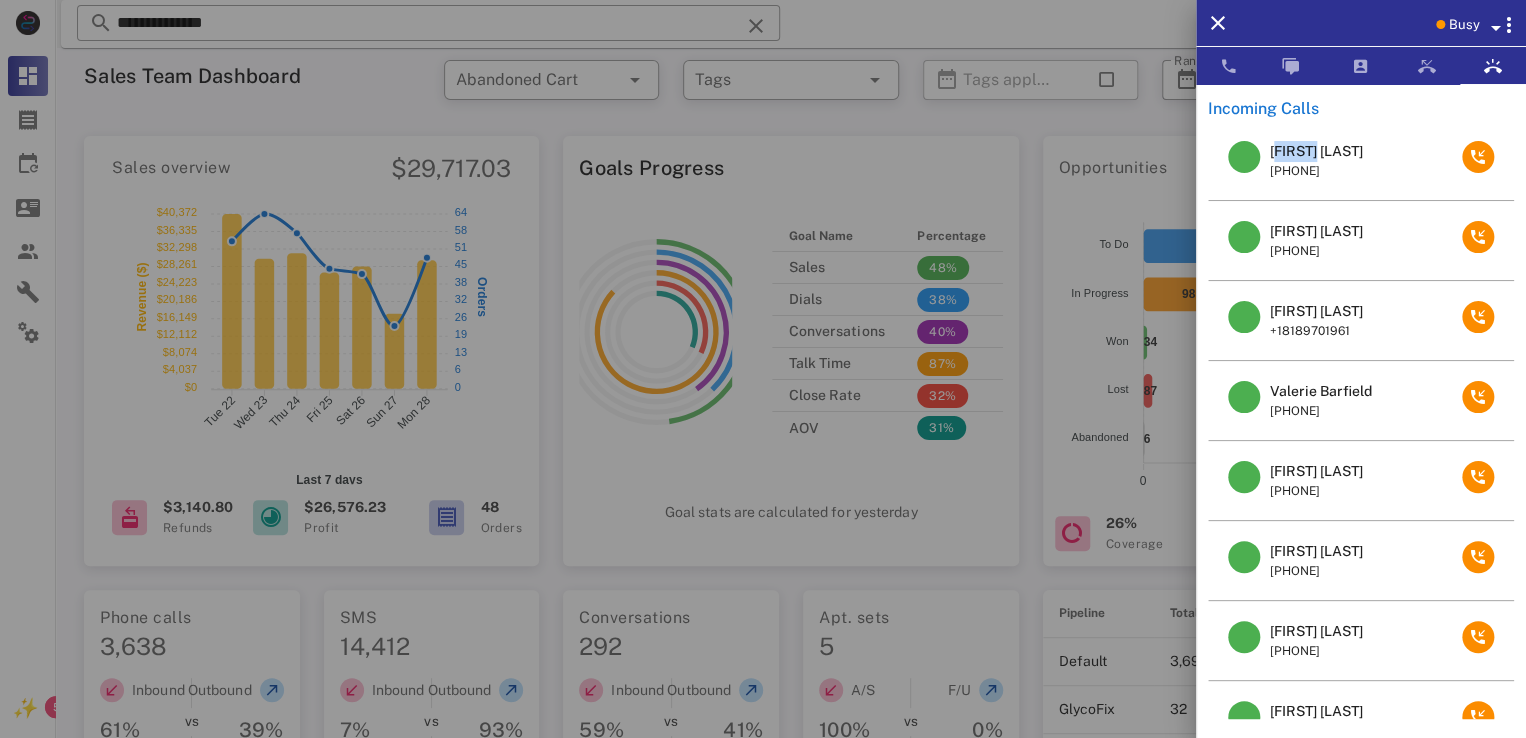 click on "[FIRST] [LAST]" at bounding box center (1316, 151) 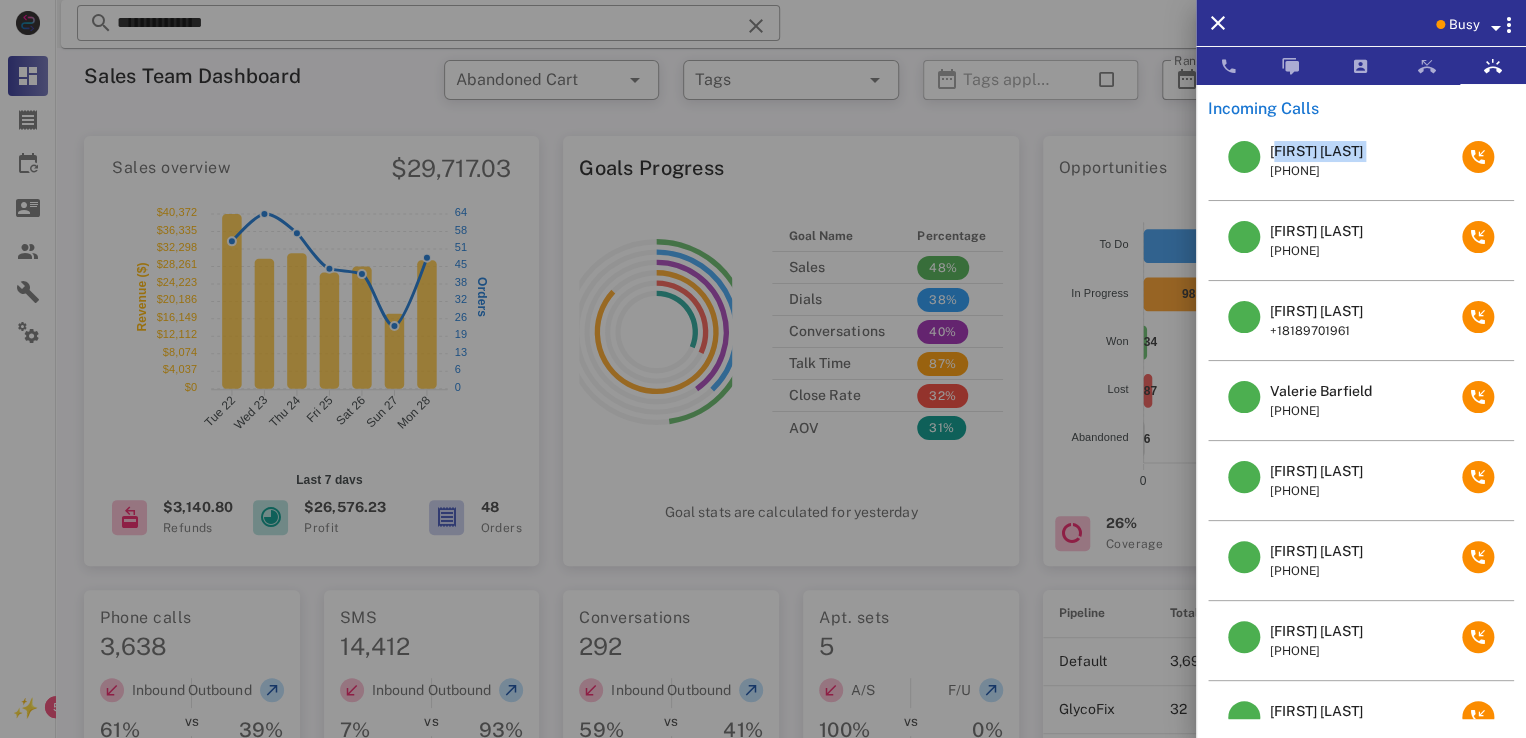 drag, startPoint x: 1305, startPoint y: 151, endPoint x: 1324, endPoint y: 142, distance: 21.023796 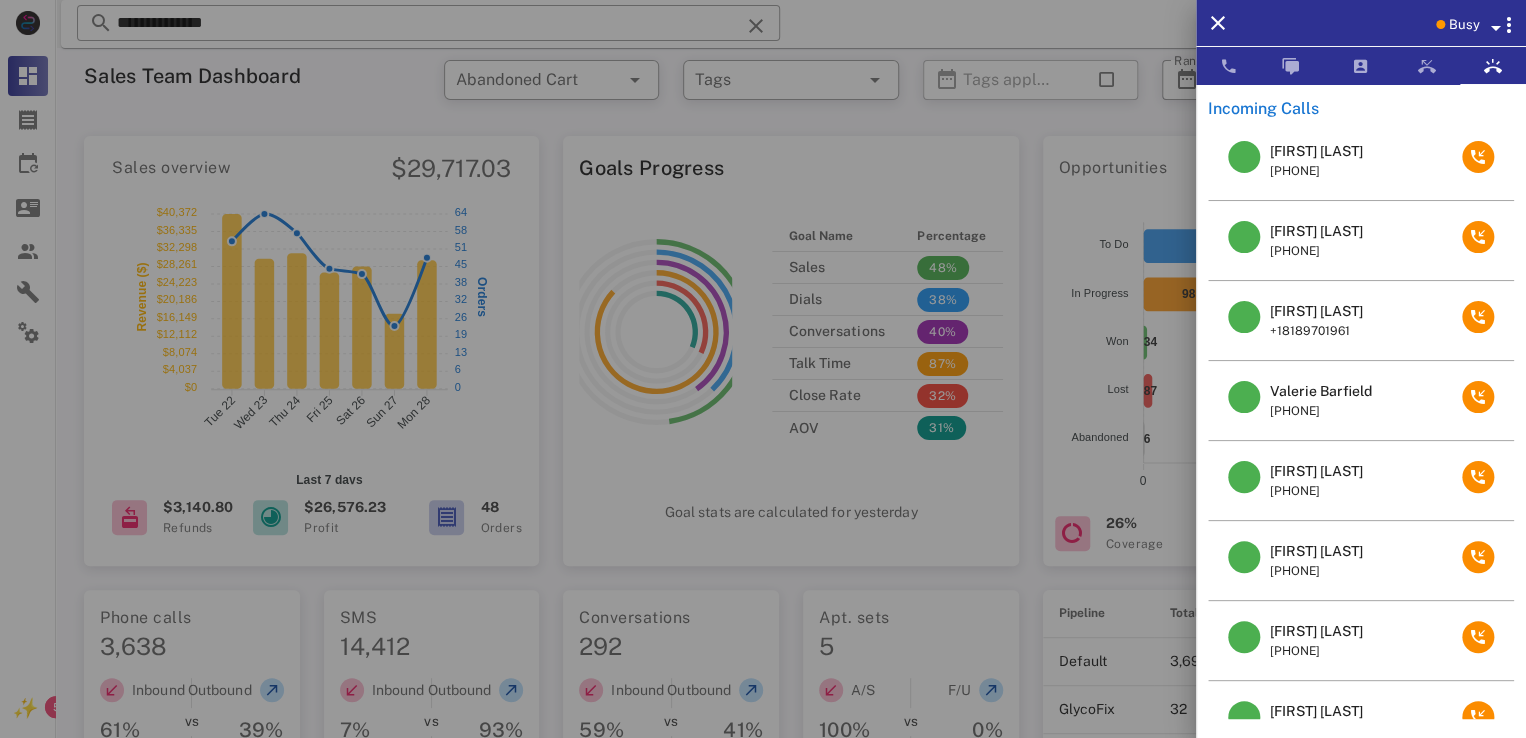 click at bounding box center [763, 369] 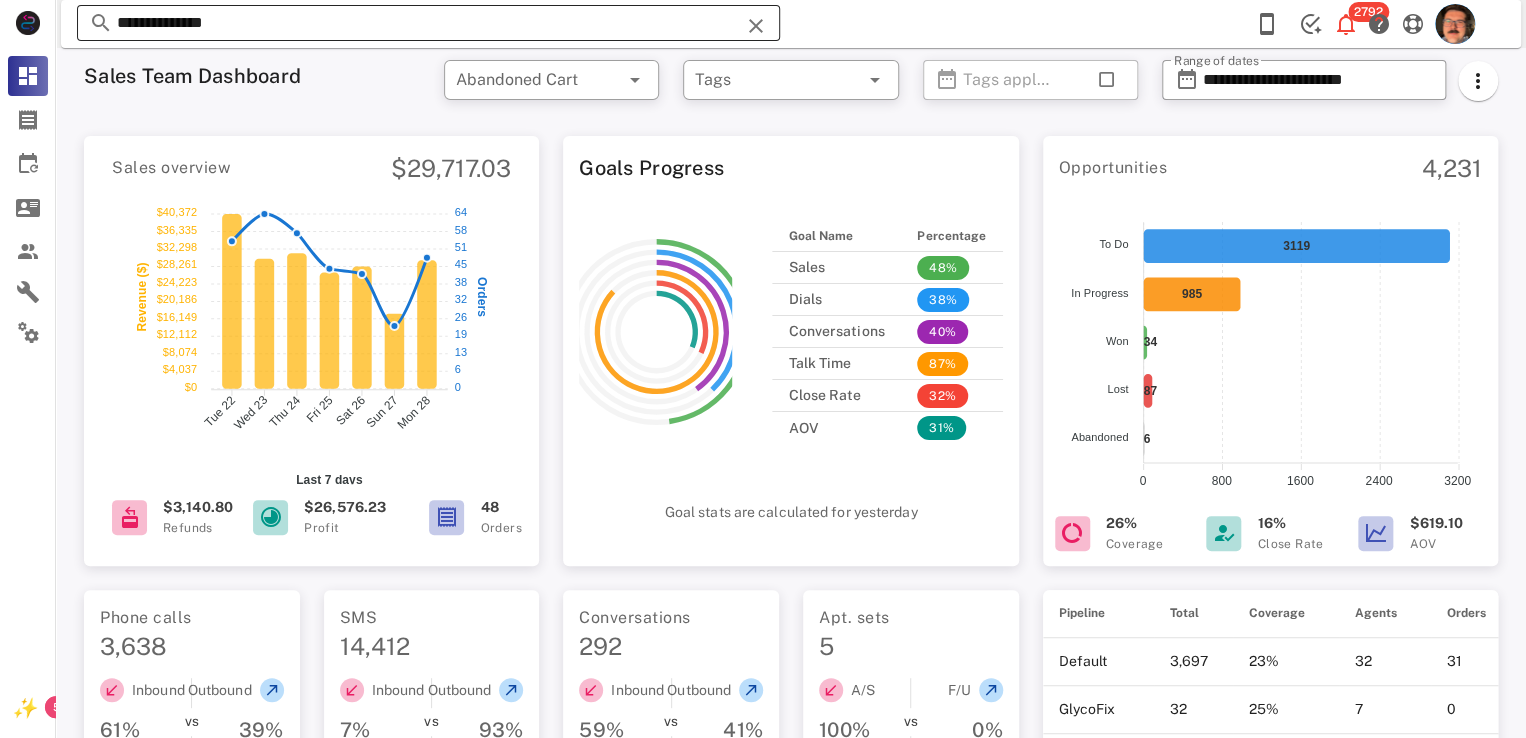 drag, startPoint x: 769, startPoint y: 25, endPoint x: 722, endPoint y: 25, distance: 47 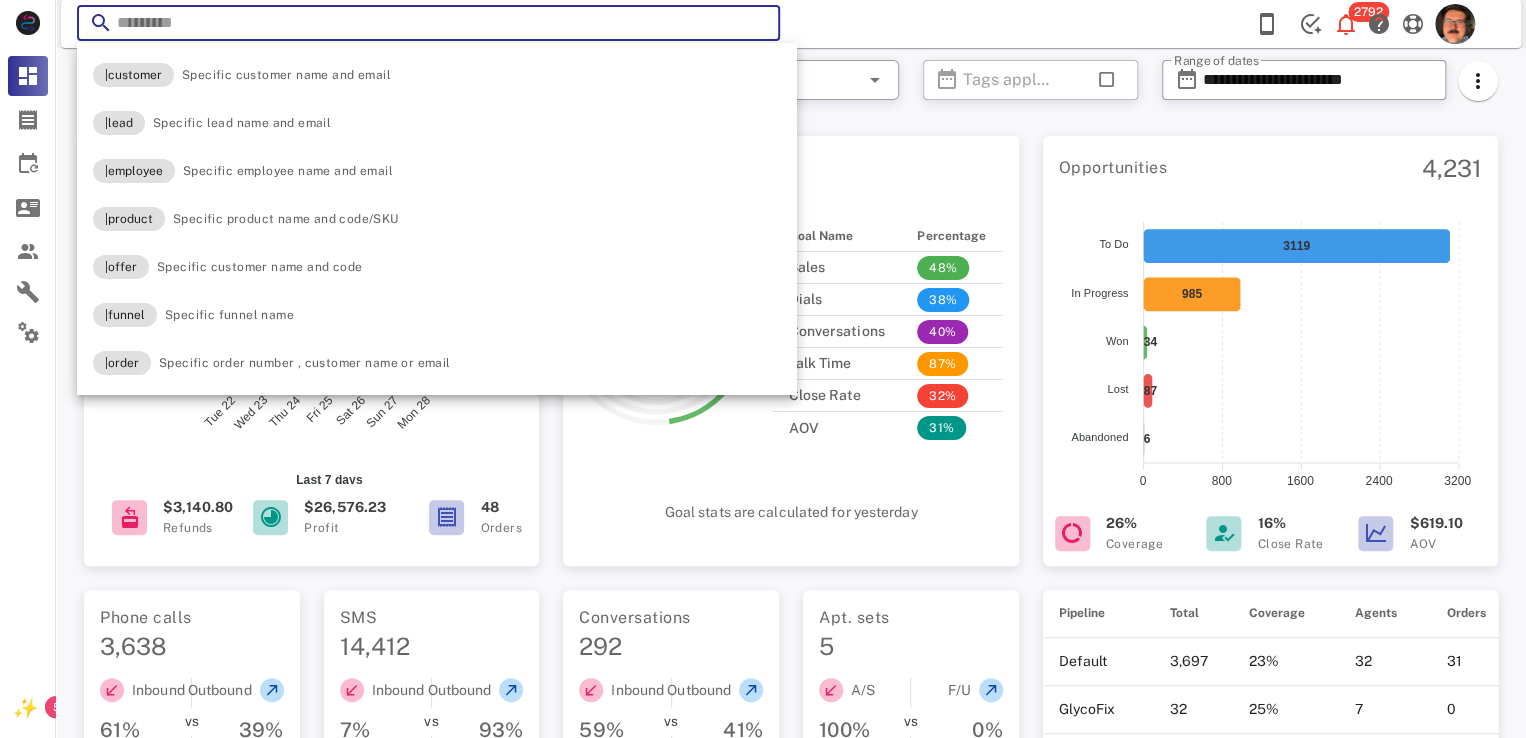 paste on "**********" 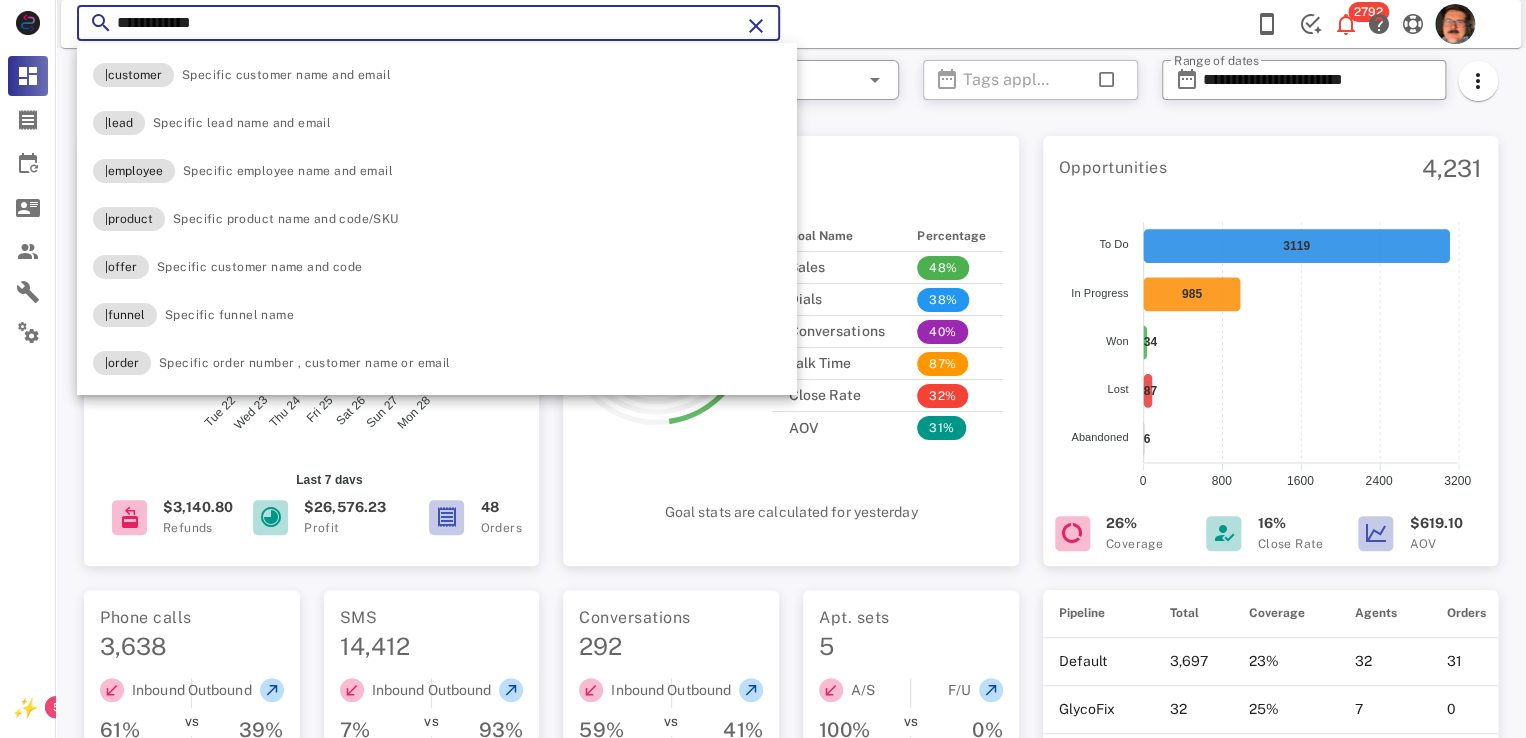 type on "**********" 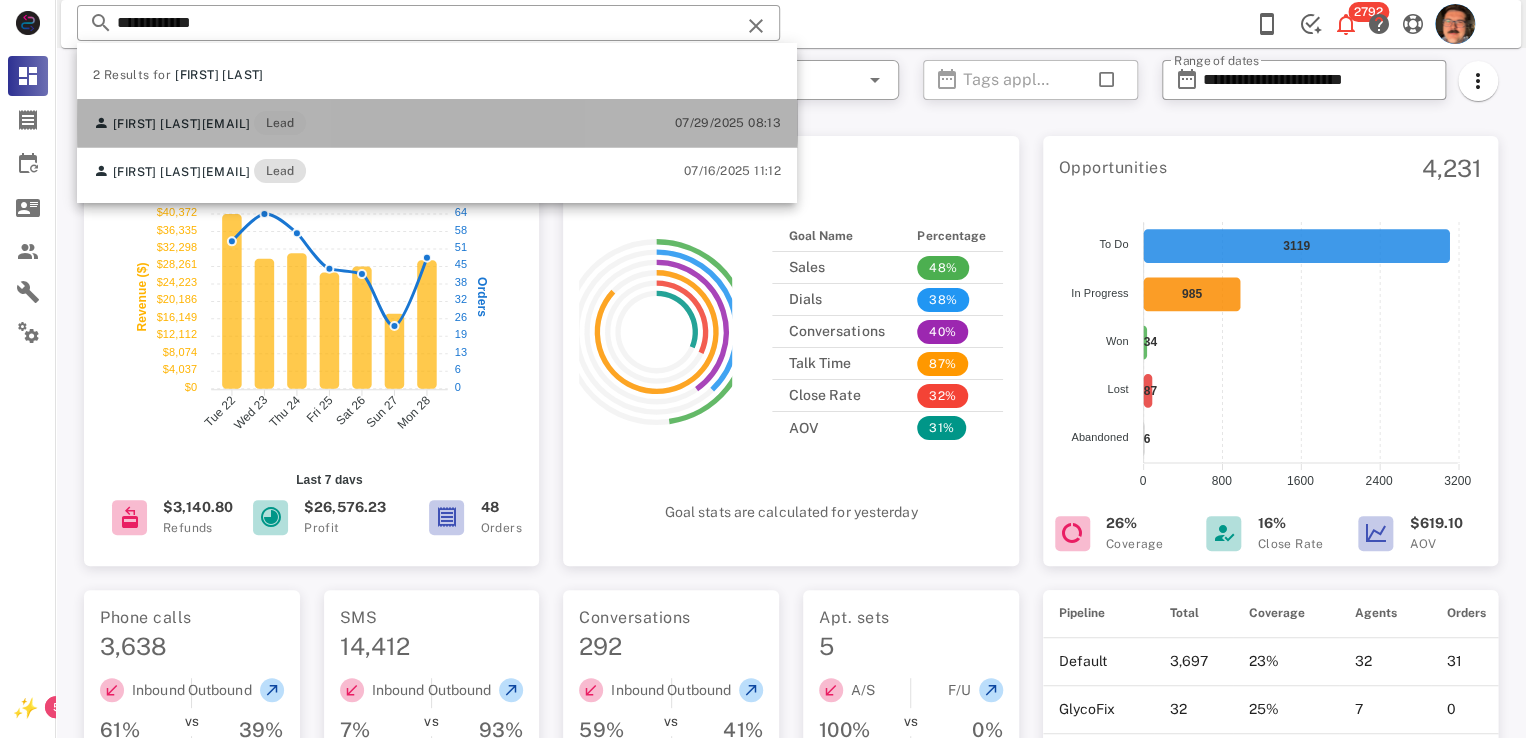 click on "[FIRST] [LAST]   [EMAIL]   Lead" at bounding box center (199, 123) 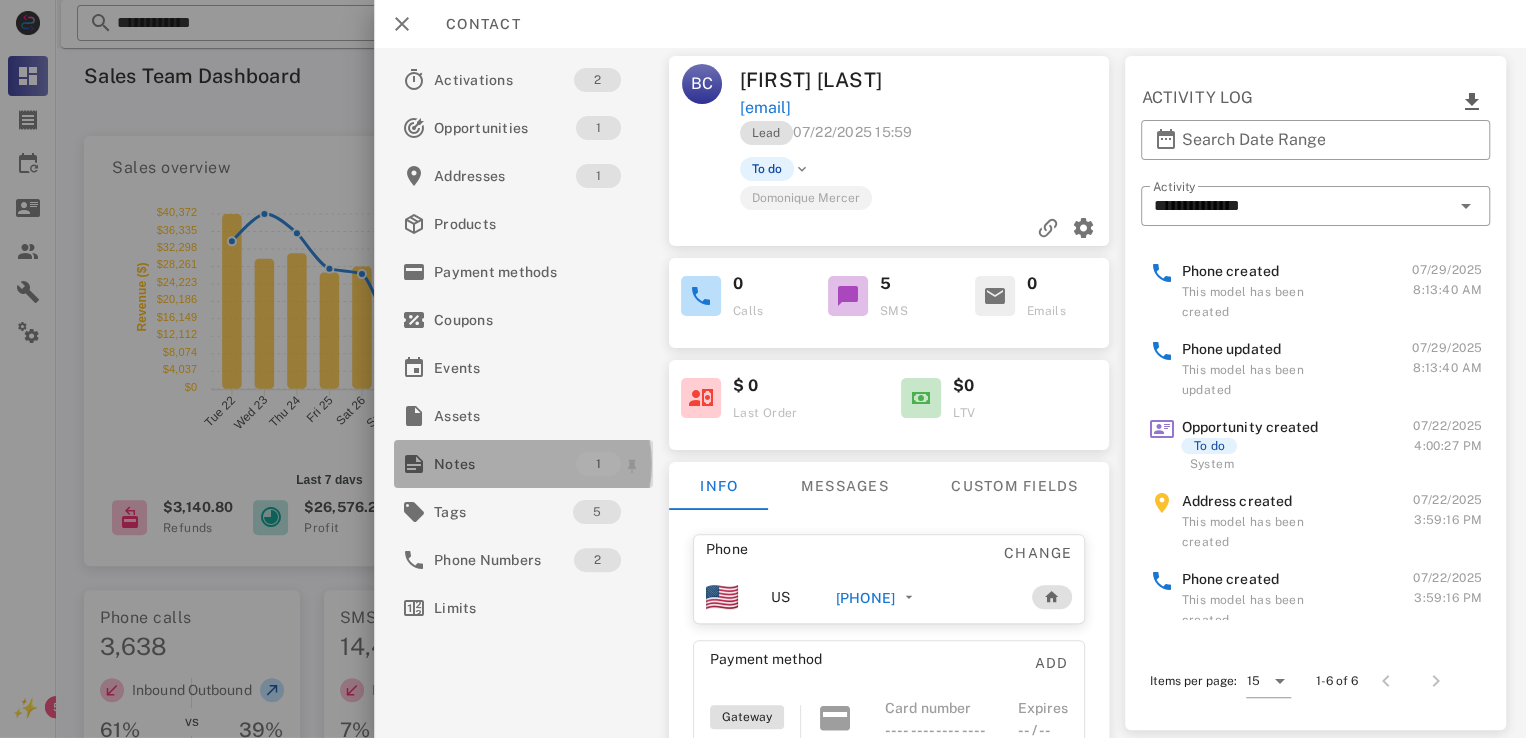 click on "Notes" at bounding box center [505, 464] 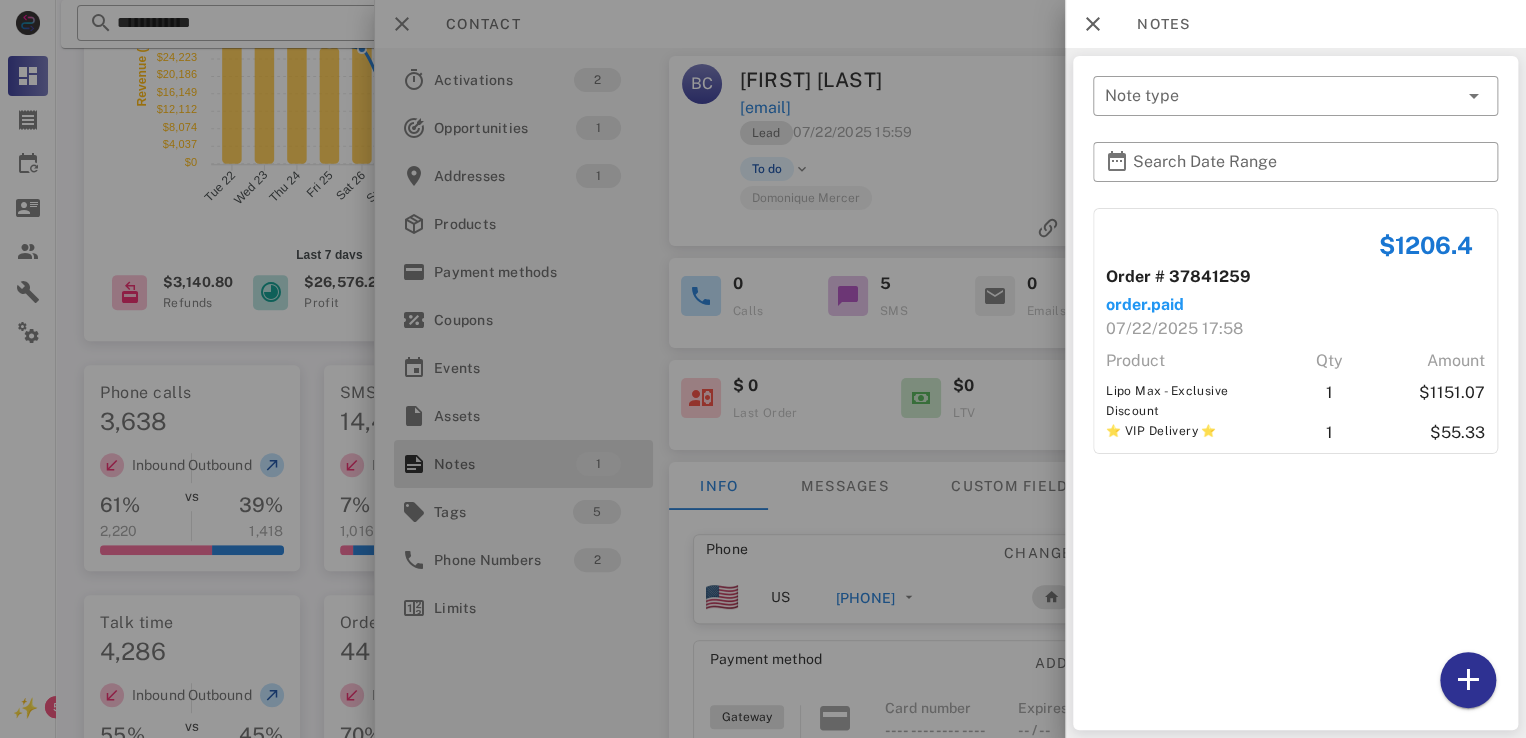 scroll, scrollTop: 300, scrollLeft: 0, axis: vertical 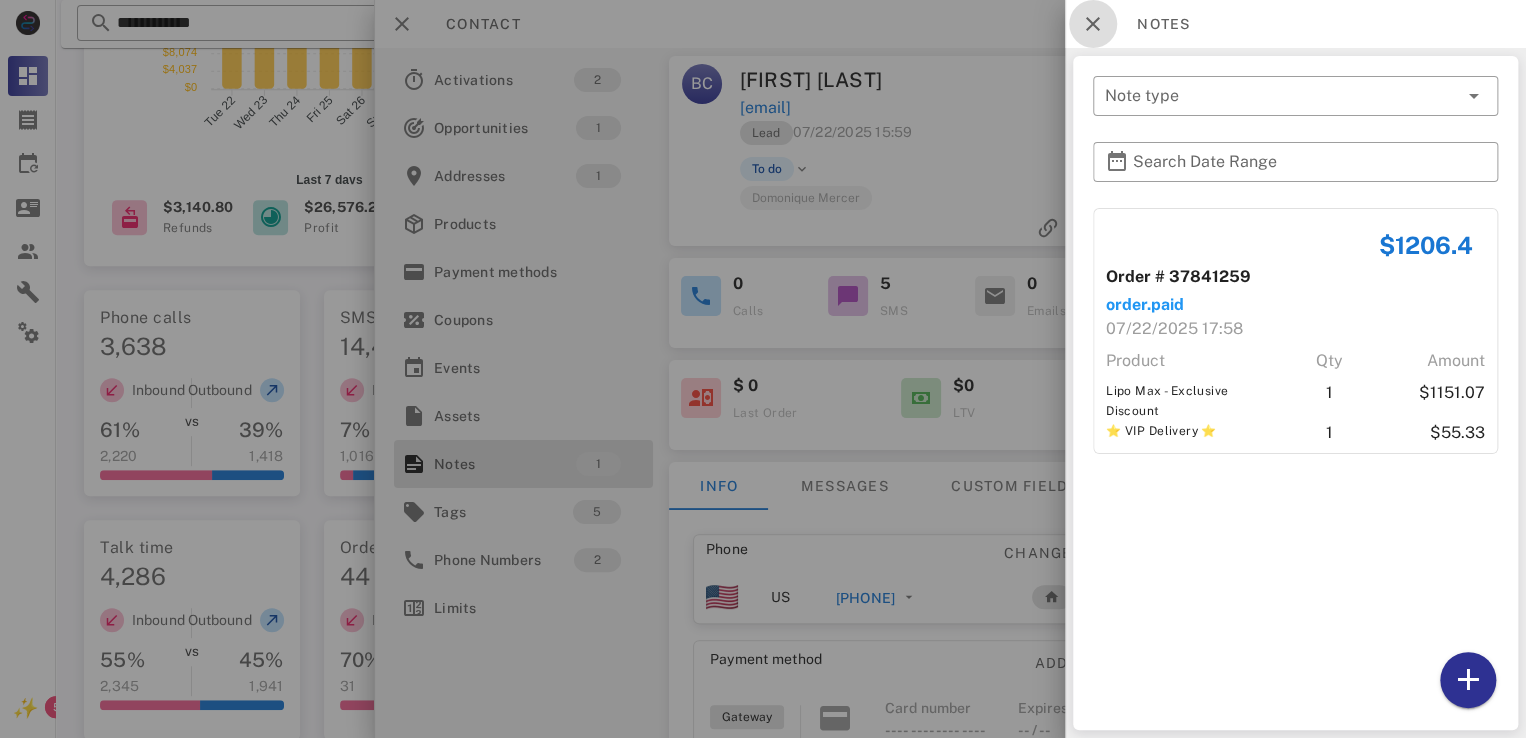 click at bounding box center [1093, 24] 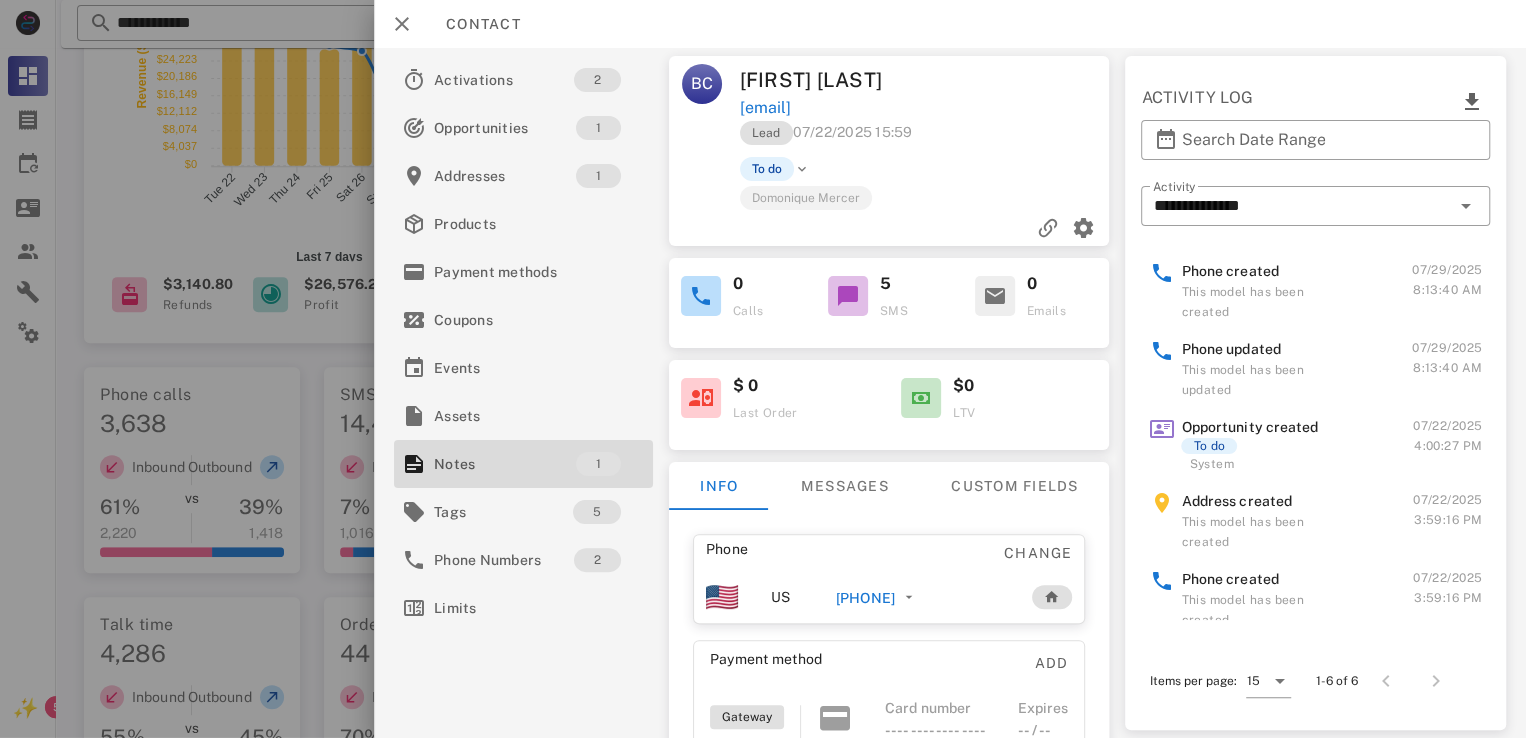 scroll, scrollTop: 100, scrollLeft: 0, axis: vertical 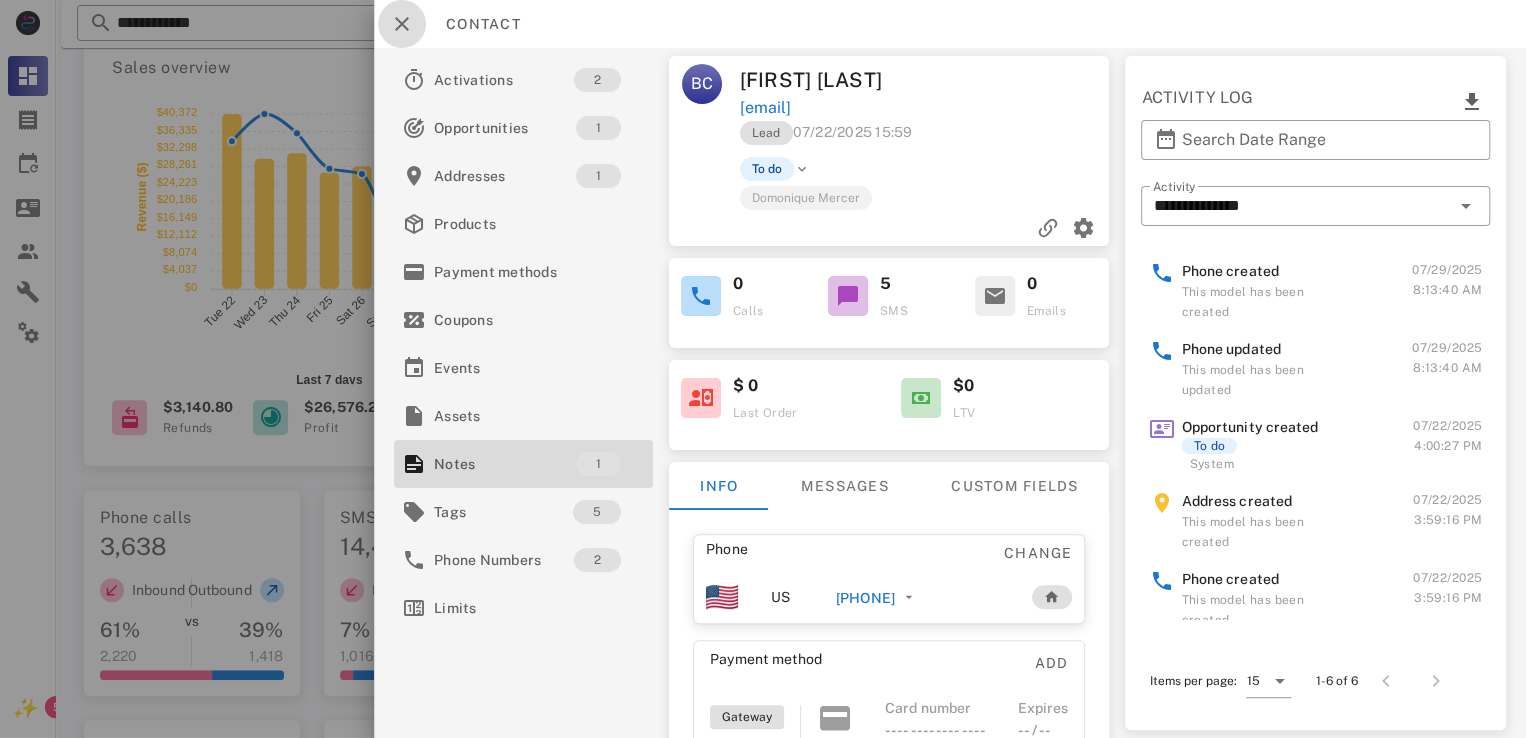 drag, startPoint x: 400, startPoint y: 24, endPoint x: 414, endPoint y: 20, distance: 14.56022 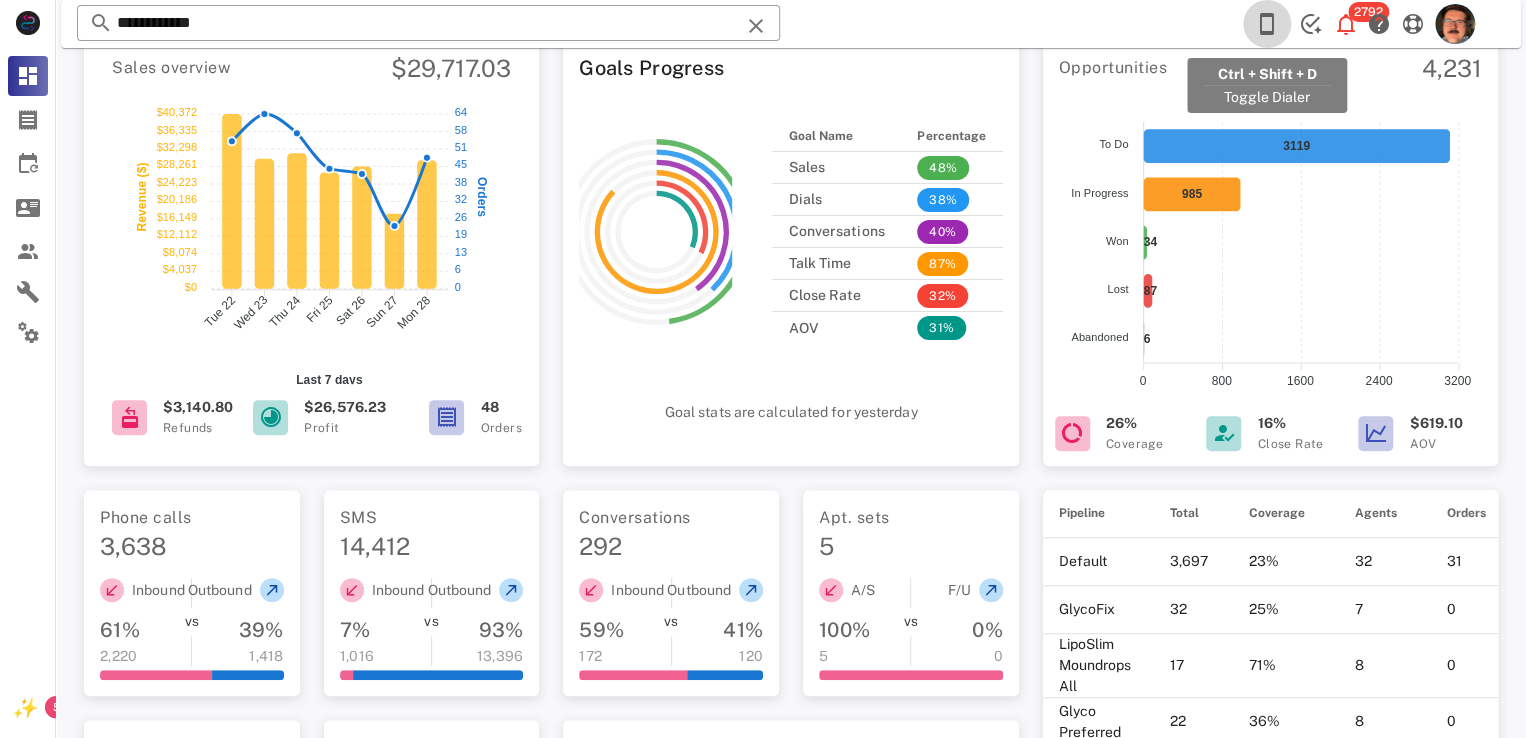 click at bounding box center [1267, 24] 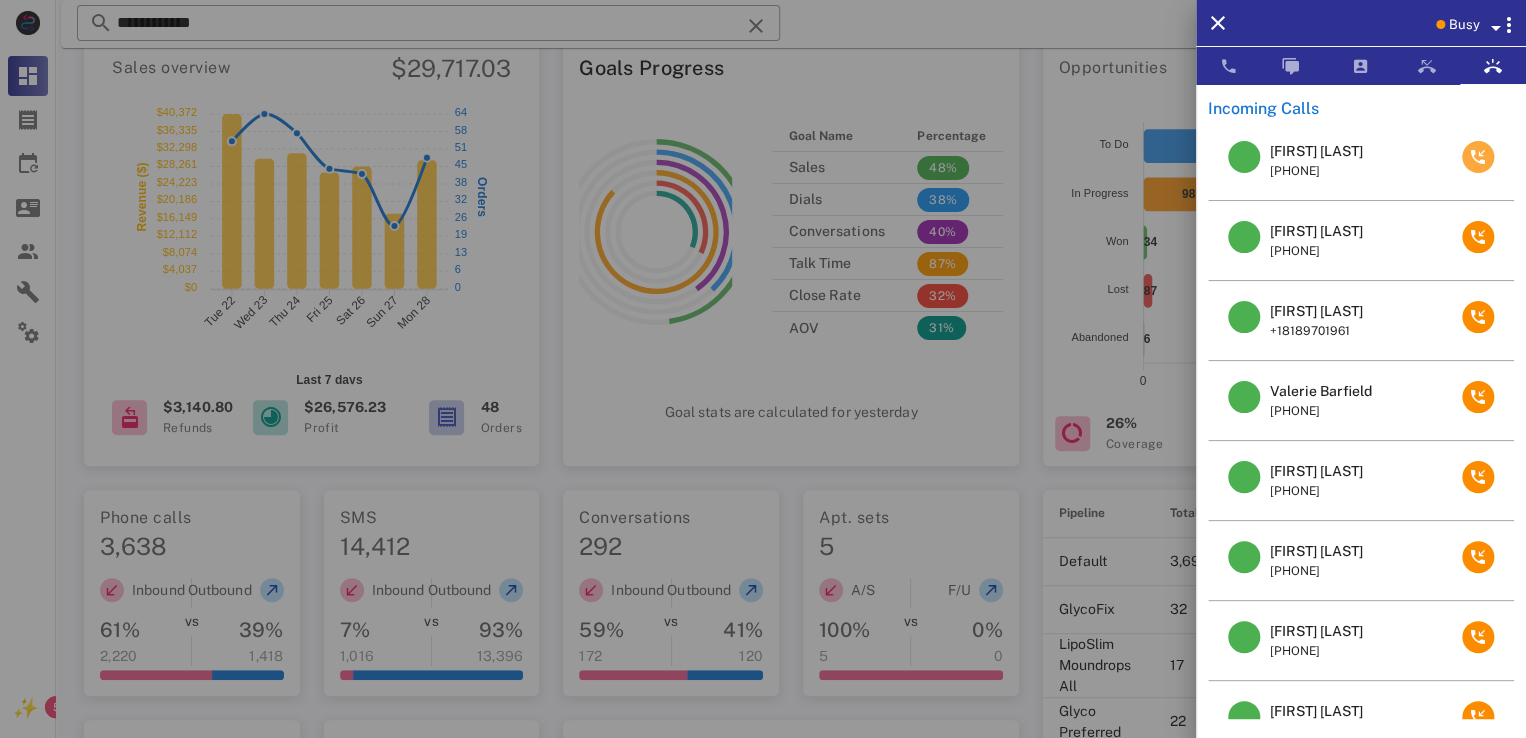 click at bounding box center (1478, 157) 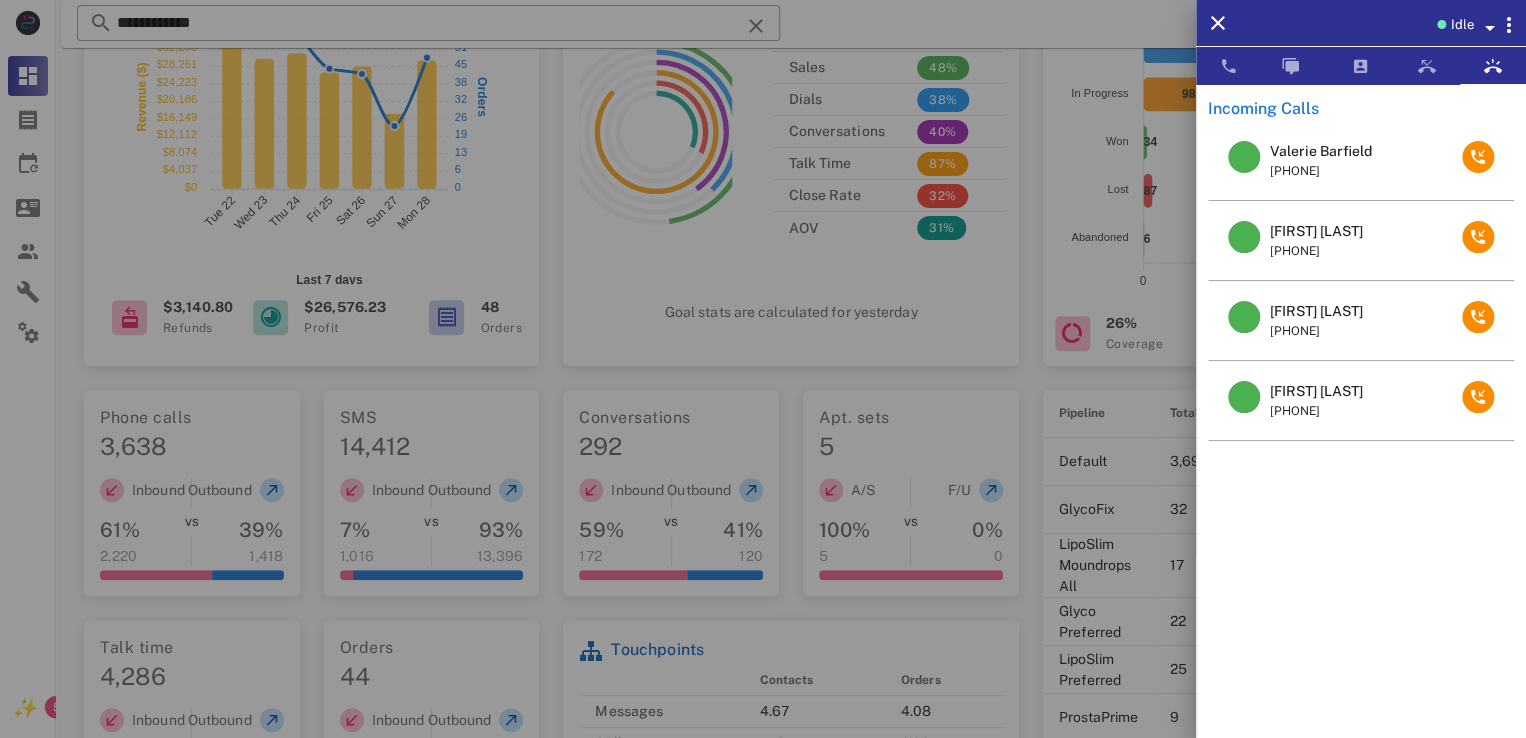 scroll, scrollTop: 100, scrollLeft: 0, axis: vertical 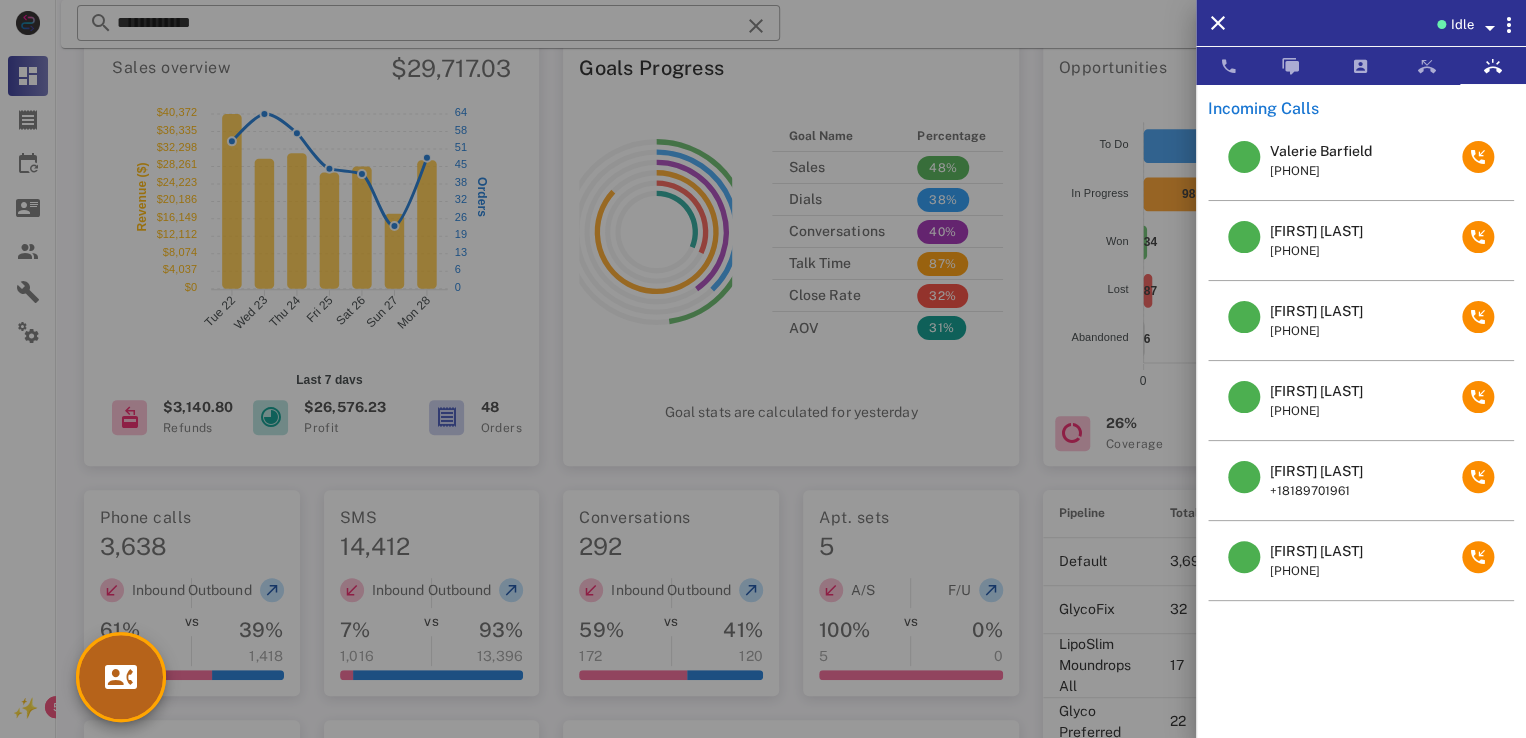 click at bounding box center (121, 677) 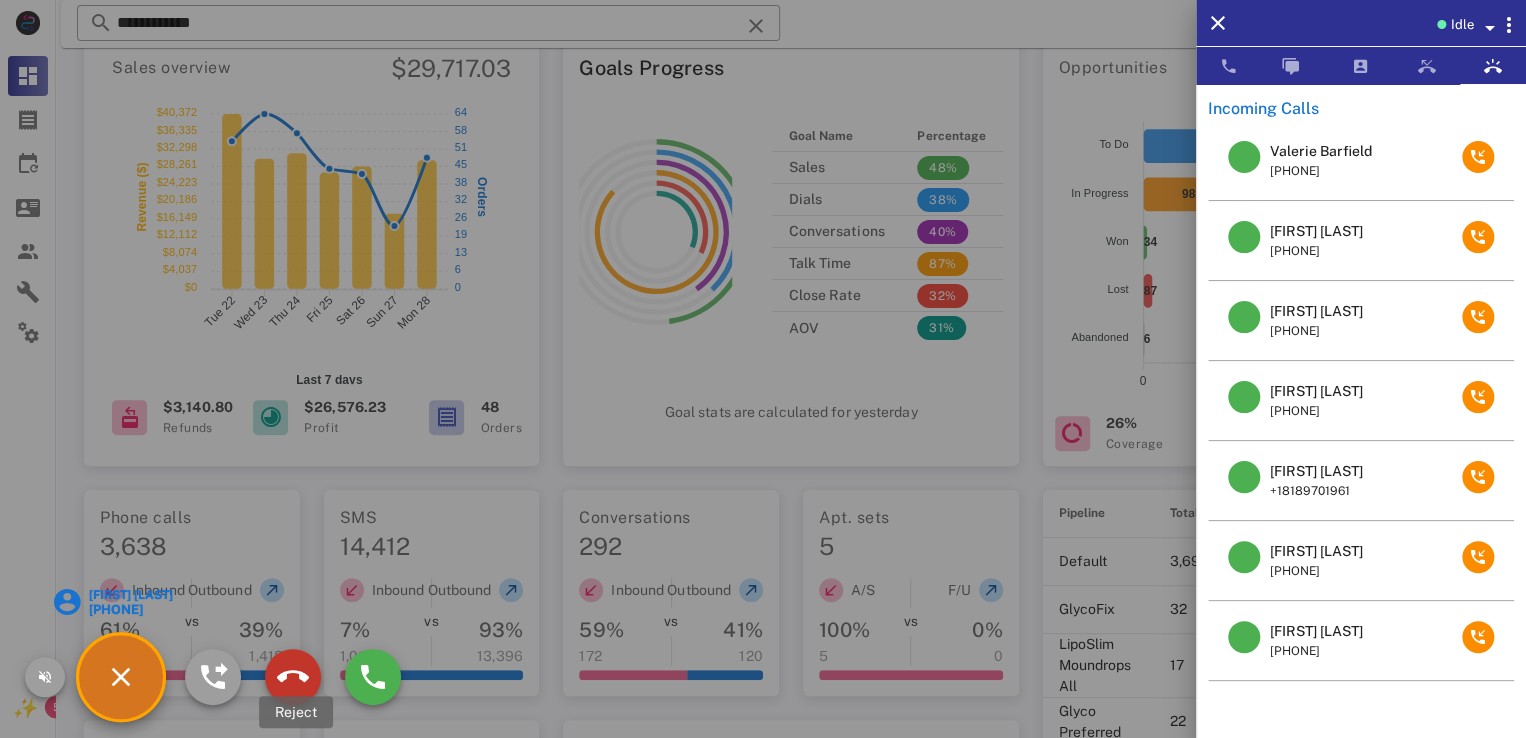 click at bounding box center (293, 677) 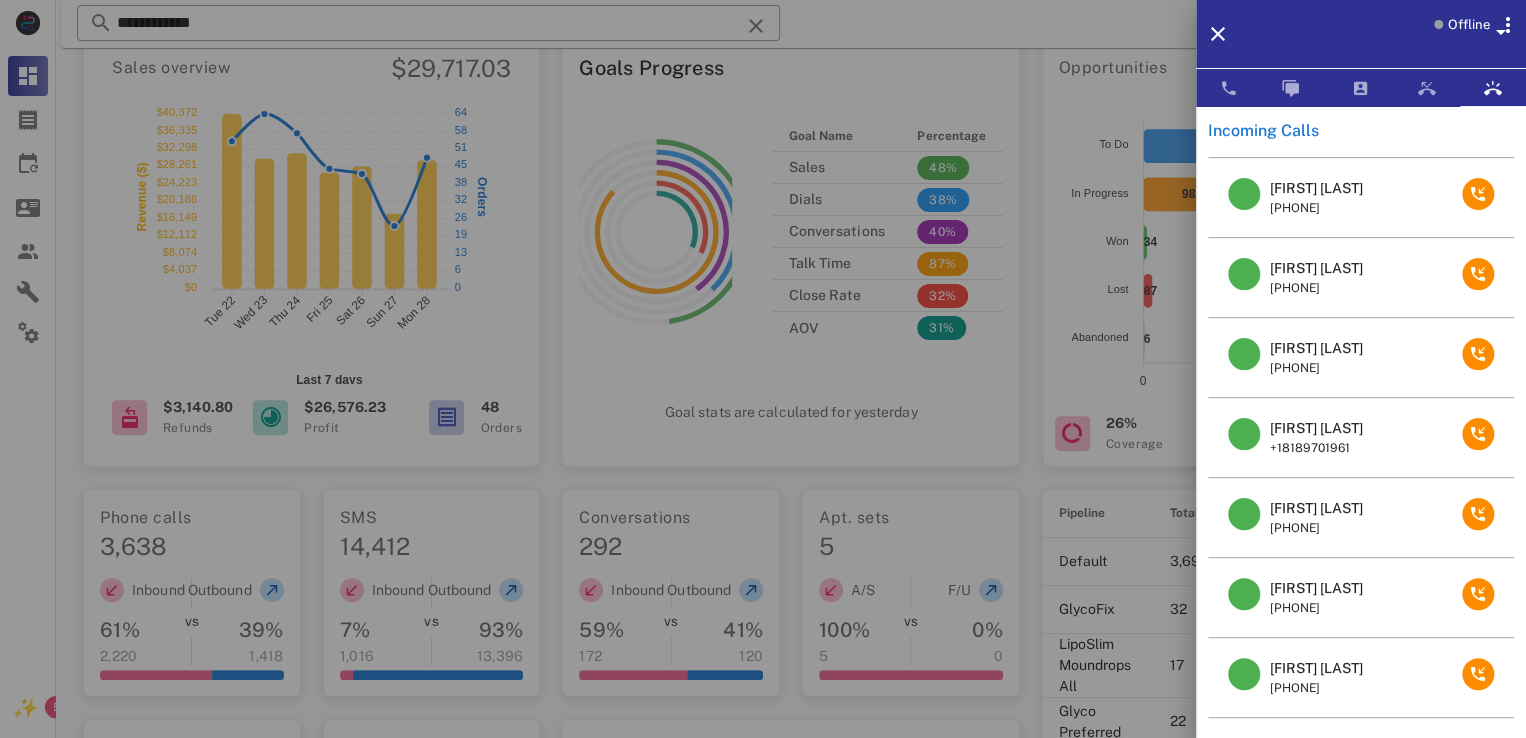 scroll, scrollTop: 0, scrollLeft: 0, axis: both 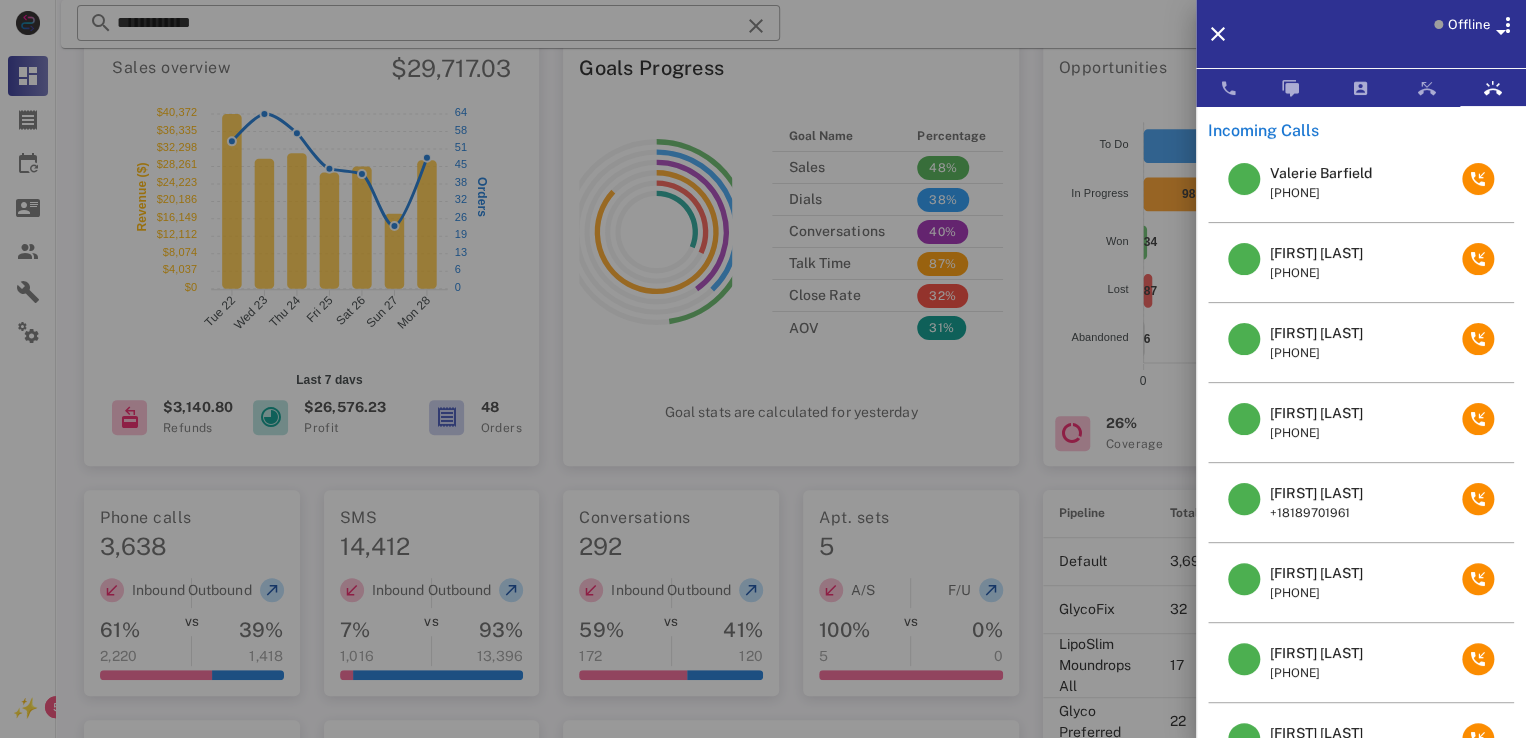 click on "Valerie Barfield" at bounding box center [1321, 173] 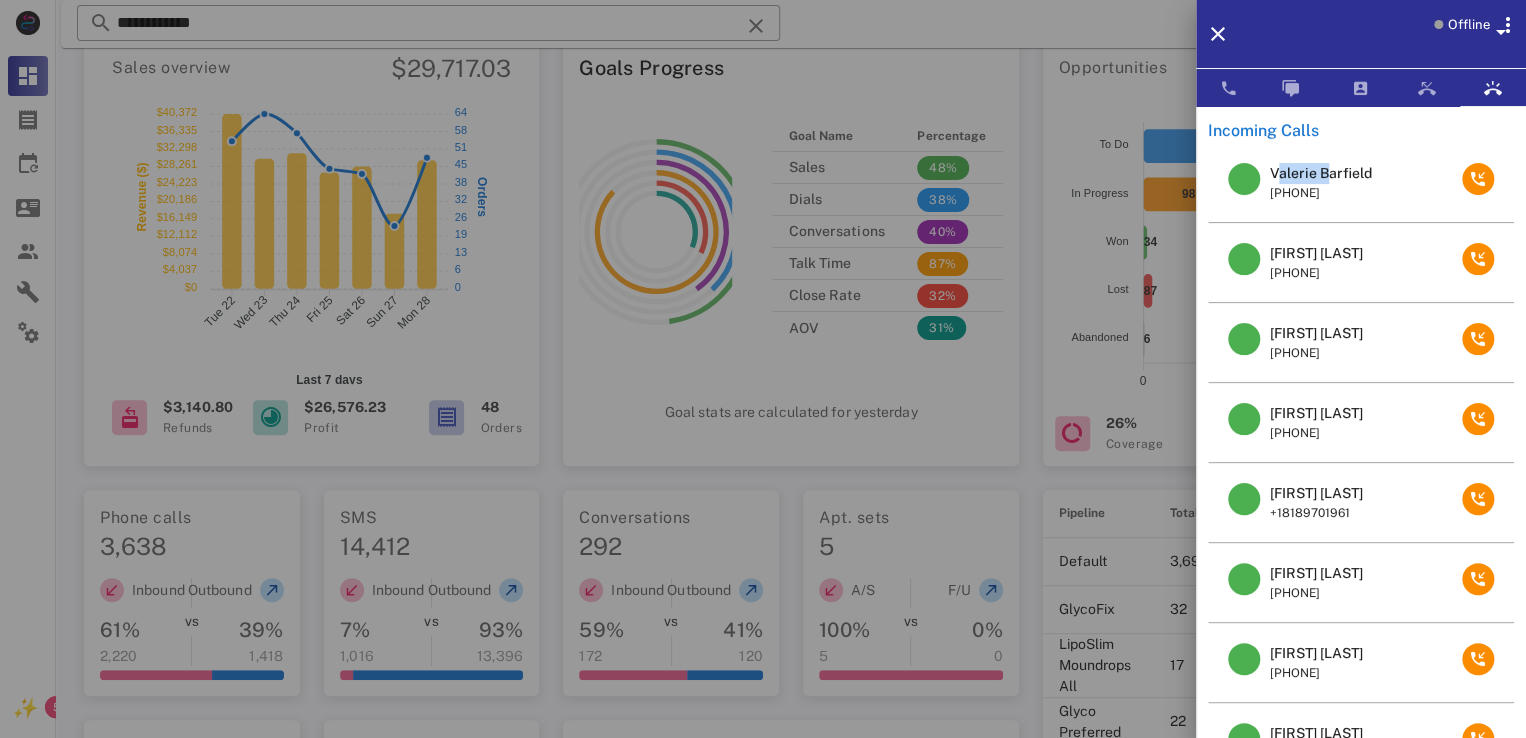 click on "Valerie Barfield" at bounding box center (1321, 173) 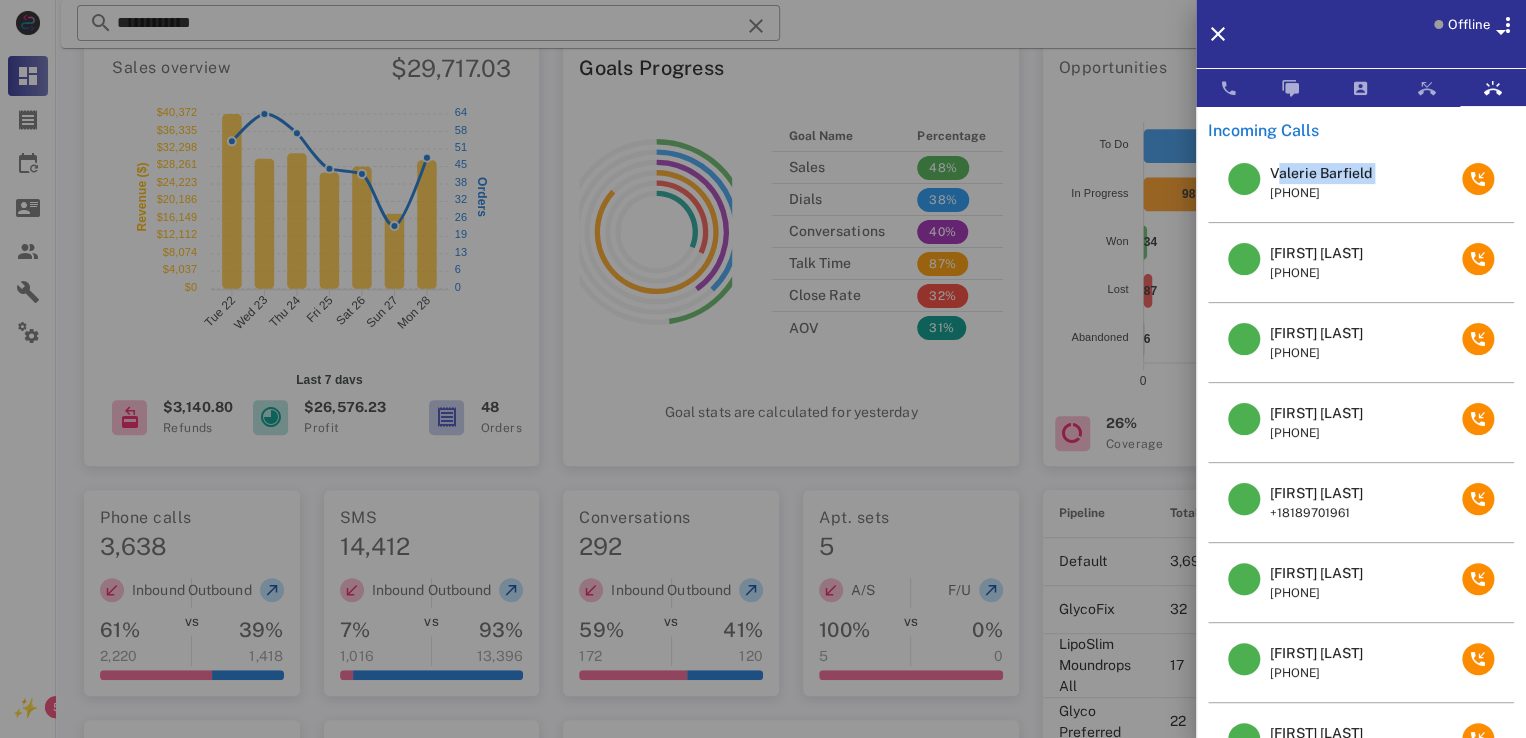 click on "Valerie Barfield" at bounding box center [1321, 173] 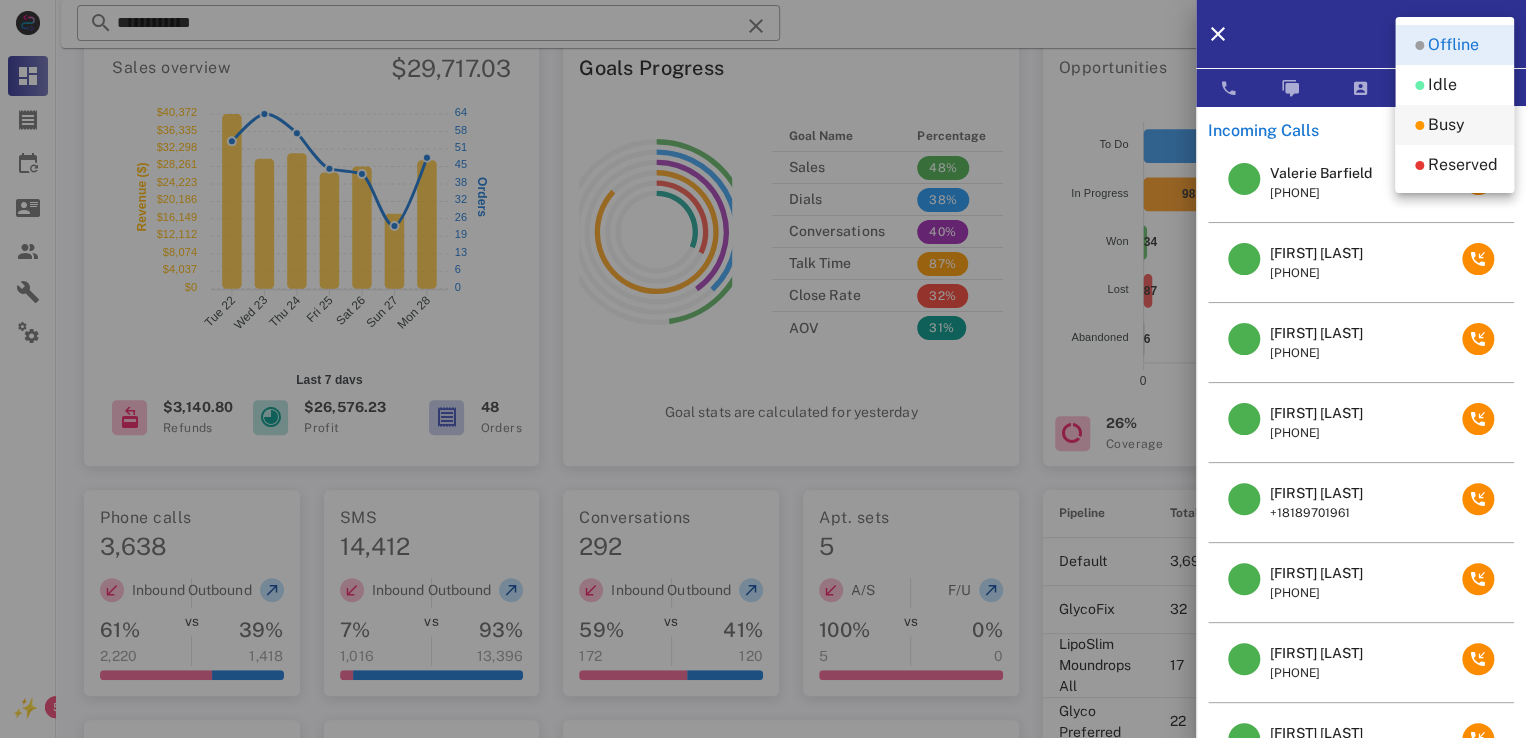 click on "Busy" at bounding box center (1446, 125) 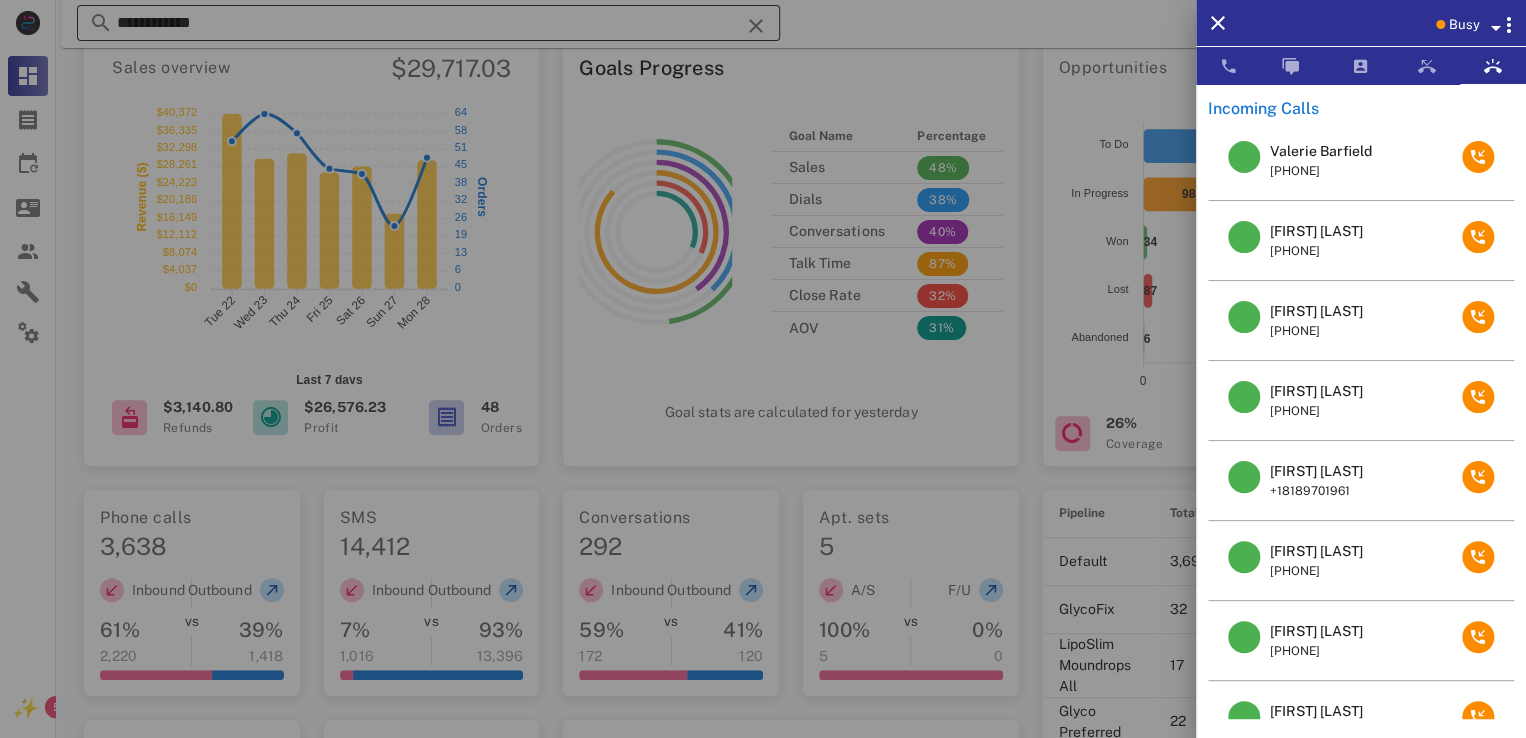 click at bounding box center (763, 369) 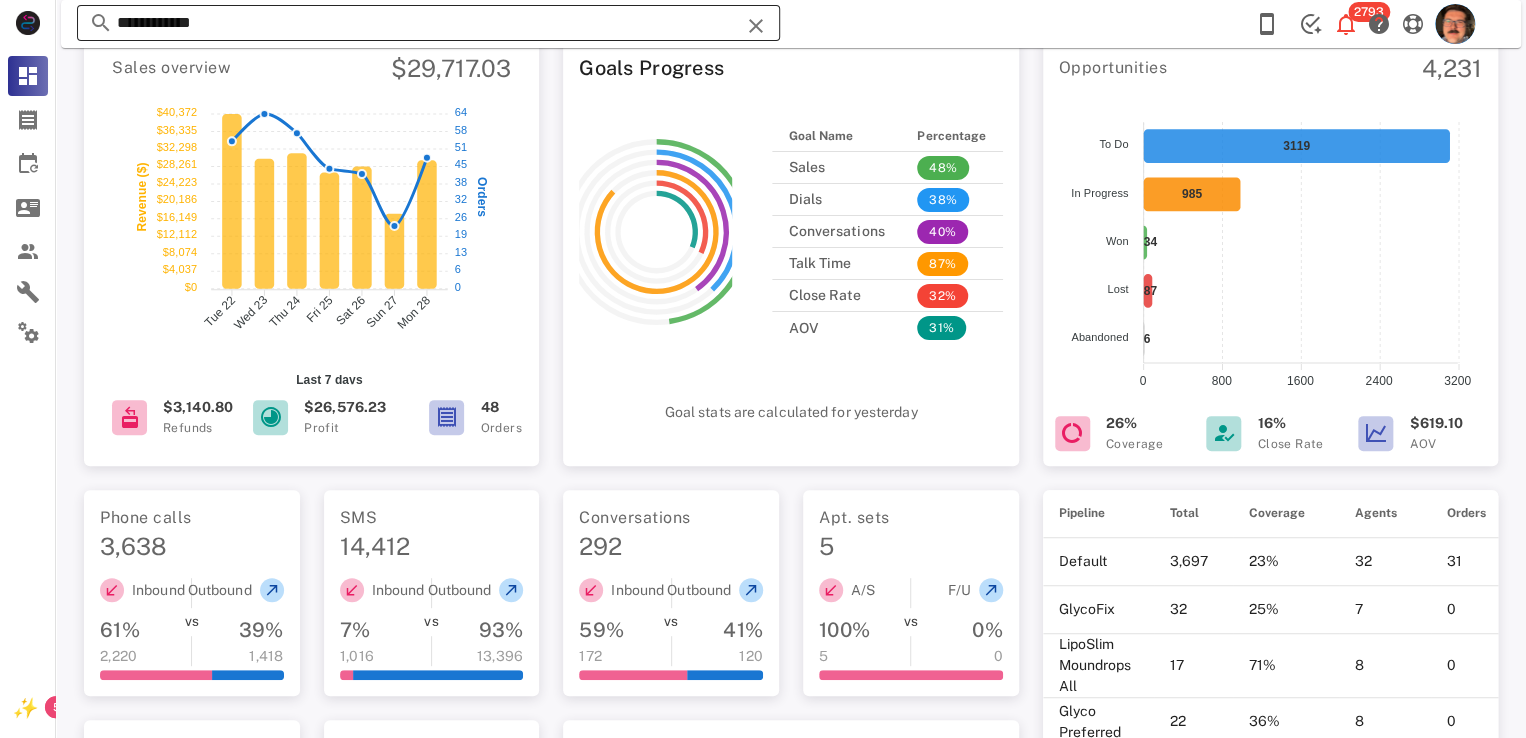 click at bounding box center [756, 26] 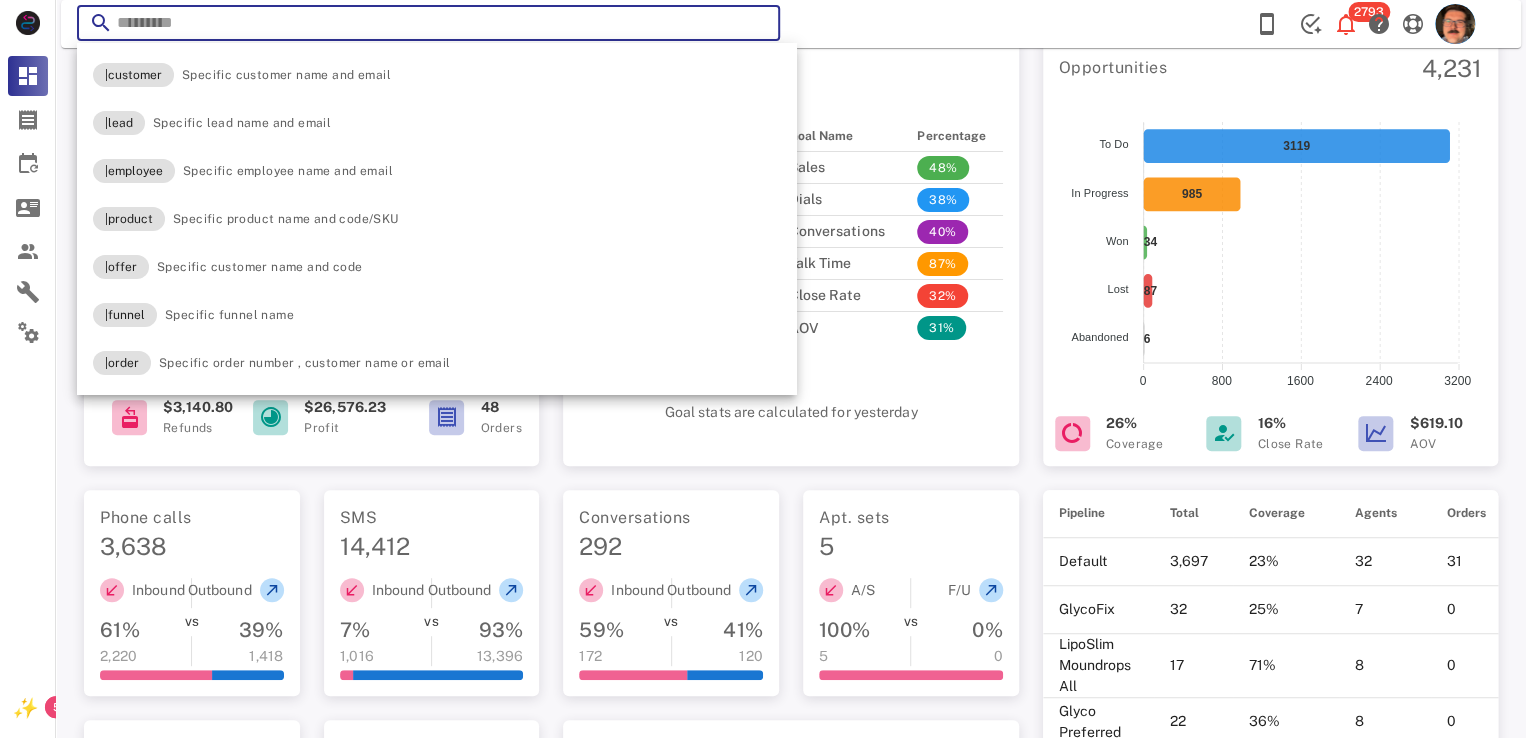 paste on "**********" 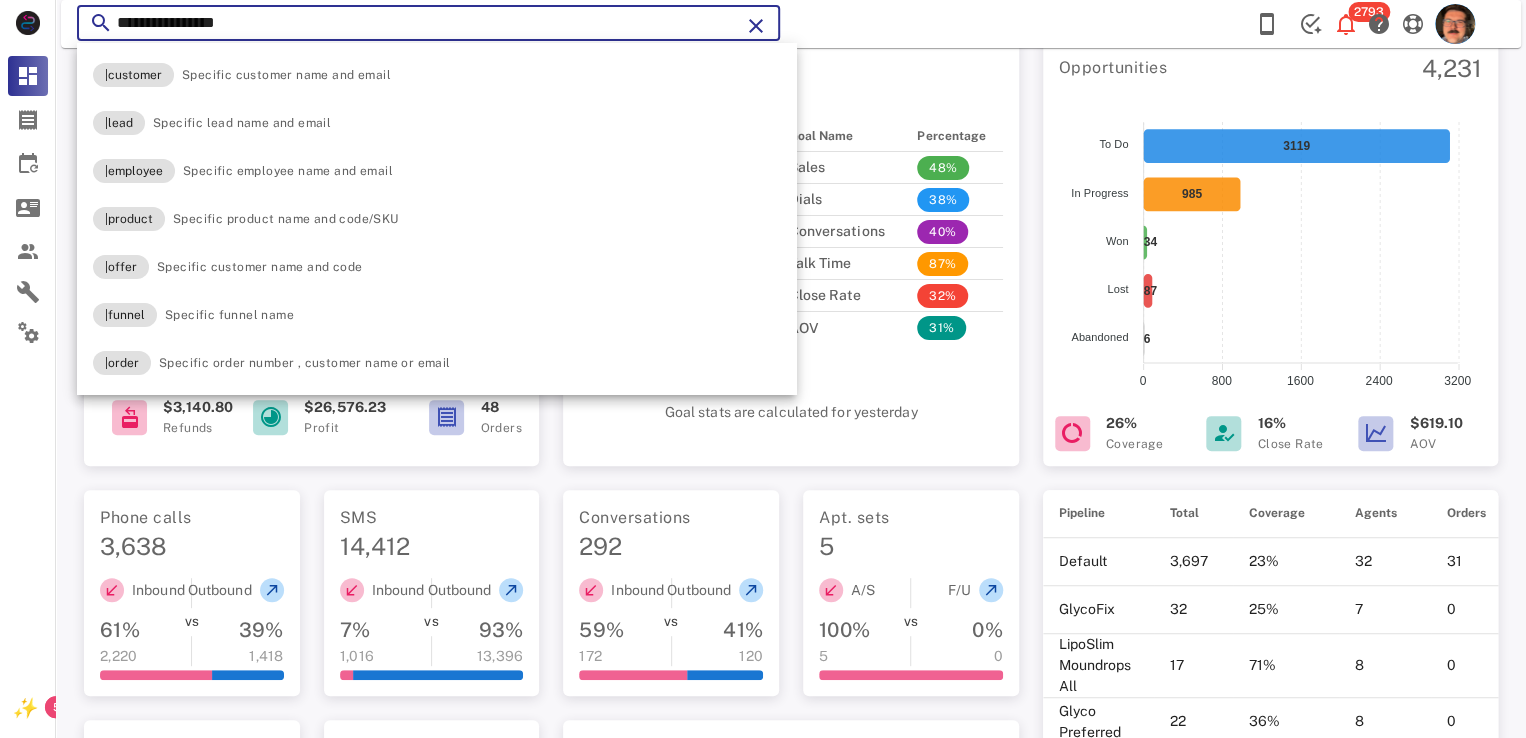 type on "**********" 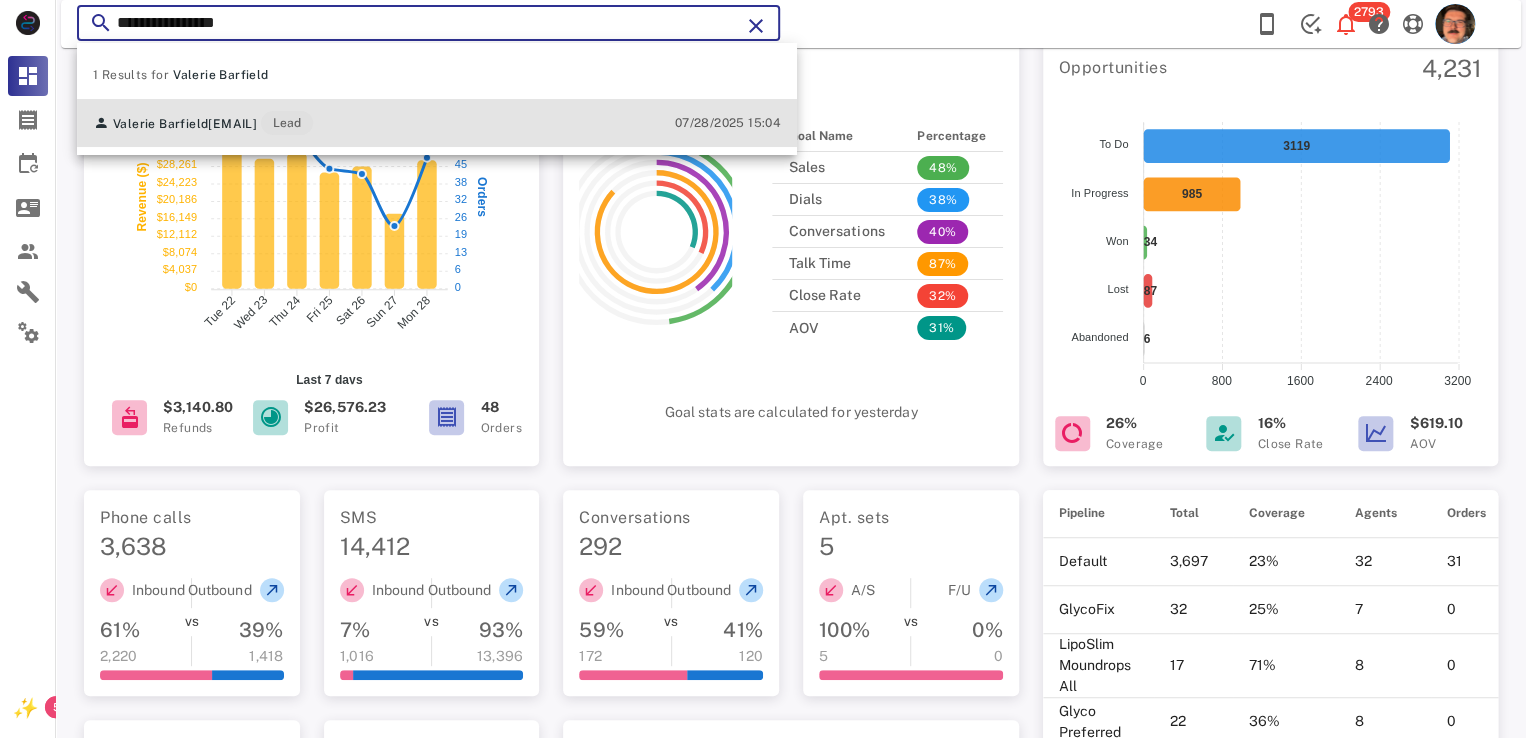 click on "[EMAIL]" at bounding box center [232, 124] 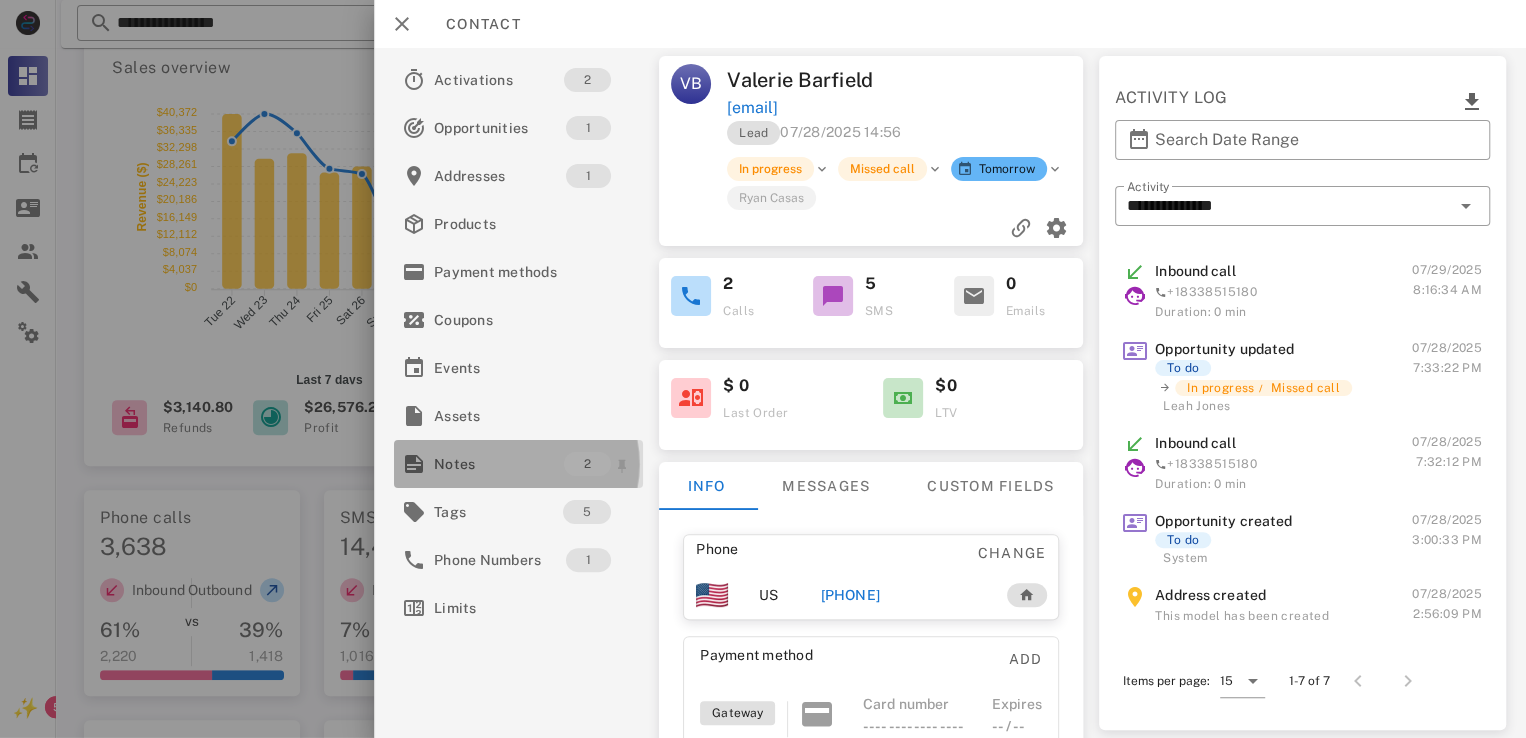click on "Notes" at bounding box center [499, 464] 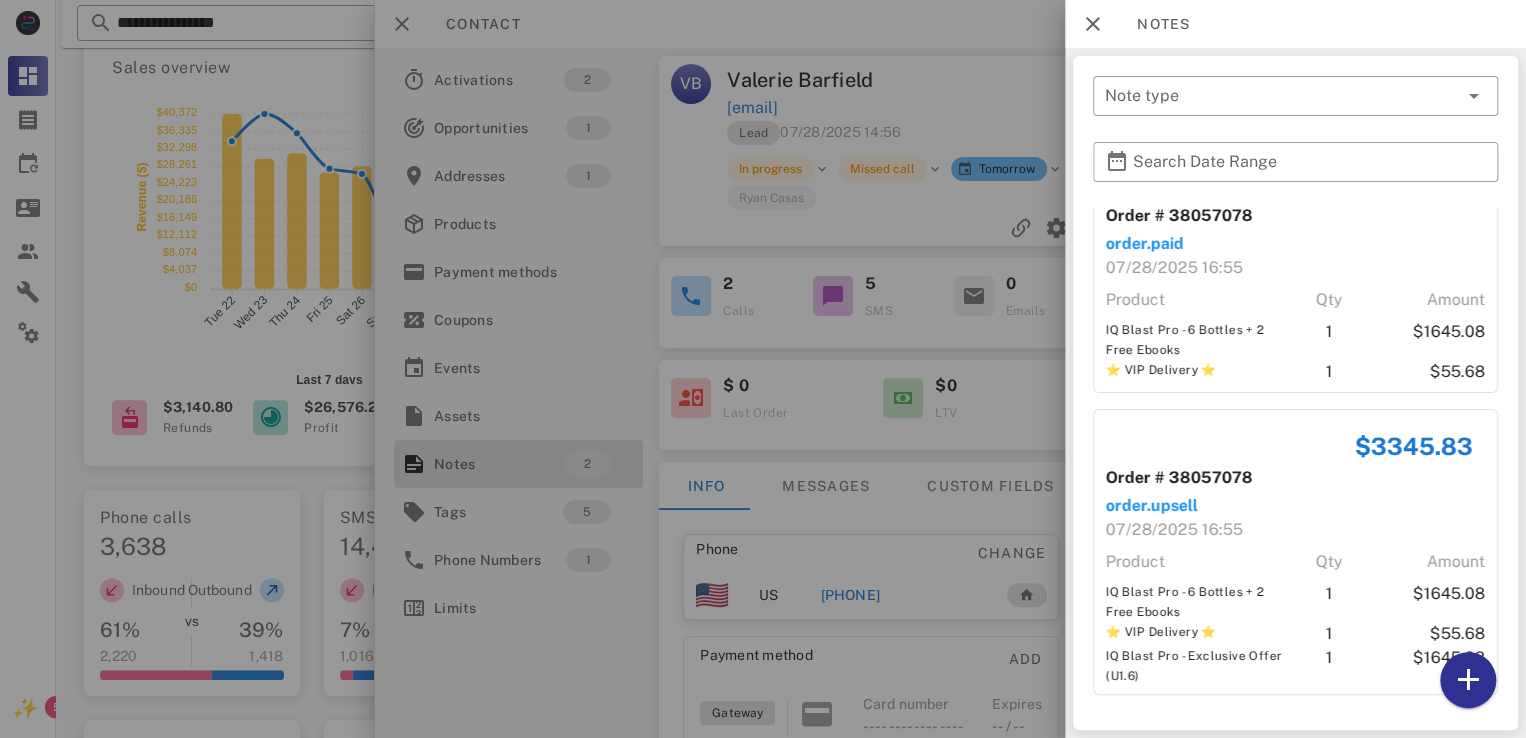 scroll, scrollTop: 62, scrollLeft: 0, axis: vertical 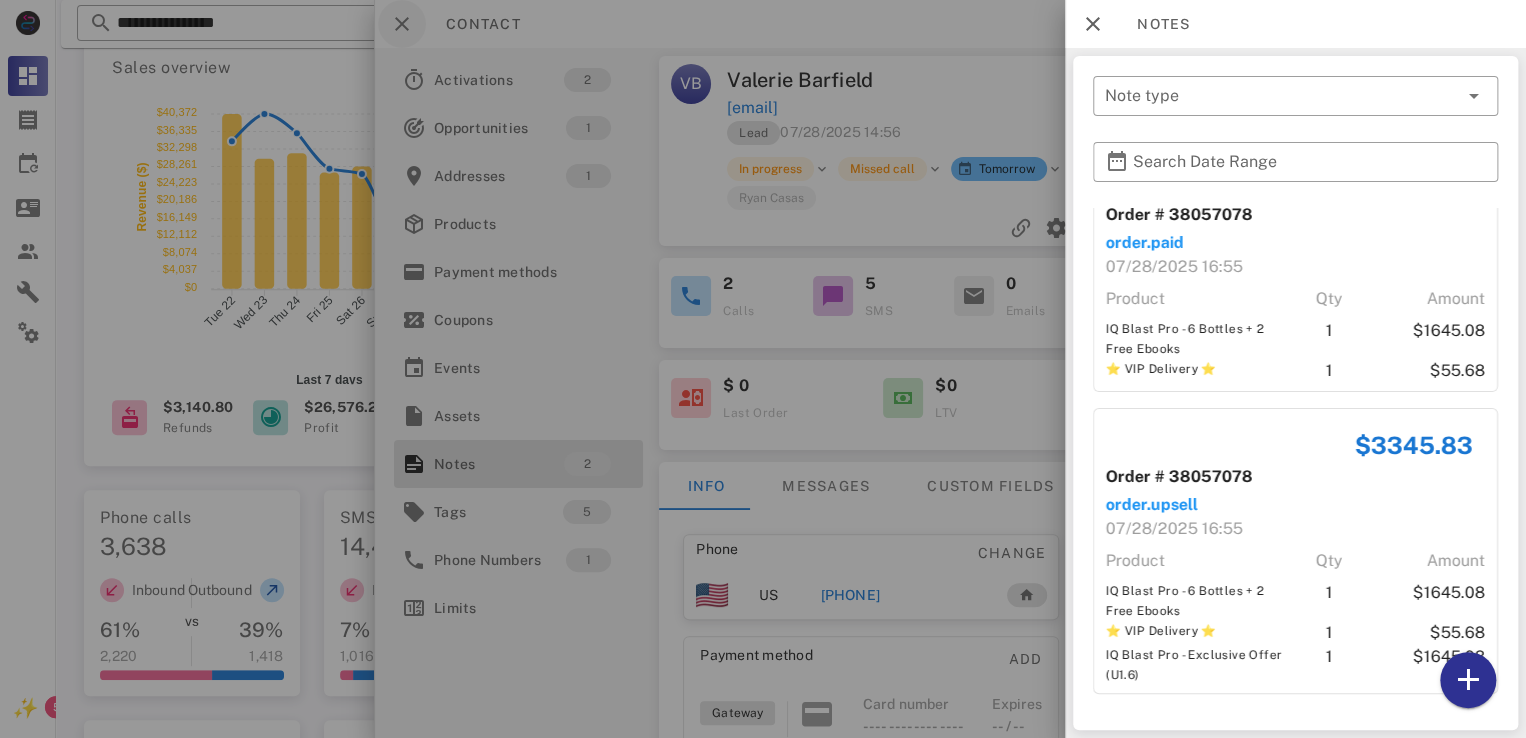 click at bounding box center [763, 369] 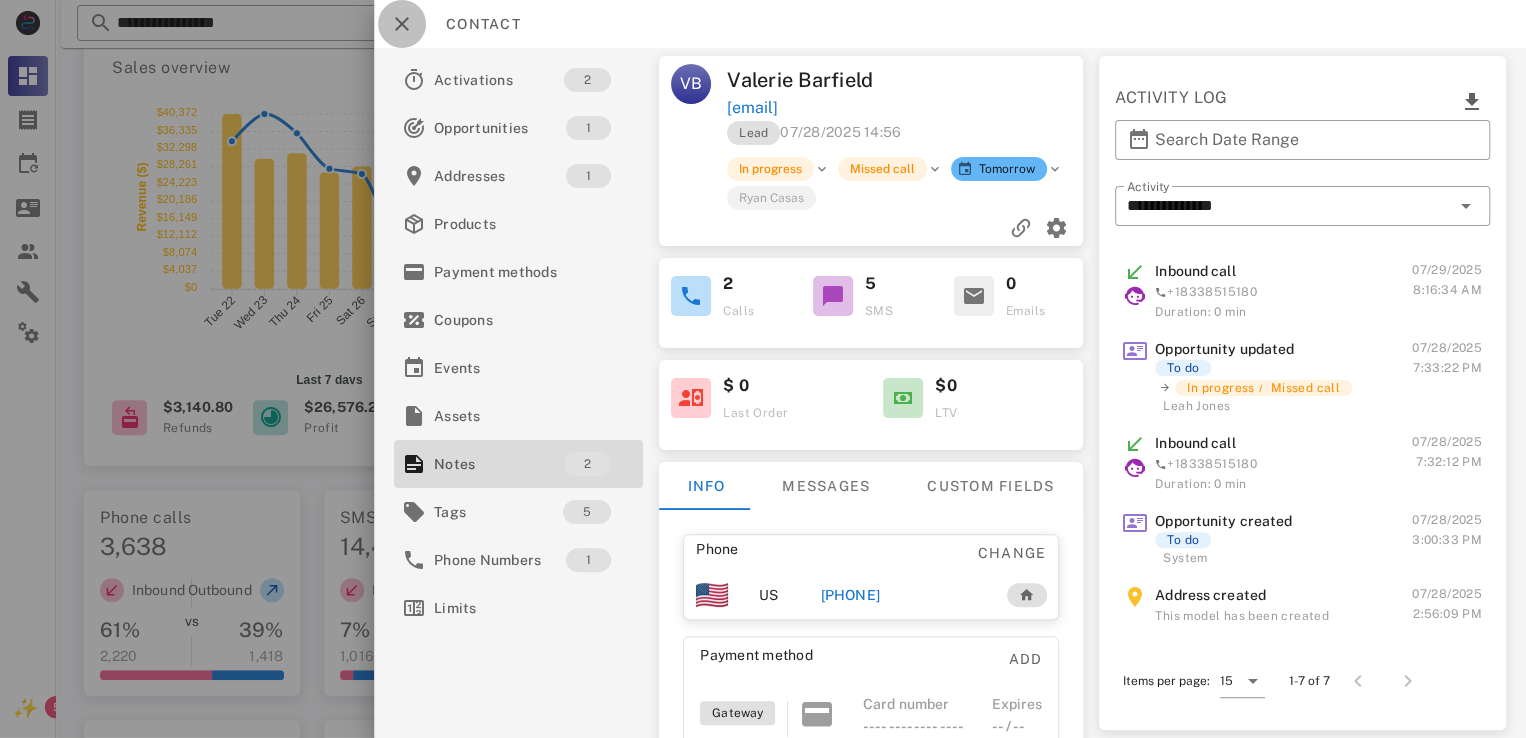 click at bounding box center [402, 24] 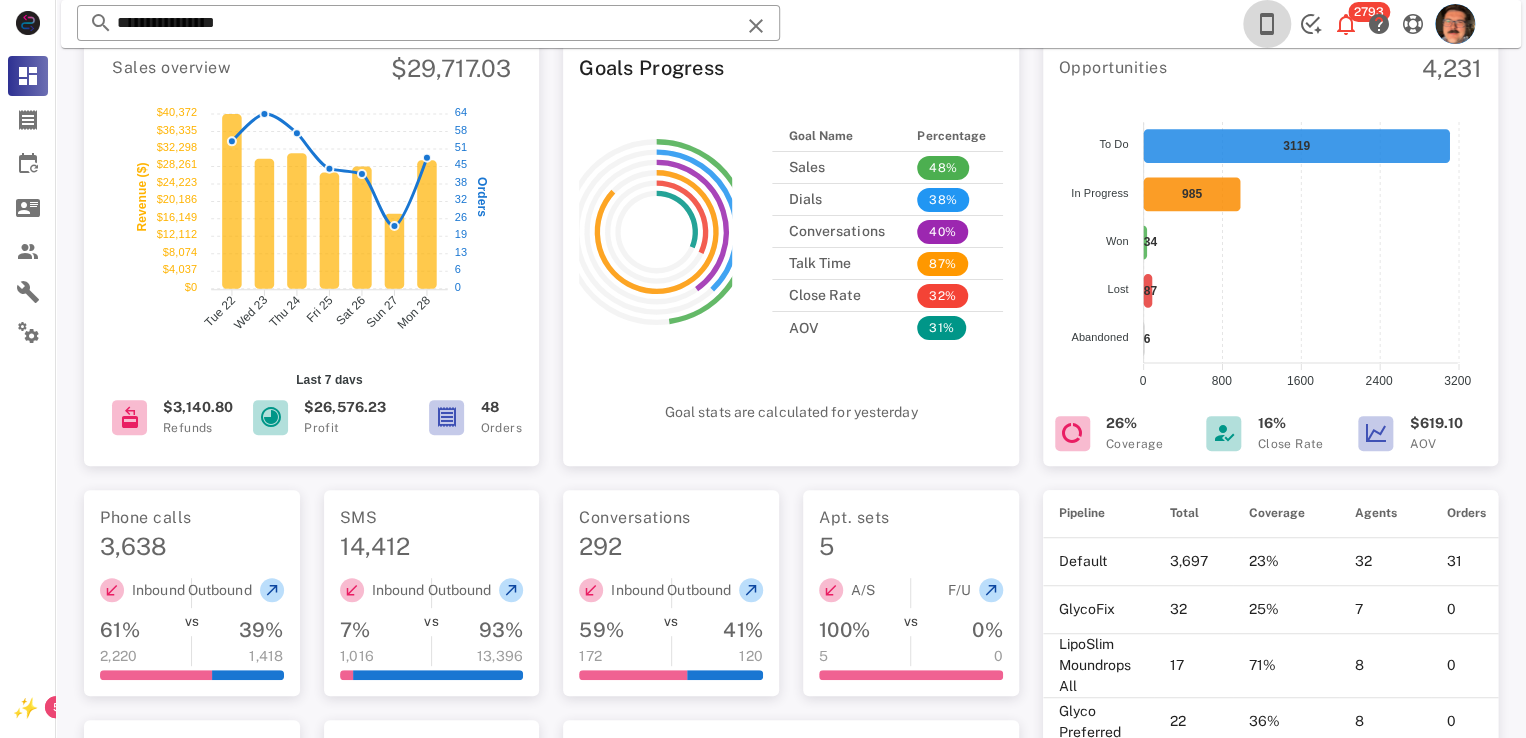 click at bounding box center (1267, 24) 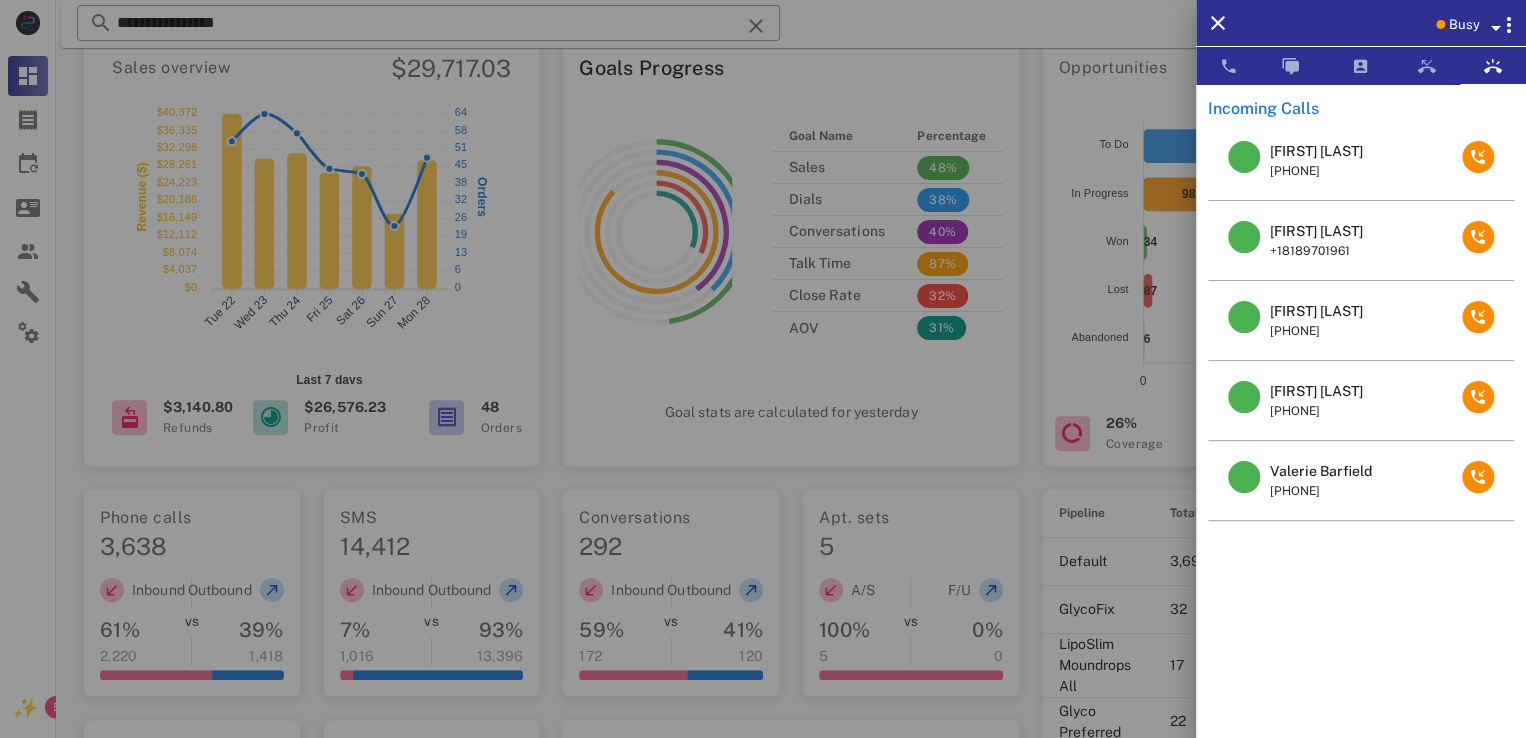 click on "[FIRST] [LAST]" at bounding box center [1316, 231] 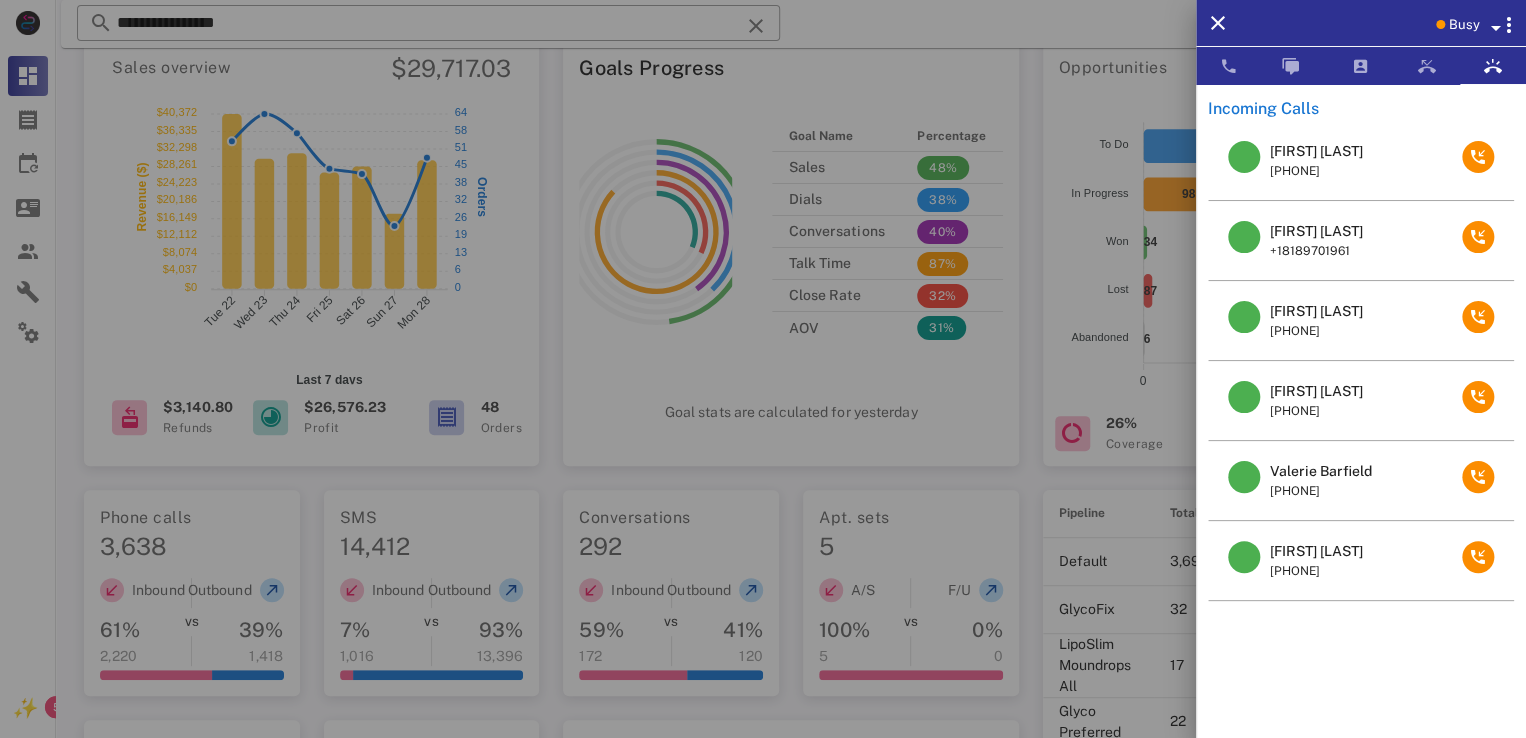 click on "[FIRST] [LAST]" at bounding box center [1316, 391] 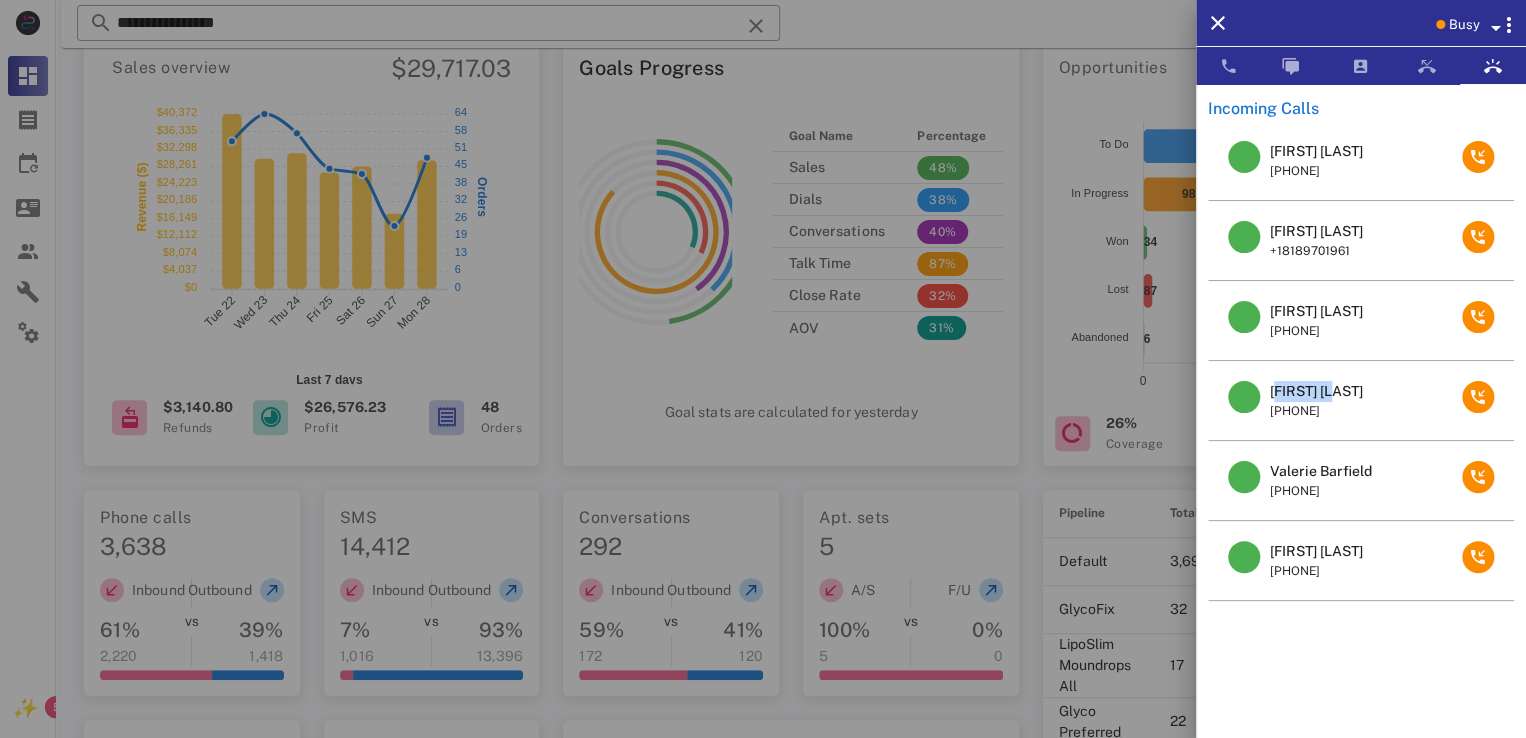 click on "[FIRST] [LAST]" at bounding box center [1316, 391] 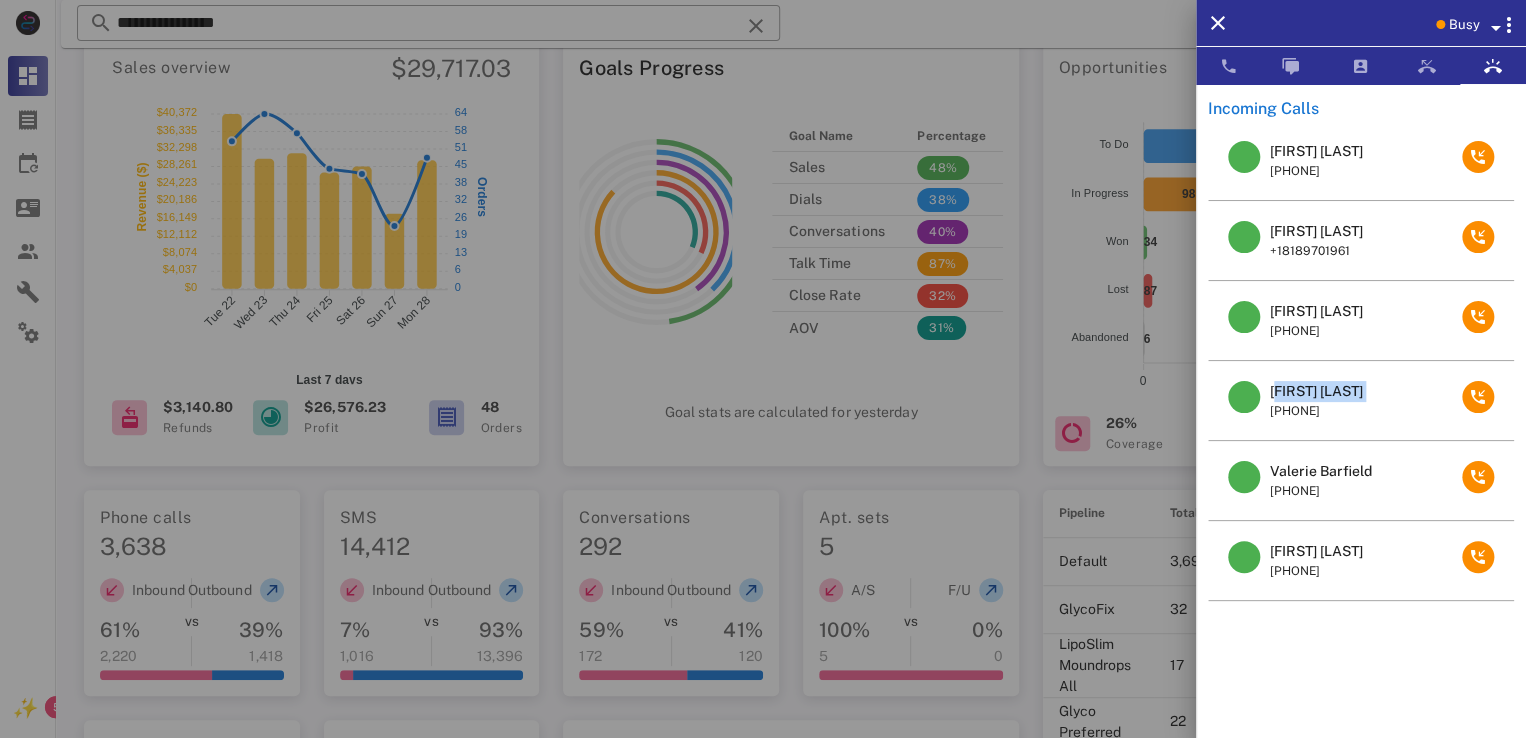 drag, startPoint x: 1281, startPoint y: 393, endPoint x: 1291, endPoint y: 384, distance: 13.453624 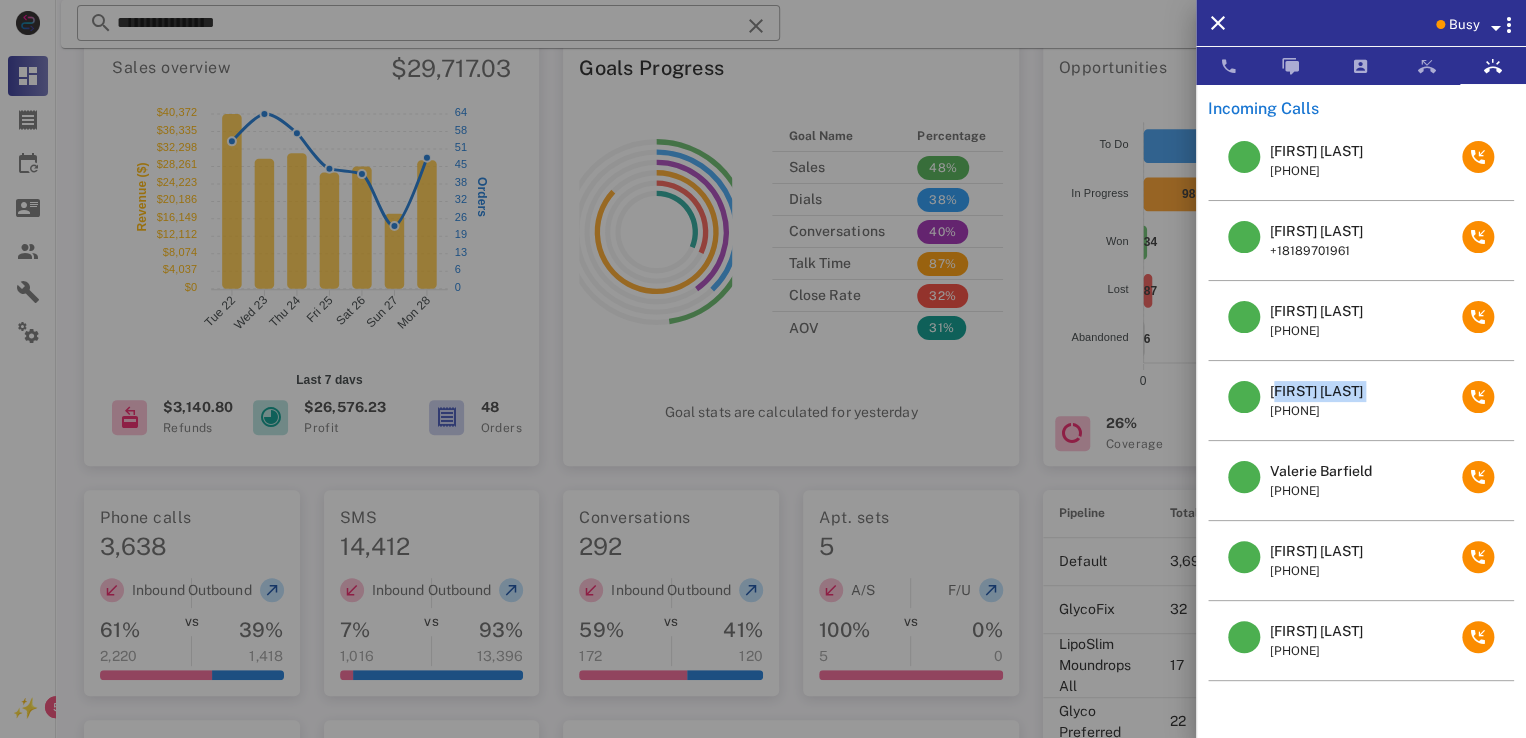 copy on "[FIRST] [LAST]" 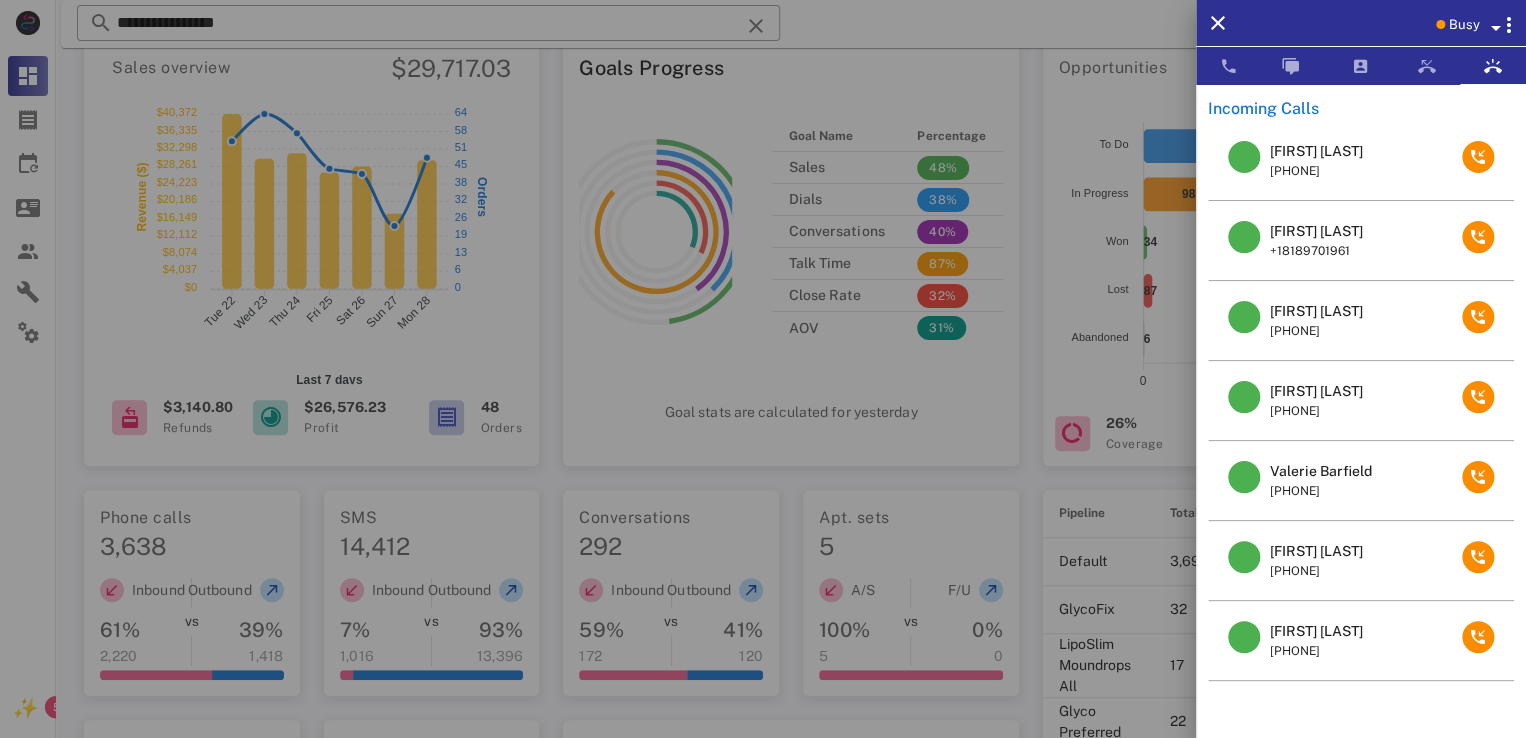 click at bounding box center [763, 369] 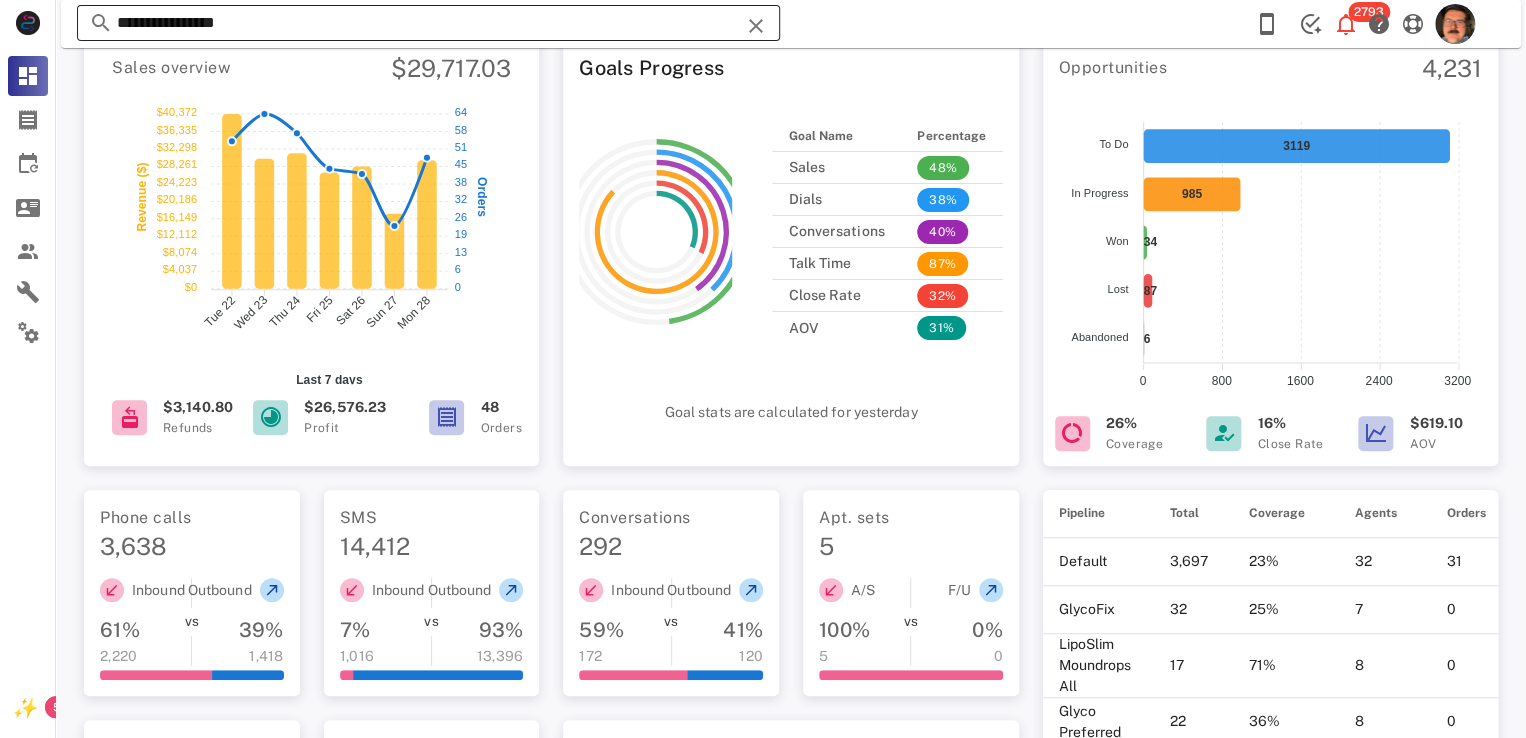 click at bounding box center [756, 26] 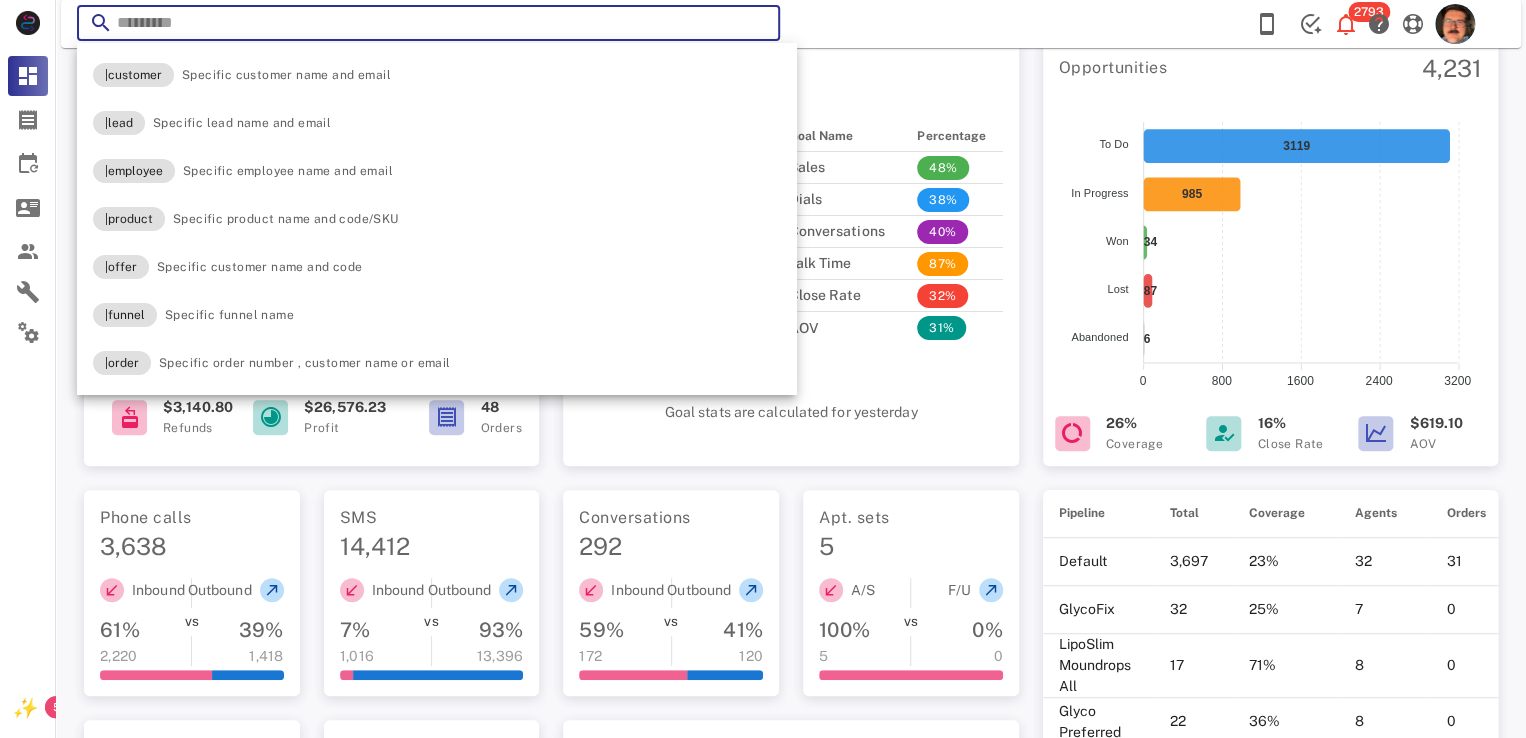paste on "**********" 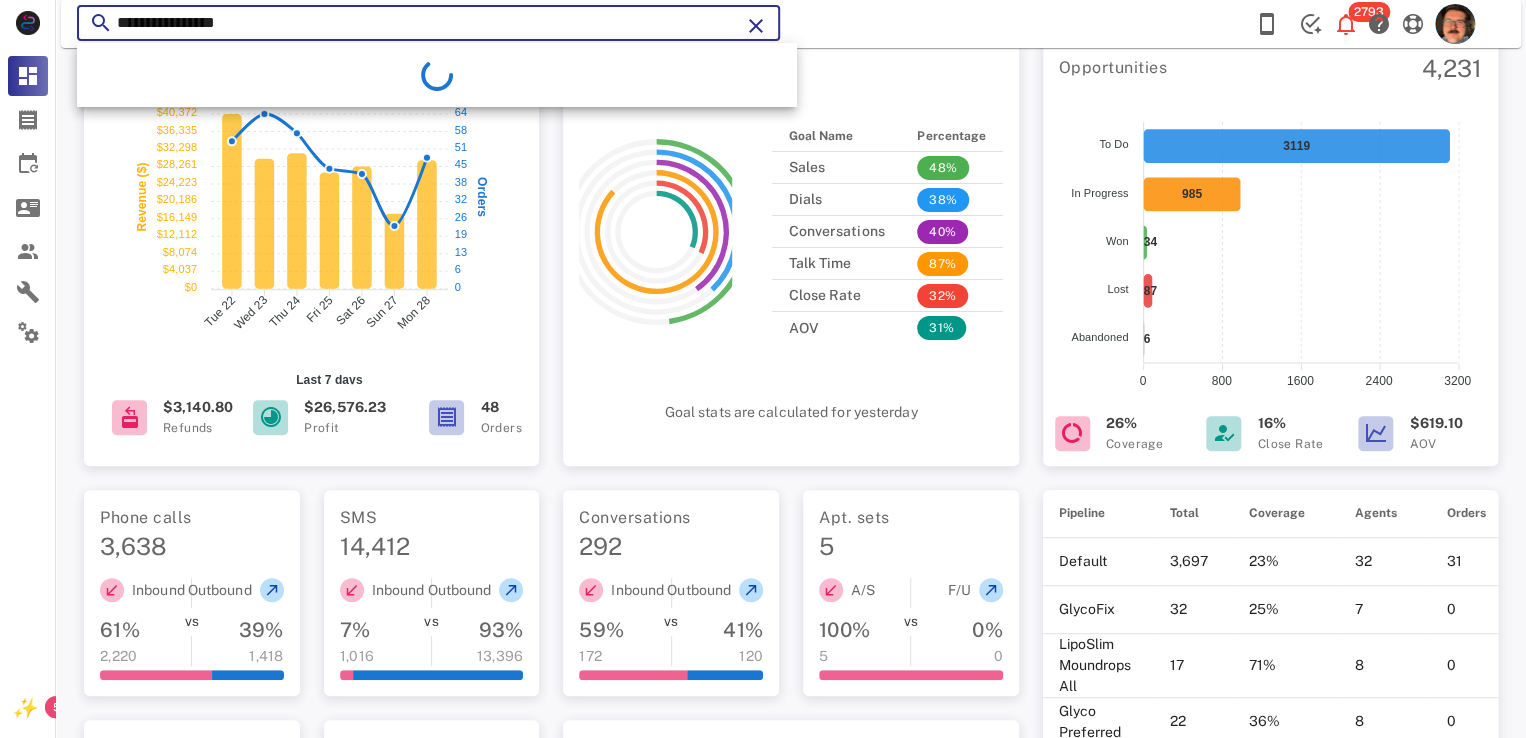 type on "**********" 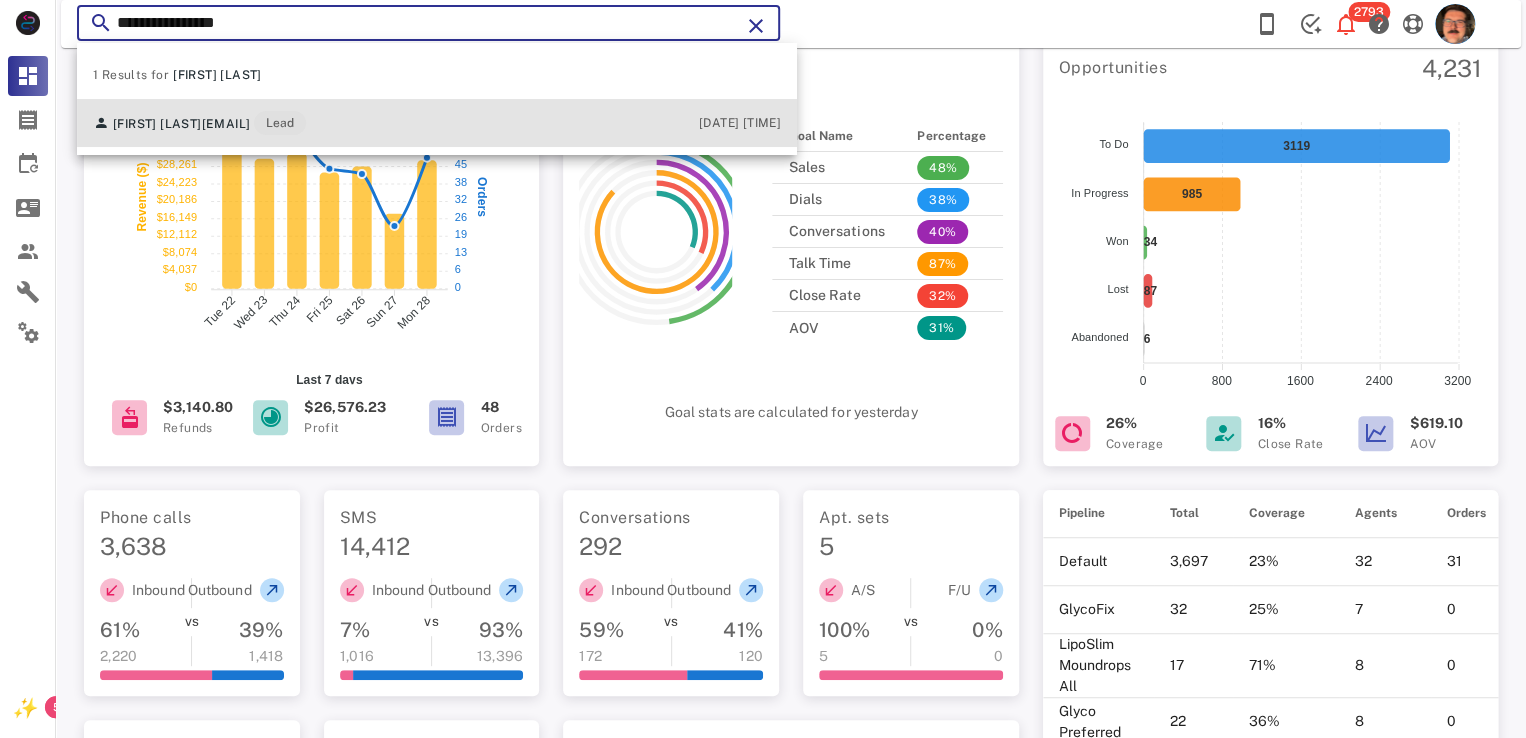 click on "[FIRST] [LAST]" at bounding box center [157, 124] 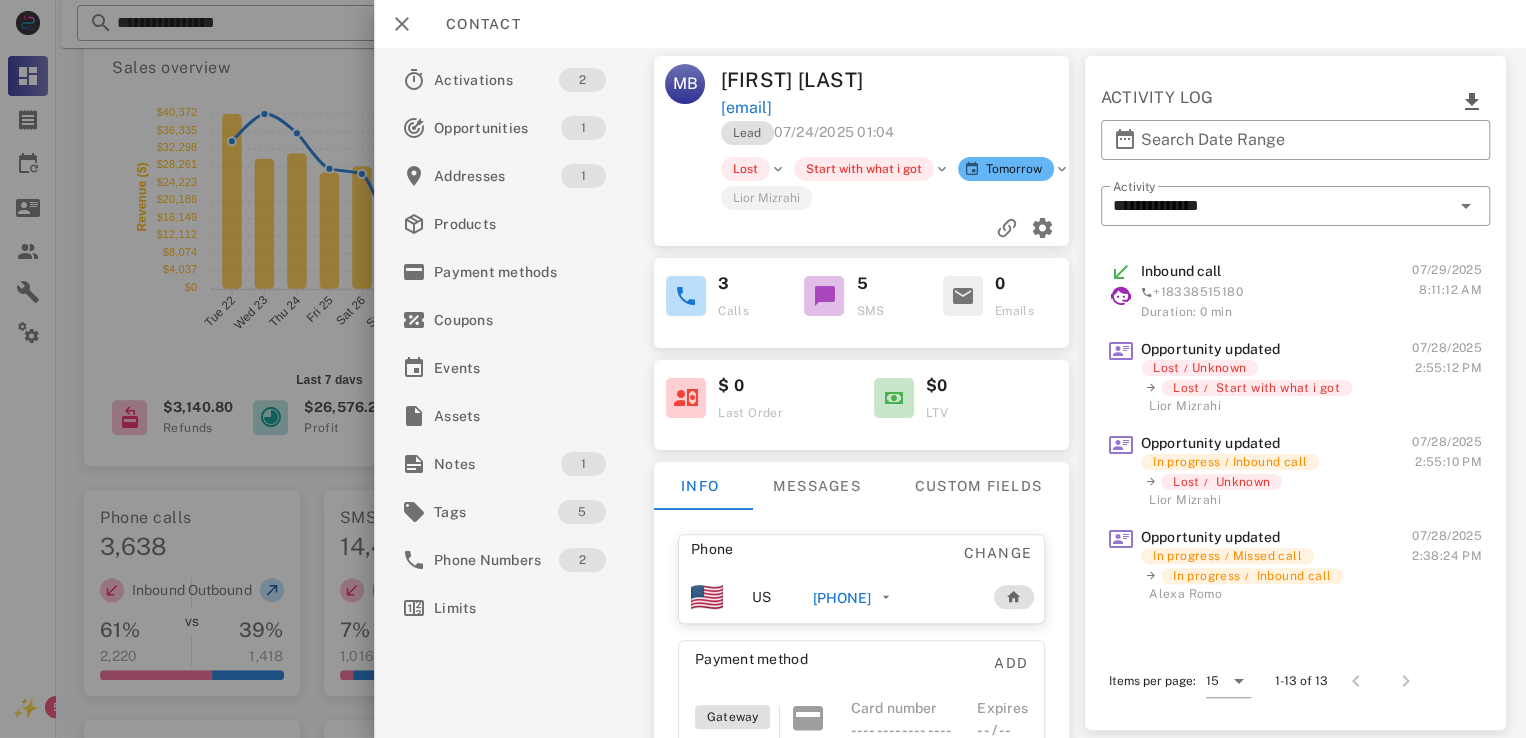 scroll, scrollTop: 0, scrollLeft: 0, axis: both 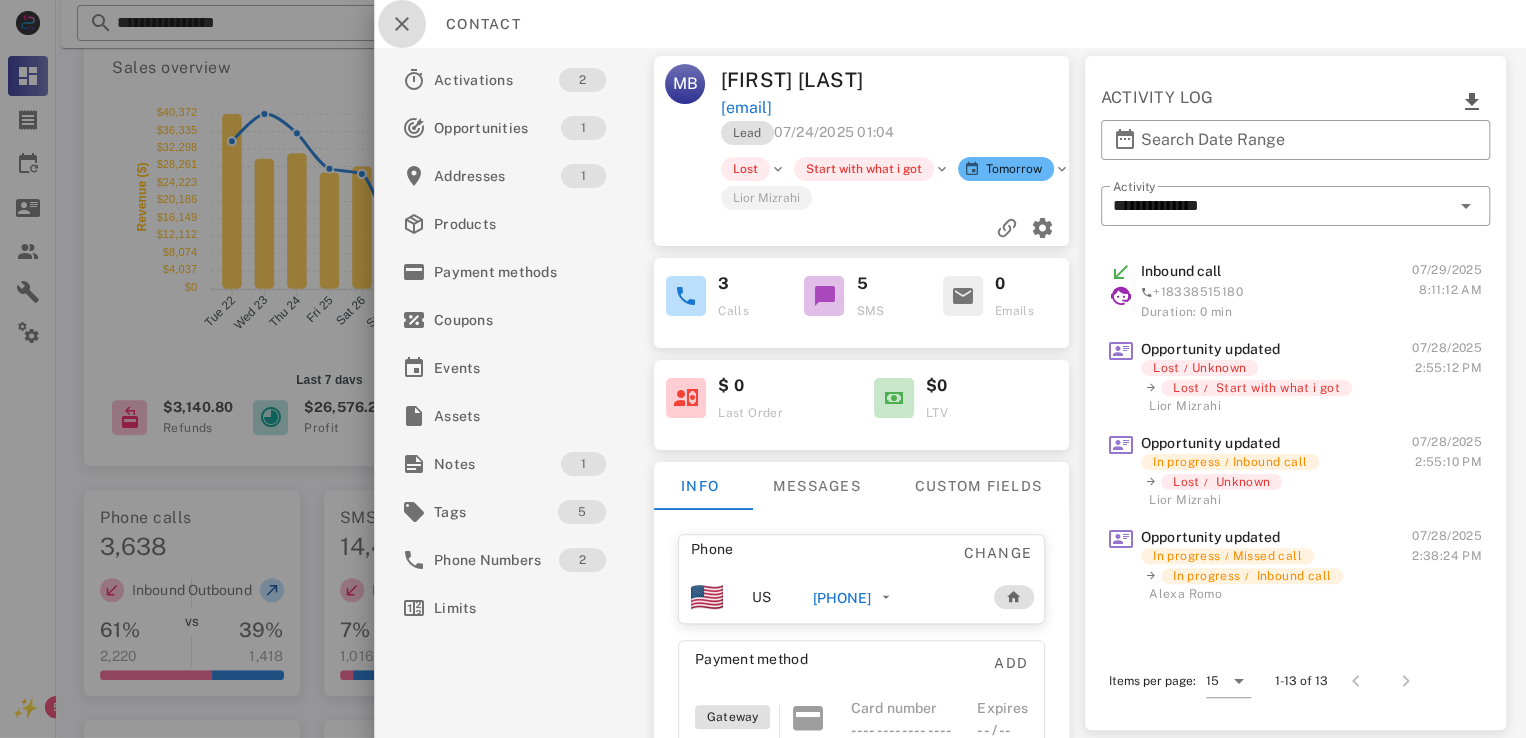 click at bounding box center [402, 24] 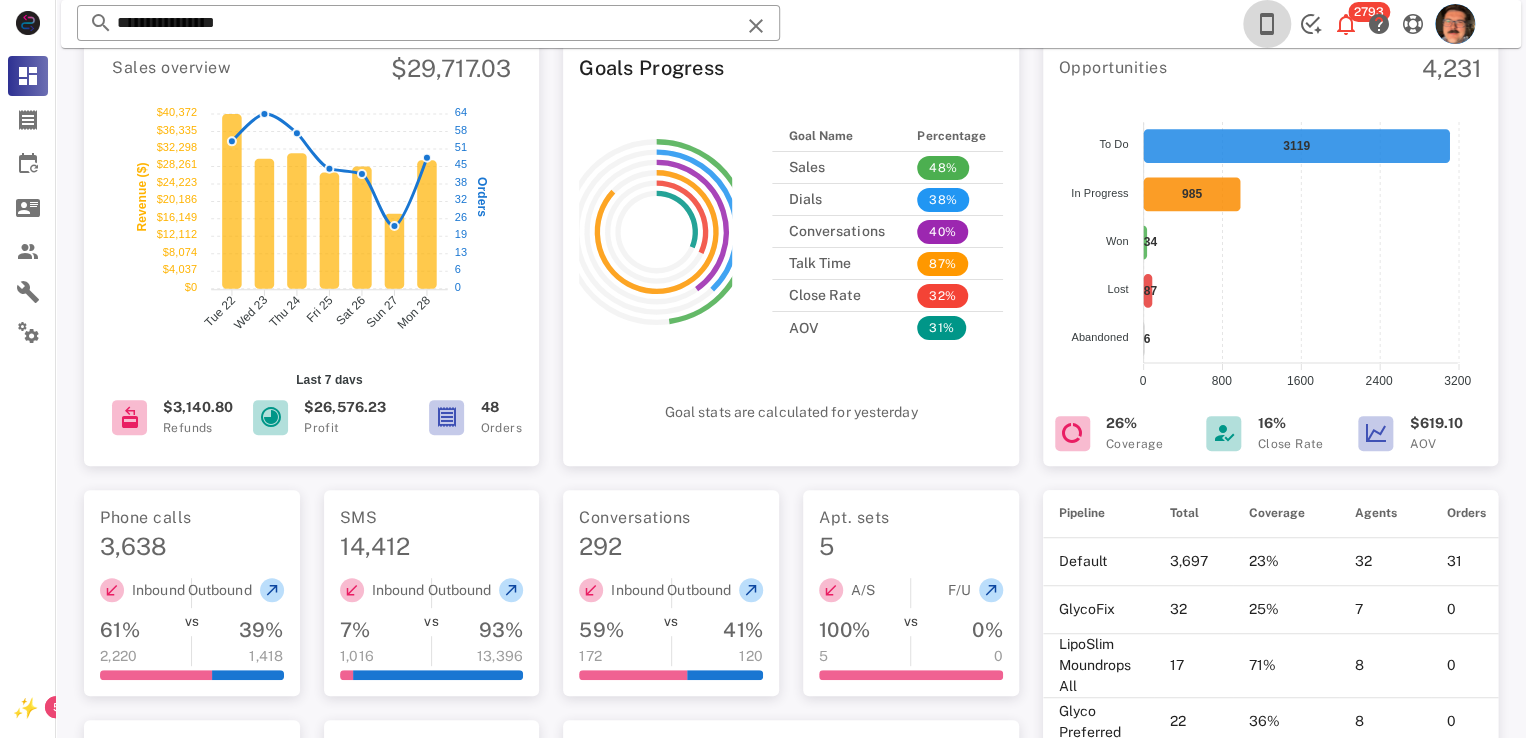 click at bounding box center (1267, 24) 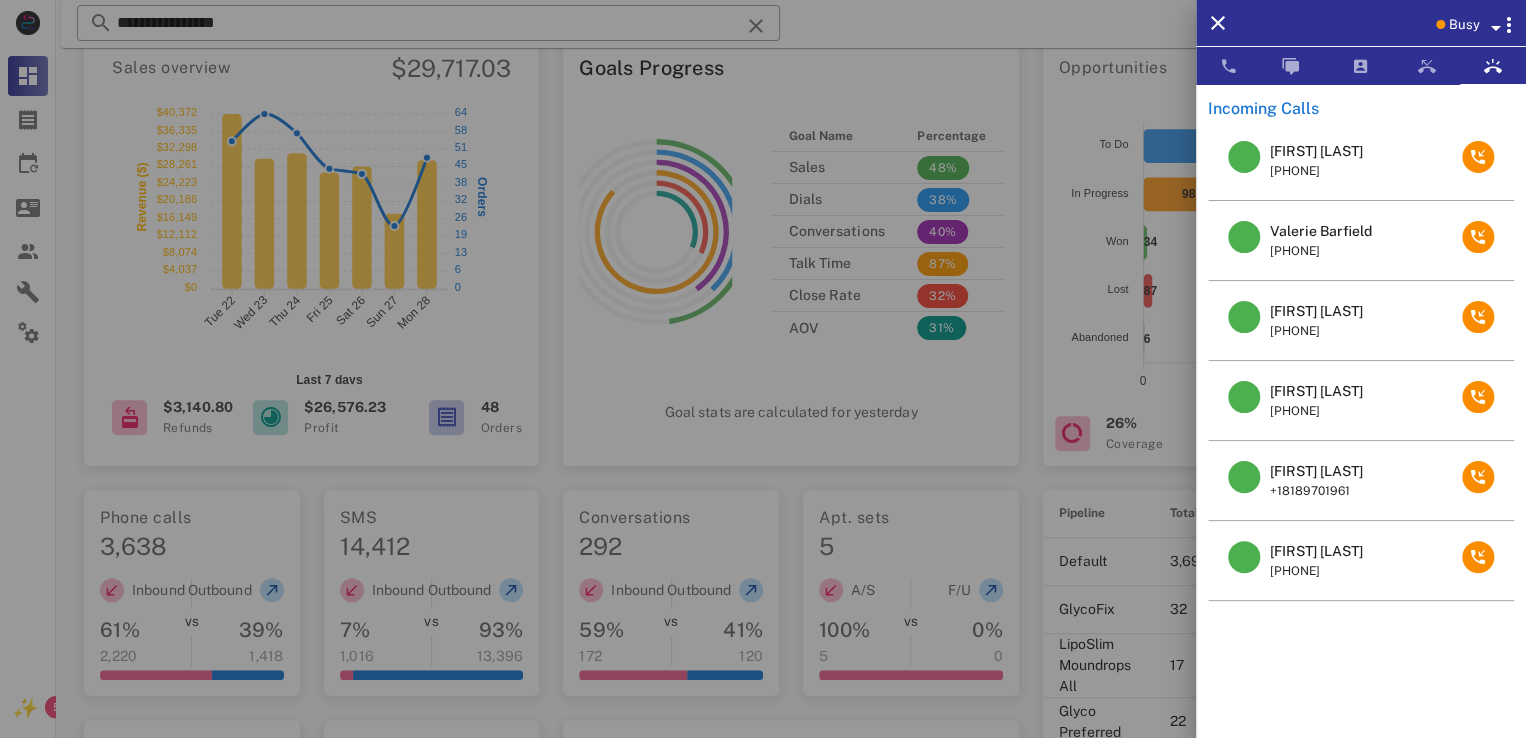 scroll, scrollTop: 200, scrollLeft: 0, axis: vertical 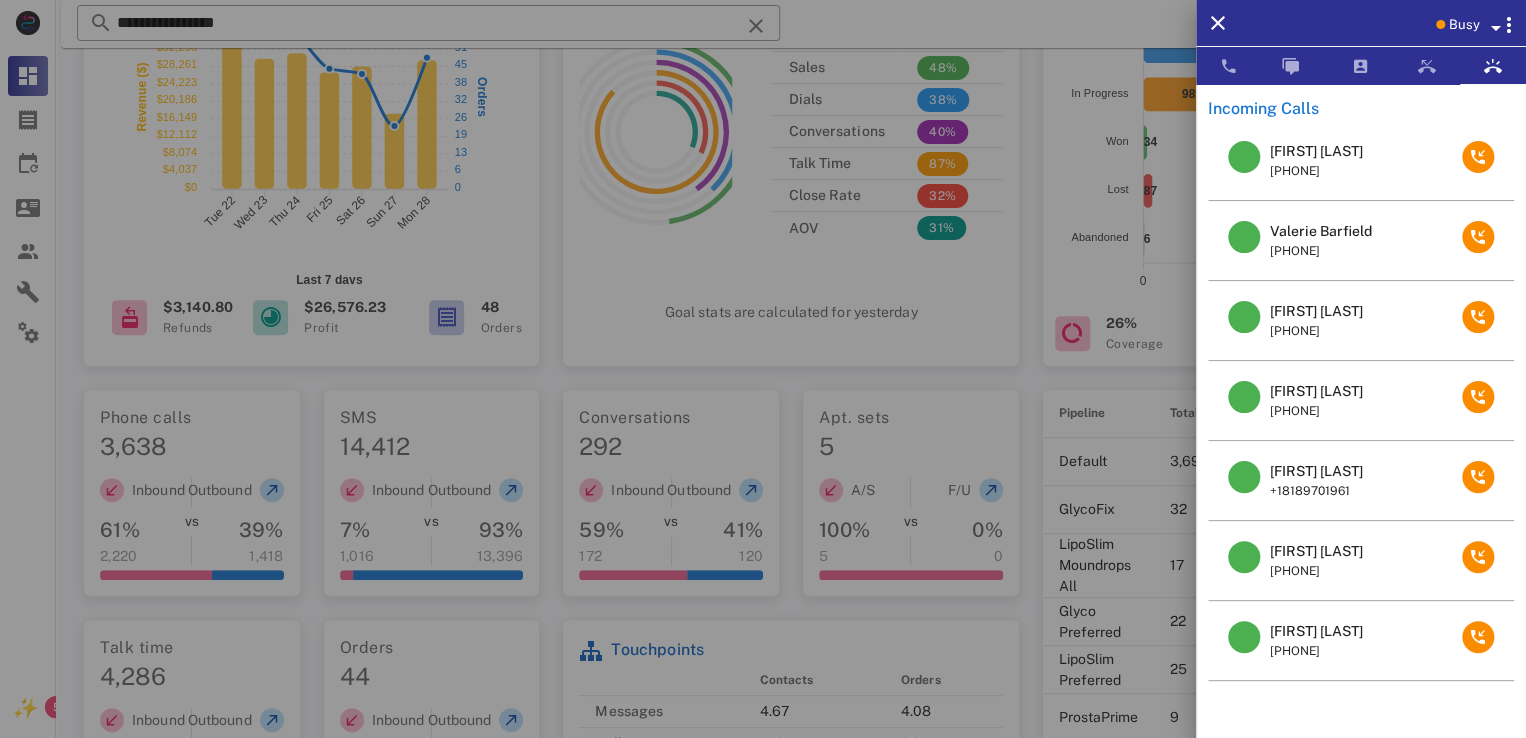 click on "[FIRST] [LAST]" at bounding box center [1316, 391] 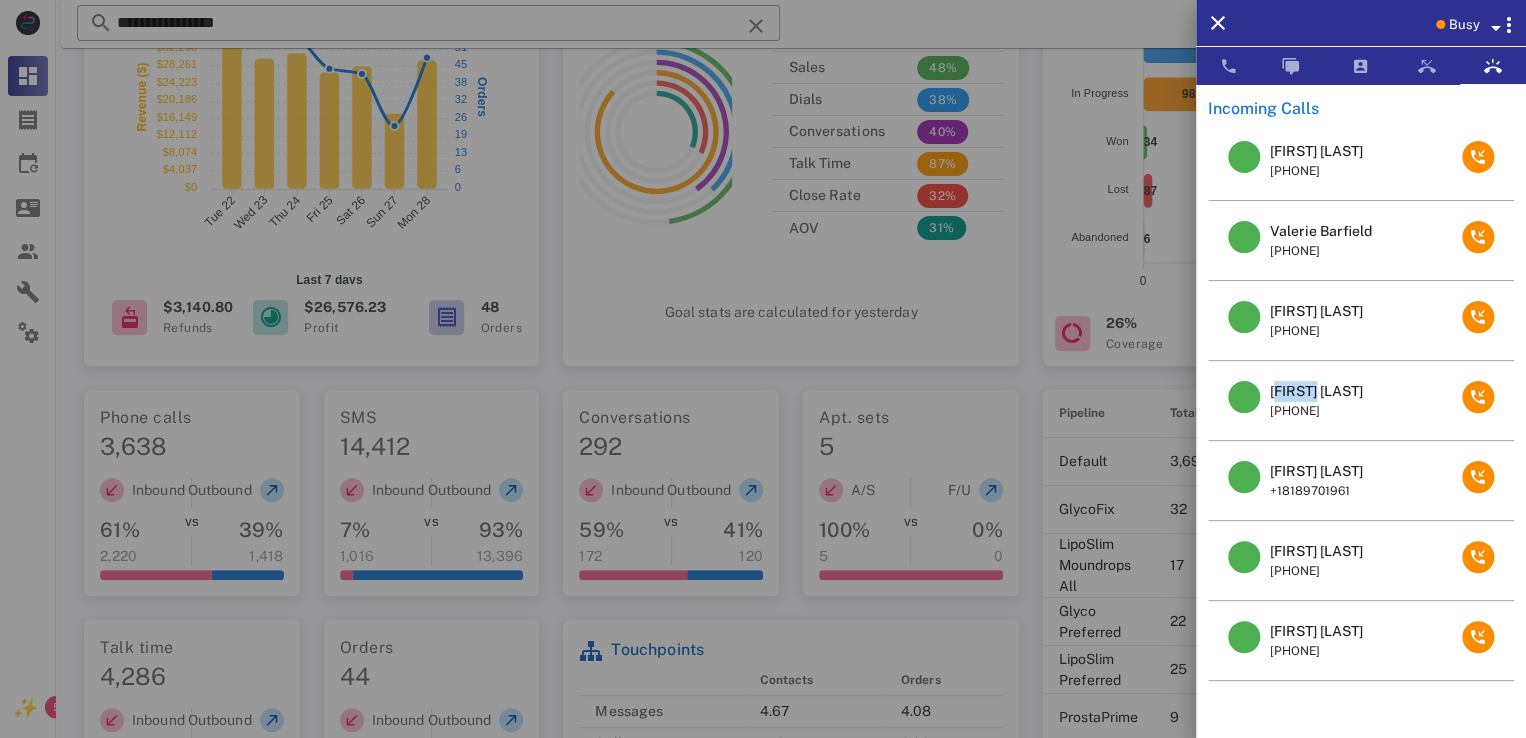 click on "[FIRST] [LAST]" at bounding box center [1316, 391] 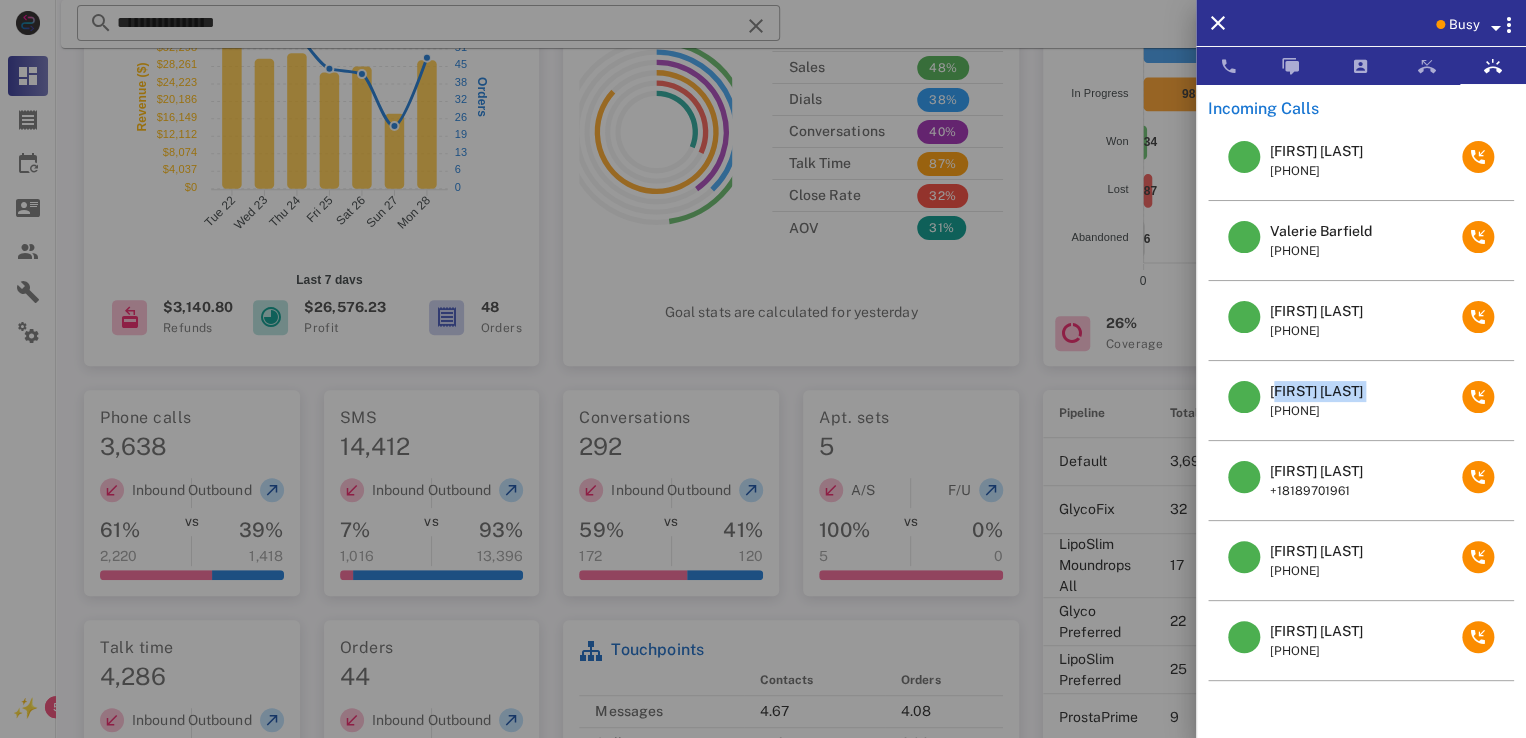 click on "[FIRST] [LAST]" at bounding box center (1316, 391) 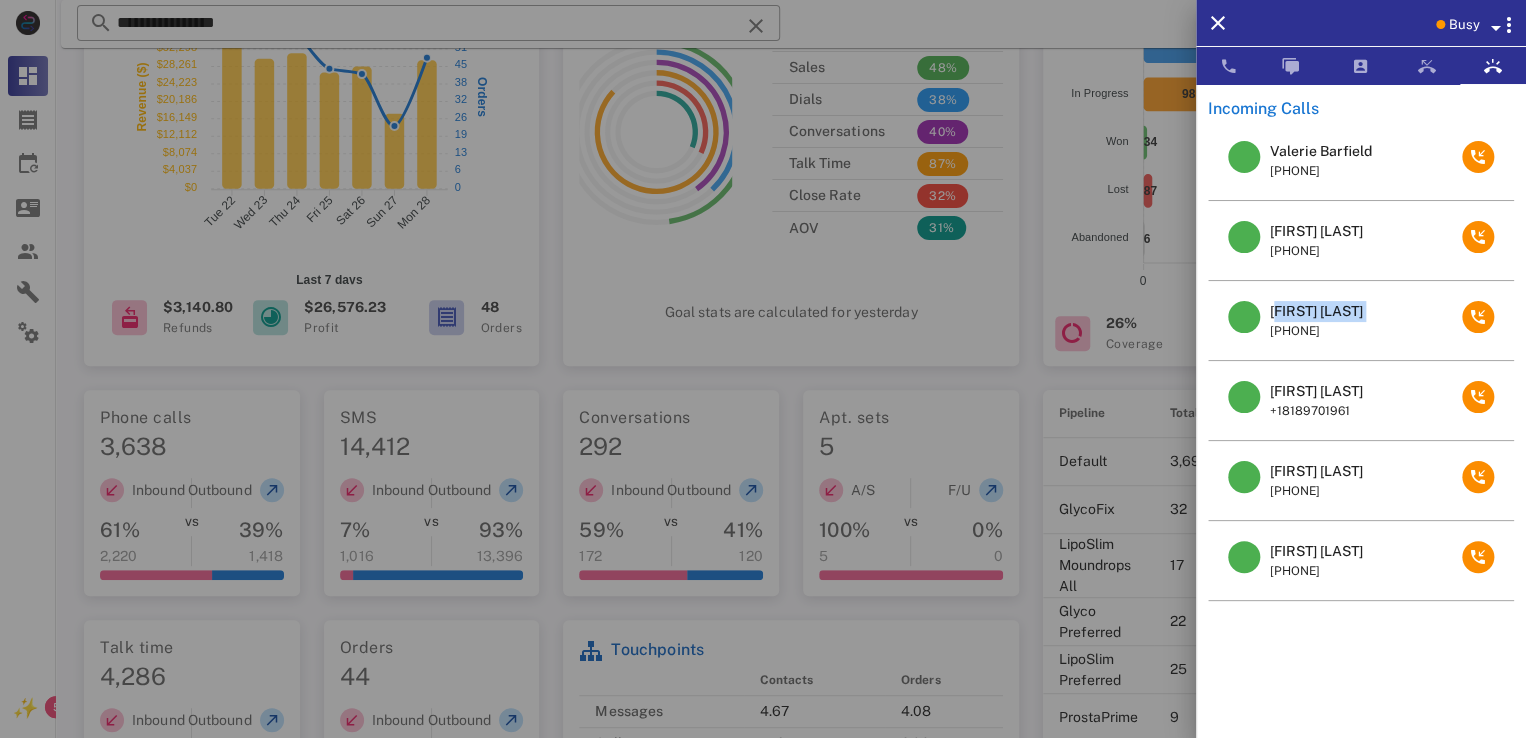 copy on "[FIRST] [LAST]" 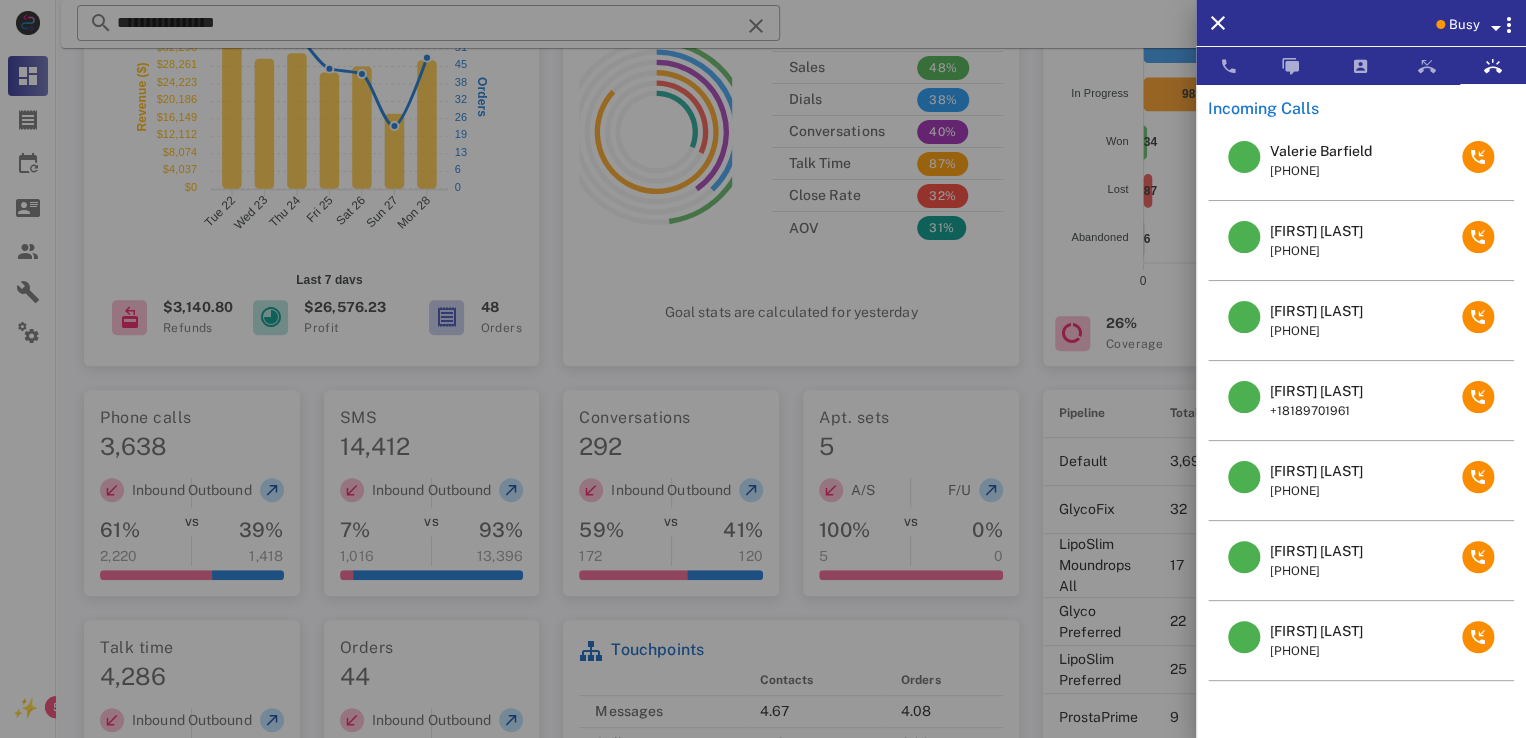 click at bounding box center [763, 369] 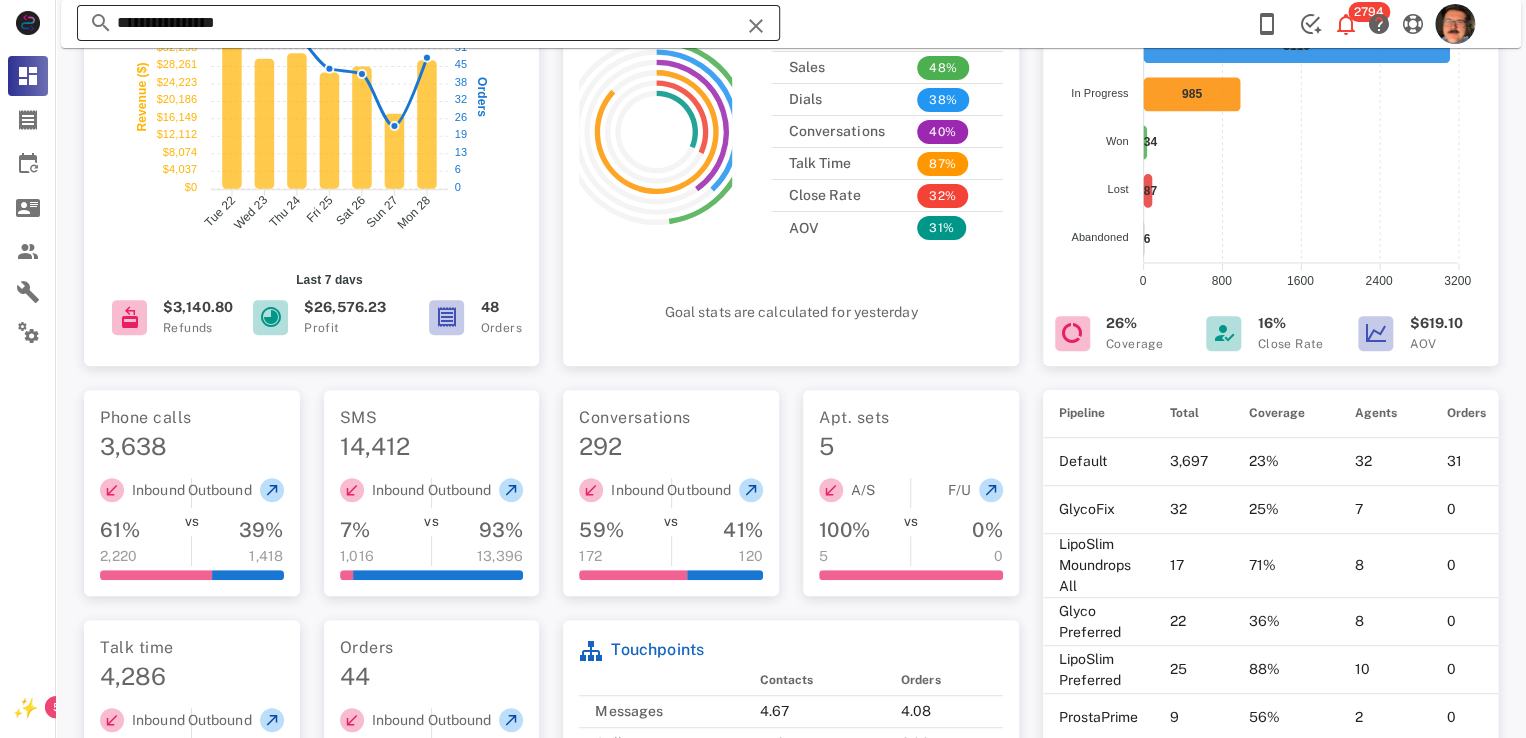 click at bounding box center [756, 26] 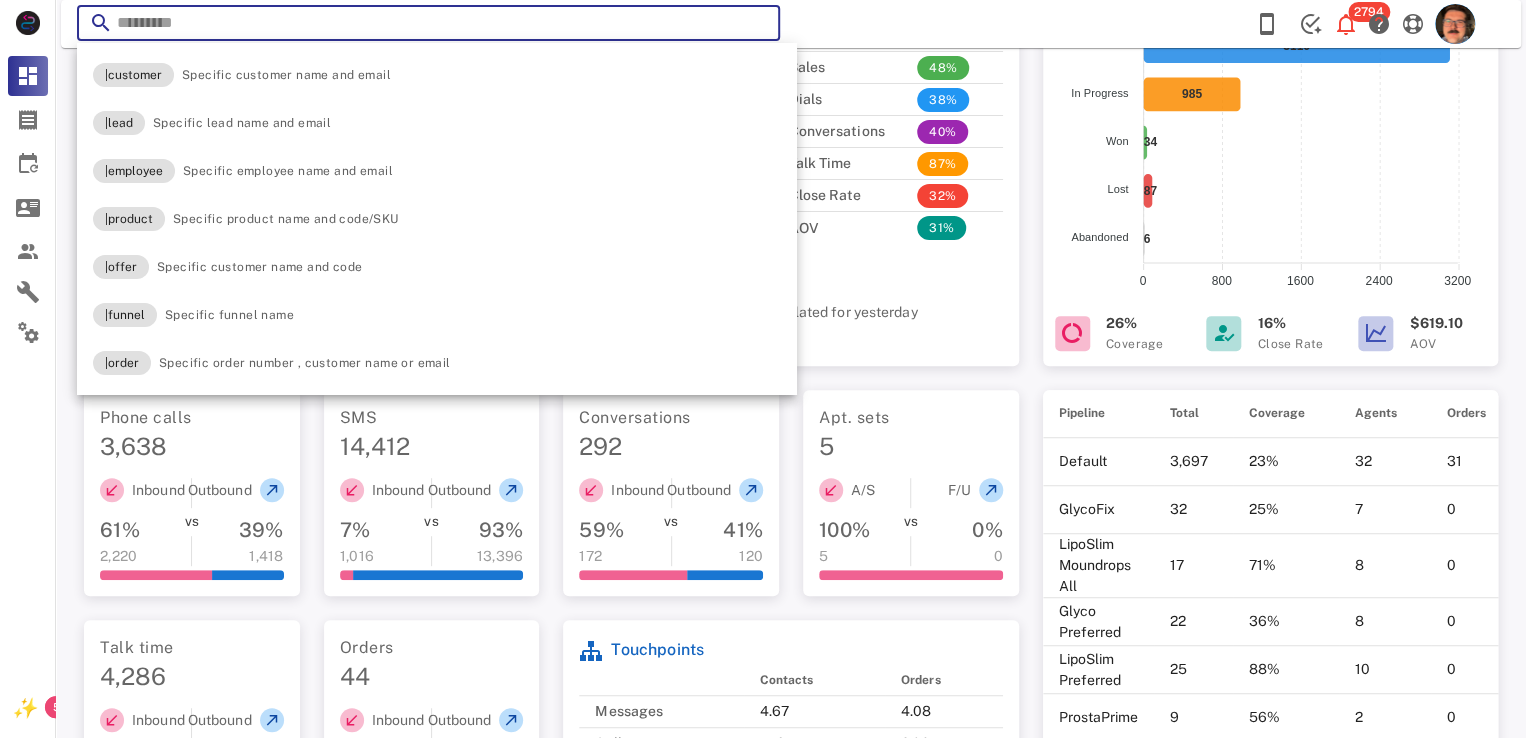 paste on "**********" 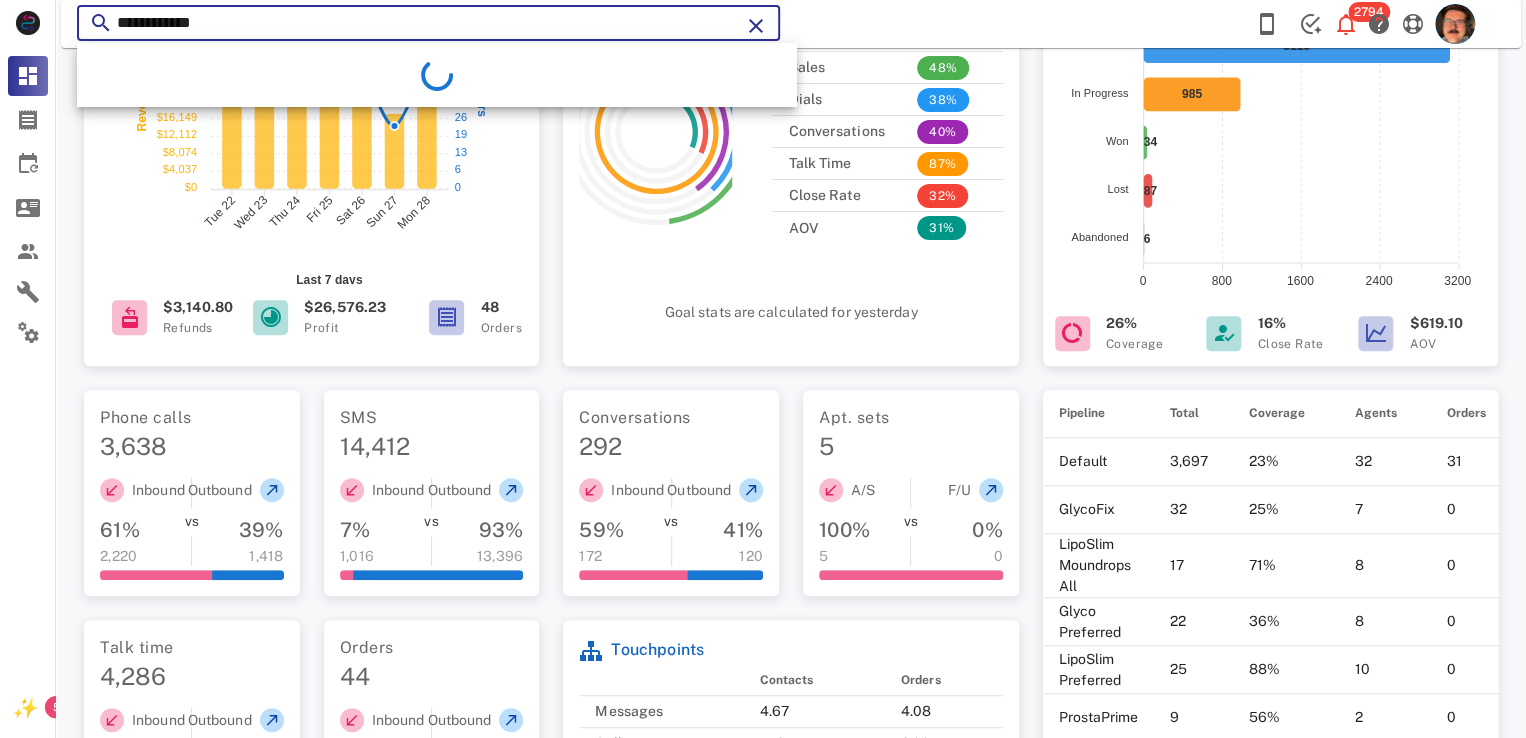 type on "**********" 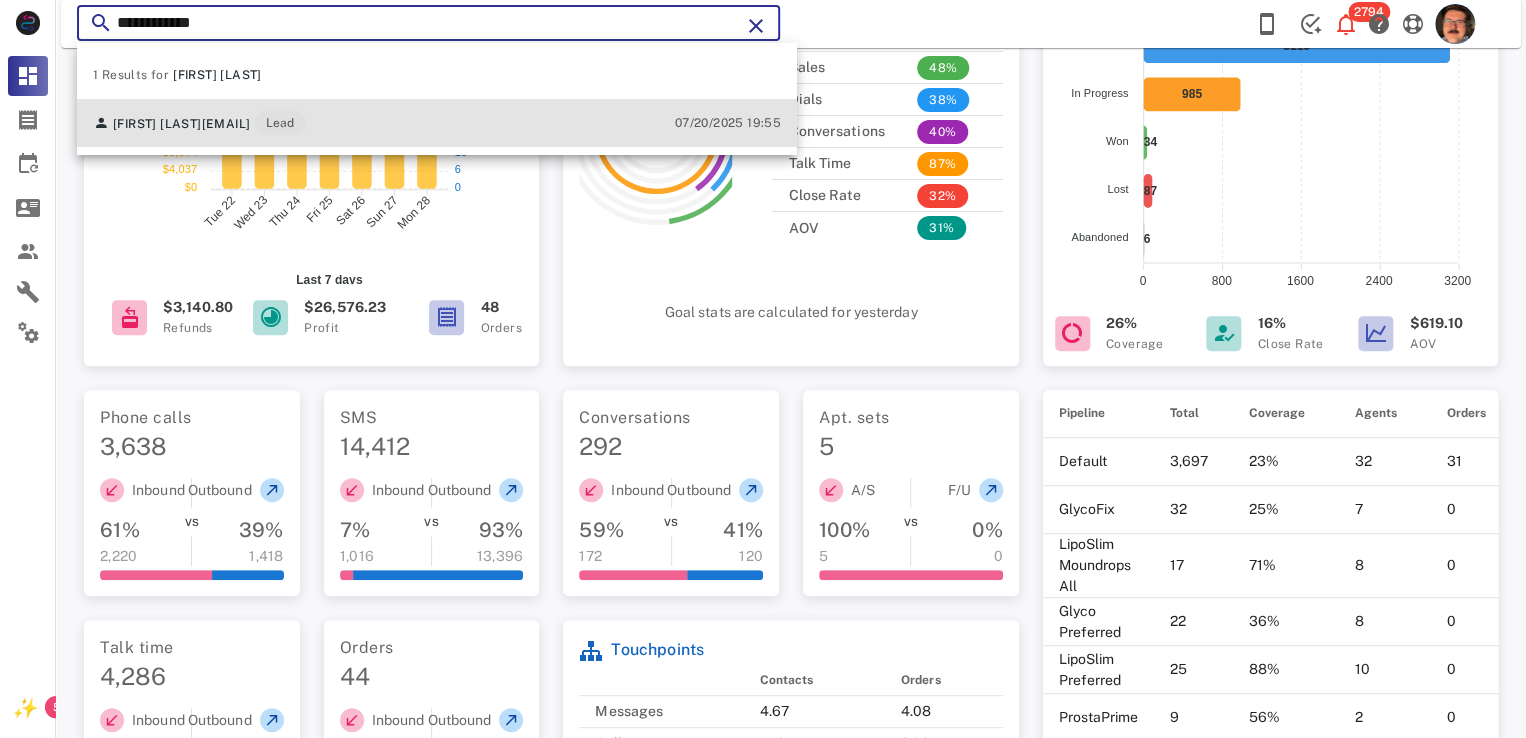 click on "[EMAIL]" at bounding box center (226, 124) 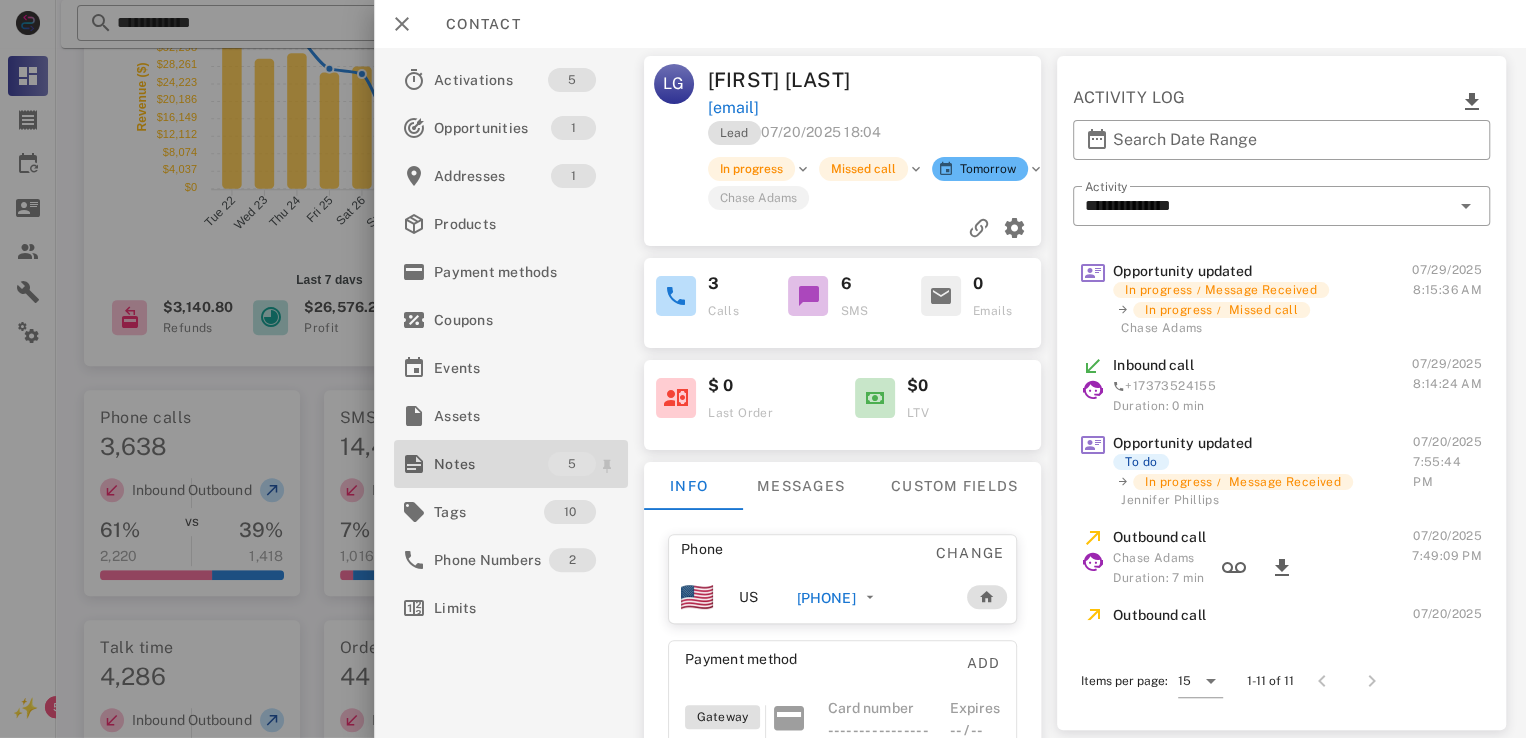 click on "Notes" at bounding box center (491, 464) 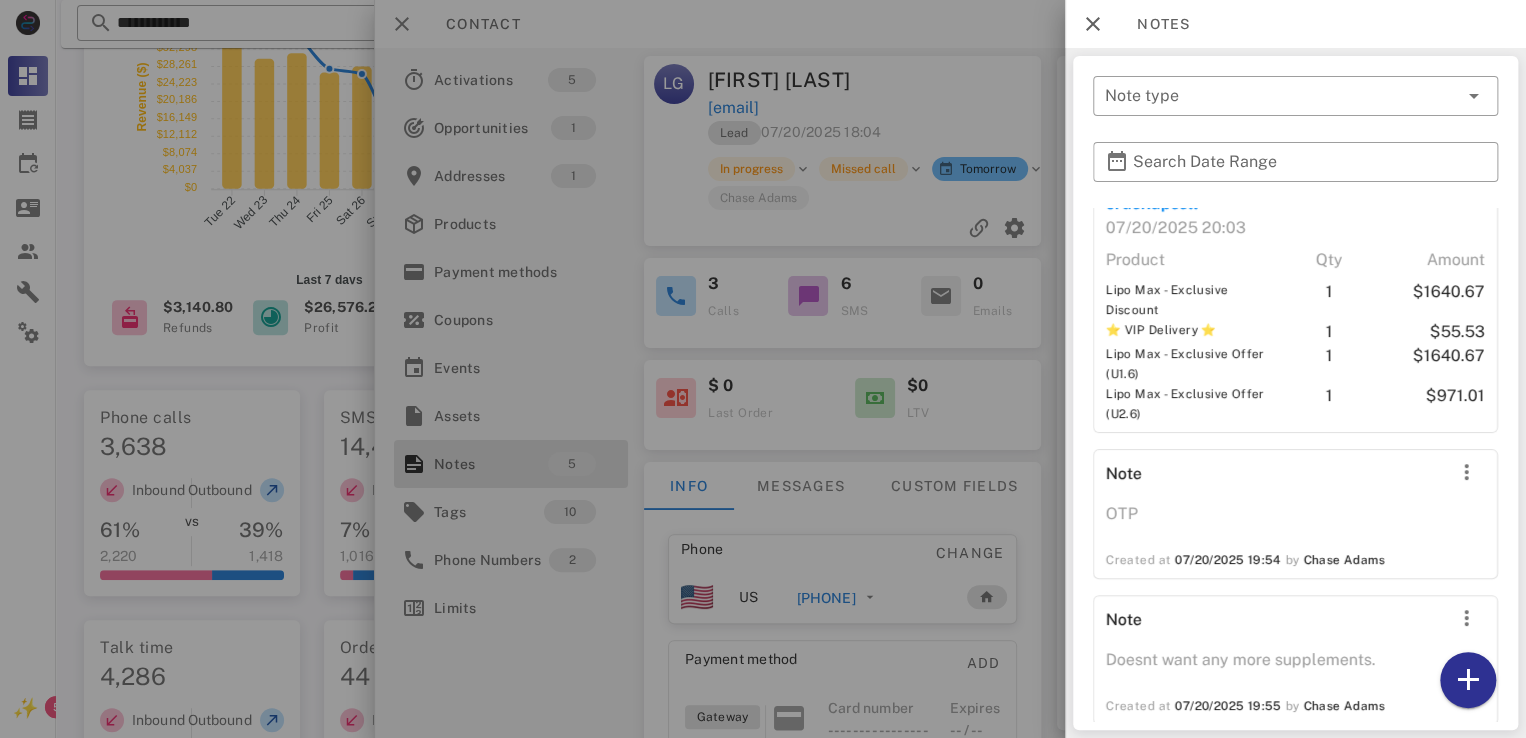 scroll, scrollTop: 695, scrollLeft: 0, axis: vertical 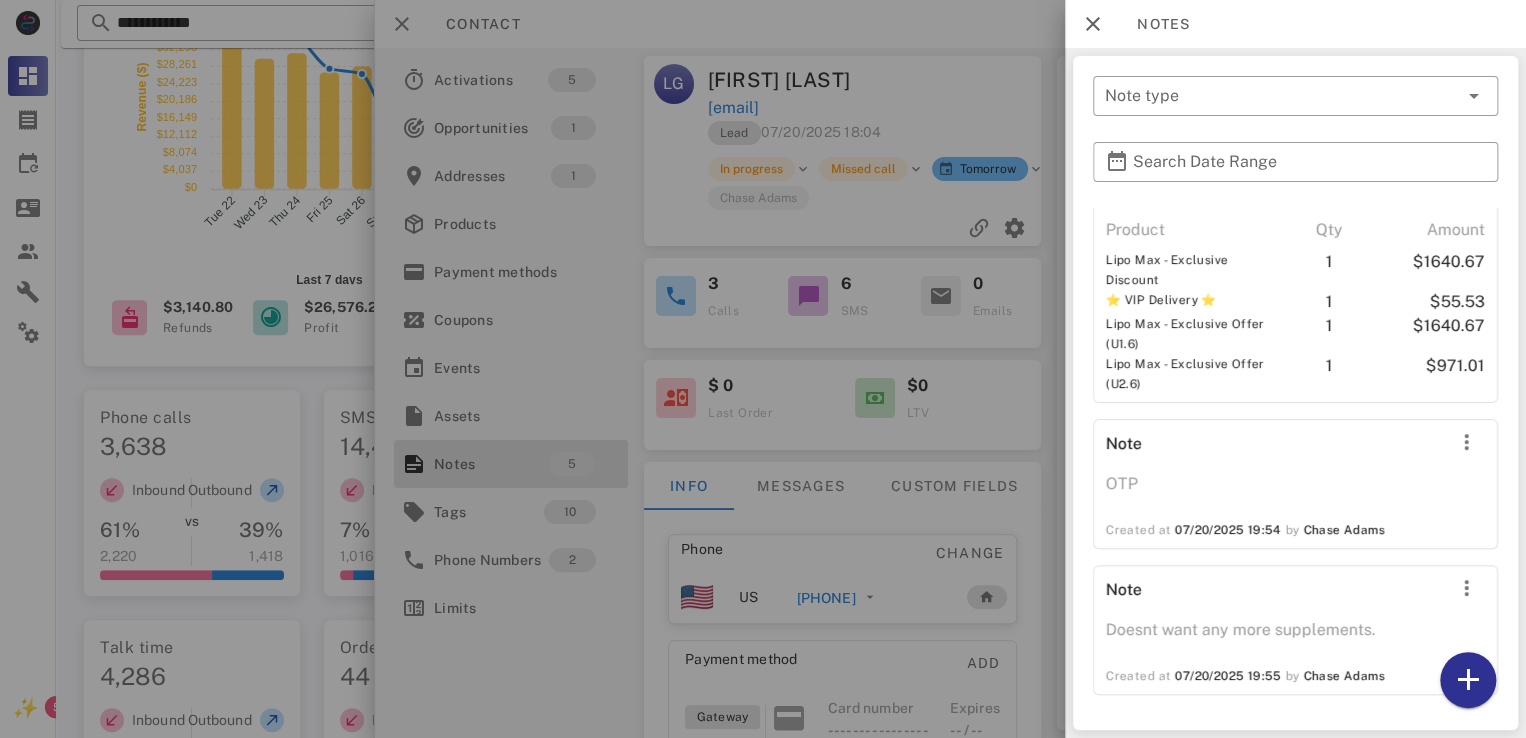 click at bounding box center [763, 369] 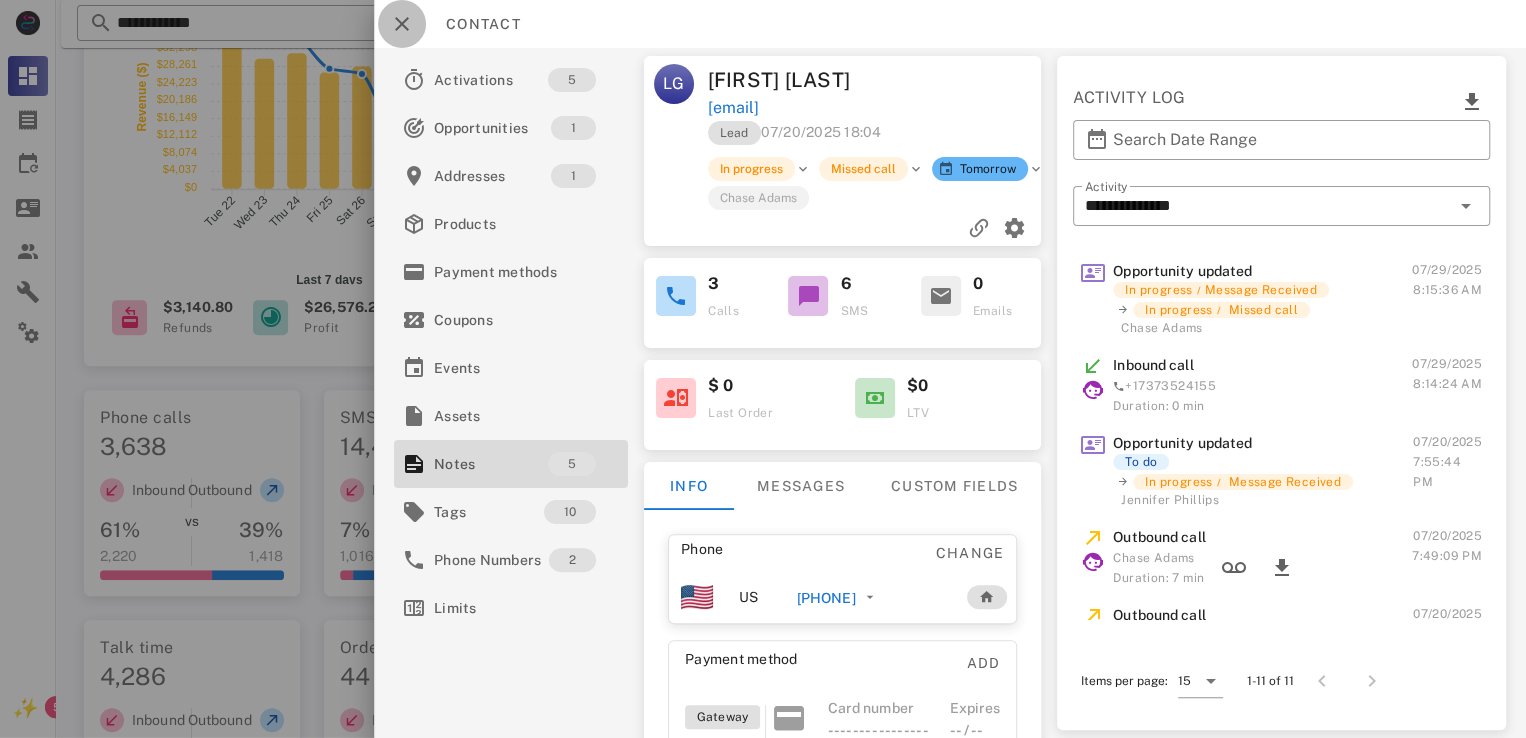 click at bounding box center [402, 24] 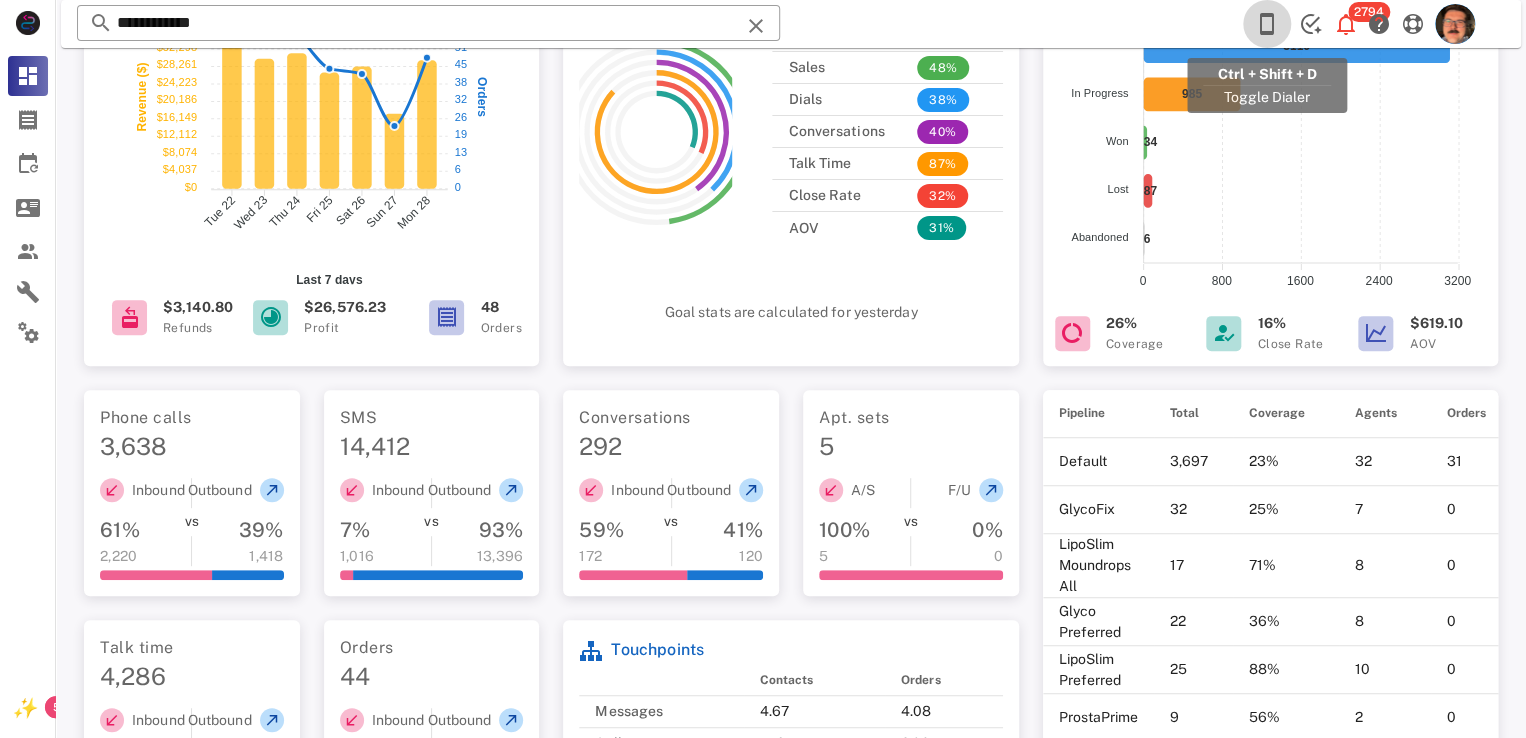 click at bounding box center (1267, 24) 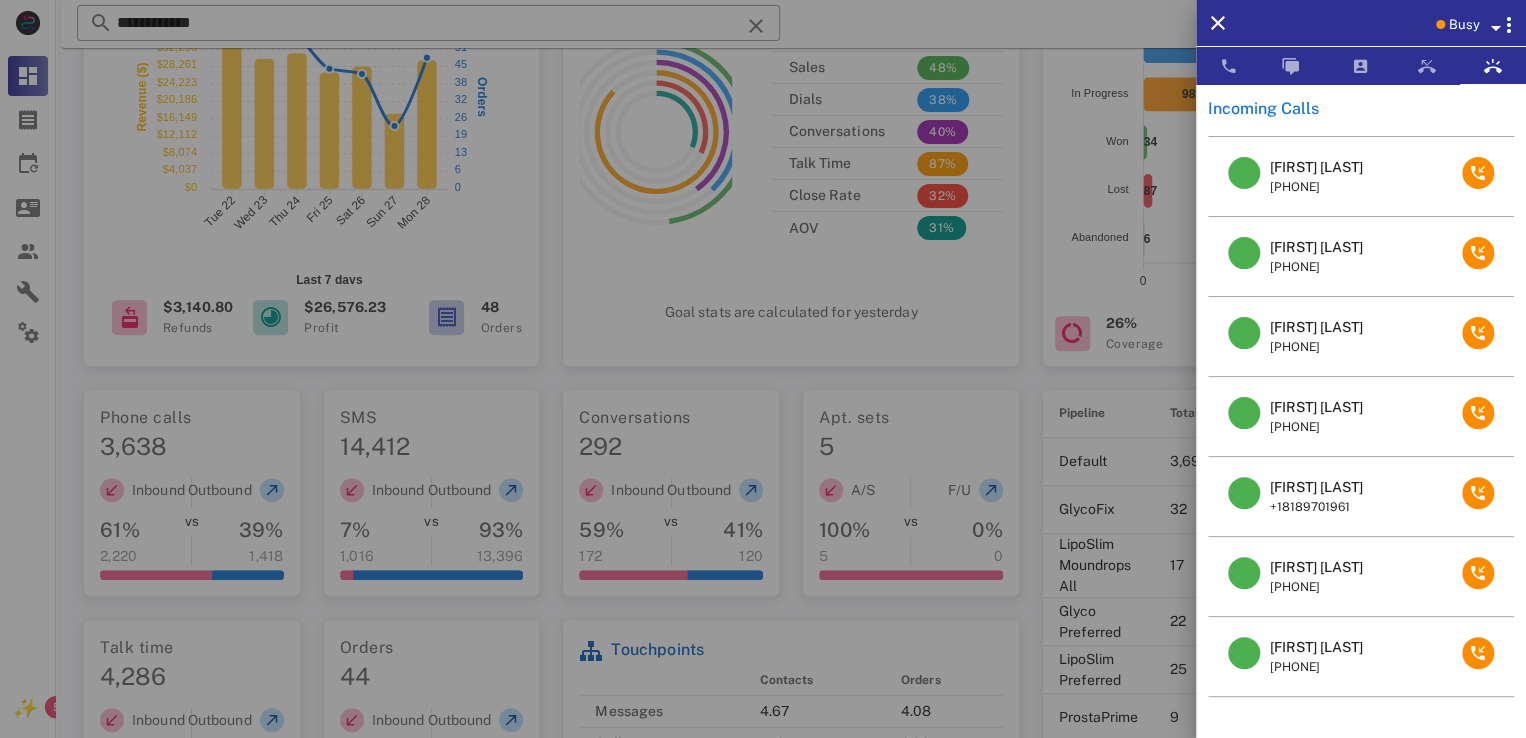 scroll, scrollTop: 100, scrollLeft: 0, axis: vertical 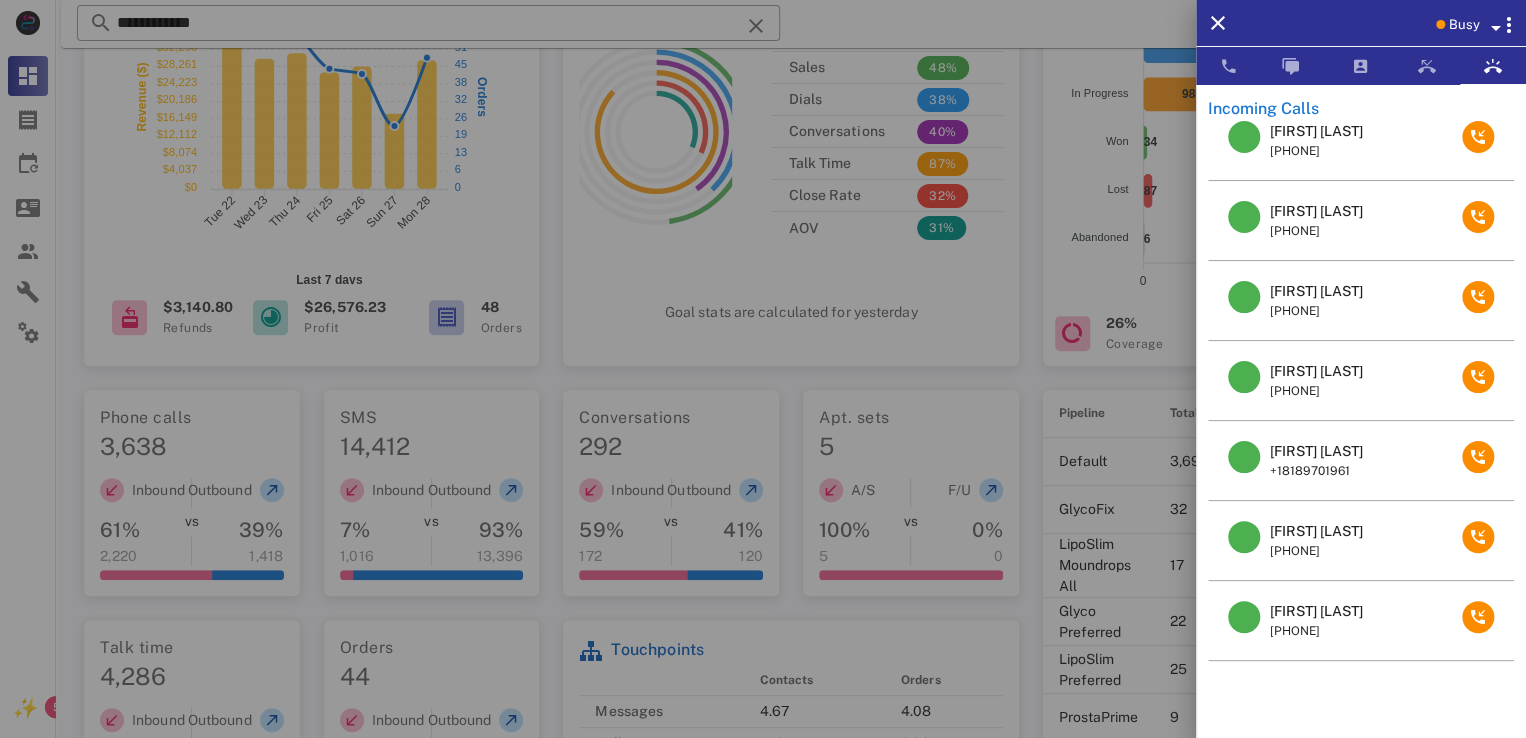 click on "[FIRST] [LAST]" at bounding box center (1316, 531) 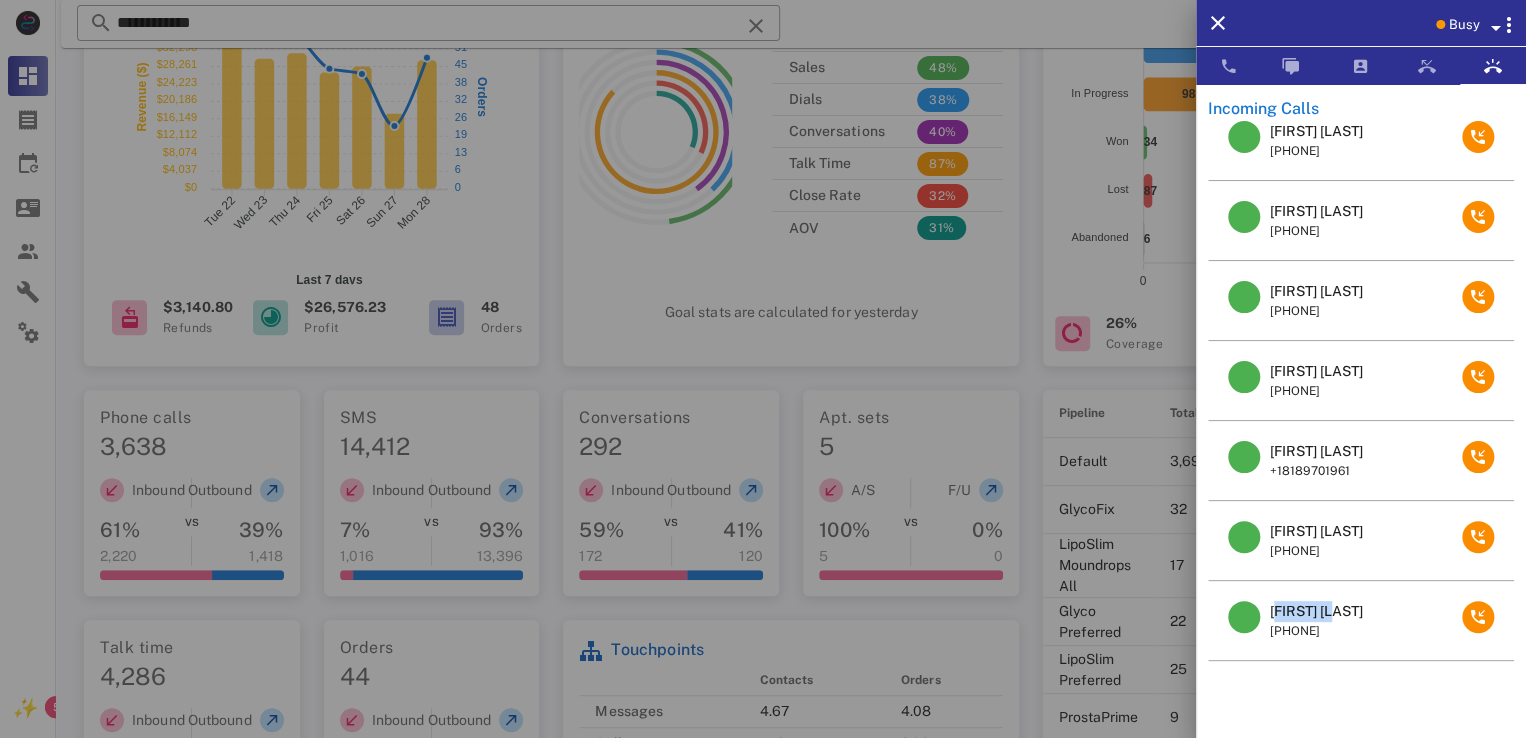 click on "[FIRST] [LAST]" at bounding box center [1316, 611] 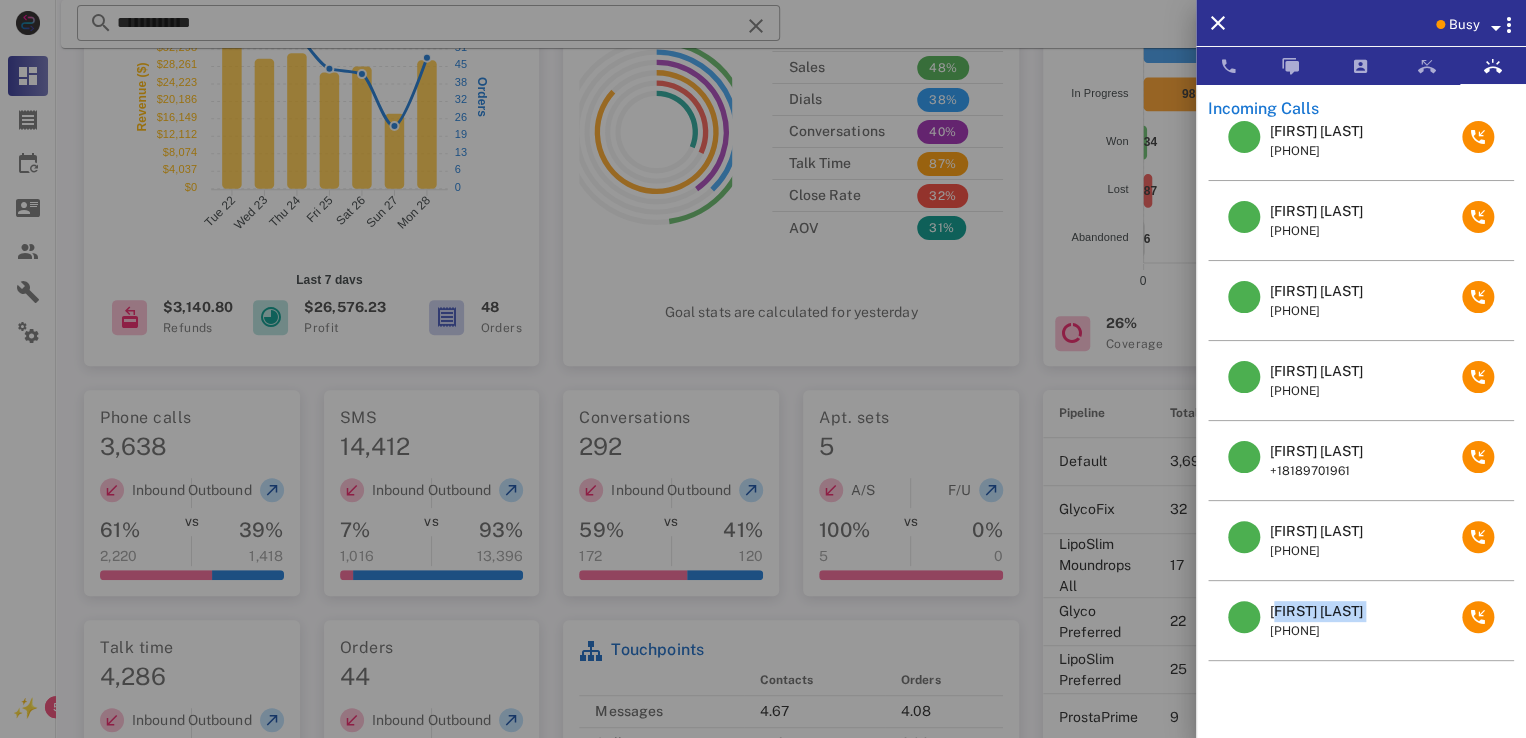 click on "[FIRST] [LAST]" at bounding box center [1316, 611] 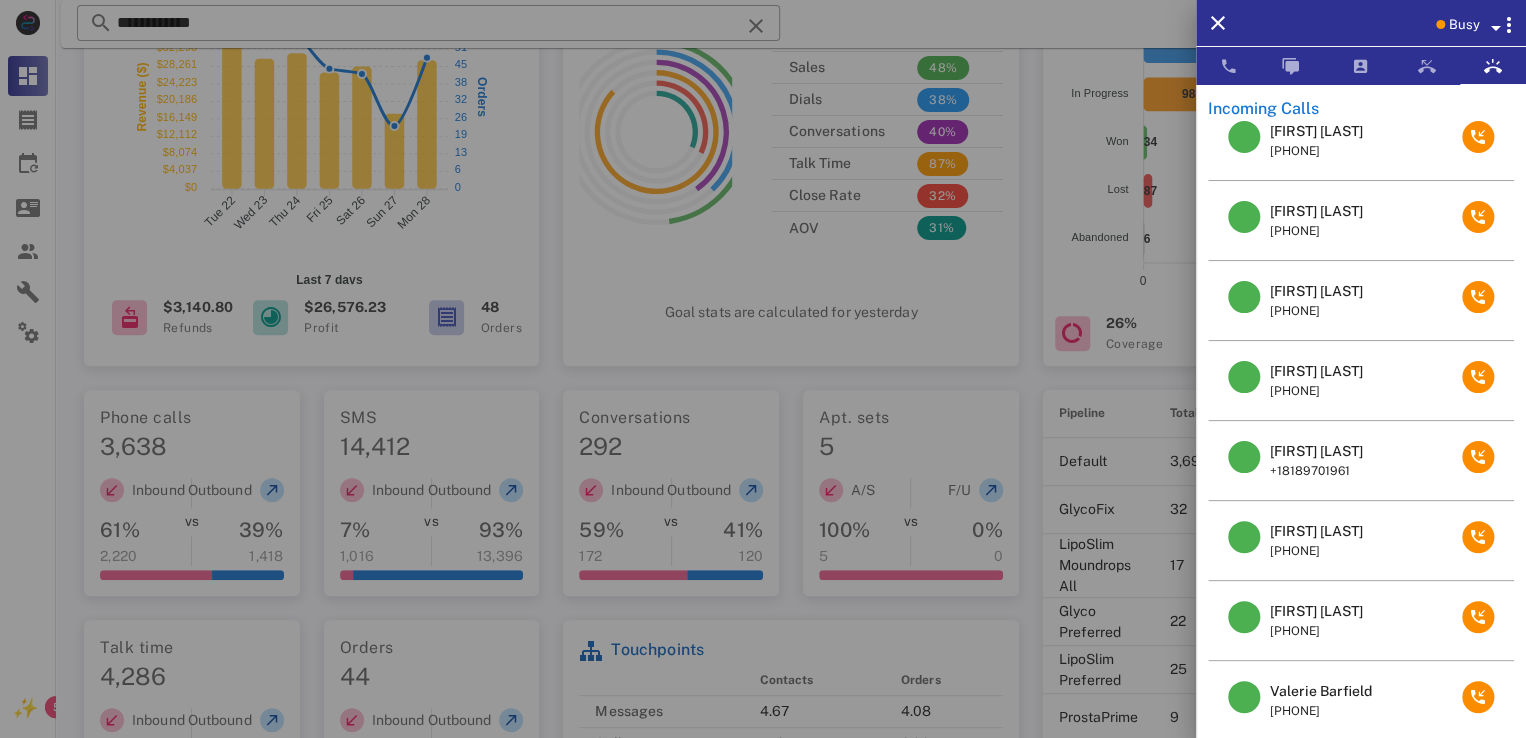 click at bounding box center (763, 369) 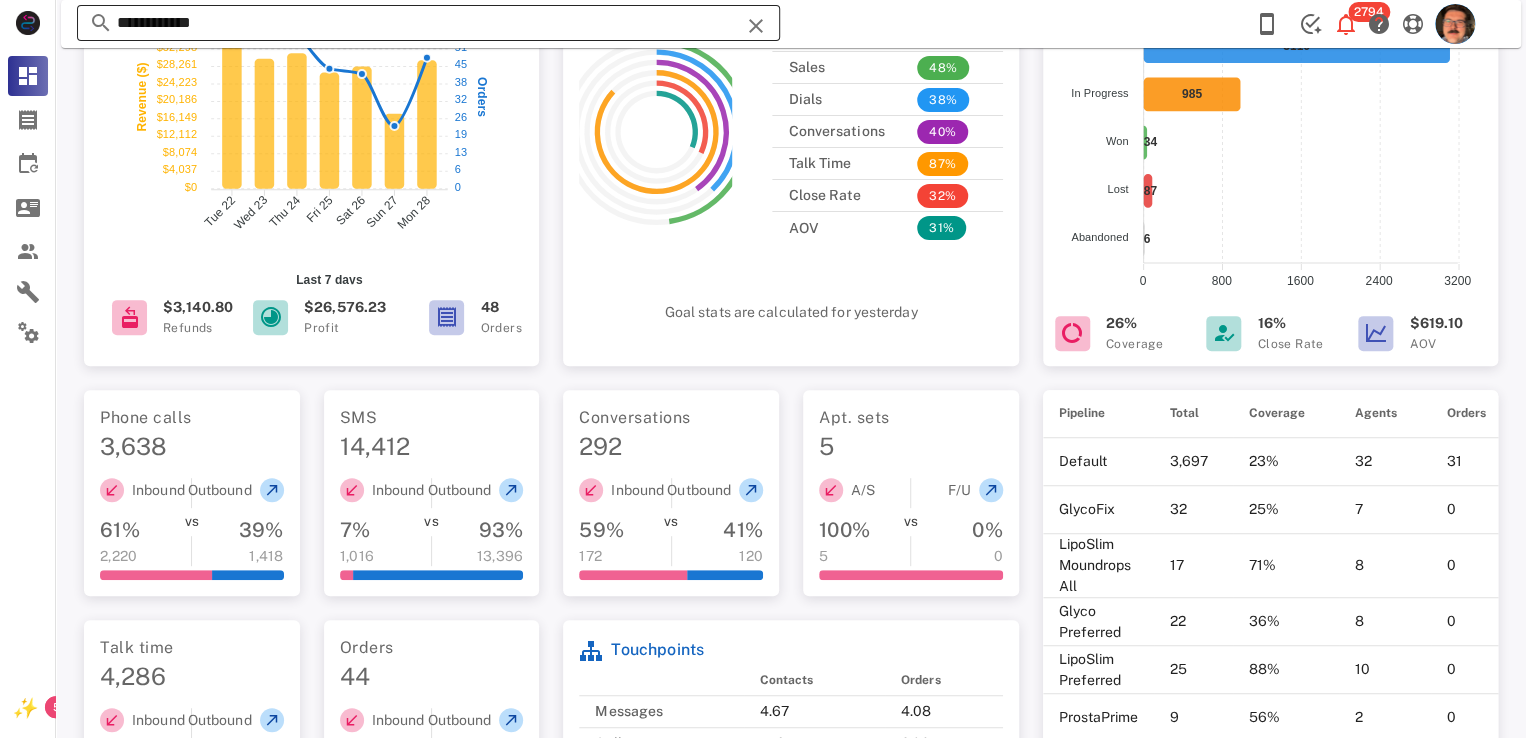 click at bounding box center [756, 26] 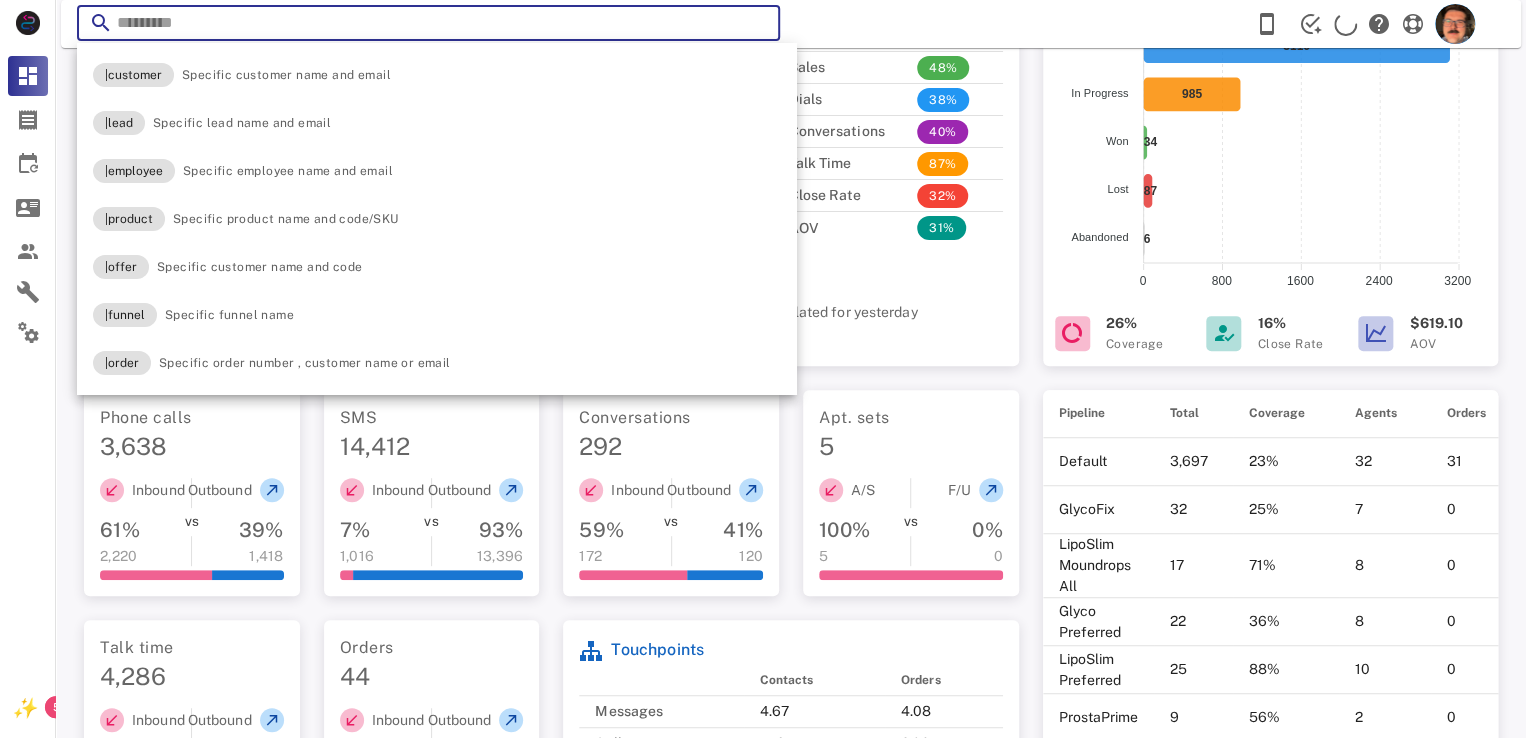paste on "**********" 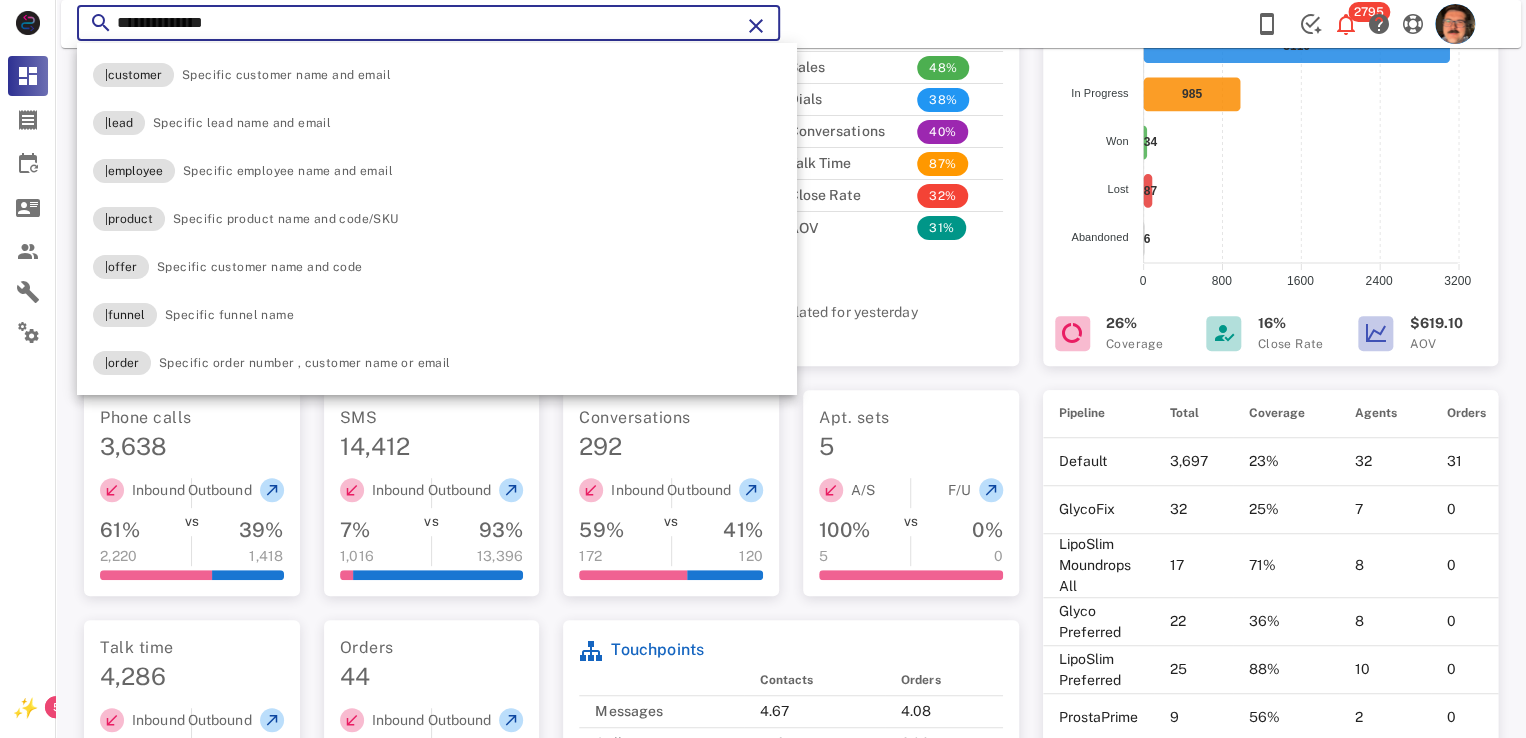 type on "**********" 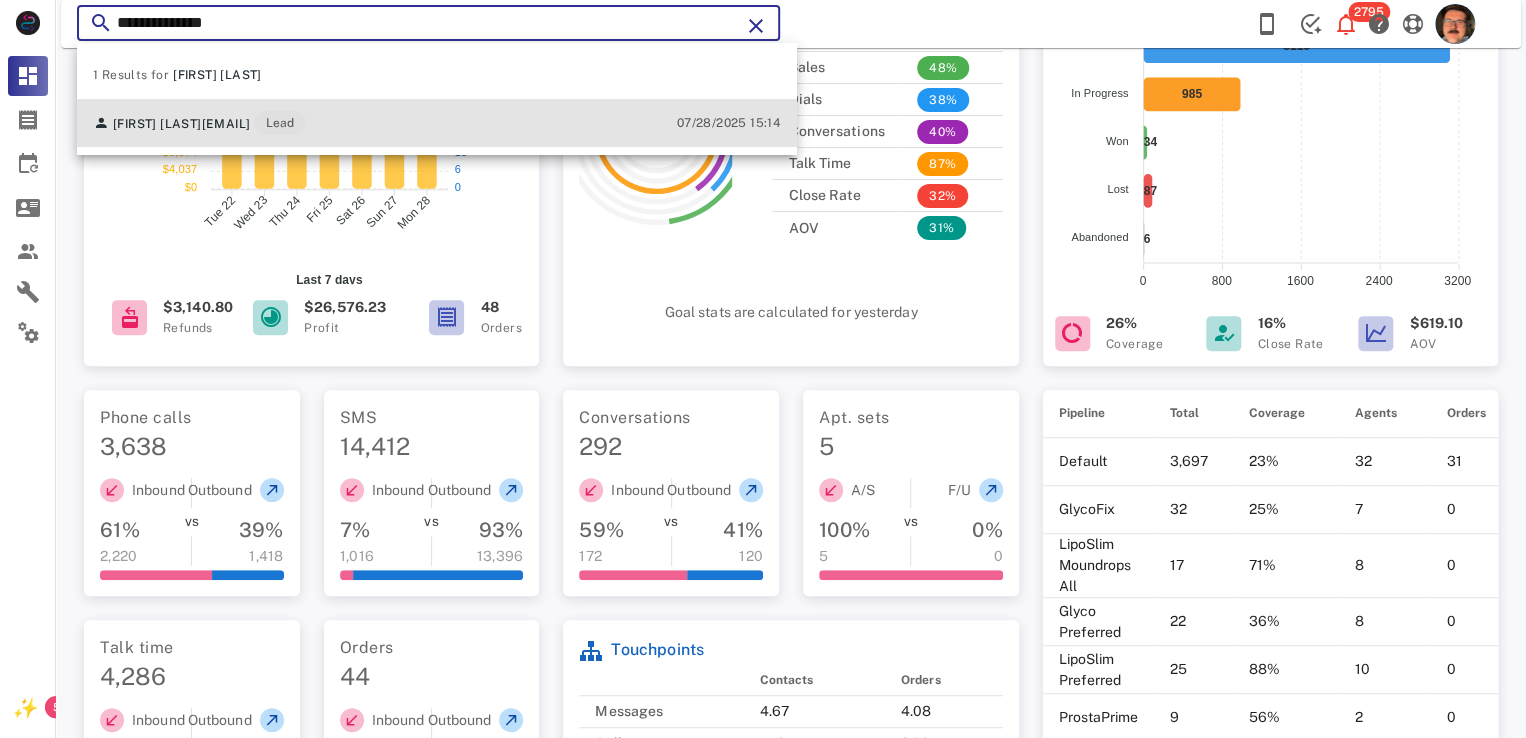 click on "[FIRST] [LAST]   [EMAIL]   Lead" at bounding box center [199, 123] 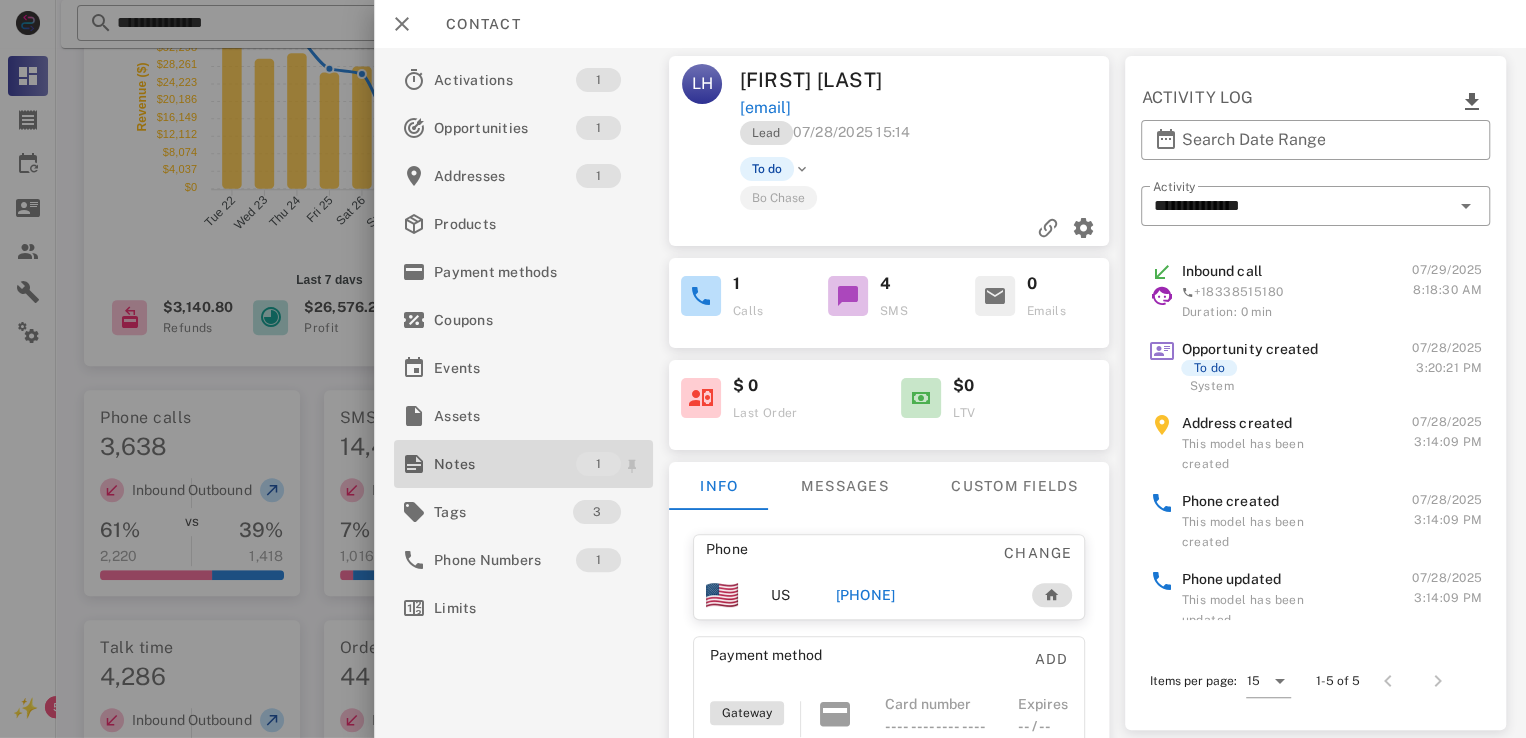 click on "Notes" at bounding box center [505, 464] 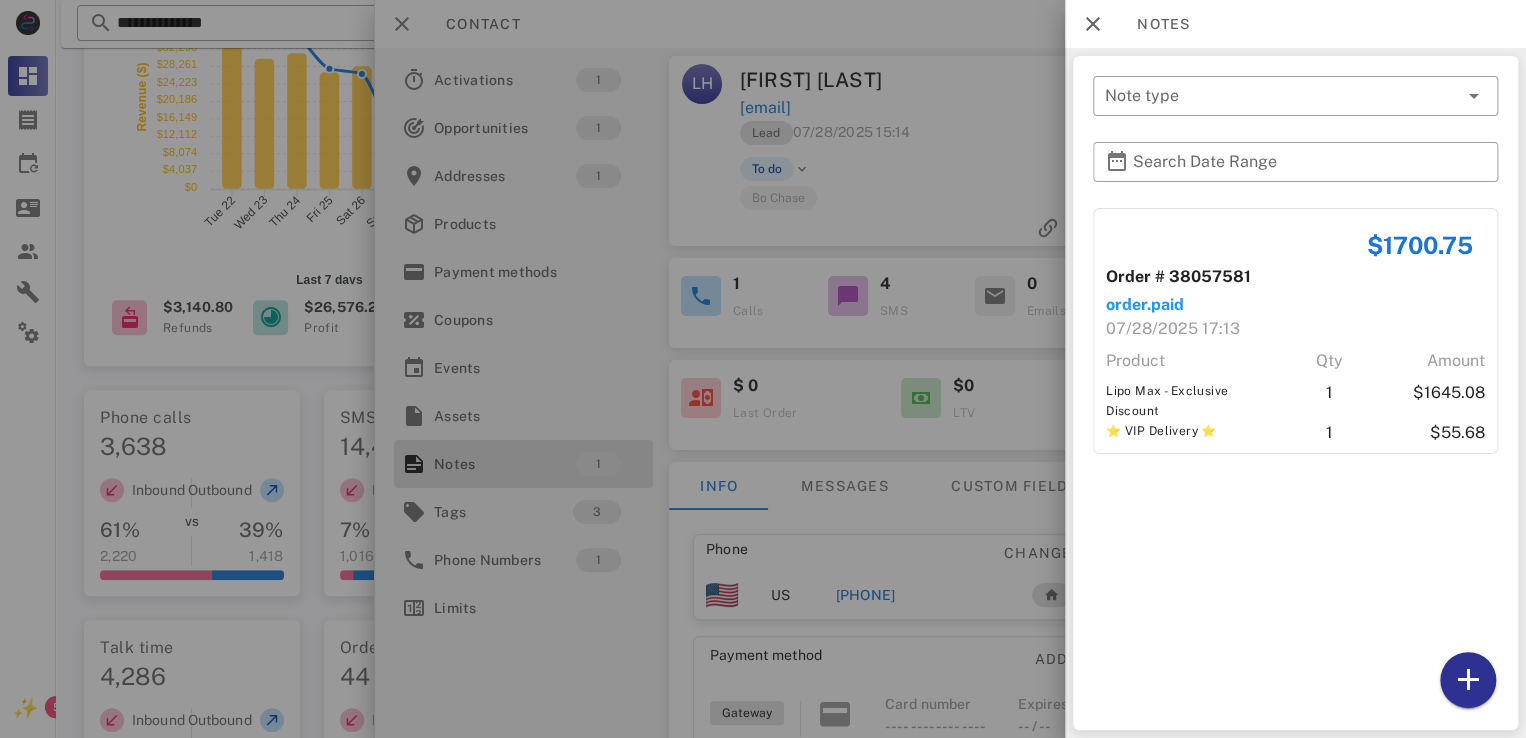 click at bounding box center [763, 369] 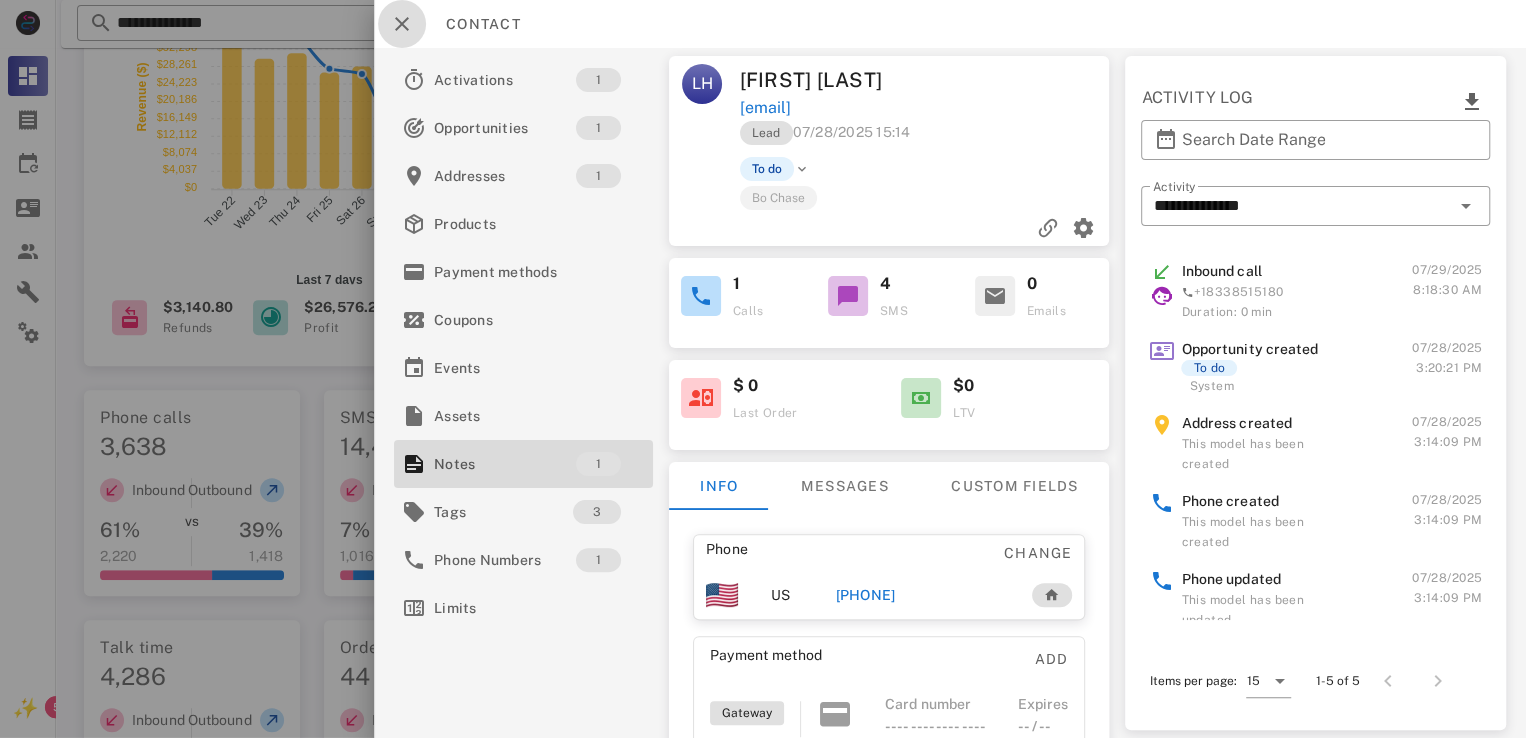 click at bounding box center [402, 24] 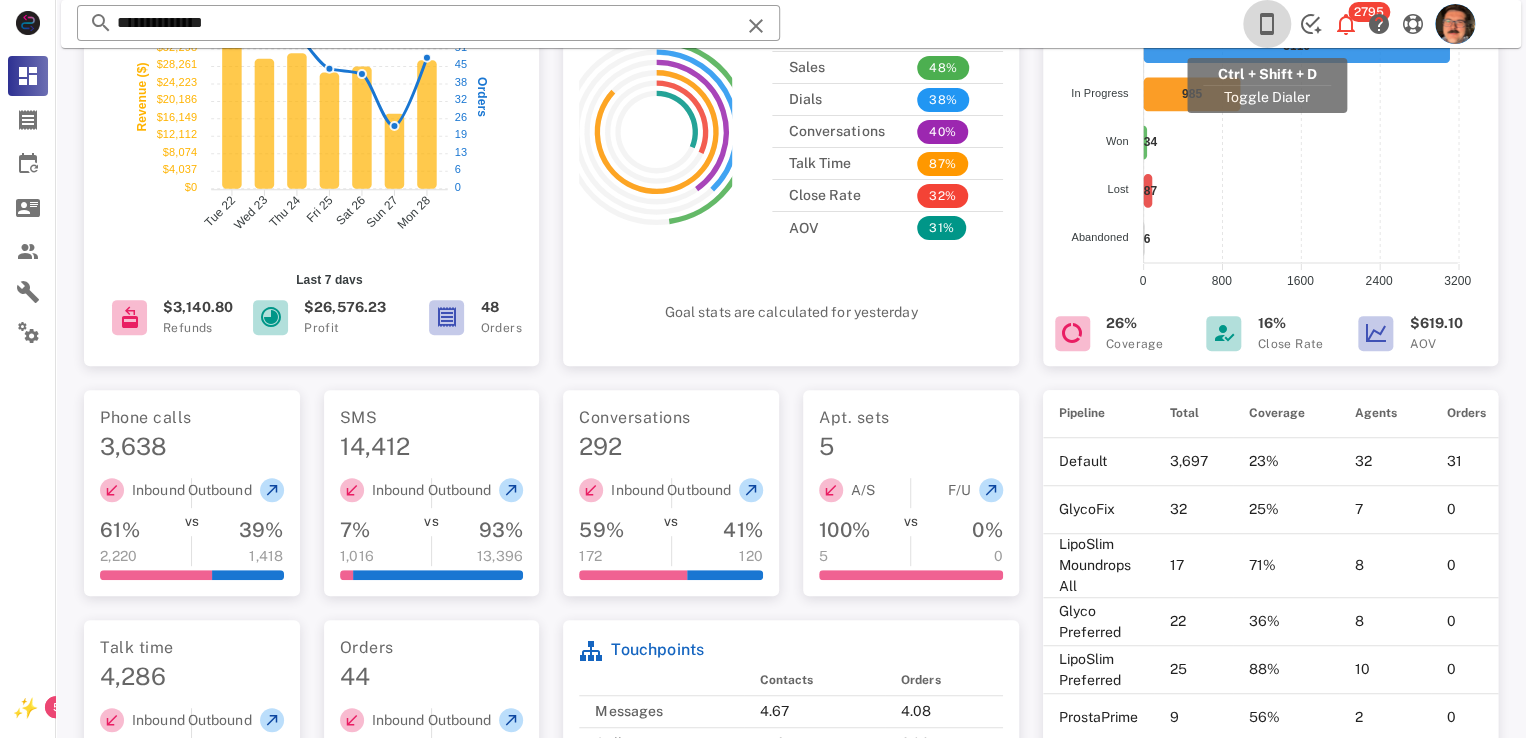 click at bounding box center [1267, 24] 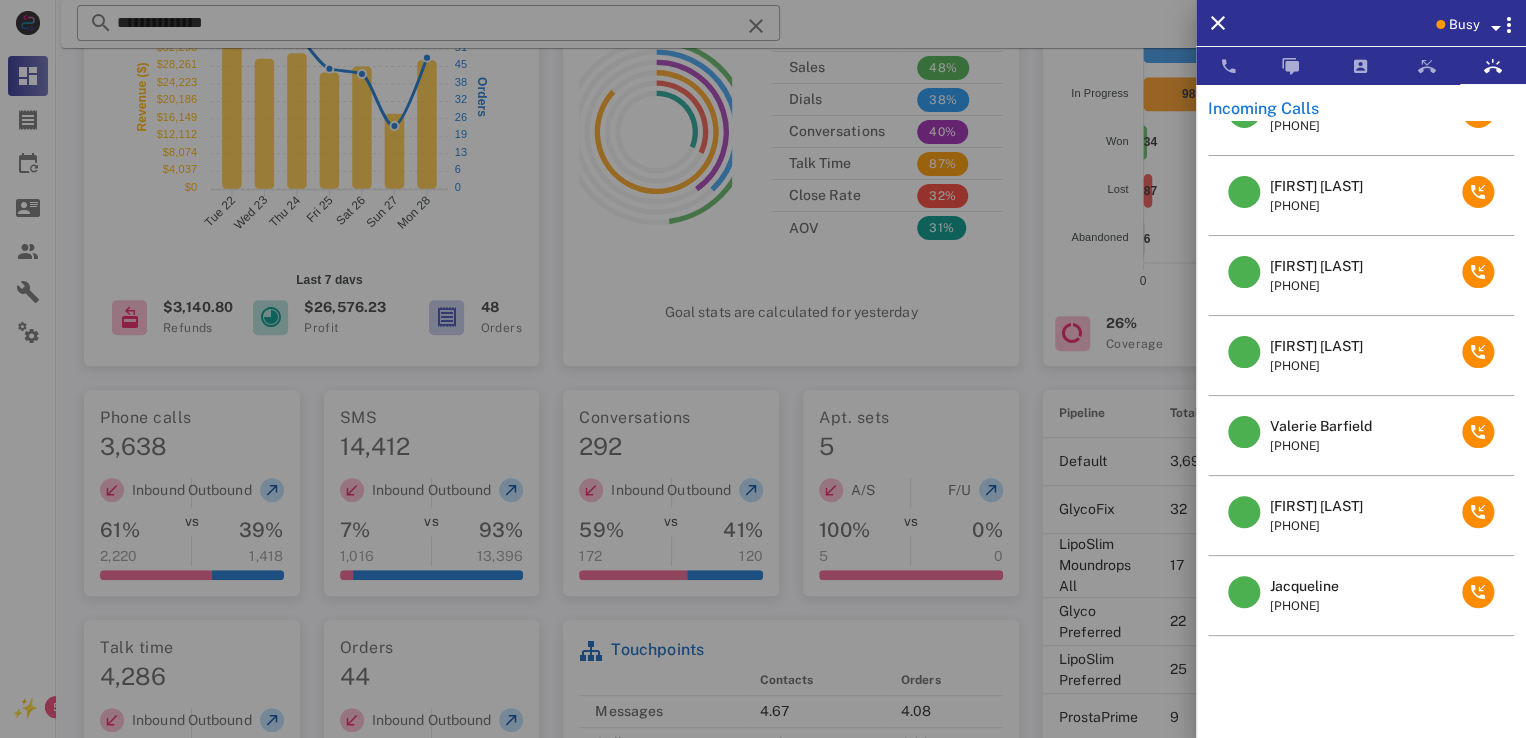 scroll, scrollTop: 0, scrollLeft: 0, axis: both 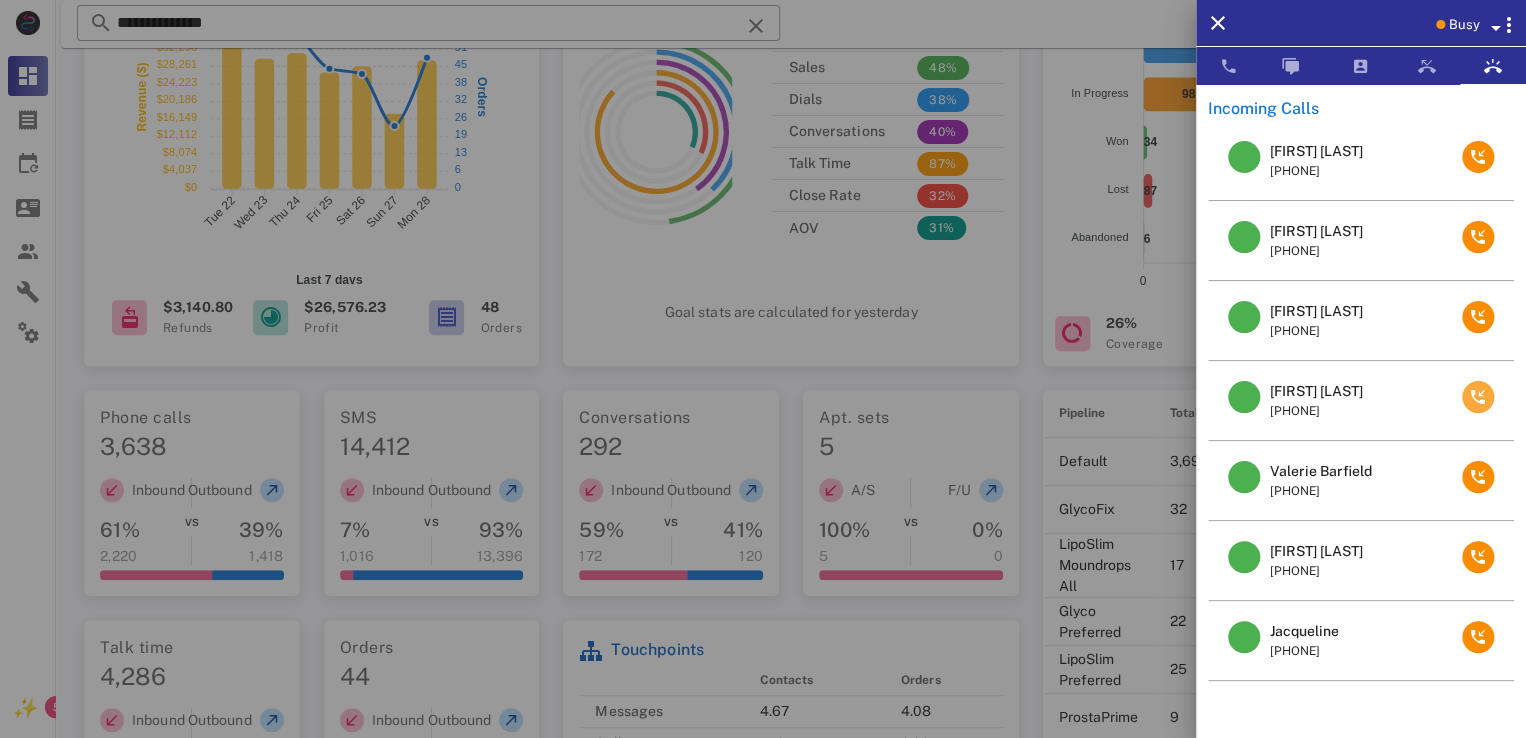click at bounding box center (1478, 397) 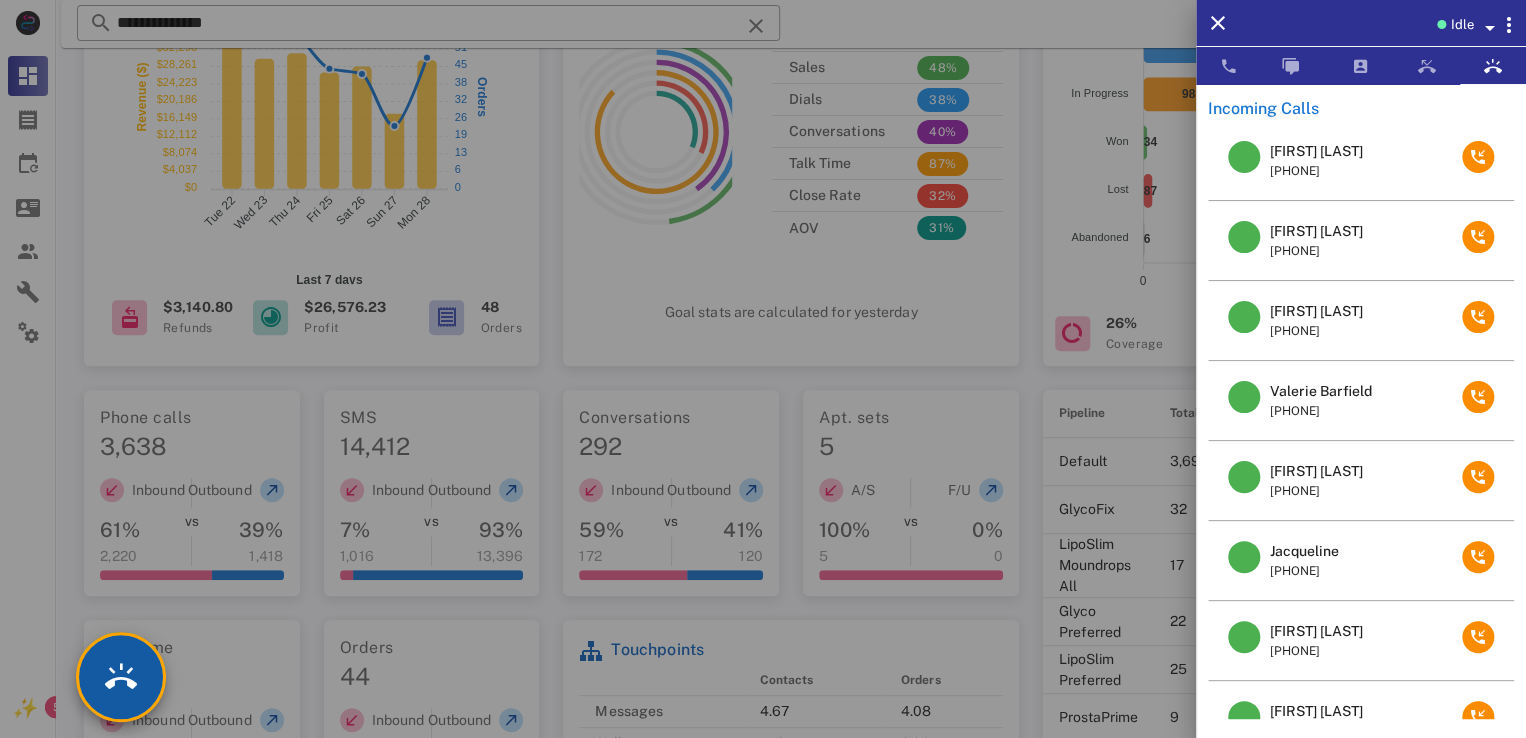 click at bounding box center (121, 677) 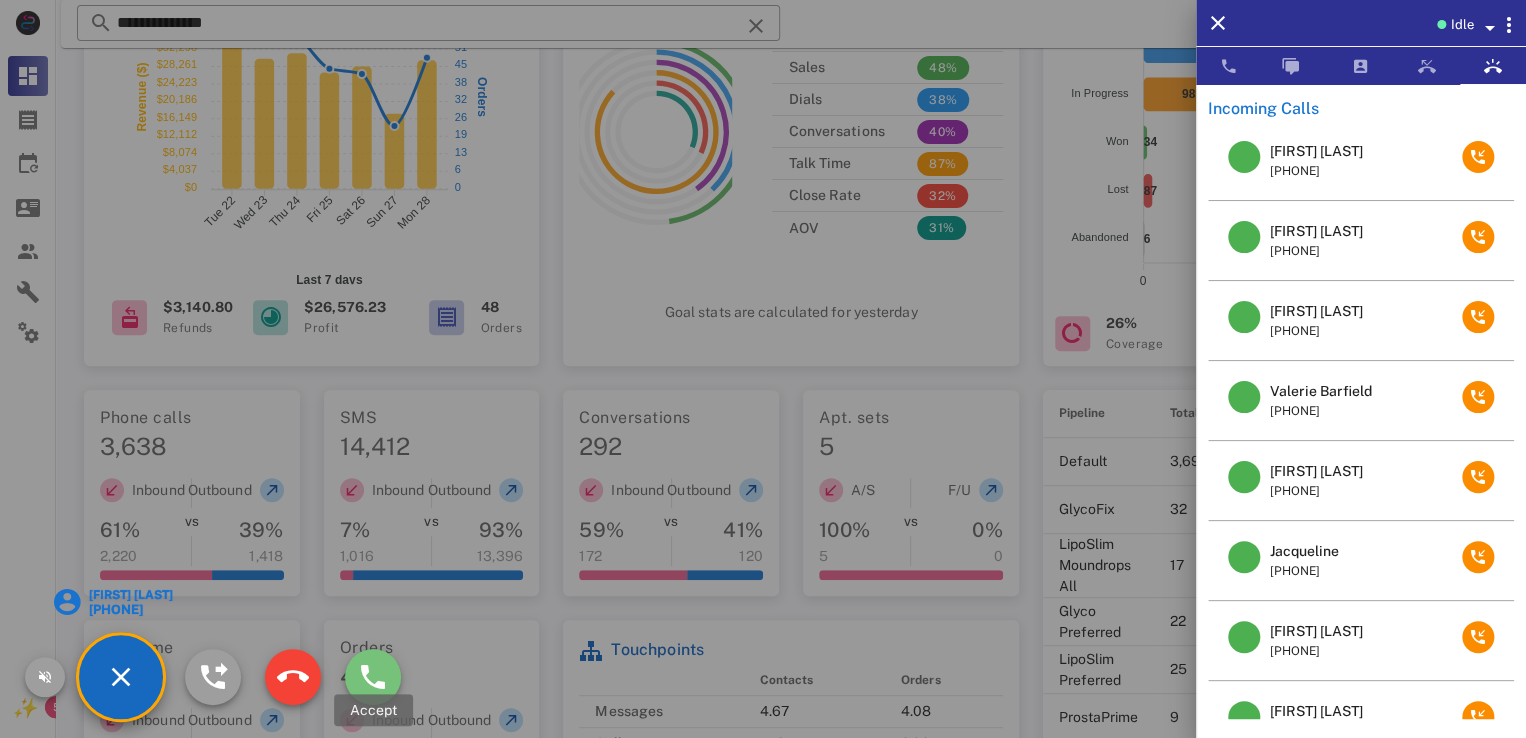 click at bounding box center (373, 677) 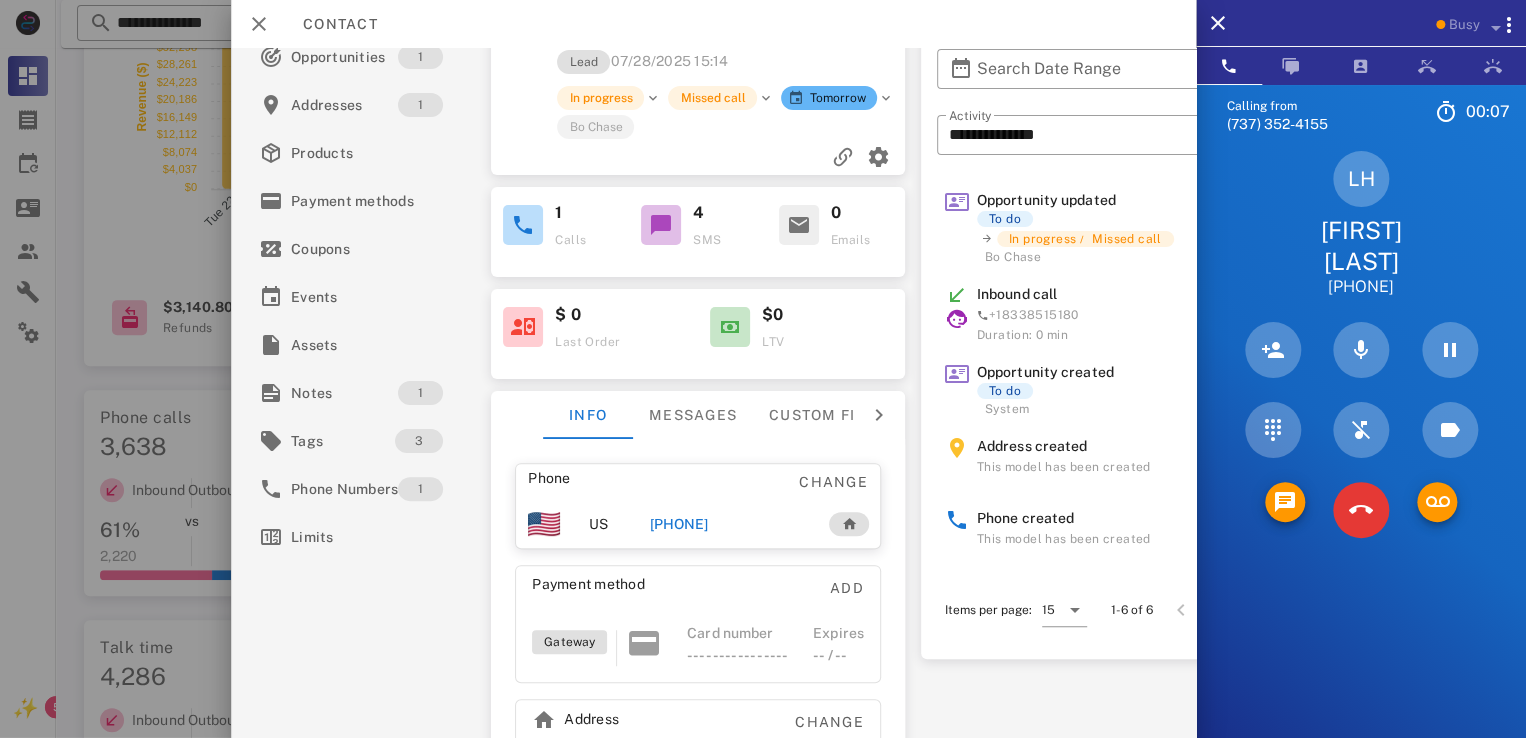 scroll, scrollTop: 0, scrollLeft: 0, axis: both 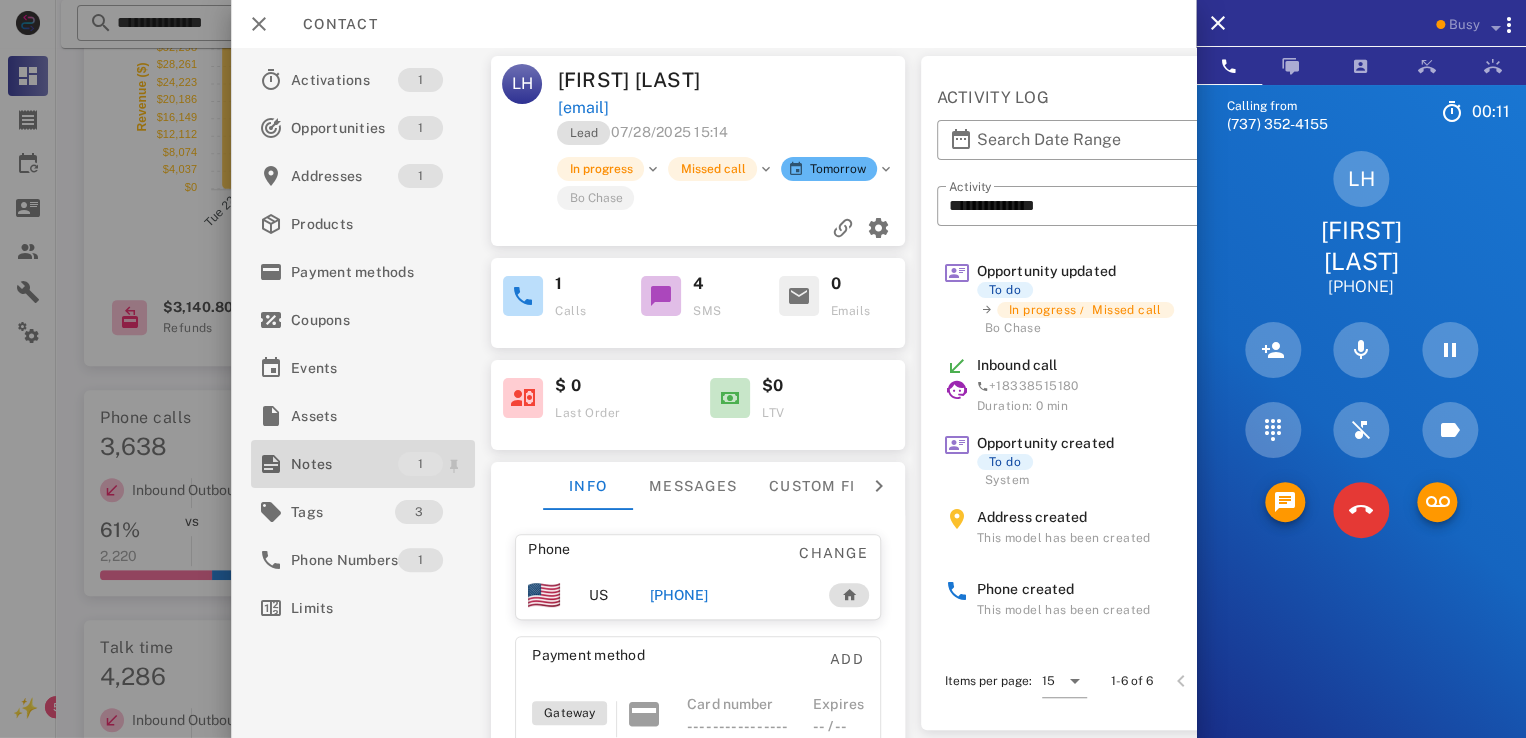 click on "Notes" at bounding box center [344, 464] 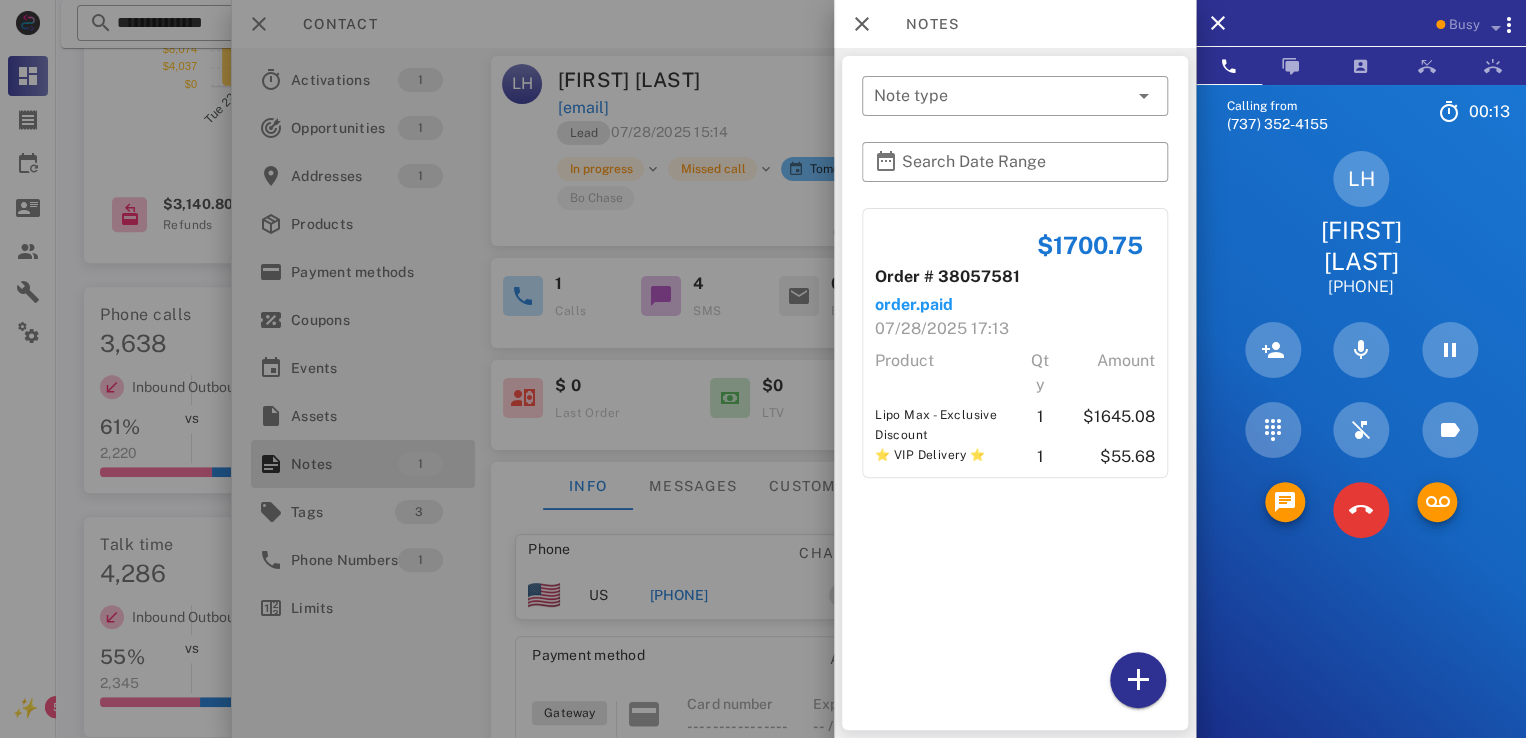 scroll, scrollTop: 100, scrollLeft: 0, axis: vertical 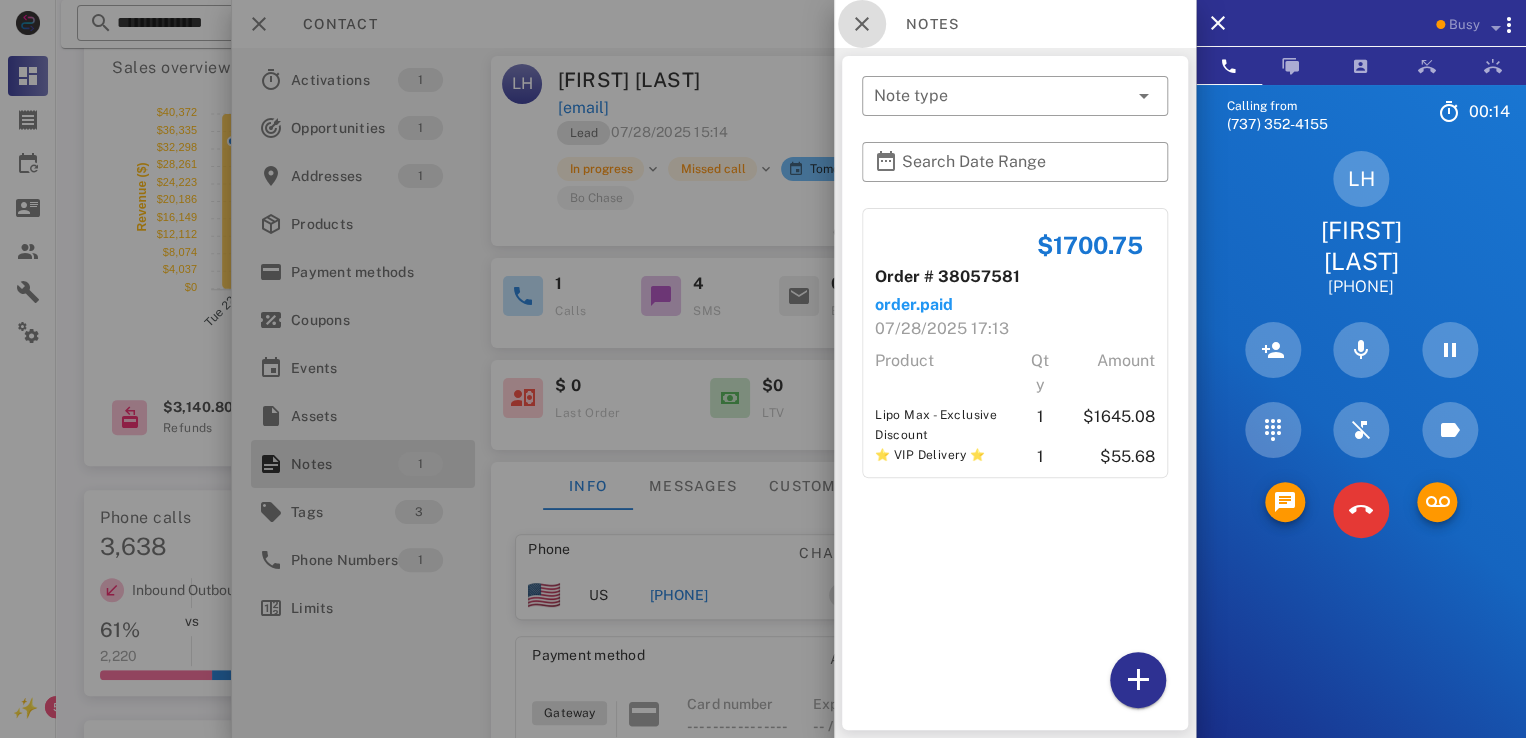 click at bounding box center [862, 24] 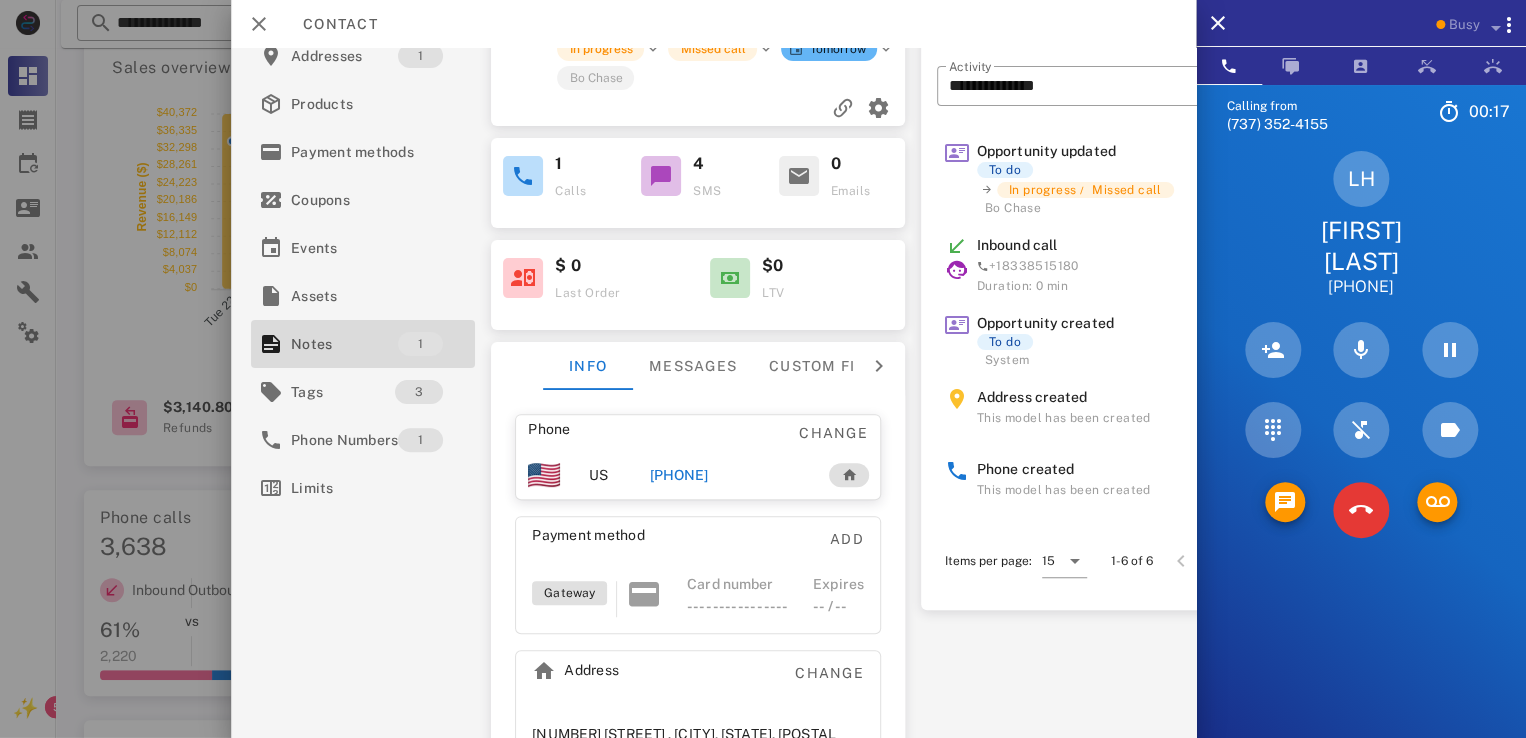 scroll, scrollTop: 195, scrollLeft: 0, axis: vertical 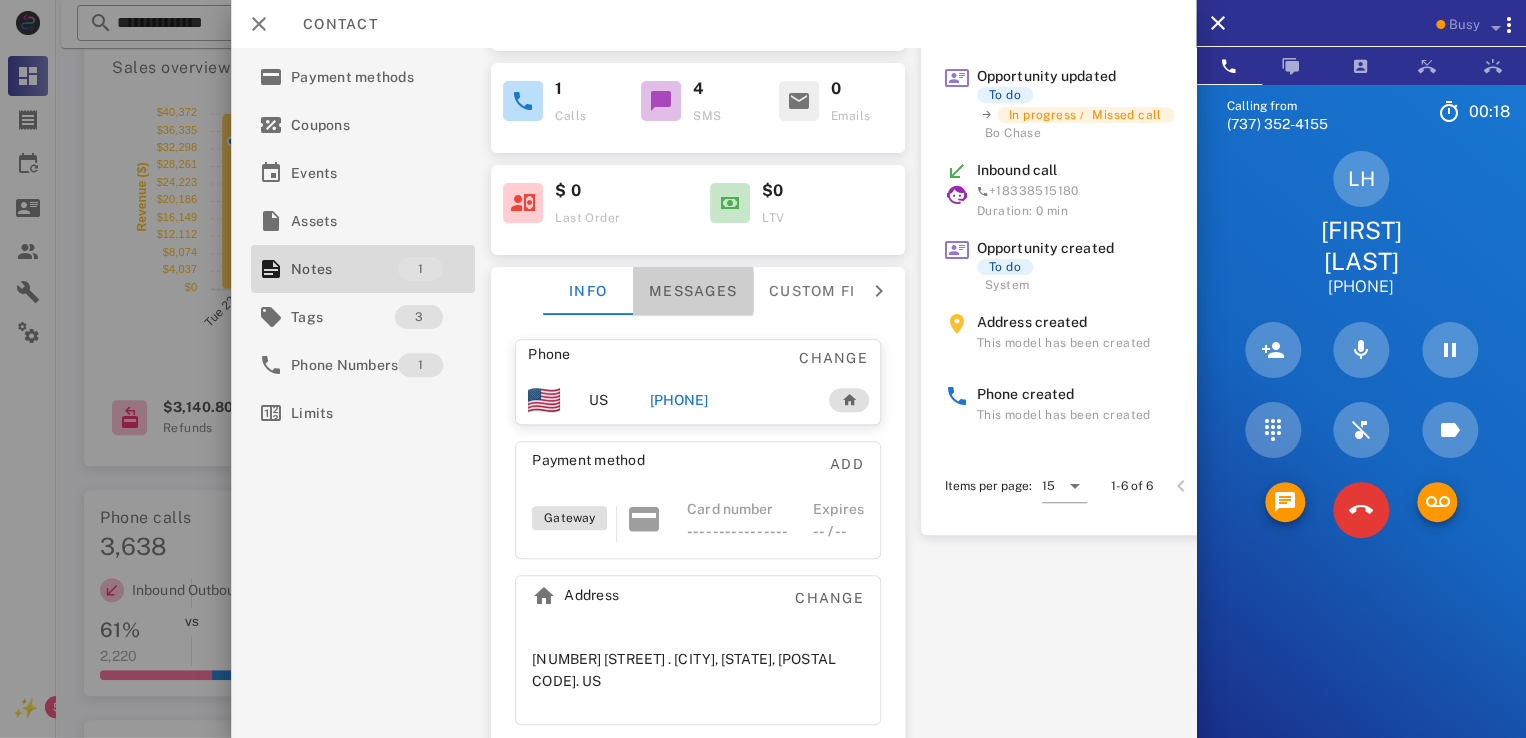 click on "Messages" at bounding box center [693, 291] 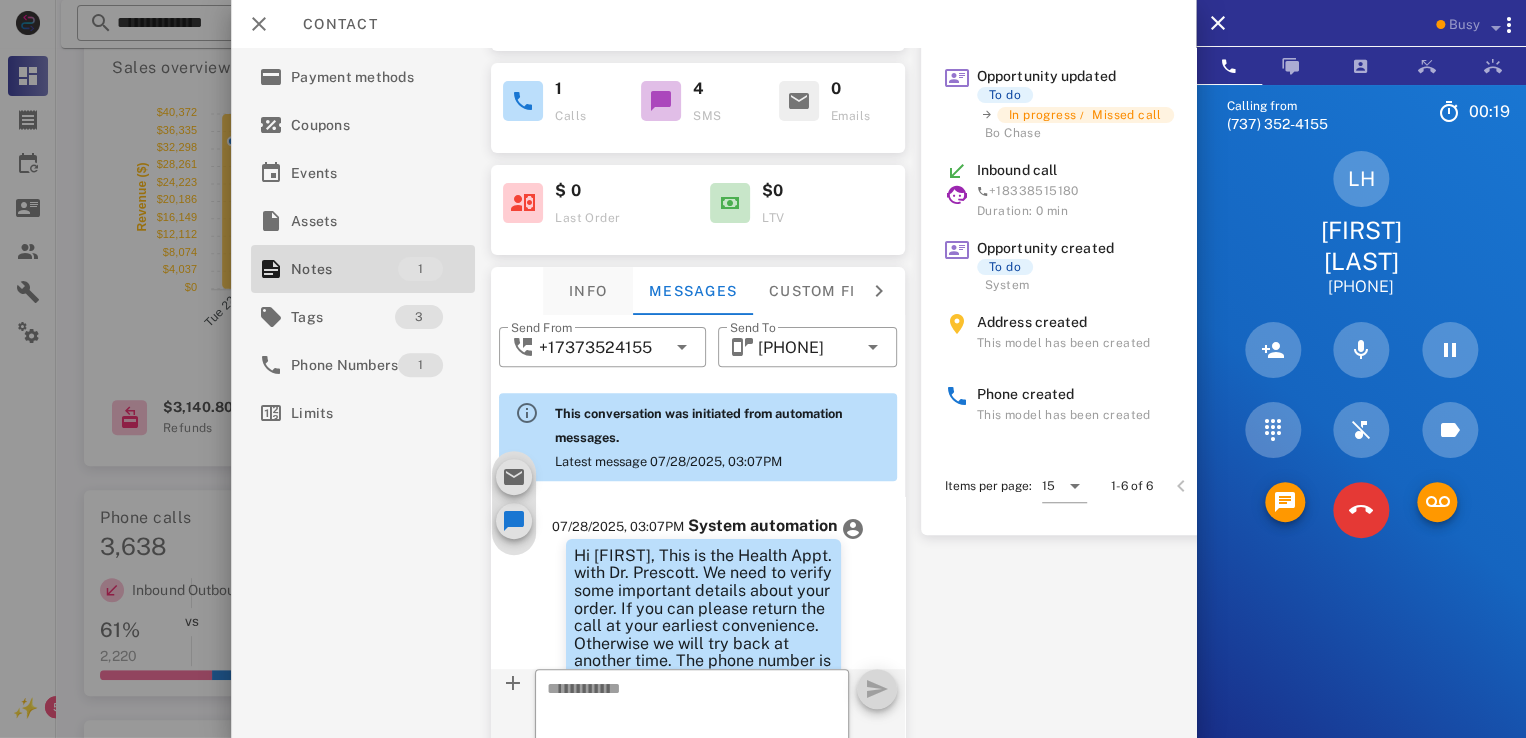 scroll, scrollTop: 644, scrollLeft: 0, axis: vertical 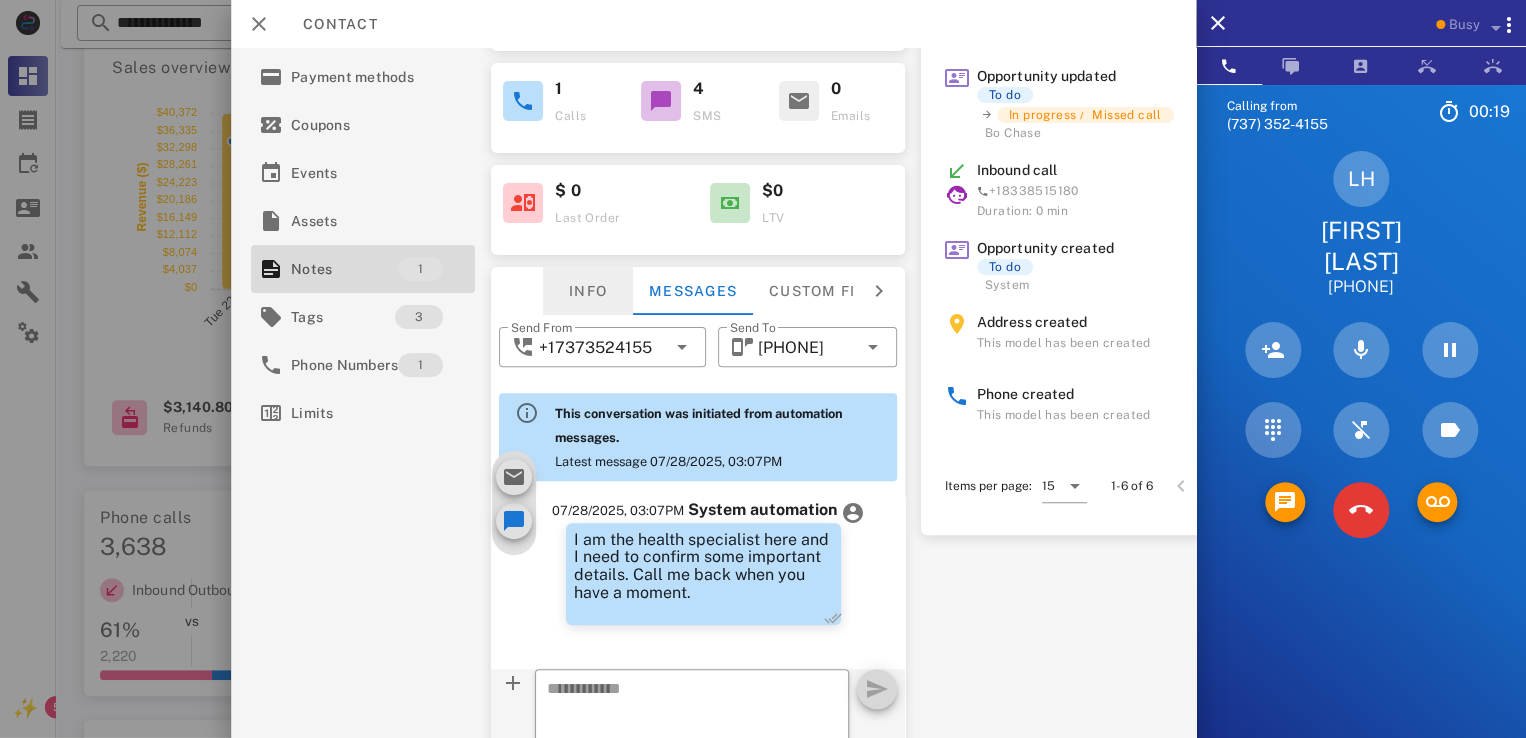 click on "Info" at bounding box center [588, 291] 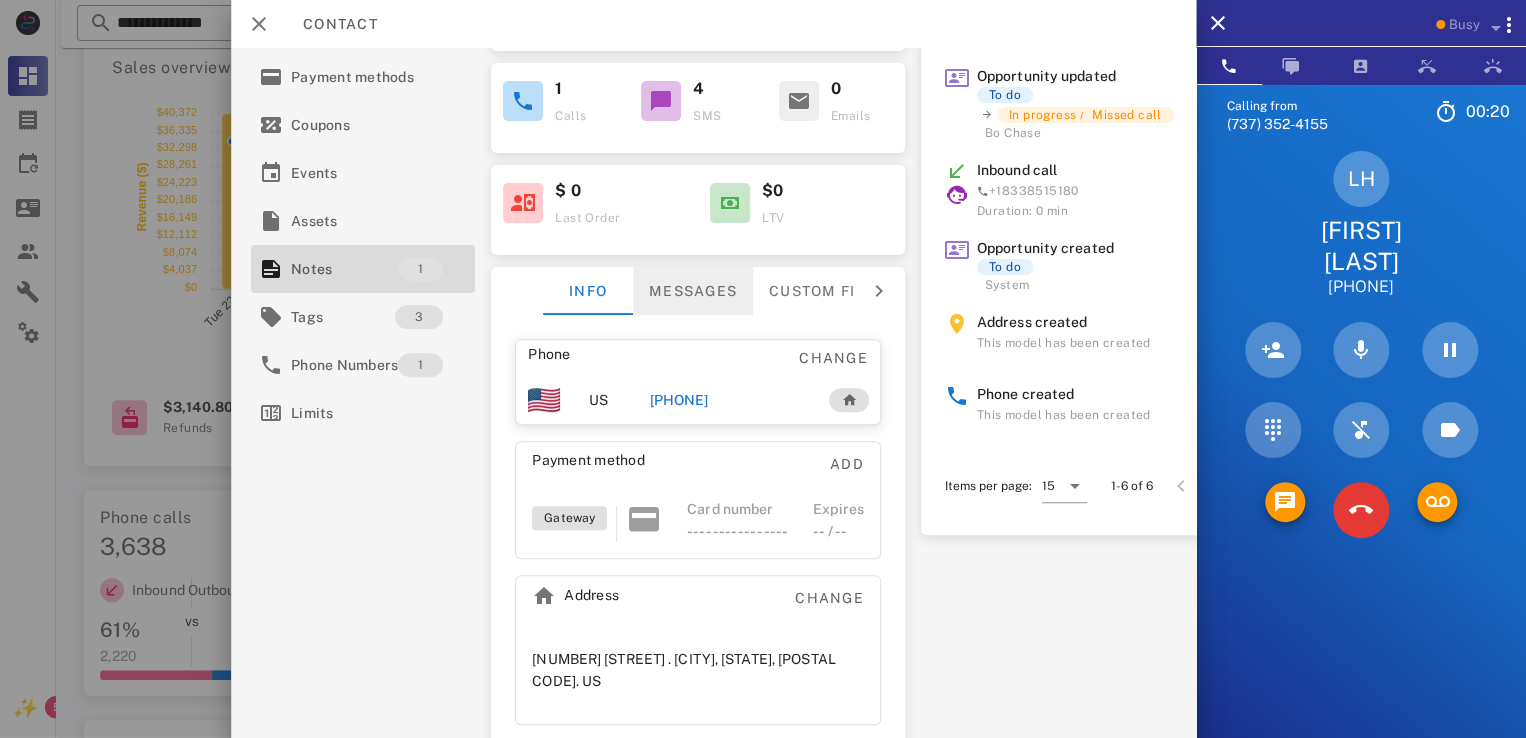 click on "Messages" at bounding box center [693, 291] 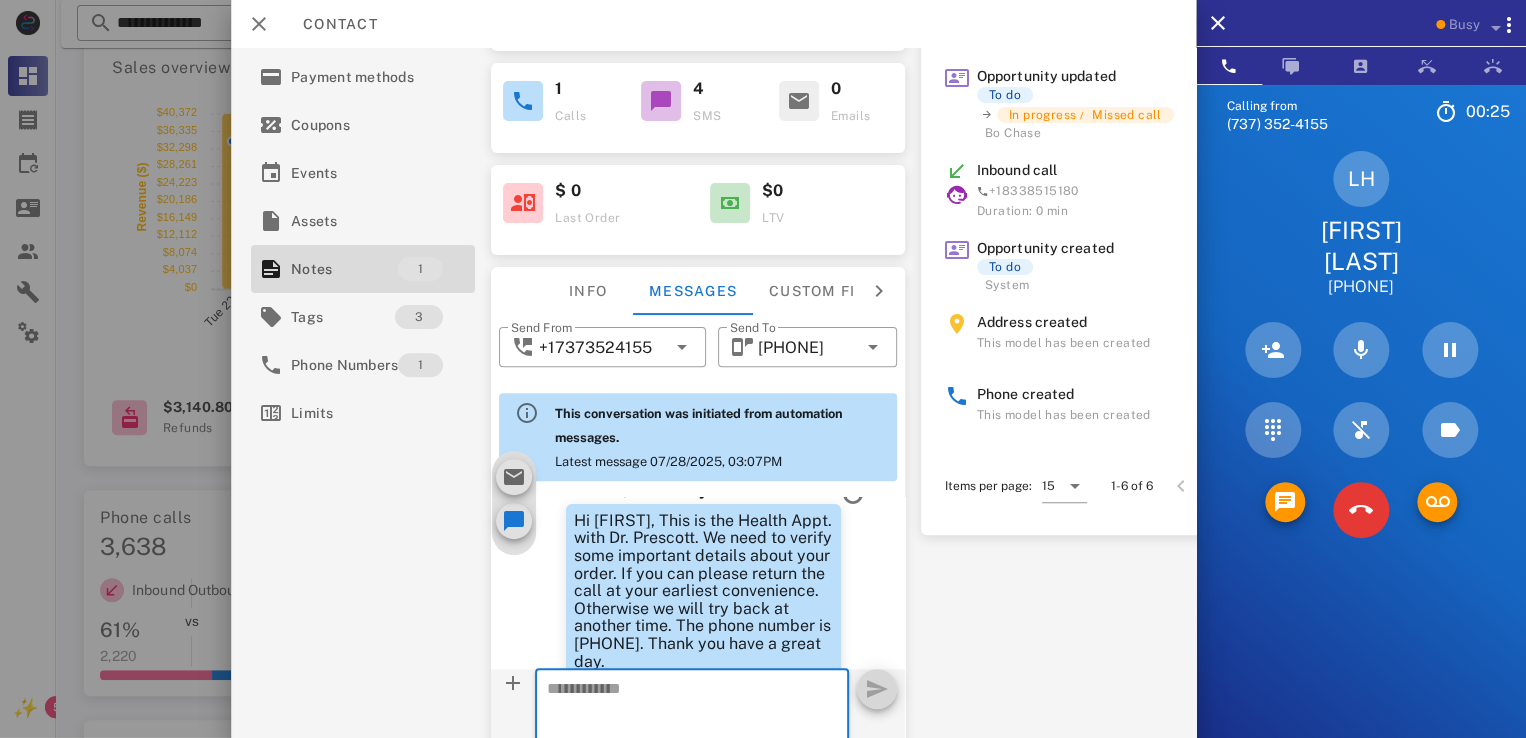 scroll, scrollTop: 0, scrollLeft: 0, axis: both 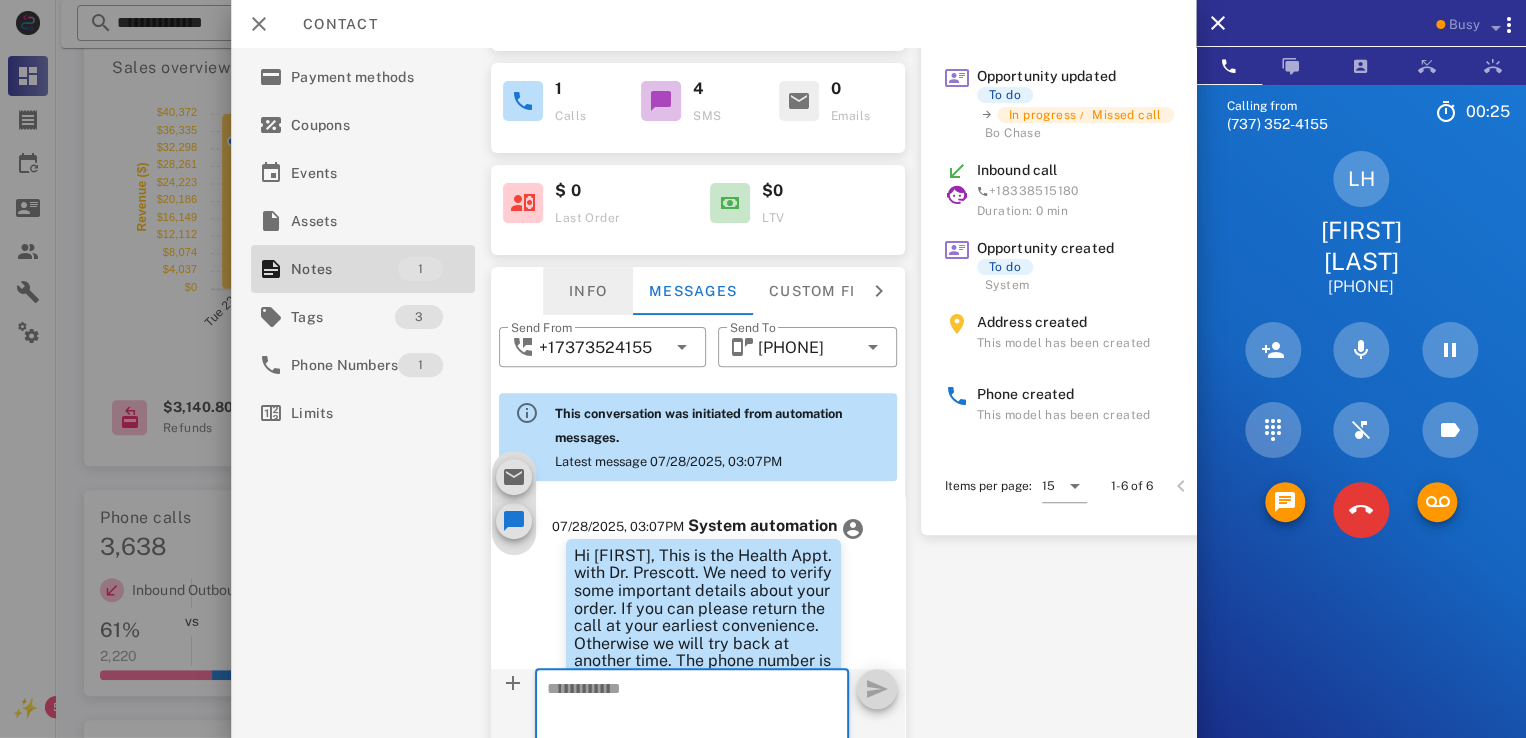 click on "Info" at bounding box center (588, 291) 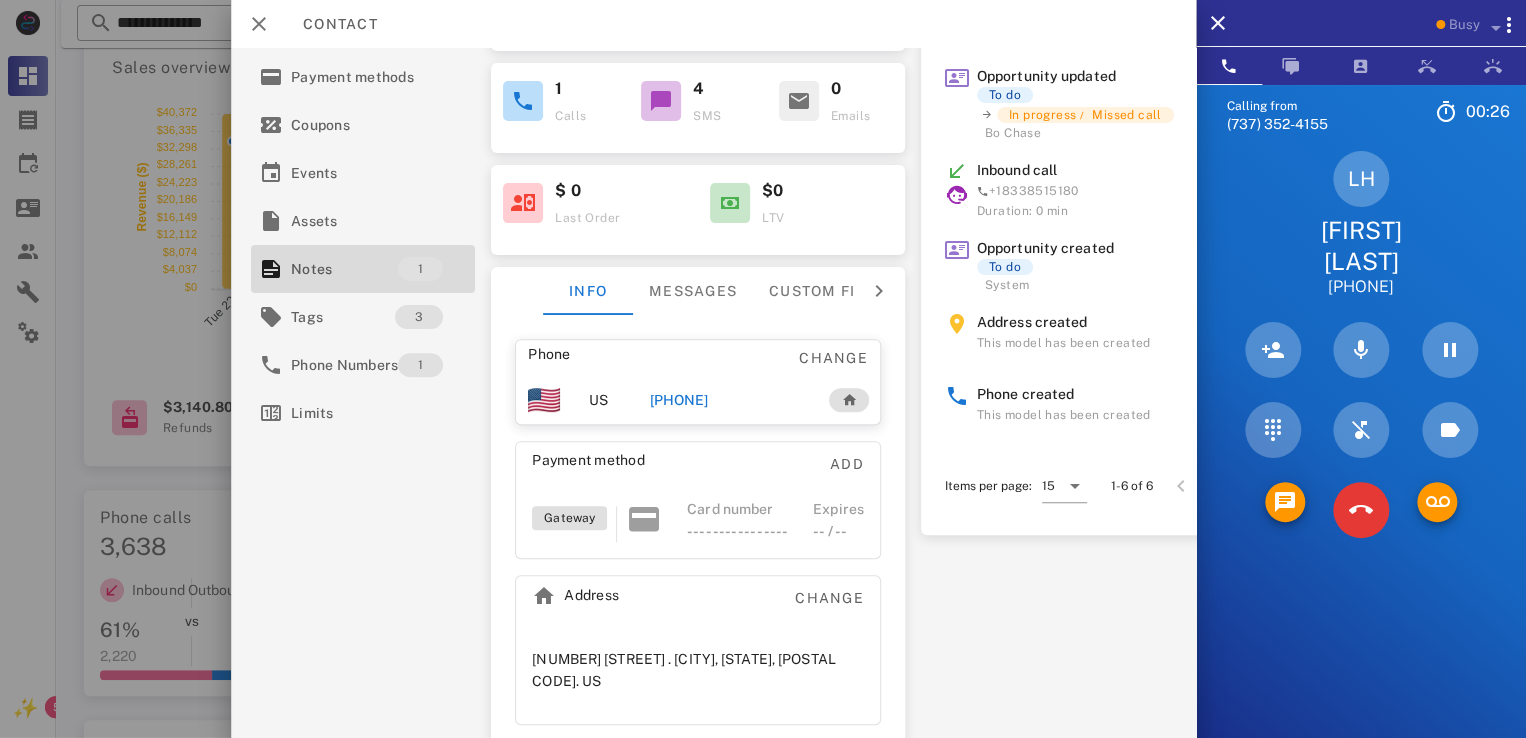 scroll, scrollTop: 0, scrollLeft: 0, axis: both 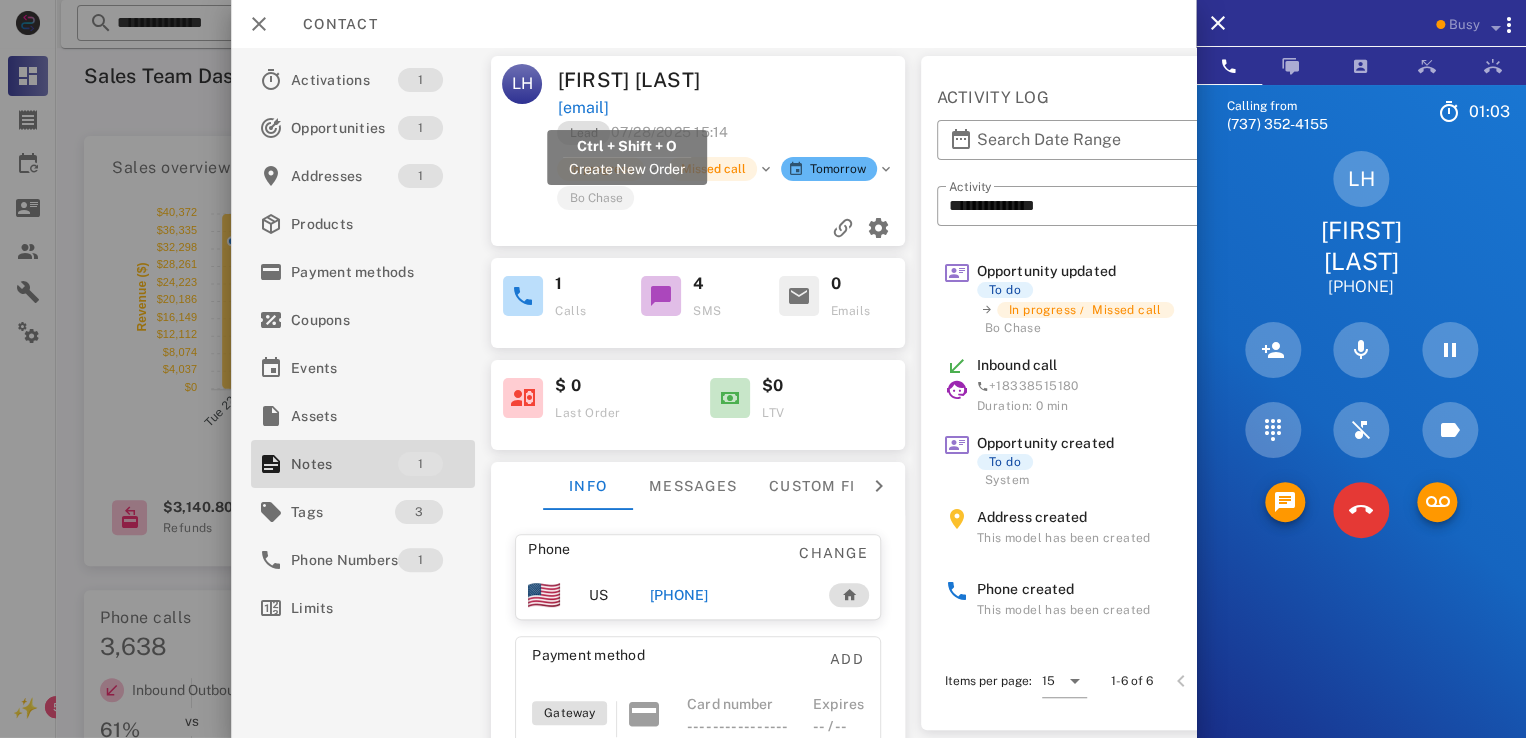 click on "[EMAIL]" at bounding box center (583, 108) 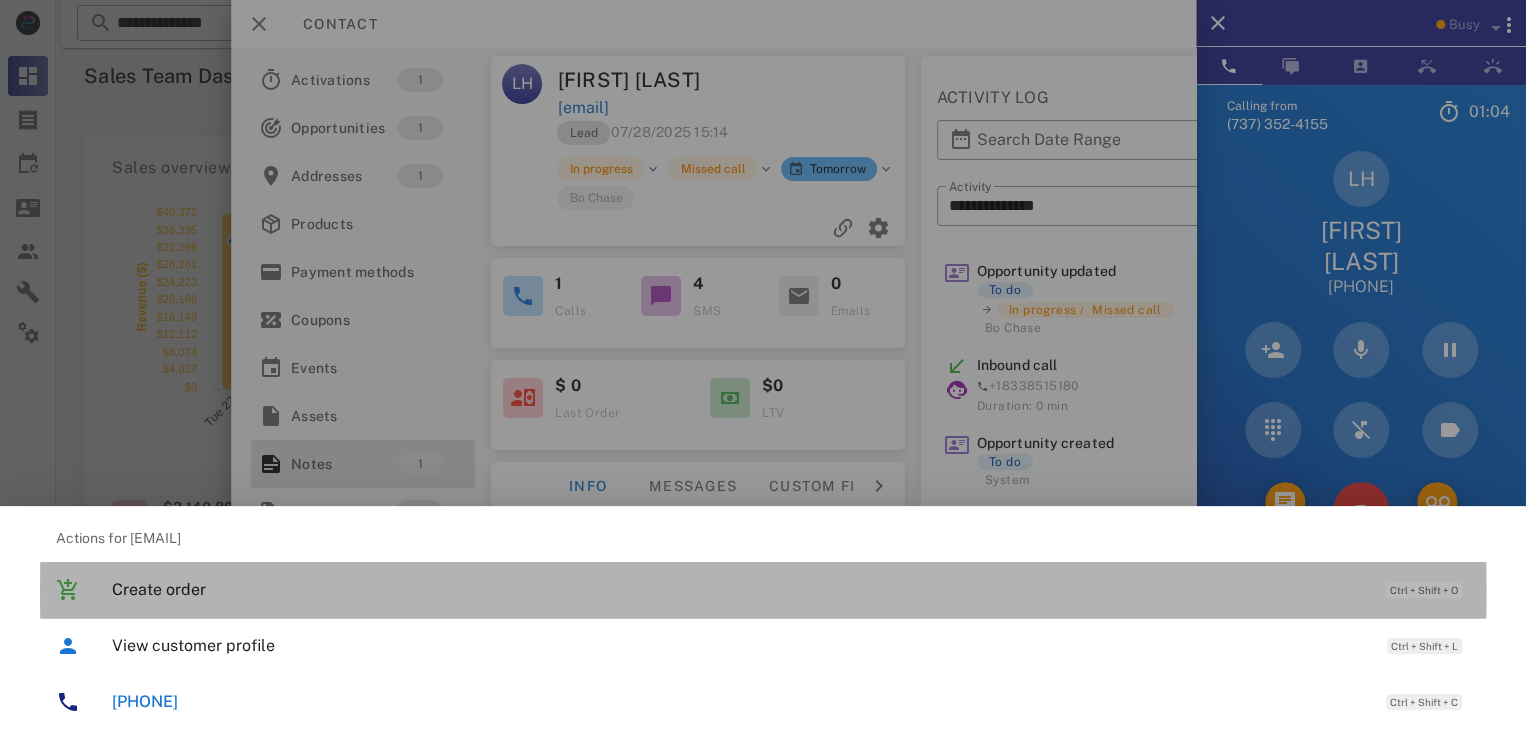 click on "Create order" at bounding box center (739, 589) 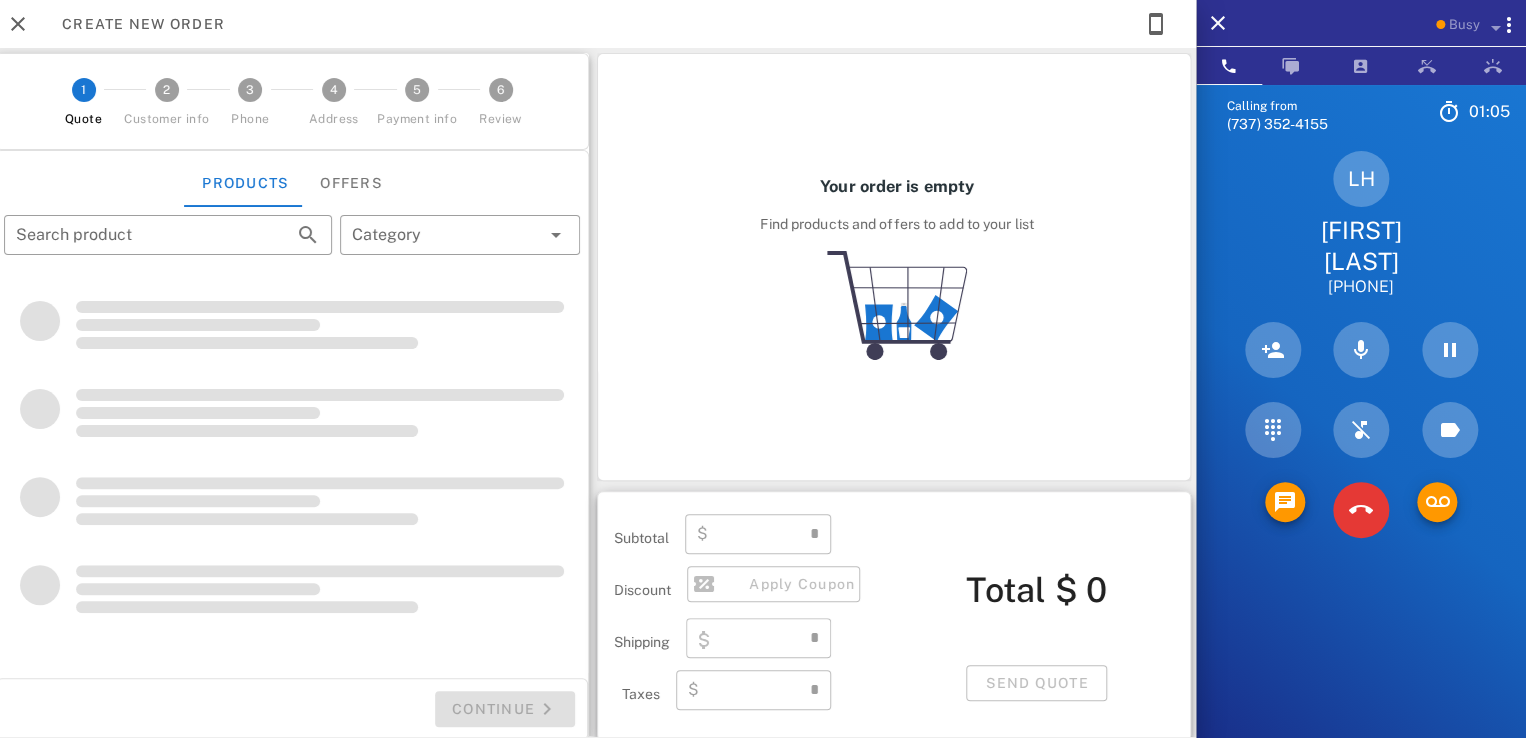 type on "**********" 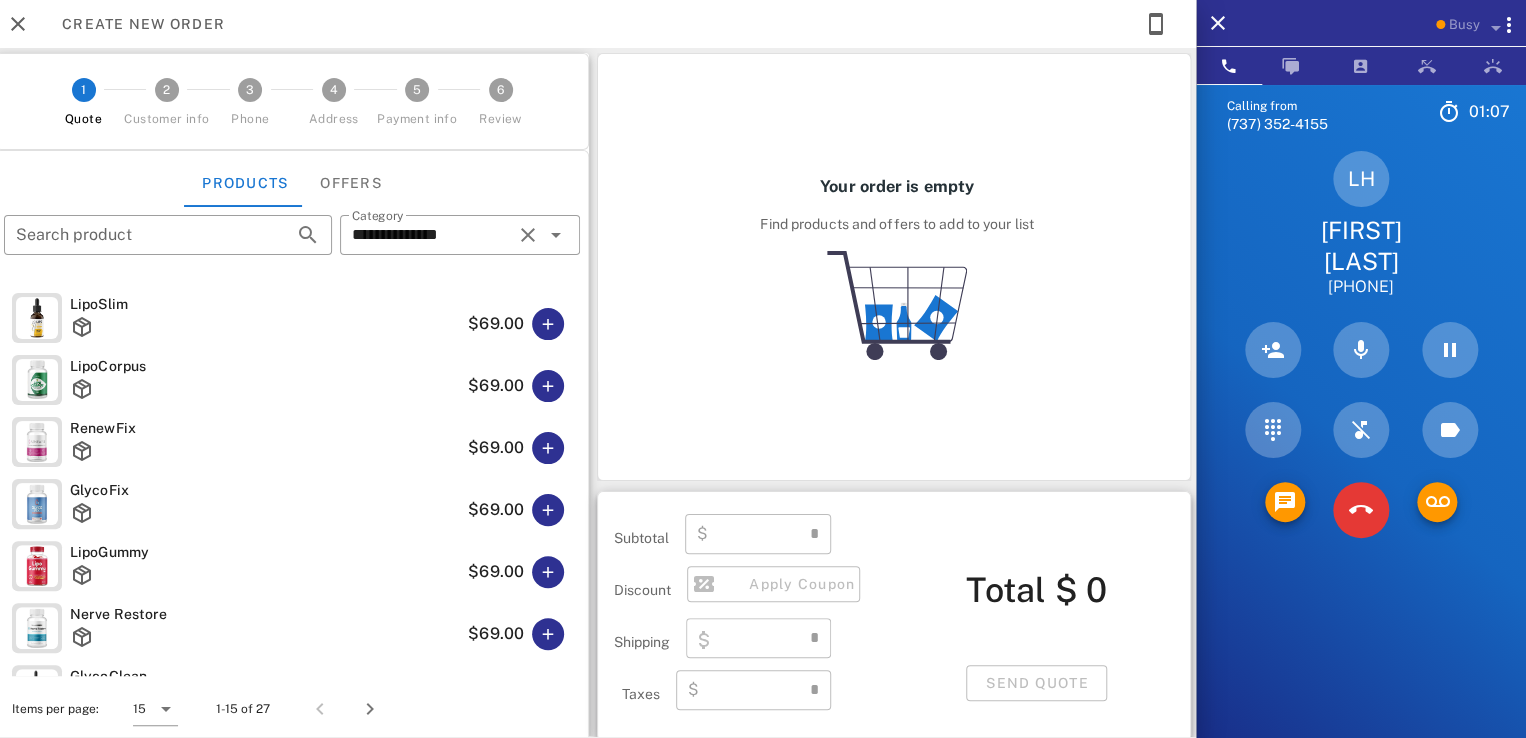 type on "****" 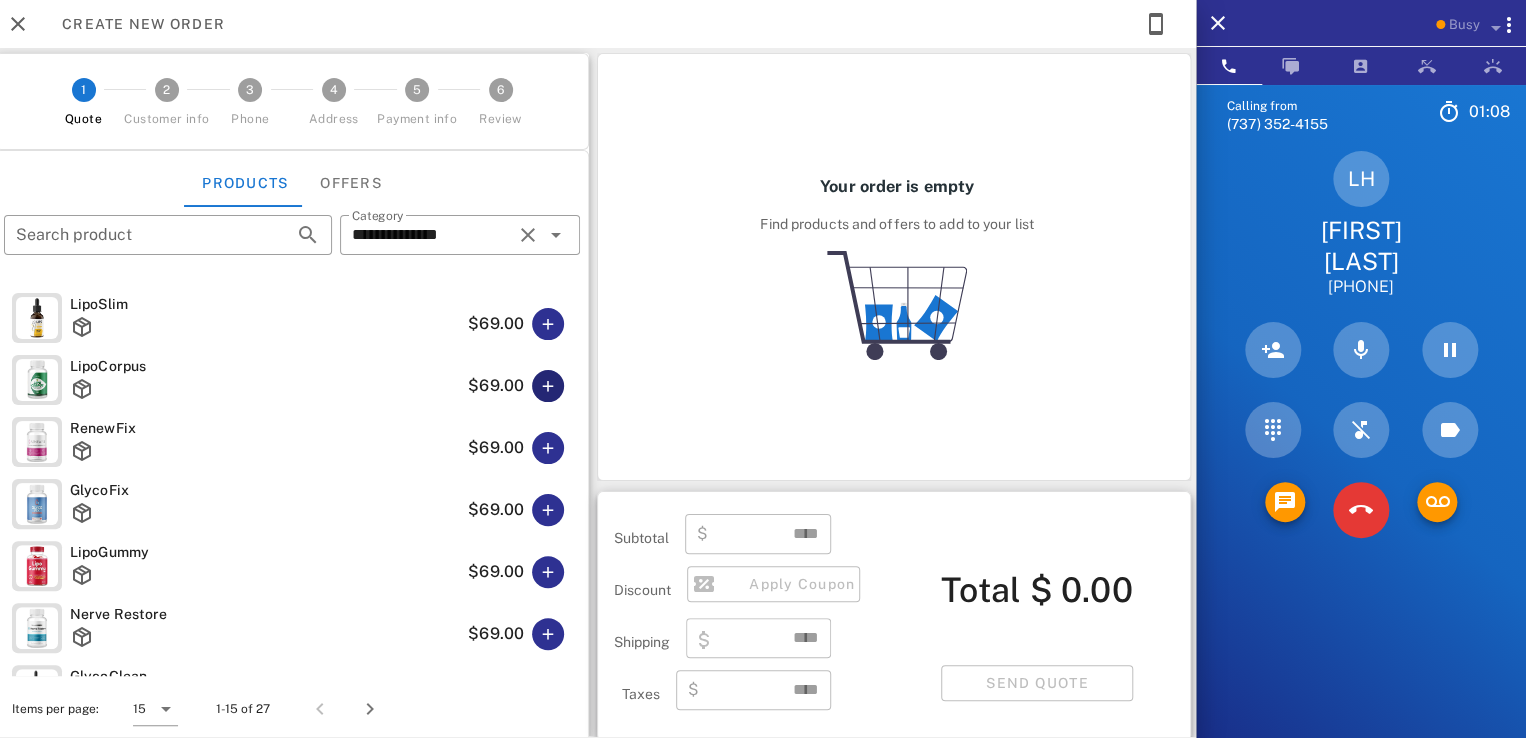 click at bounding box center [548, 386] 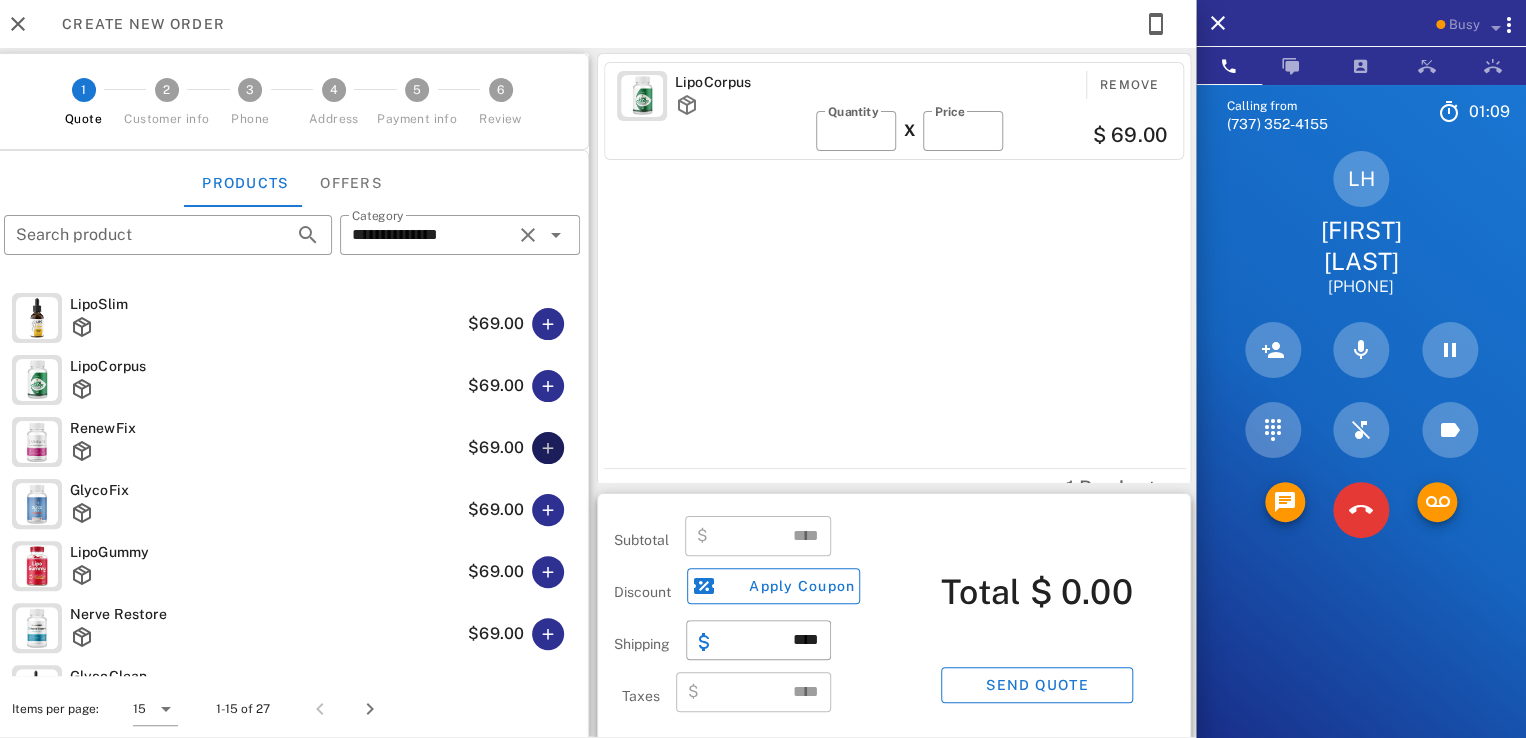 click at bounding box center (548, 448) 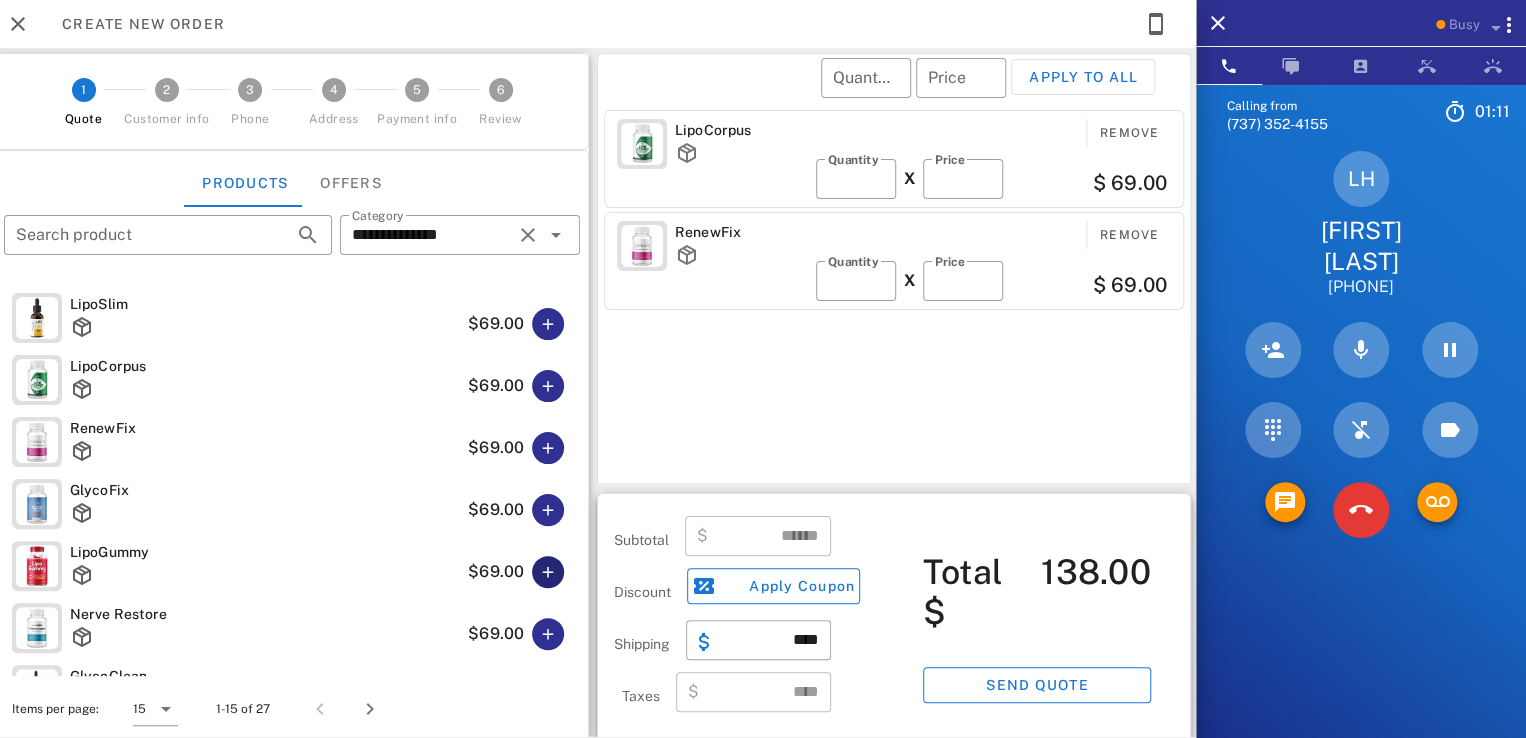 click at bounding box center [548, 572] 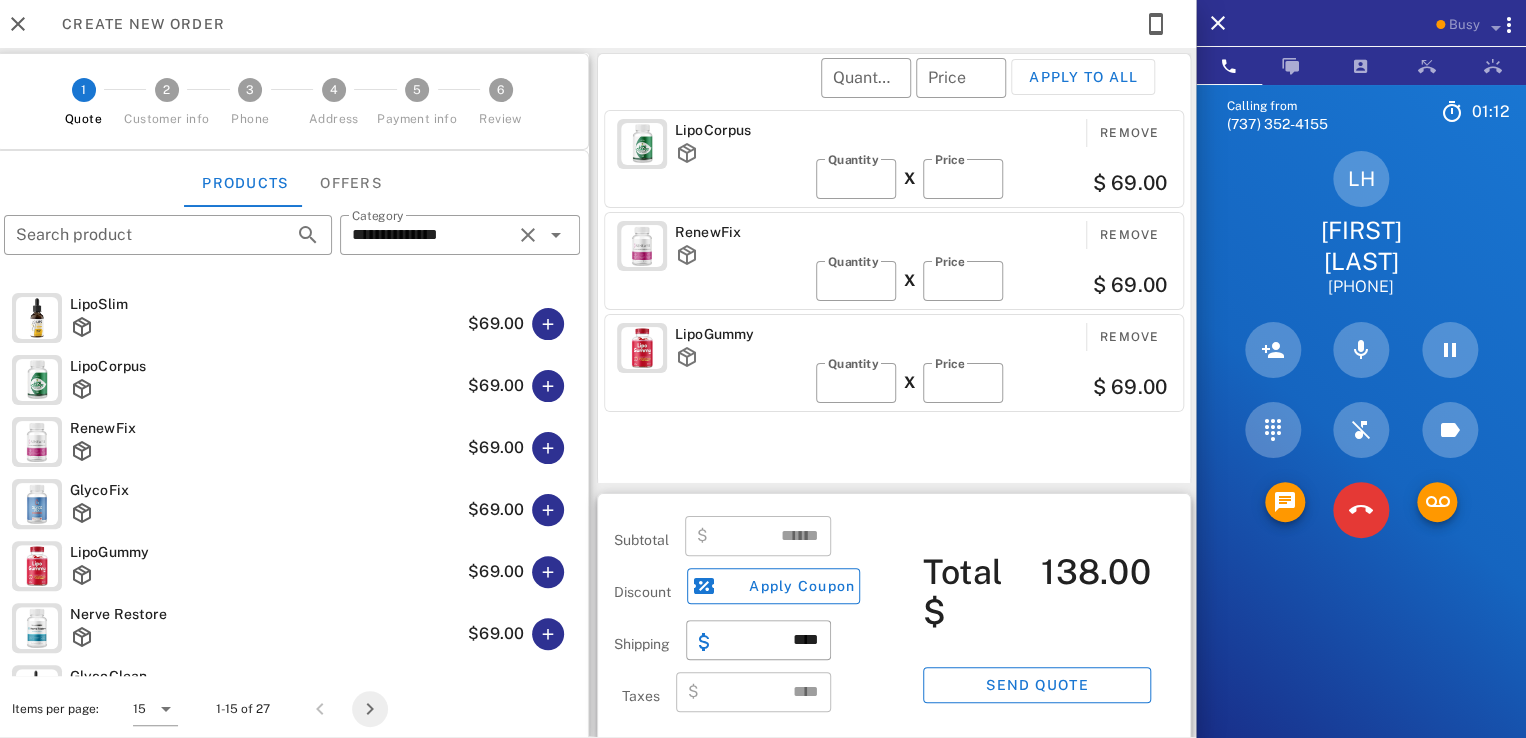 click at bounding box center (370, 709) 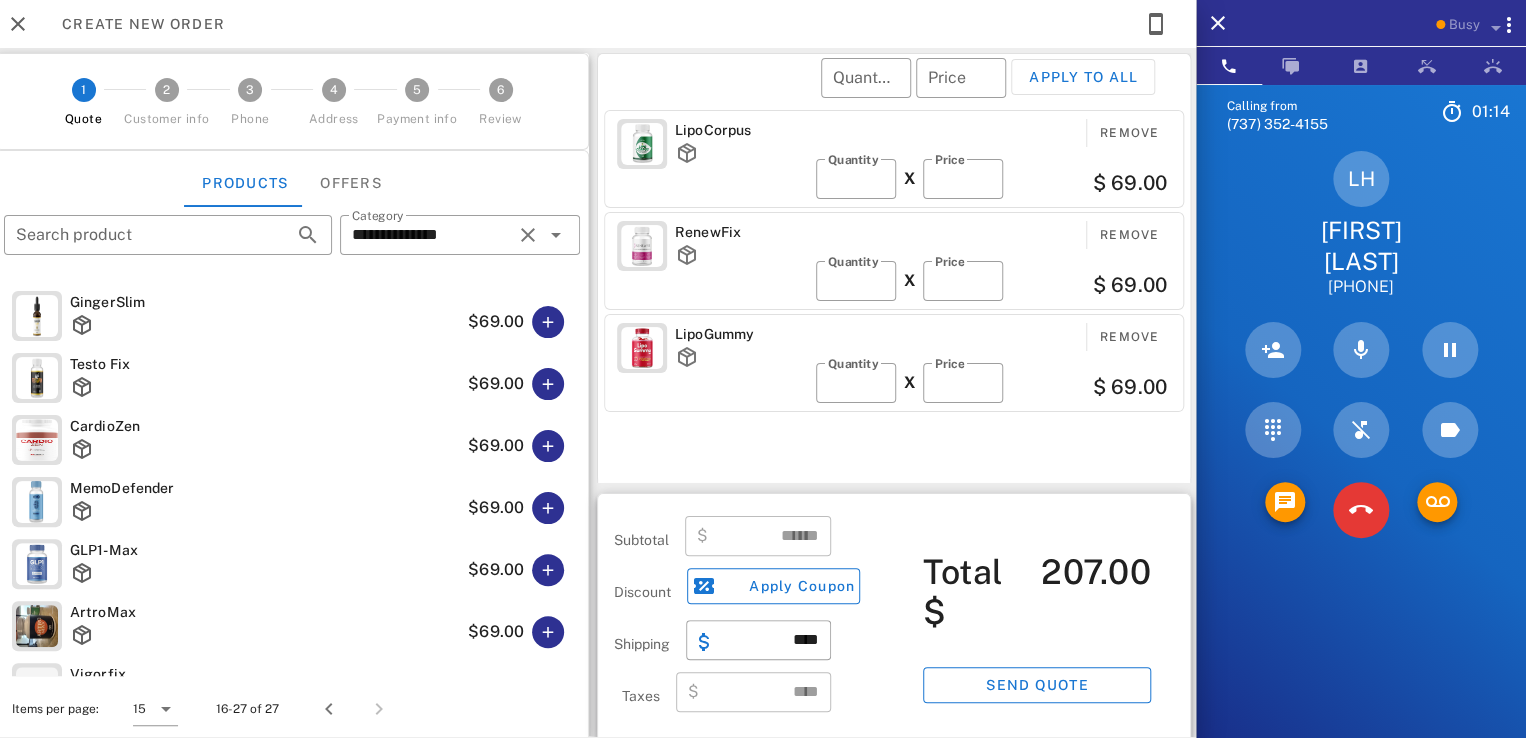 scroll, scrollTop: 100, scrollLeft: 0, axis: vertical 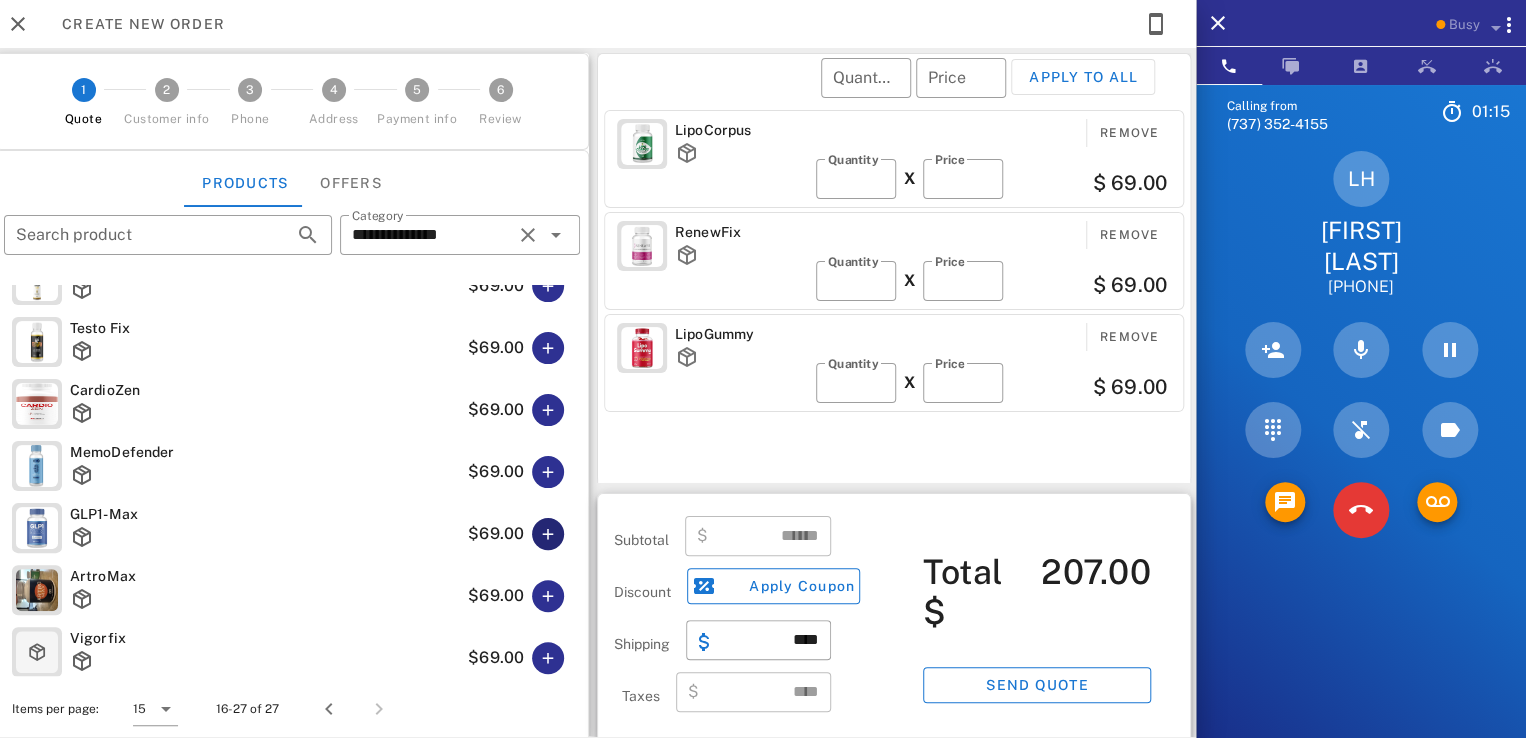 click at bounding box center (548, 534) 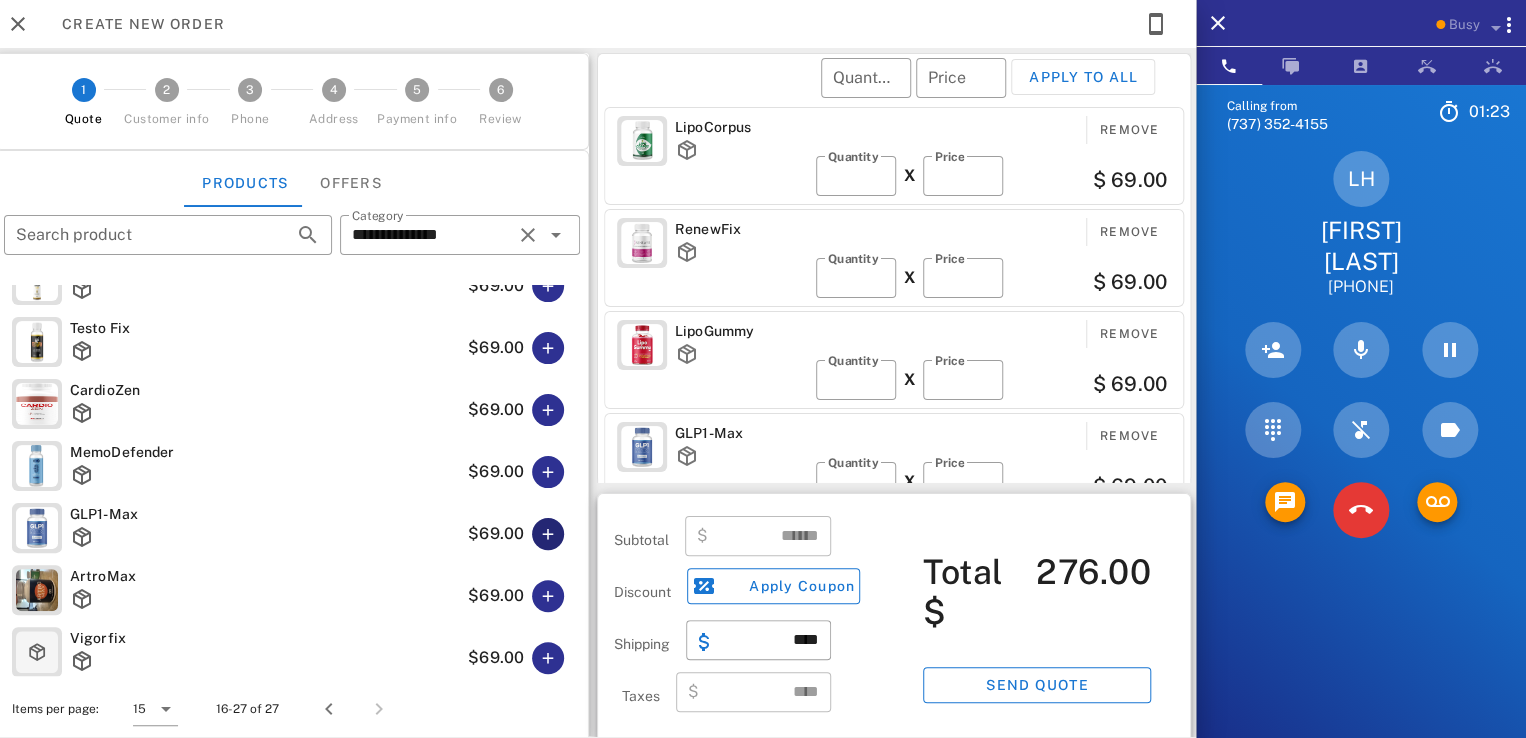 scroll, scrollTop: 4, scrollLeft: 0, axis: vertical 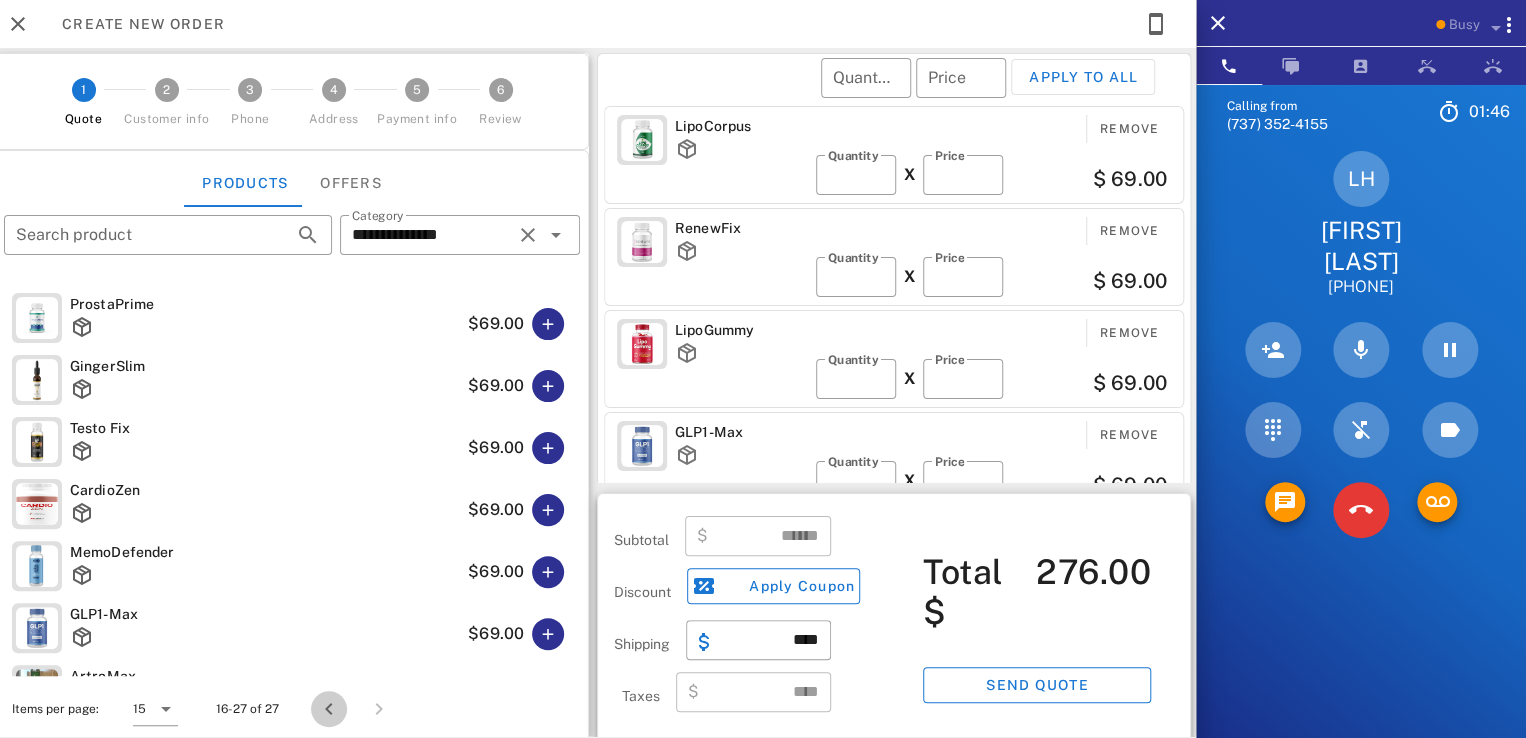 click at bounding box center [329, 709] 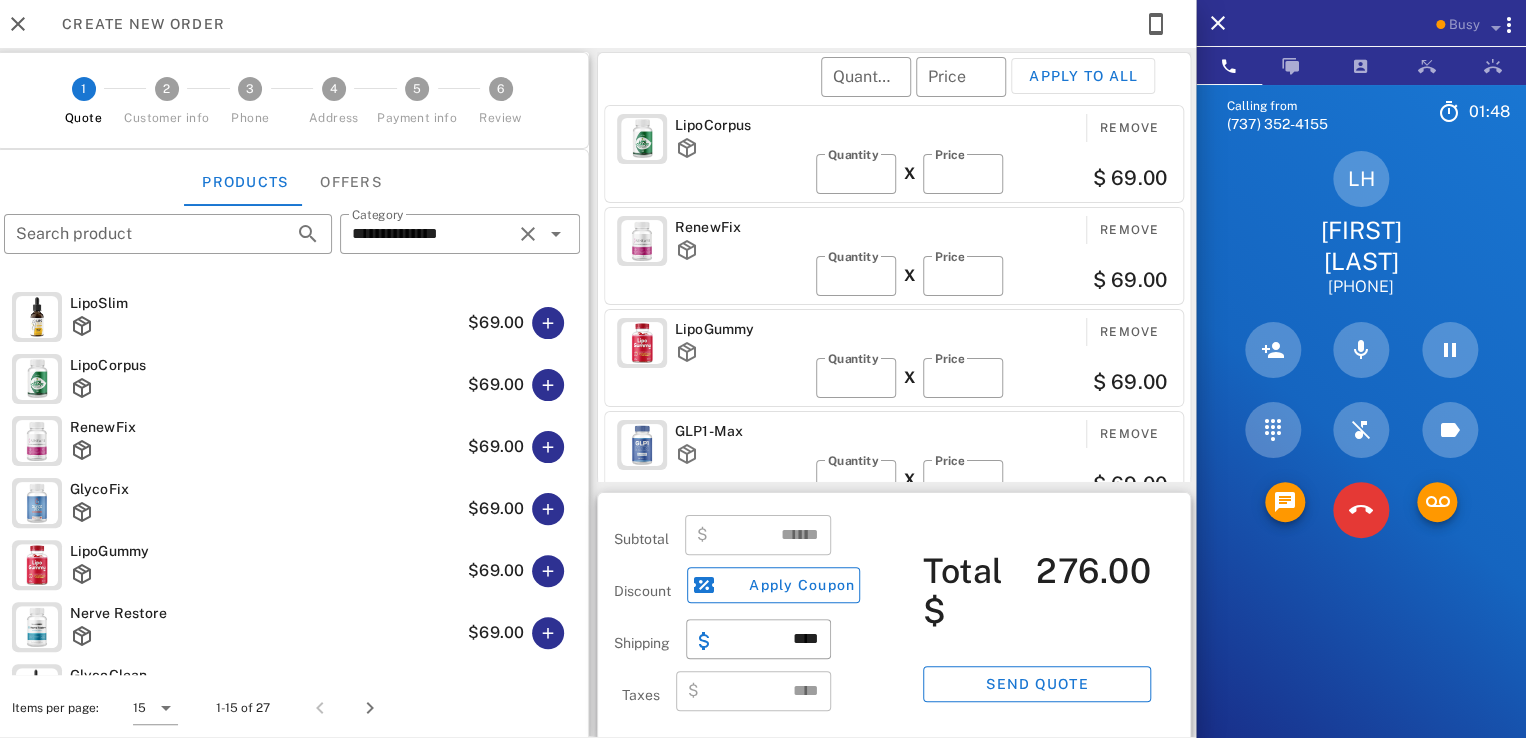 scroll, scrollTop: 0, scrollLeft: 0, axis: both 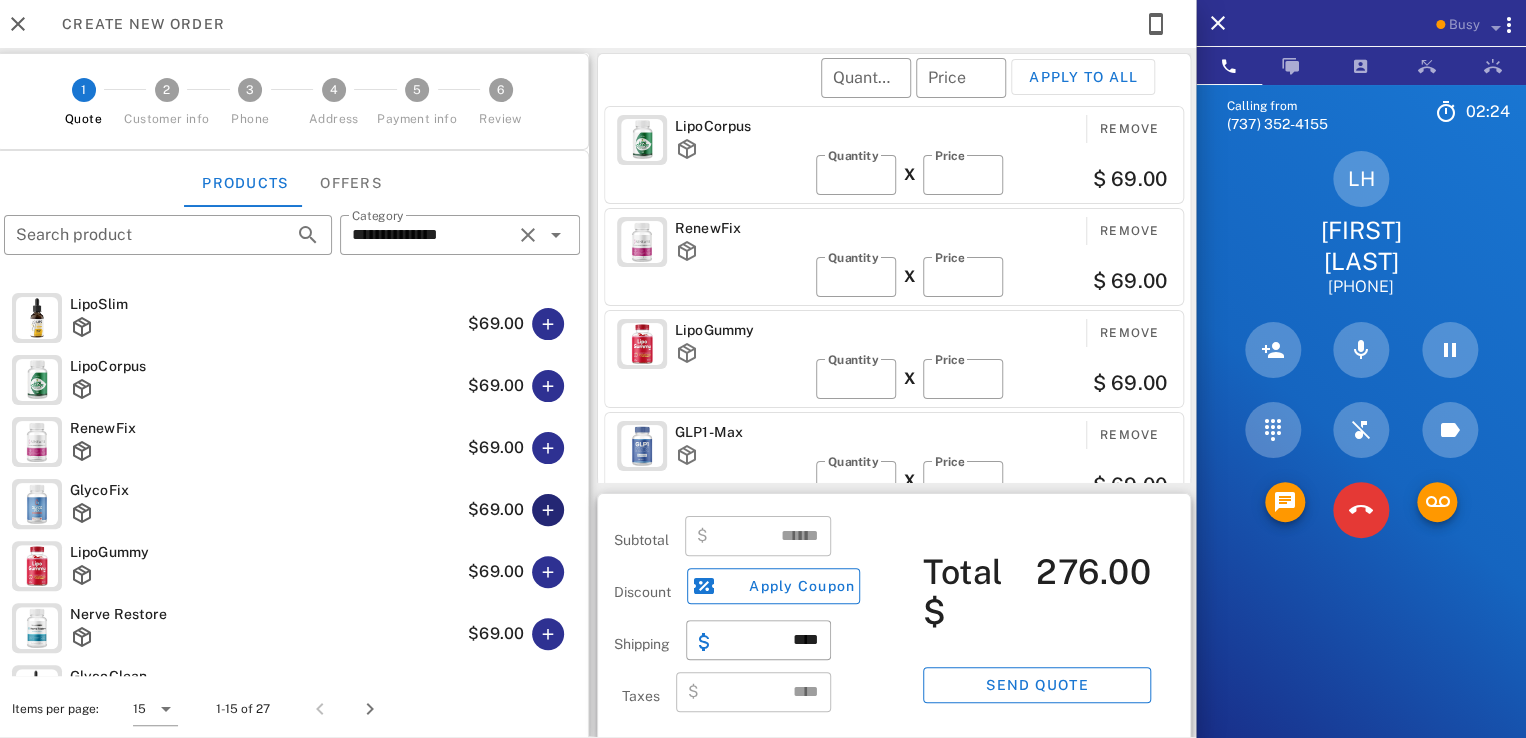 click at bounding box center [548, 510] 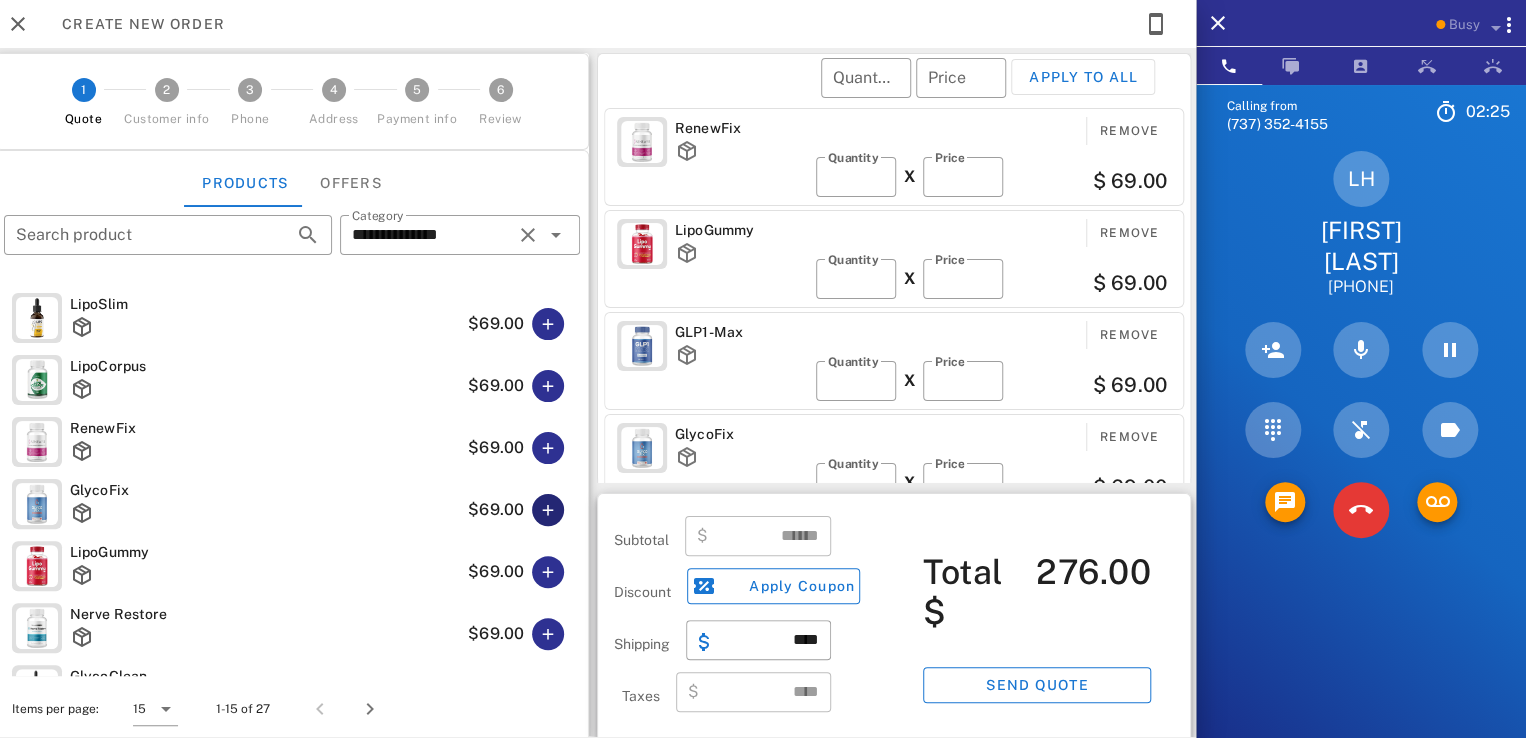 type on "******" 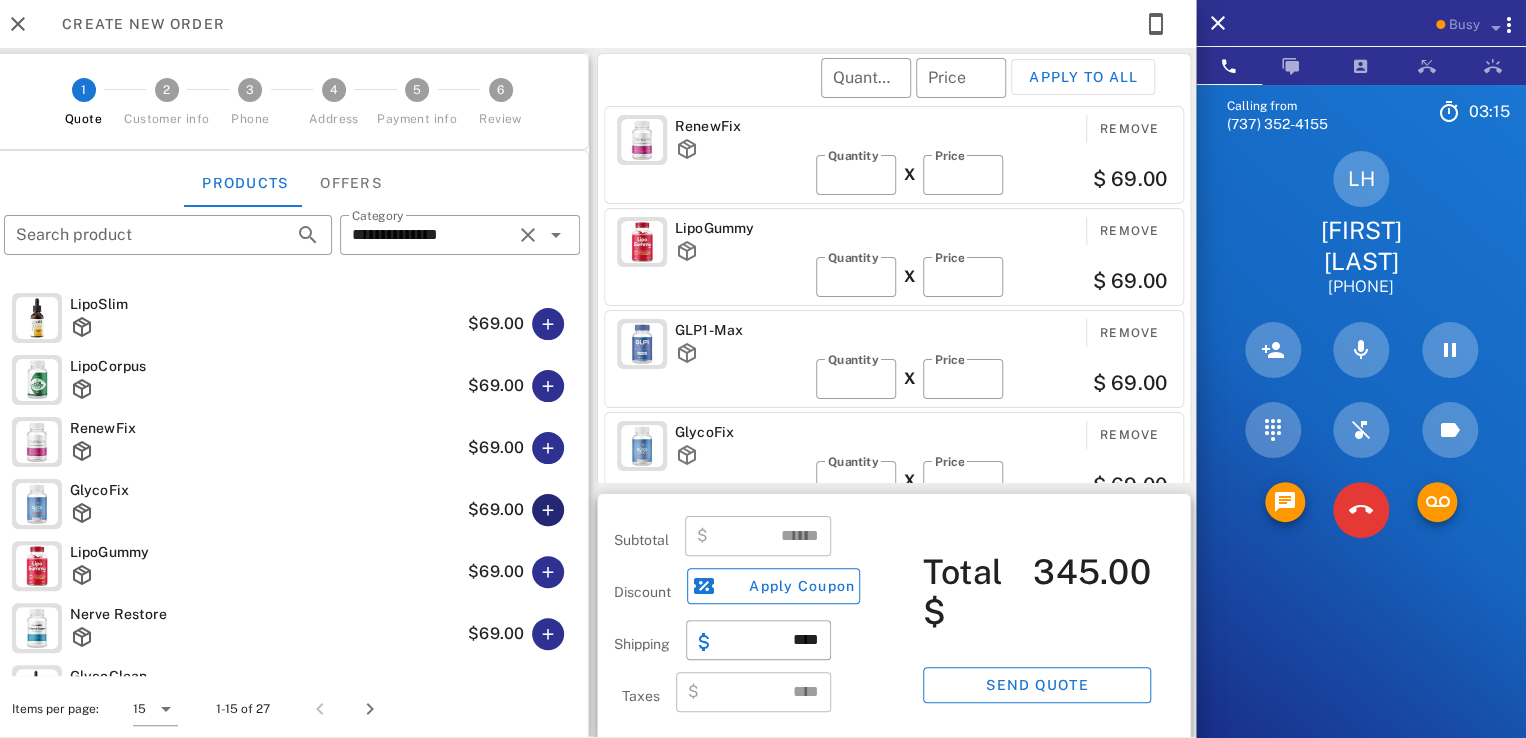scroll, scrollTop: 9, scrollLeft: 0, axis: vertical 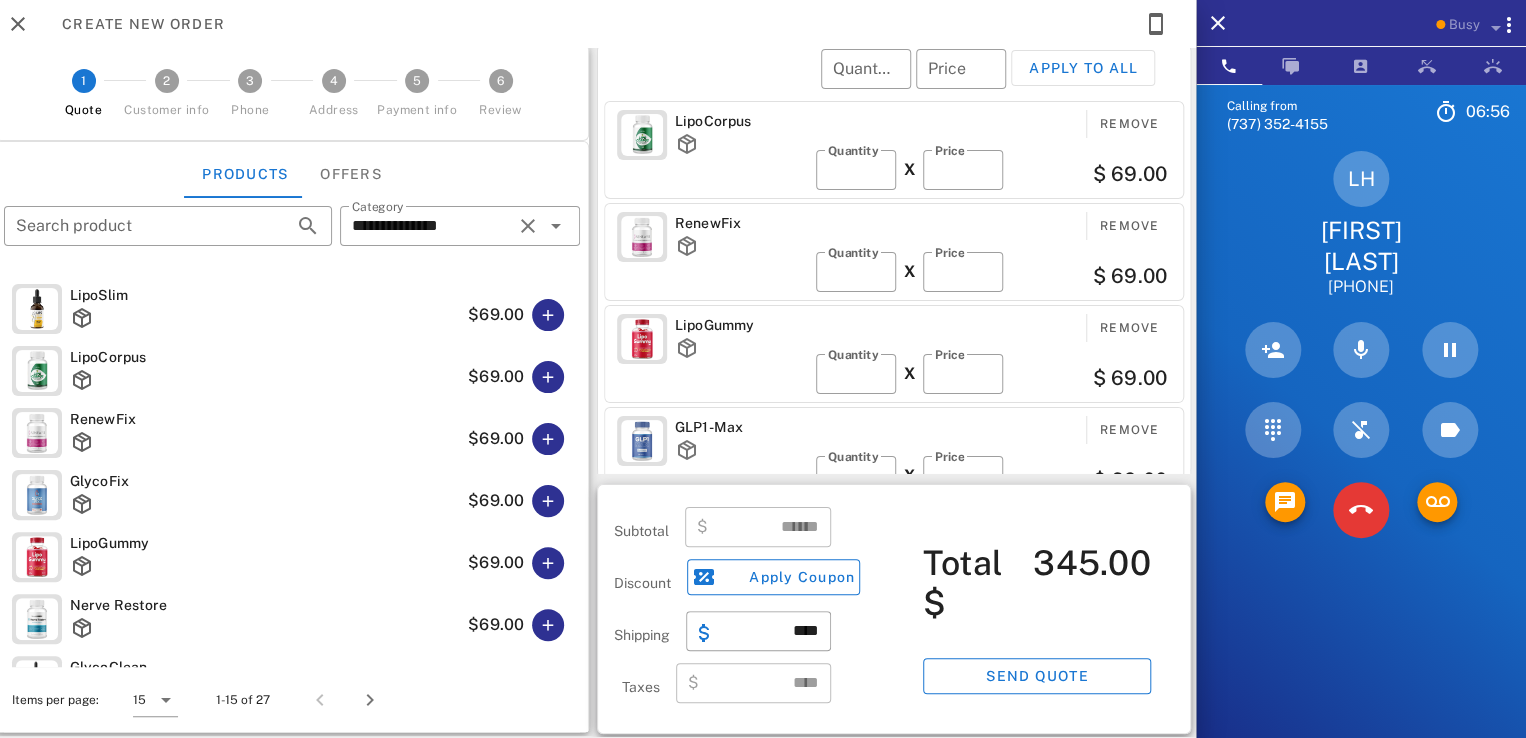 drag, startPoint x: 1150, startPoint y: 277, endPoint x: 1080, endPoint y: 269, distance: 70.45566 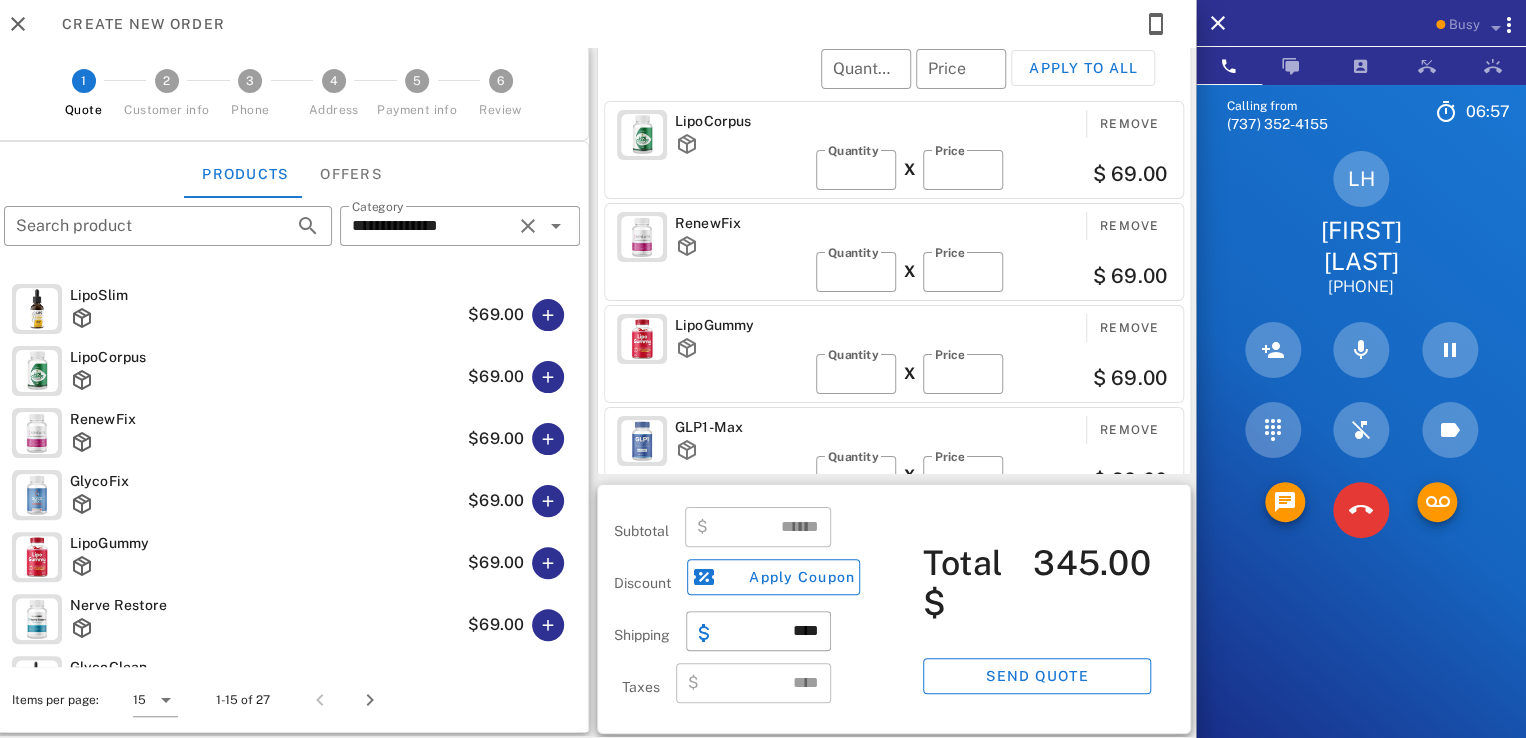 click on "$ 69.00" at bounding box center [1091, 276] 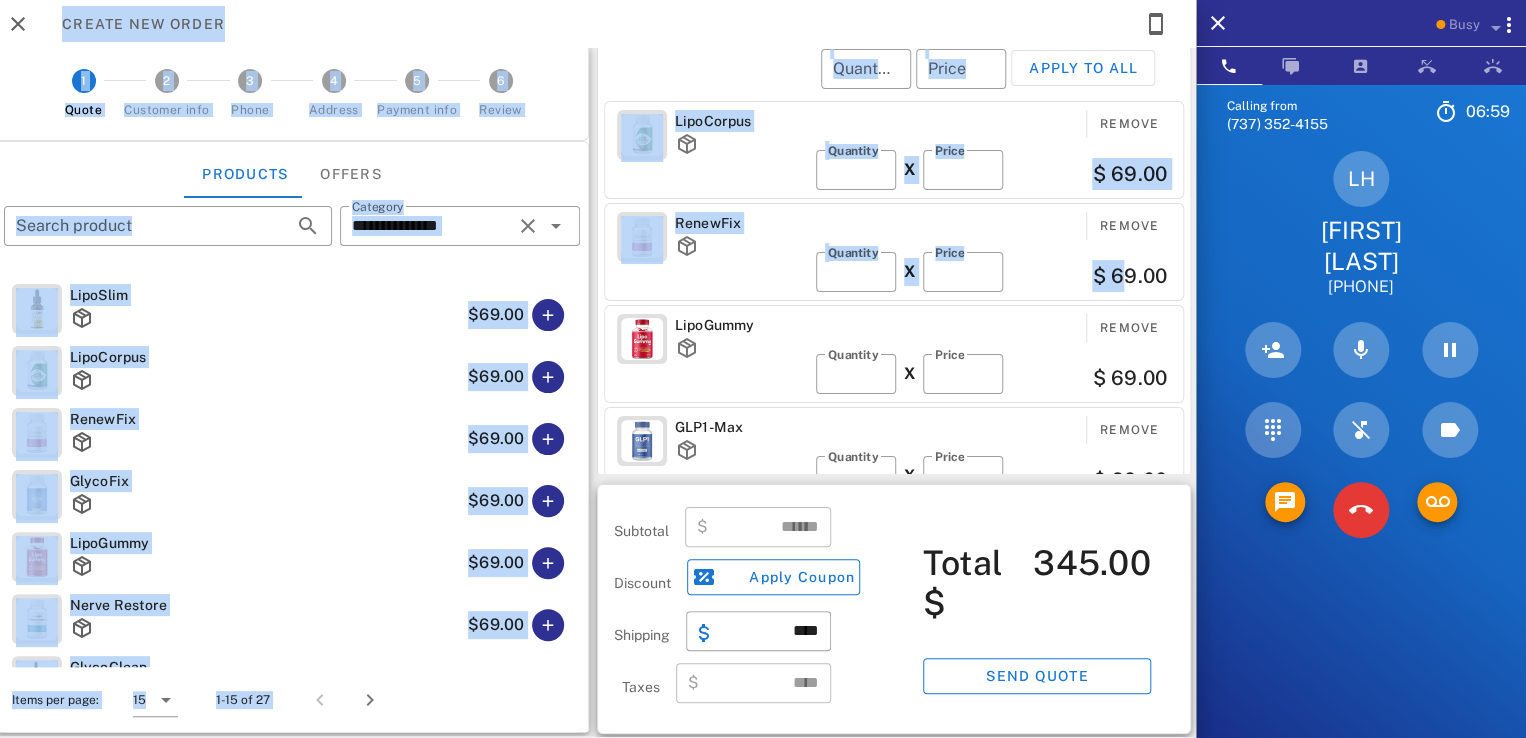 drag, startPoint x: 1089, startPoint y: 281, endPoint x: 1194, endPoint y: 267, distance: 105.92922 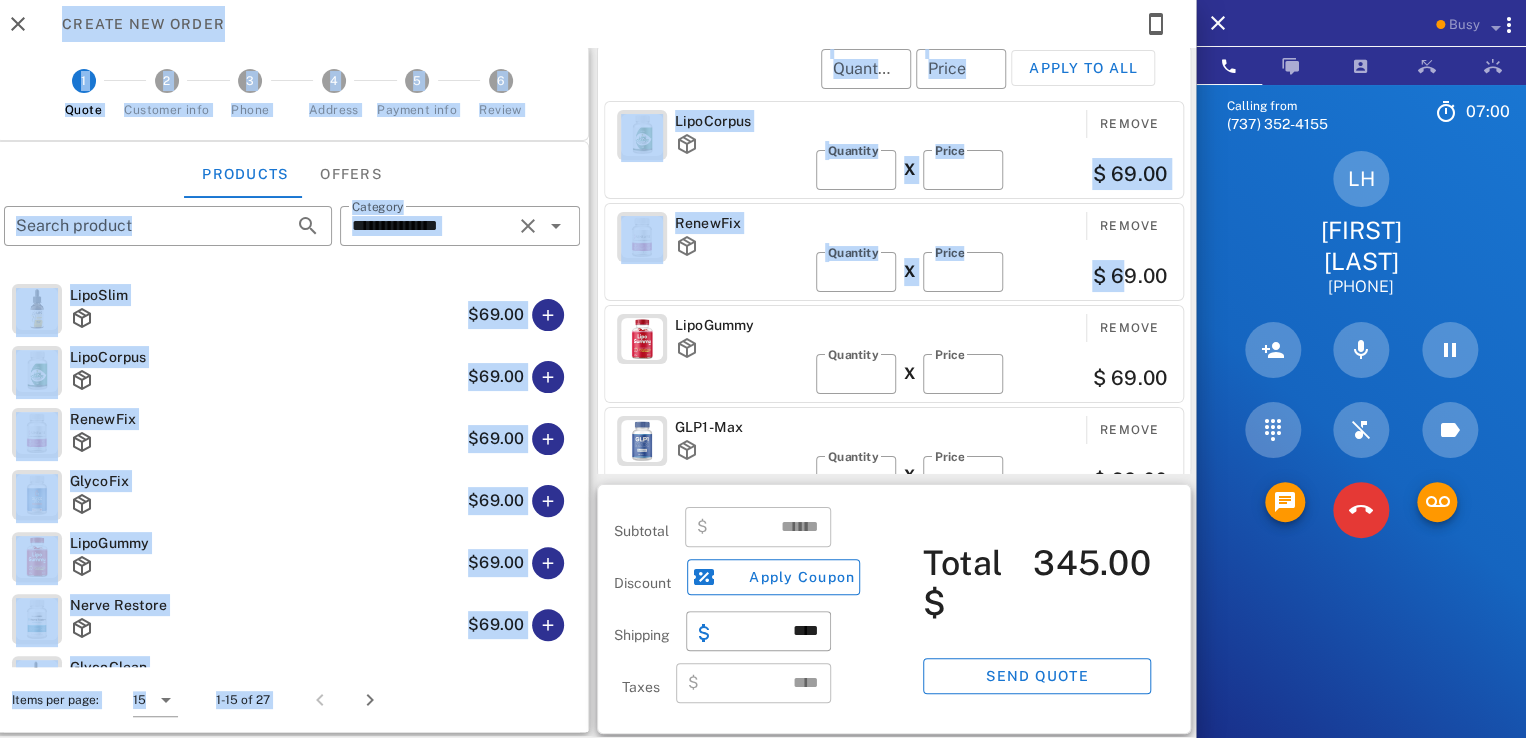 click on "$ 69.00" at bounding box center [1091, 276] 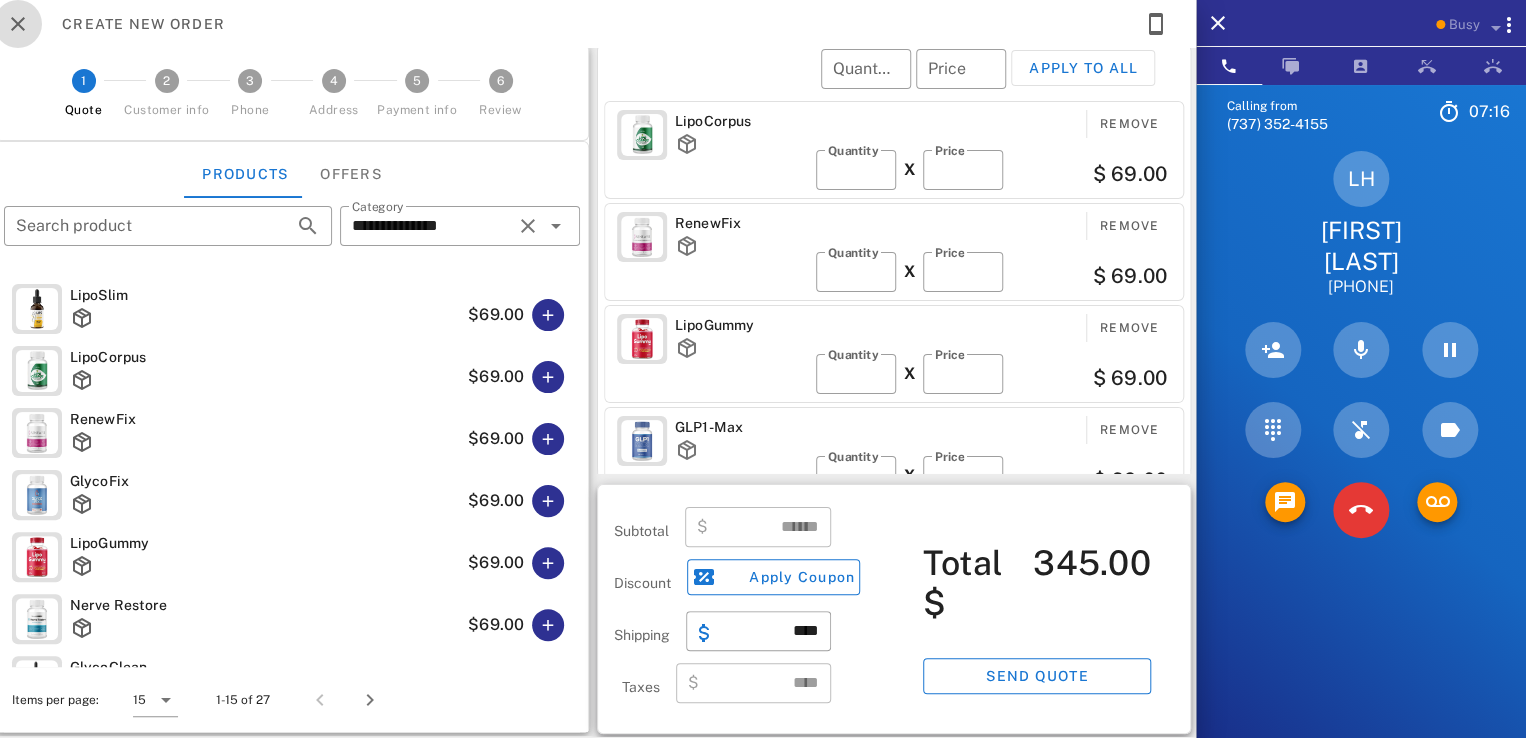 click at bounding box center (18, 24) 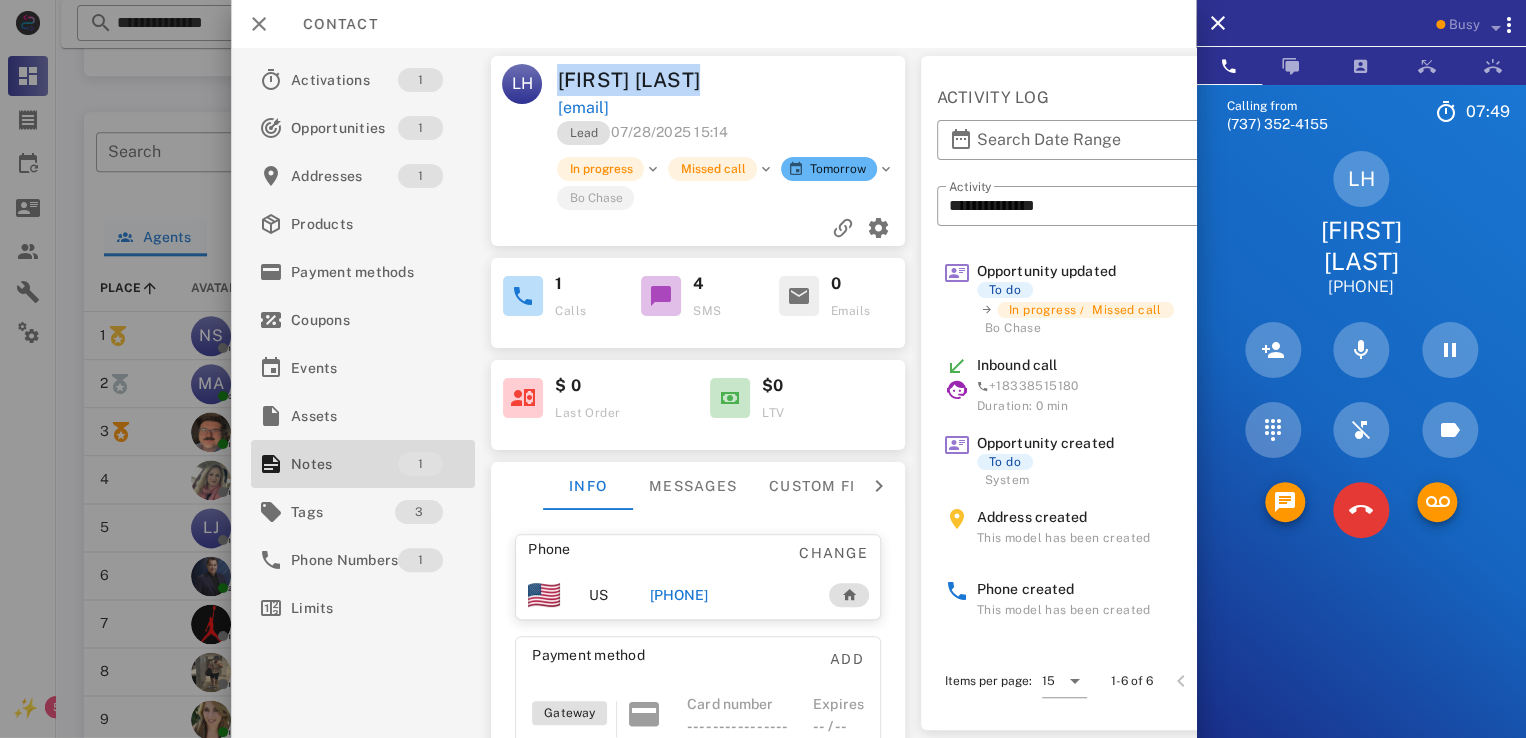 drag, startPoint x: 700, startPoint y: 80, endPoint x: 545, endPoint y: 63, distance: 155.92947 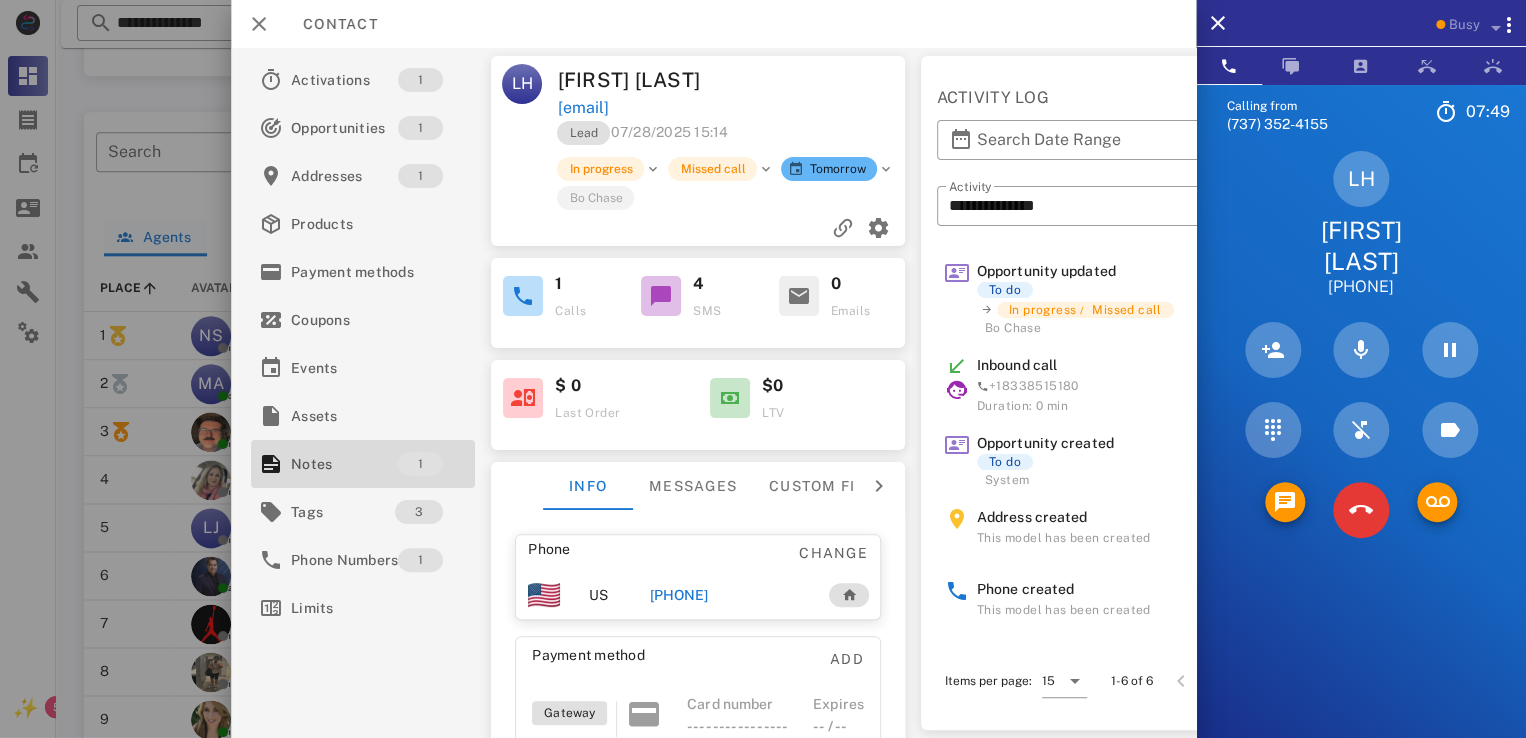 click at bounding box center [821, 80] 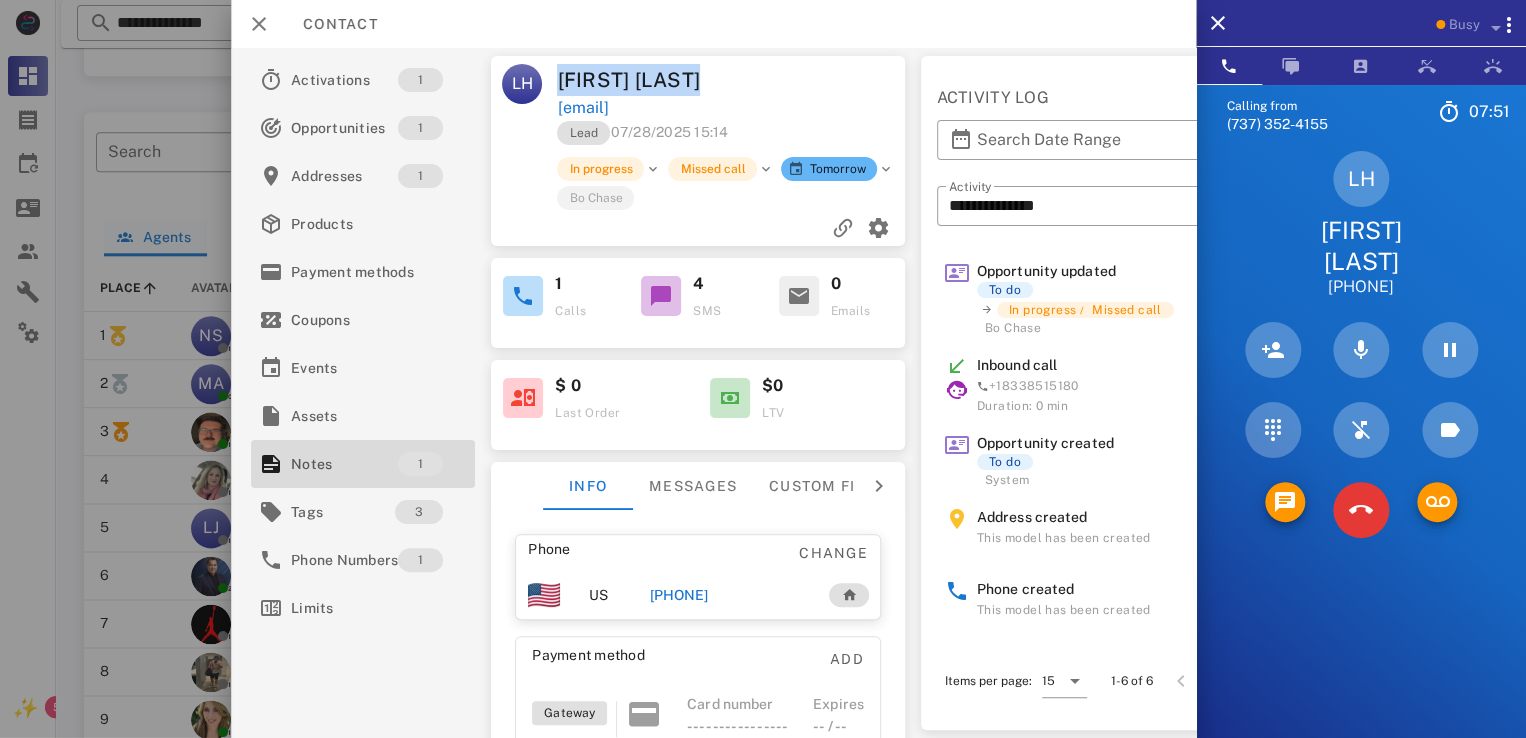 drag, startPoint x: 697, startPoint y: 84, endPoint x: 536, endPoint y: 65, distance: 162.11725 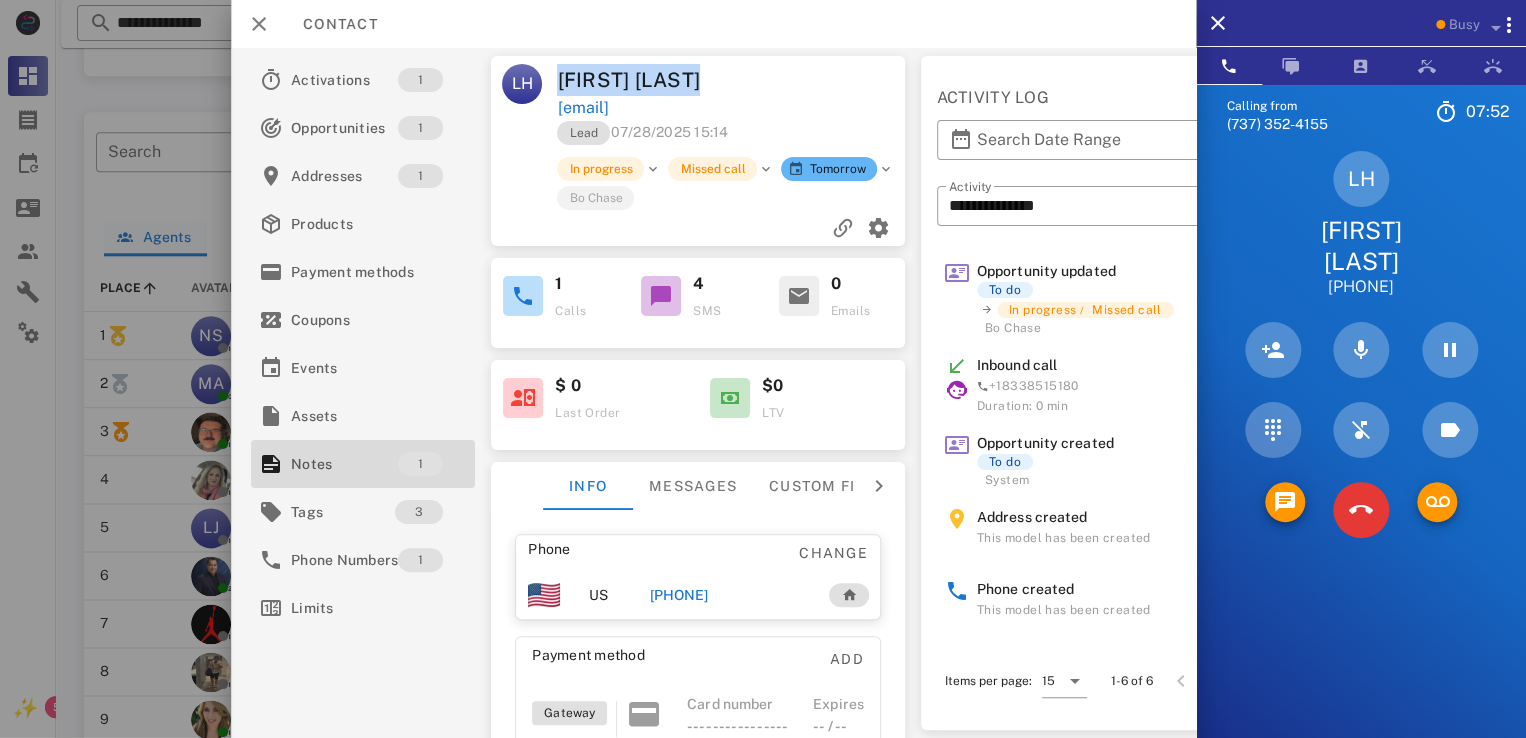 click on "[FIRST] [LAST]" at bounding box center (646, 80) 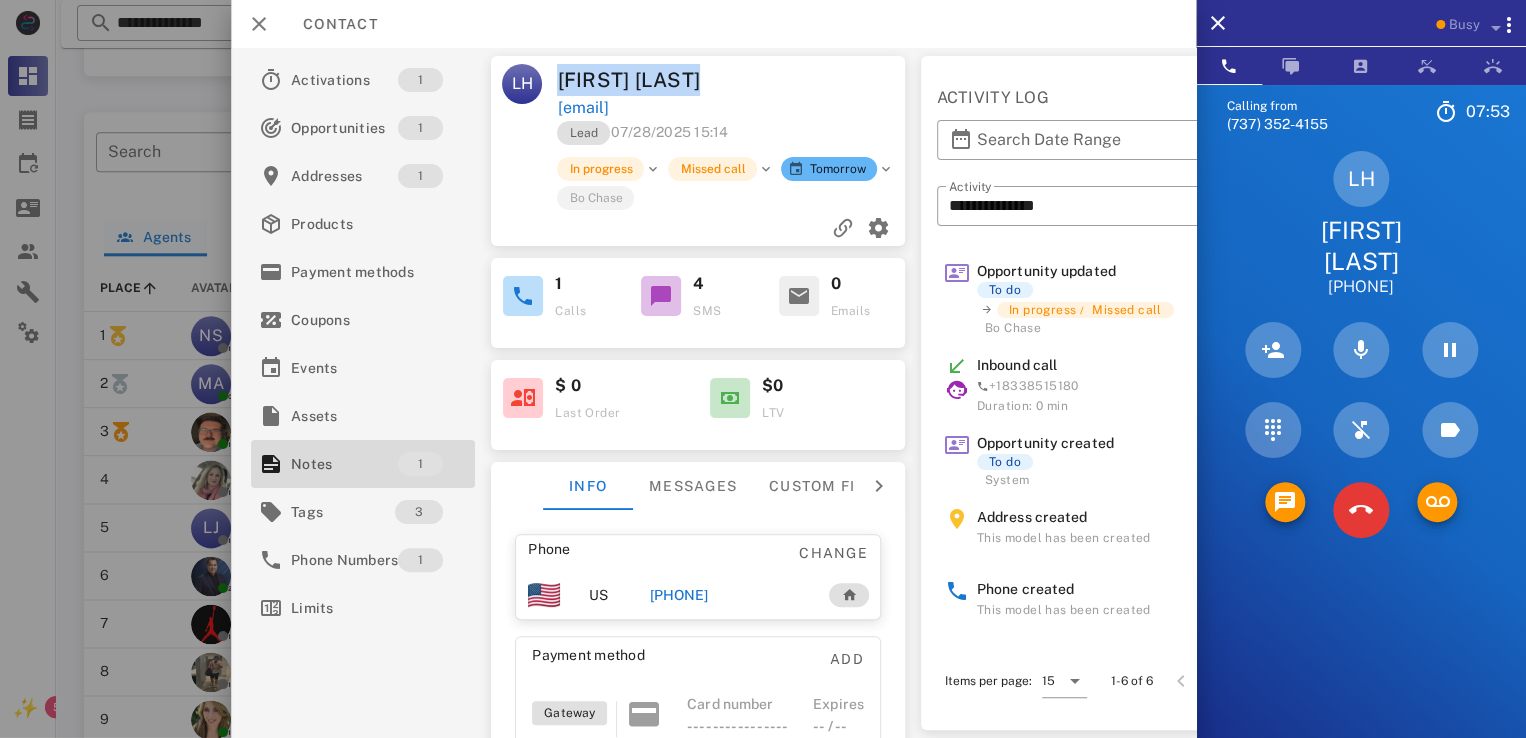 click on "[FIRST] [LAST]" at bounding box center [646, 80] 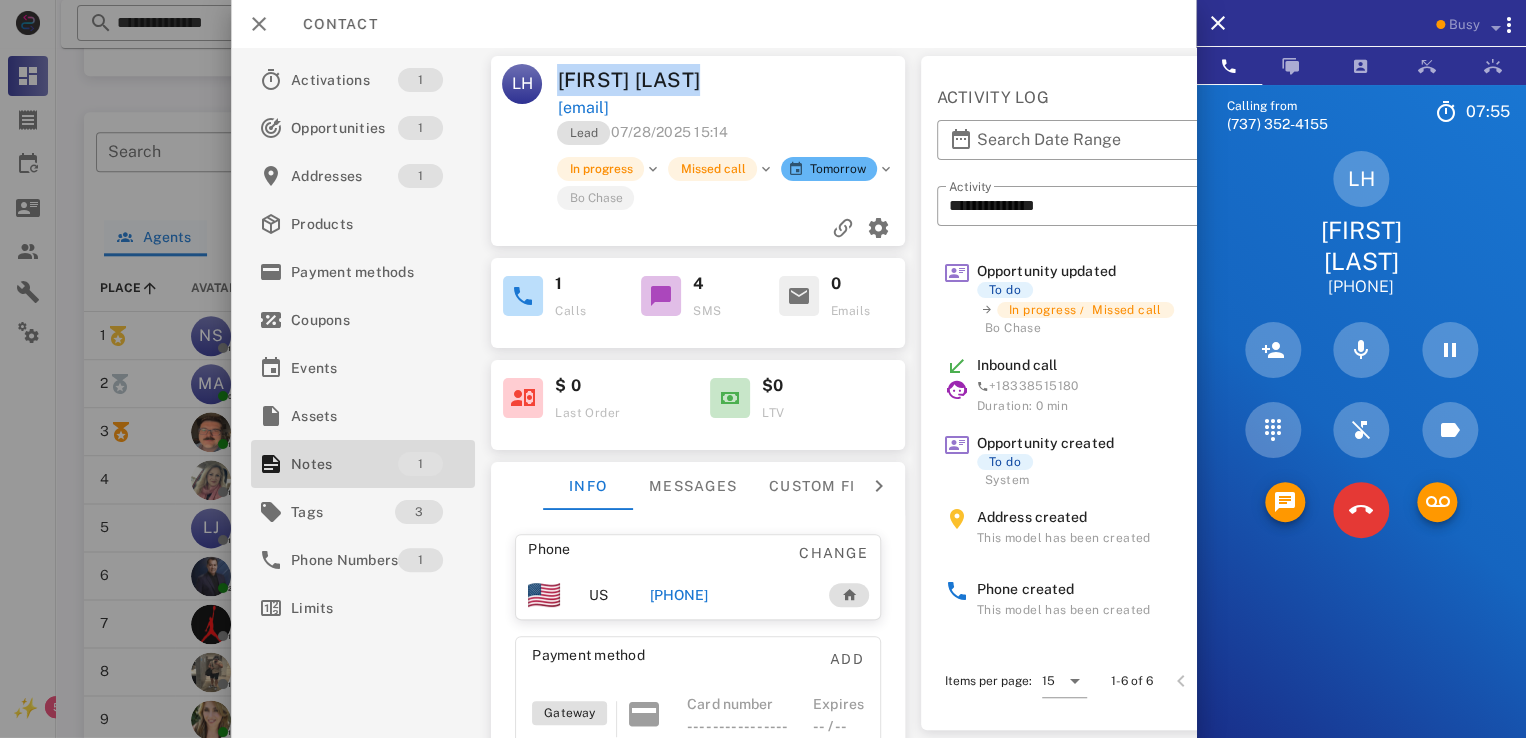 drag, startPoint x: 549, startPoint y: 72, endPoint x: 730, endPoint y: 73, distance: 181.00276 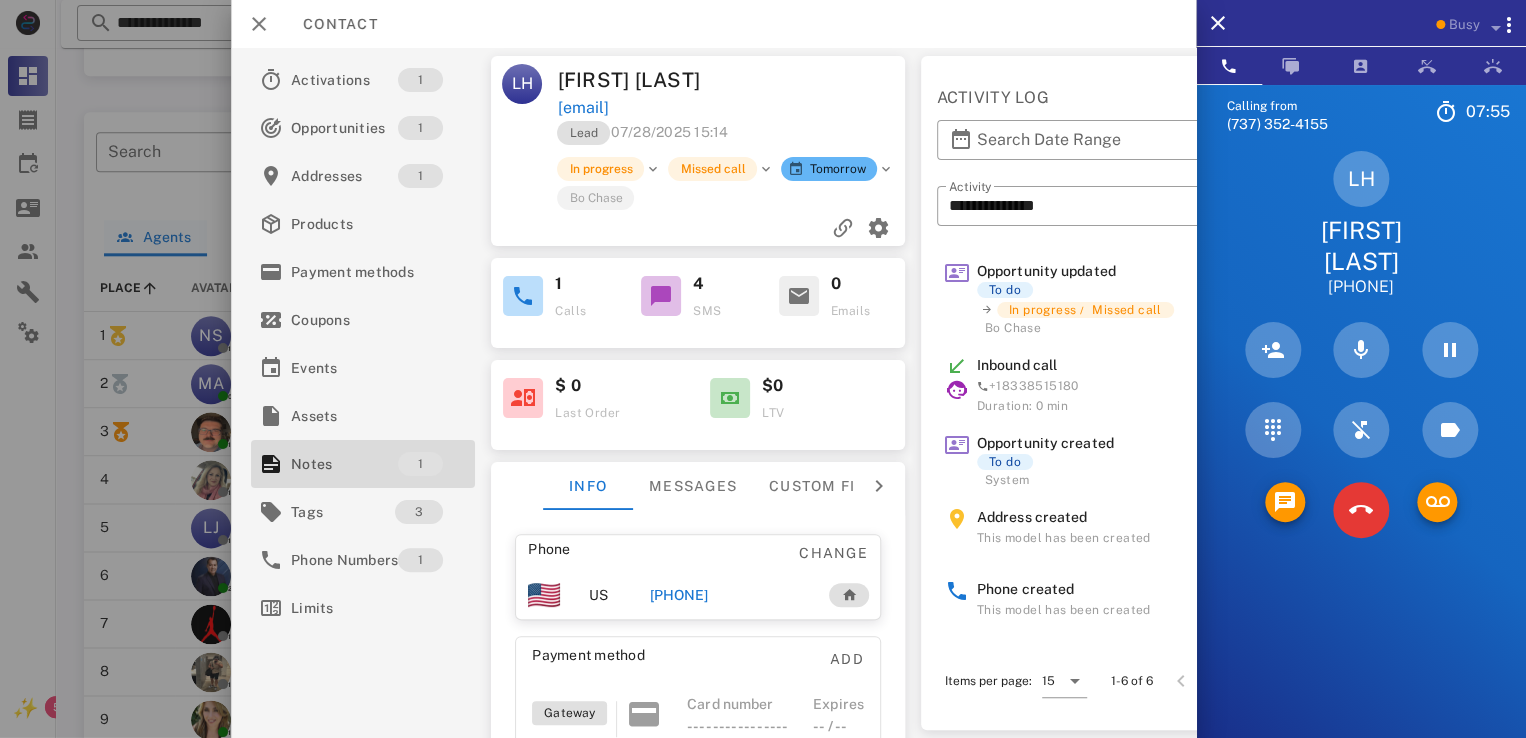 click on "[FIRST] [LAST]" at bounding box center (646, 80) 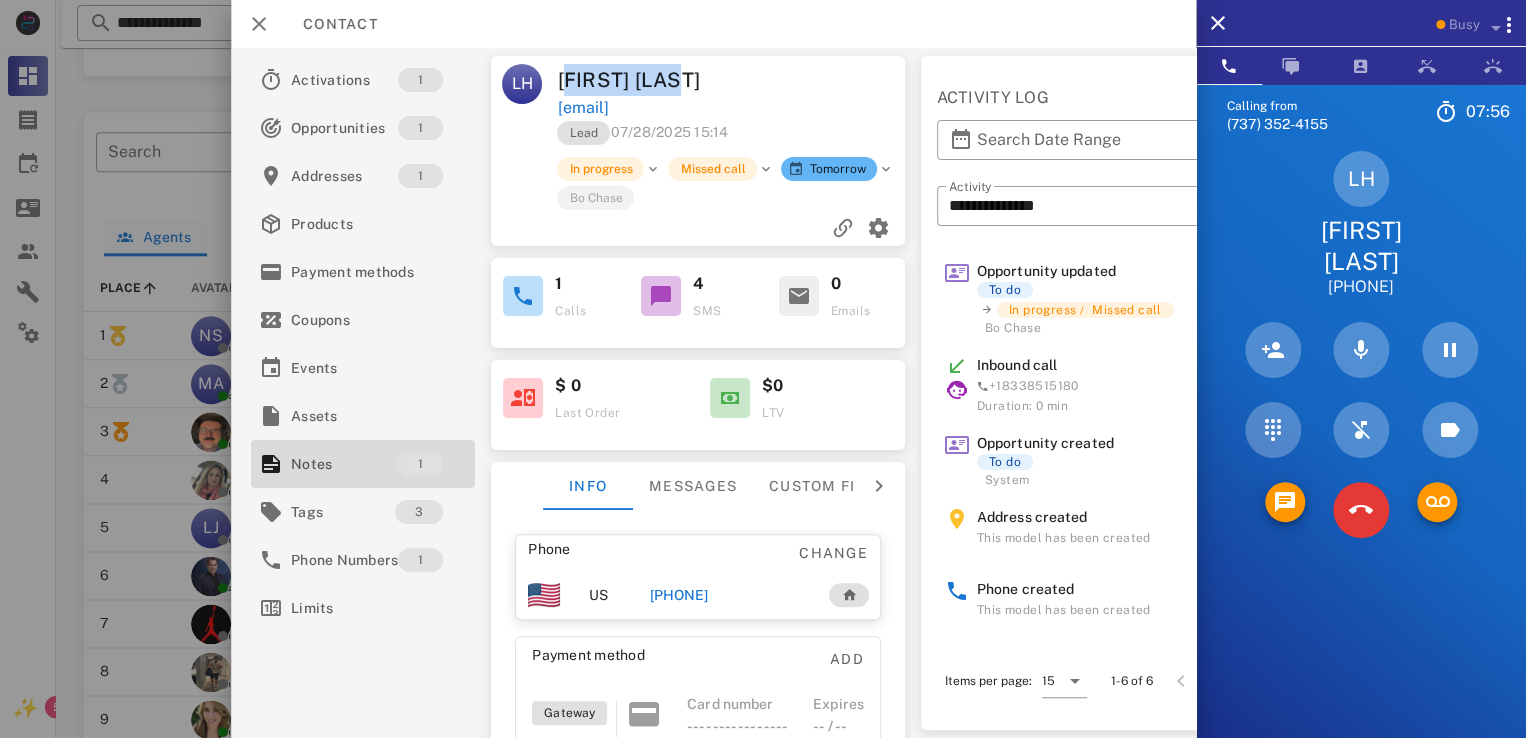 drag, startPoint x: 564, startPoint y: 77, endPoint x: 692, endPoint y: 78, distance: 128.0039 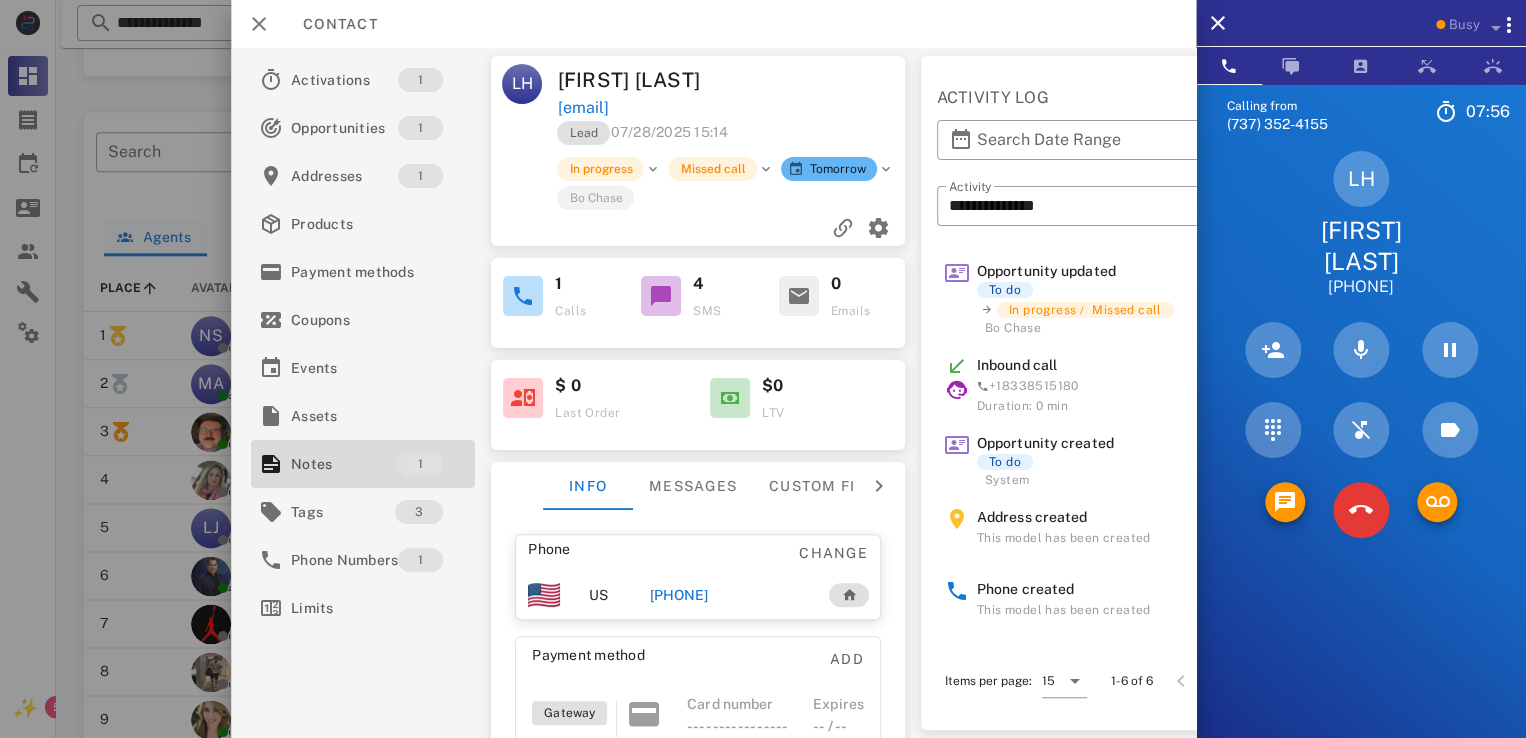 click on "[FIRST] [LAST]" at bounding box center (646, 80) 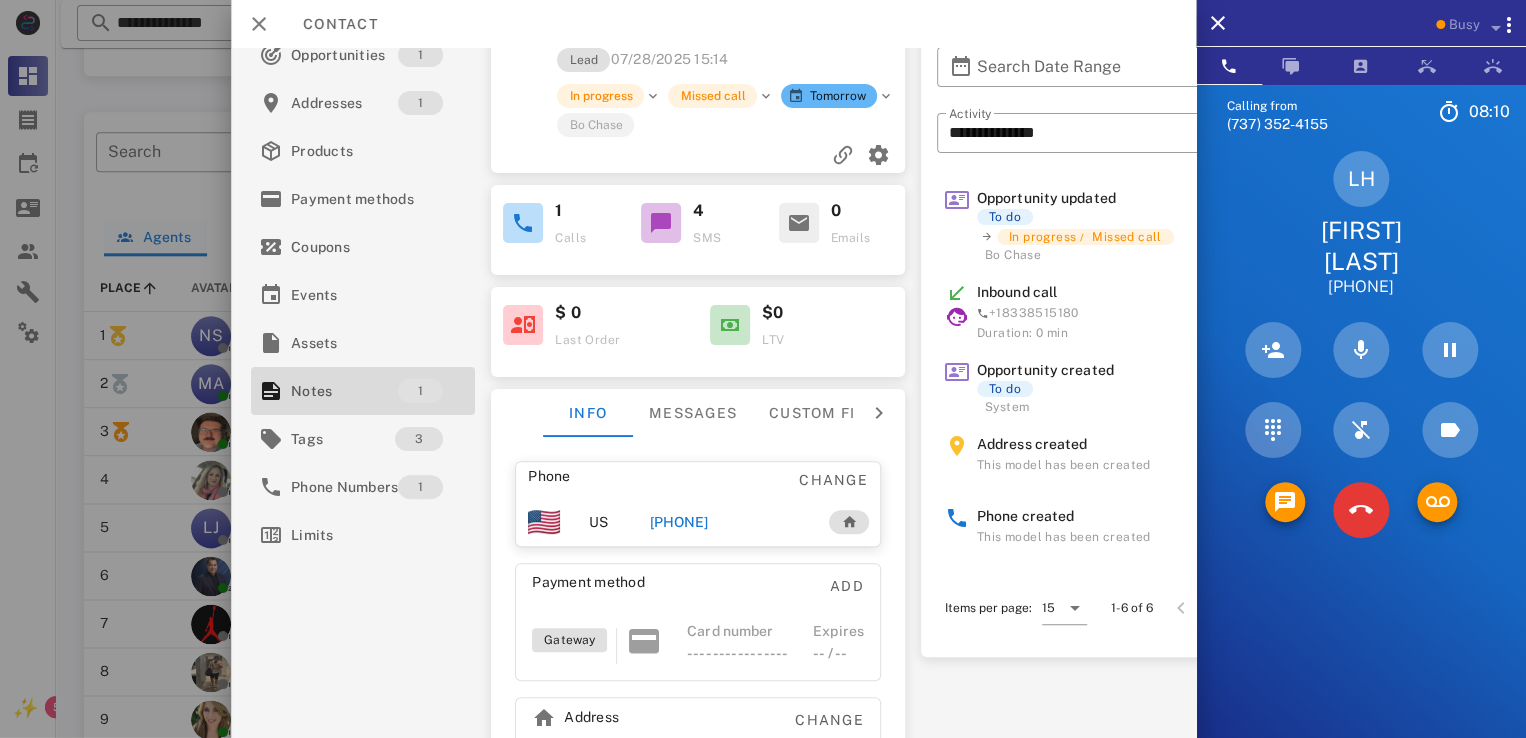 scroll, scrollTop: 0, scrollLeft: 0, axis: both 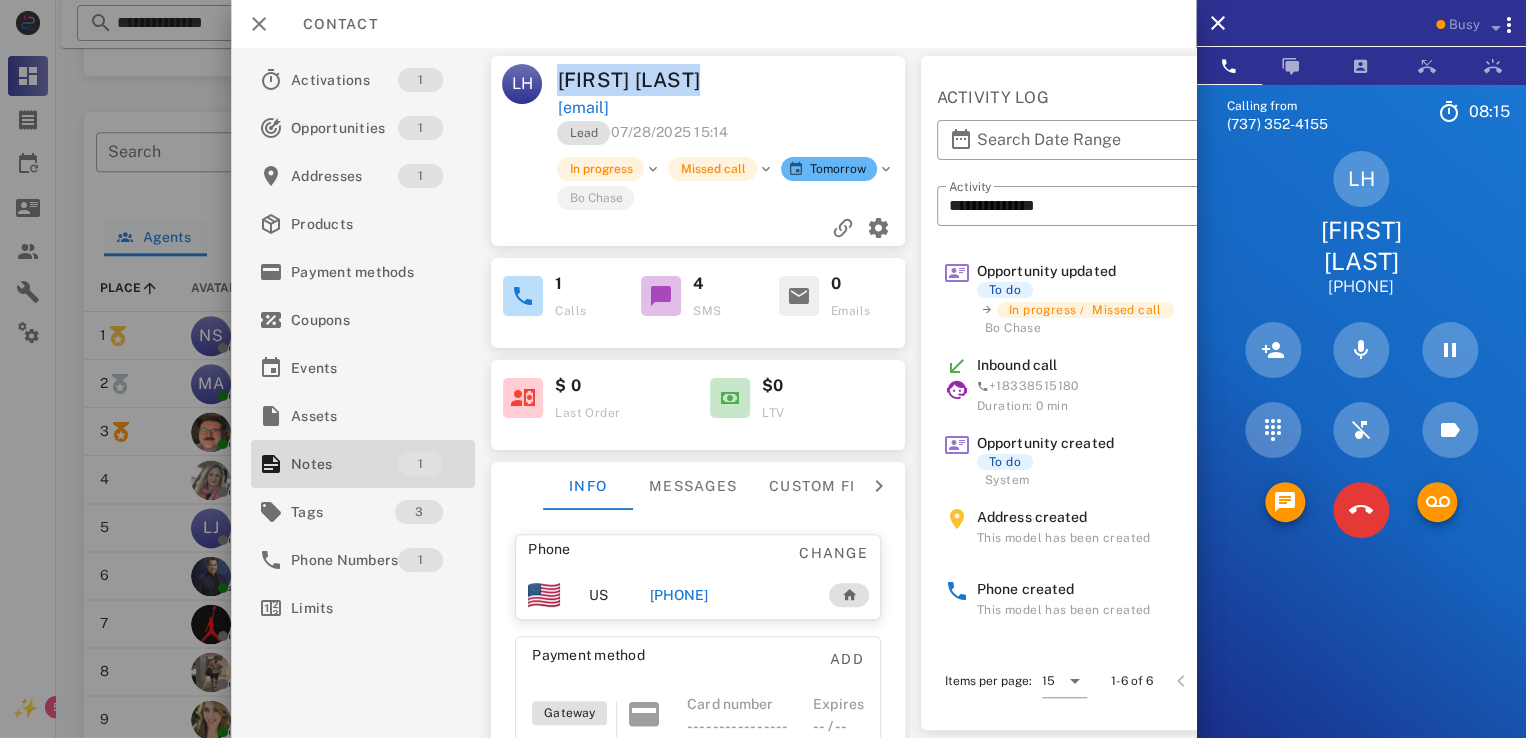 drag, startPoint x: 705, startPoint y: 86, endPoint x: 537, endPoint y: 84, distance: 168.0119 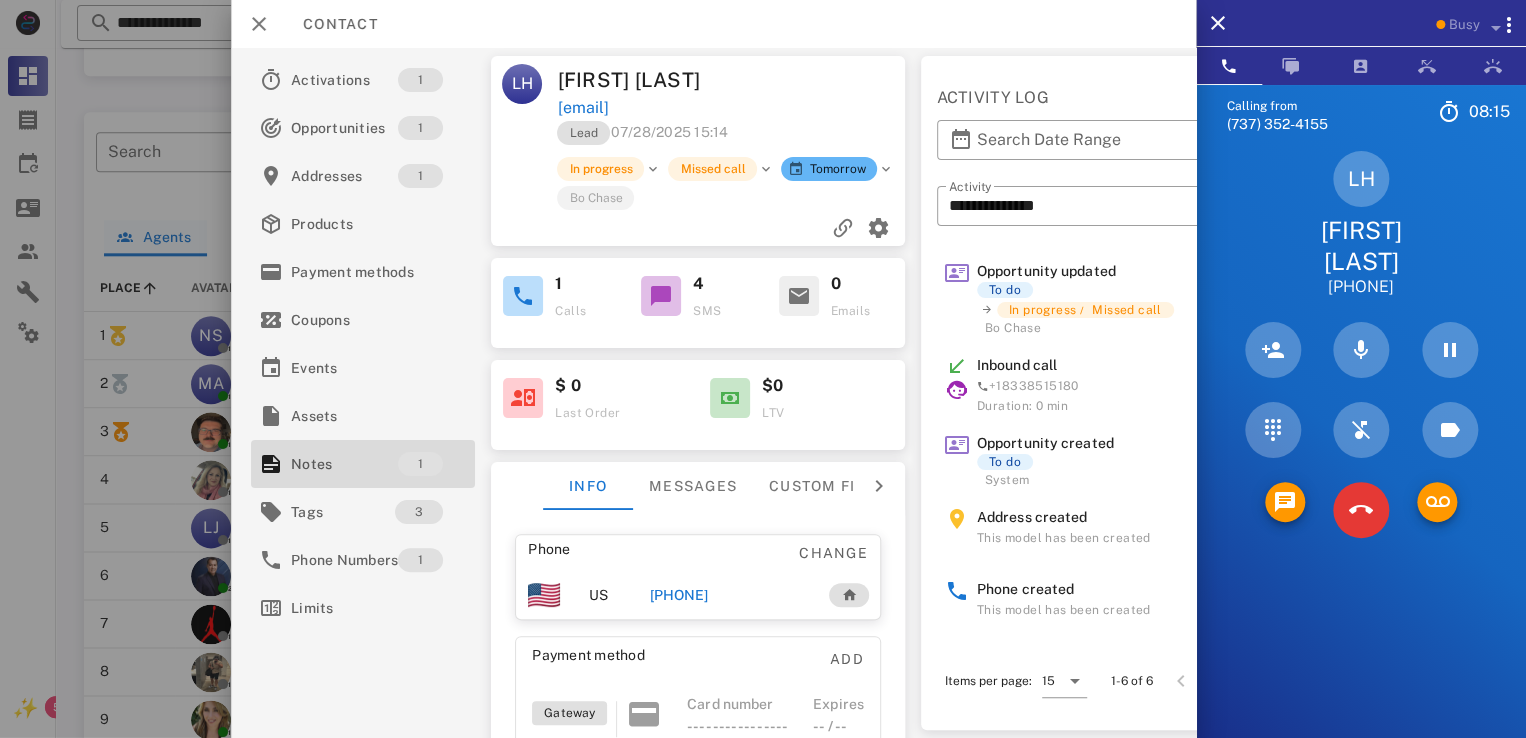 click at bounding box center [821, 80] 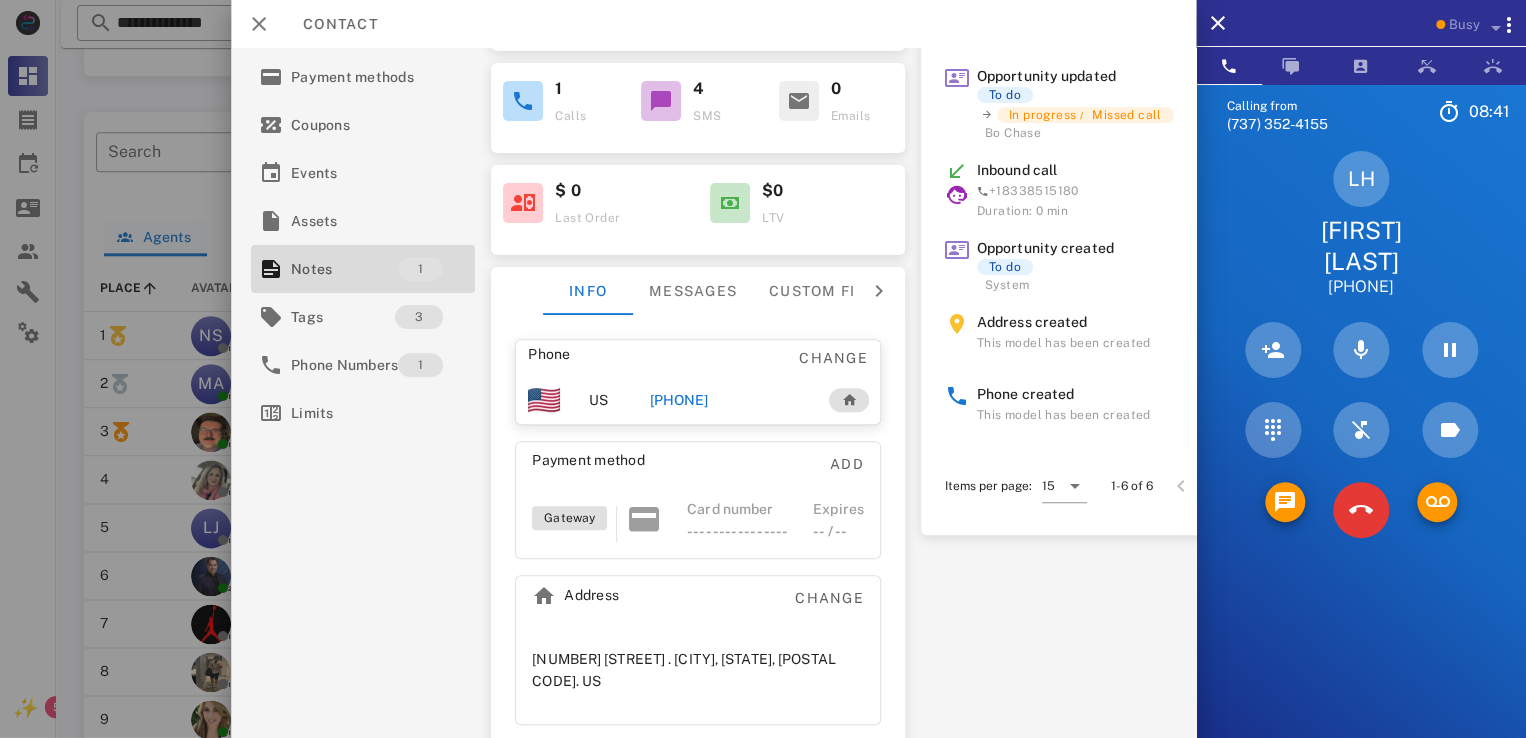 scroll, scrollTop: 0, scrollLeft: 0, axis: both 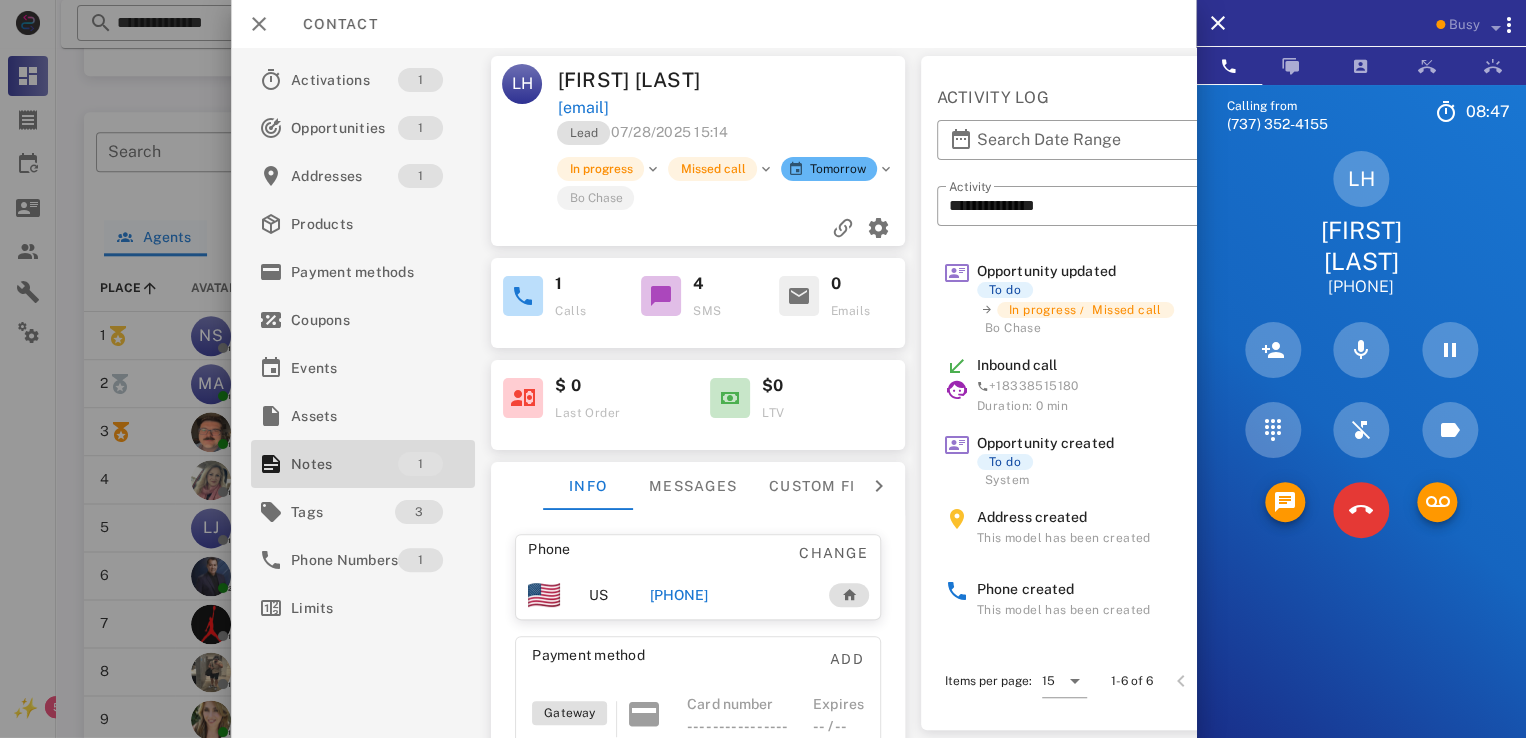click on "[EMAIL]" at bounding box center [583, 108] 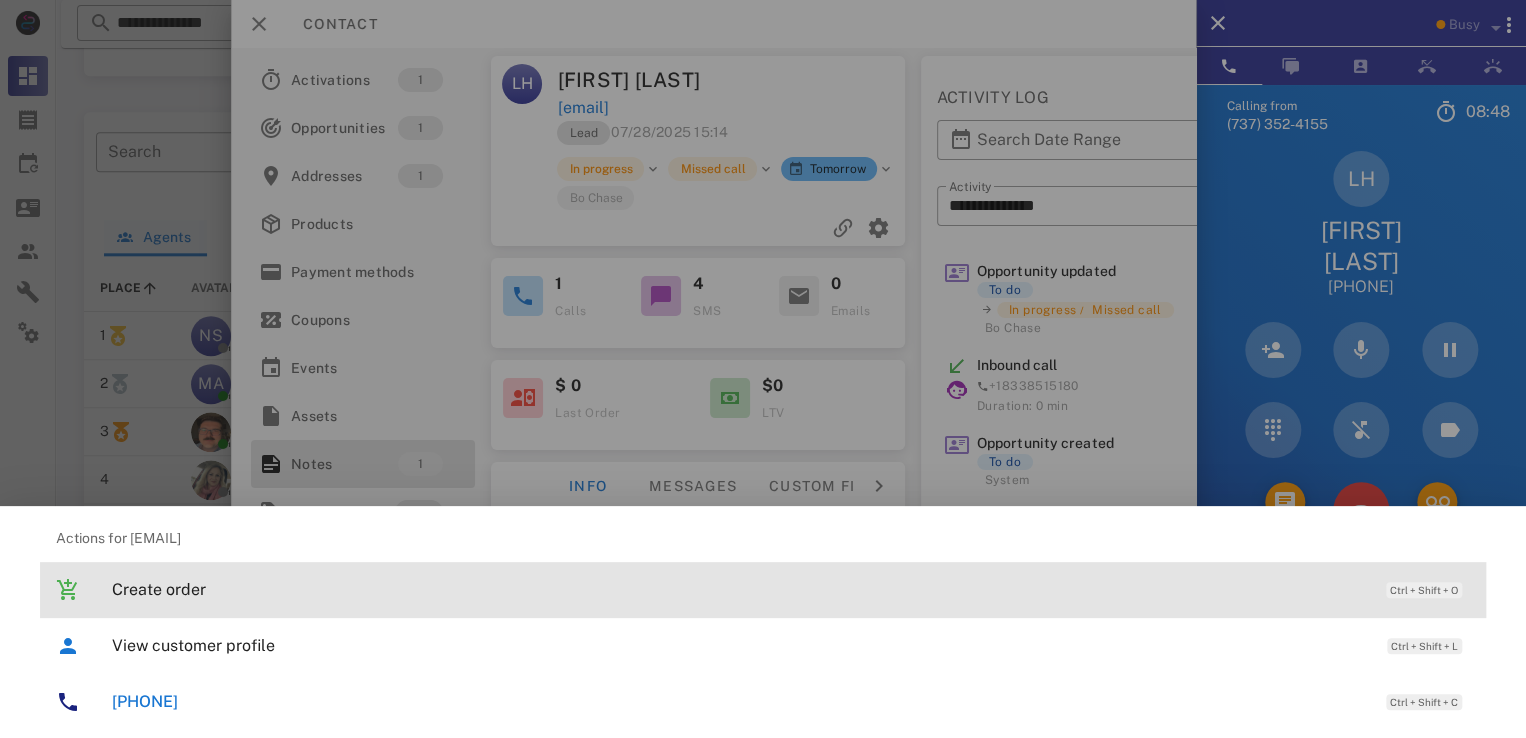 click on "Create order Ctrl + Shift + O" at bounding box center (791, 589) 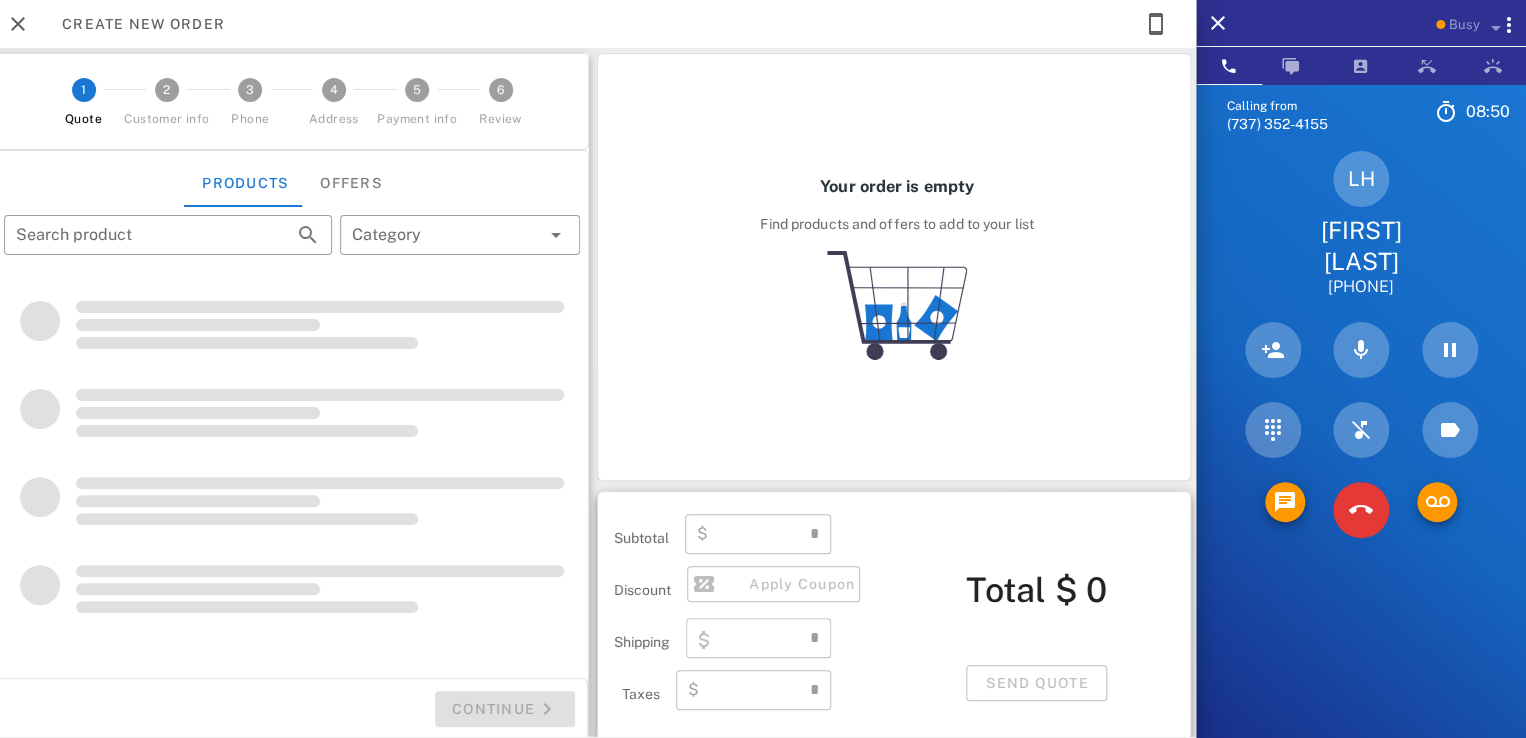 type on "**********" 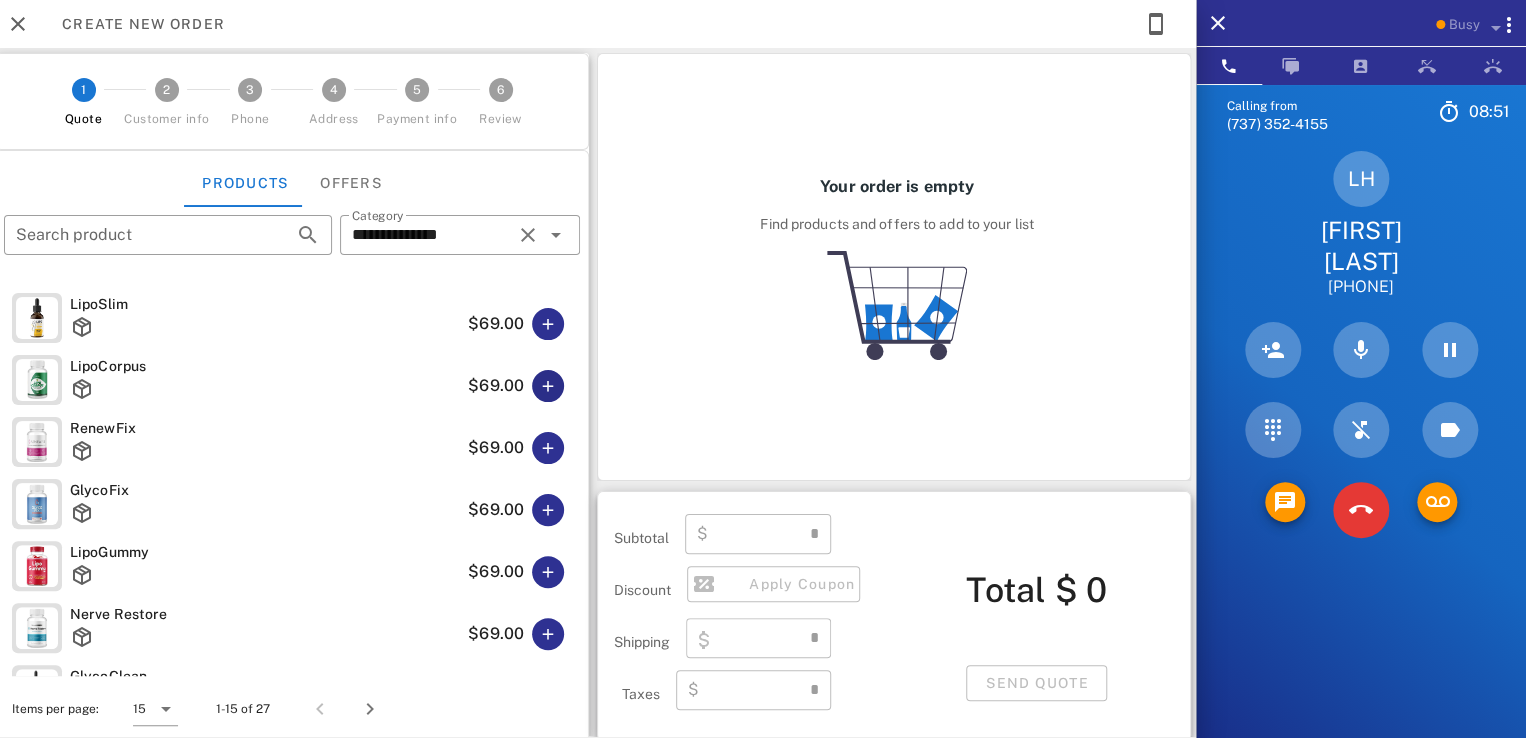type on "****" 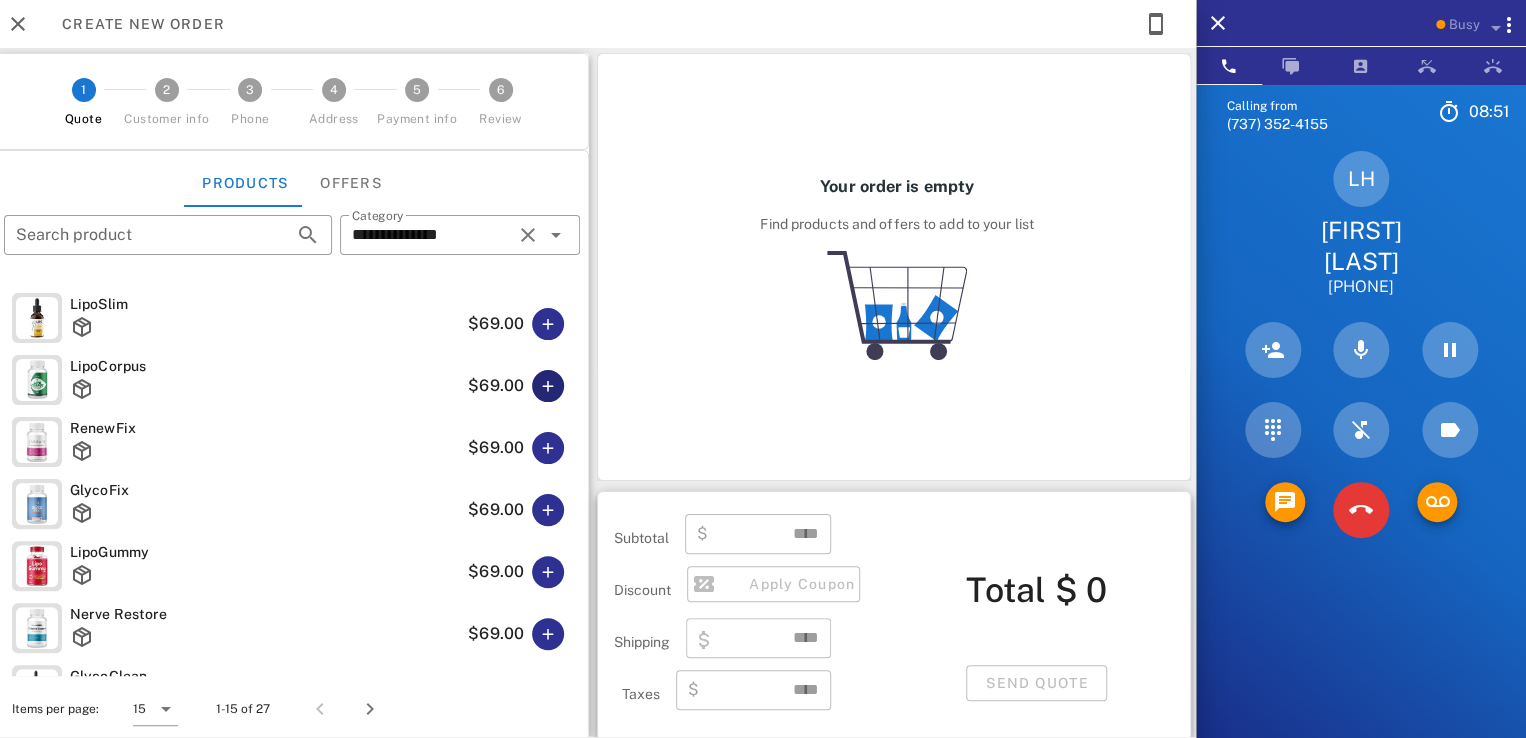 click at bounding box center (548, 386) 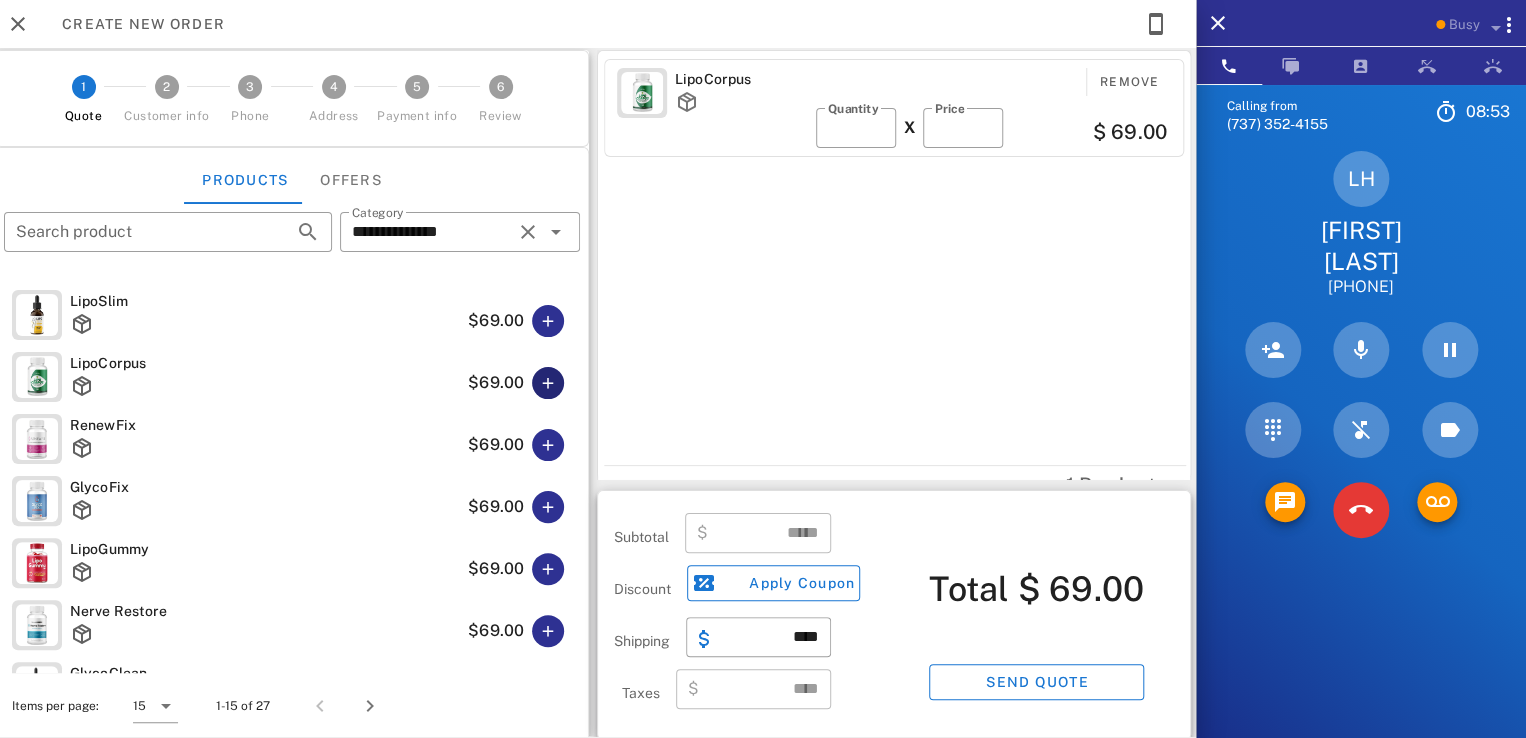 scroll, scrollTop: 0, scrollLeft: 0, axis: both 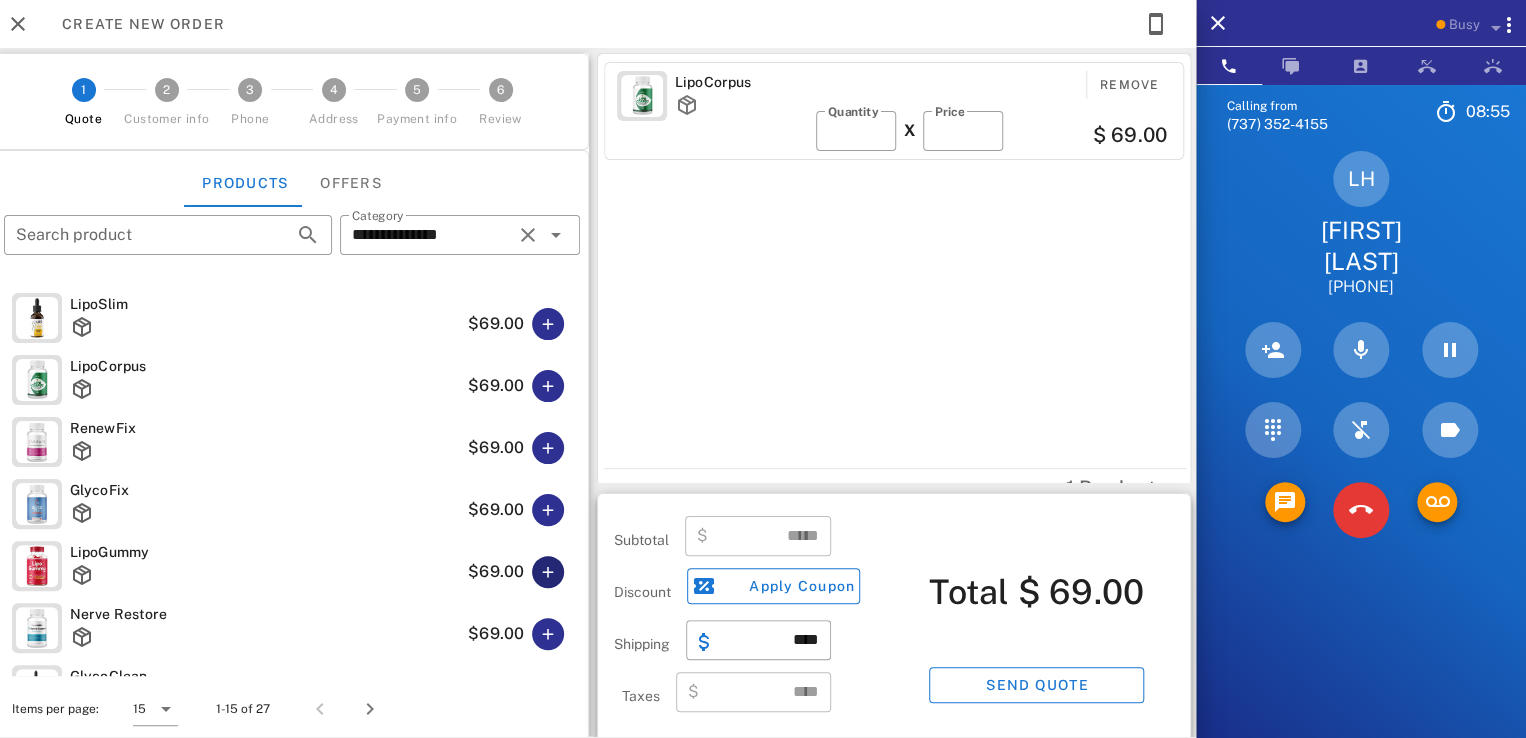 click at bounding box center (548, 572) 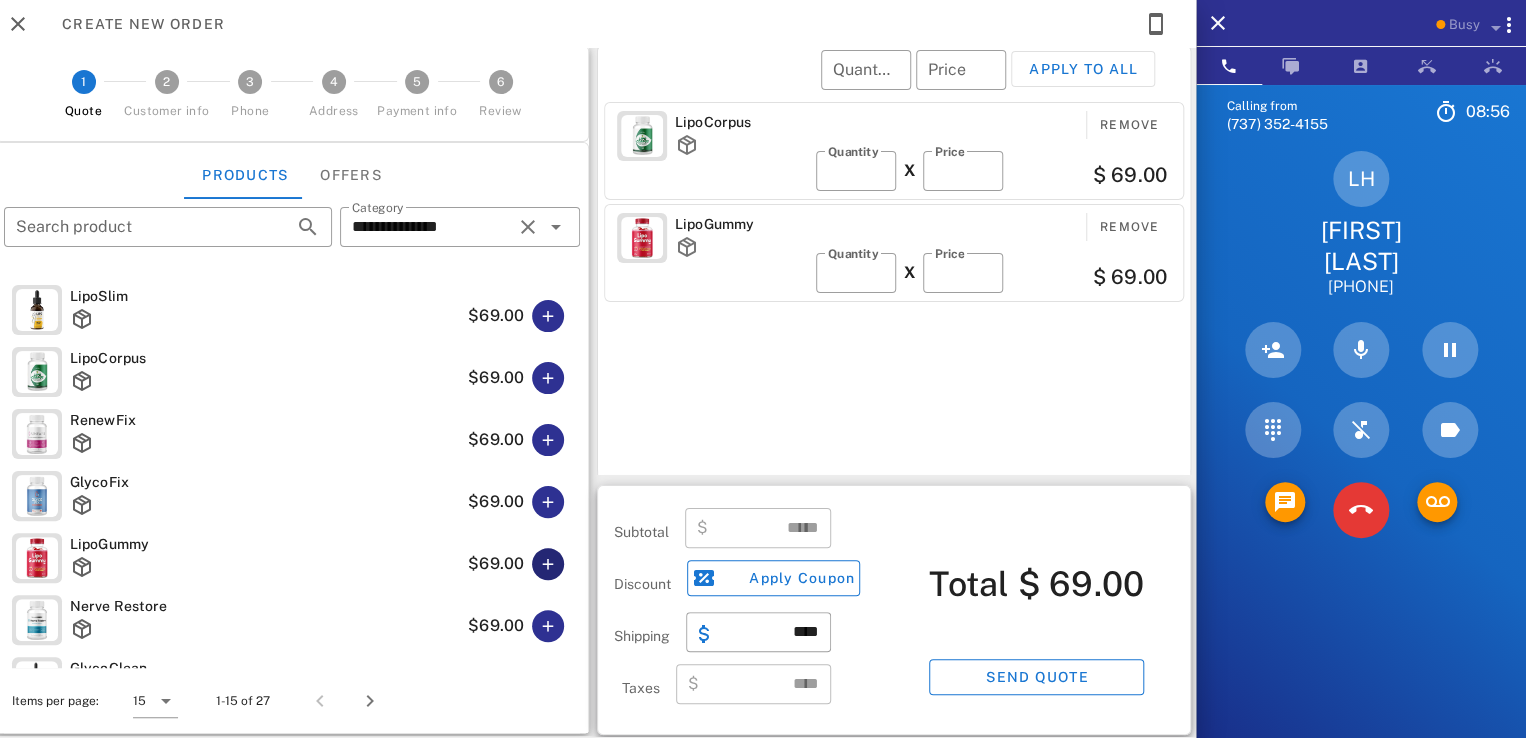 scroll, scrollTop: 9, scrollLeft: 0, axis: vertical 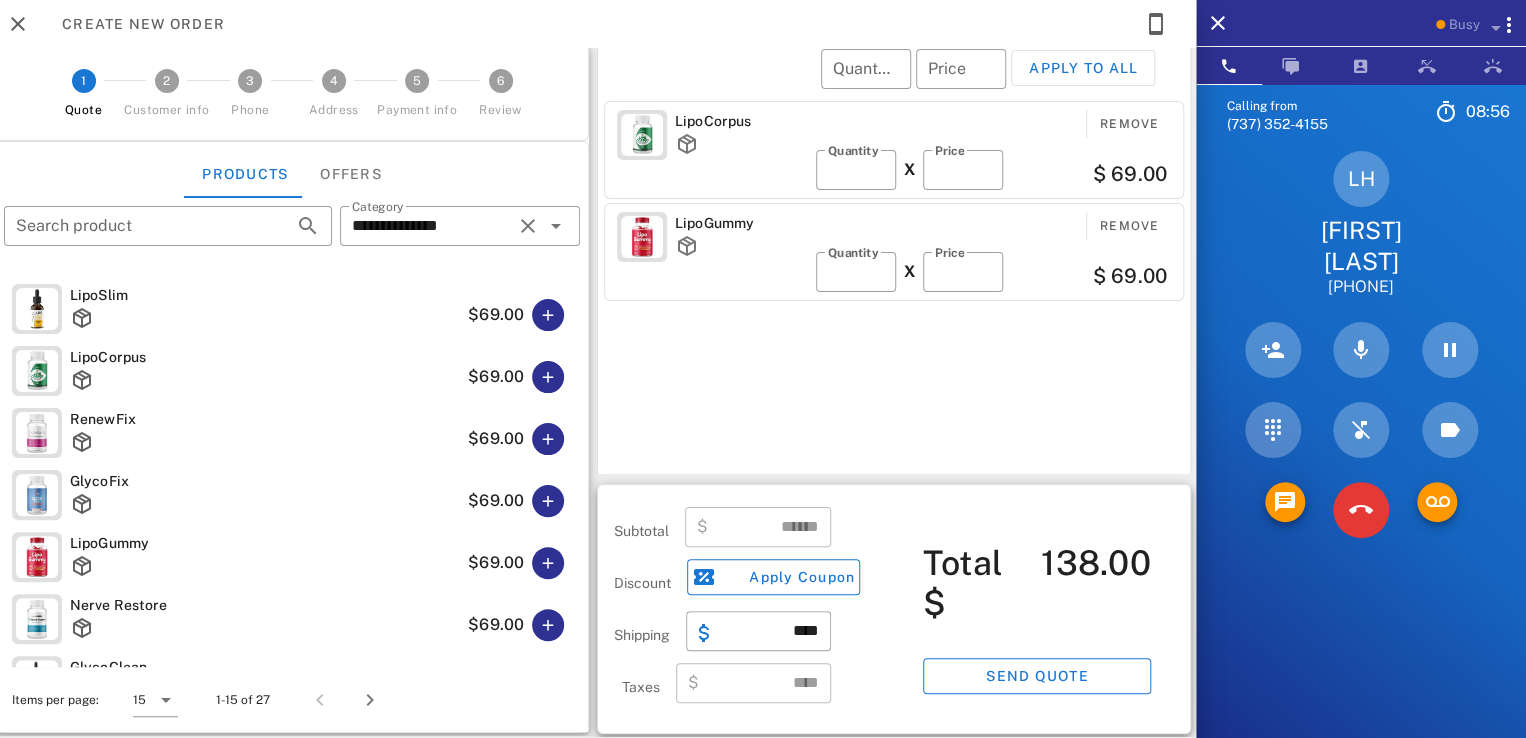 drag, startPoint x: 343, startPoint y: 702, endPoint x: 385, endPoint y: 681, distance: 46.957428 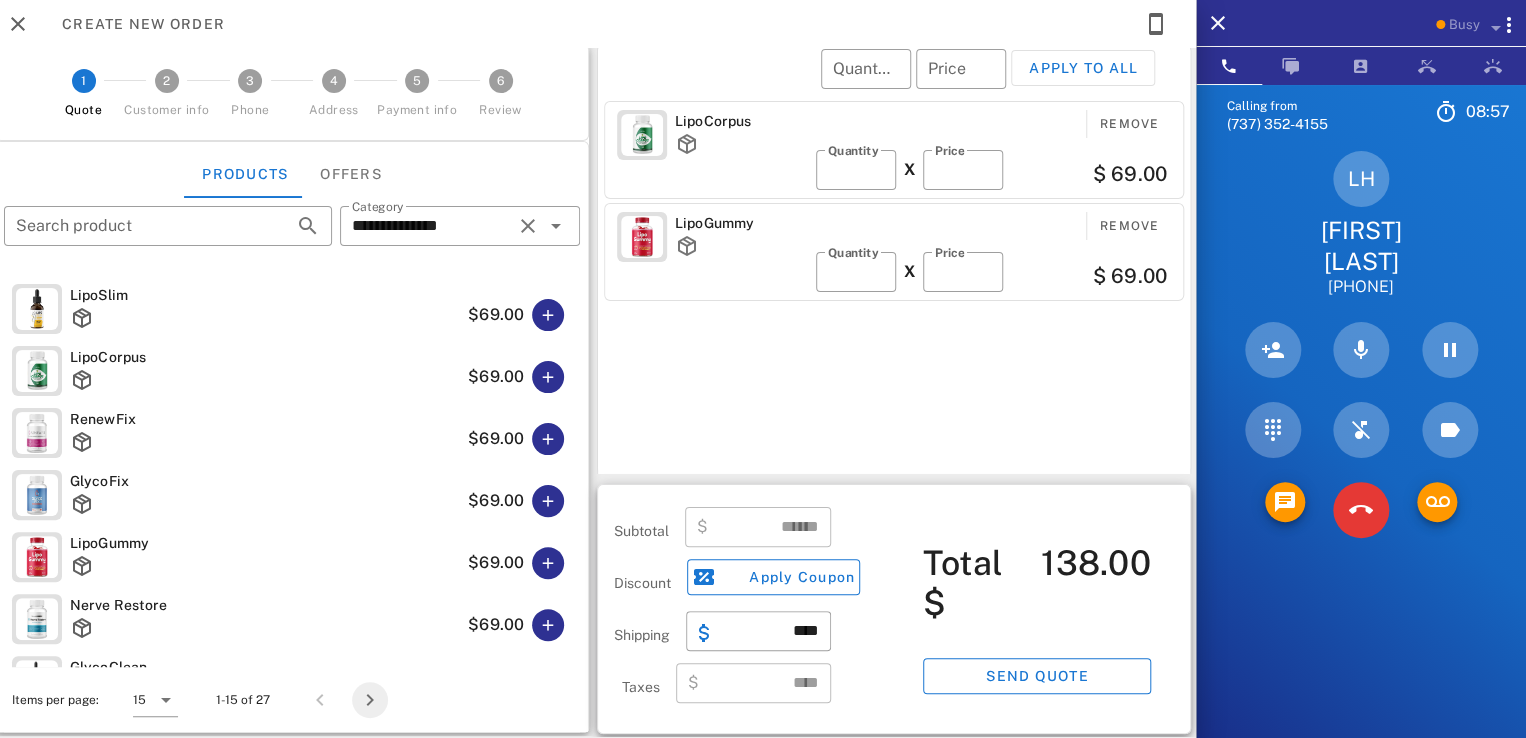click at bounding box center [370, 700] 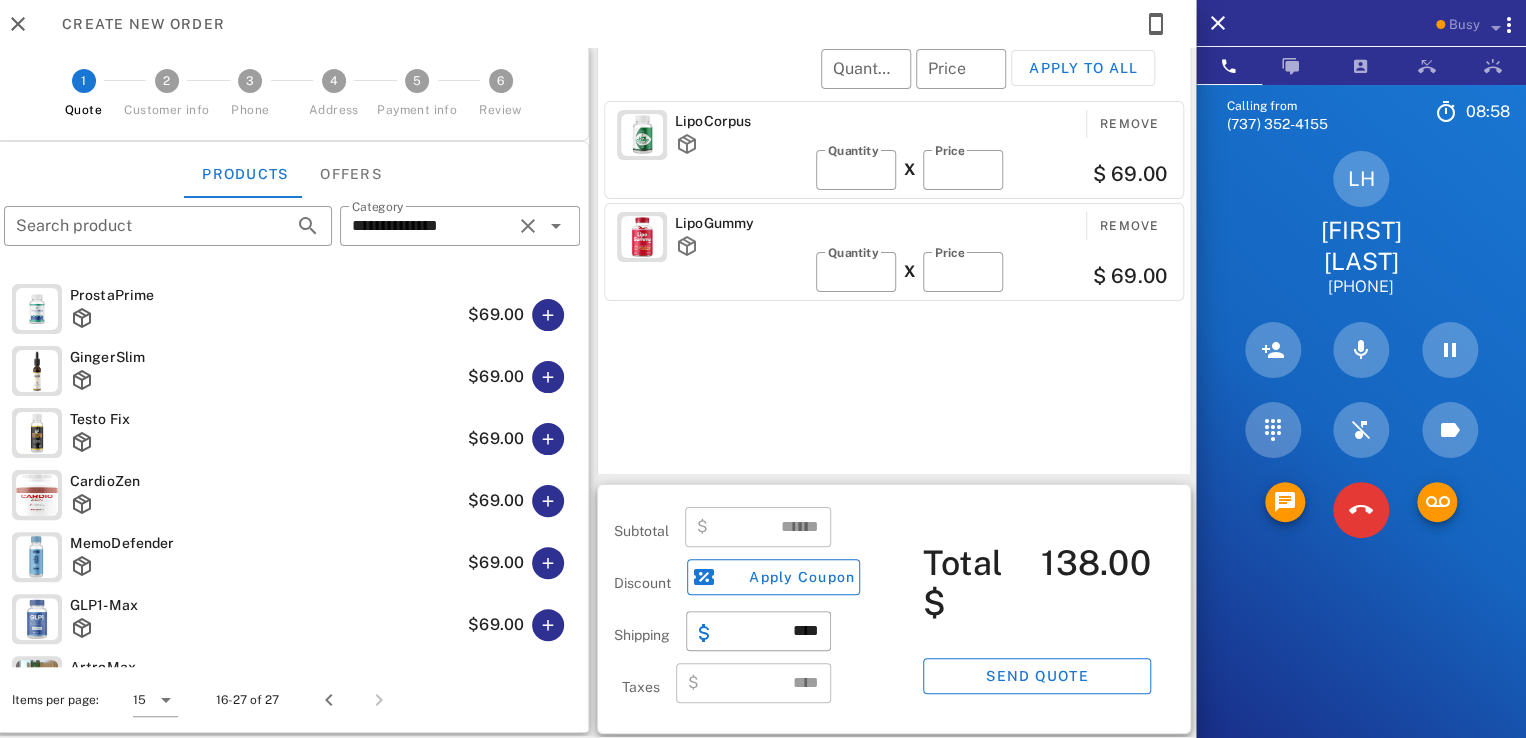 scroll, scrollTop: 1064, scrollLeft: 0, axis: vertical 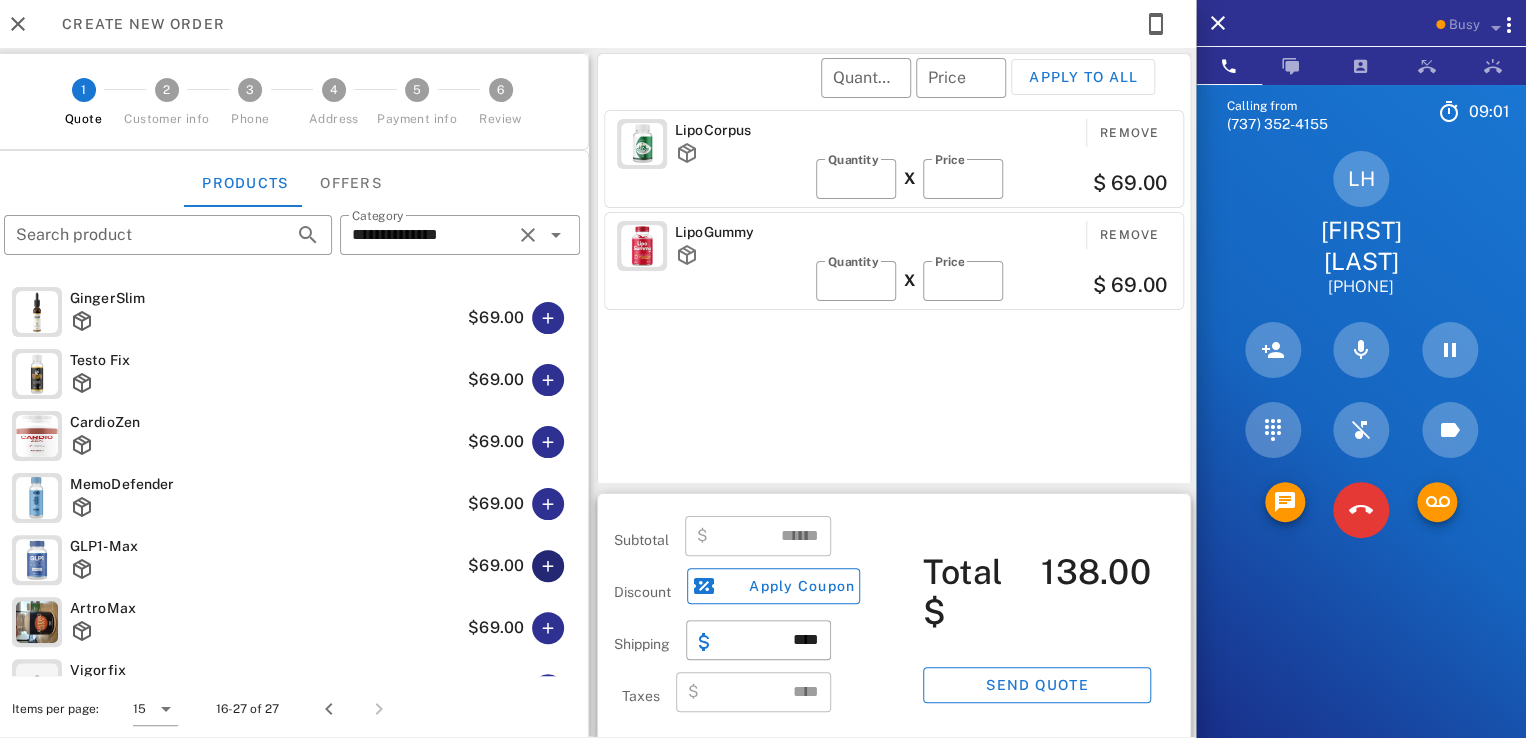click at bounding box center [548, 566] 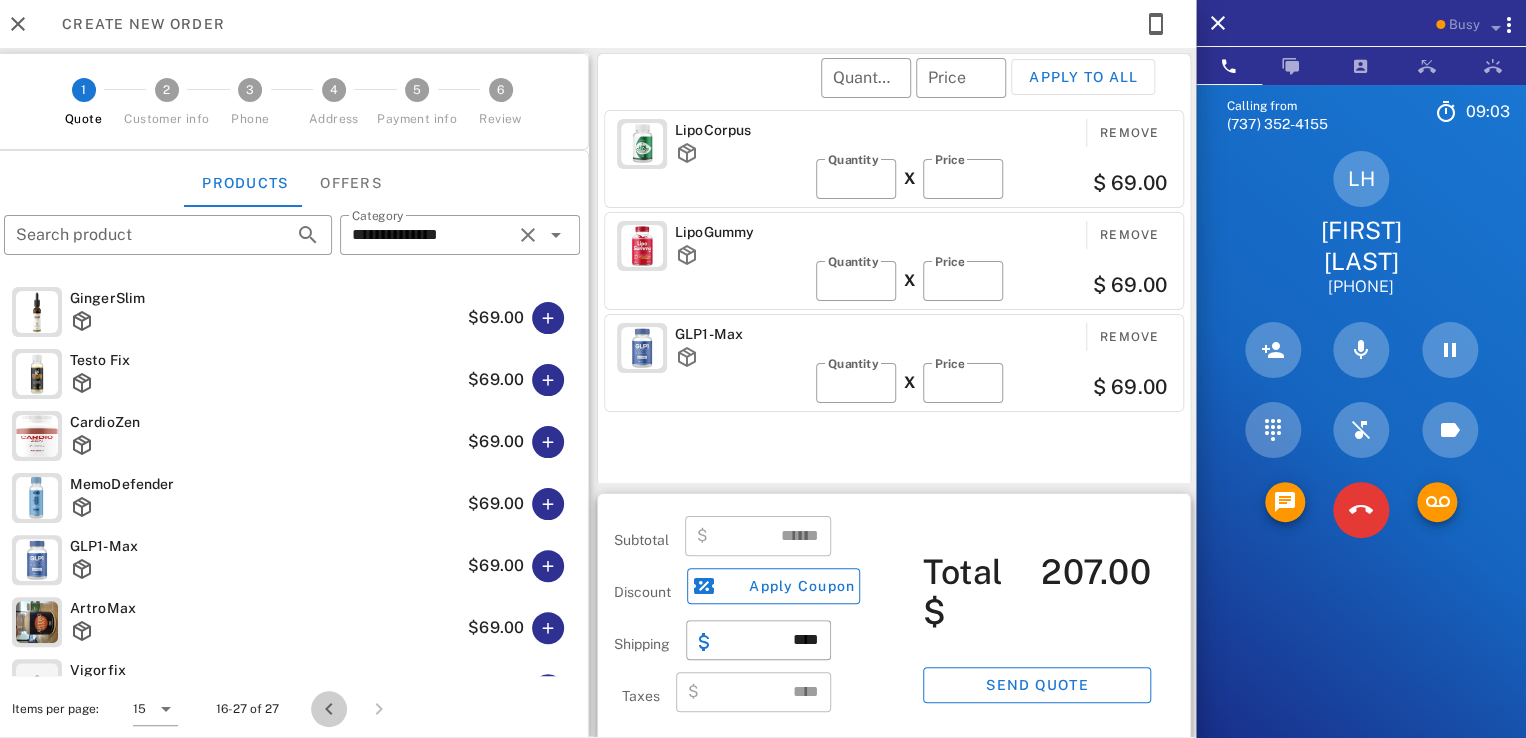 click at bounding box center (329, 709) 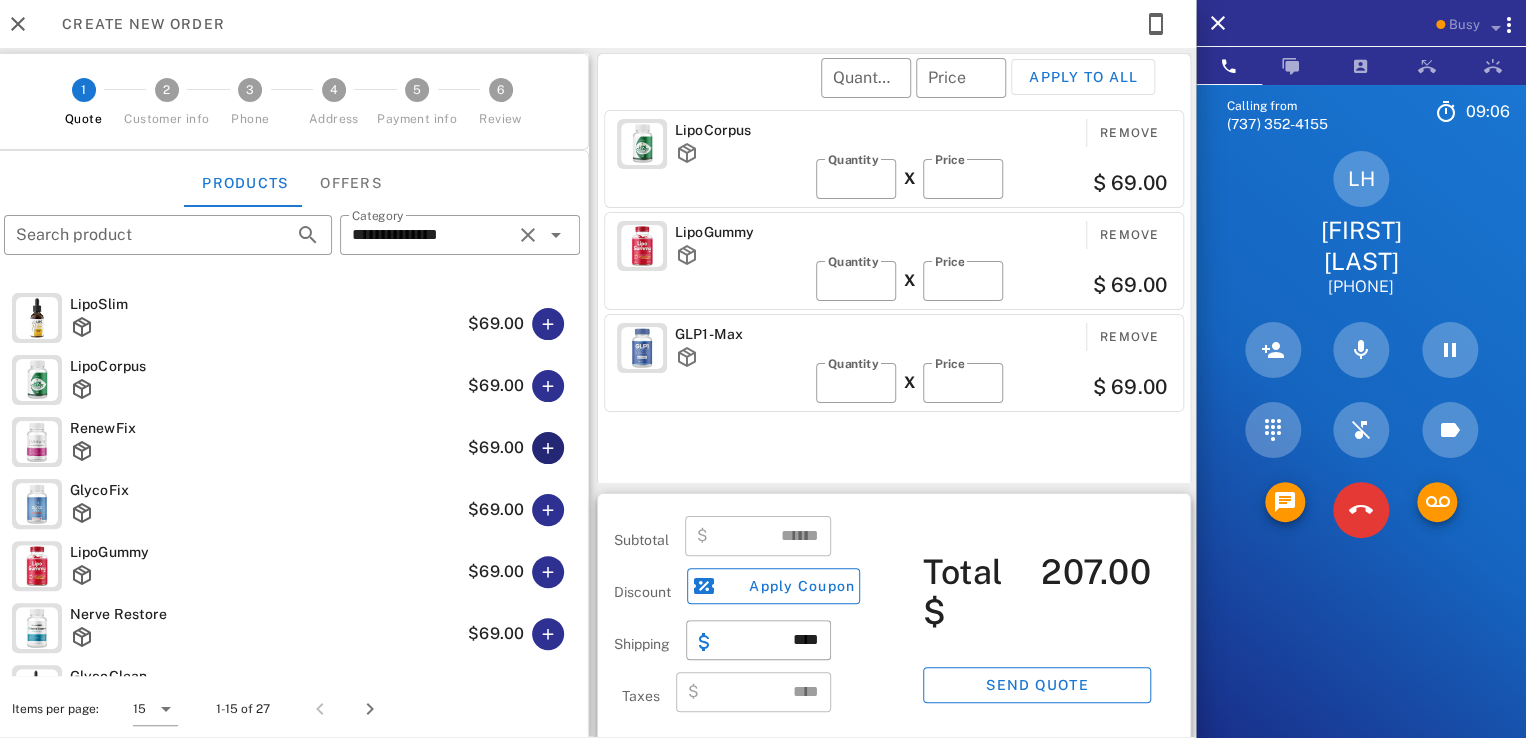 click at bounding box center (548, 448) 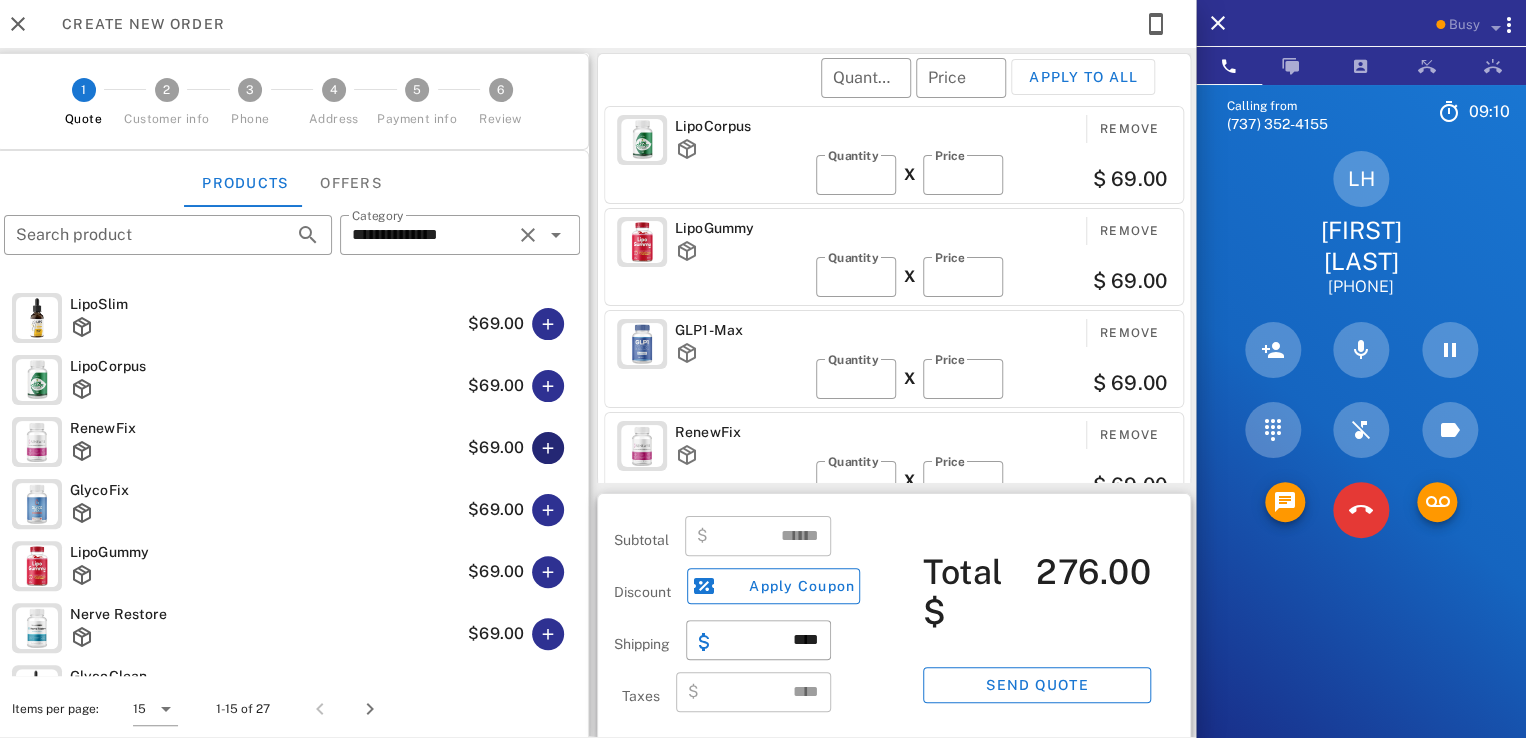scroll, scrollTop: 0, scrollLeft: 0, axis: both 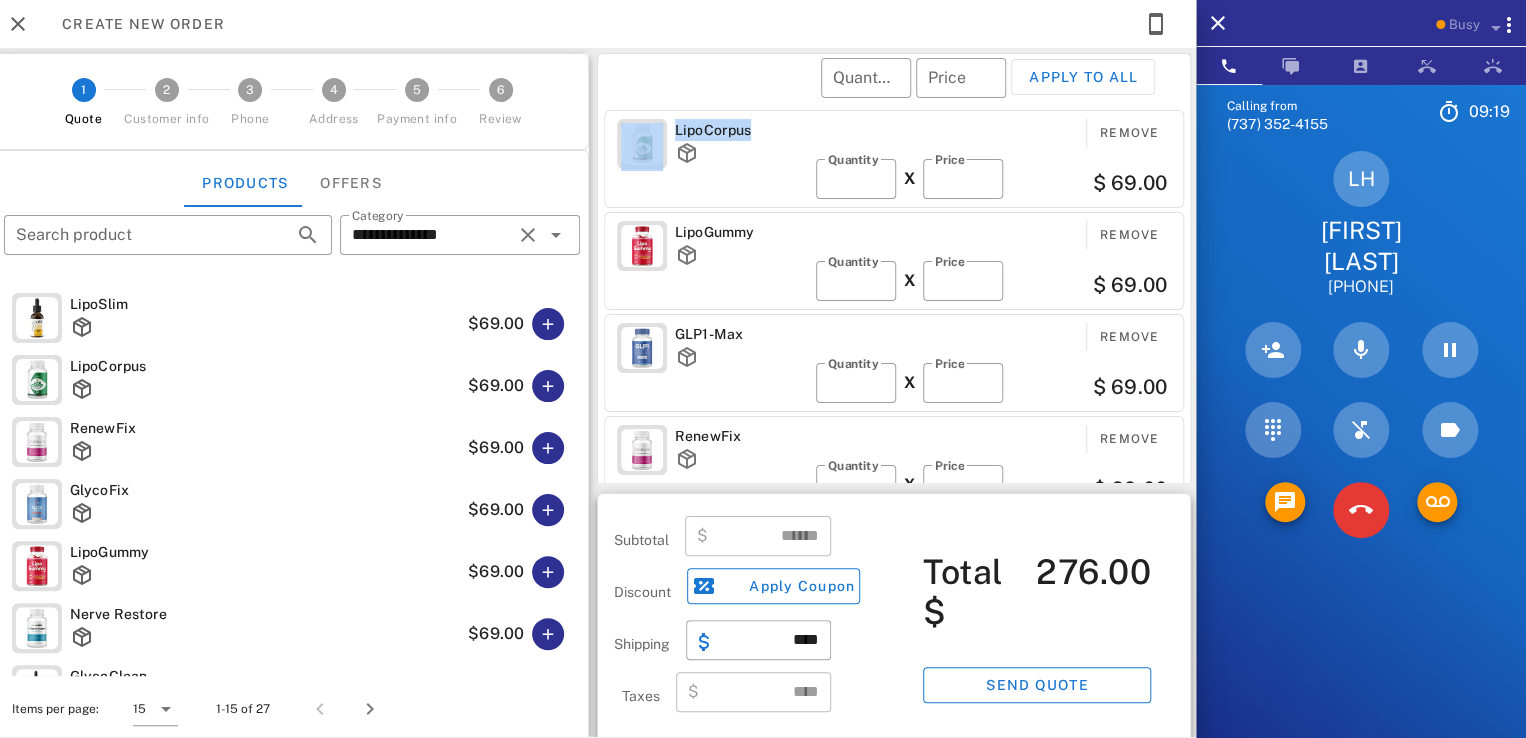 drag, startPoint x: 748, startPoint y: 125, endPoint x: 648, endPoint y: 130, distance: 100.12492 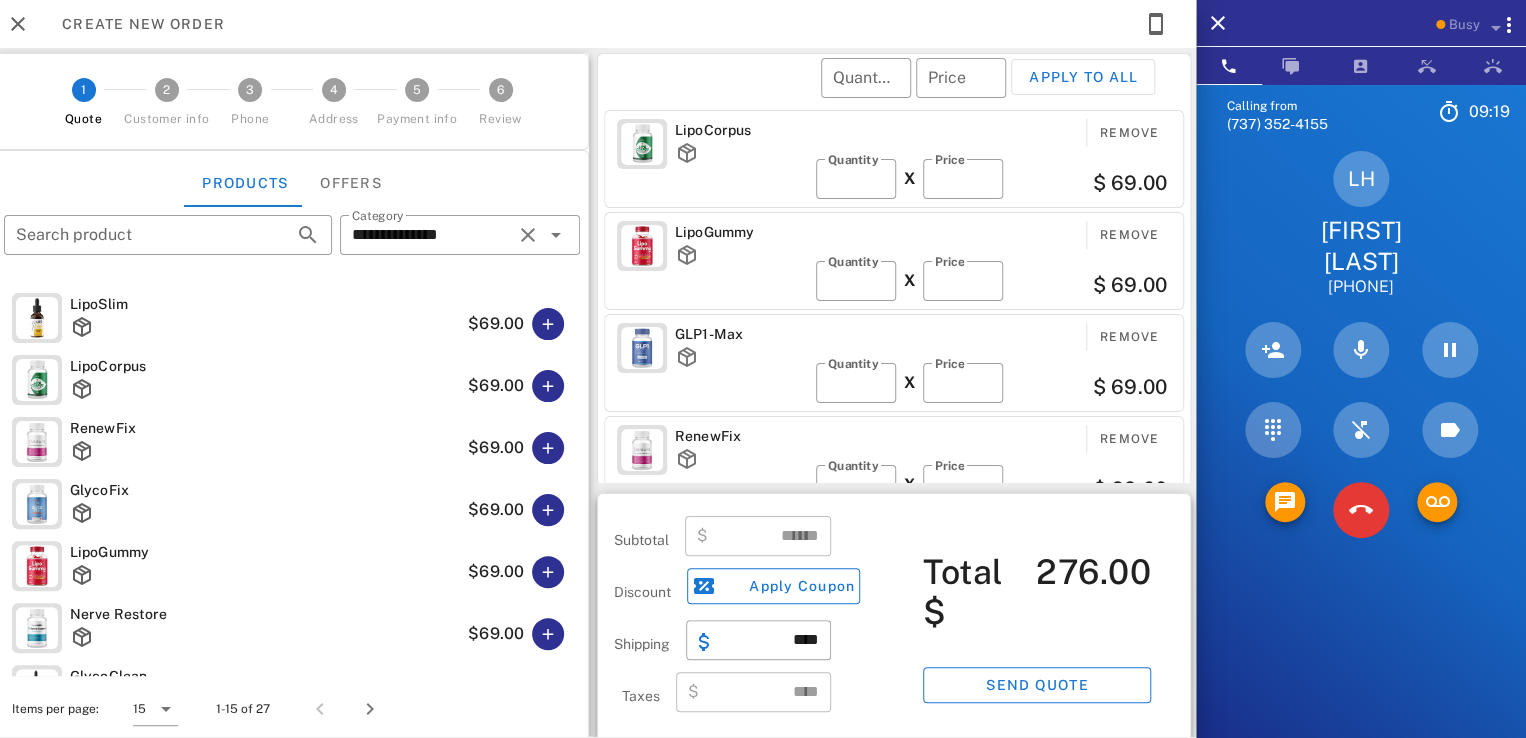 click on "​ Quantity ​ Price Apply to all" at bounding box center [897, 91] 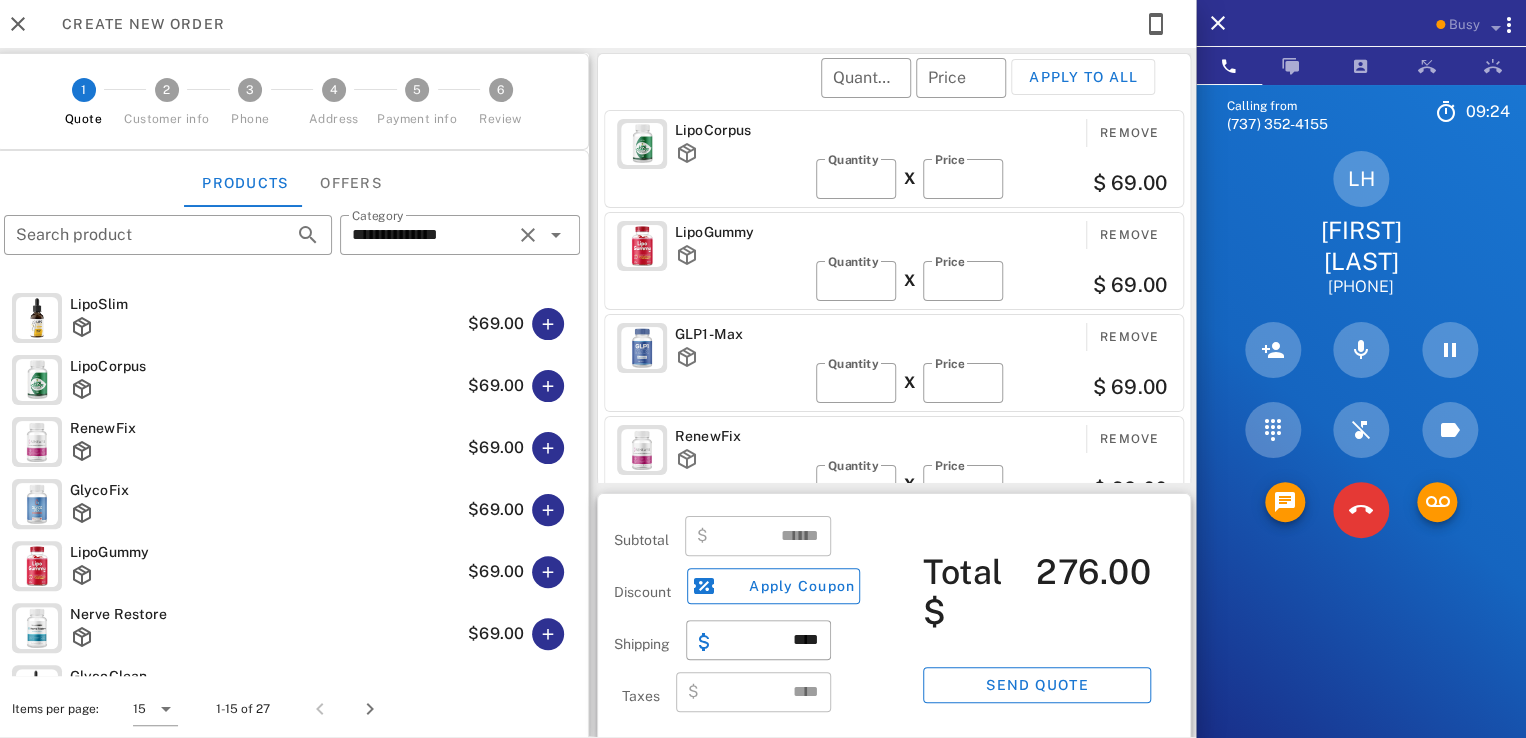 scroll, scrollTop: 4, scrollLeft: 0, axis: vertical 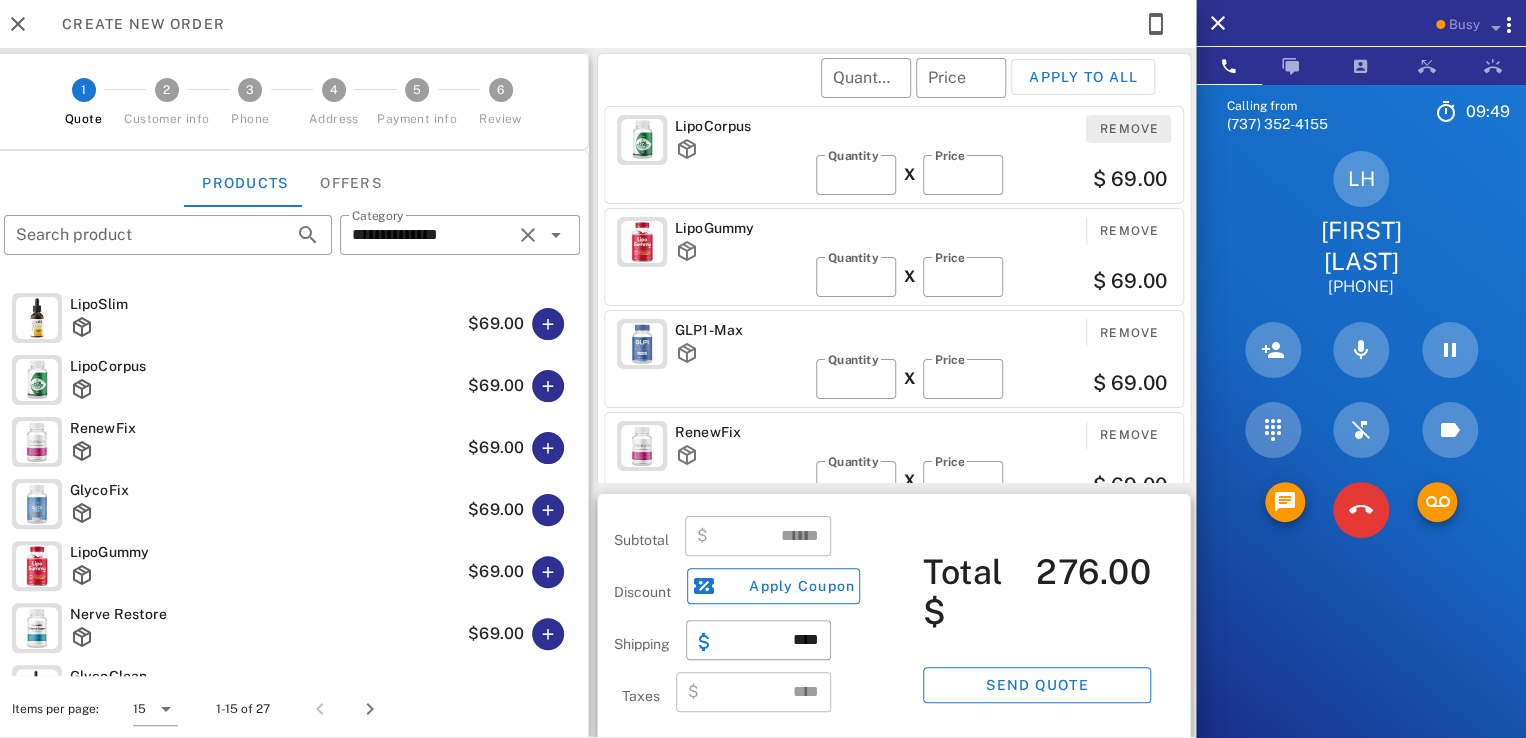 click on "Remove" at bounding box center [1129, 129] 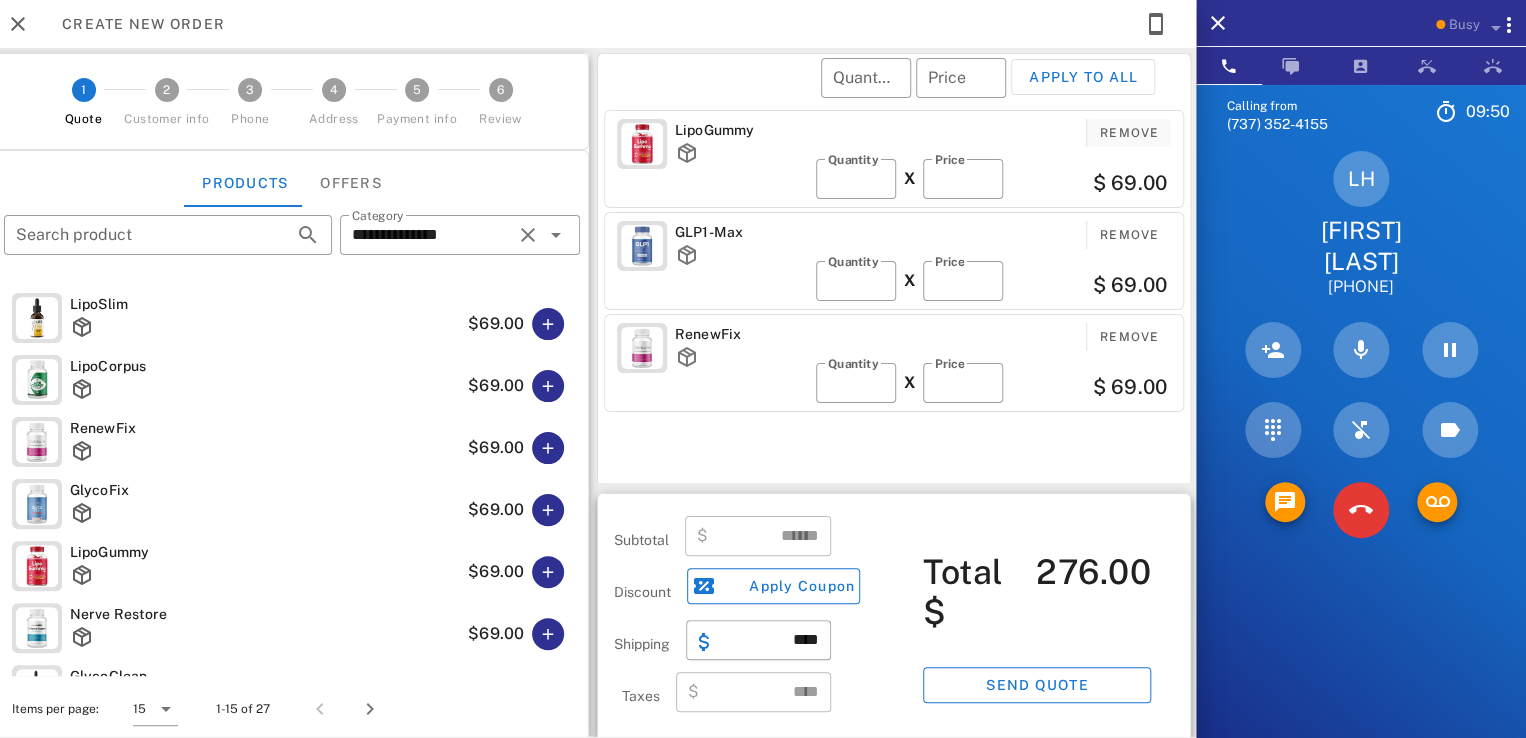 scroll, scrollTop: 0, scrollLeft: 0, axis: both 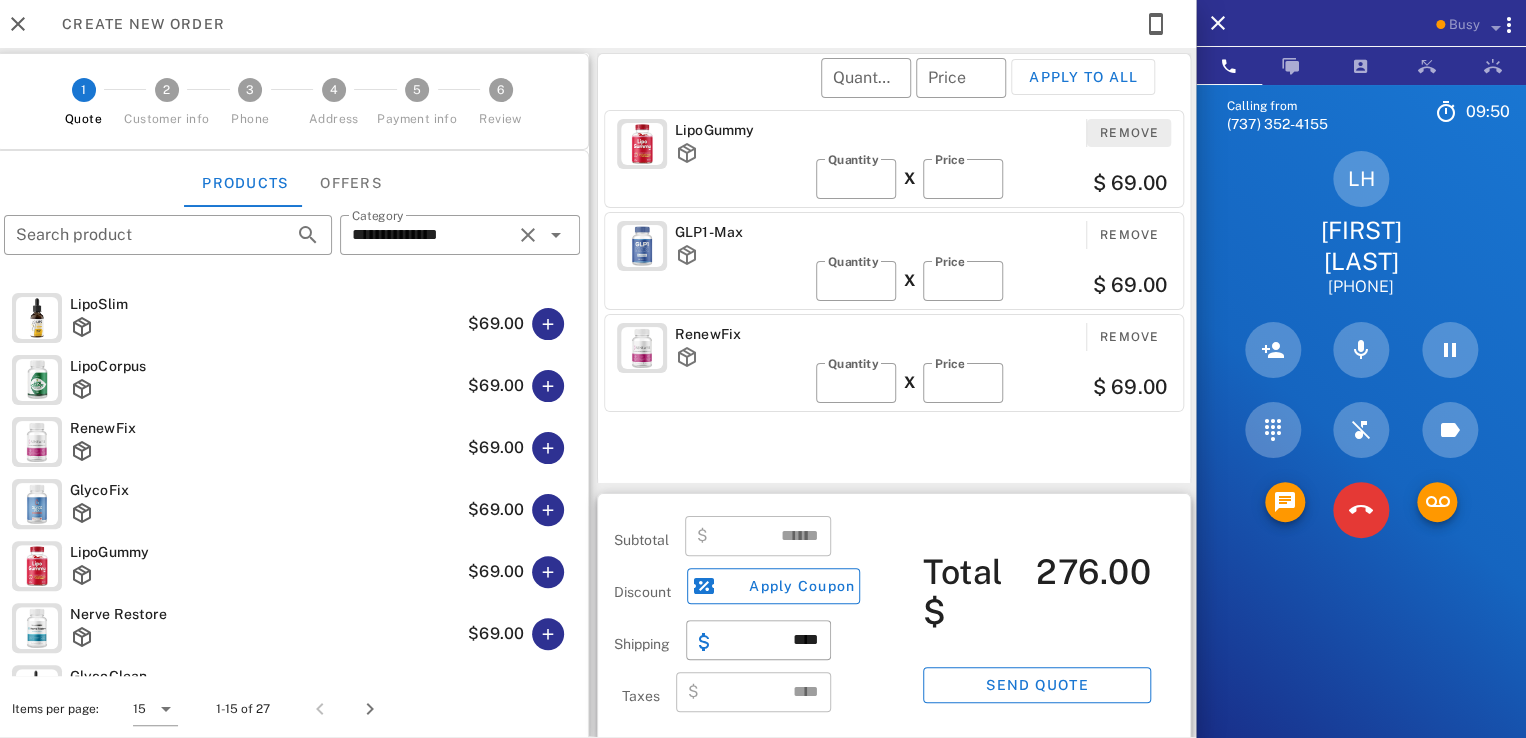 click on "Remove" at bounding box center [1129, 133] 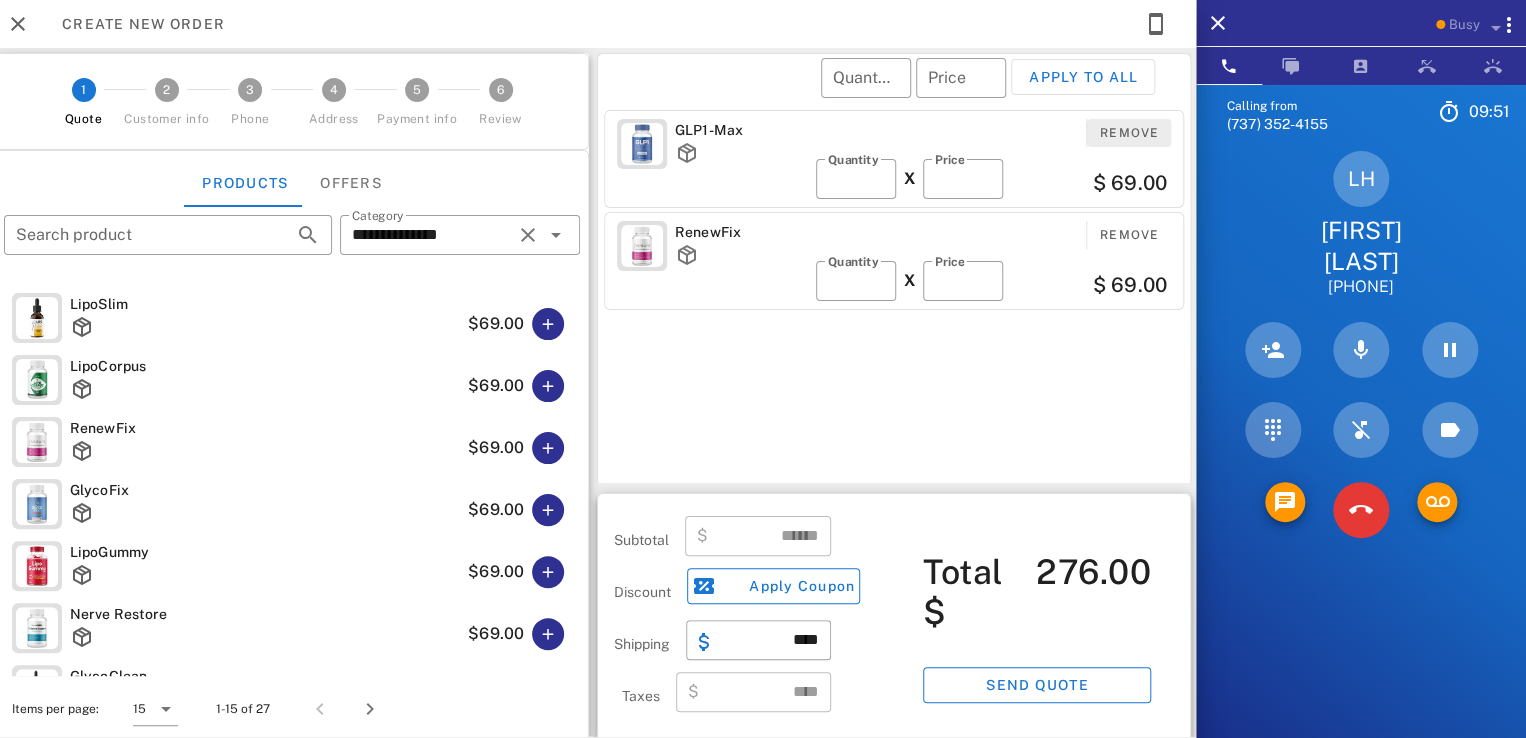 click on "Remove" at bounding box center [1129, 133] 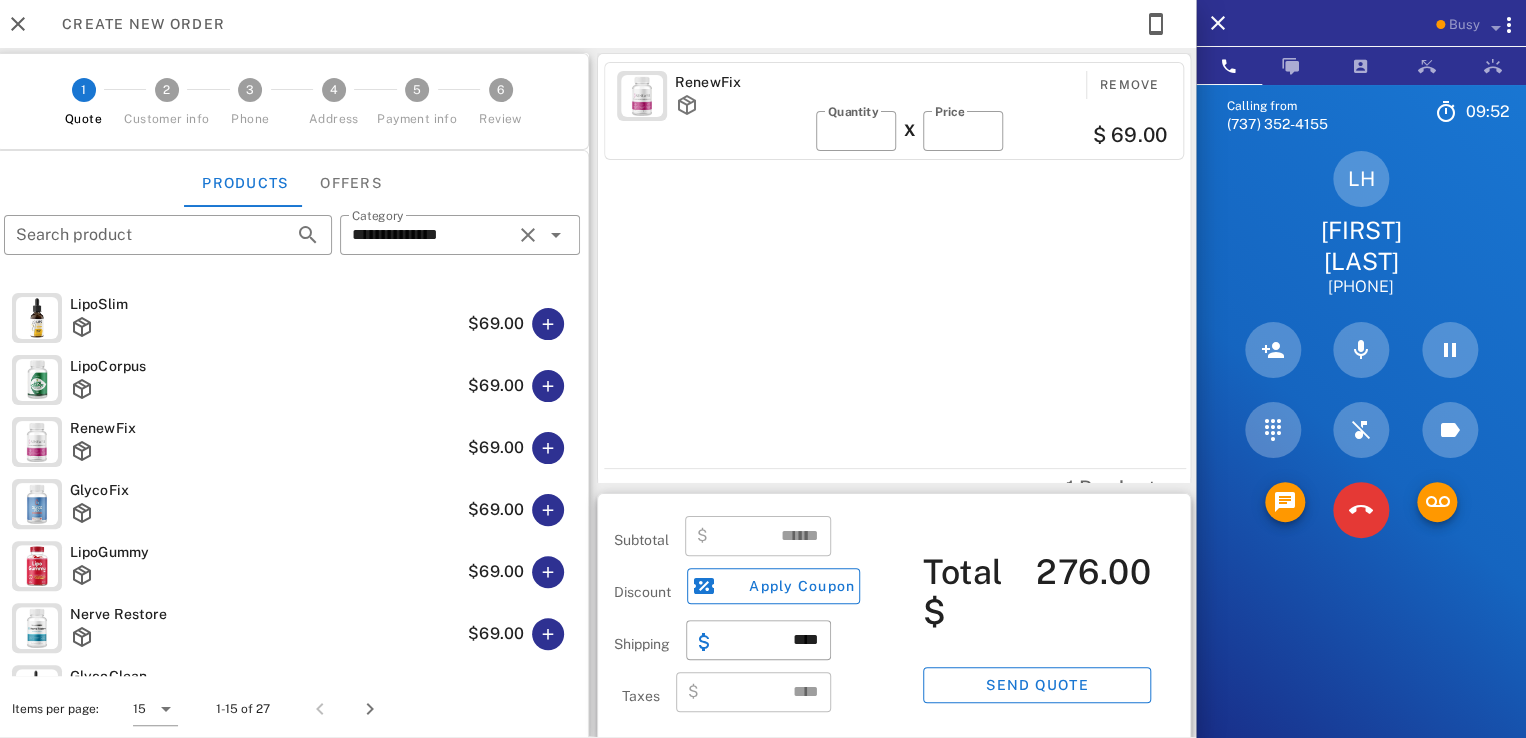 click on "Remove  ​ Quantity * X ​ Price **  $ 69.00" at bounding box center (993, 111) 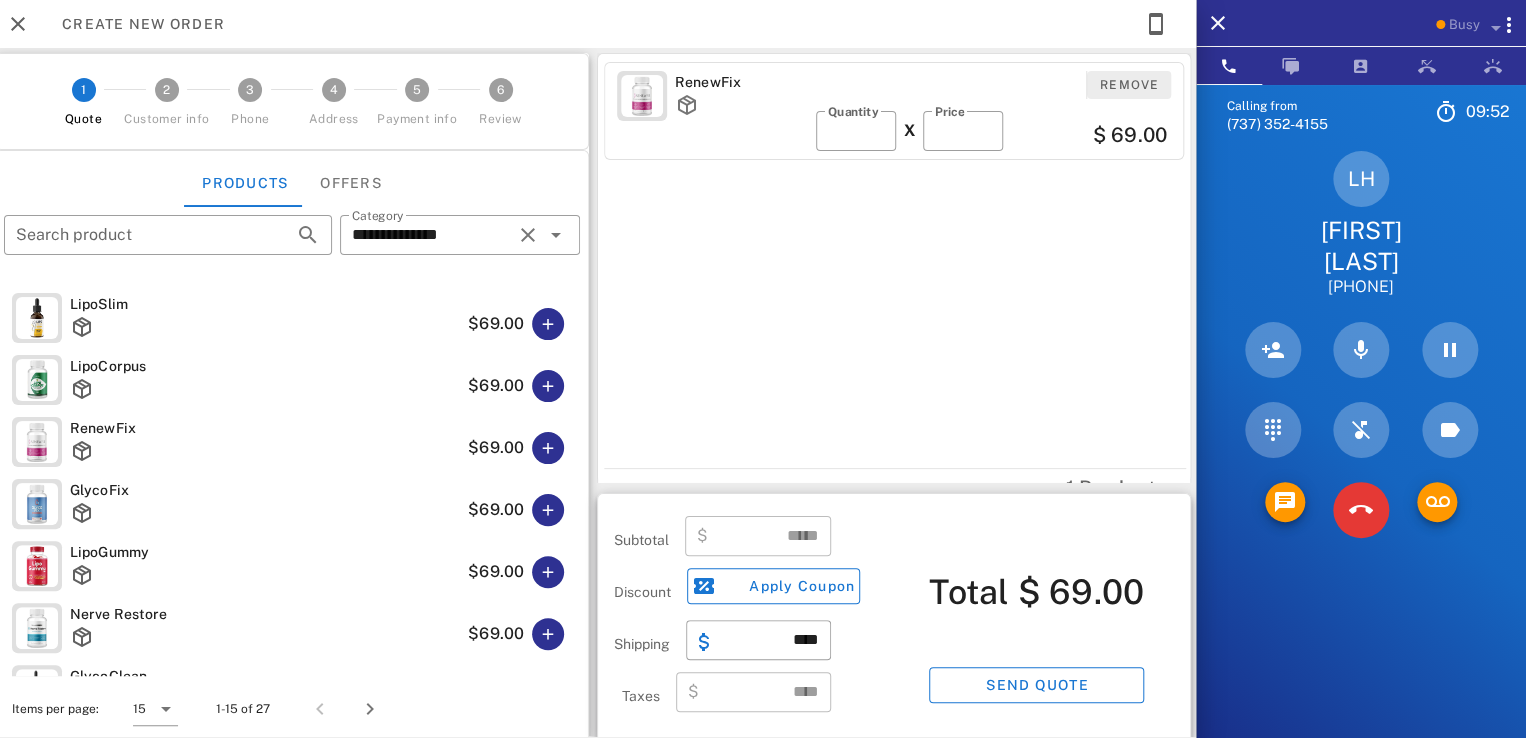 click on "Remove" at bounding box center [1129, 85] 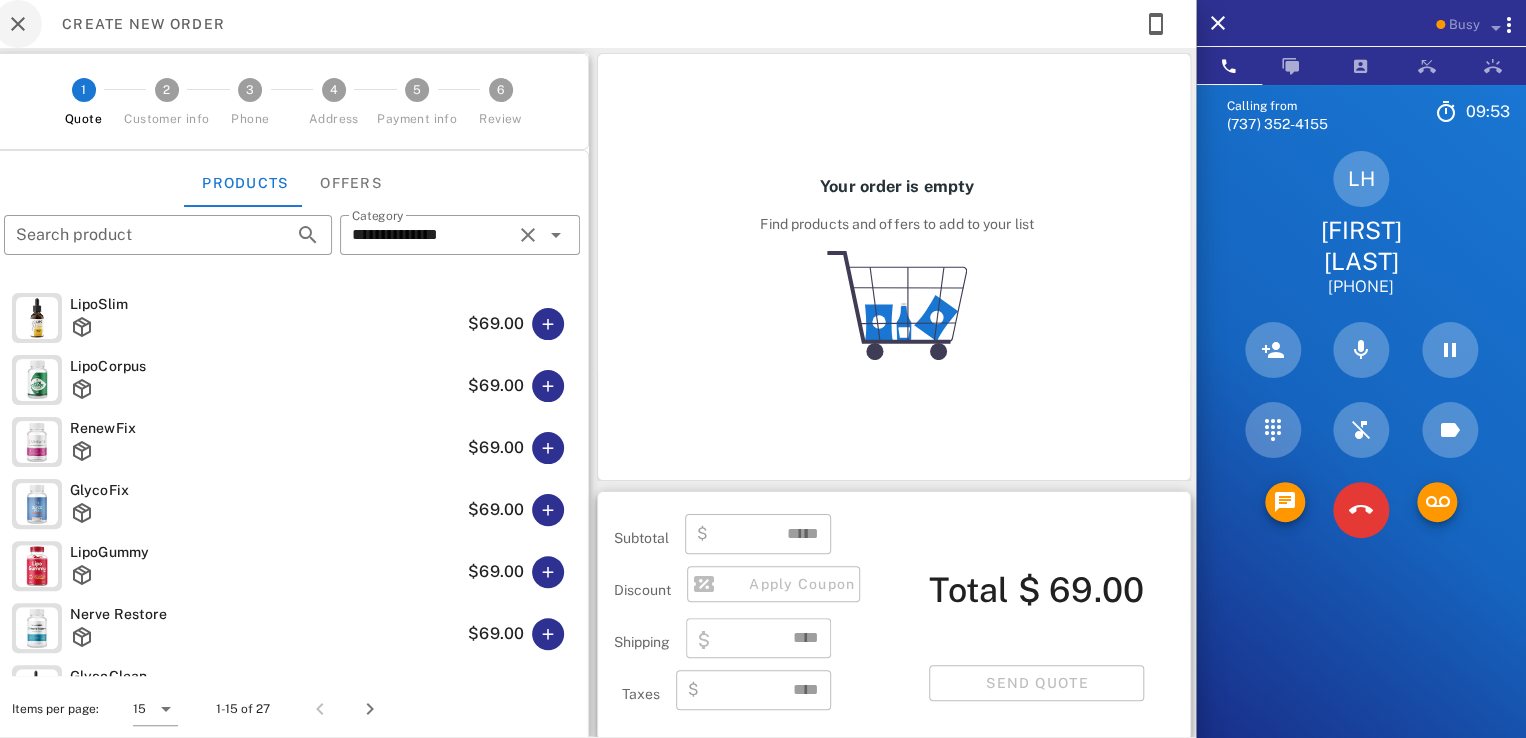type on "****" 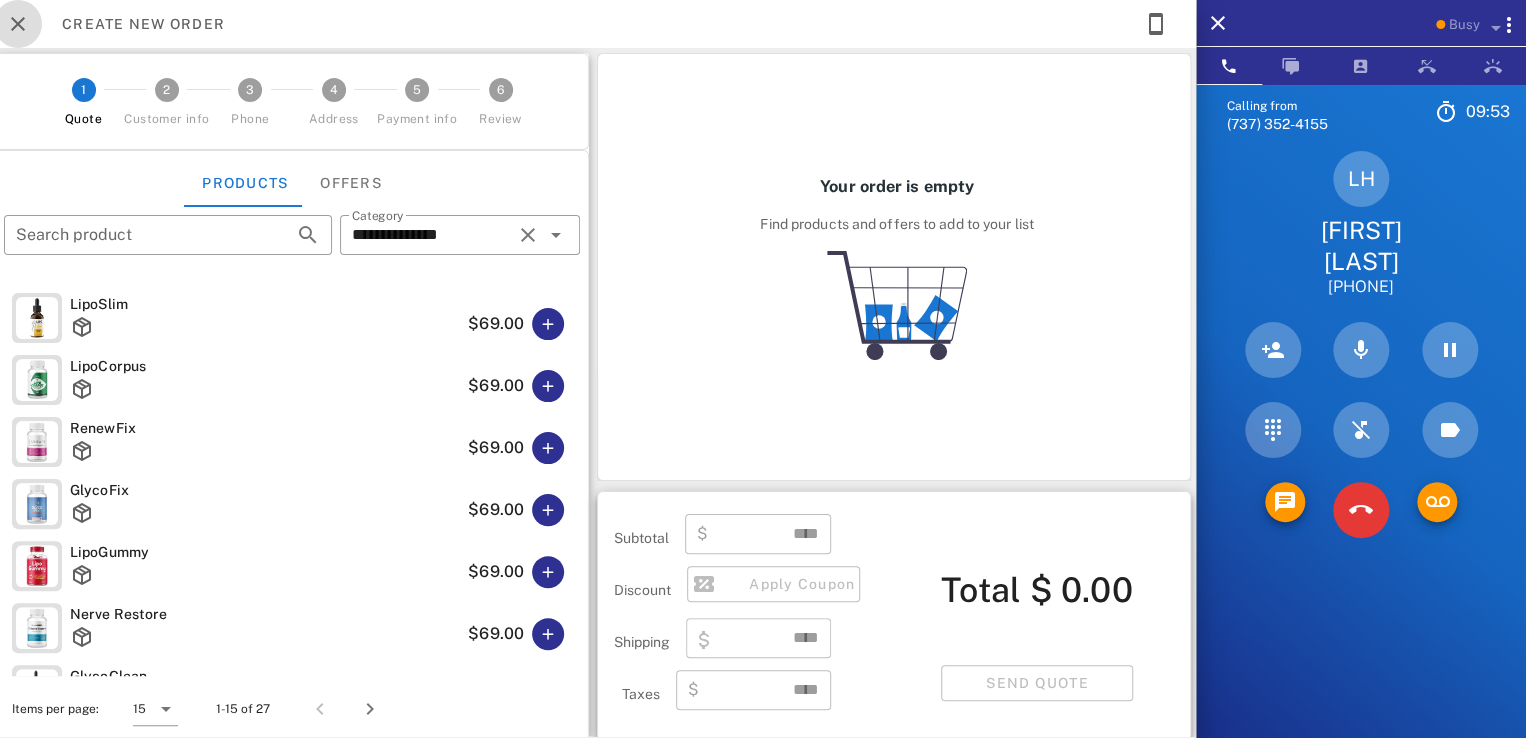 click at bounding box center (18, 24) 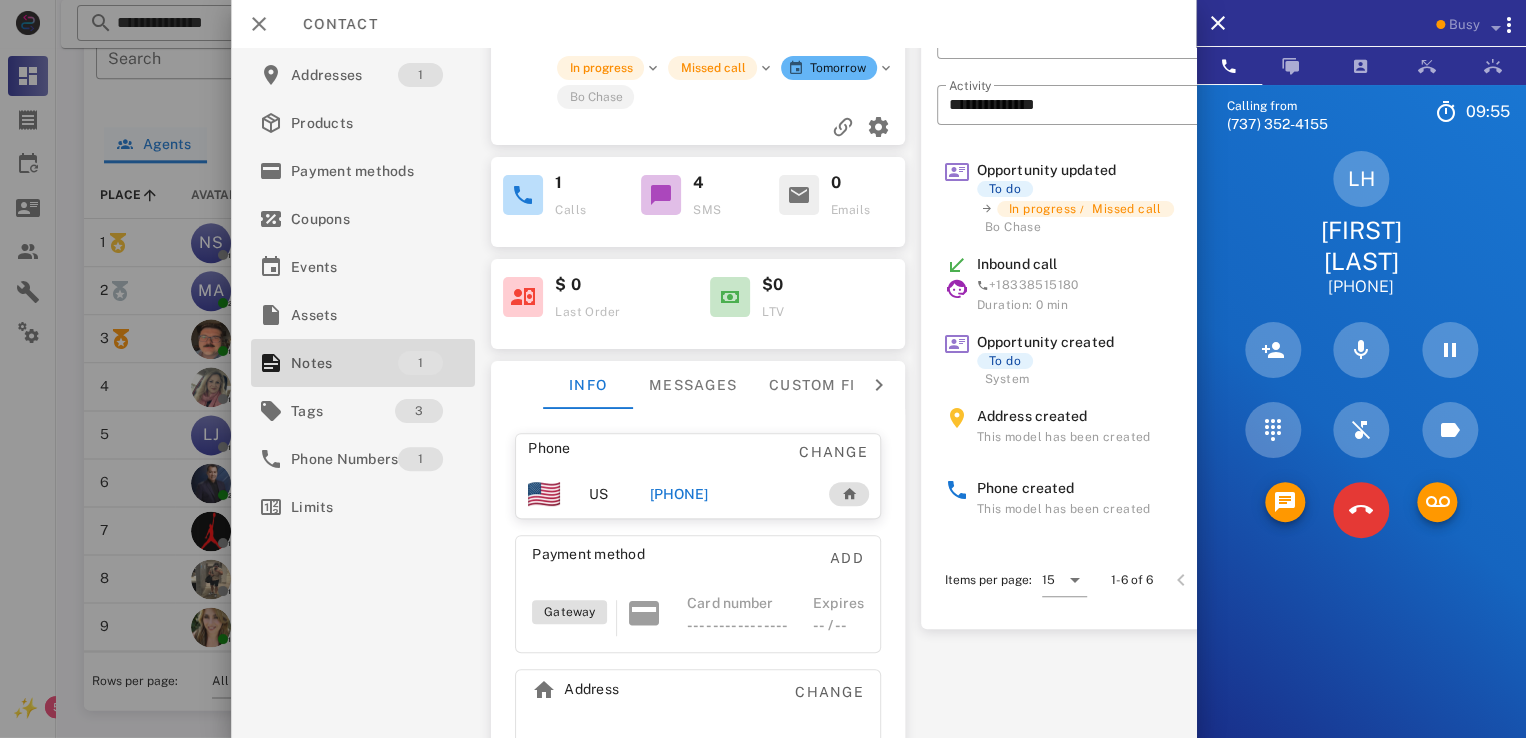 scroll, scrollTop: 0, scrollLeft: 0, axis: both 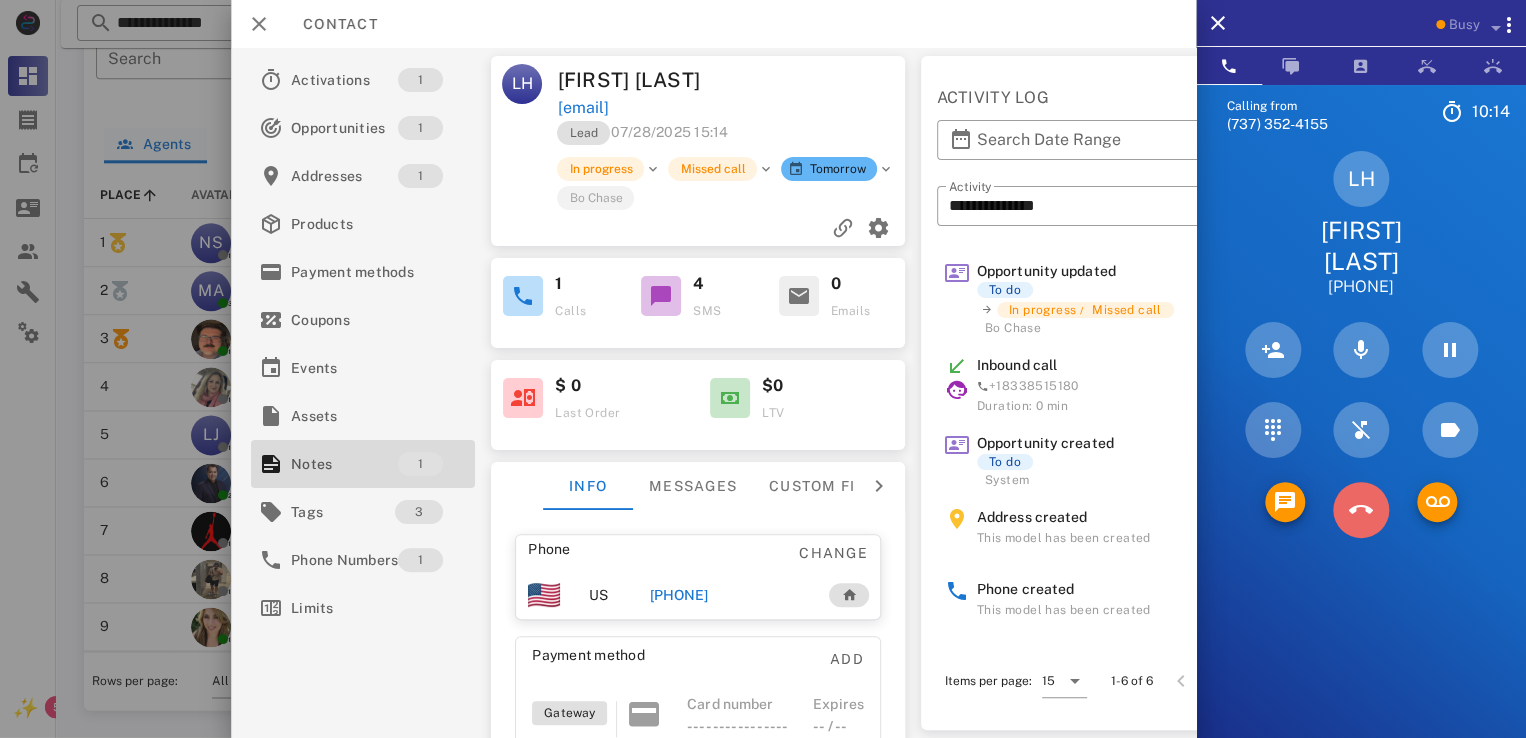 click at bounding box center [1361, 510] 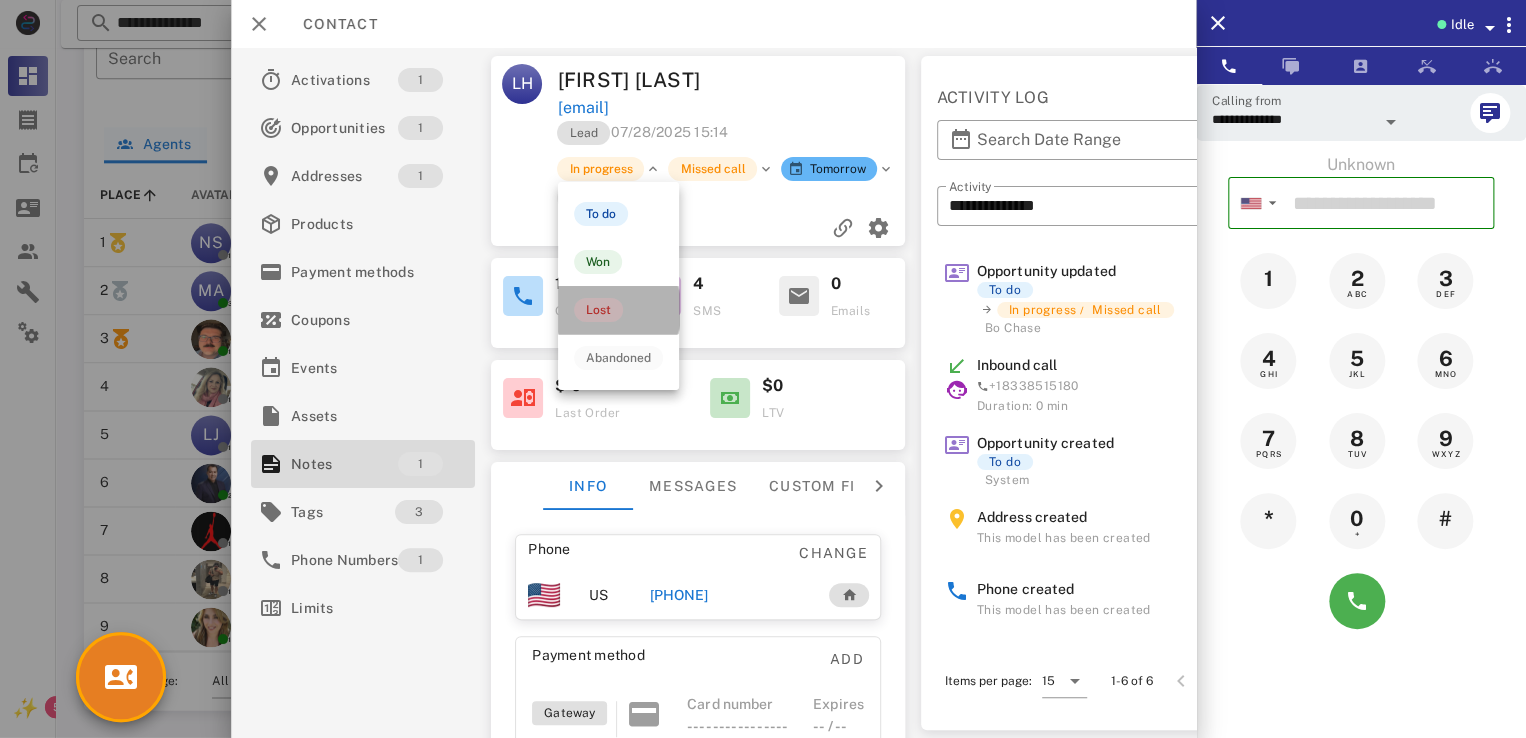 click on "Lost" at bounding box center (598, 310) 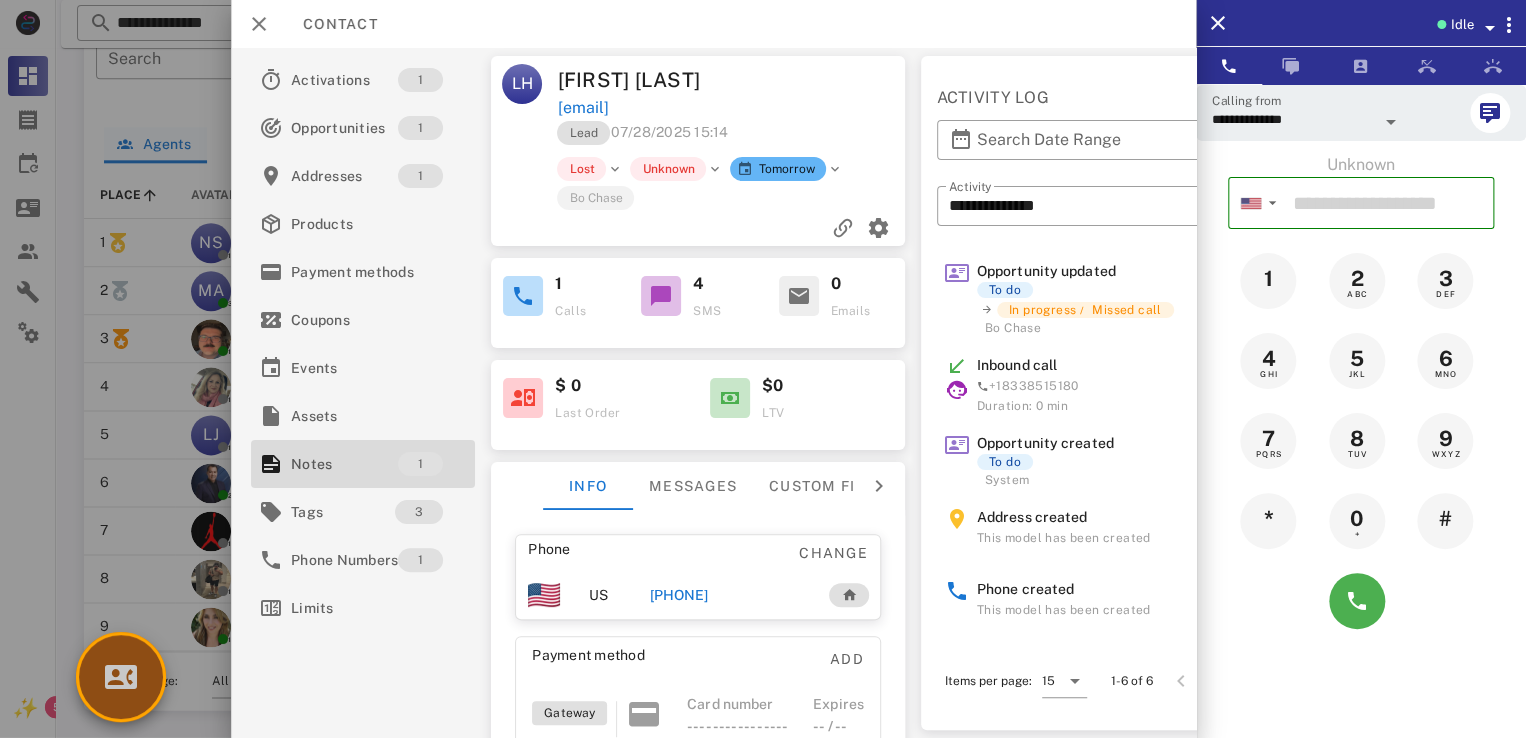 click at bounding box center (121, 677) 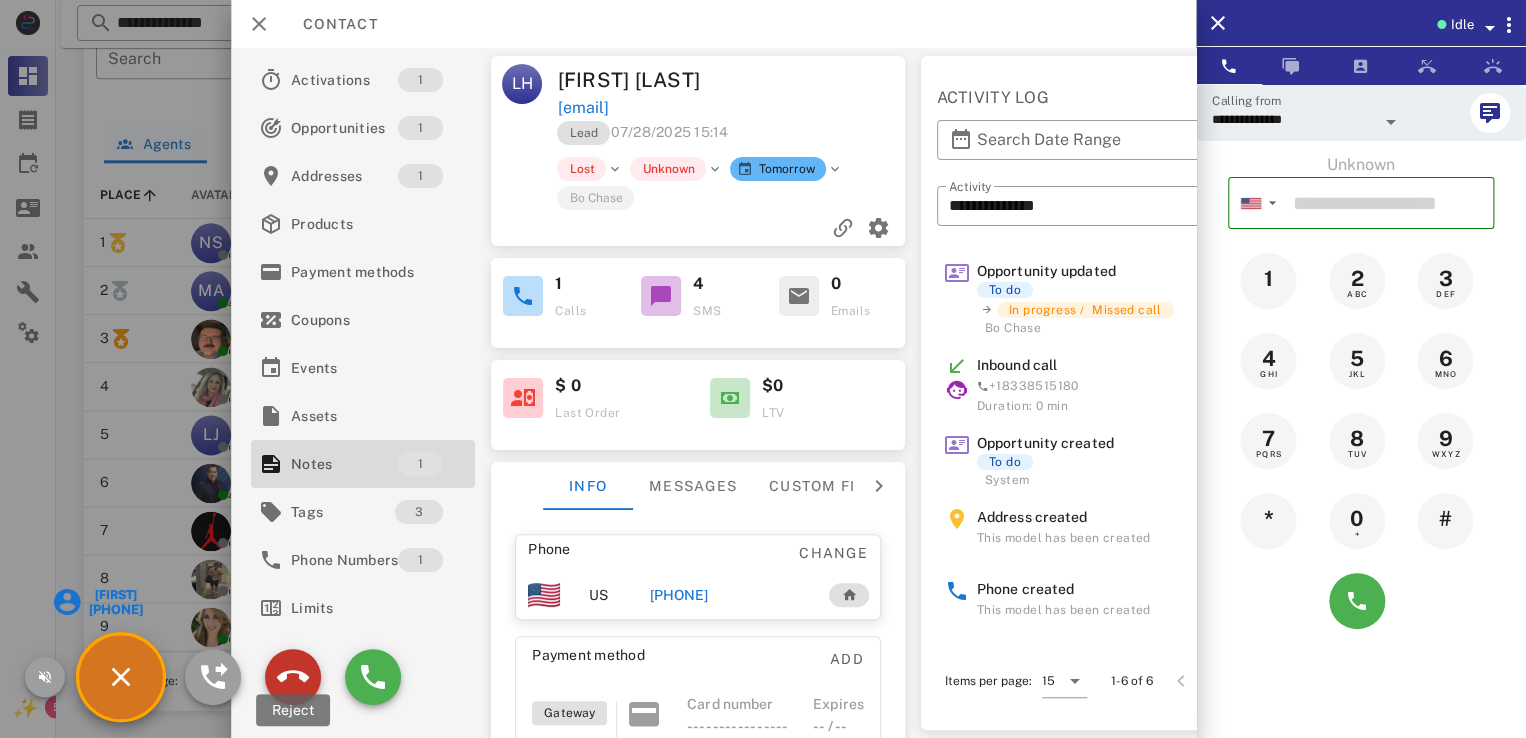 click at bounding box center [293, 677] 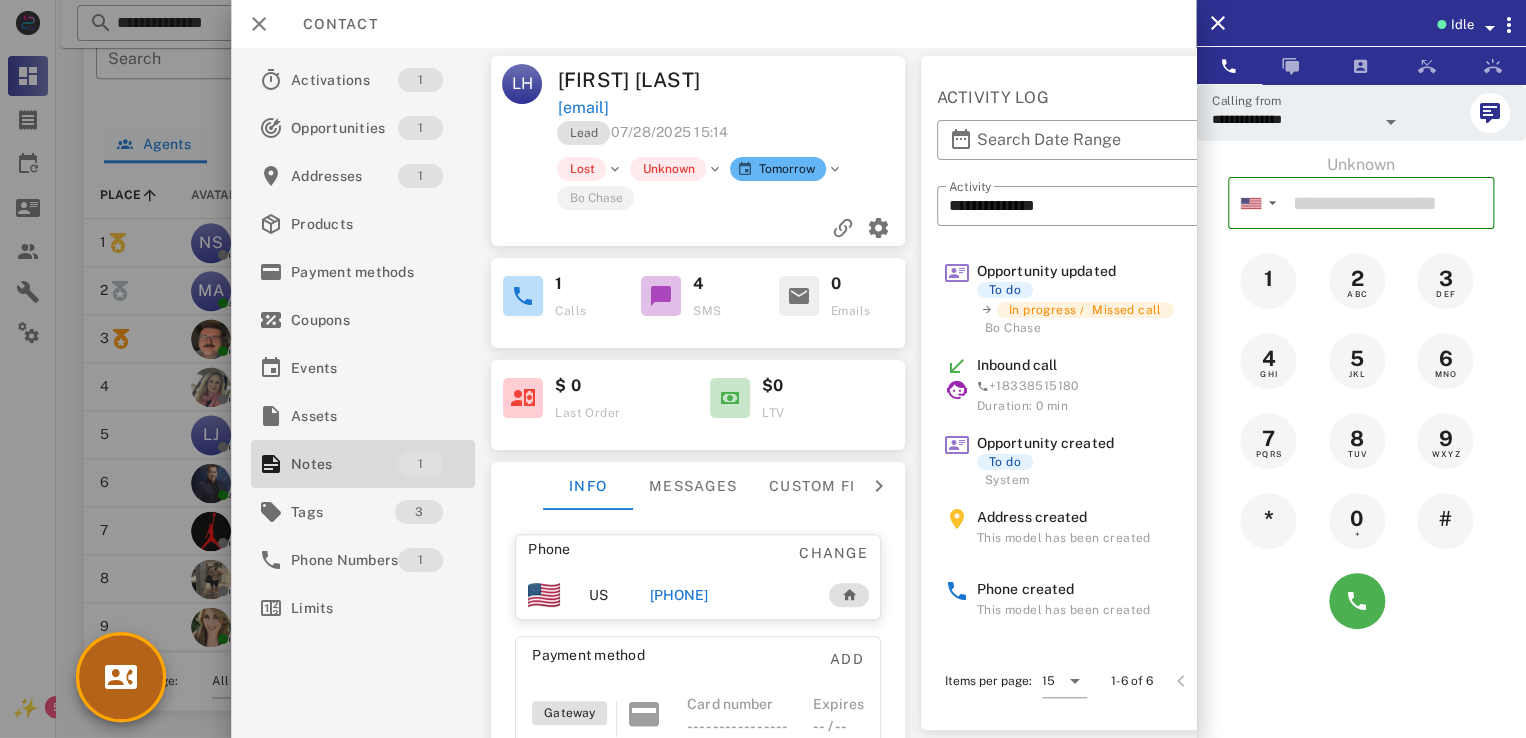 drag, startPoint x: 125, startPoint y: 693, endPoint x: 131, endPoint y: 683, distance: 11.661903 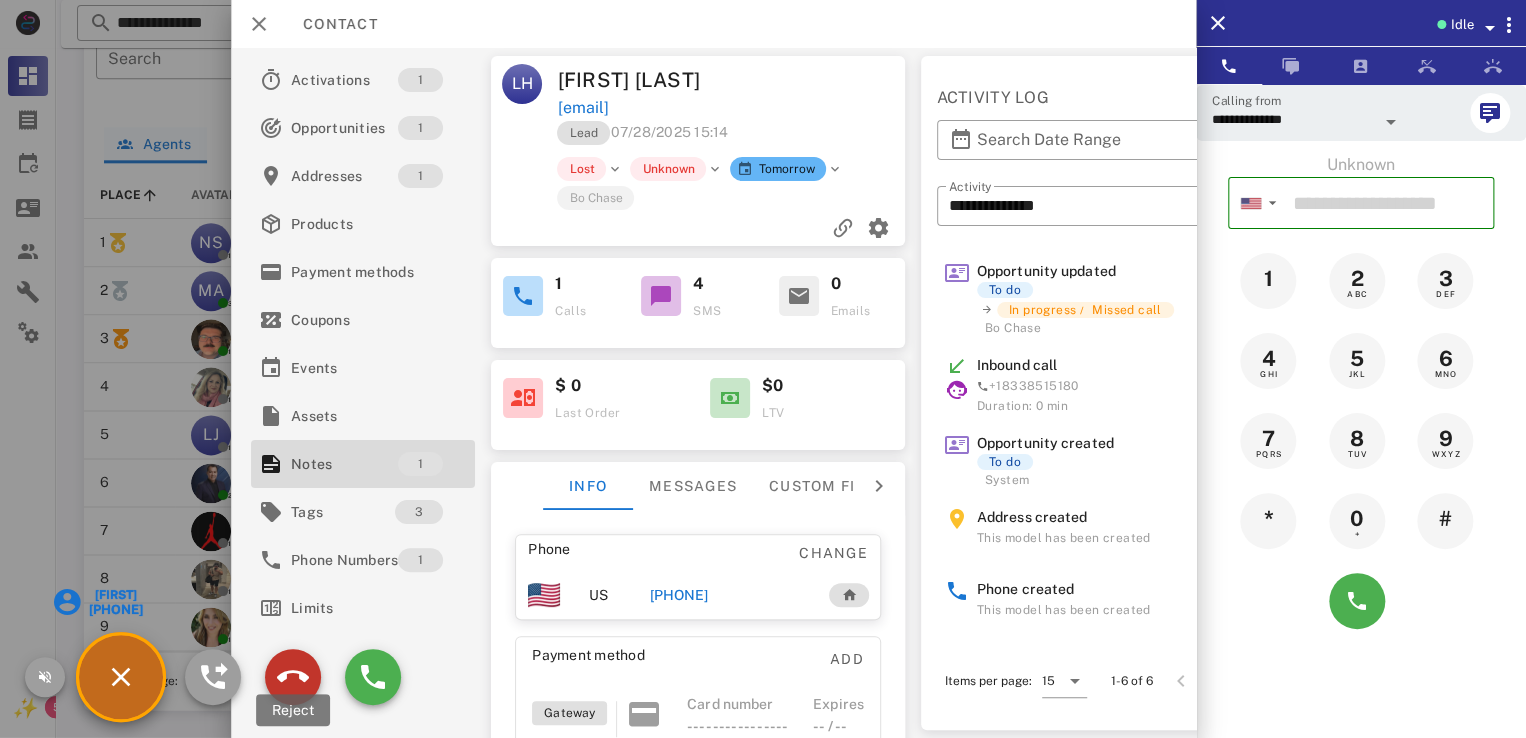 click at bounding box center (293, 677) 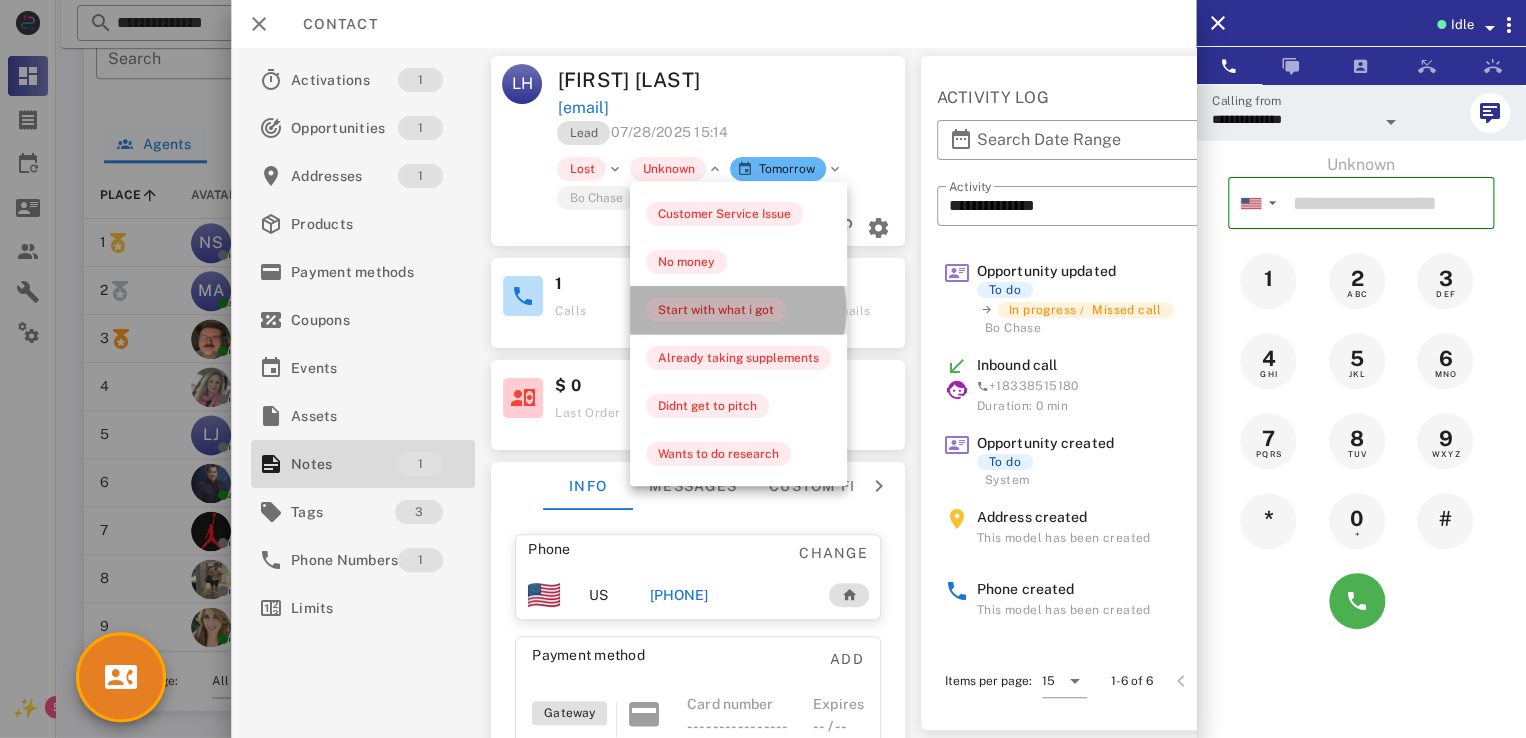 click on "Start with what i got" at bounding box center [716, 310] 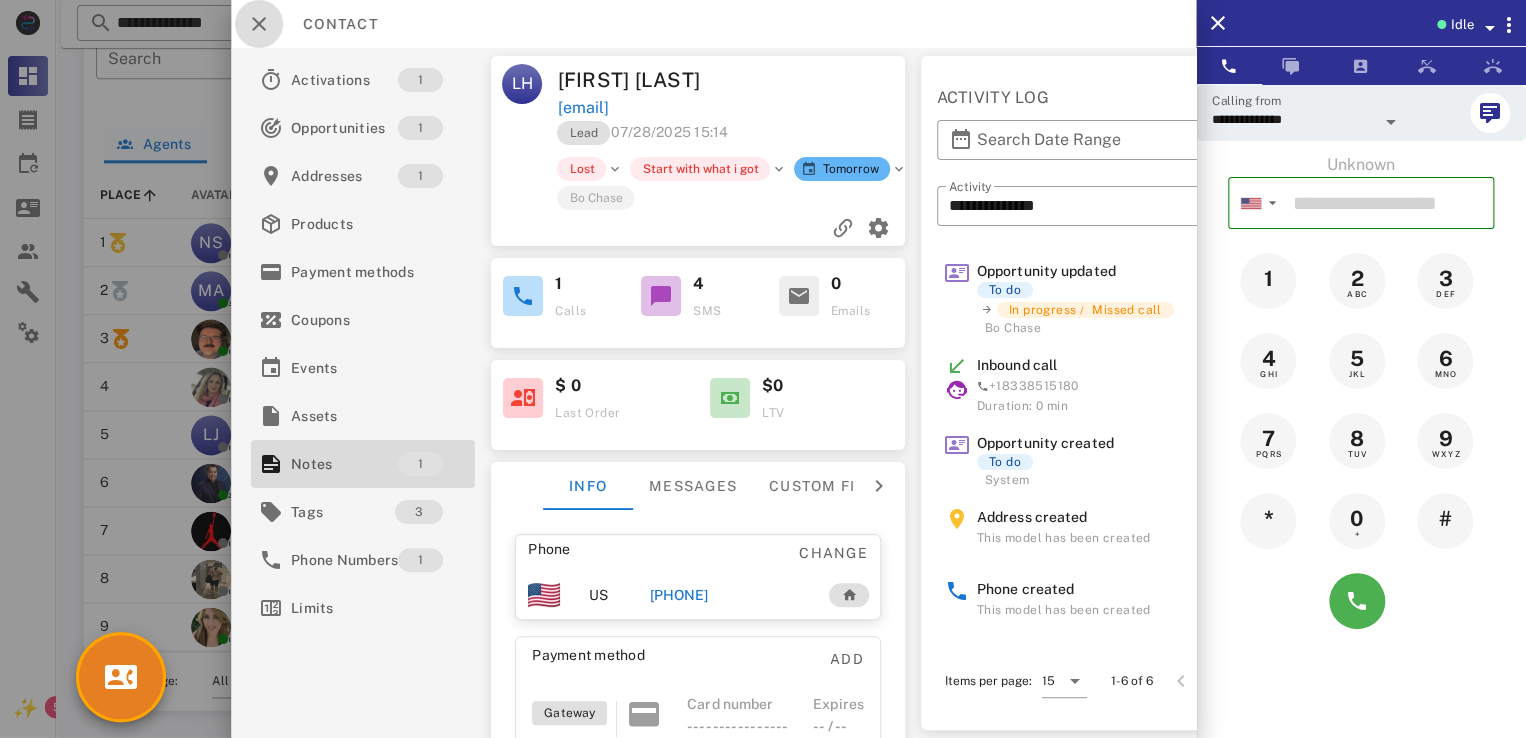 click at bounding box center [259, 24] 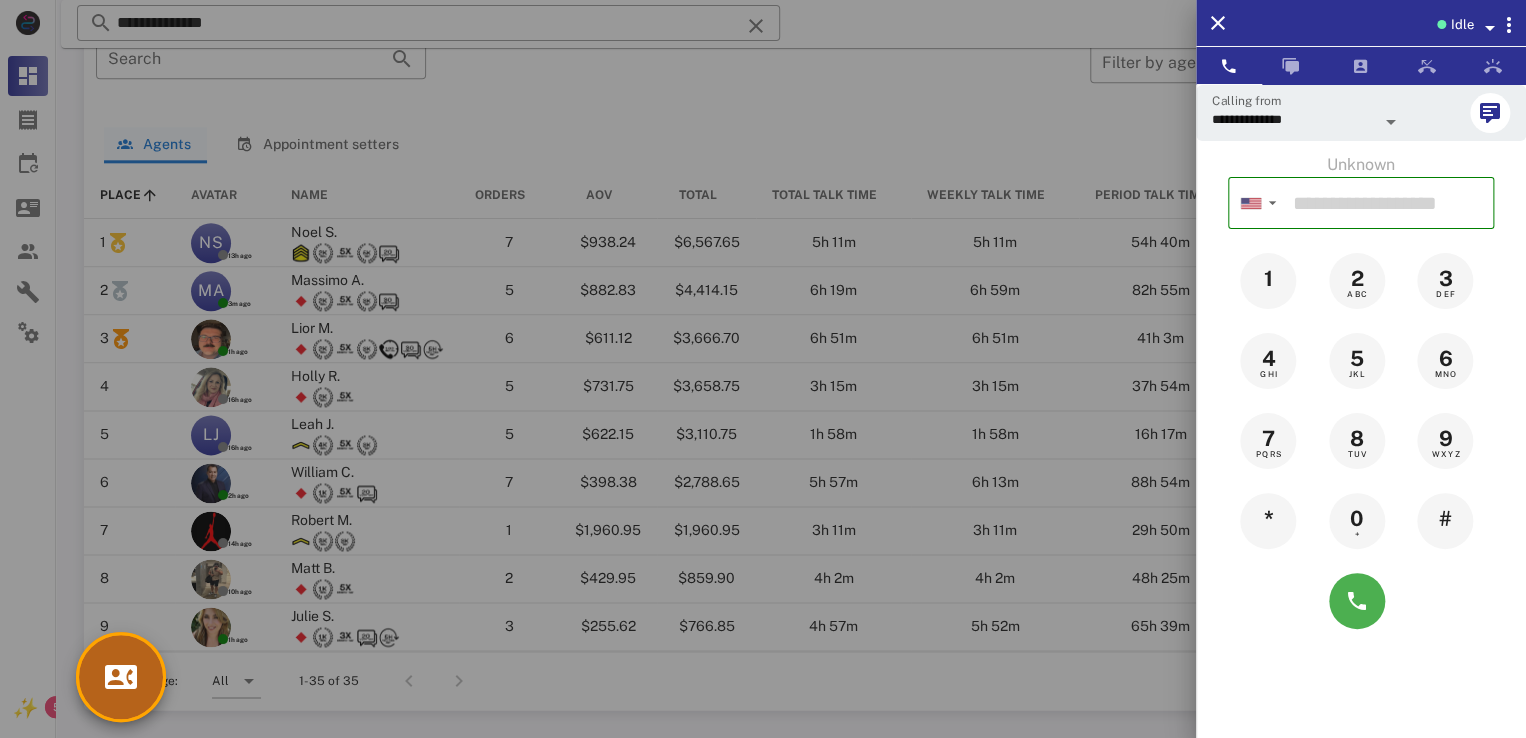 click at bounding box center [121, 677] 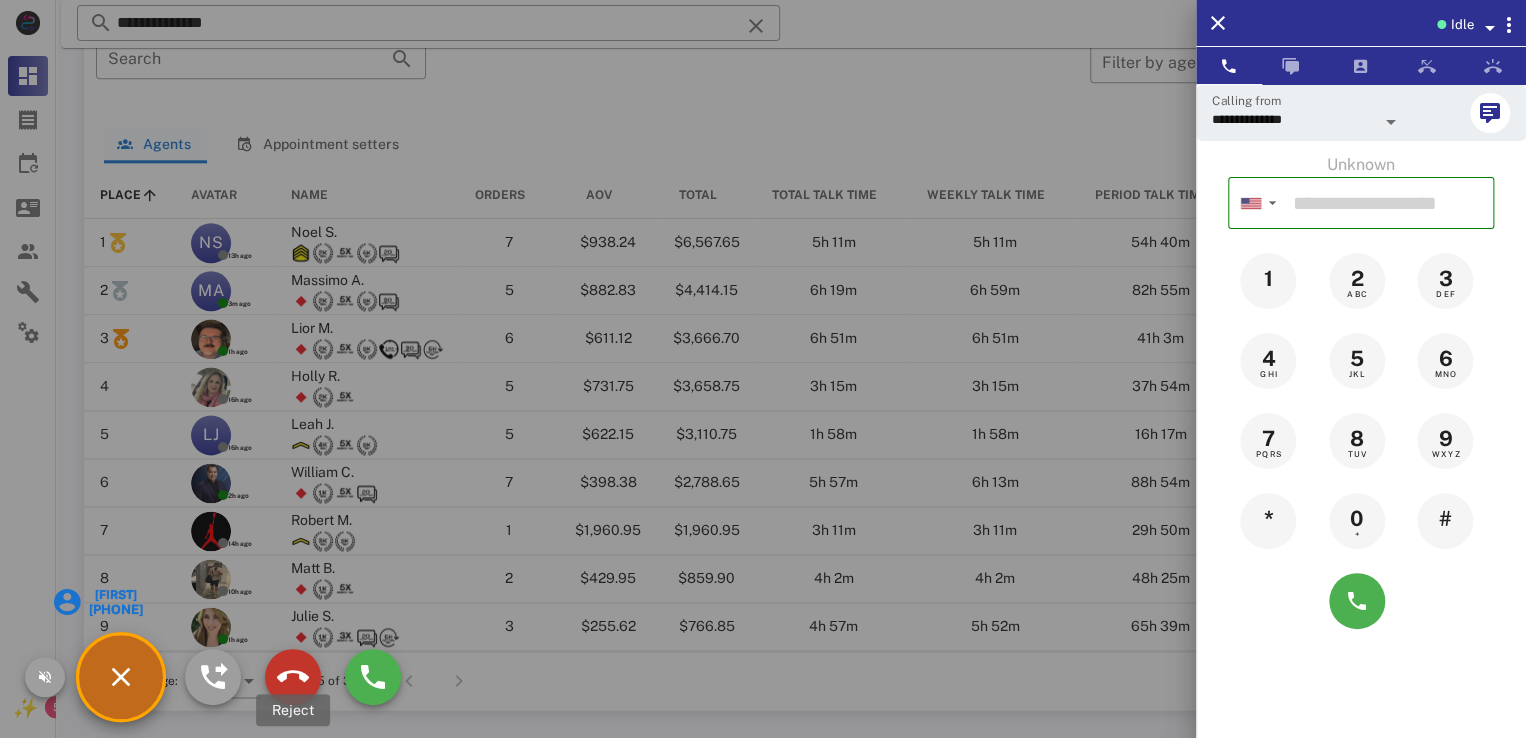 click at bounding box center [293, 677] 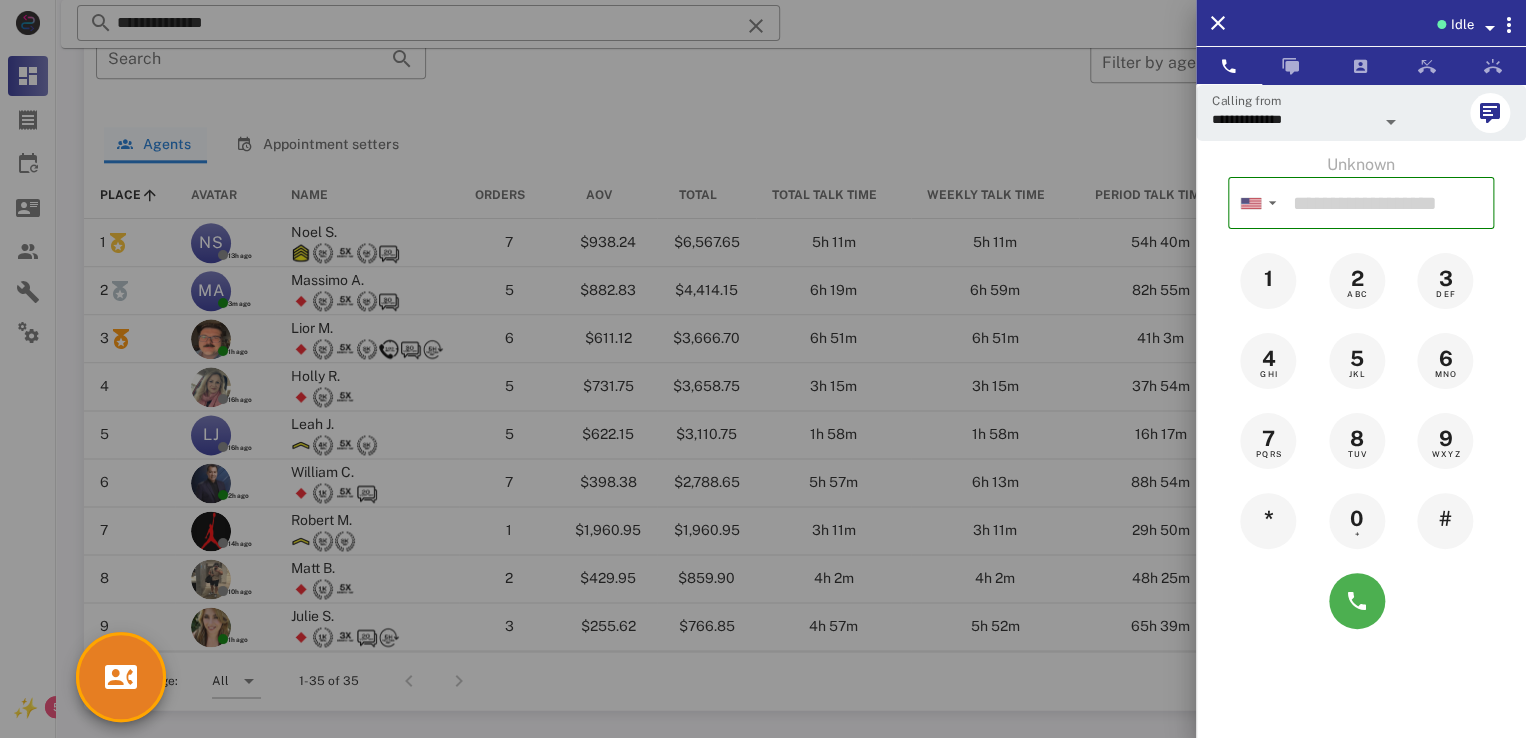 click on "Idle" at bounding box center (1461, 25) 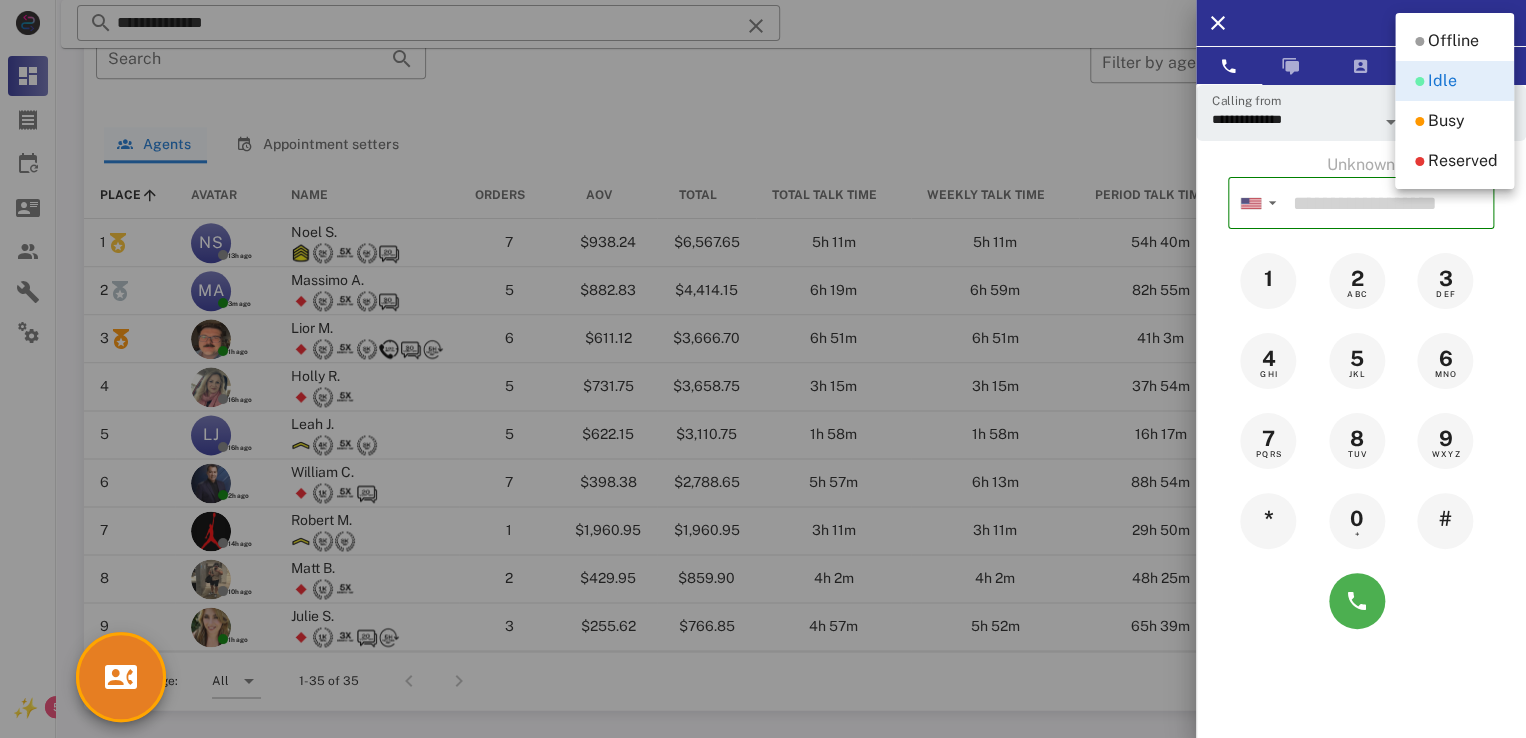 click on "Offline   Idle   Busy   Reserved" at bounding box center (1454, 101) 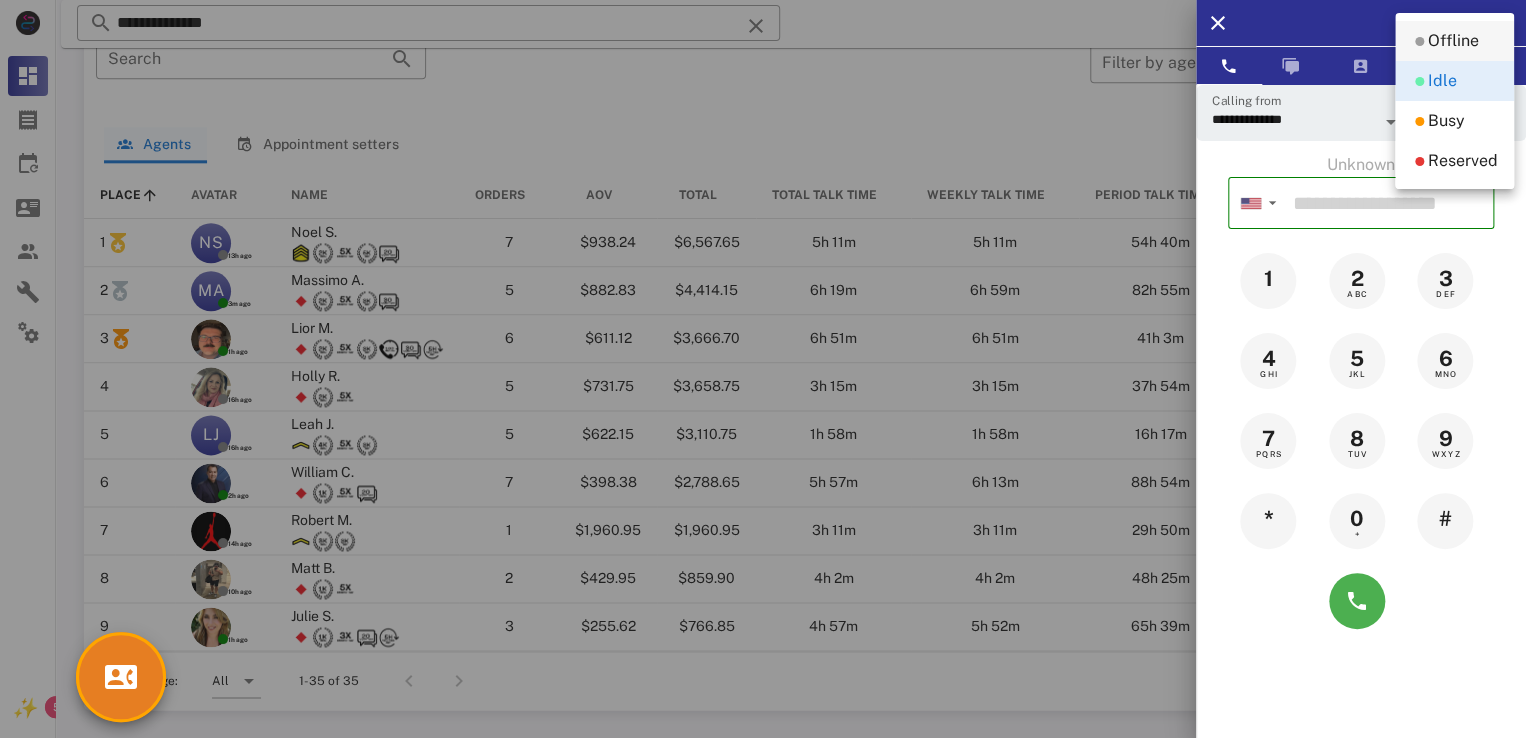 click at bounding box center (1419, 41) 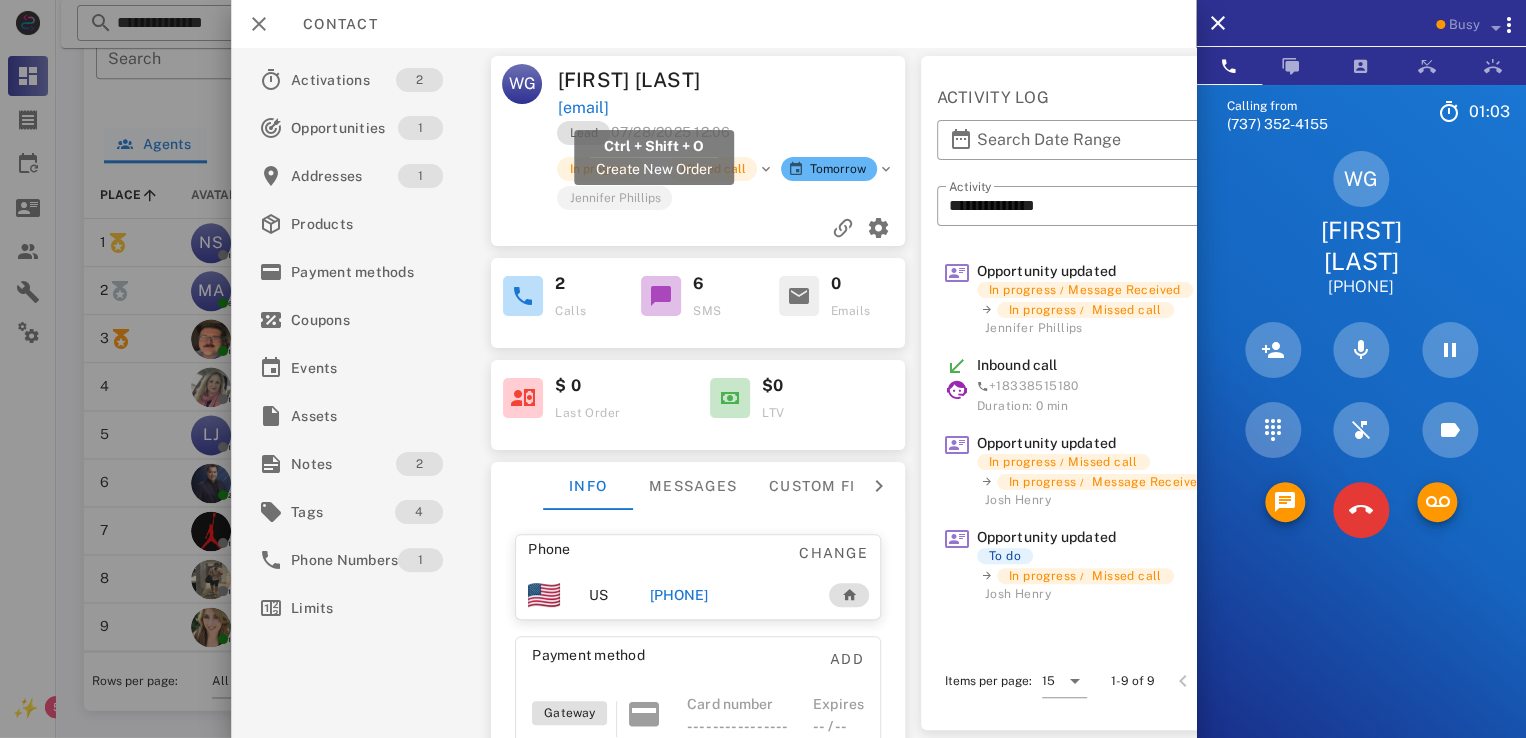 click on "[EMAIL]" at bounding box center [583, 108] 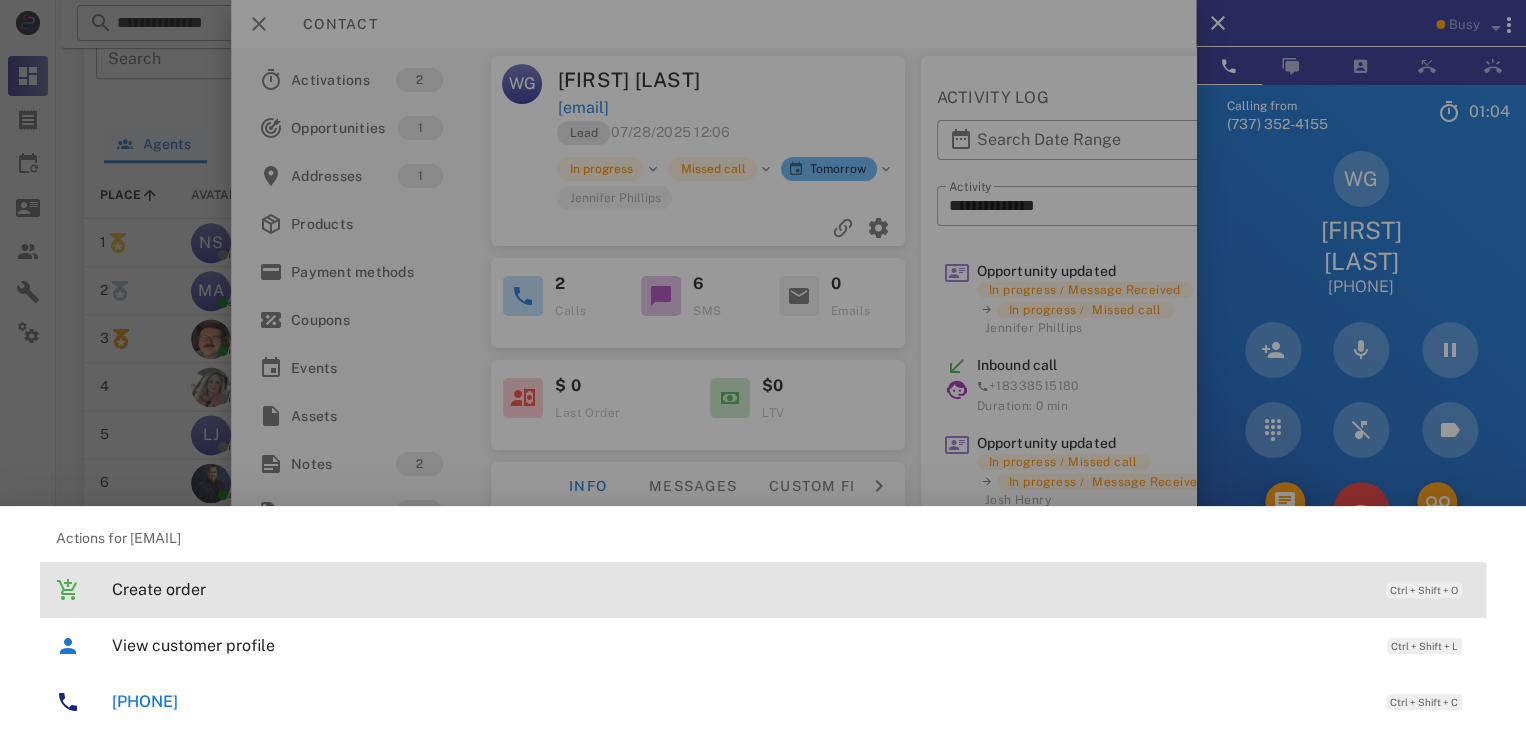 click on "Create order Ctrl + Shift + O" at bounding box center (791, 589) 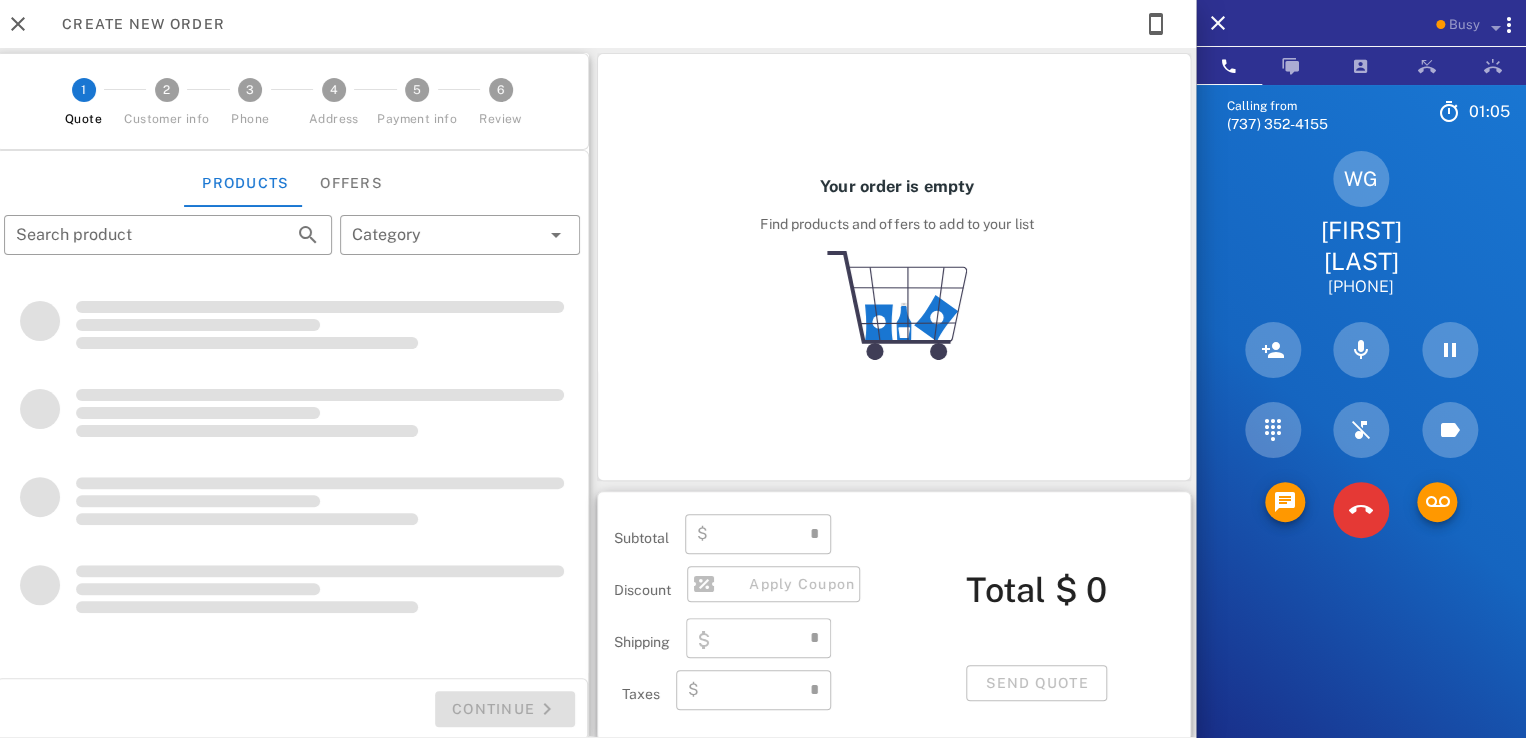 type on "**********" 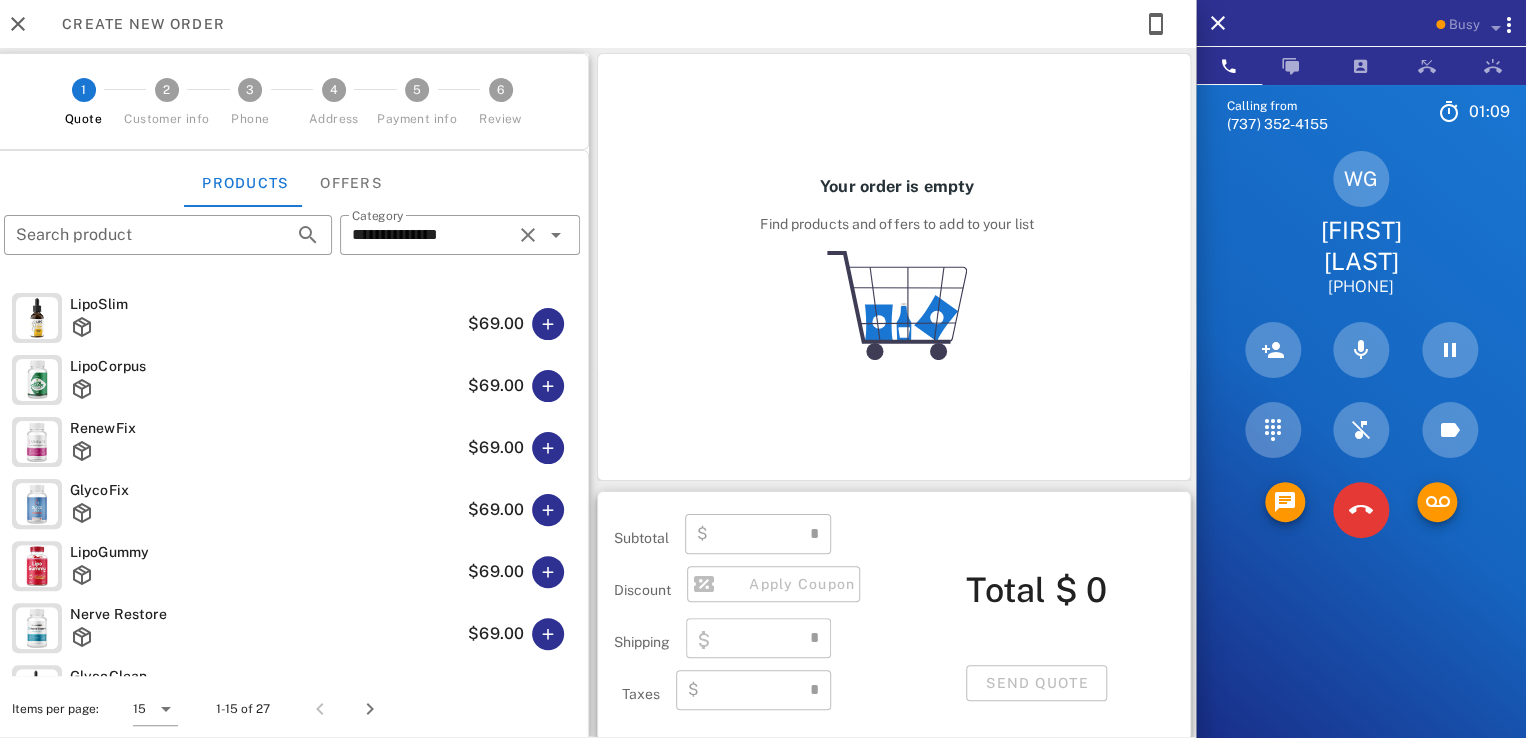 type on "****" 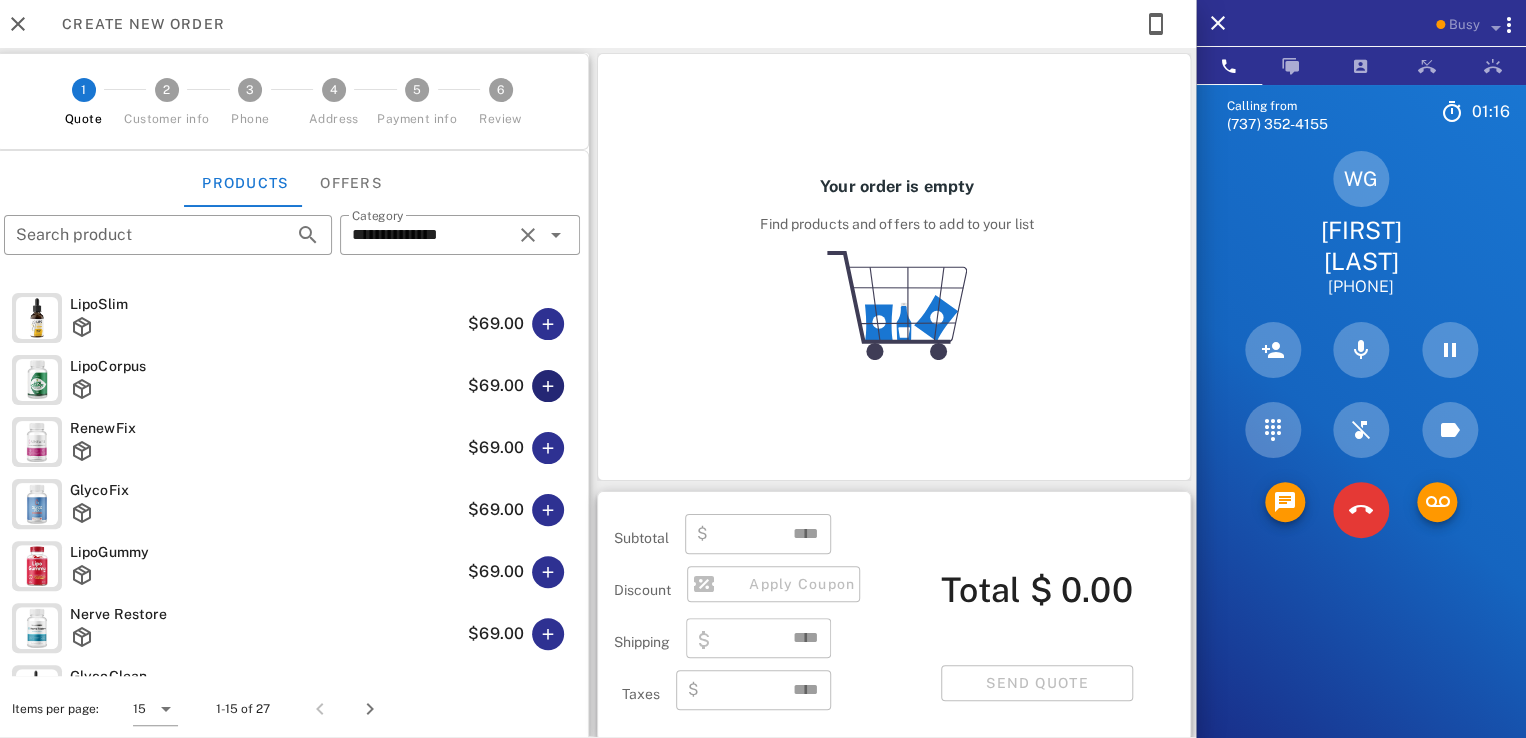 click at bounding box center [548, 386] 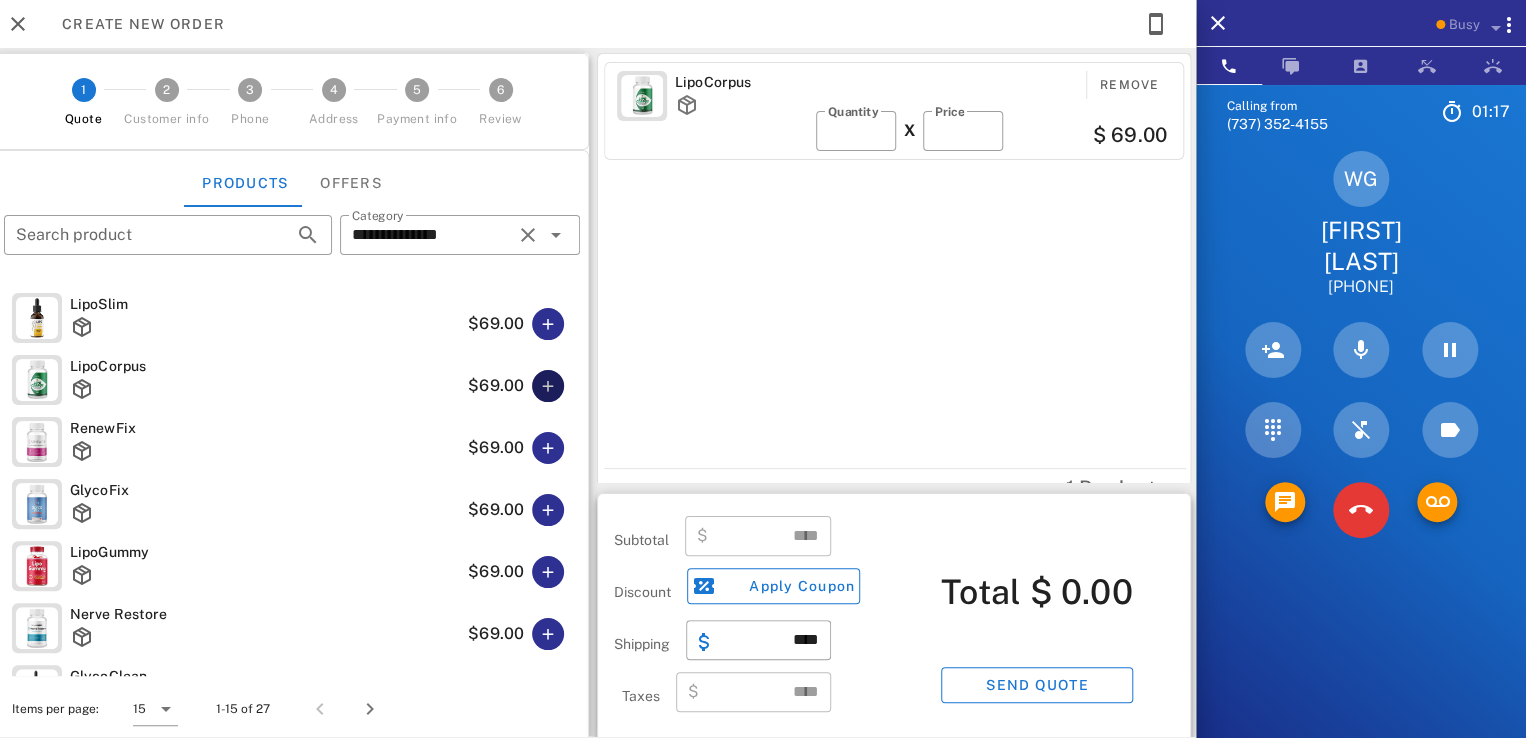 click at bounding box center [548, 386] 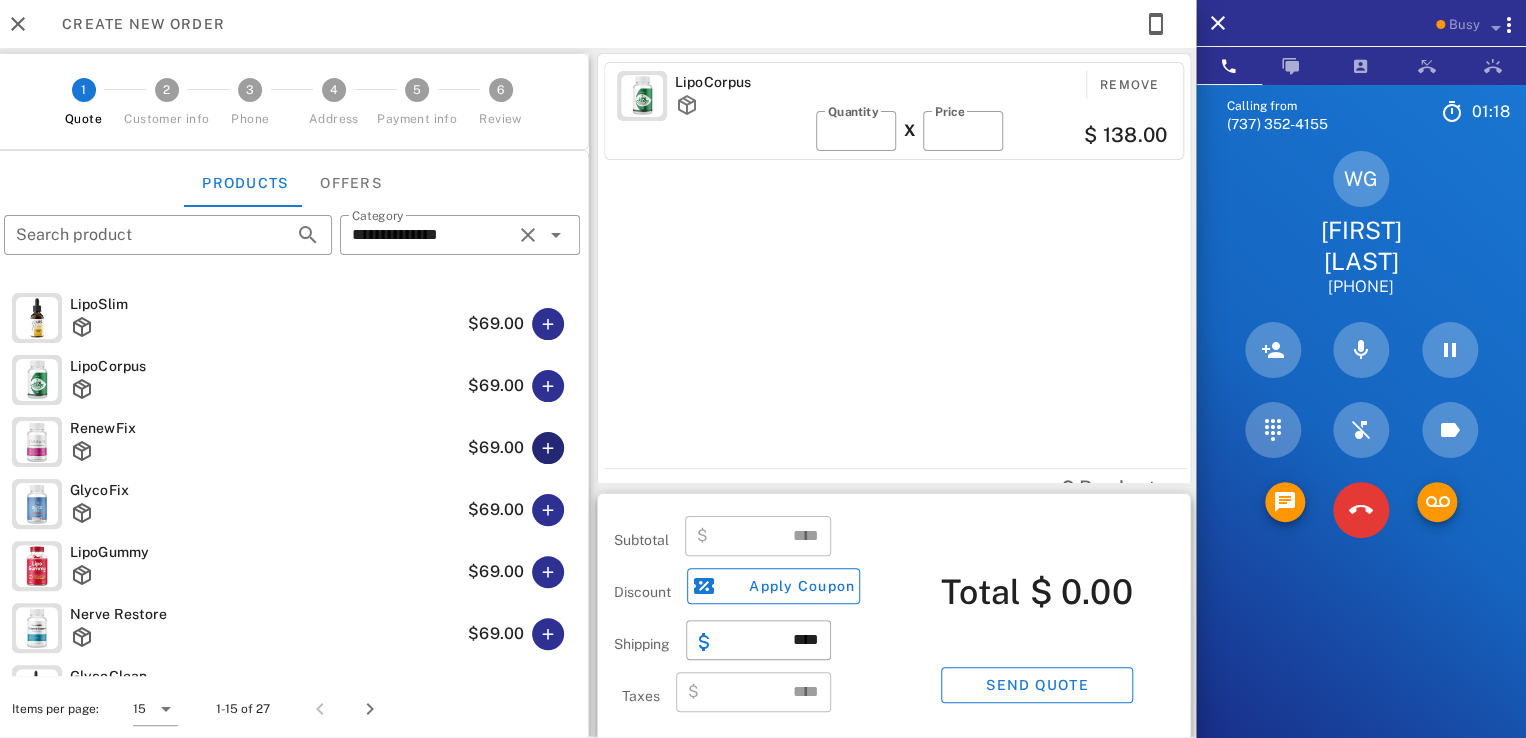 click at bounding box center (548, 448) 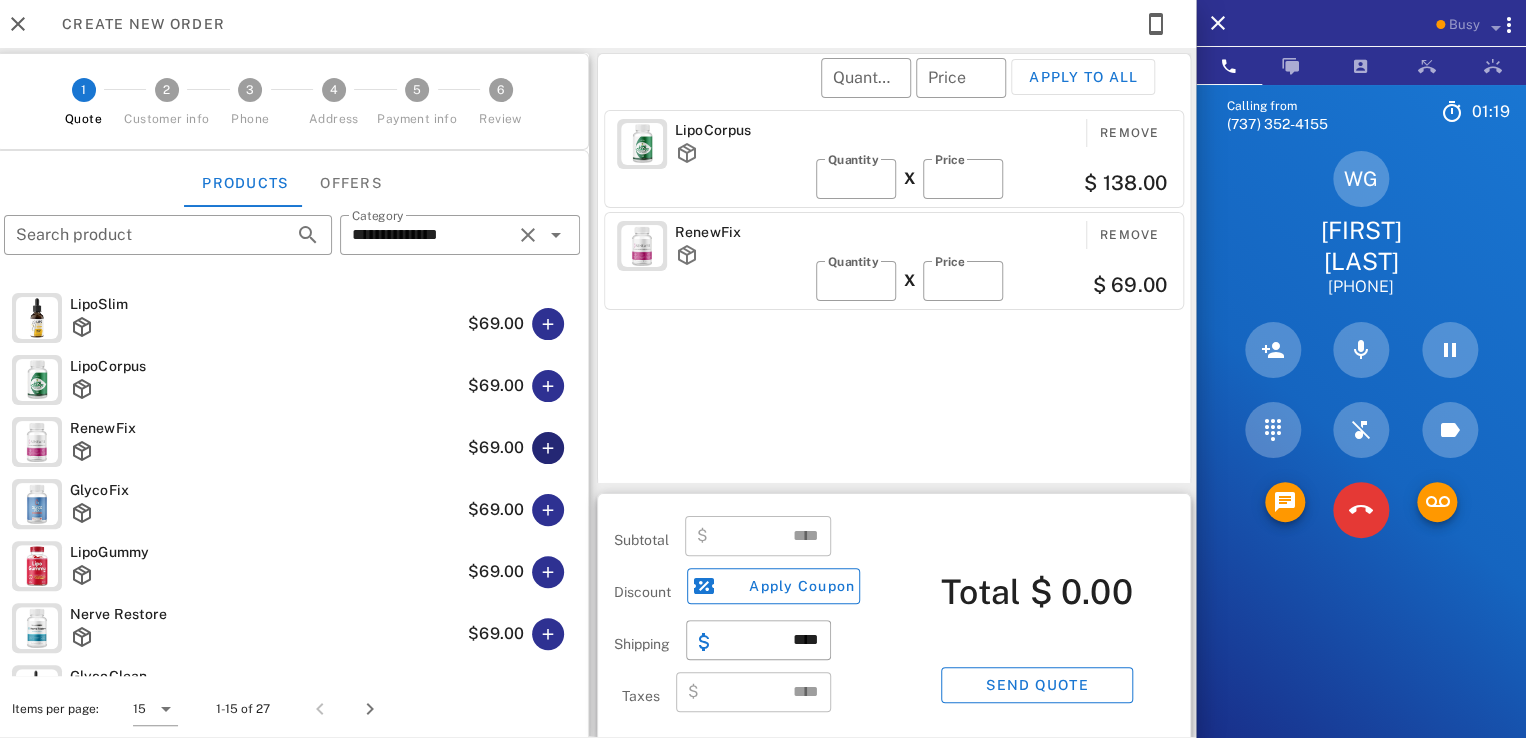 type on "******" 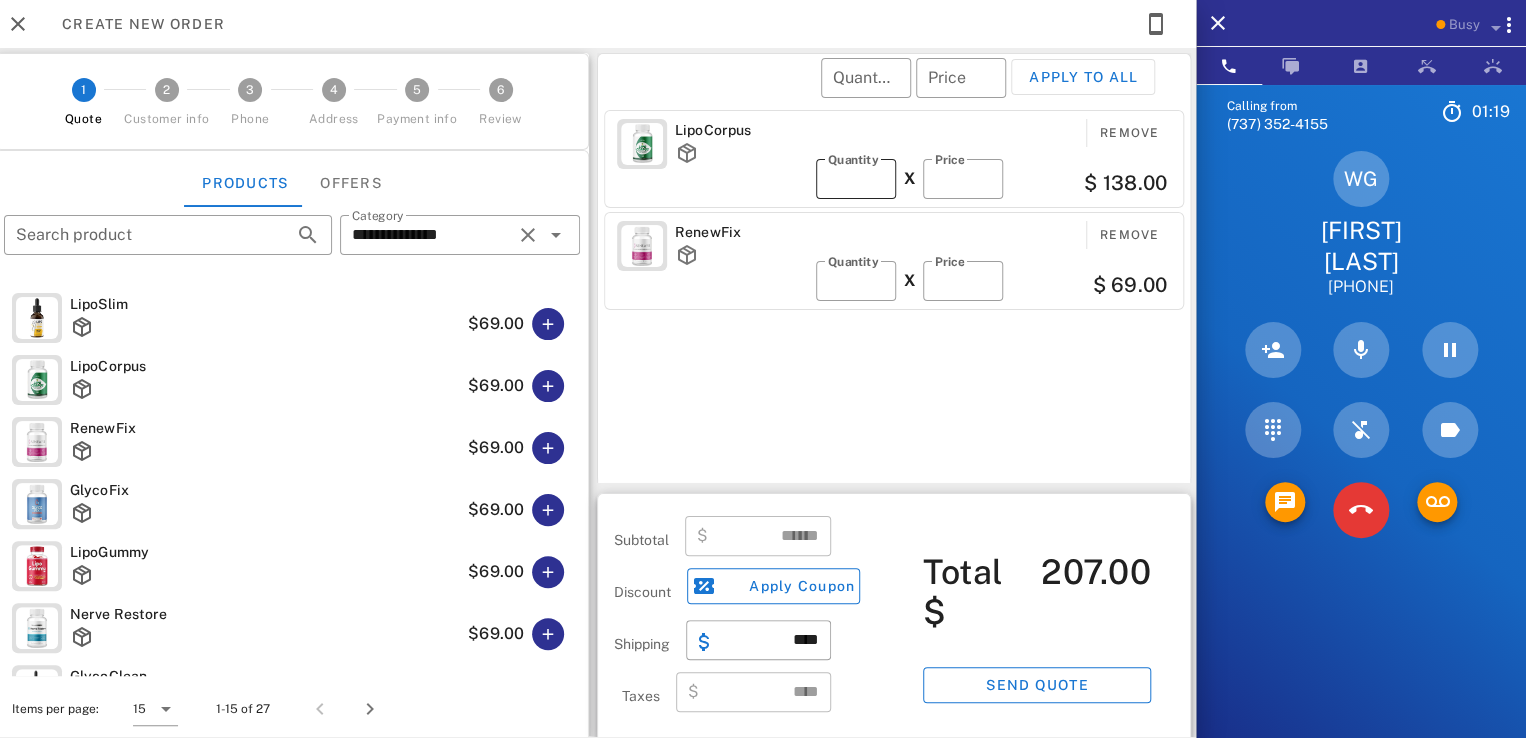 type on "*" 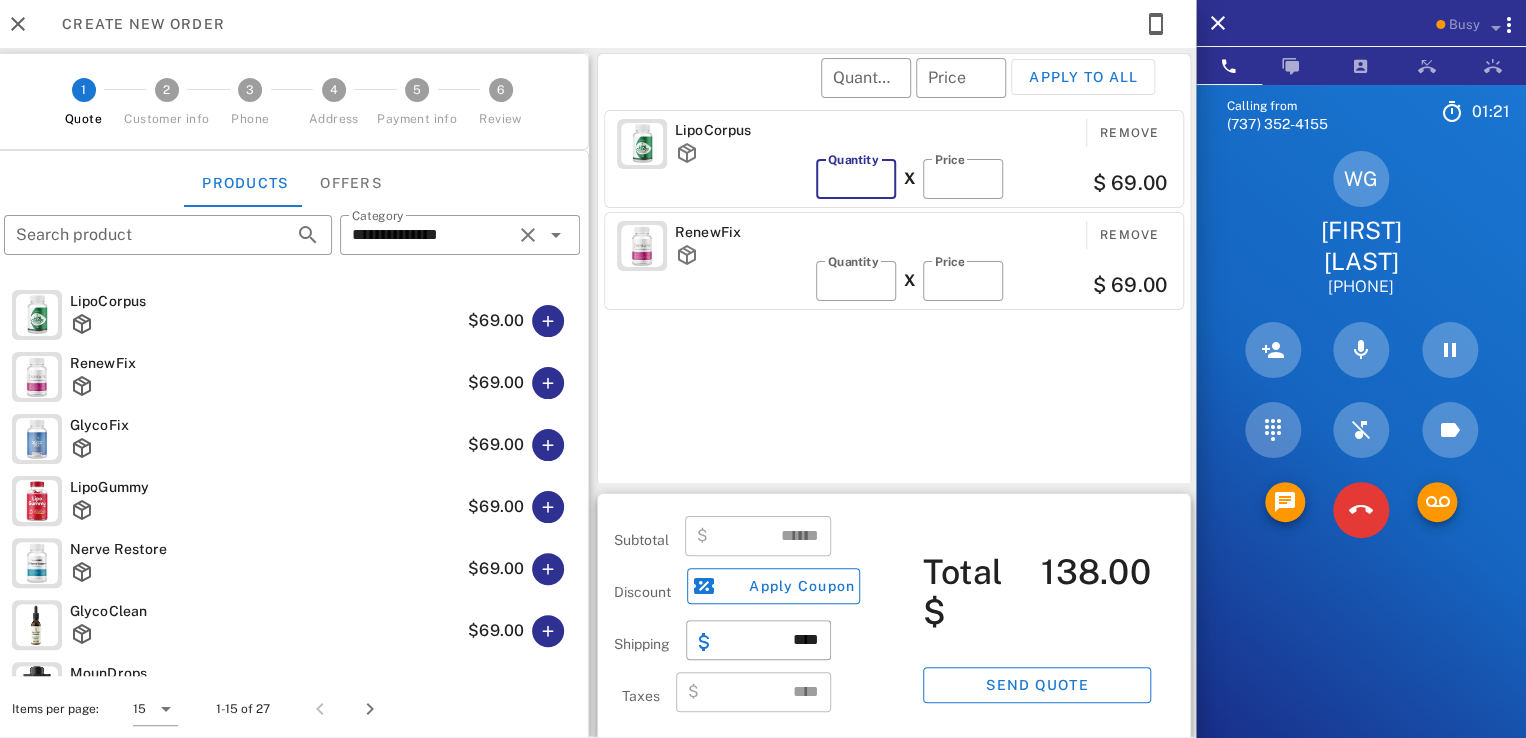scroll, scrollTop: 100, scrollLeft: 0, axis: vertical 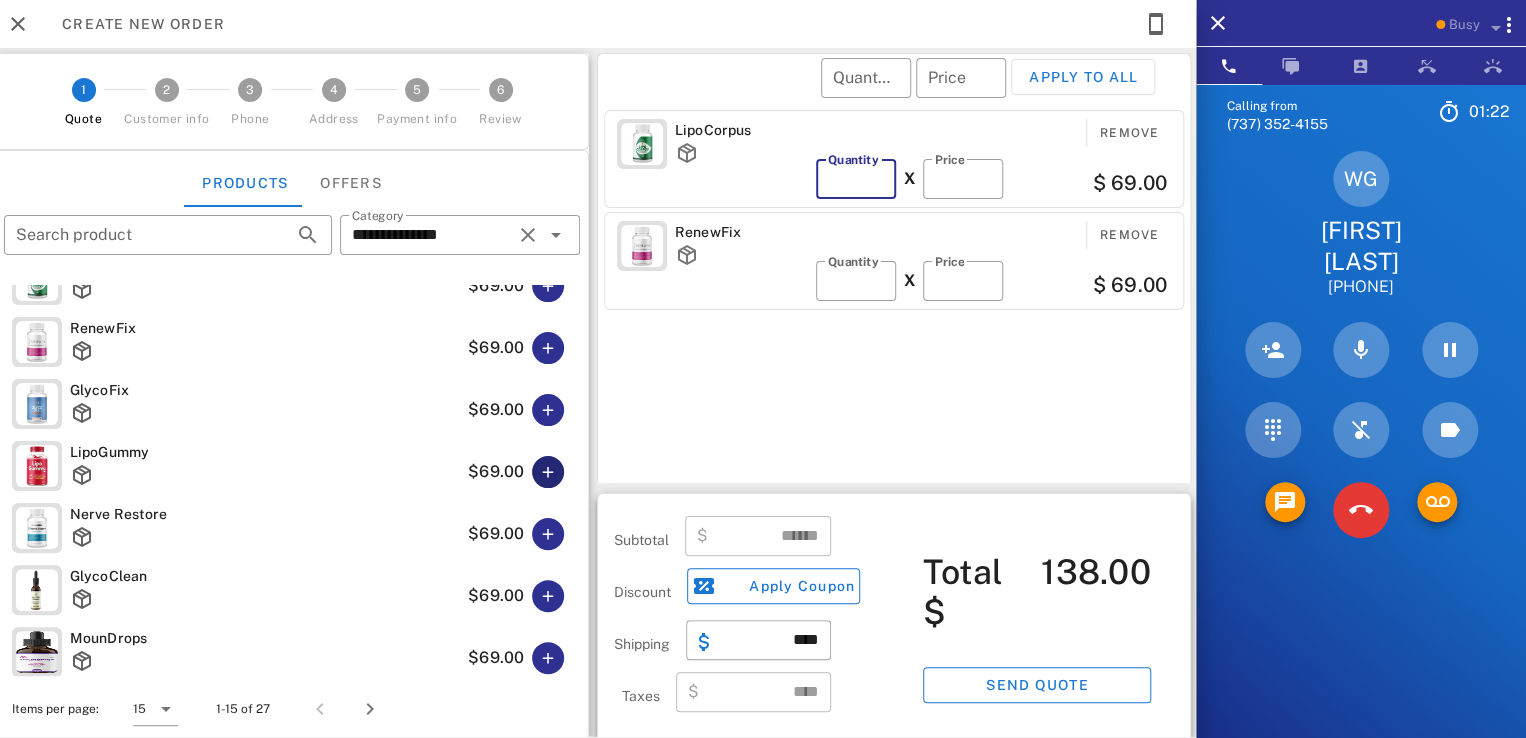 click at bounding box center [548, 472] 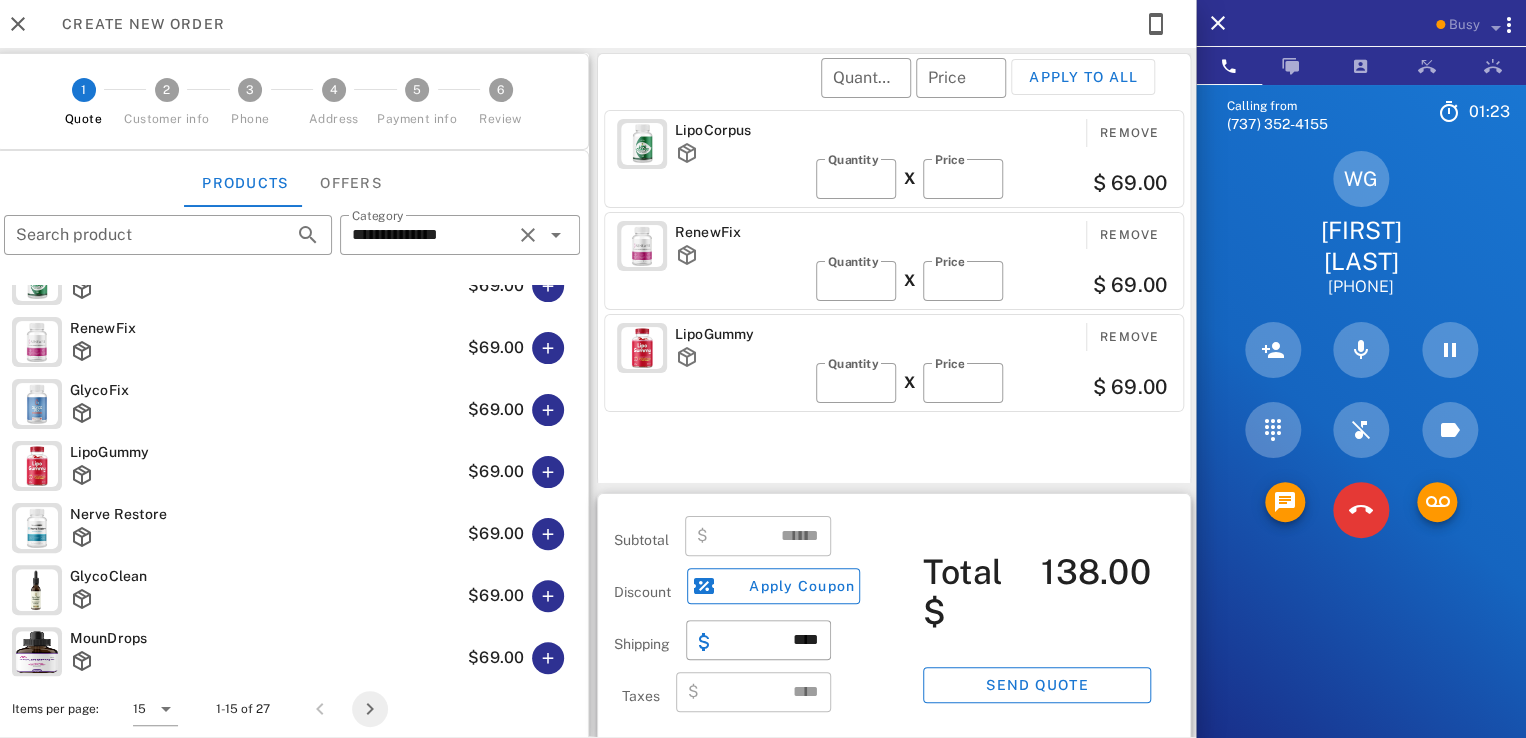 click at bounding box center [370, 709] 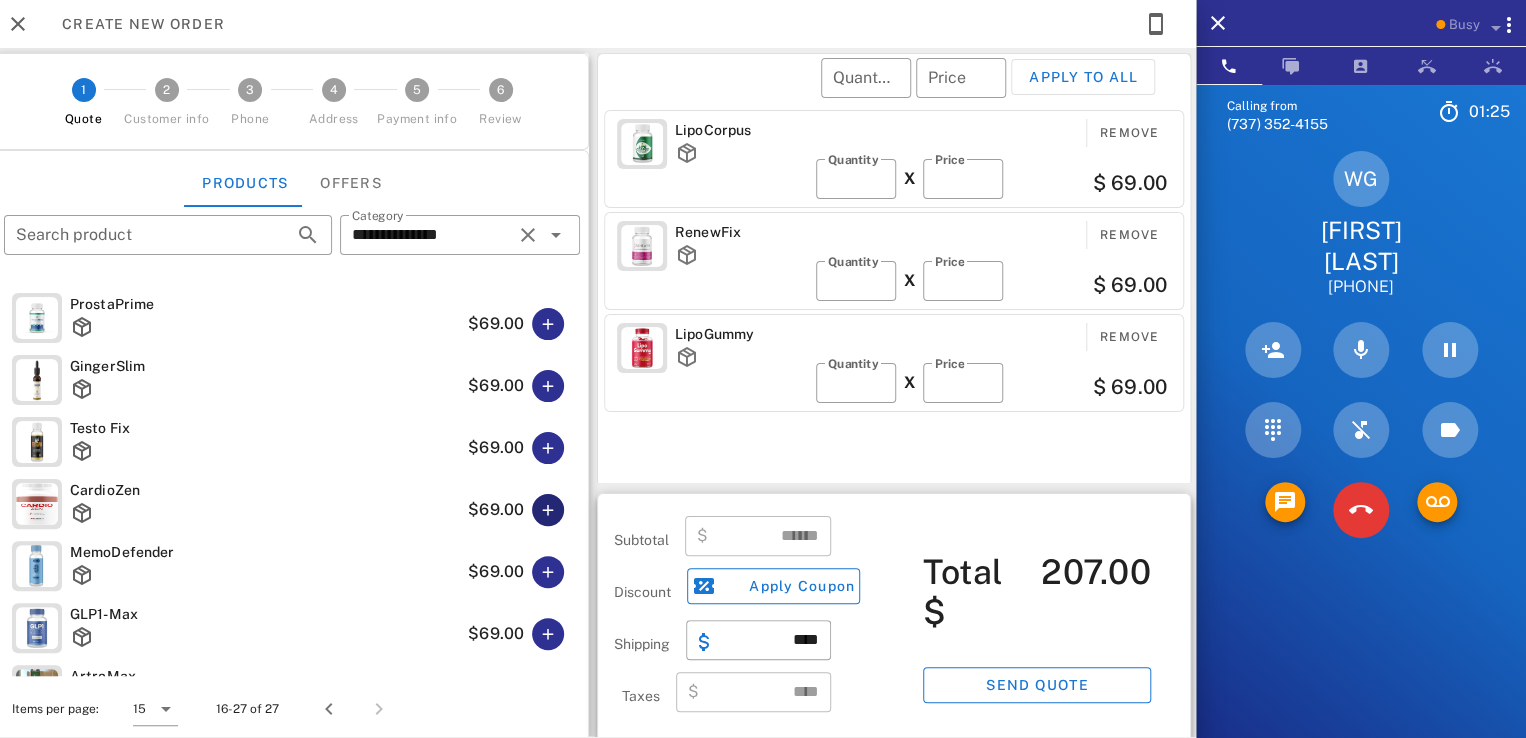 click at bounding box center [548, 510] 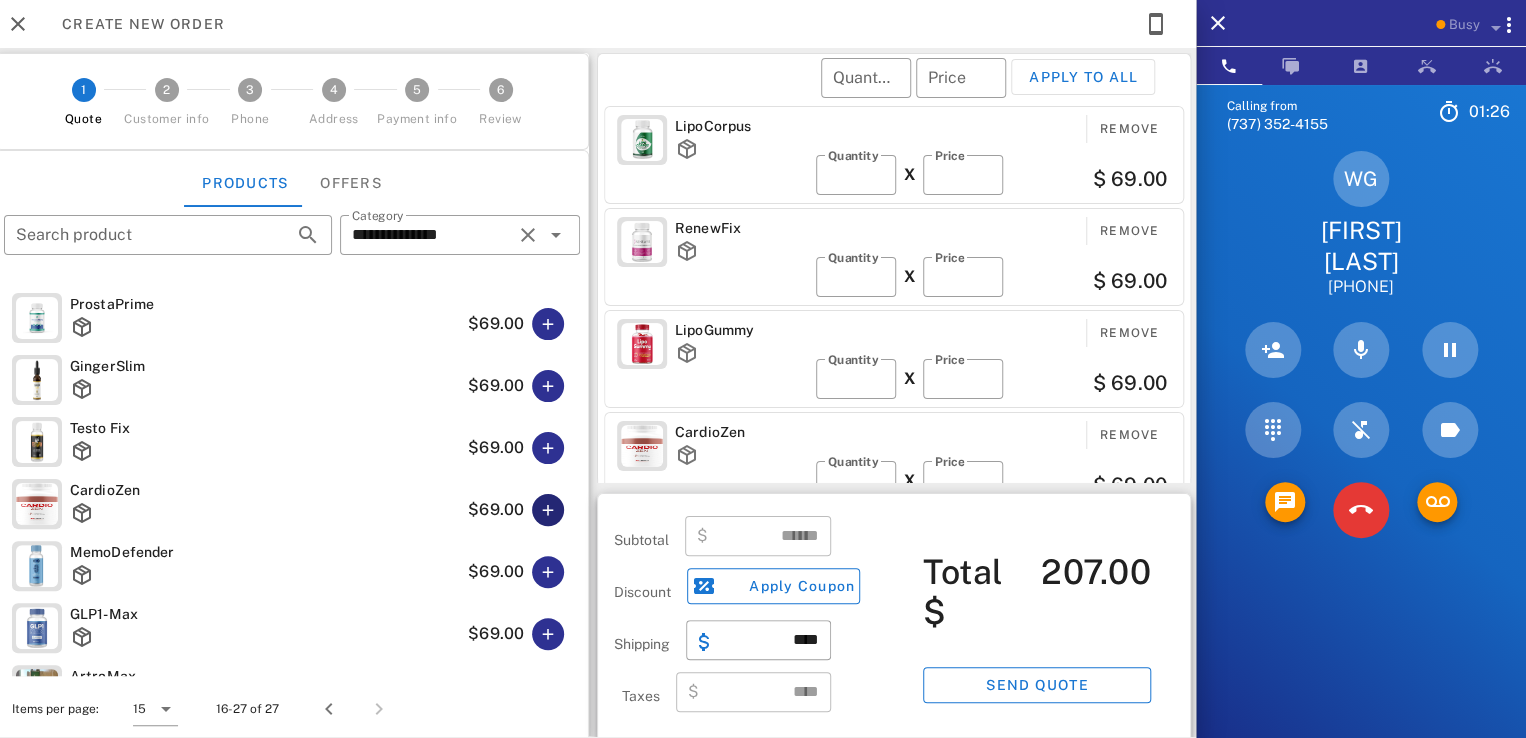 scroll, scrollTop: 4, scrollLeft: 0, axis: vertical 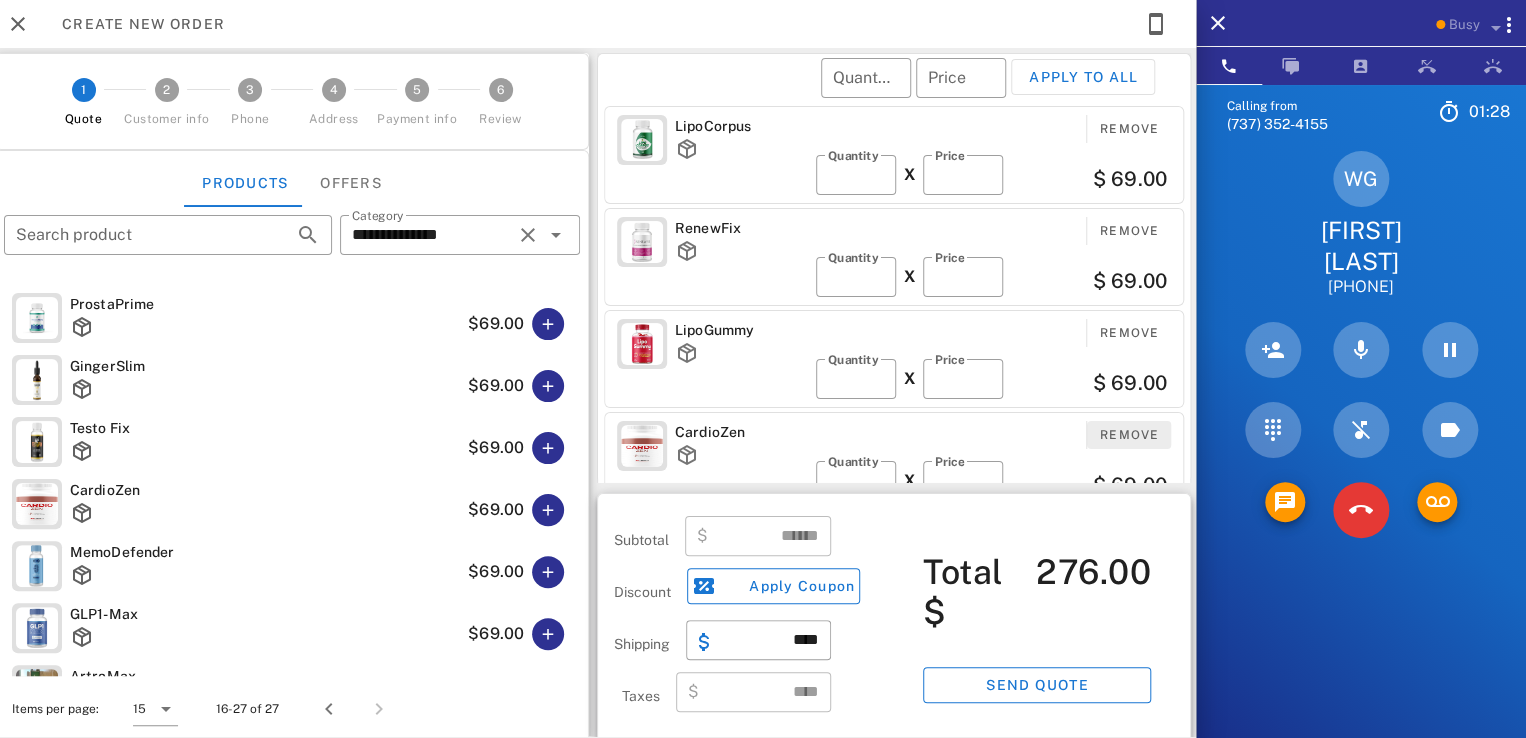click on "Remove" at bounding box center (1129, 435) 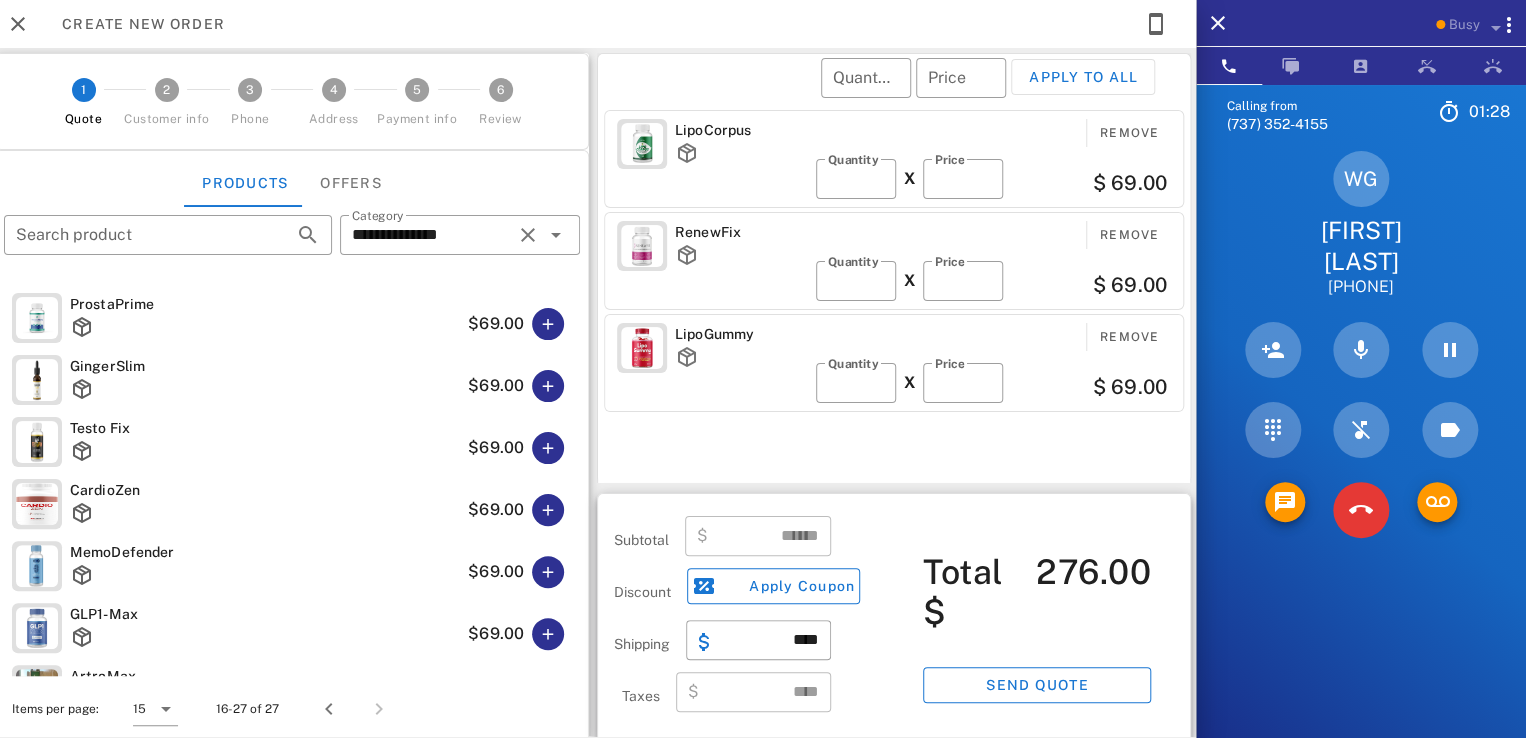 scroll, scrollTop: 0, scrollLeft: 0, axis: both 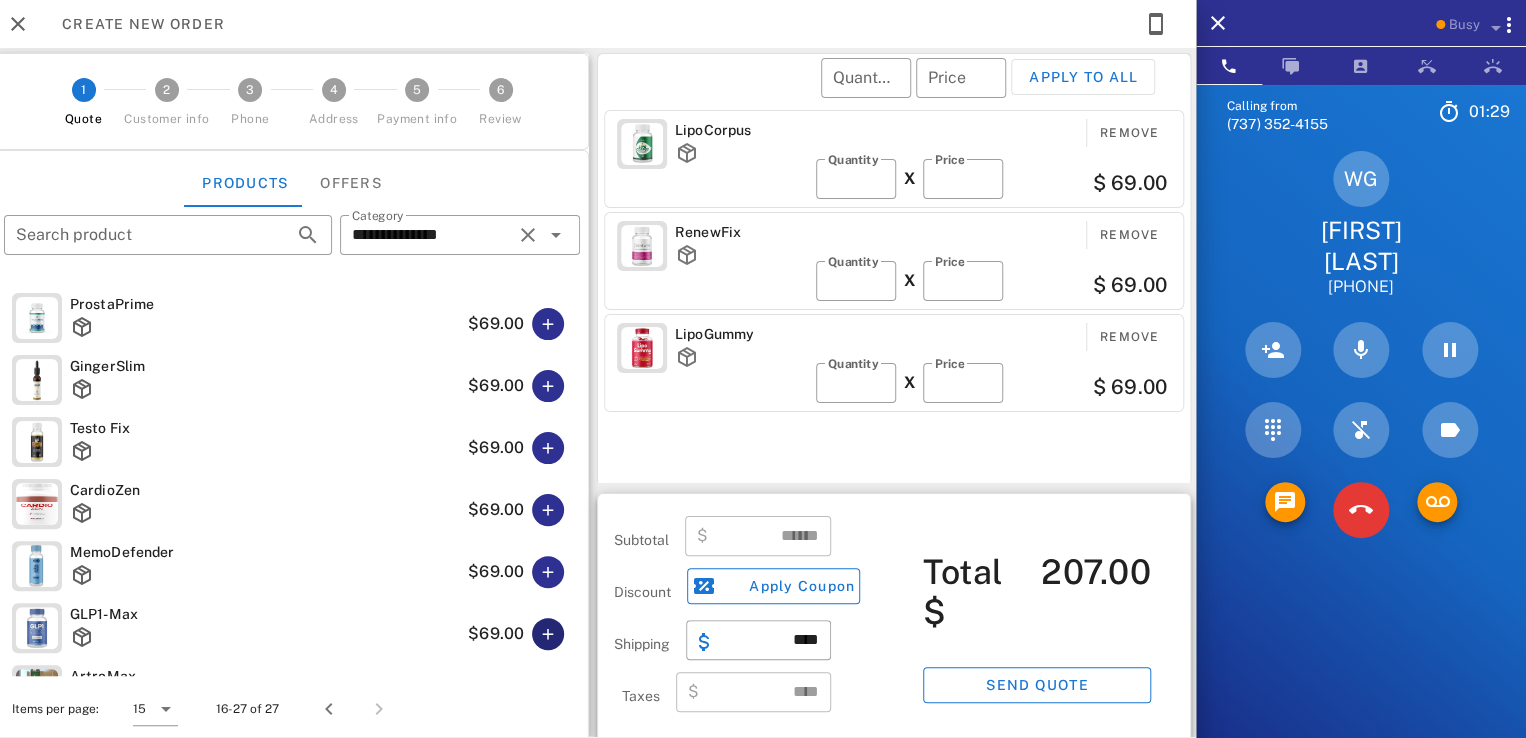 click at bounding box center (548, 634) 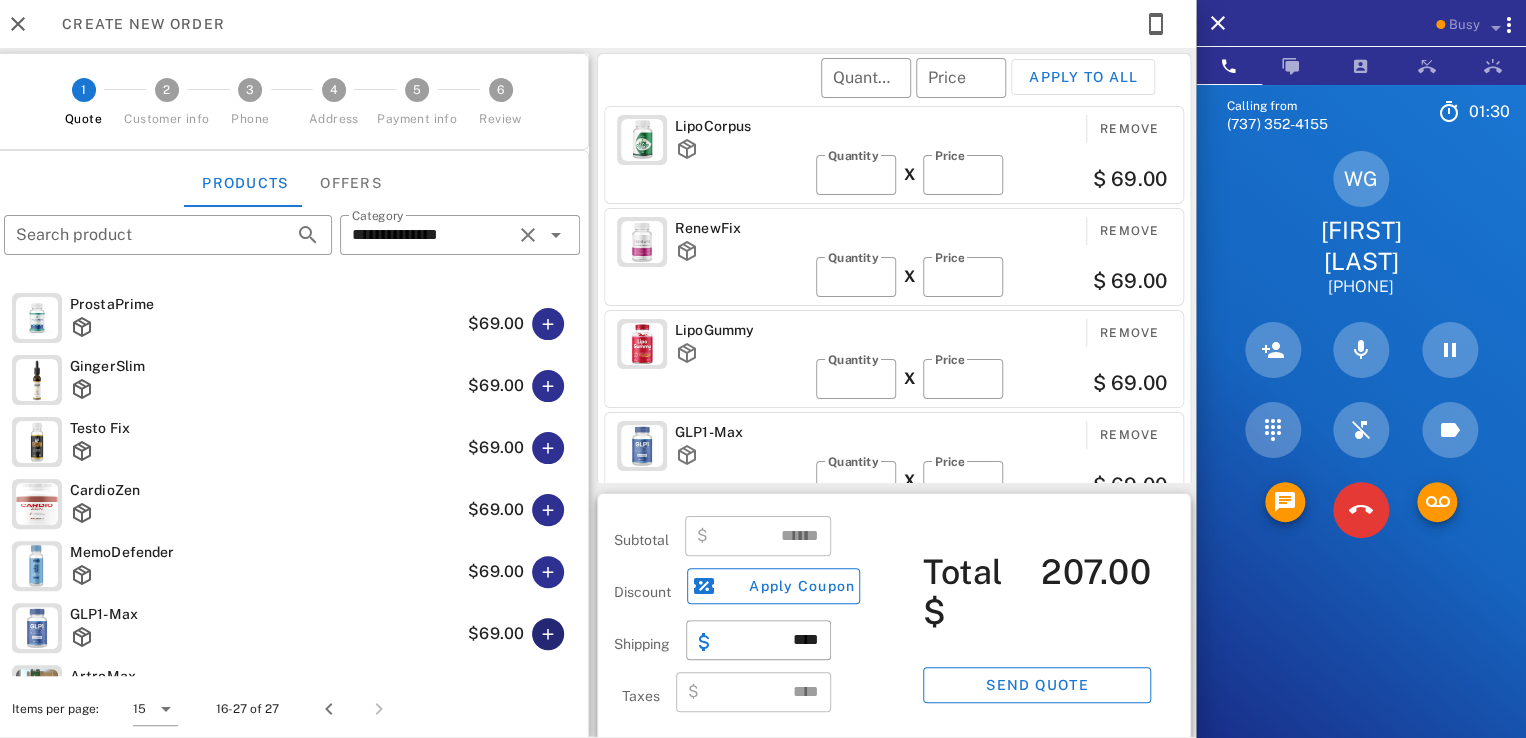 scroll, scrollTop: 0, scrollLeft: 0, axis: both 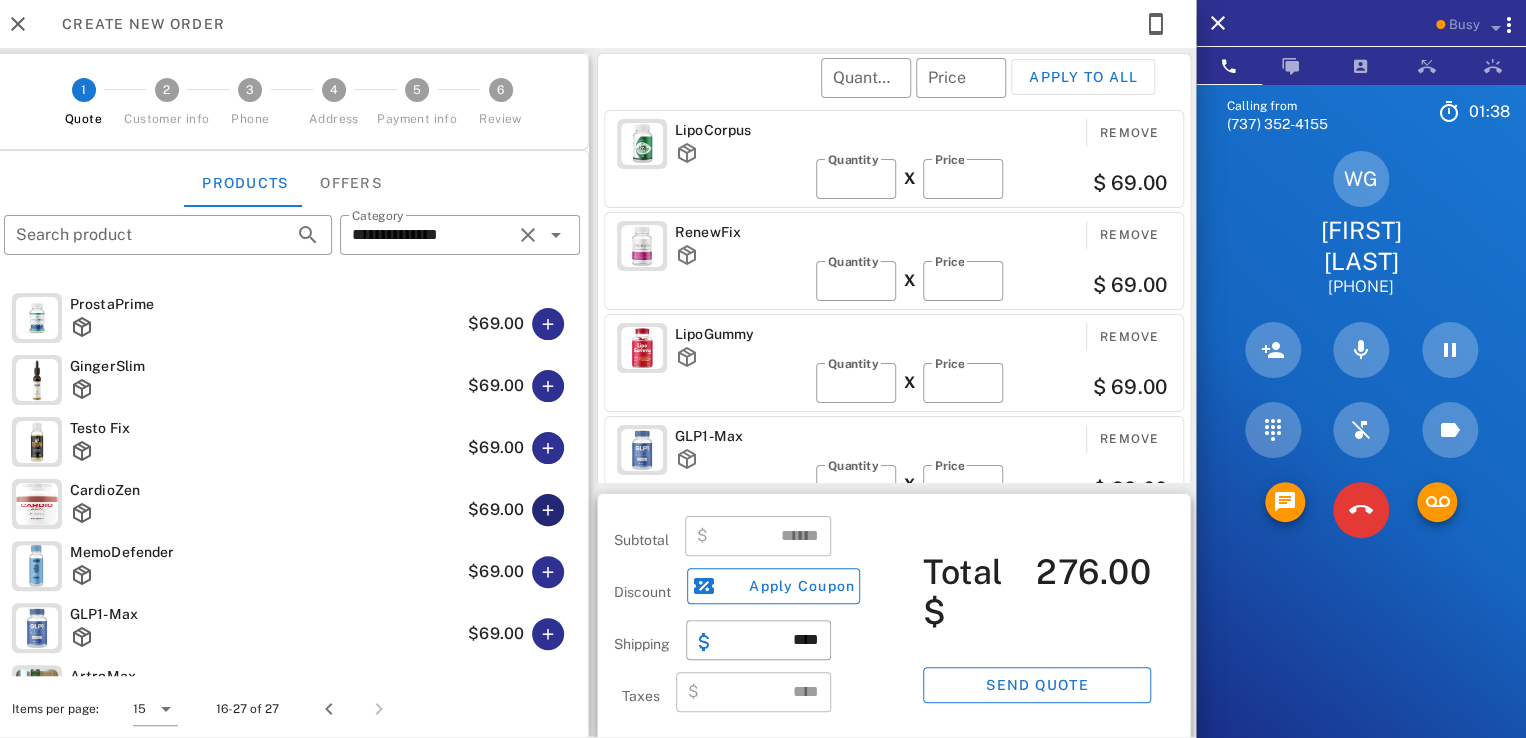 click at bounding box center [548, 510] 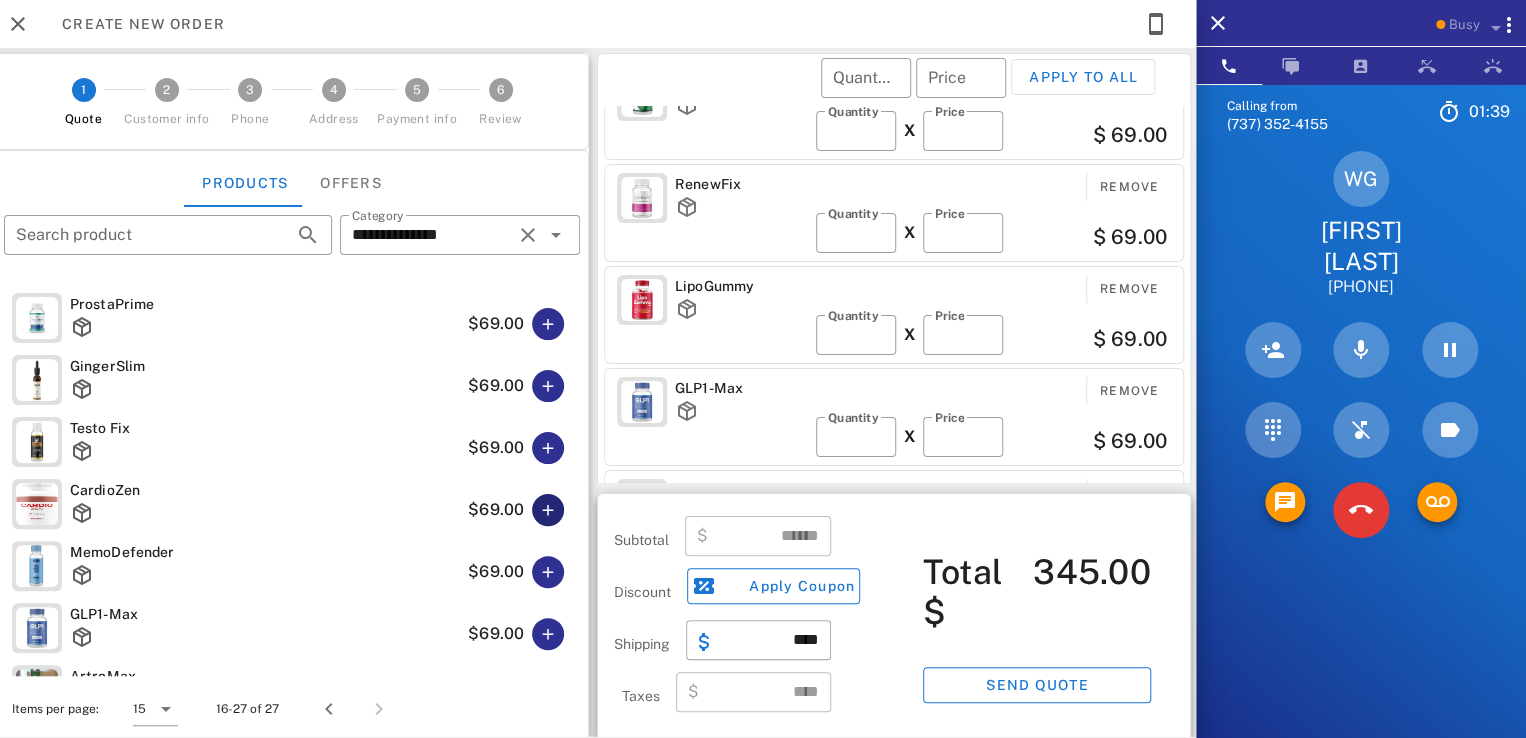scroll, scrollTop: 0, scrollLeft: 0, axis: both 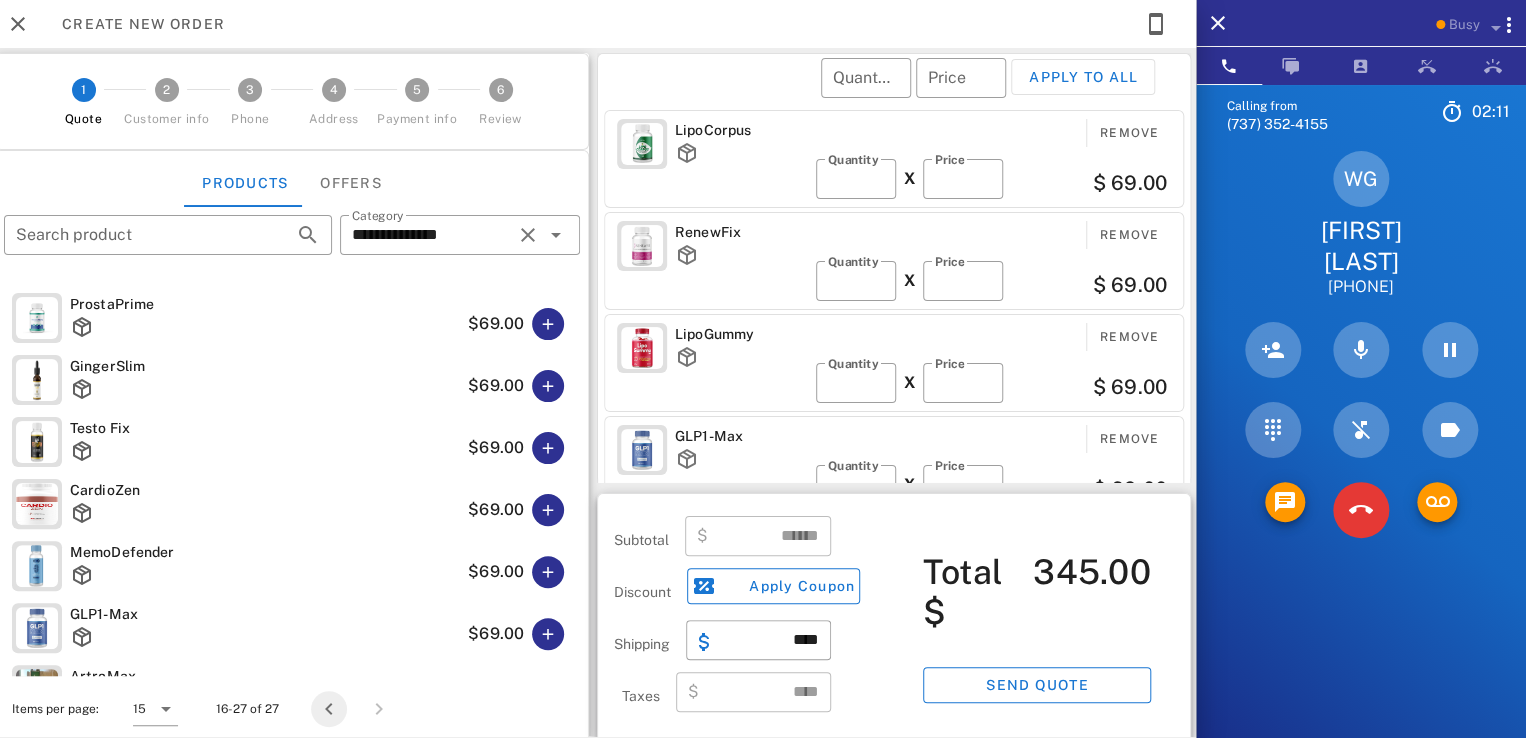click at bounding box center (329, 709) 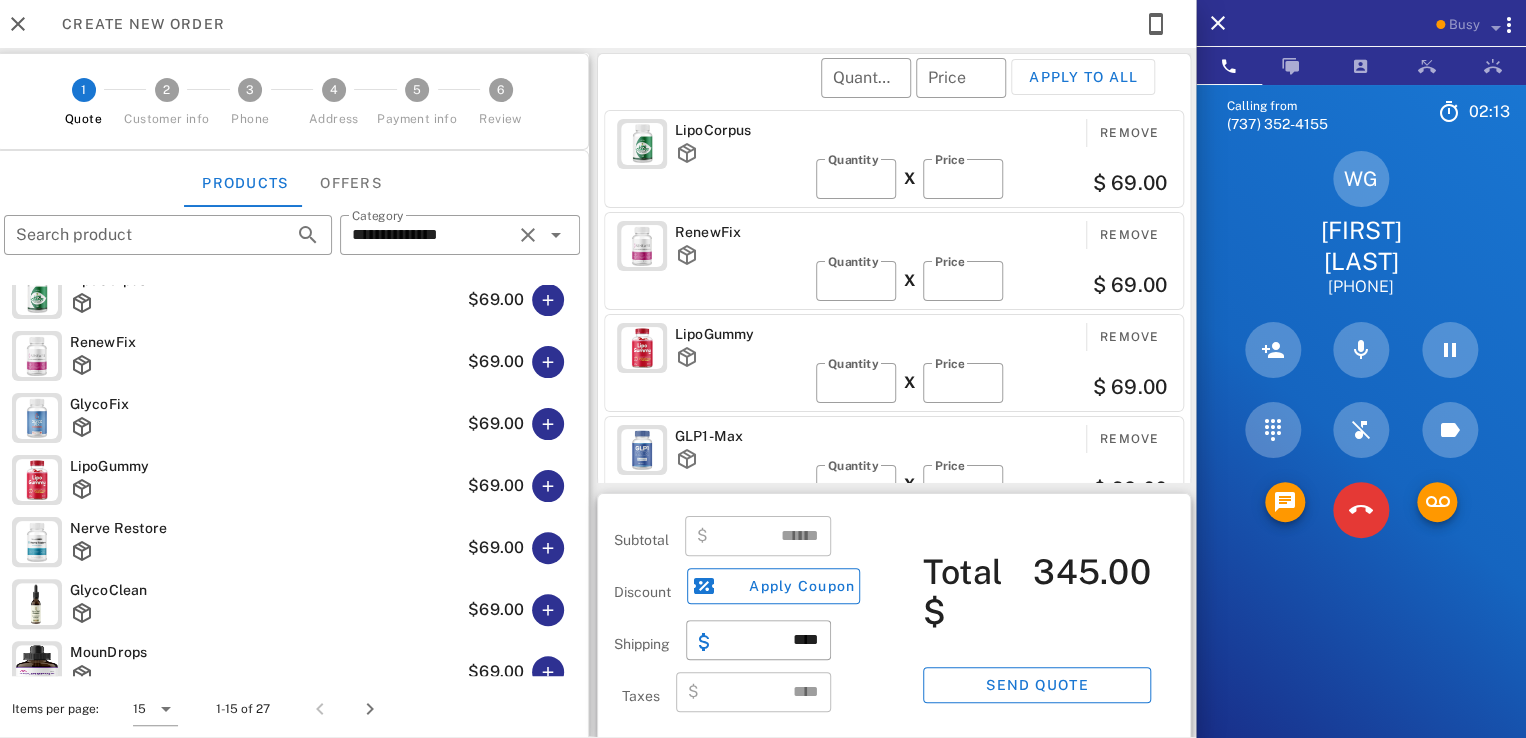 scroll, scrollTop: 200, scrollLeft: 0, axis: vertical 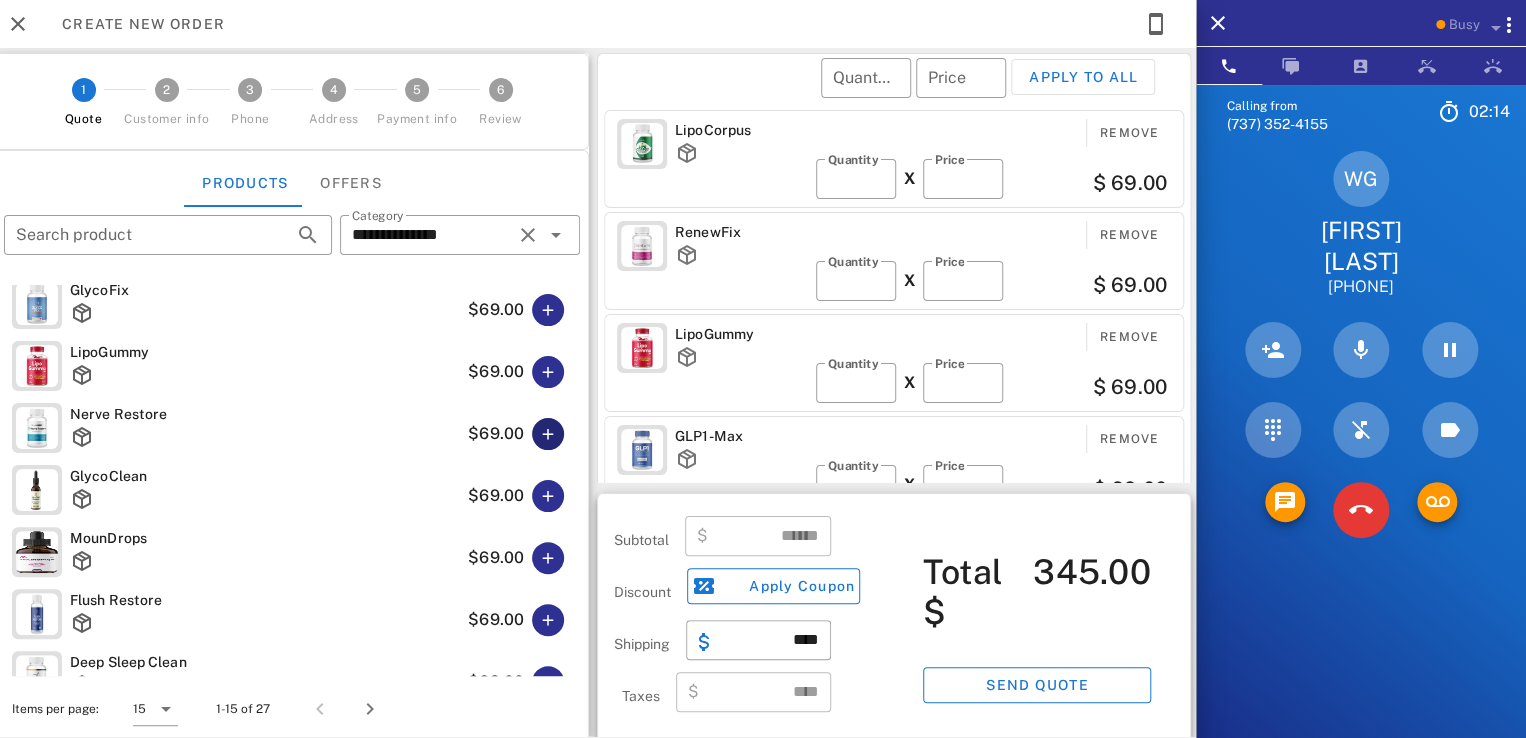 click at bounding box center [548, 434] 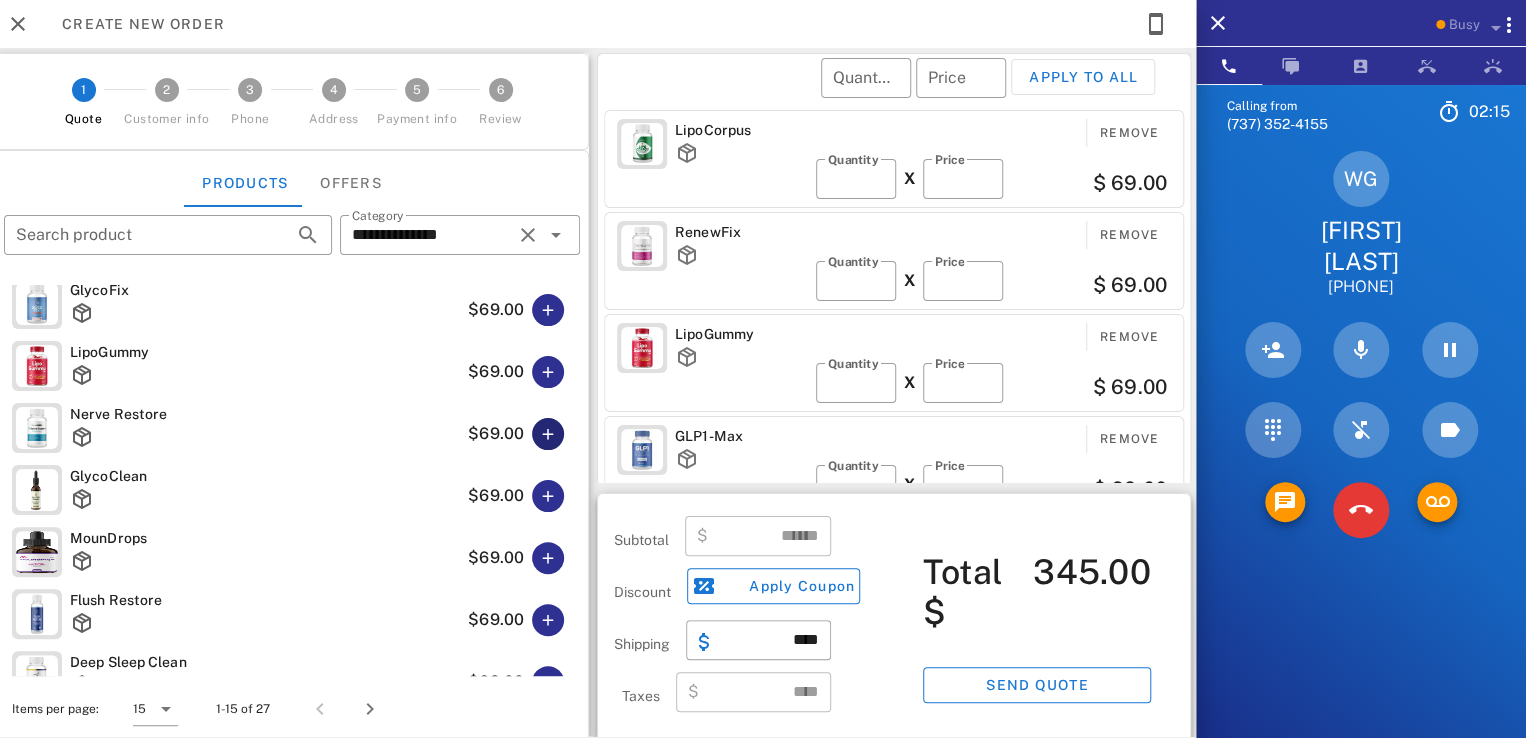 scroll, scrollTop: 300, scrollLeft: 0, axis: vertical 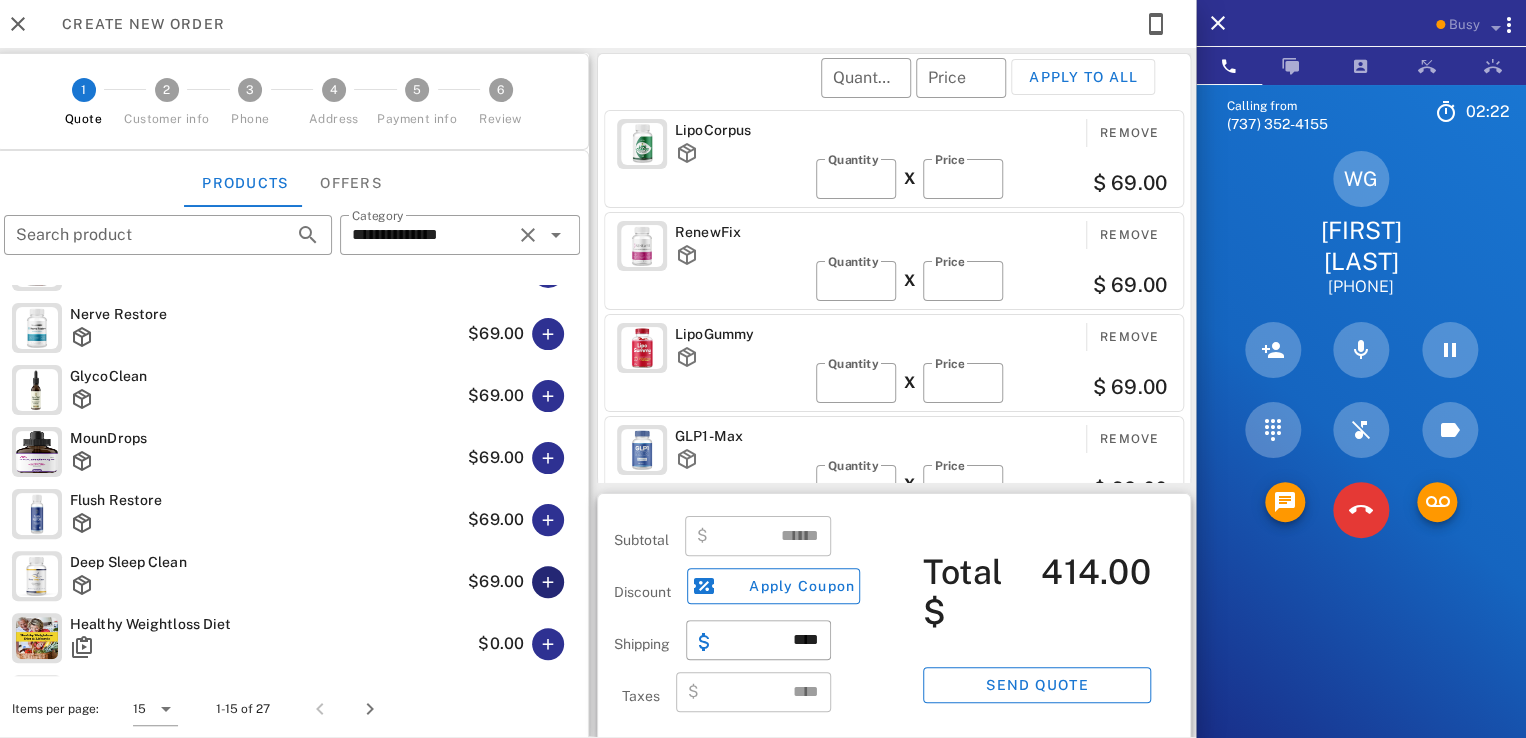 click at bounding box center [548, 582] 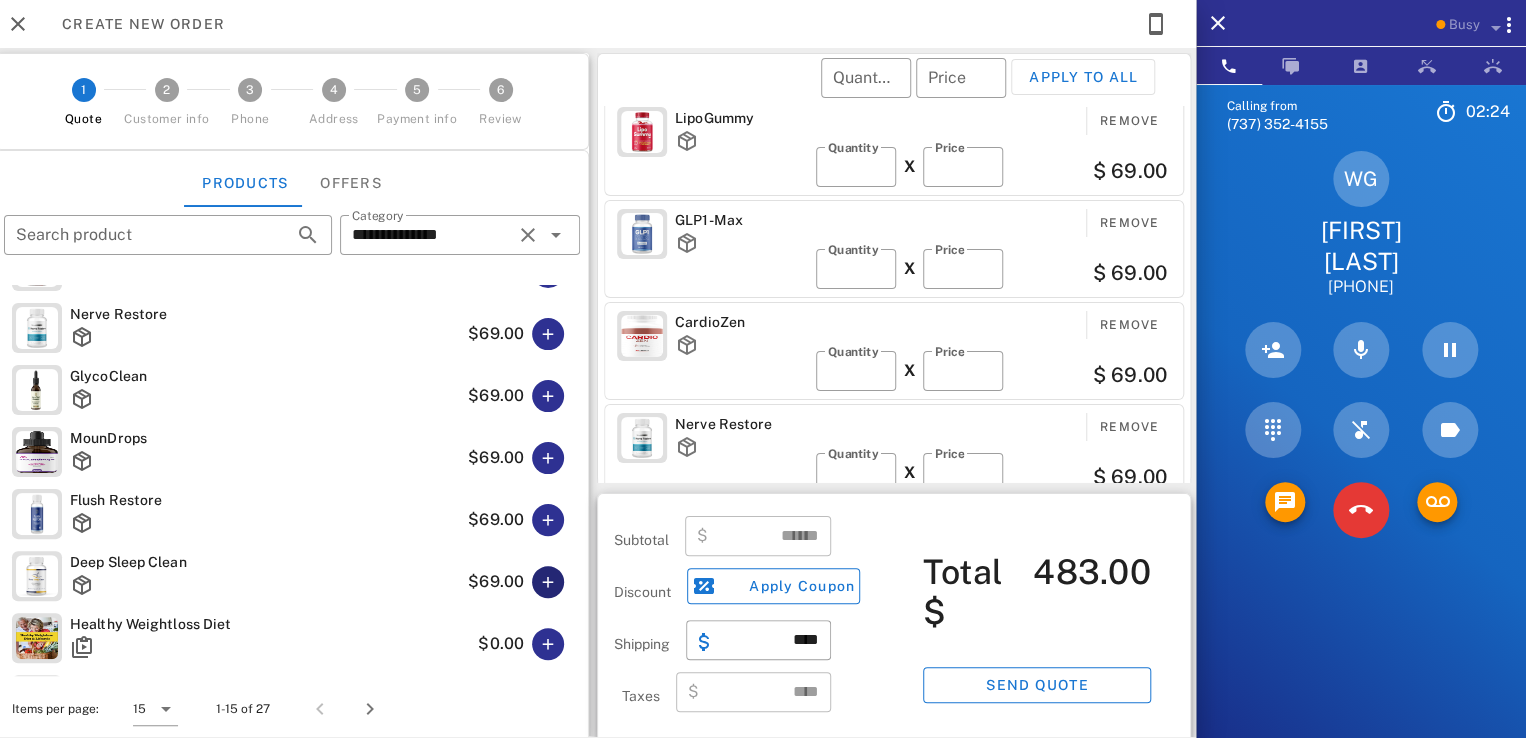scroll, scrollTop: 309, scrollLeft: 0, axis: vertical 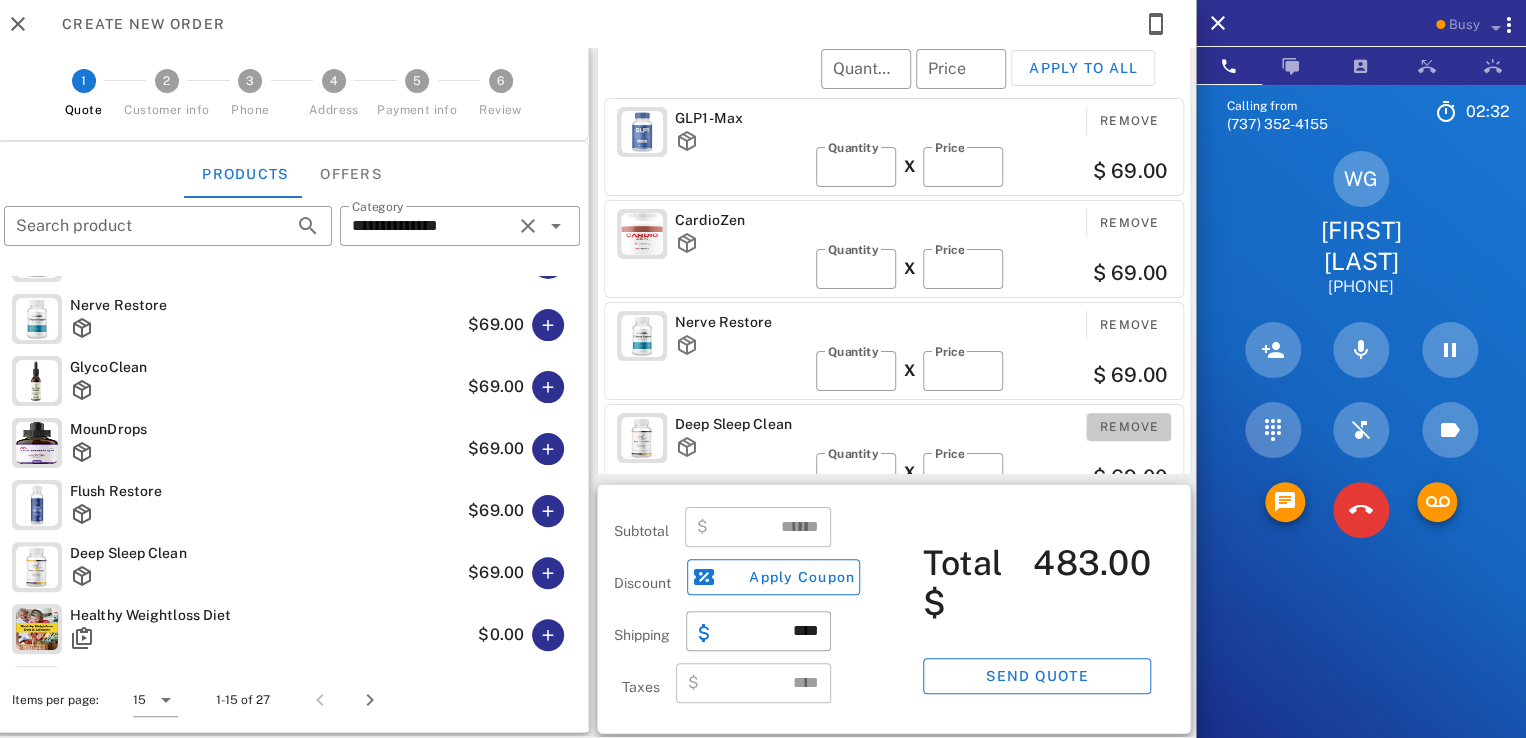 click on "Remove" at bounding box center [1129, 427] 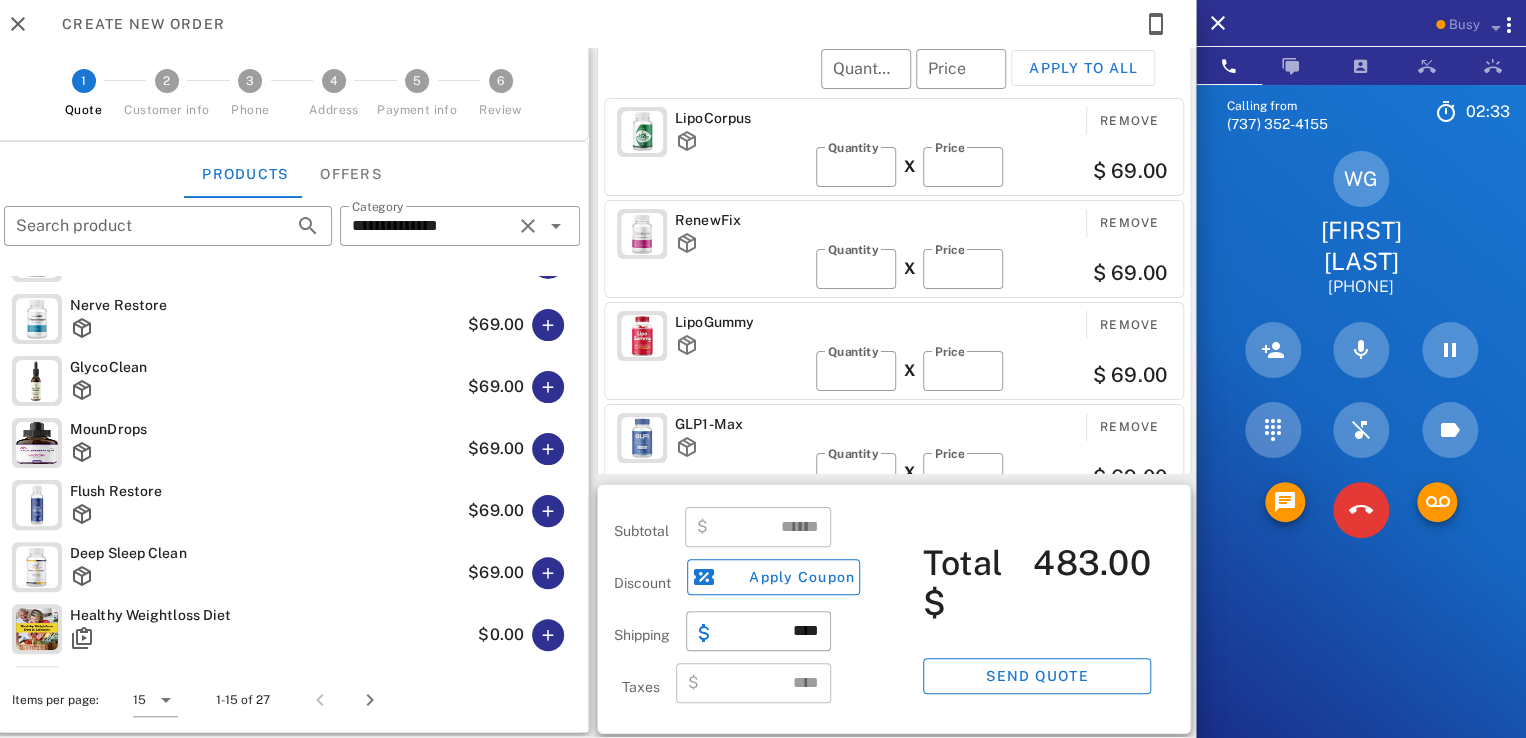 scroll, scrollTop: 0, scrollLeft: 0, axis: both 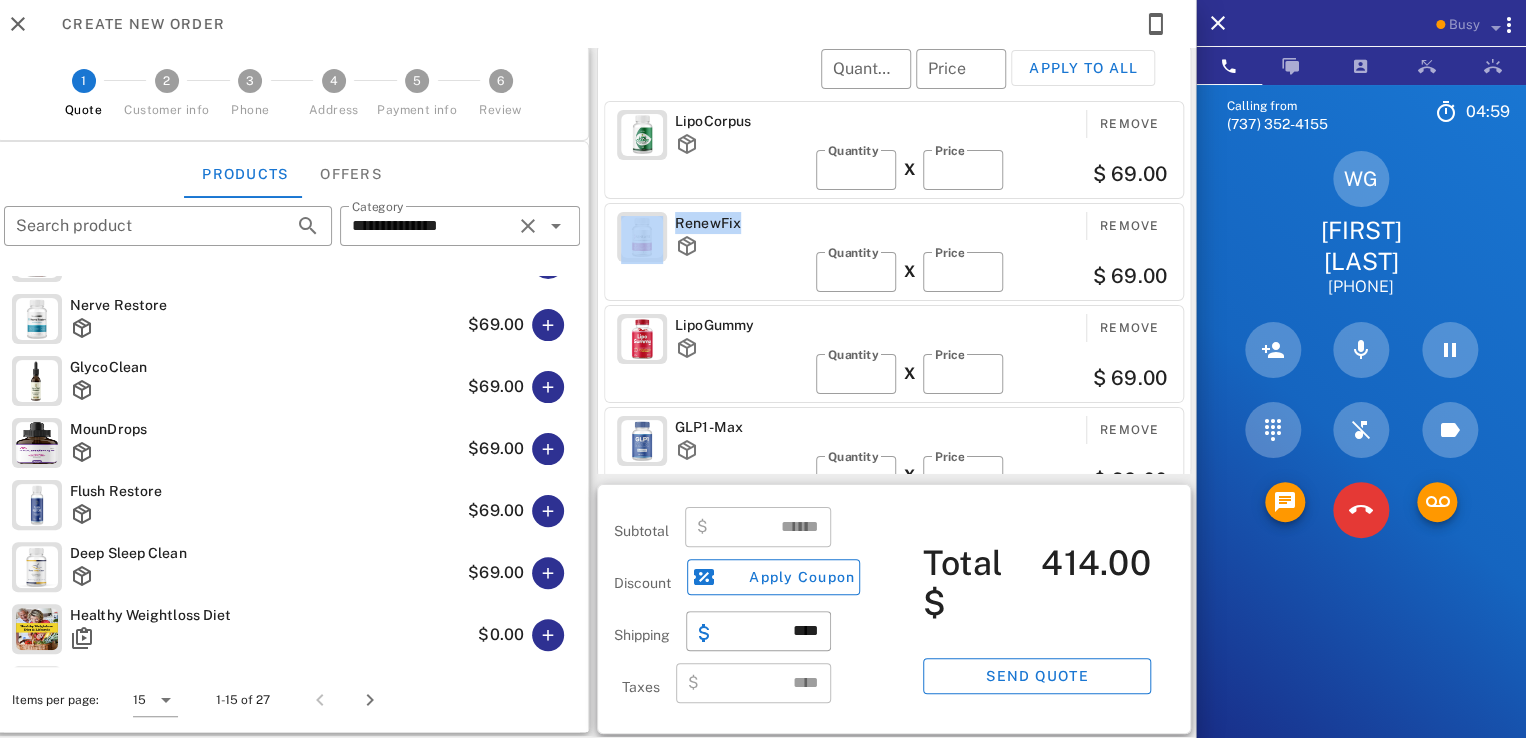 drag, startPoint x: 736, startPoint y: 208, endPoint x: 684, endPoint y: 217, distance: 52.773098 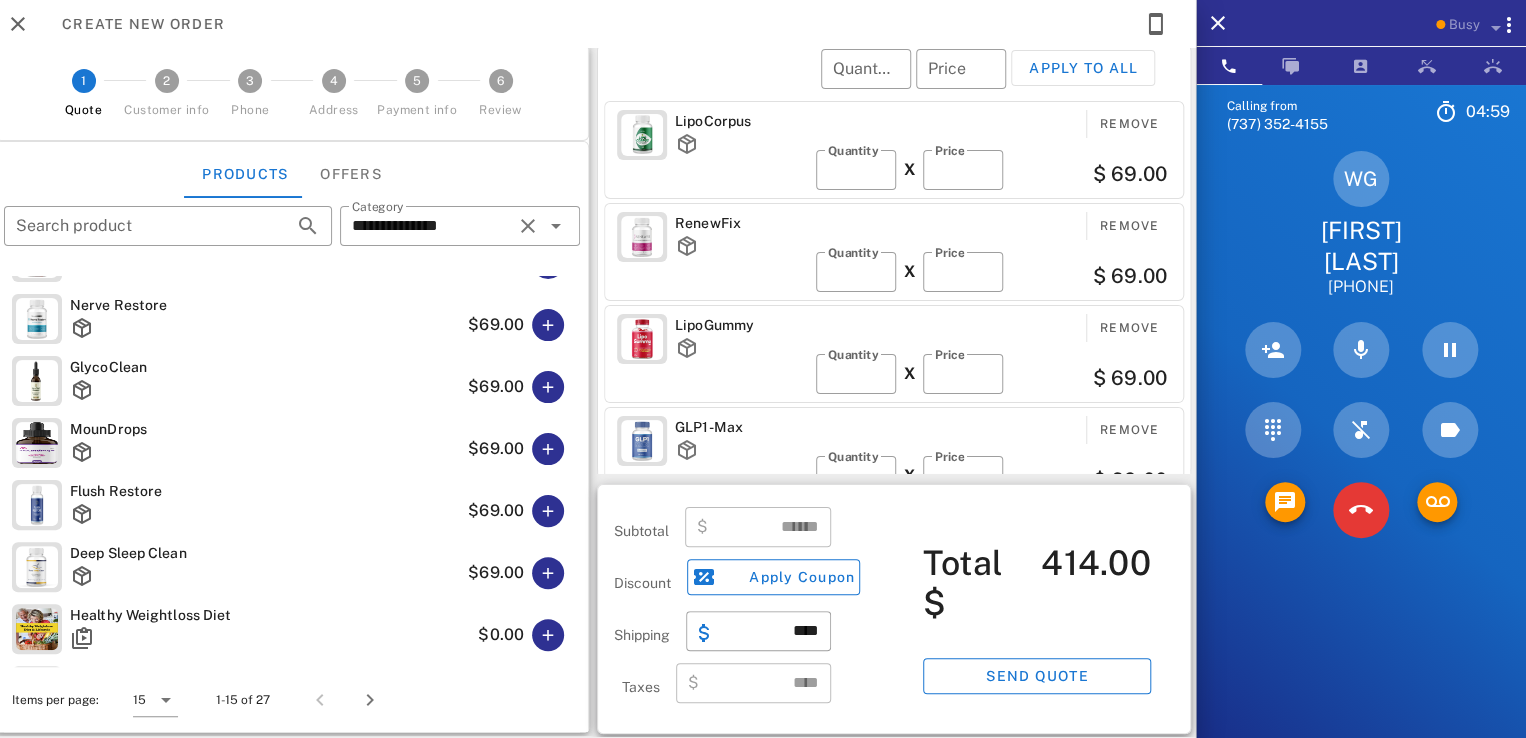 click on "LipoCorpus  Remove  ​ Quantity * X ​ Price **  $ 69.00" at bounding box center [894, 150] 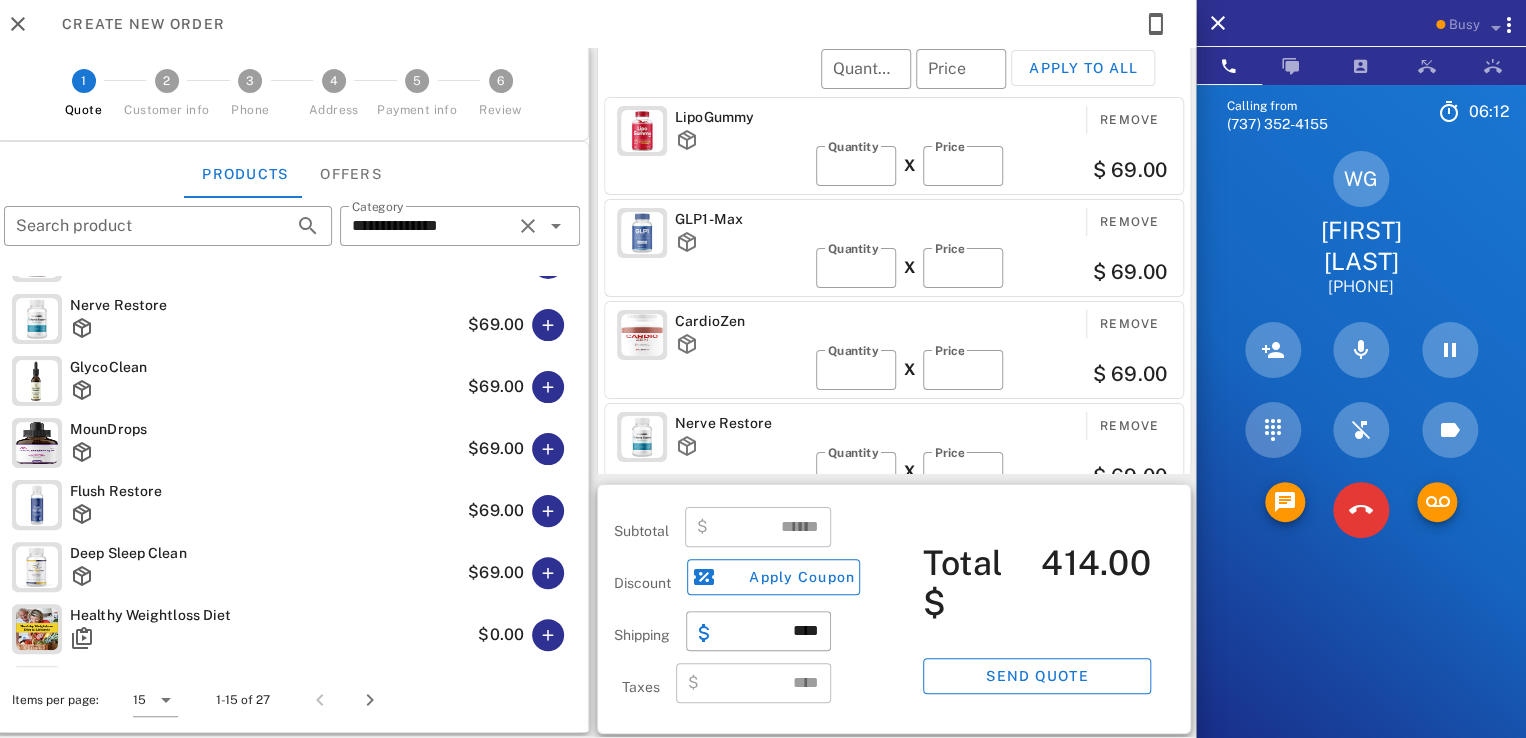 scroll, scrollTop: 0, scrollLeft: 0, axis: both 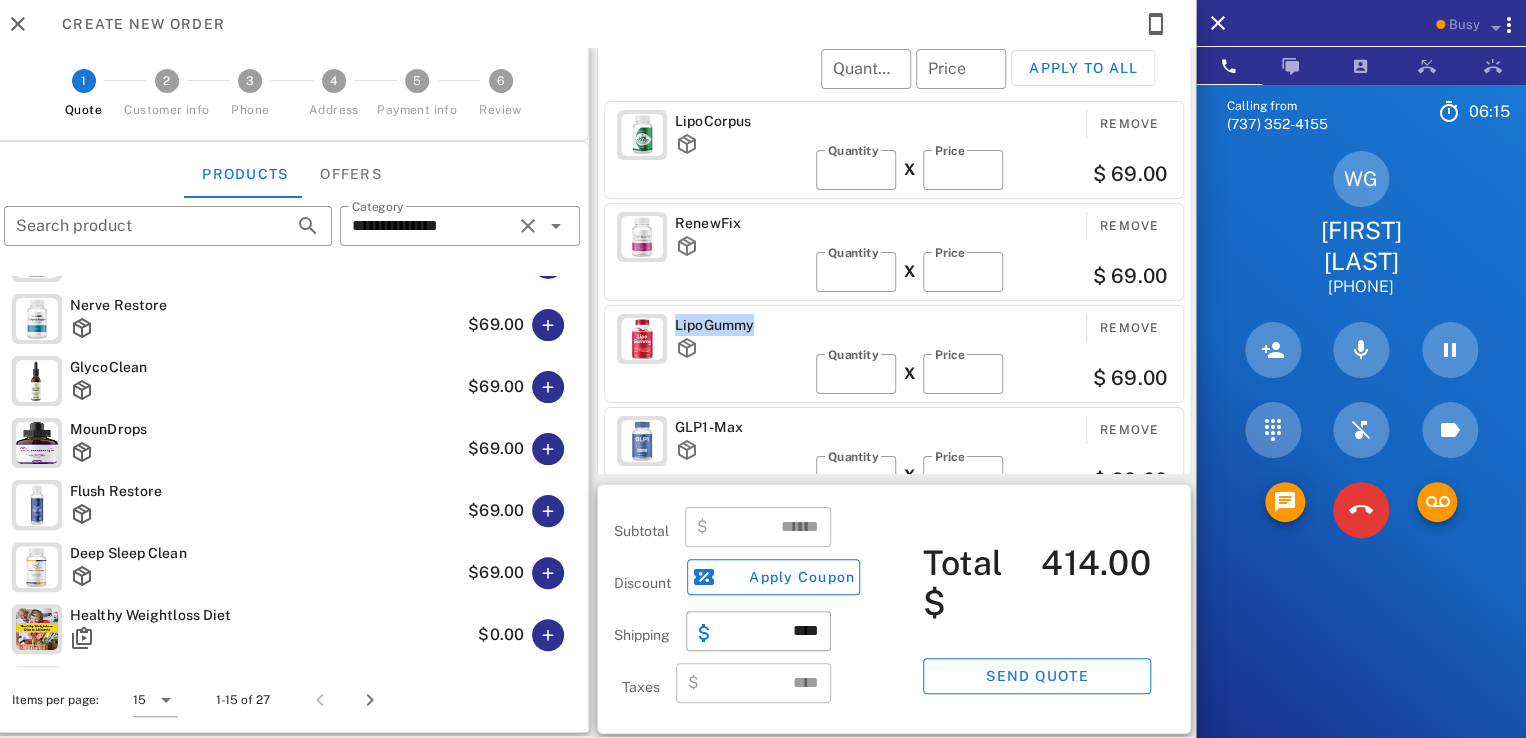 drag, startPoint x: 744, startPoint y: 316, endPoint x: 670, endPoint y: 313, distance: 74.06078 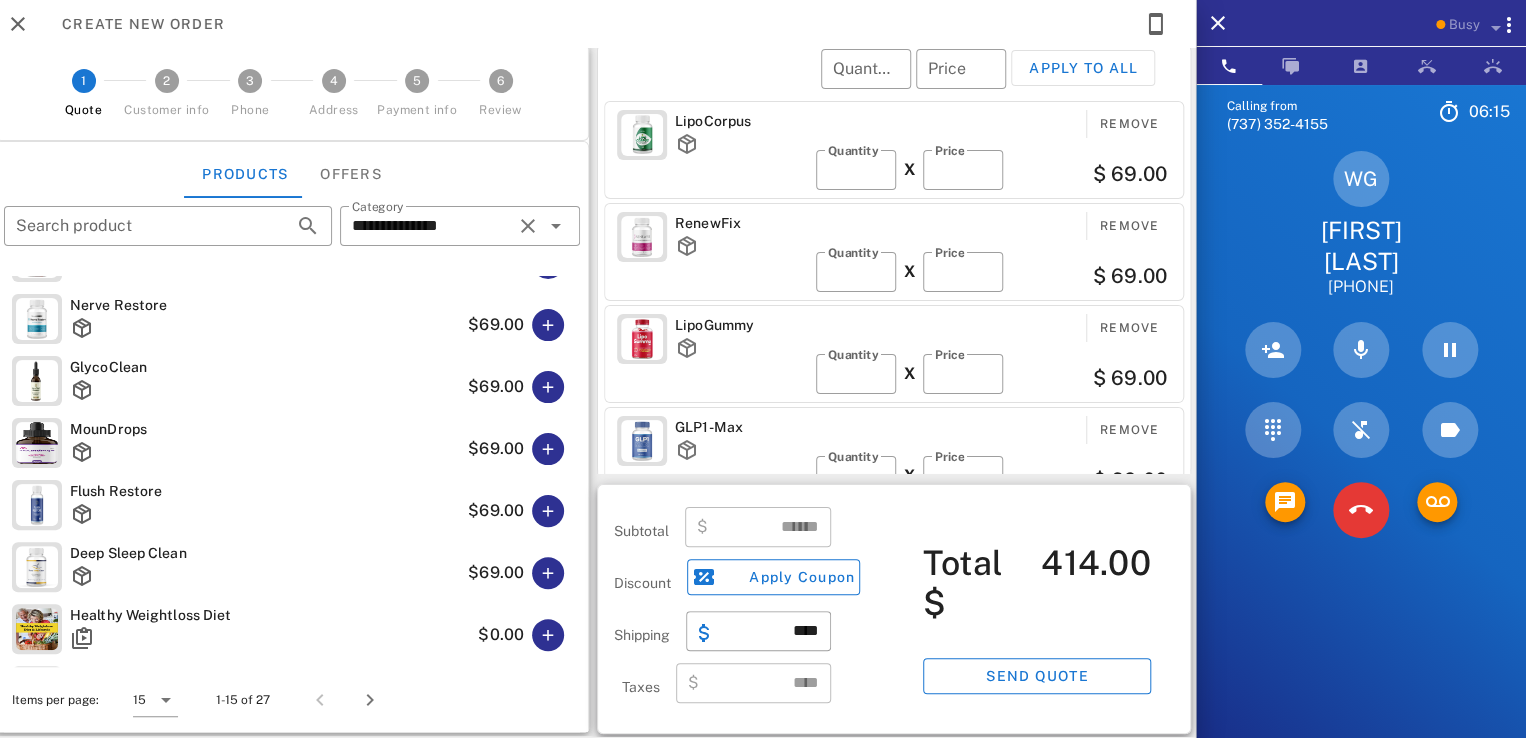 click on "RenewFix  Remove  ​ Quantity * X ​ Price **  $ 69.00" at bounding box center (894, 252) 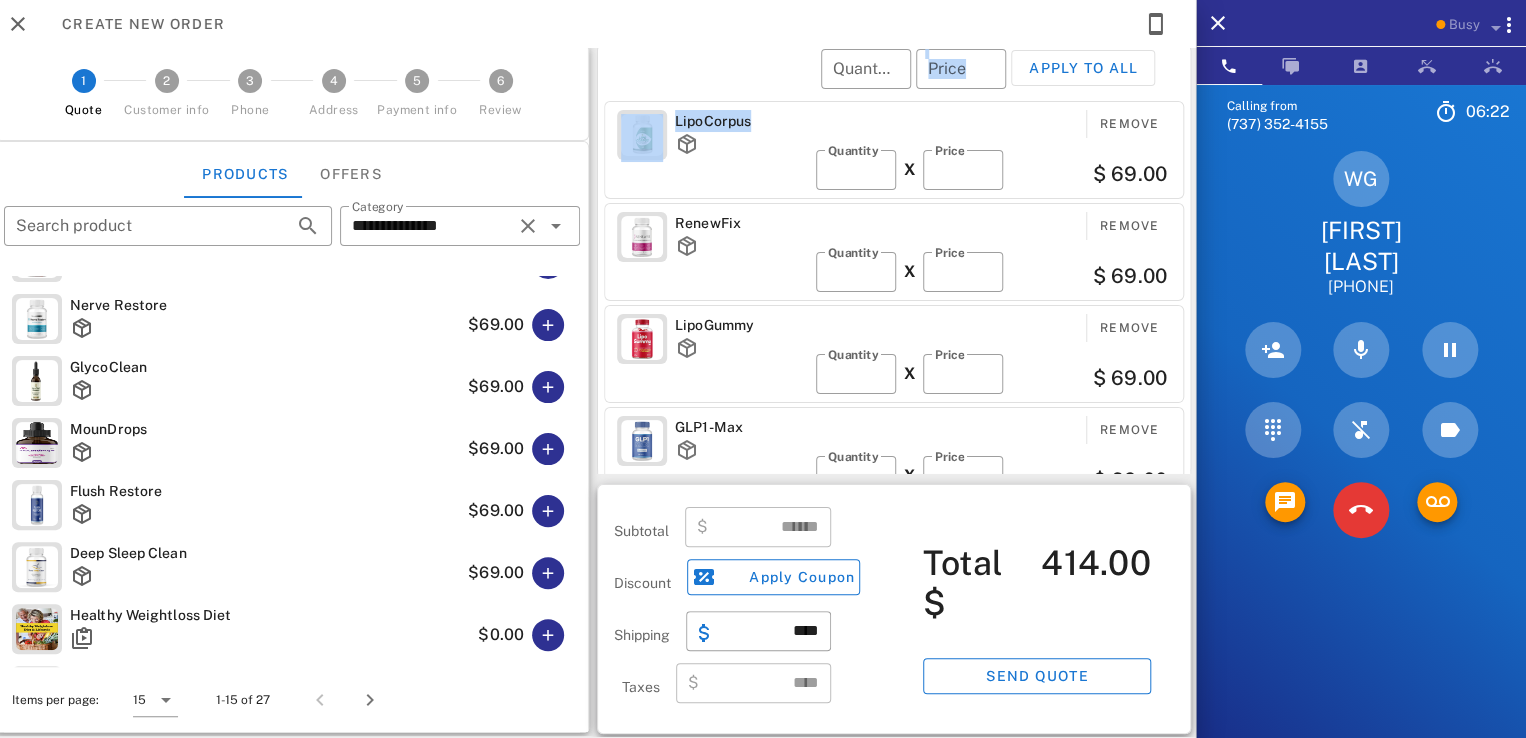 drag, startPoint x: 743, startPoint y: 118, endPoint x: 679, endPoint y: 110, distance: 64.49806 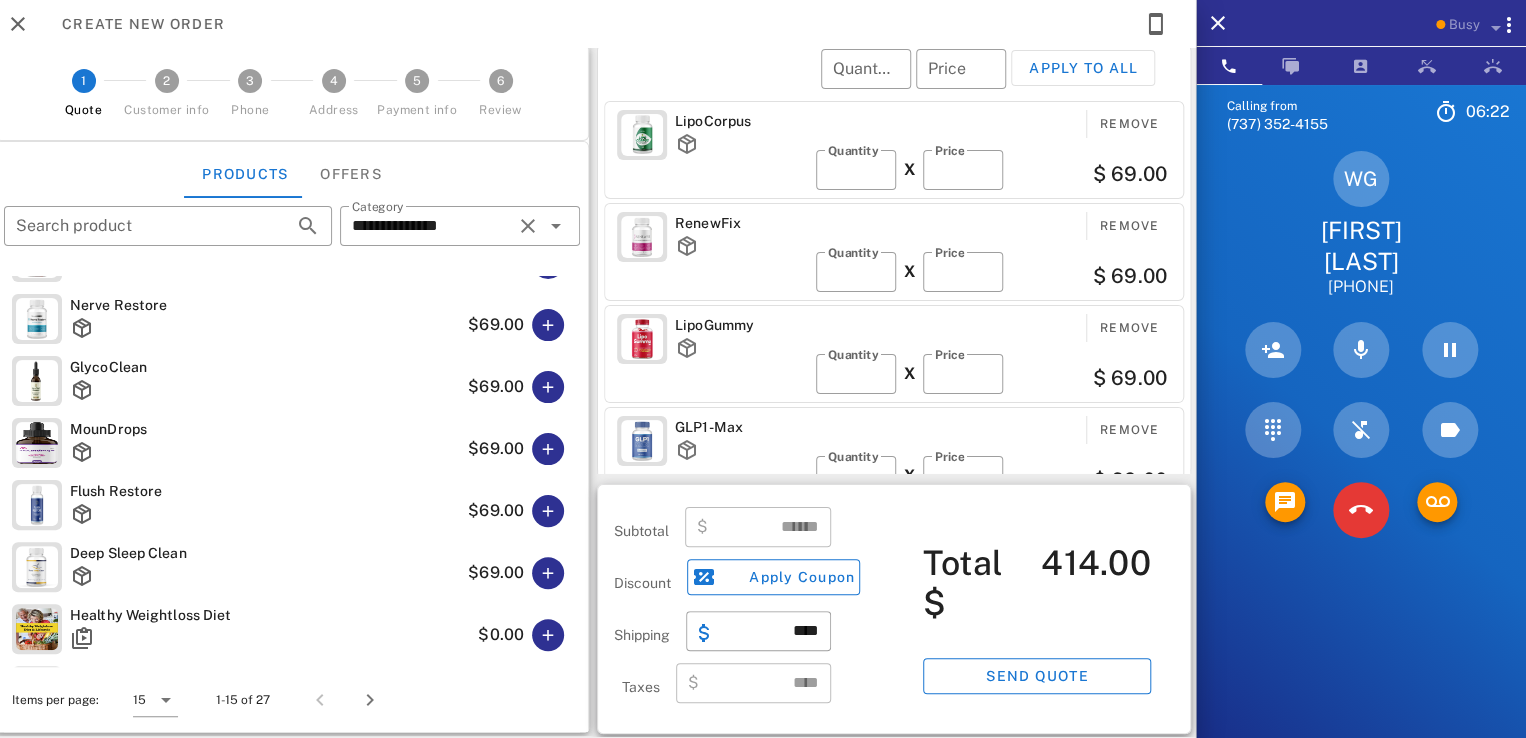 click on "Create new order" at bounding box center (593, 24) 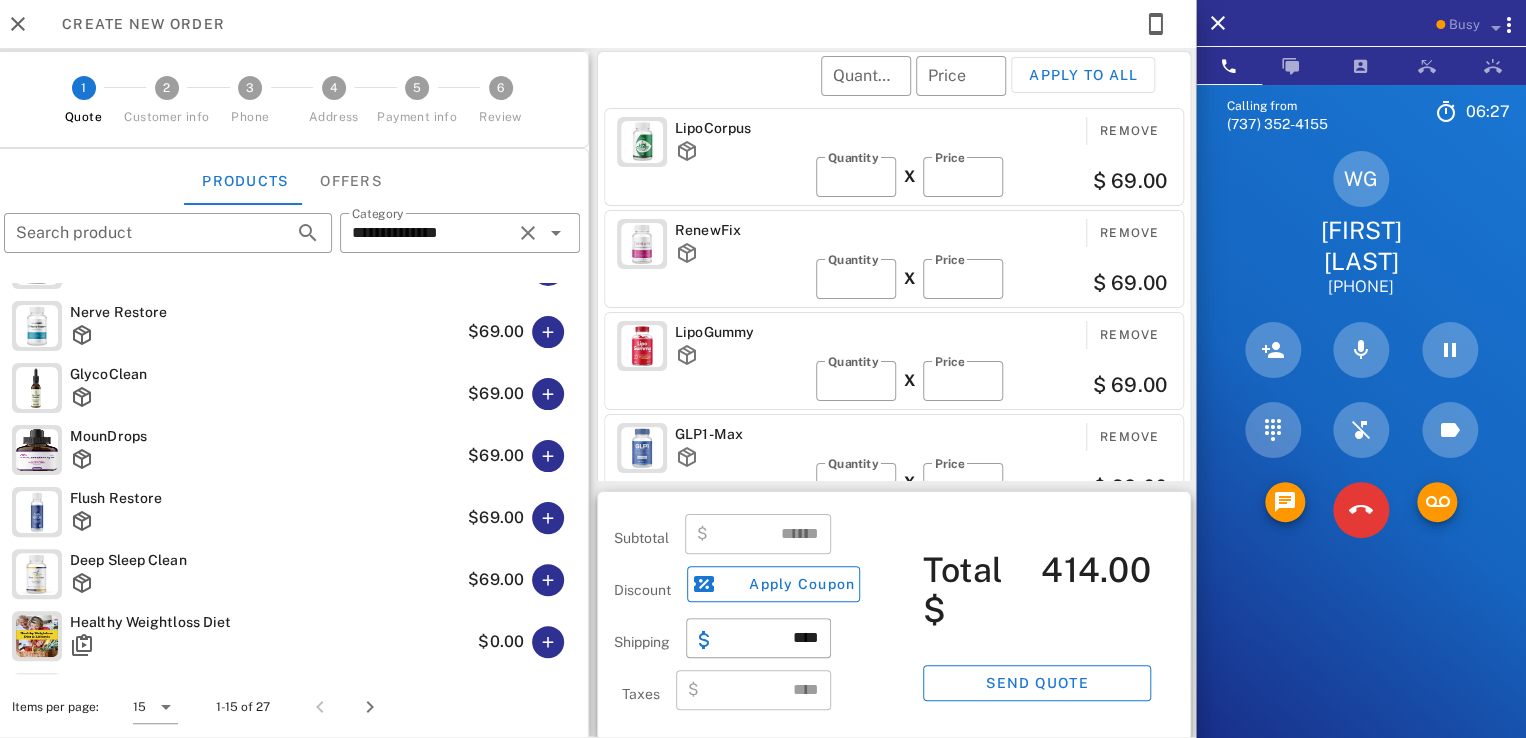 scroll, scrollTop: 0, scrollLeft: 0, axis: both 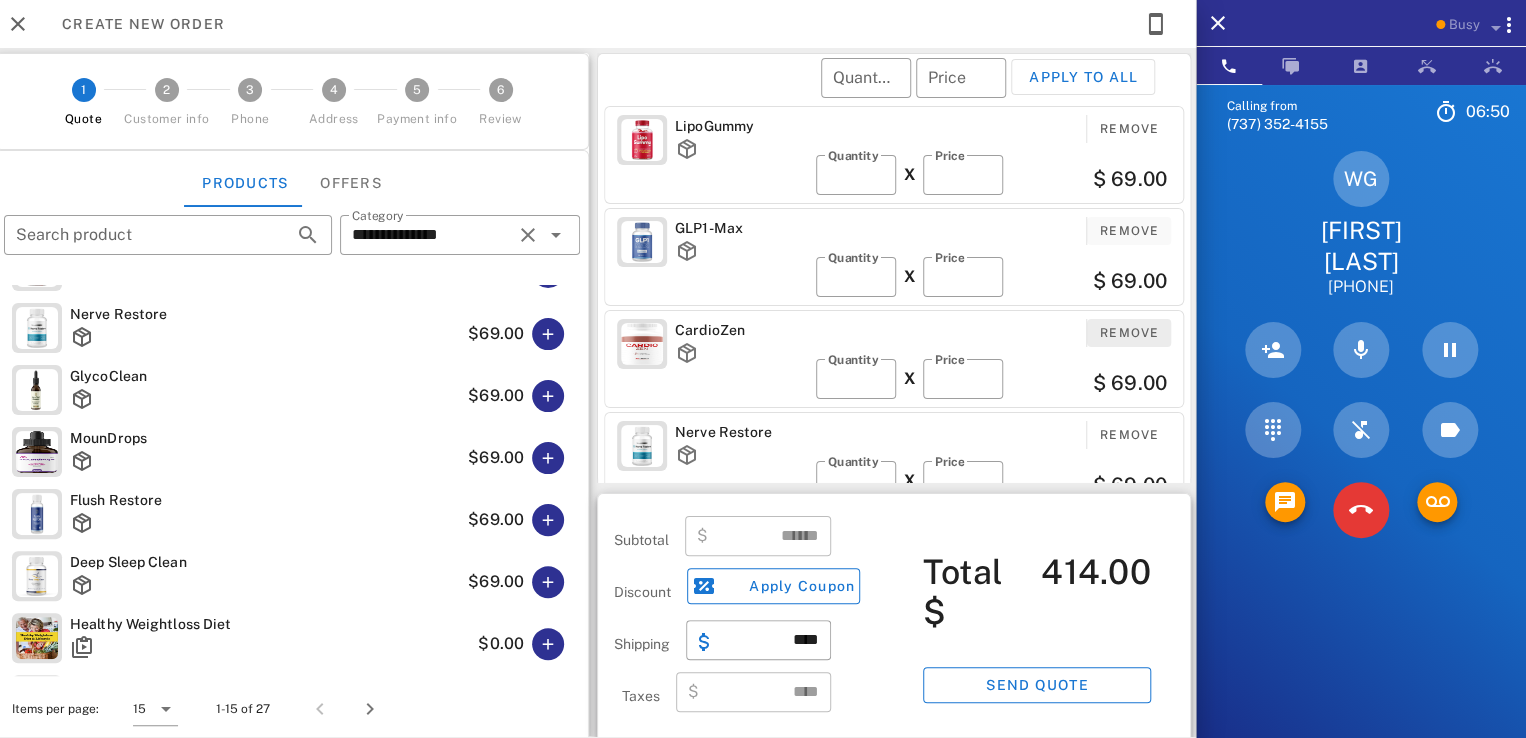click on "Remove" at bounding box center (1129, 333) 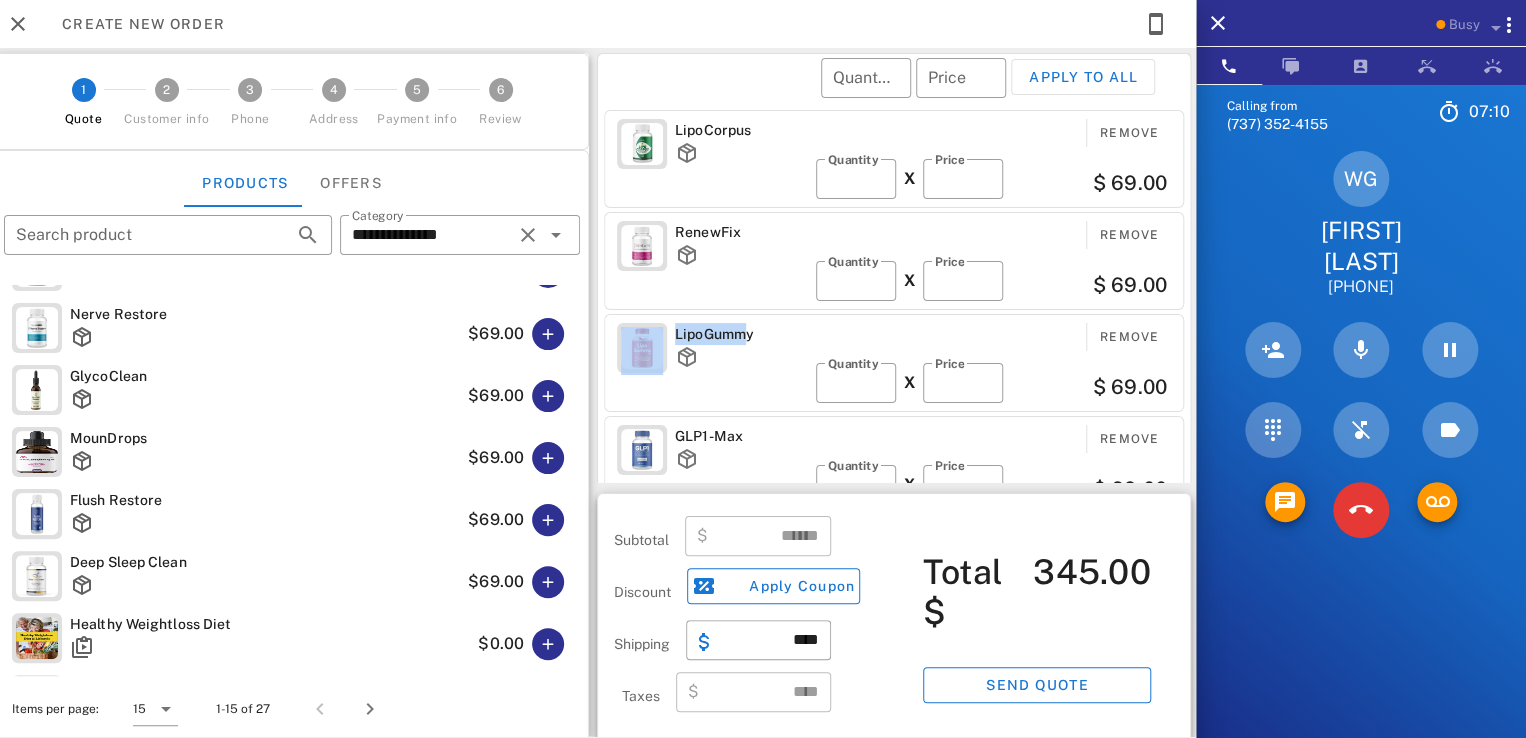 drag, startPoint x: 739, startPoint y: 335, endPoint x: 660, endPoint y: 330, distance: 79.15807 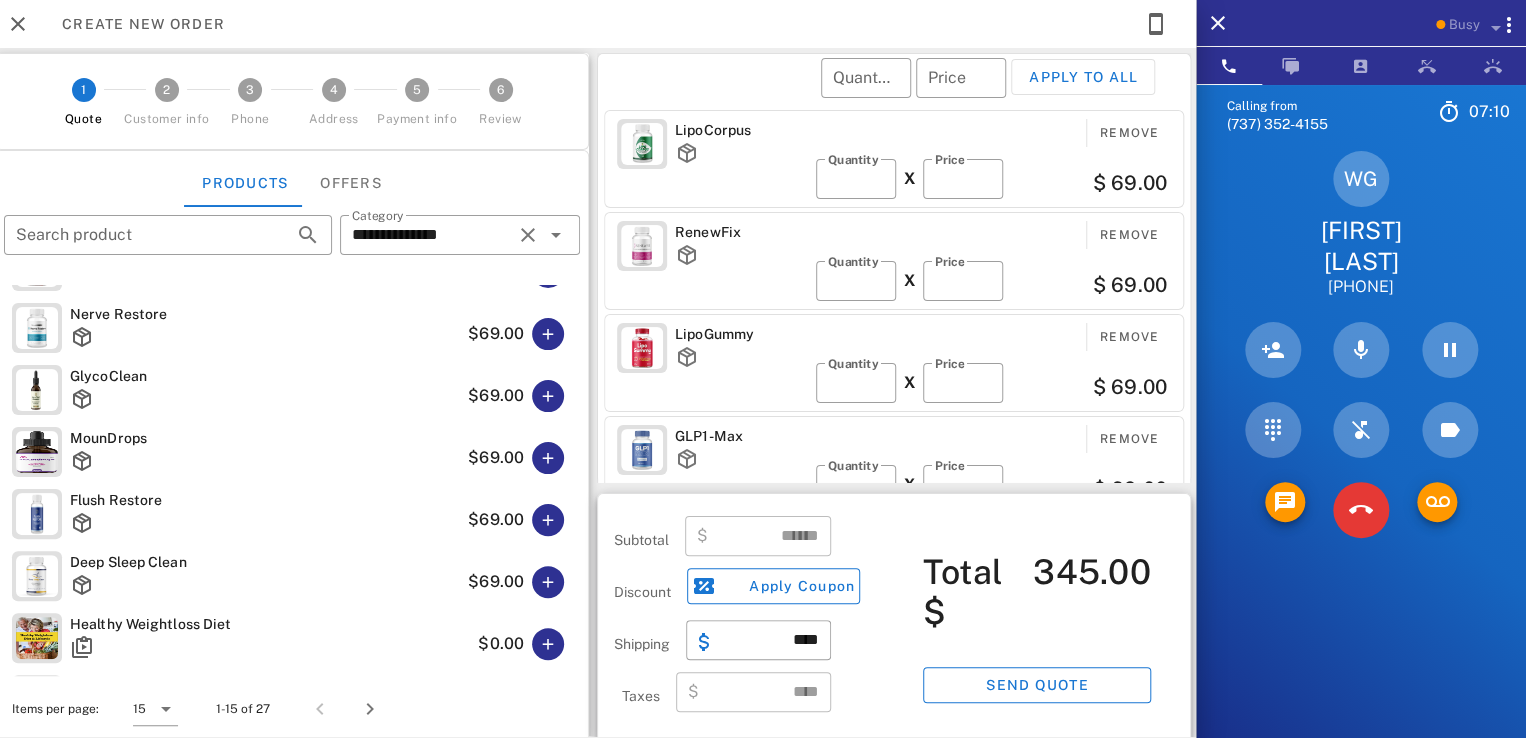 click on "RenewFix" at bounding box center (741, 255) 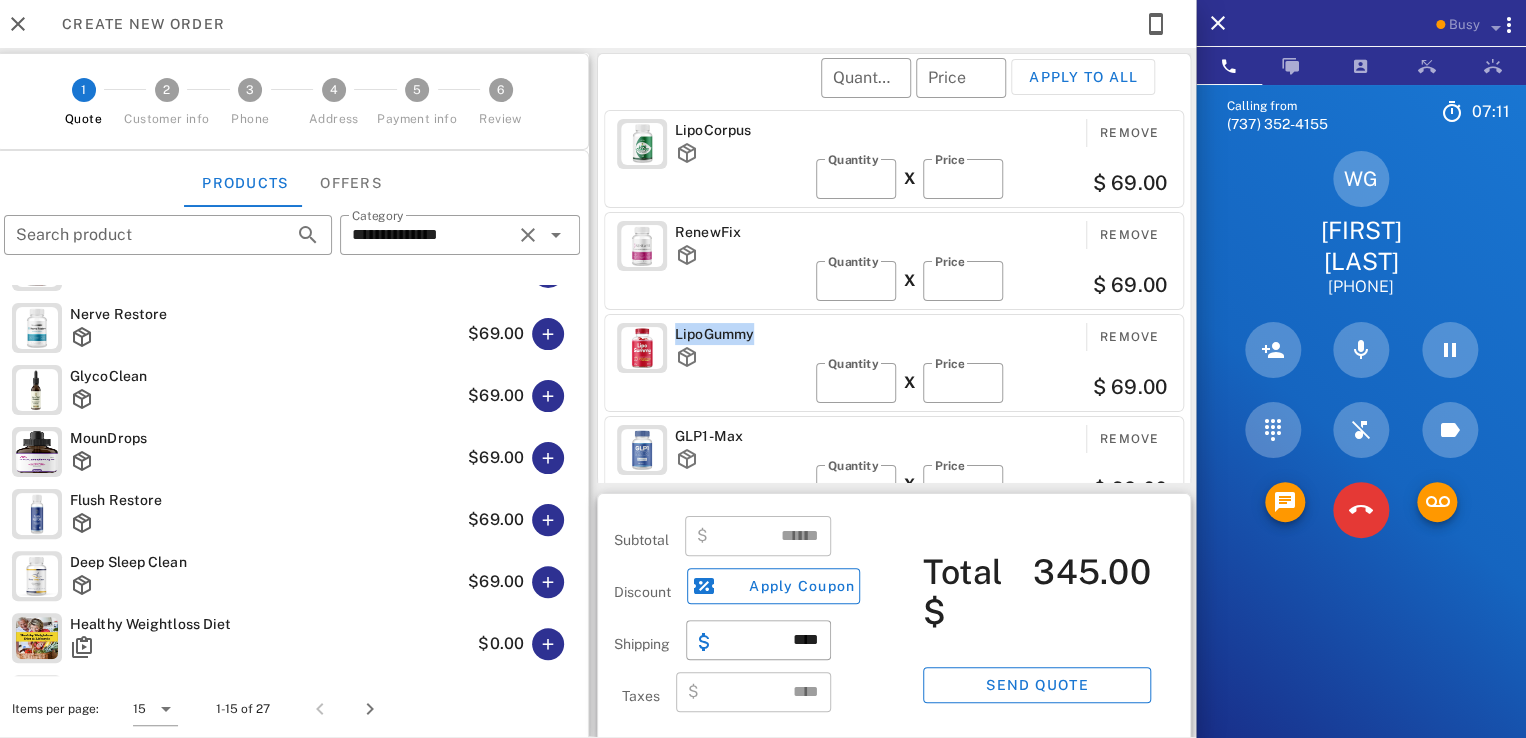 drag, startPoint x: 756, startPoint y: 329, endPoint x: 671, endPoint y: 330, distance: 85.00588 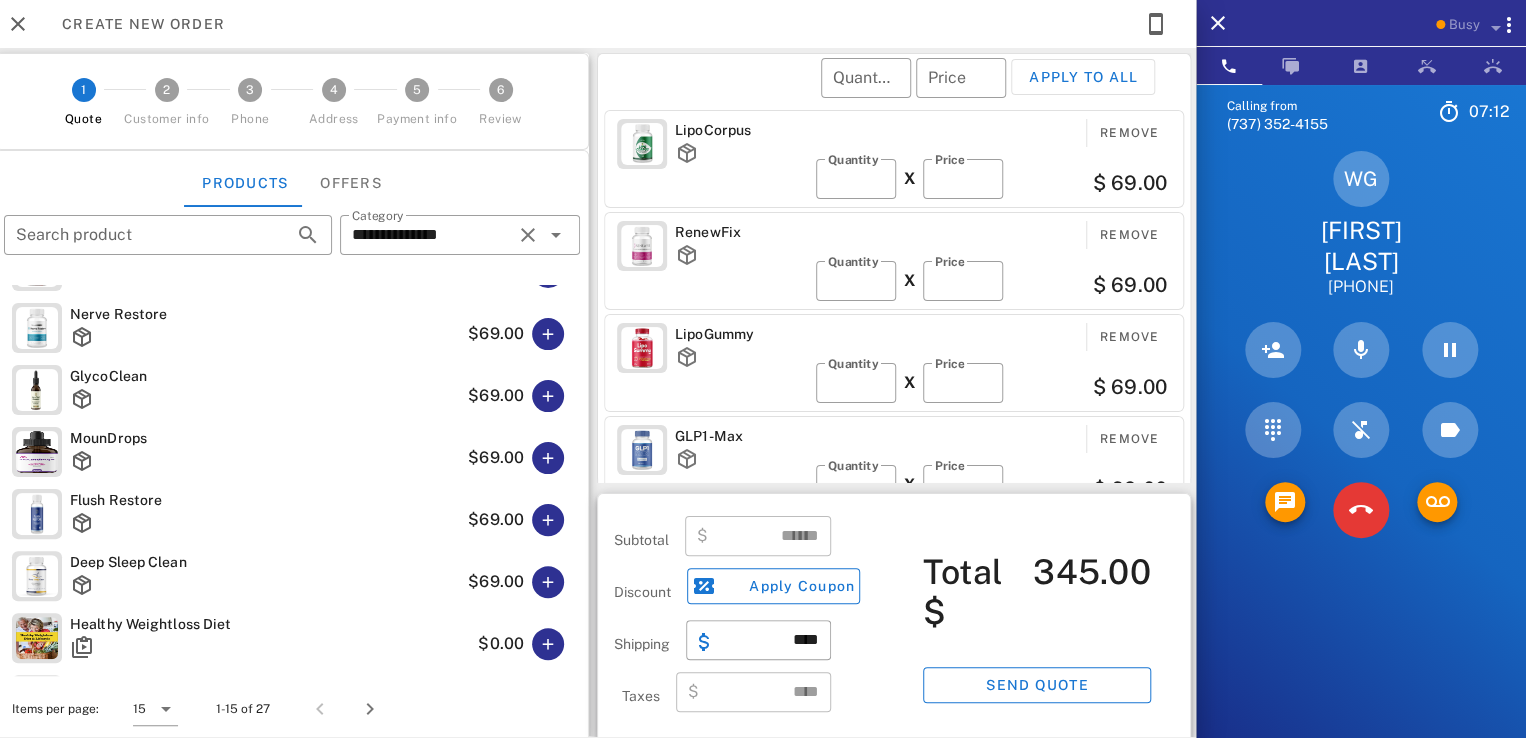 click on "RenewFix  Remove  ​ Quantity * X ​ Price **  $ 69.00" at bounding box center [894, 261] 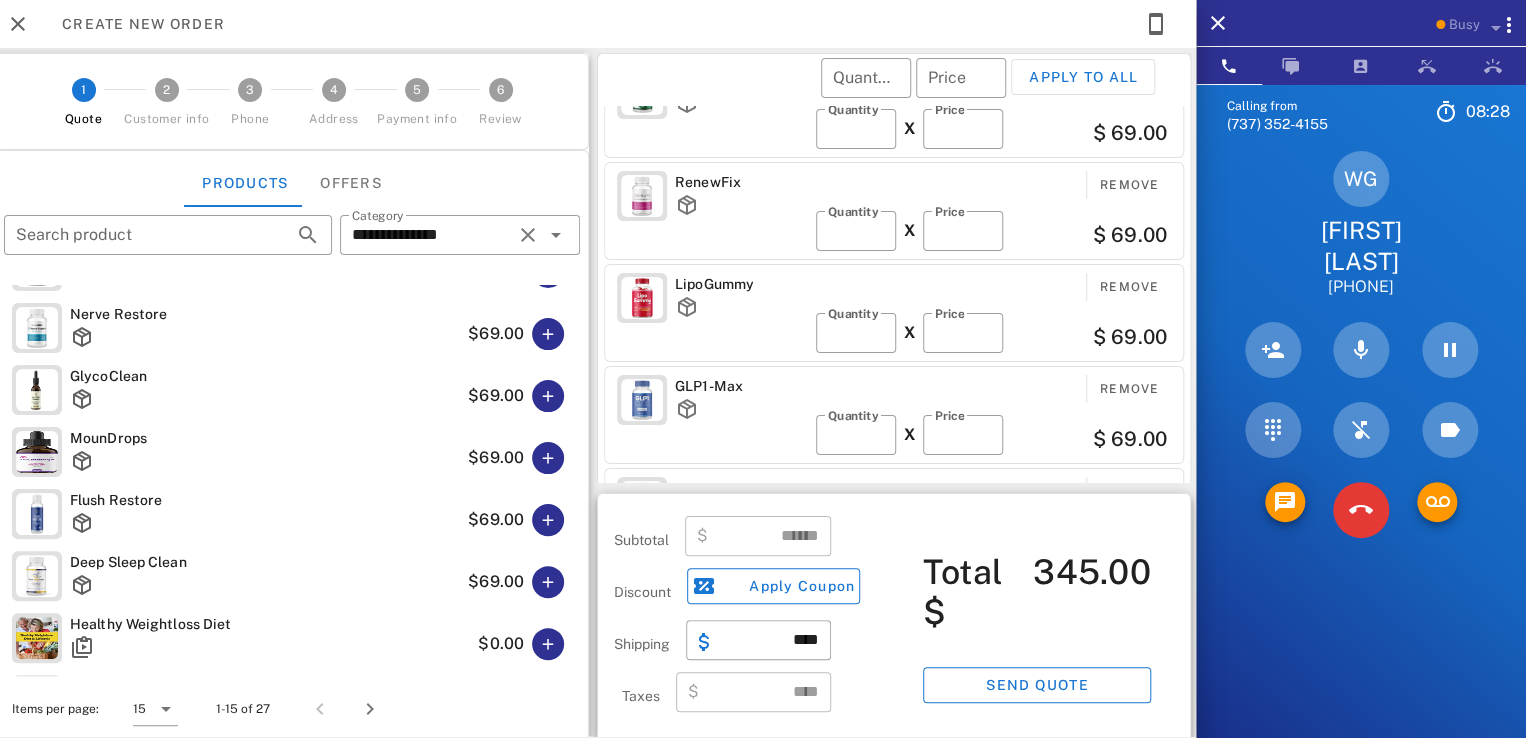 scroll, scrollTop: 0, scrollLeft: 0, axis: both 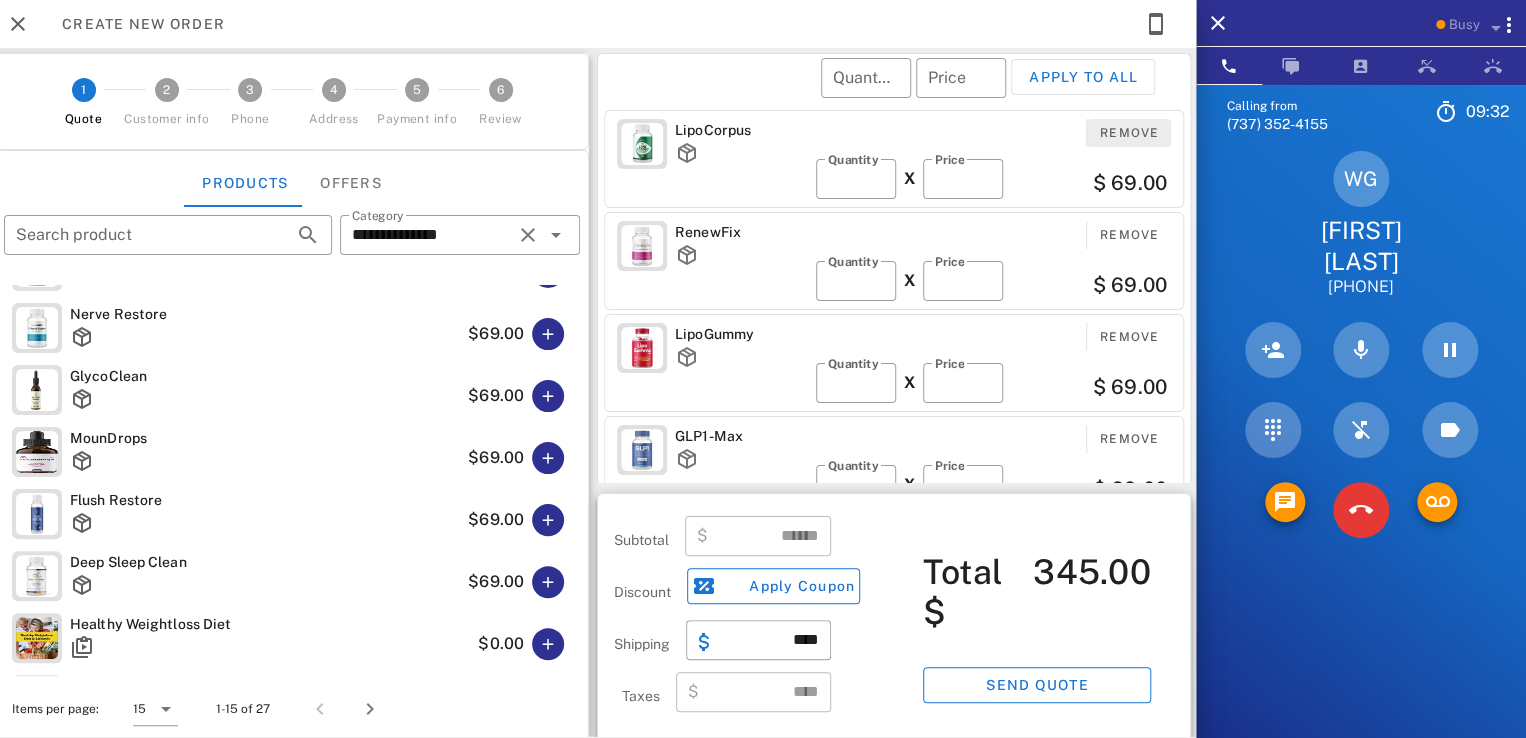 click on "Remove" at bounding box center [1129, 133] 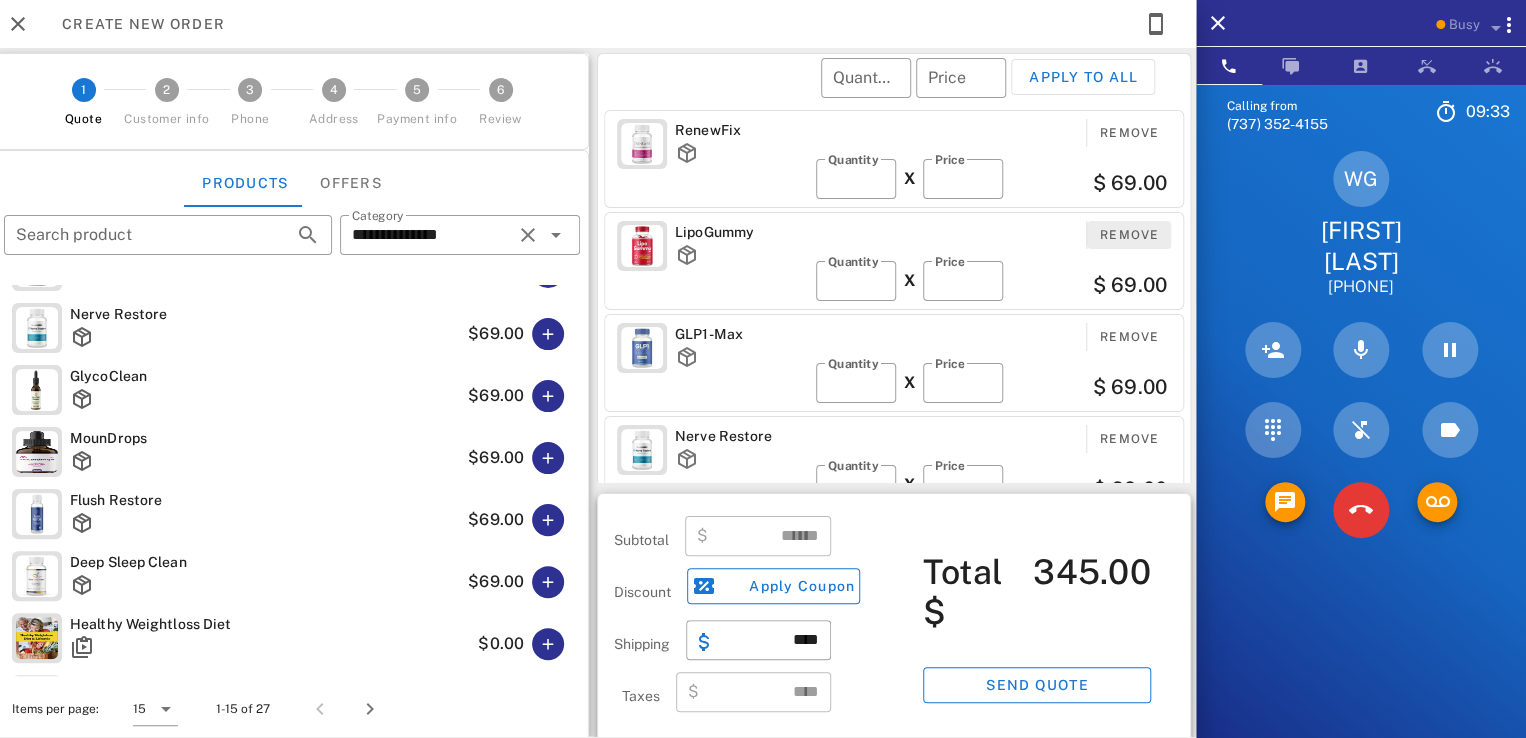 click on "Remove" at bounding box center [1129, 235] 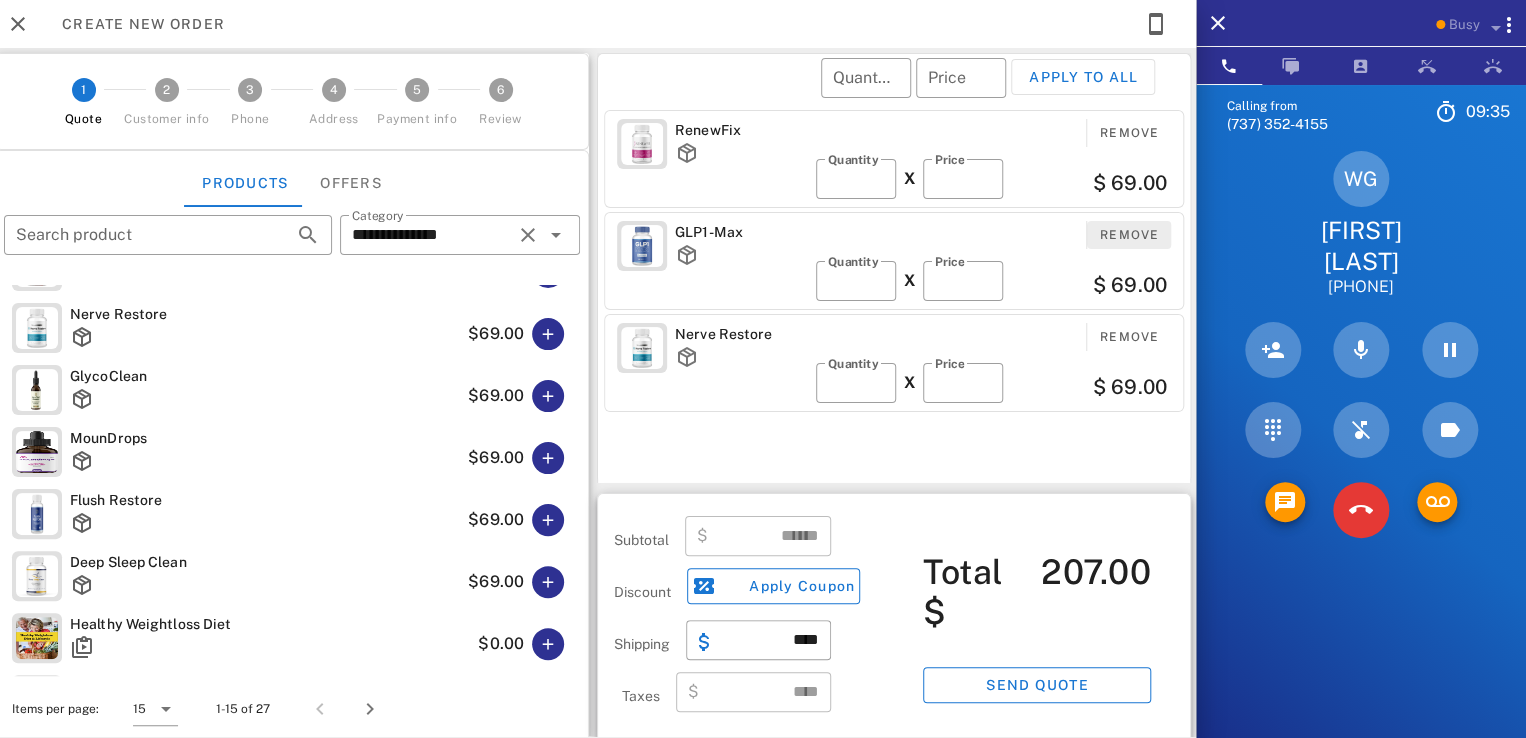 click on "Remove" at bounding box center [1129, 235] 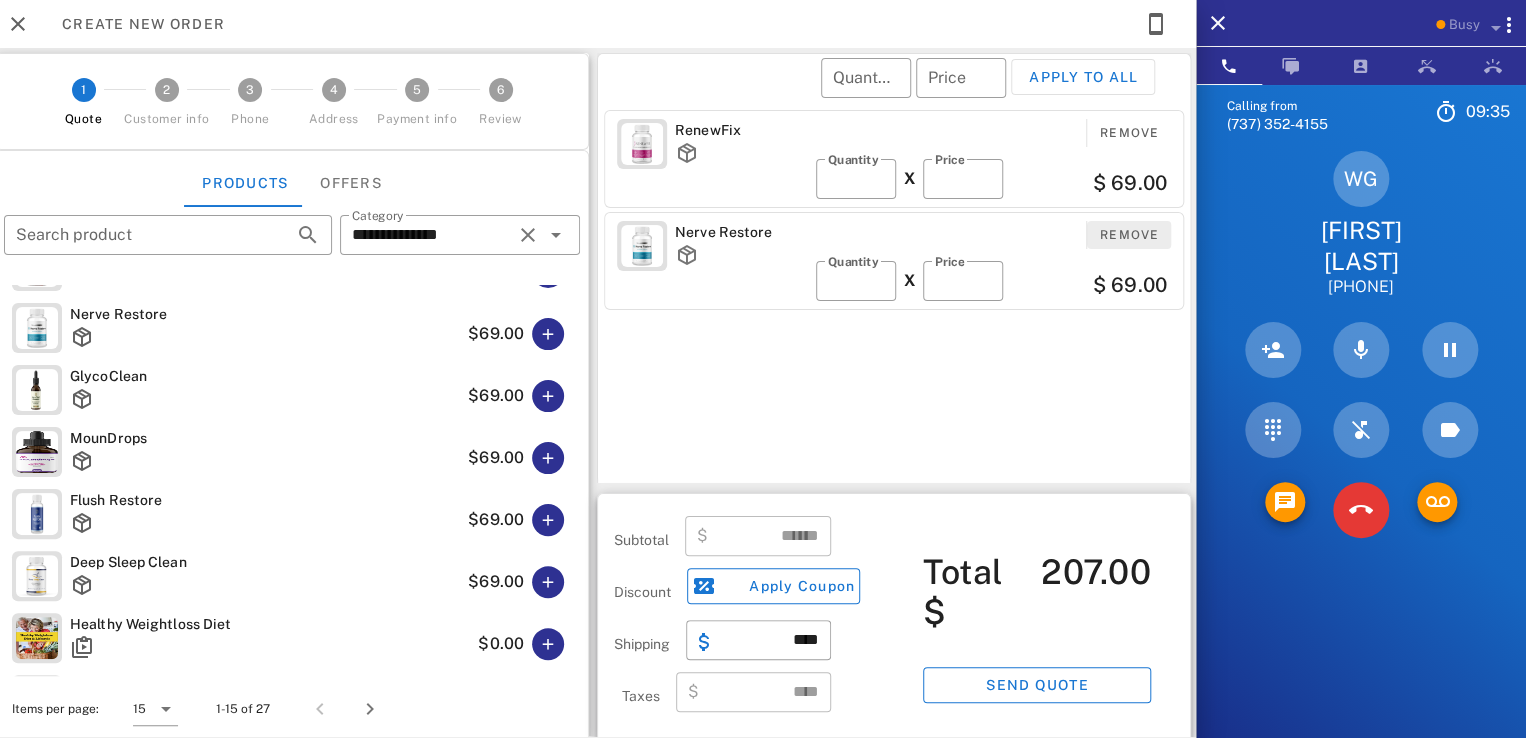 click on "Remove" at bounding box center (1129, 235) 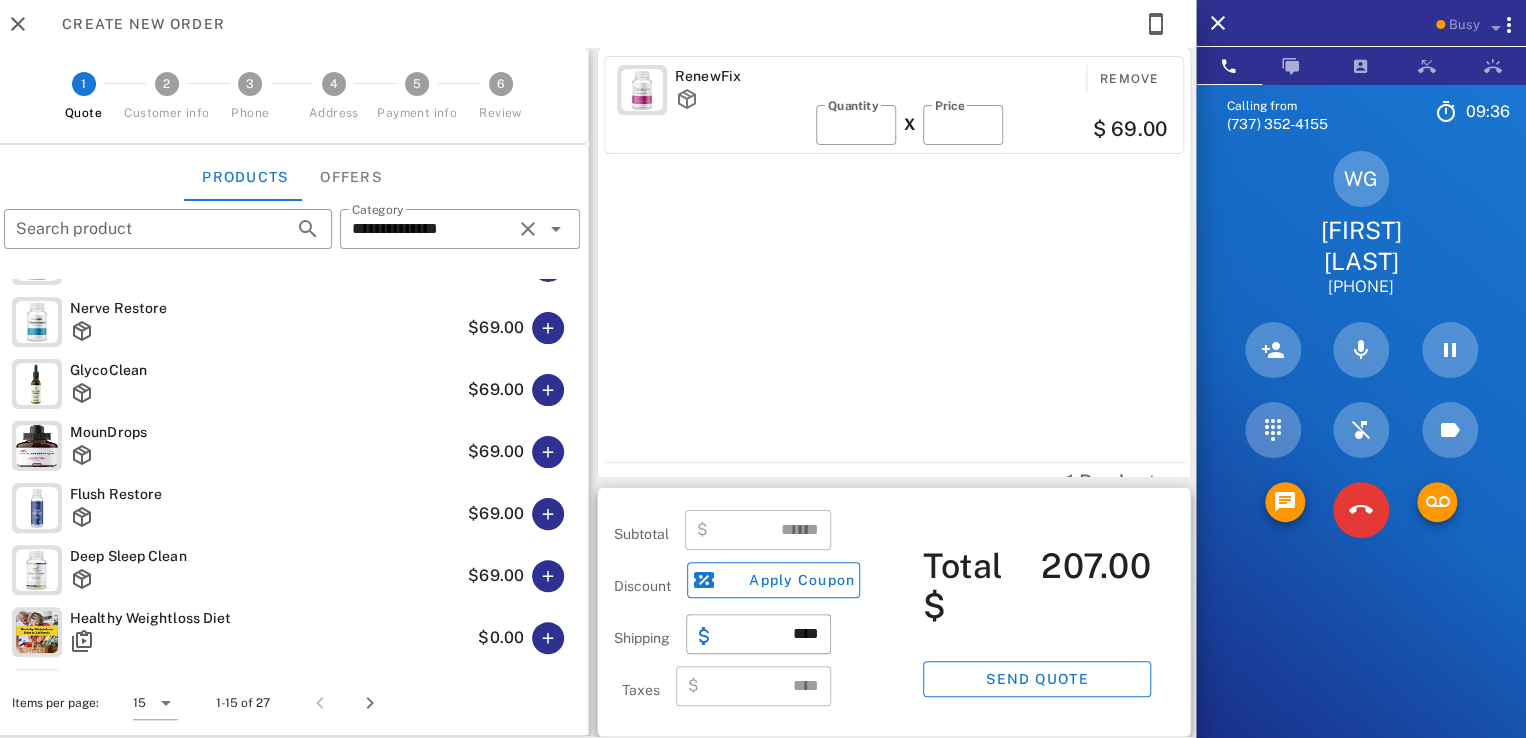 scroll, scrollTop: 0, scrollLeft: 0, axis: both 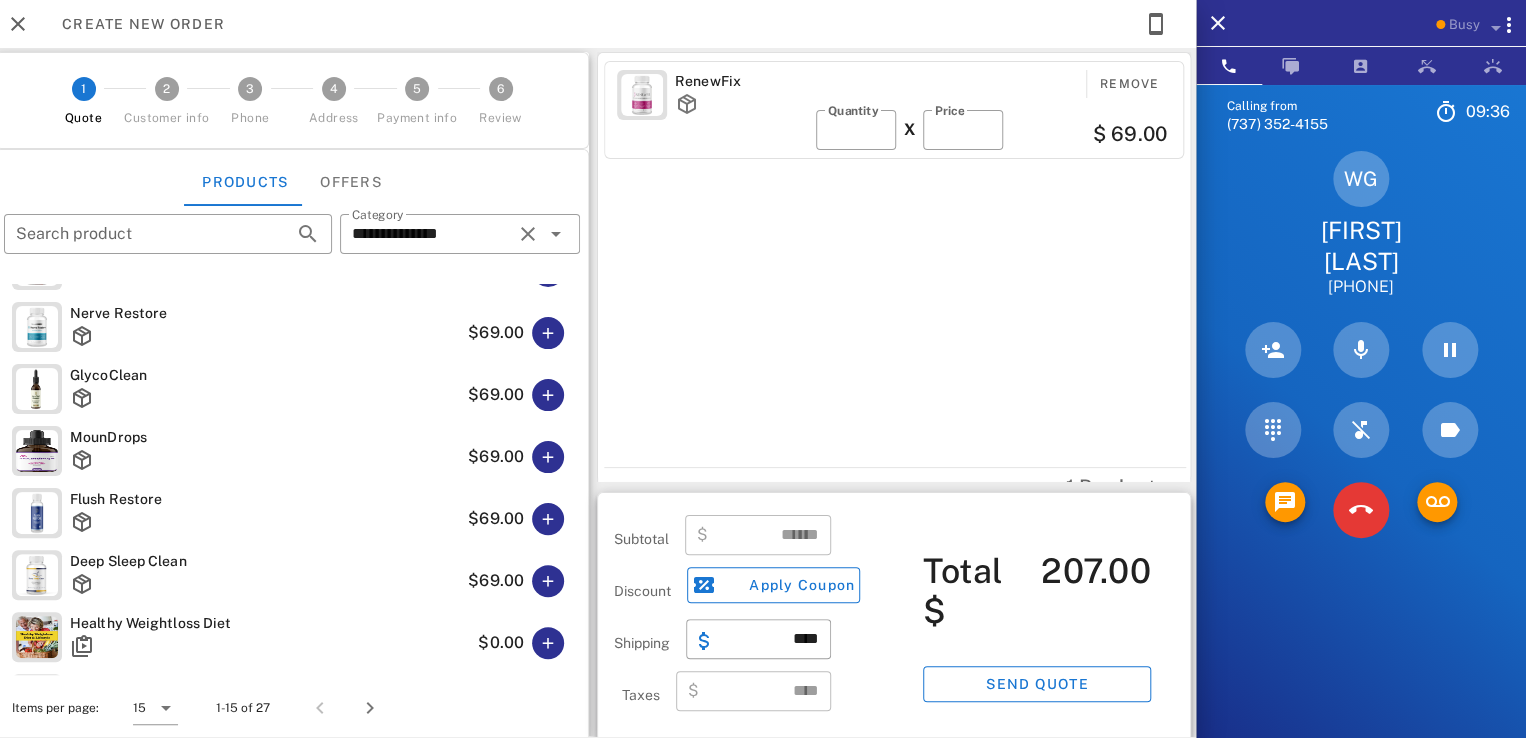 type on "*****" 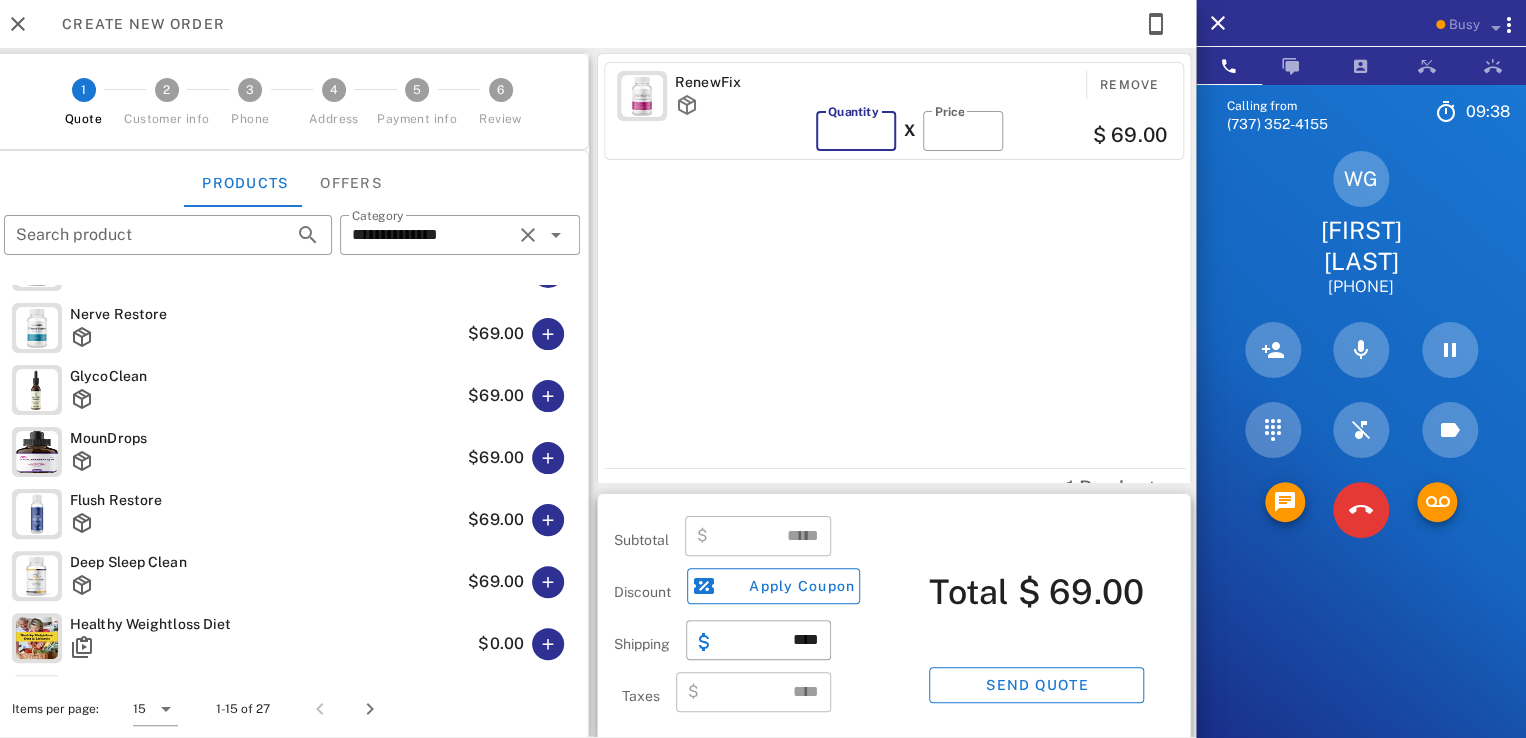 click on "*" at bounding box center (856, 131) 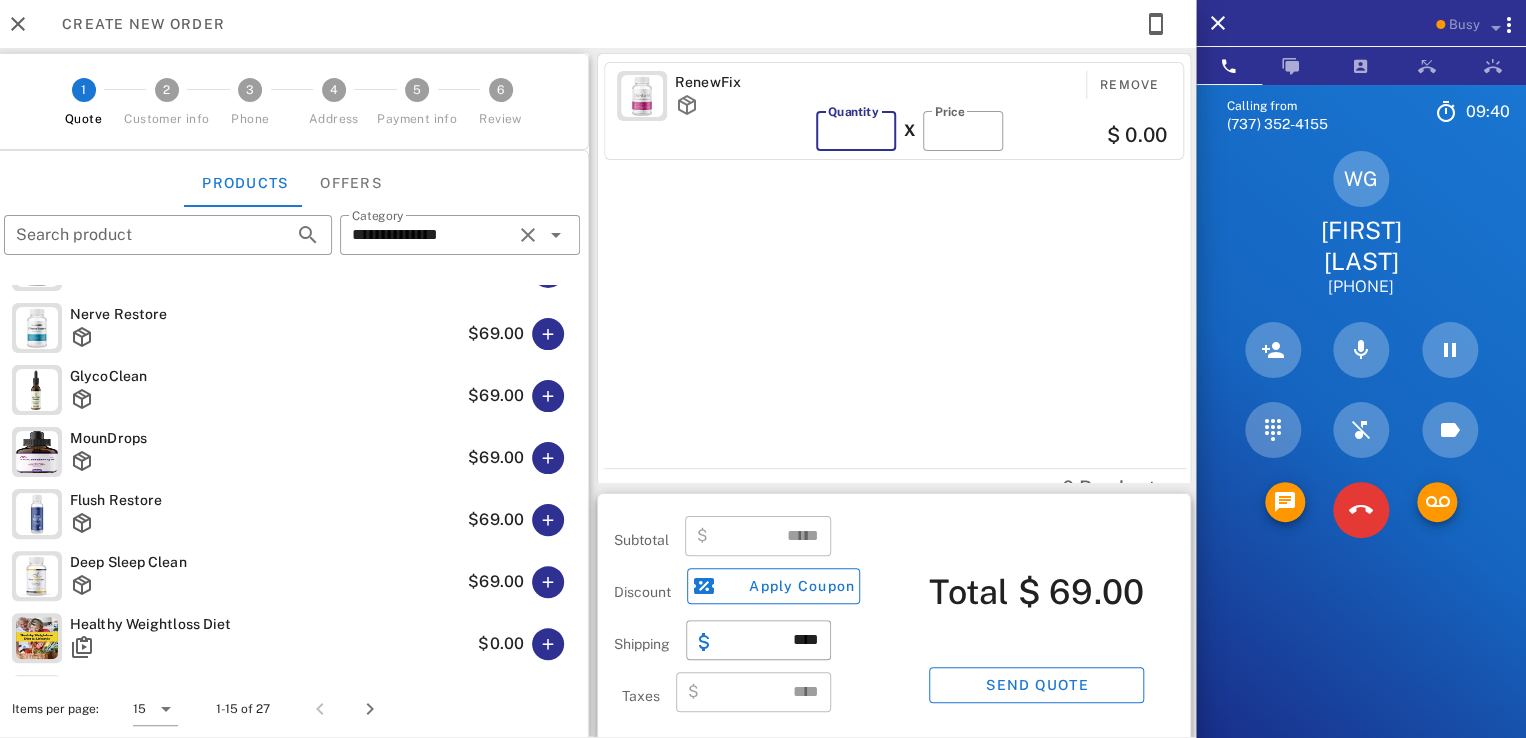 type on "*" 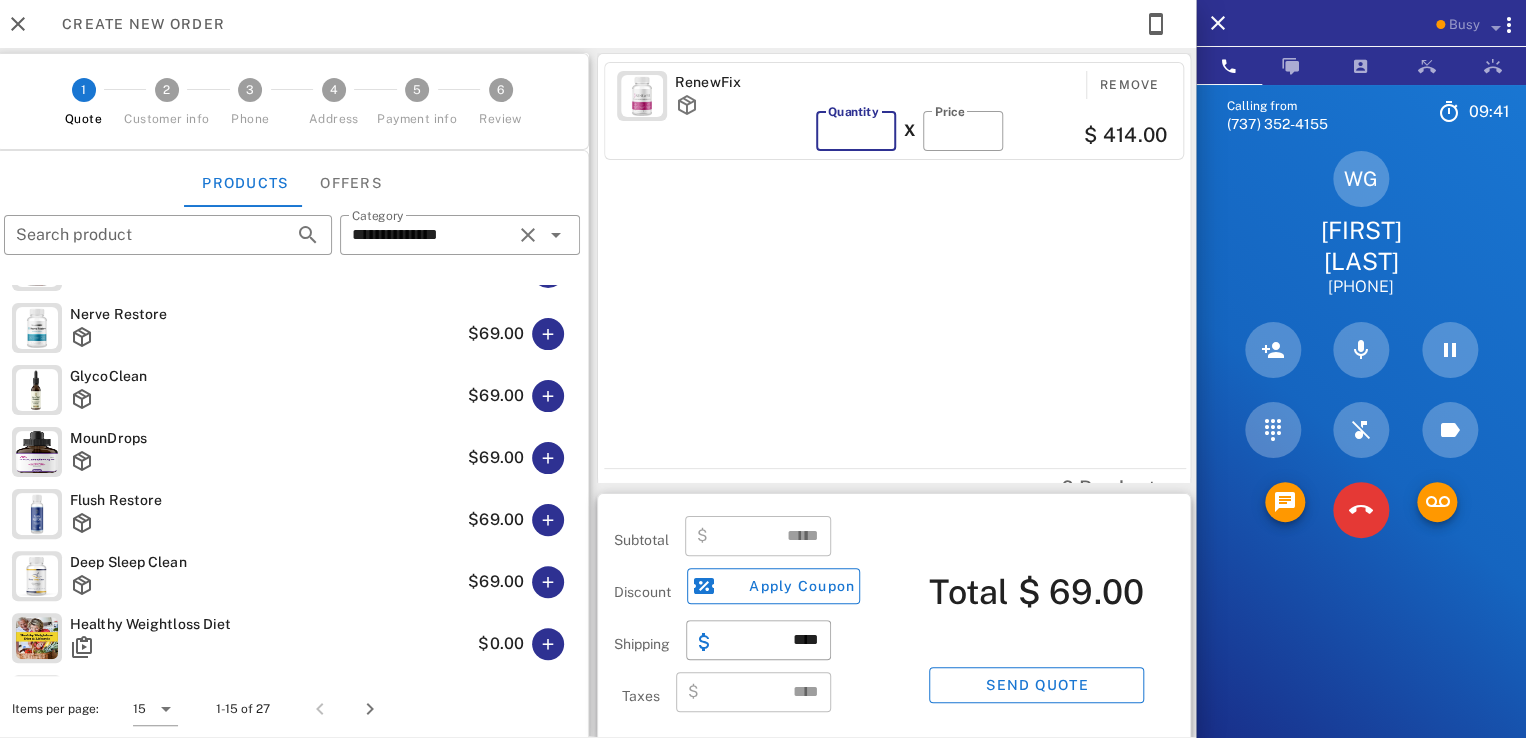type on "******" 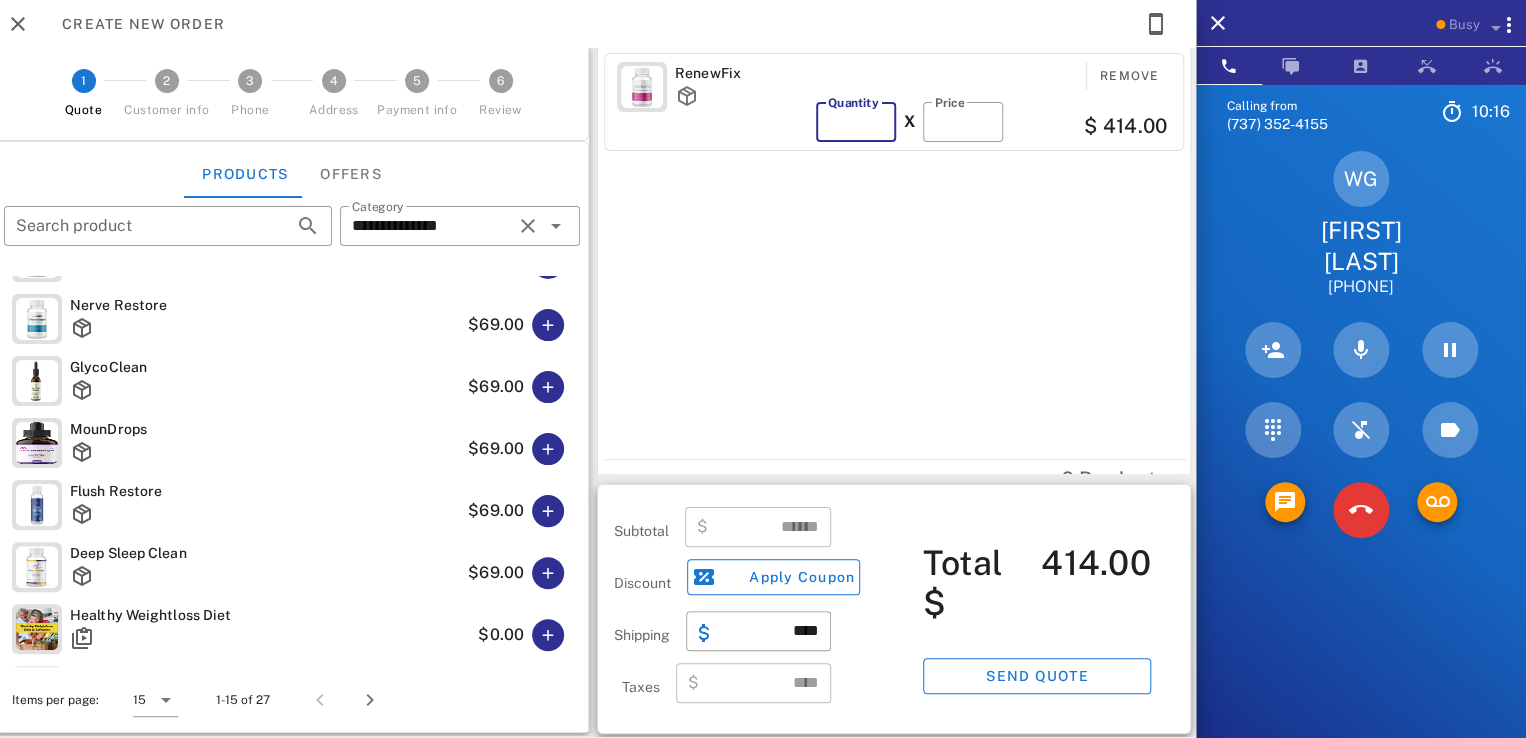 scroll, scrollTop: 0, scrollLeft: 0, axis: both 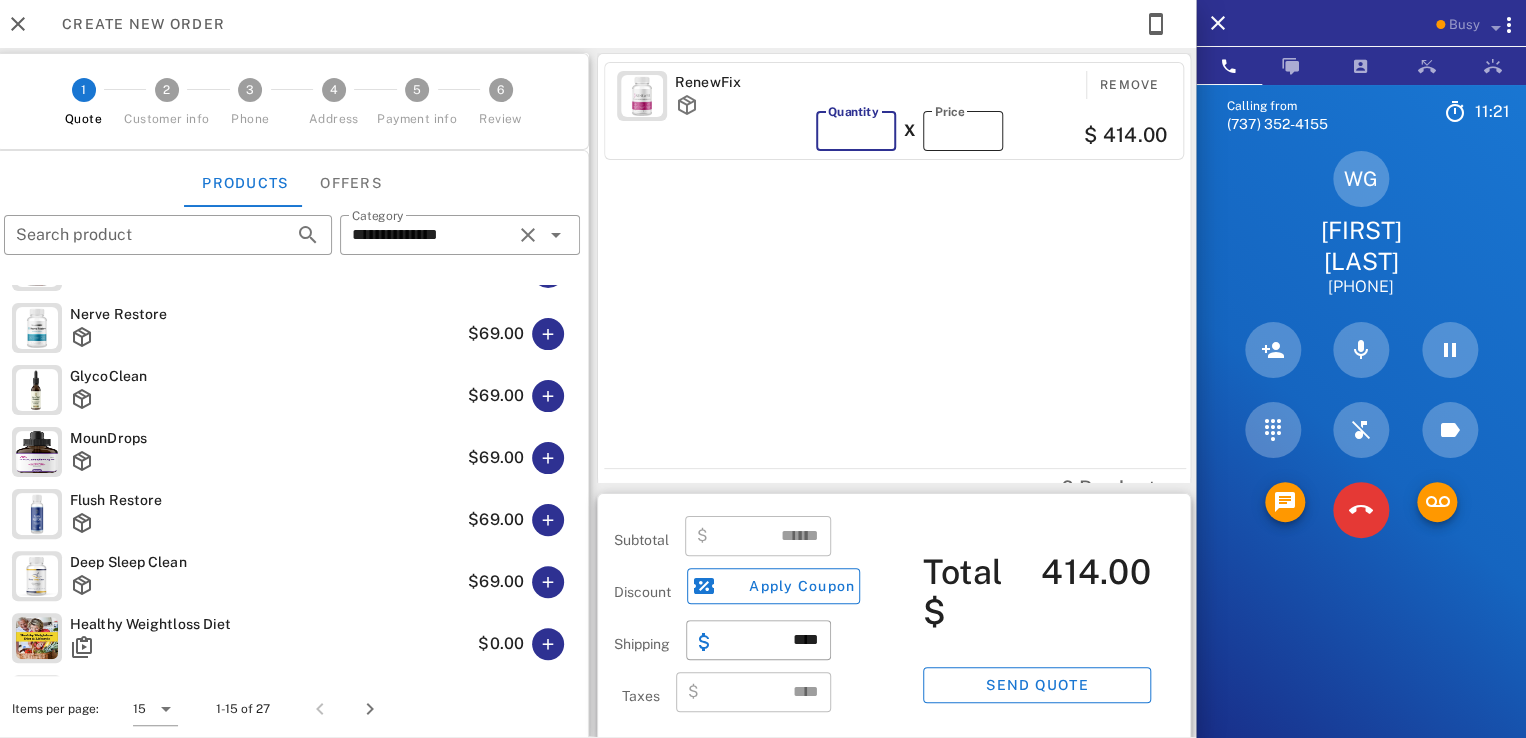 type on "*" 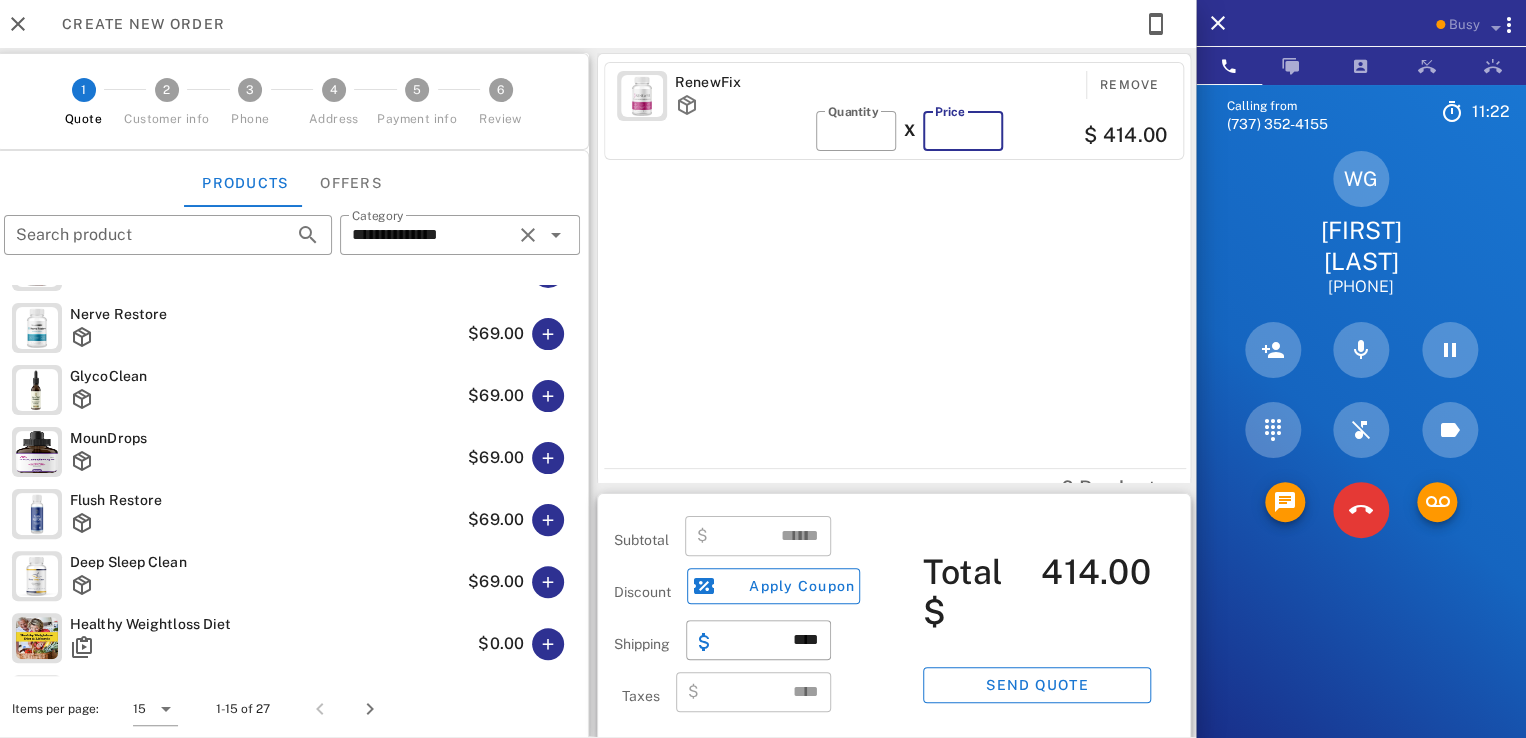click on "**" at bounding box center (963, 131) 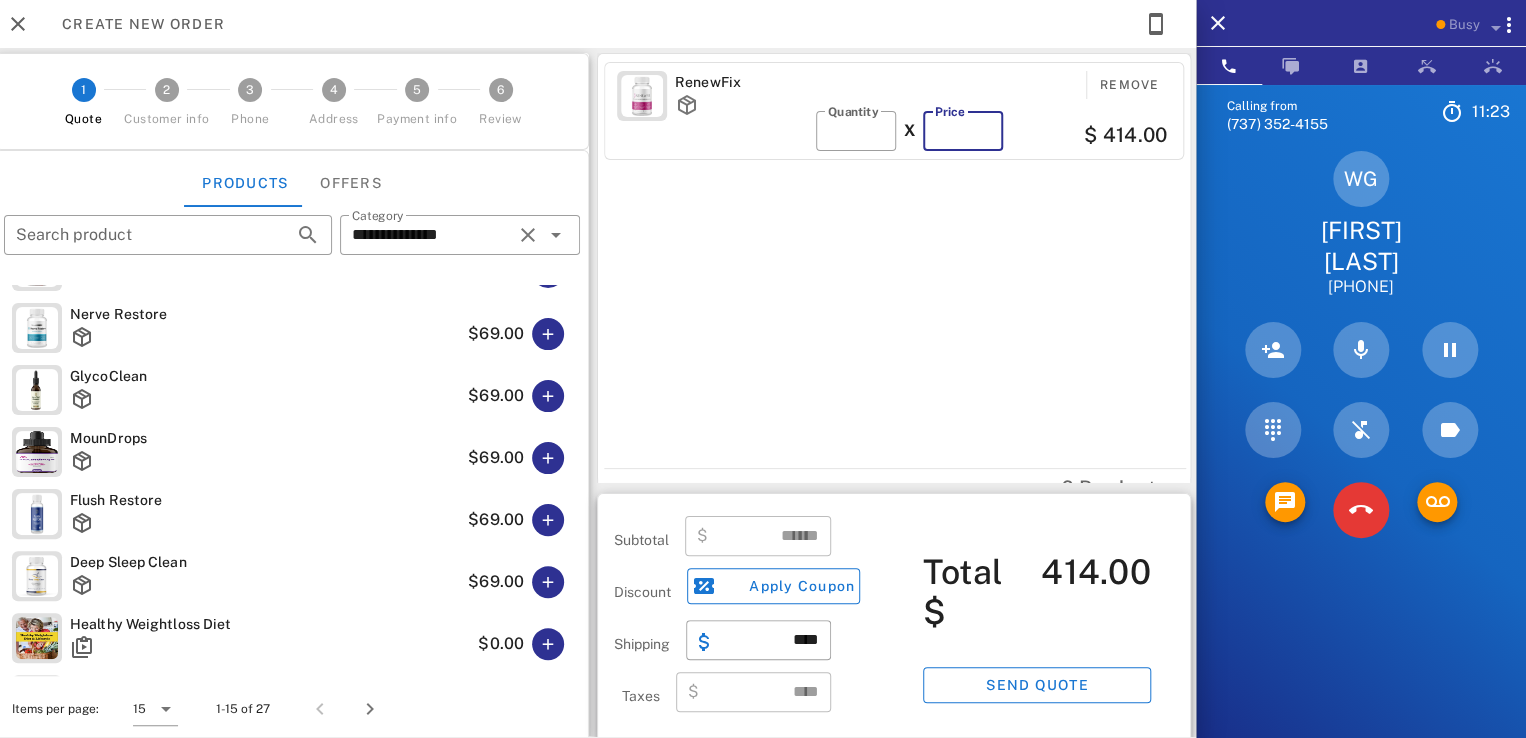 type on "*" 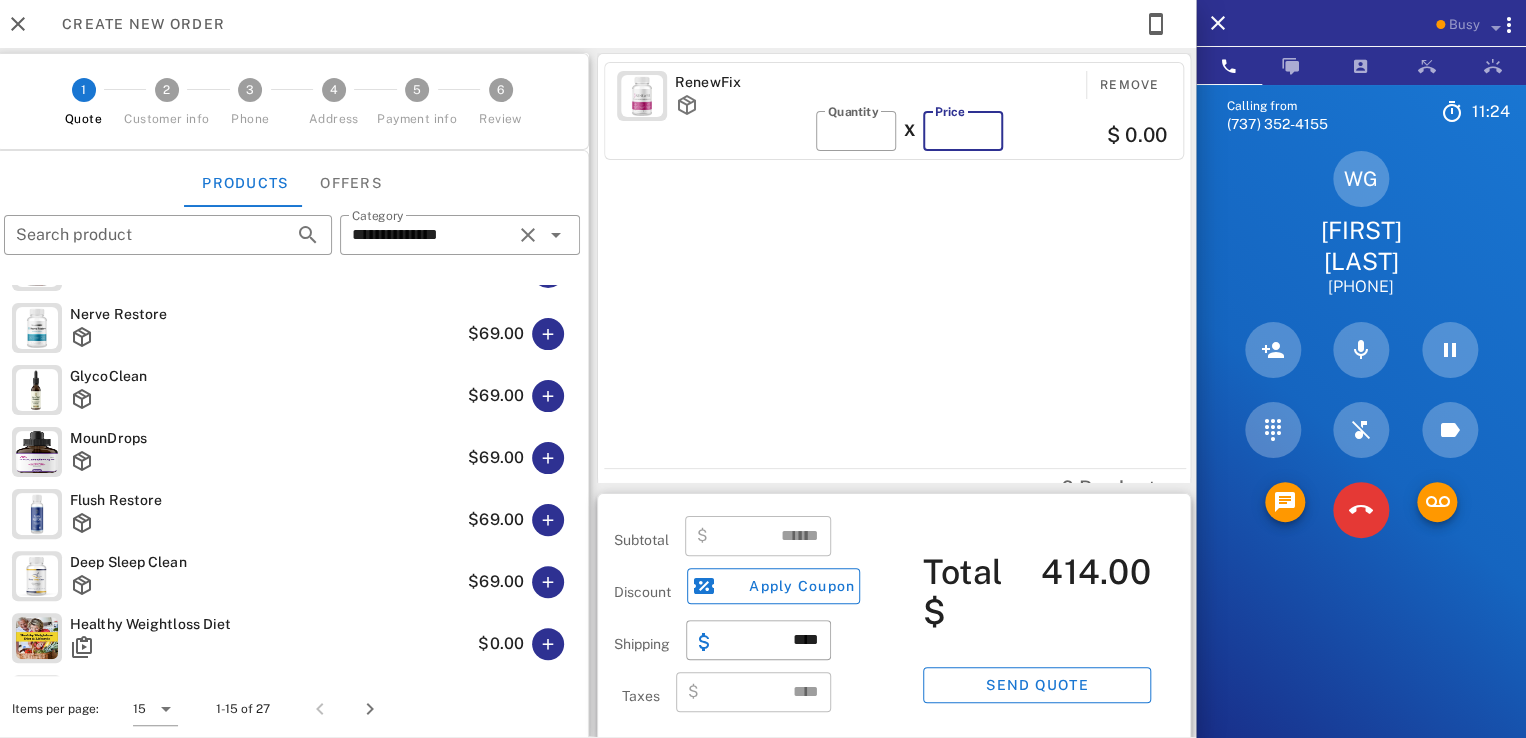 type on "****" 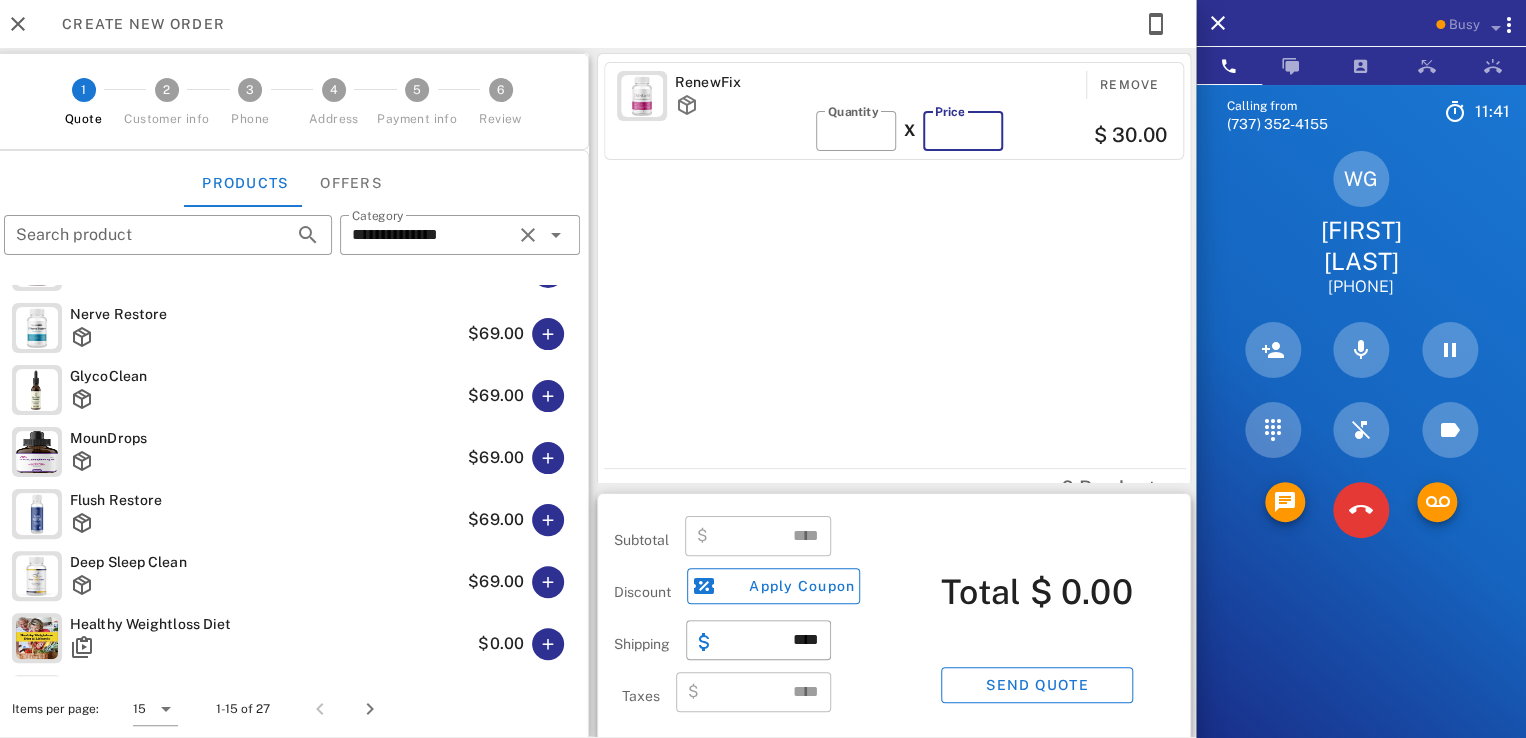 type on "**" 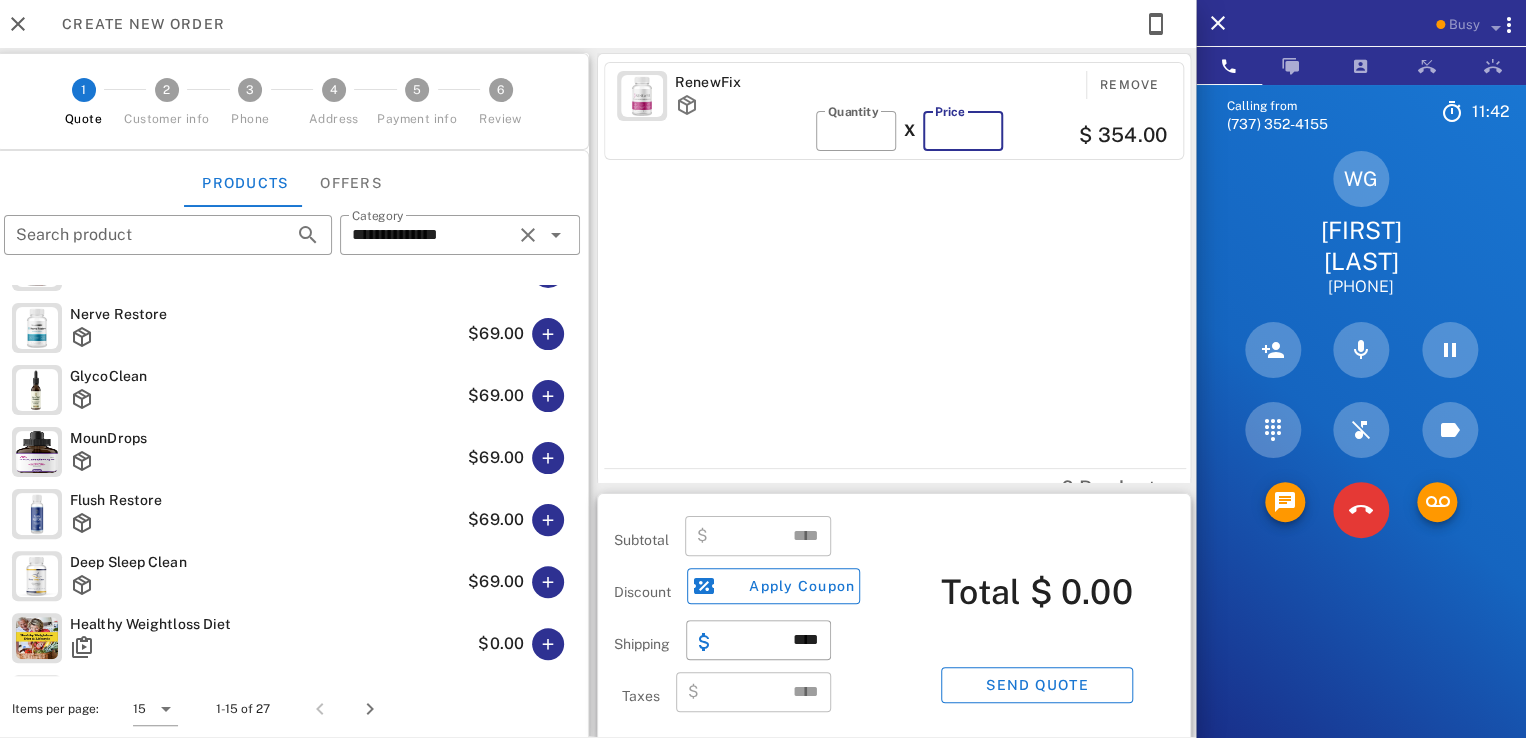 type on "******" 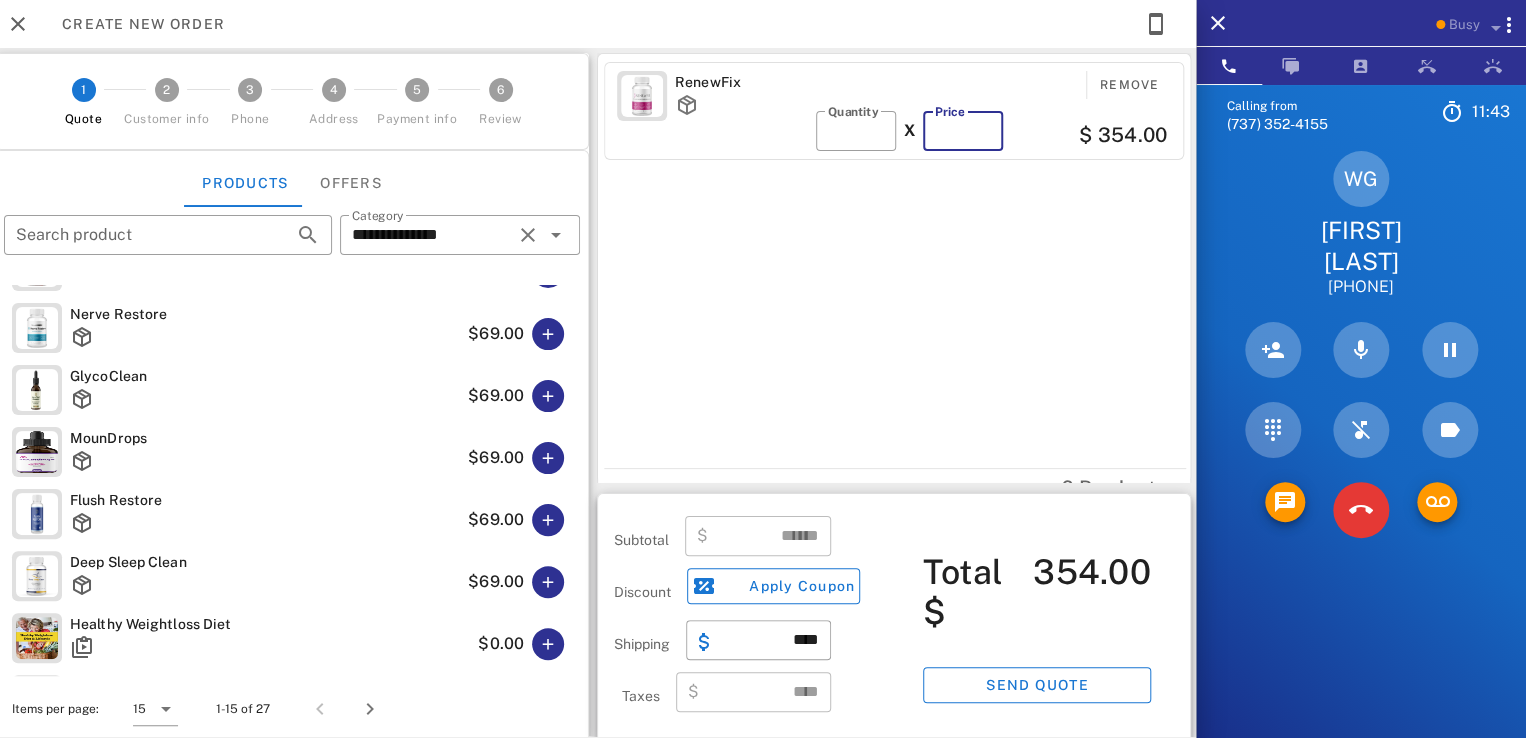 type on "*" 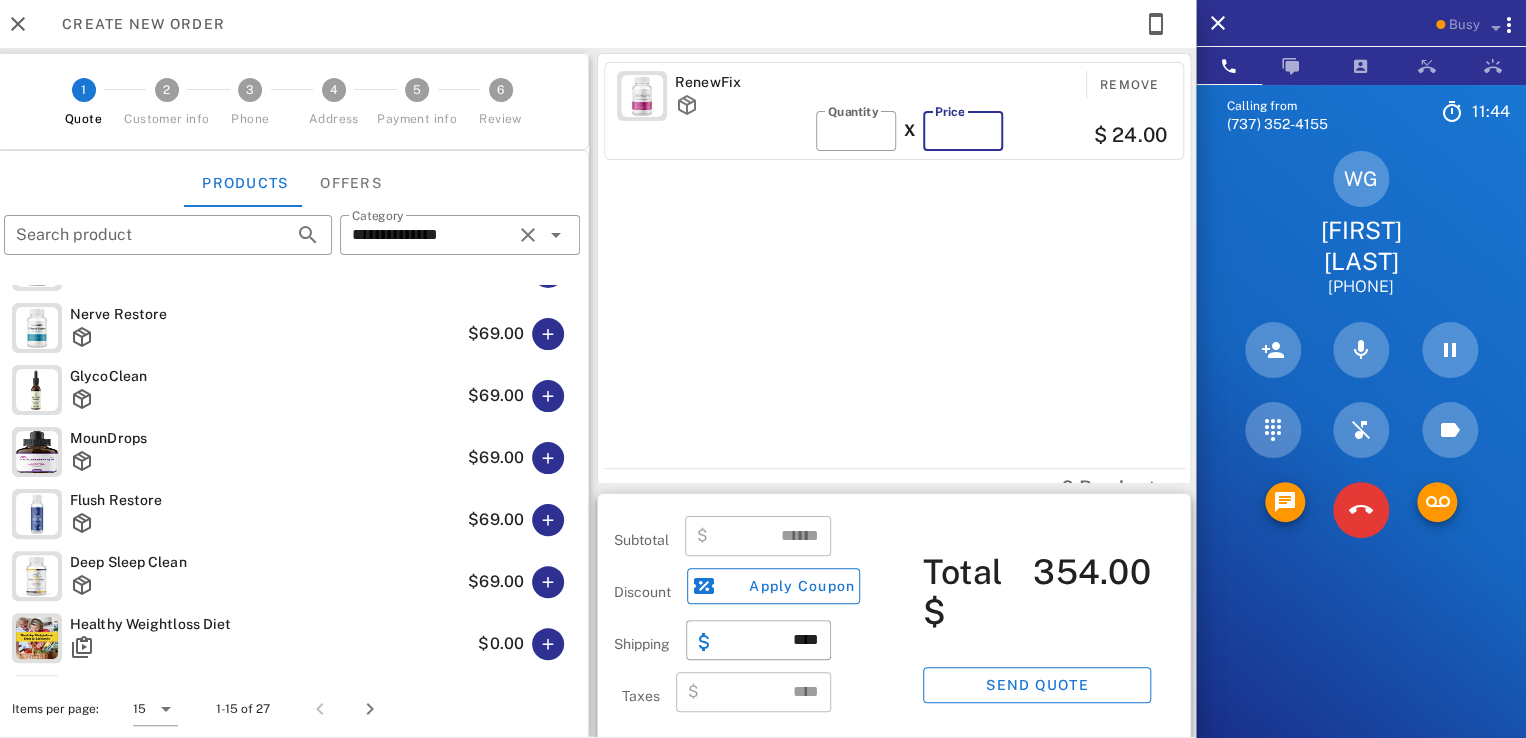 type on "**" 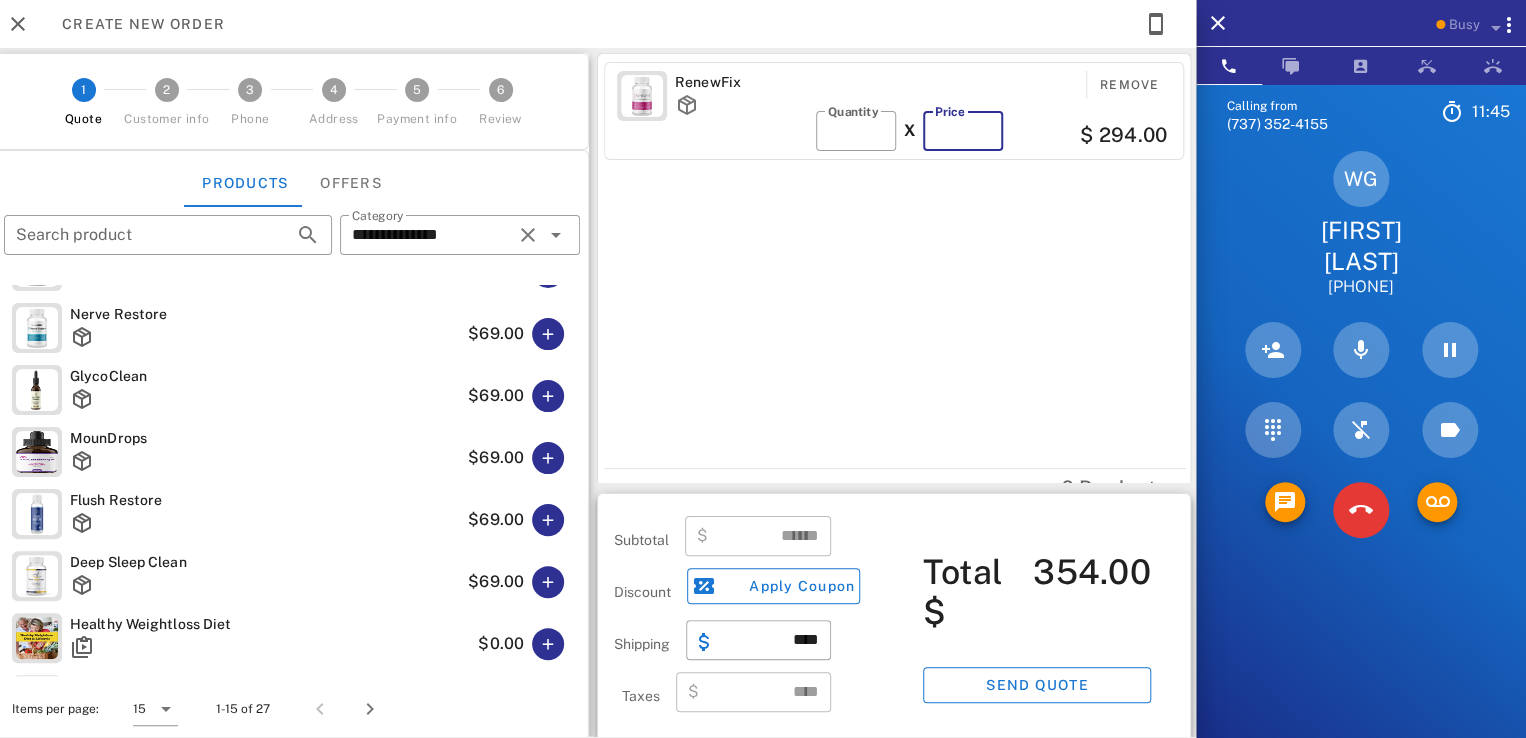 type on "******" 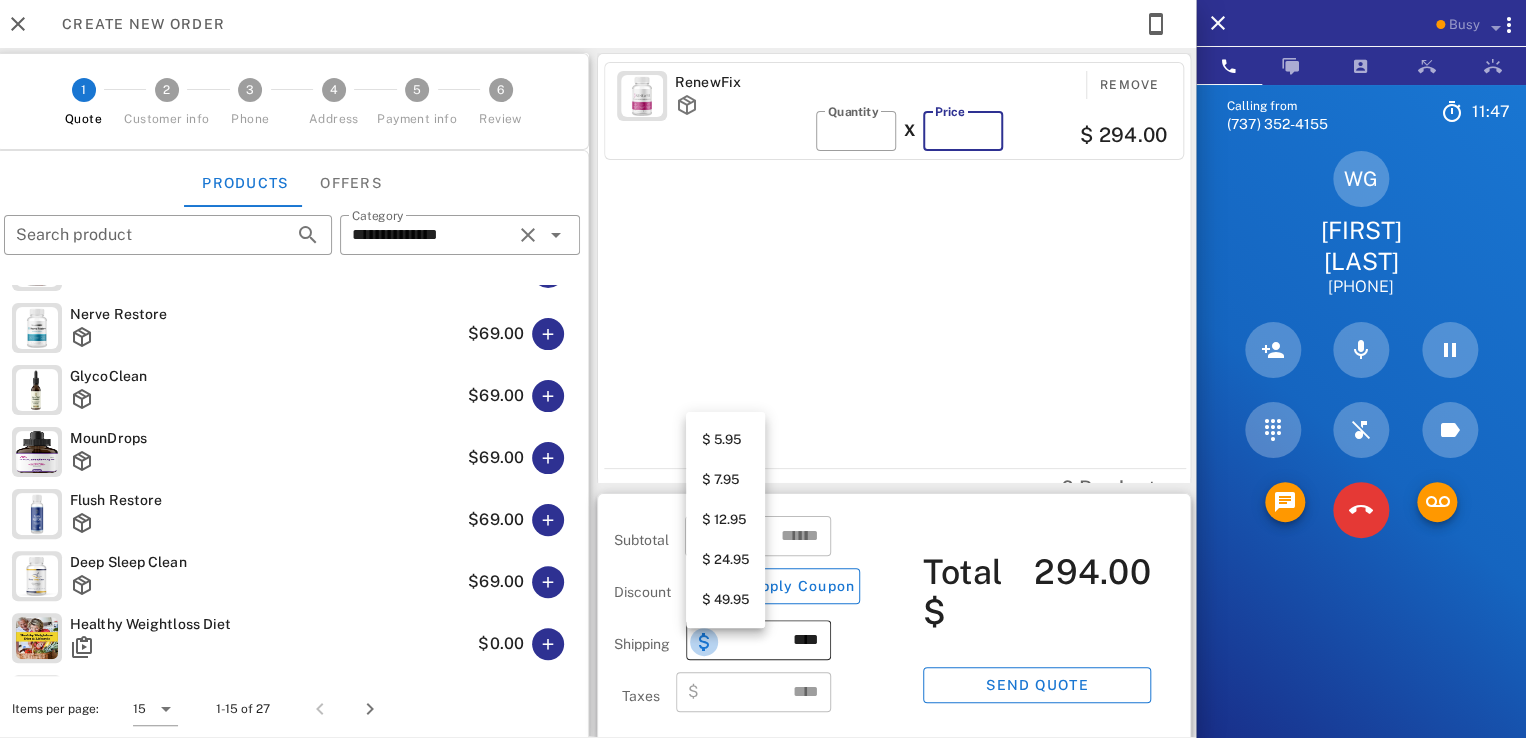 type on "**" 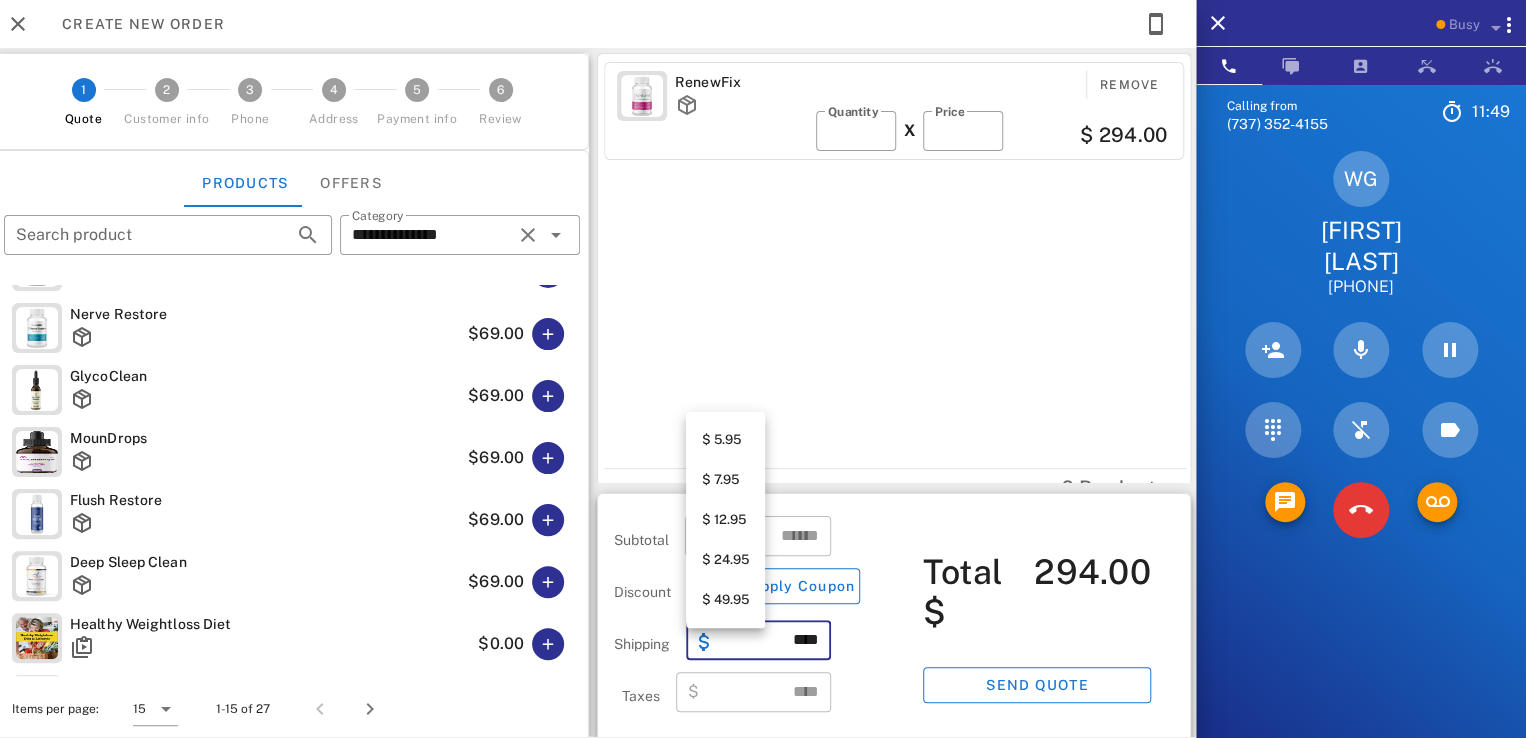 click on "$ 7.95" at bounding box center [725, 480] 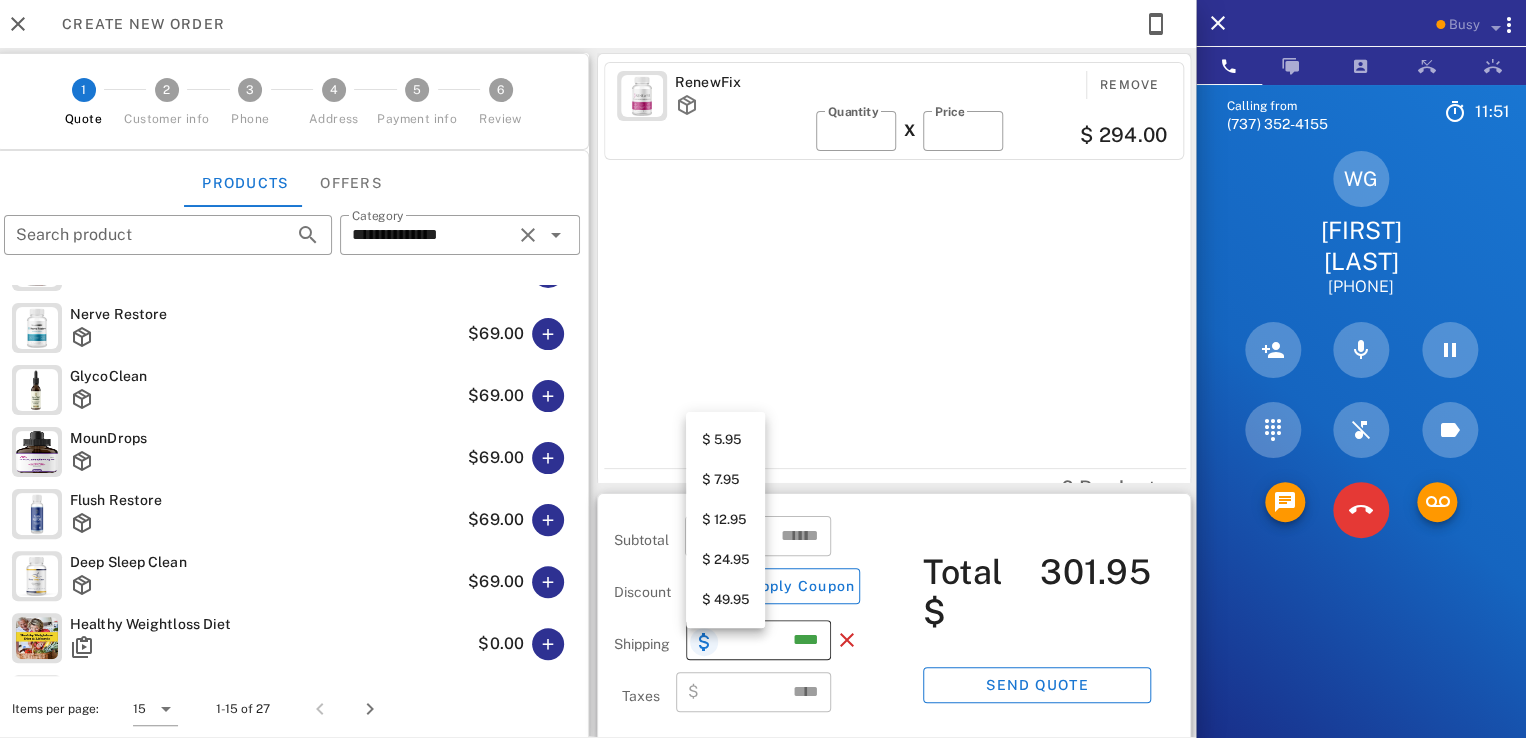 click at bounding box center [704, 642] 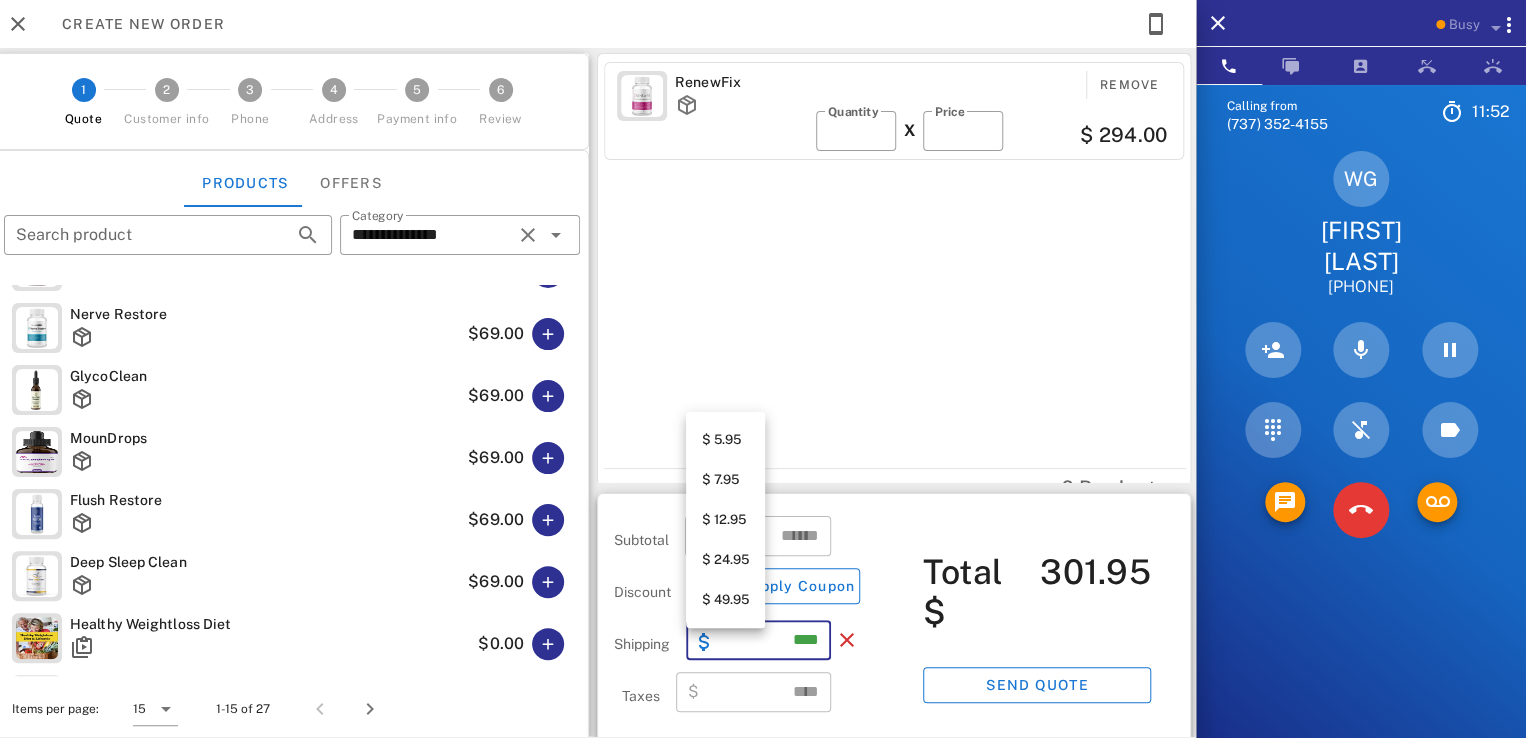 click on "$ 12.95" at bounding box center [725, 520] 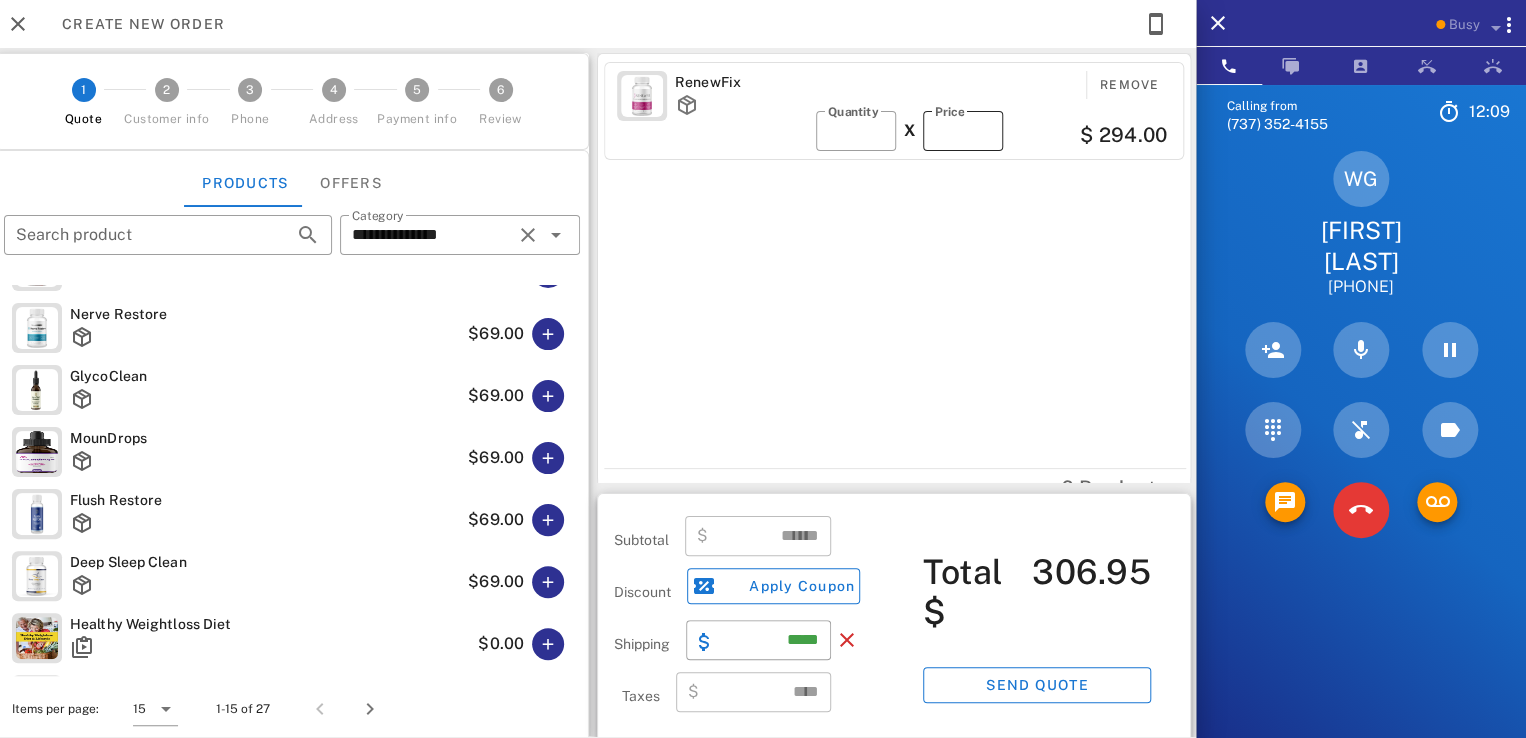 click on "**" at bounding box center (963, 131) 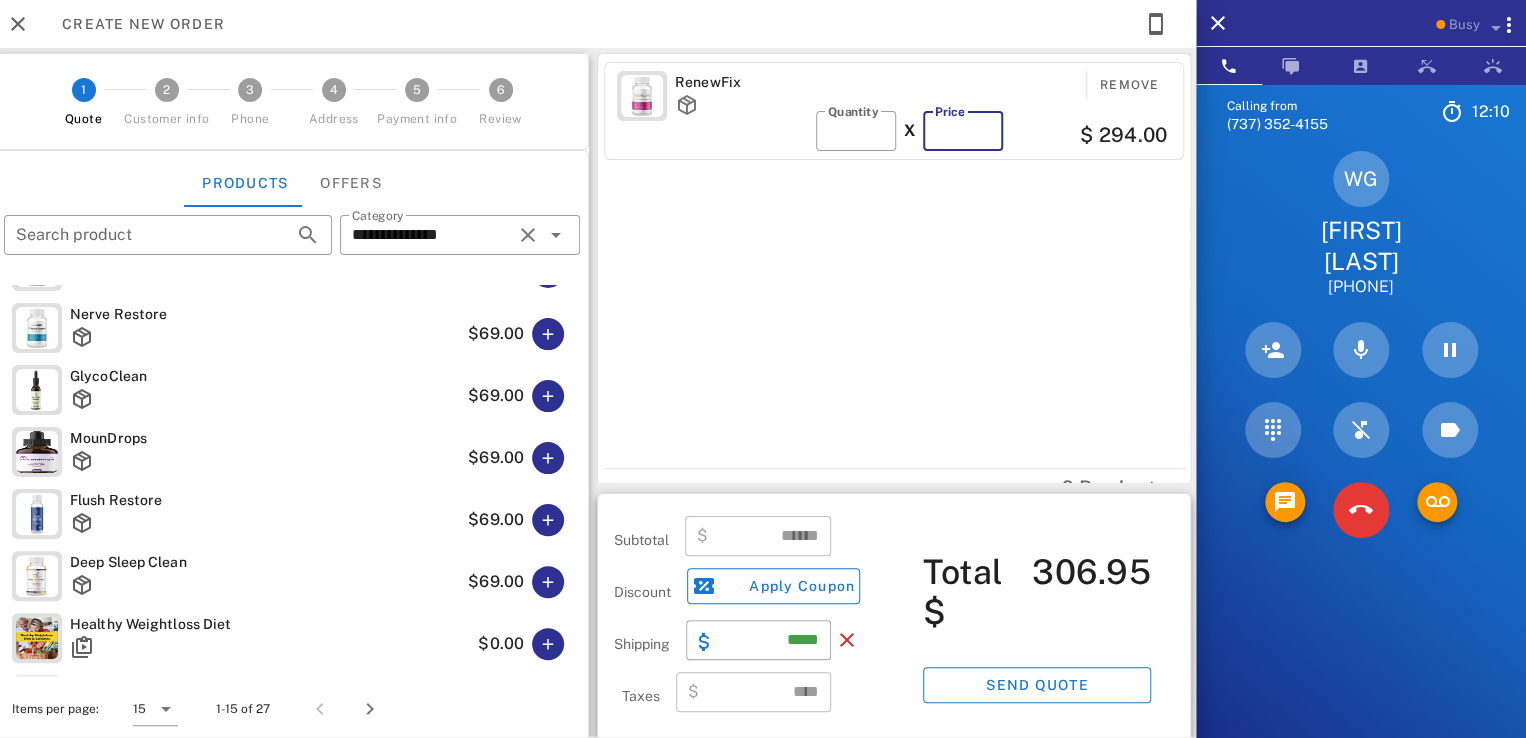 type on "*" 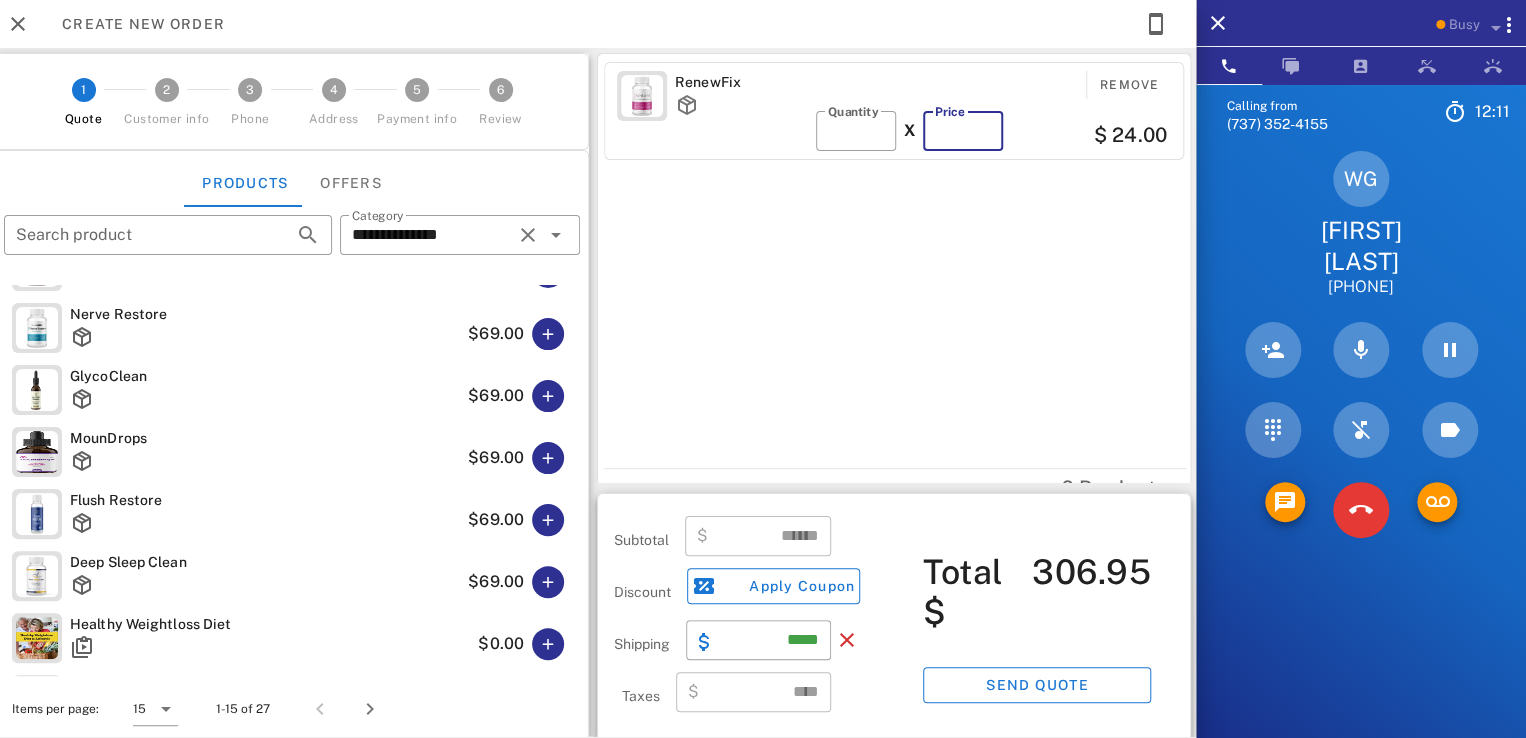 type 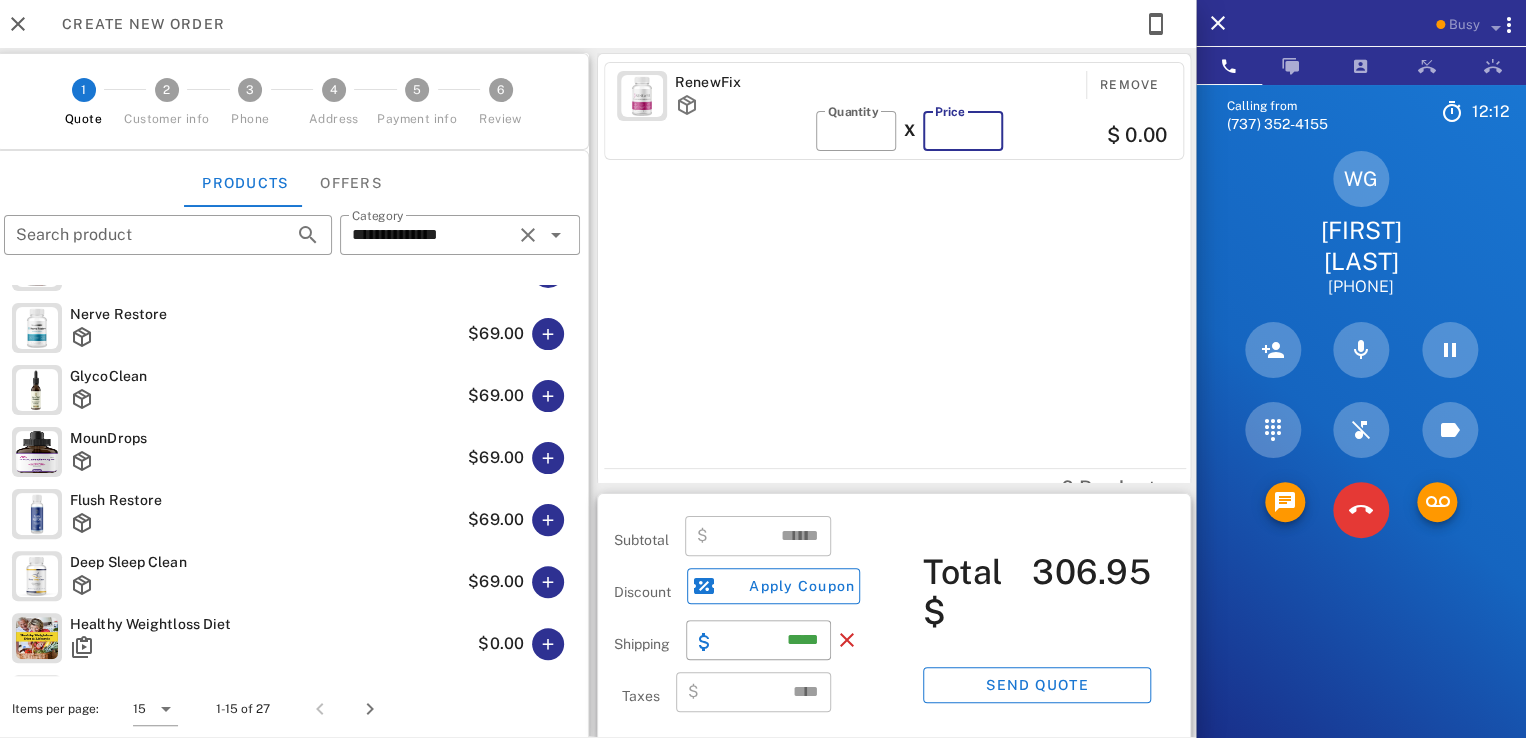 type on "****" 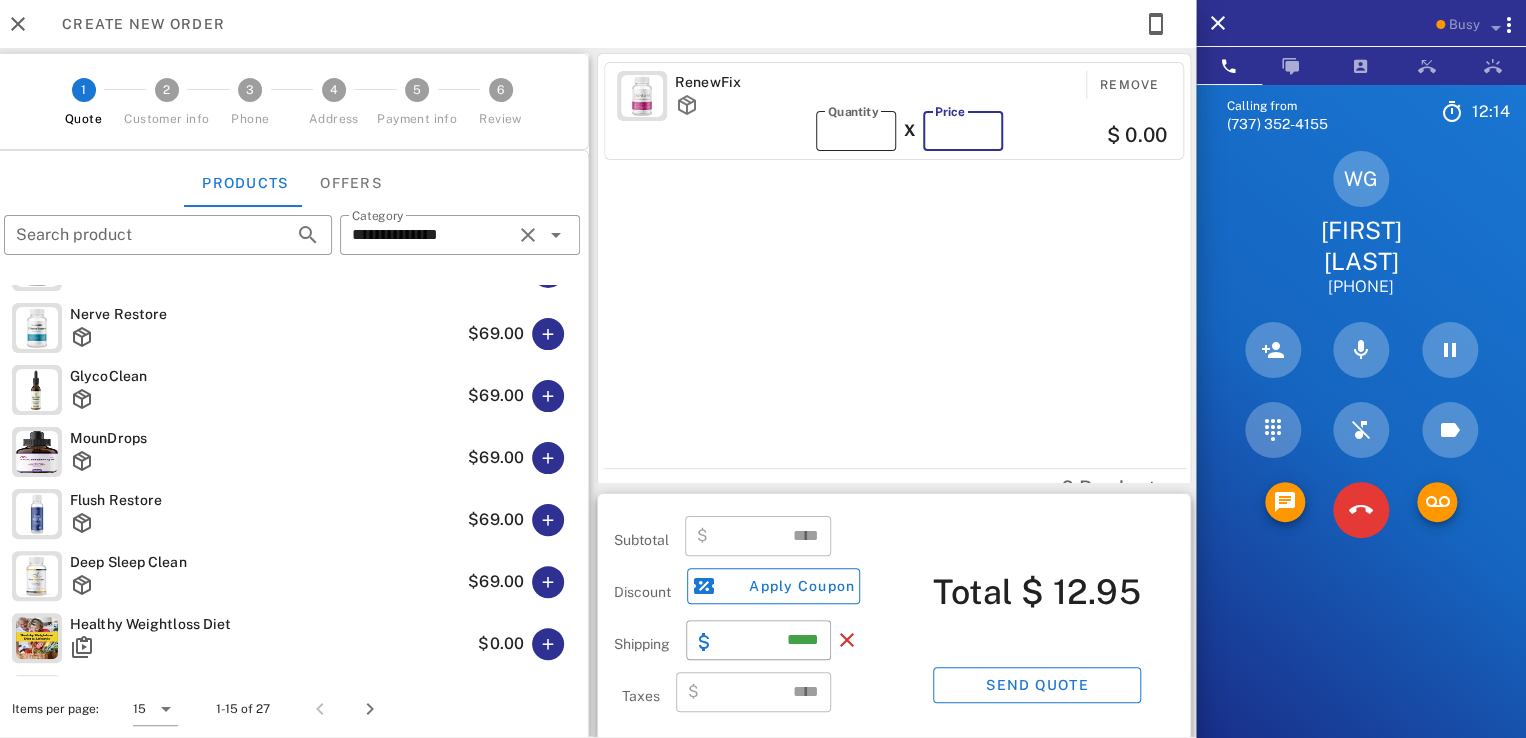 type on "*" 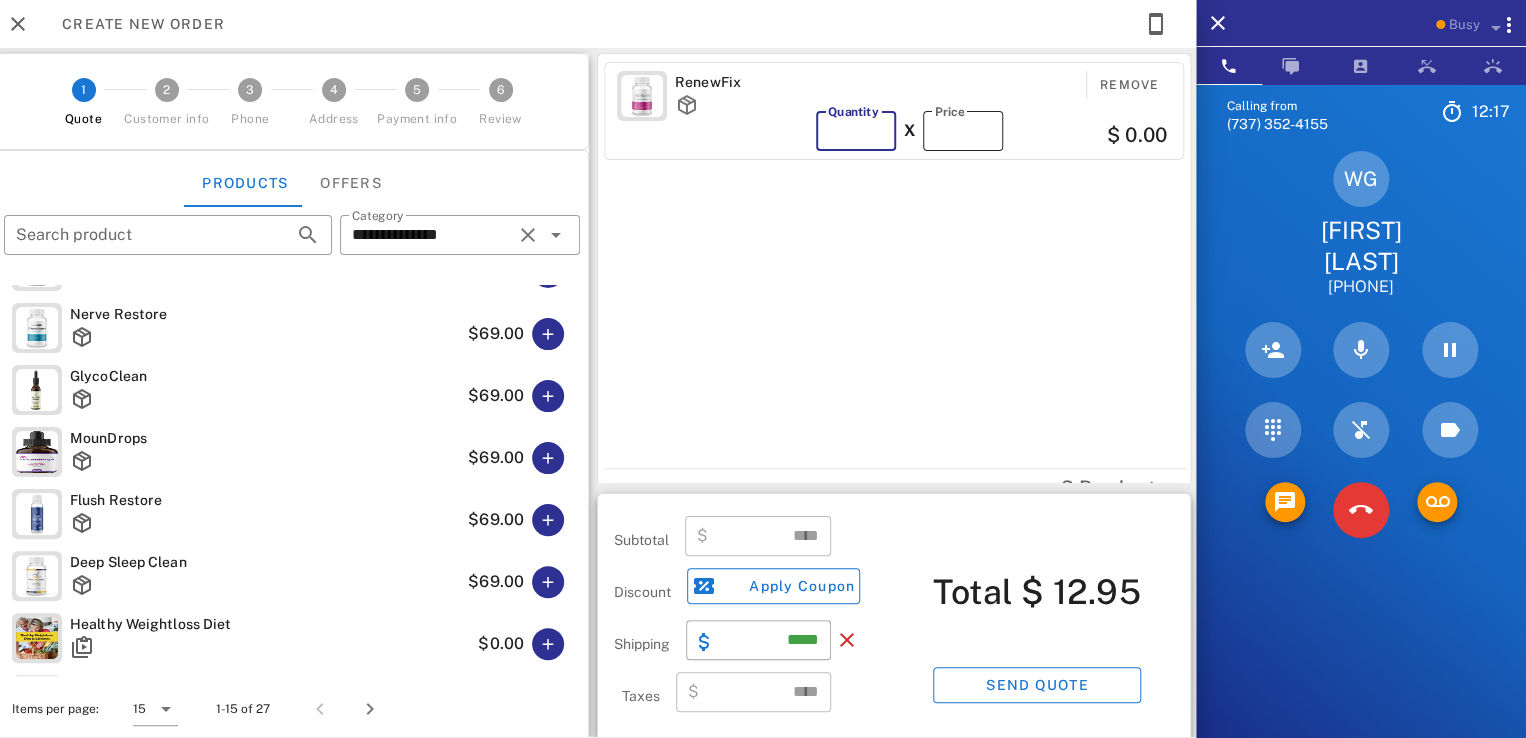 type on "*" 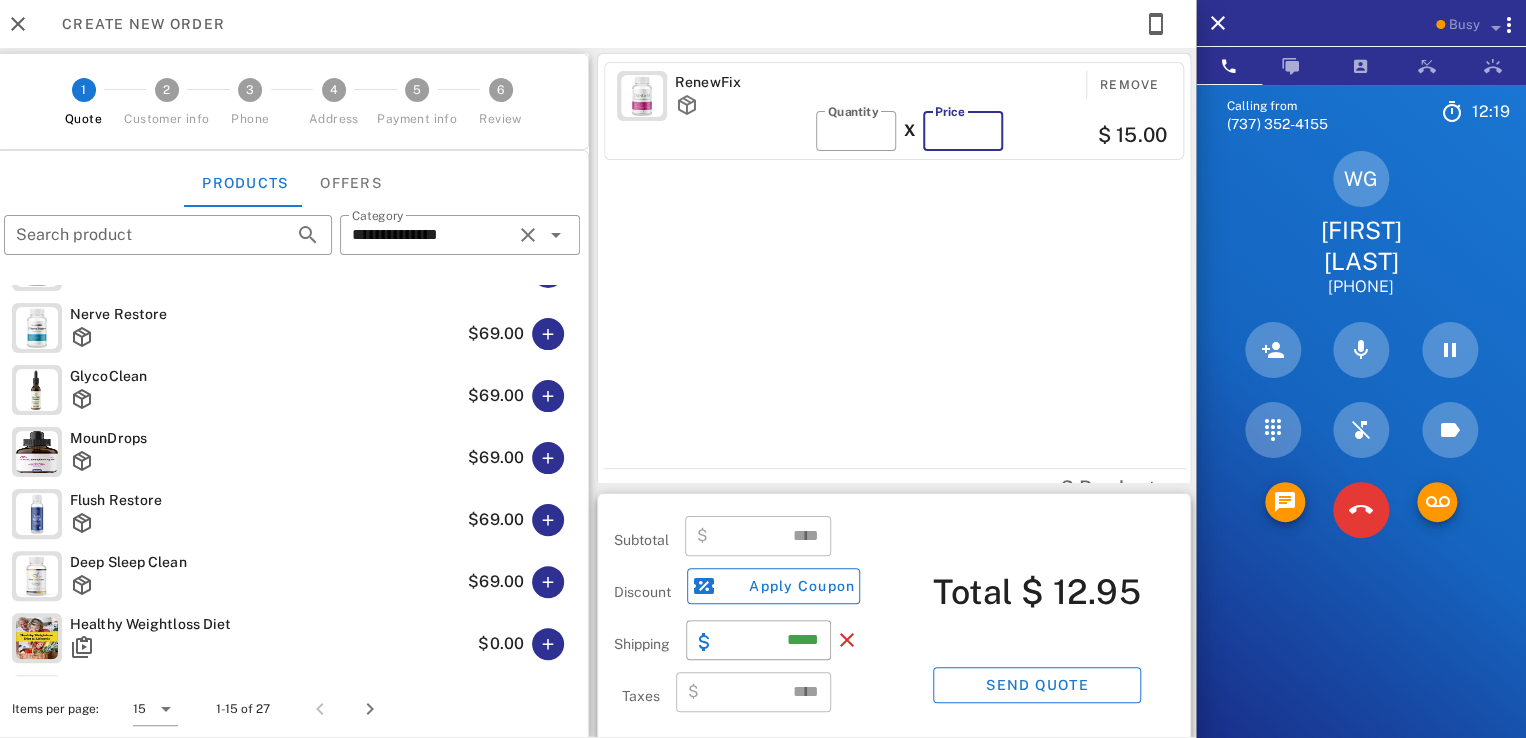 type on "***" 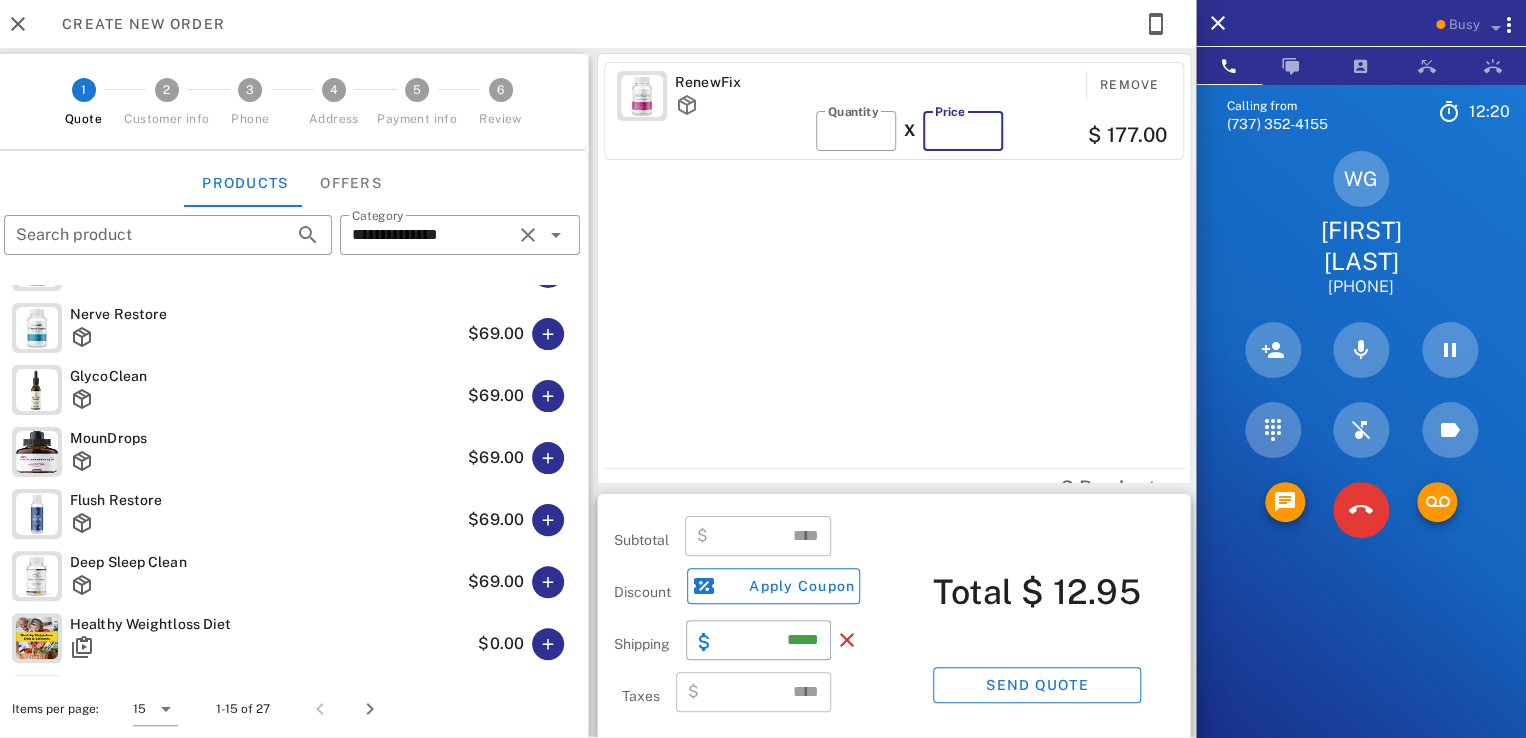 type on "******" 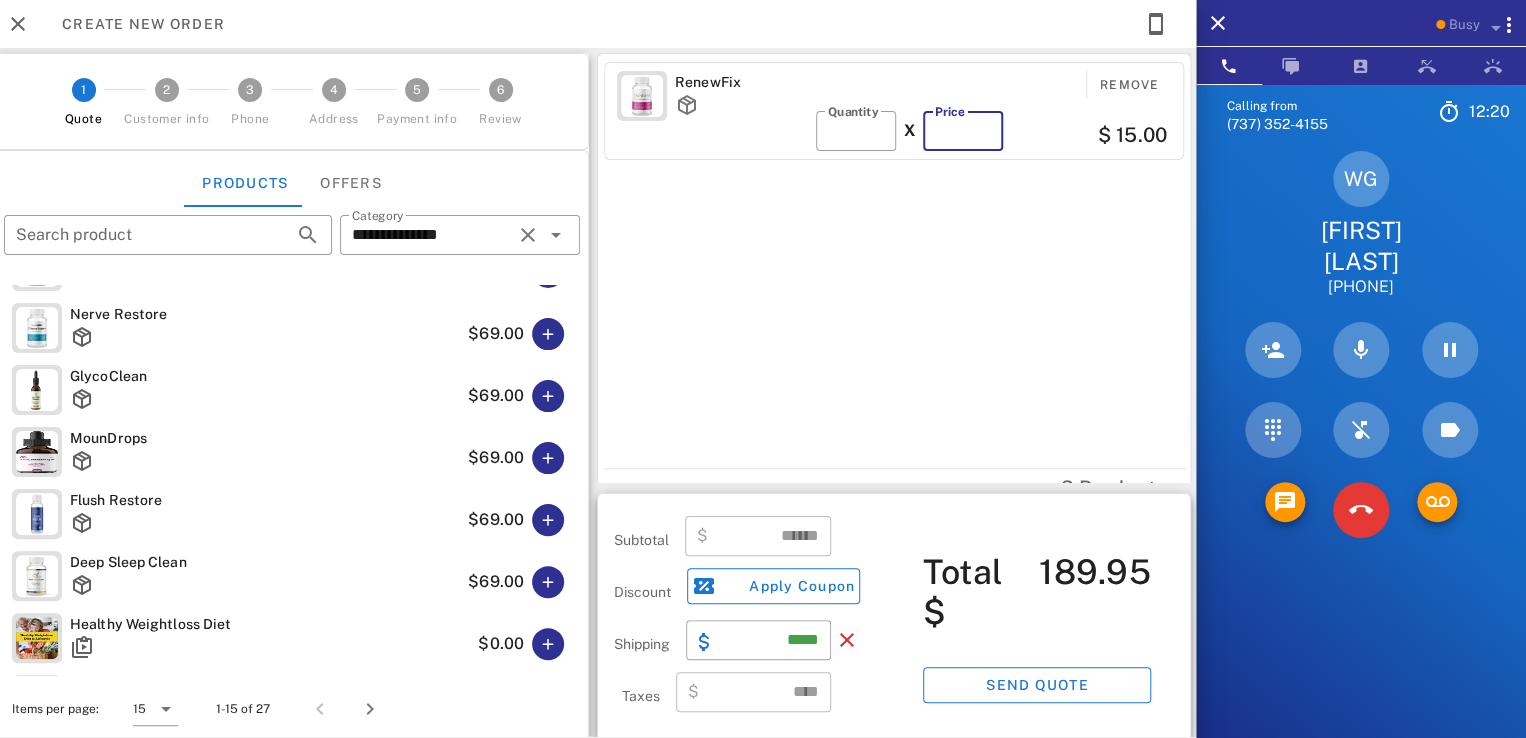 type on "*" 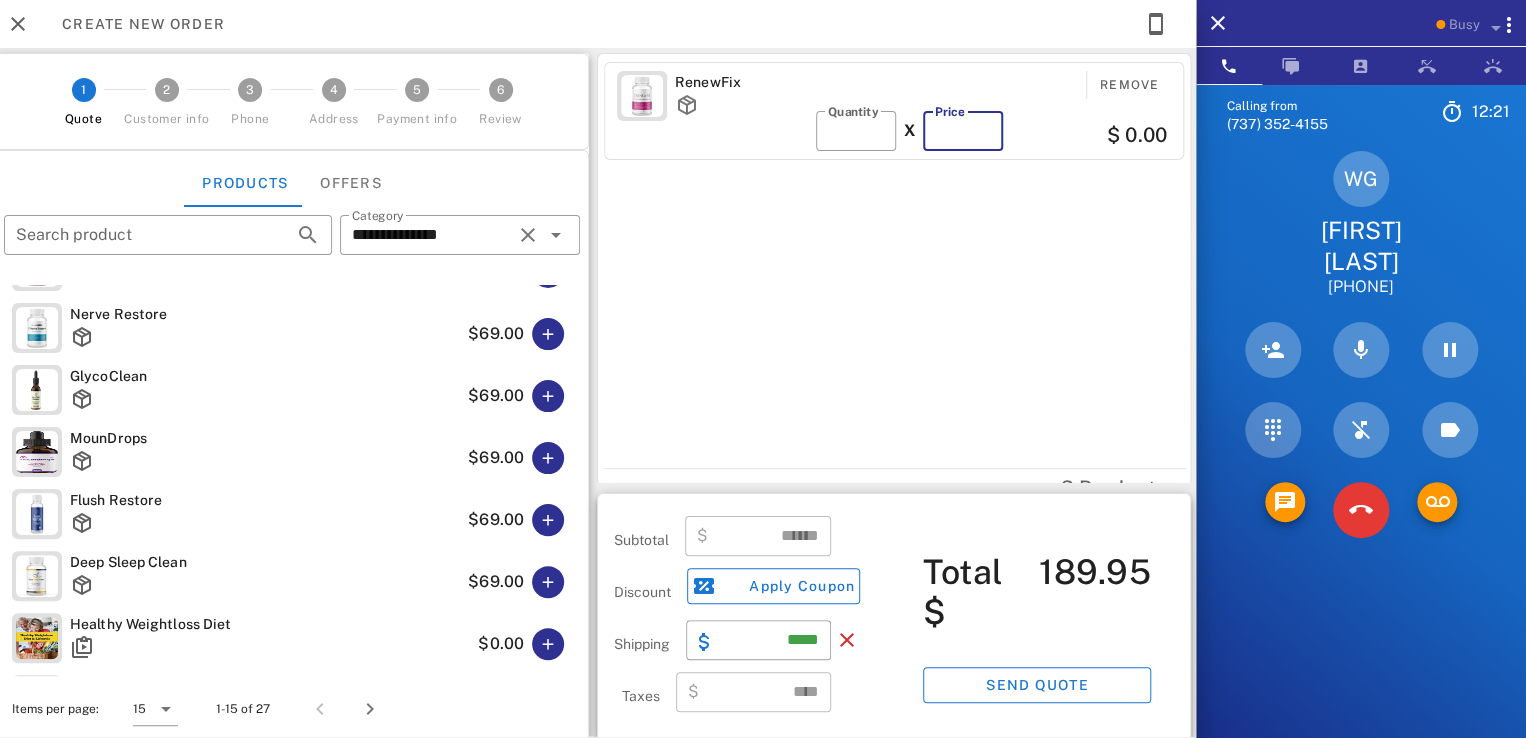 type 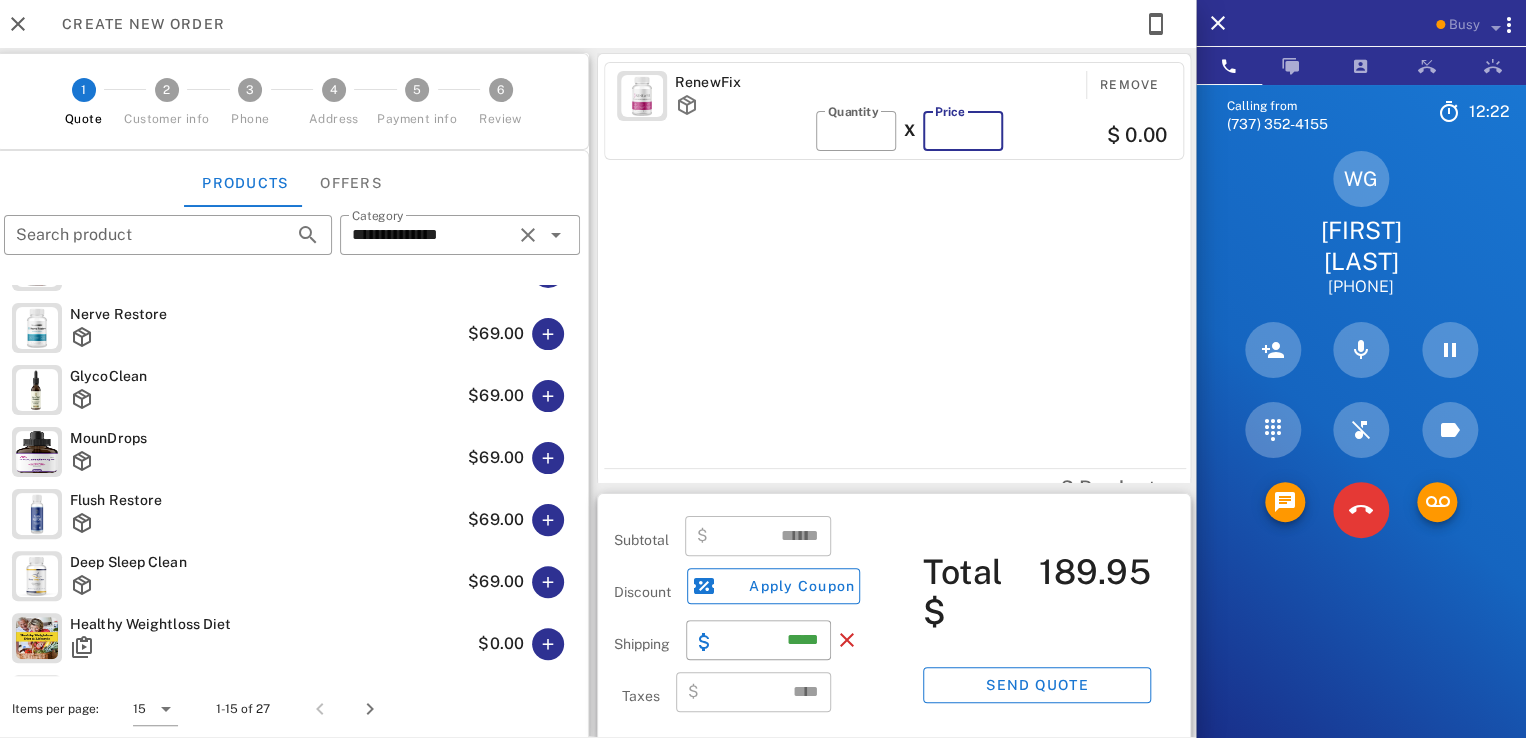 type on "****" 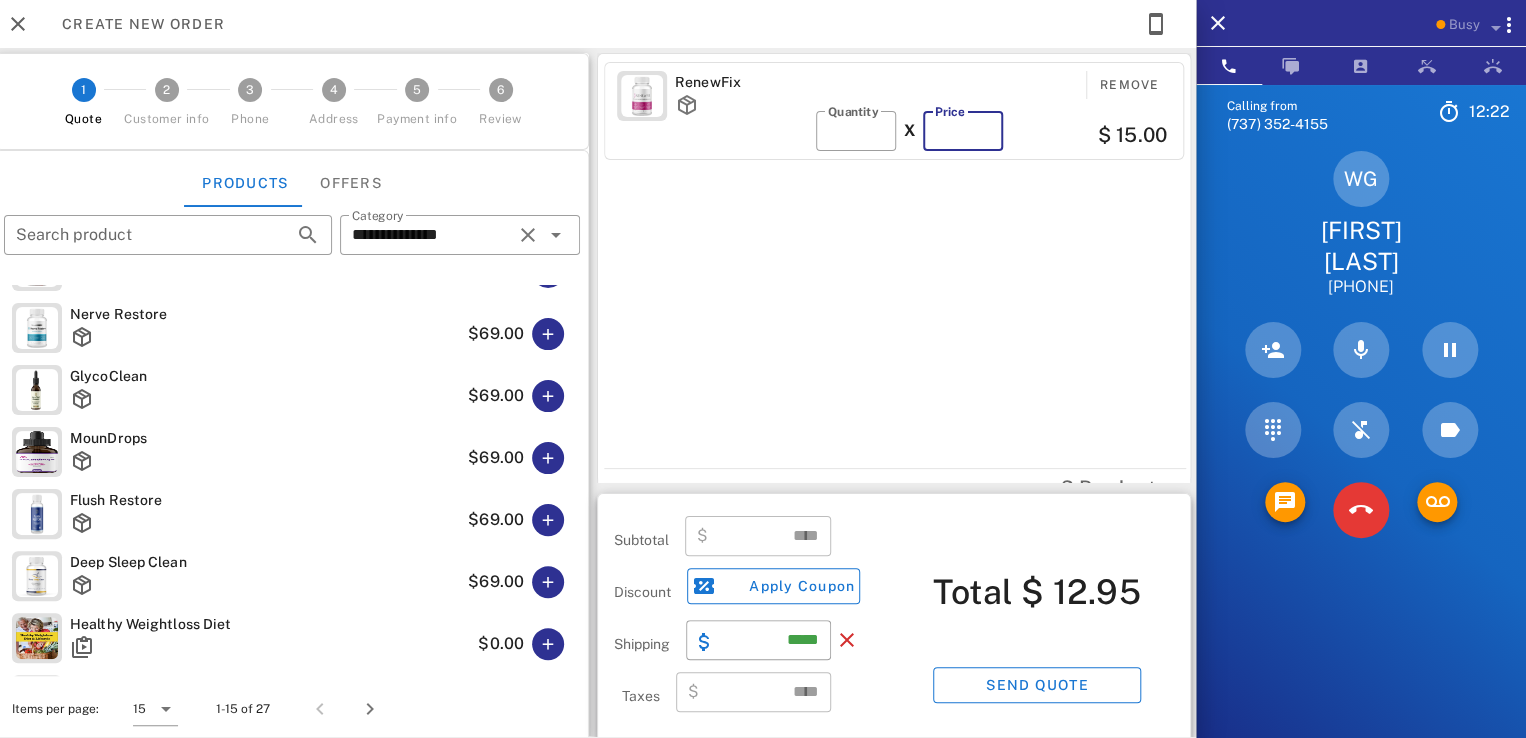 type on "**" 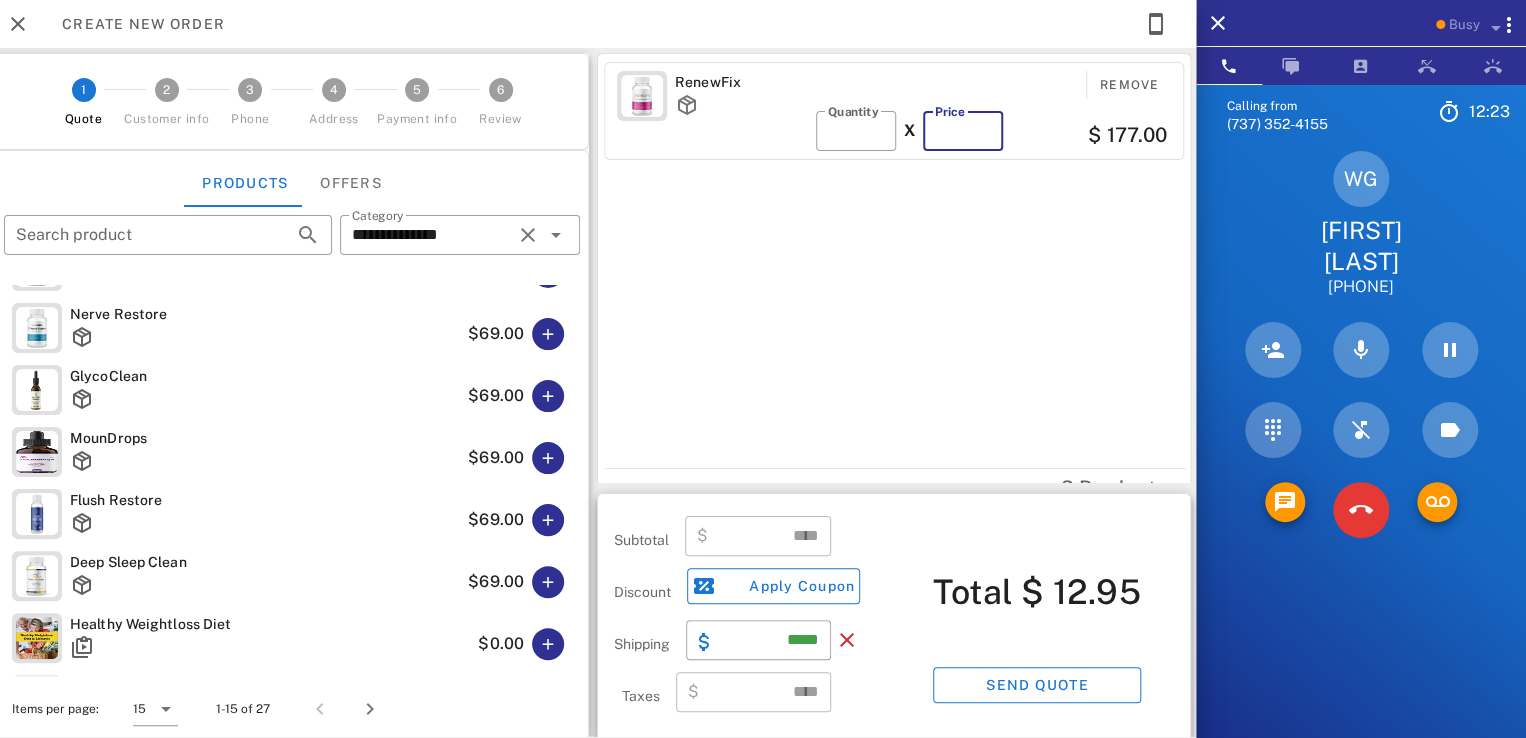 type on "******" 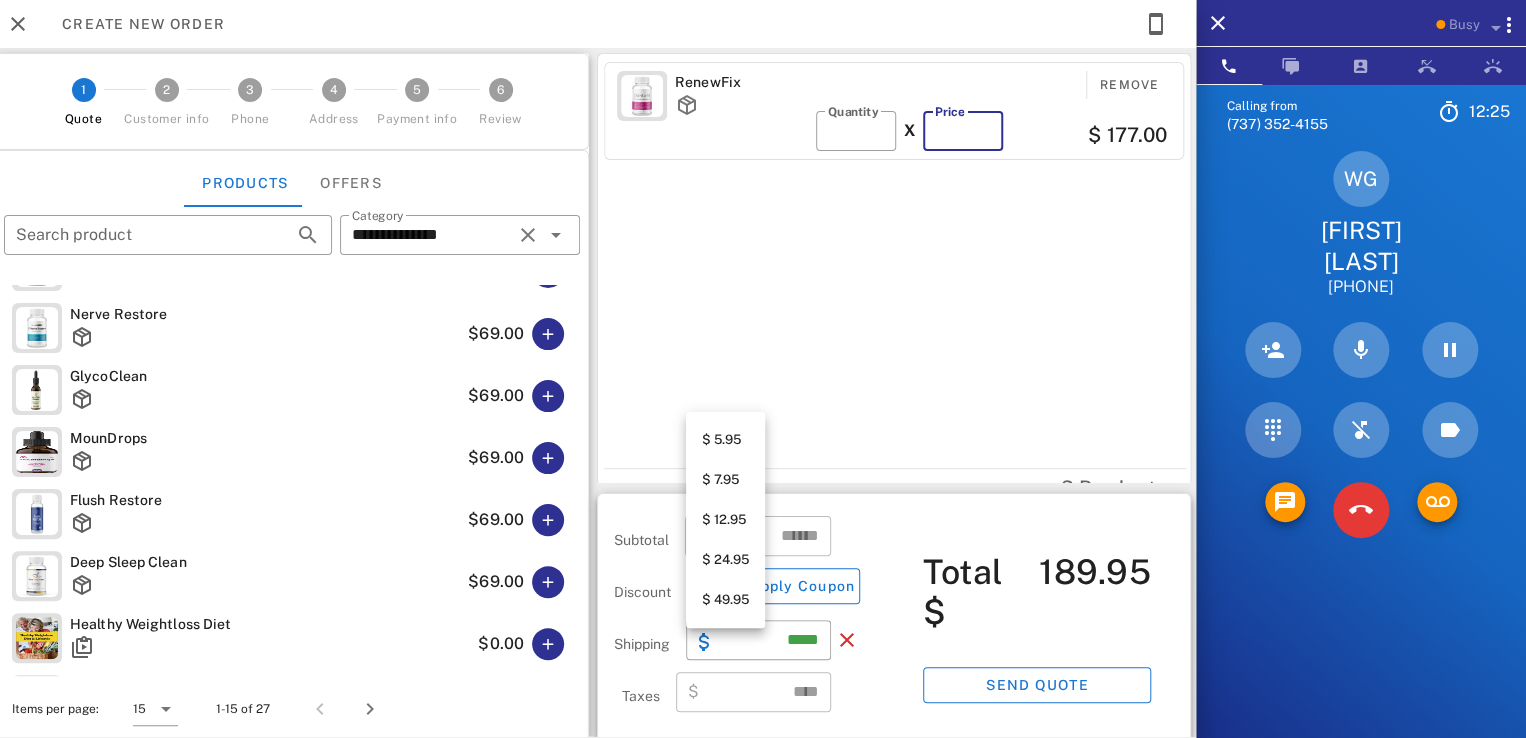 type on "**" 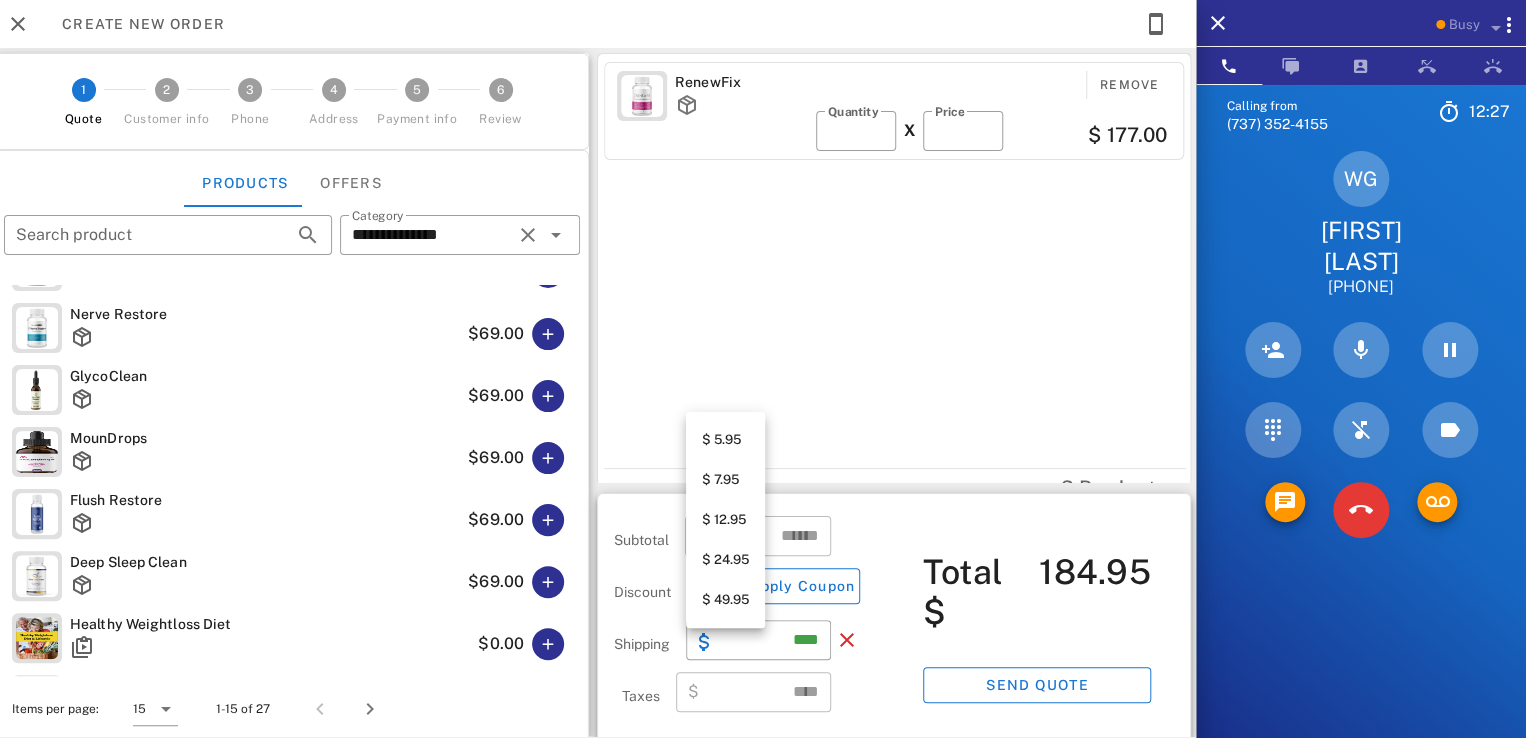 click on "$ 5.95" at bounding box center (725, 440) 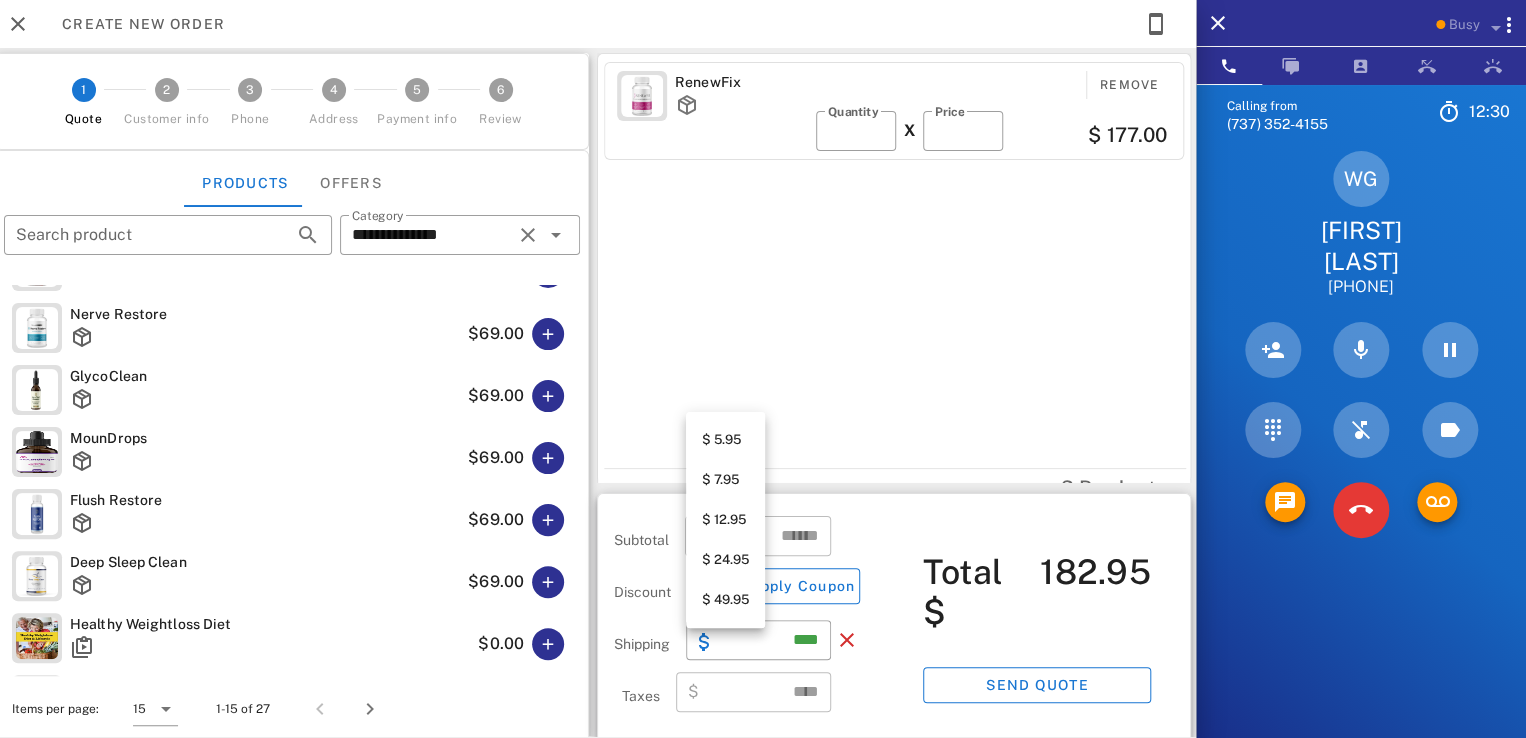 click on "$ 7.95" at bounding box center [725, 480] 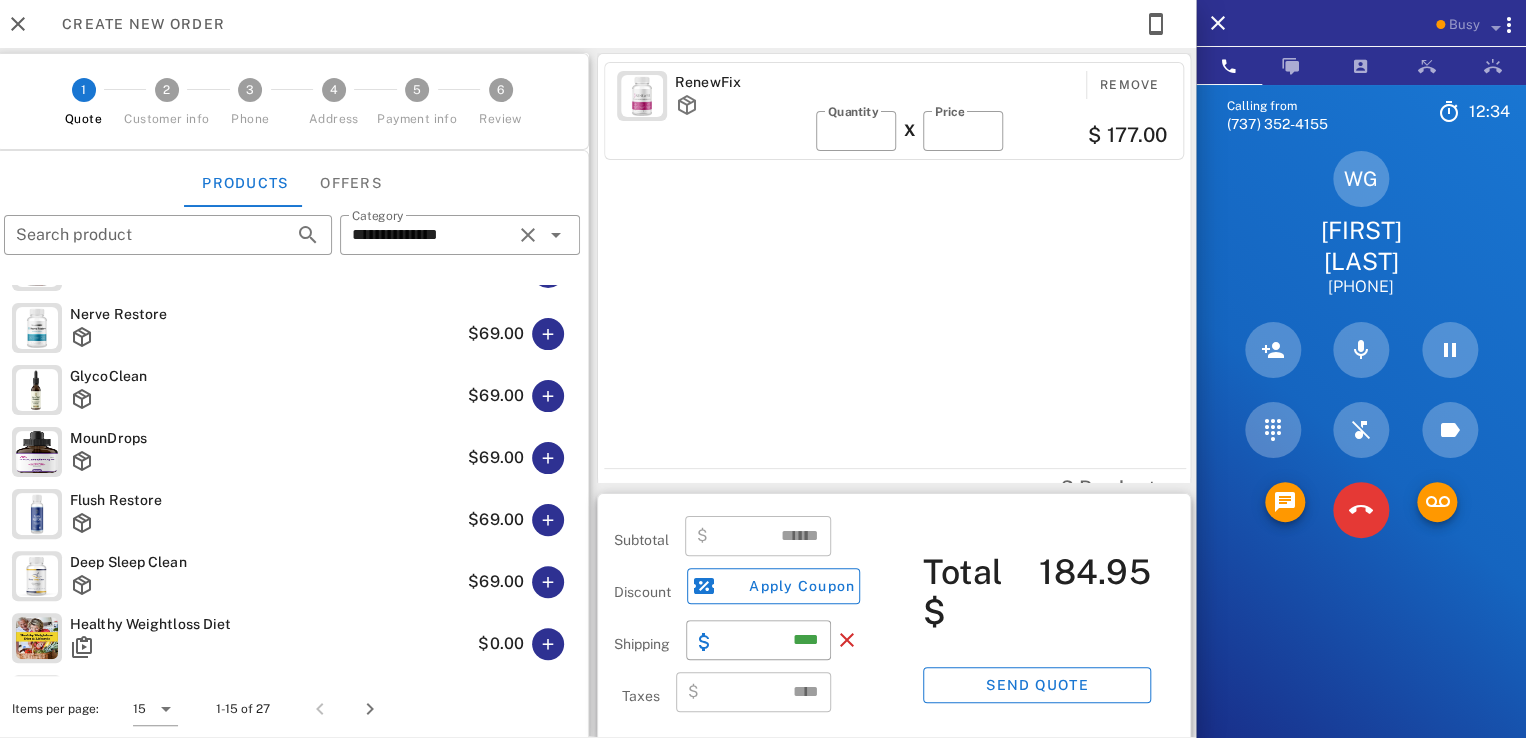 scroll, scrollTop: 555, scrollLeft: 0, axis: vertical 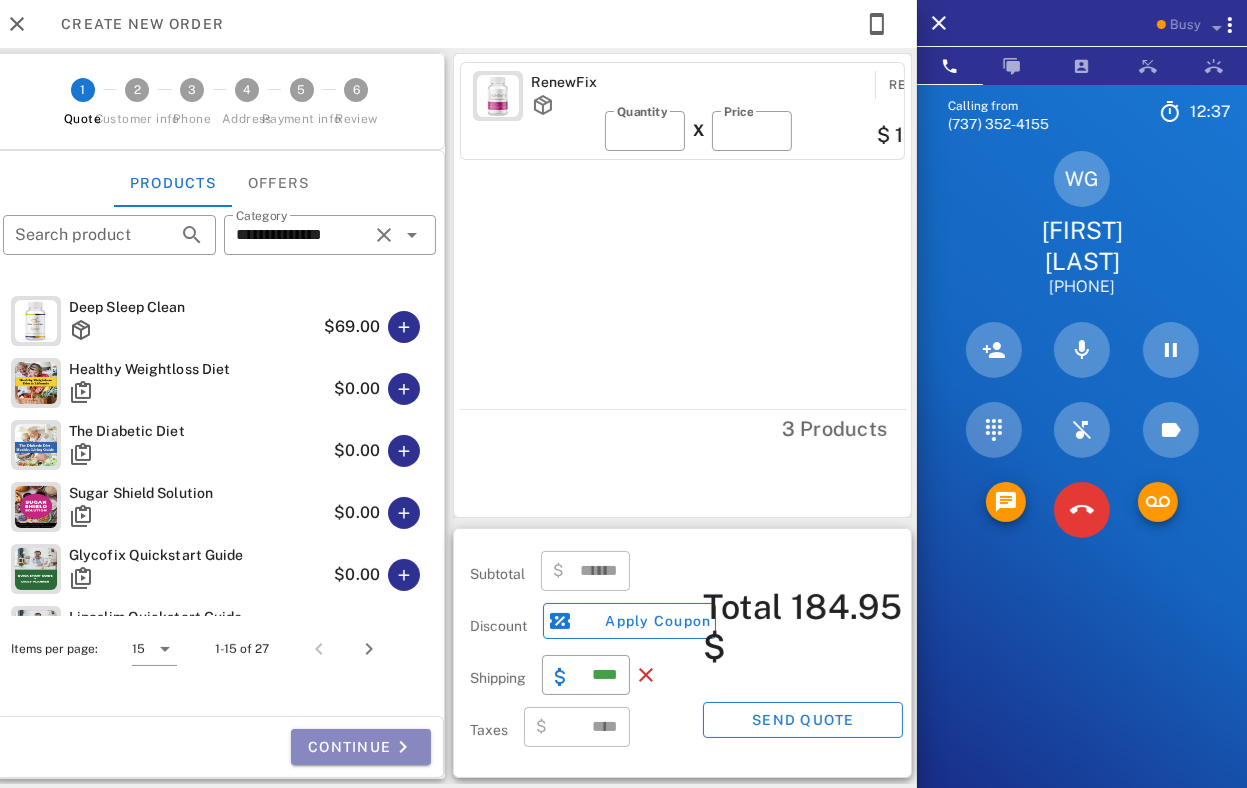 click on "Continue" at bounding box center (361, 747) 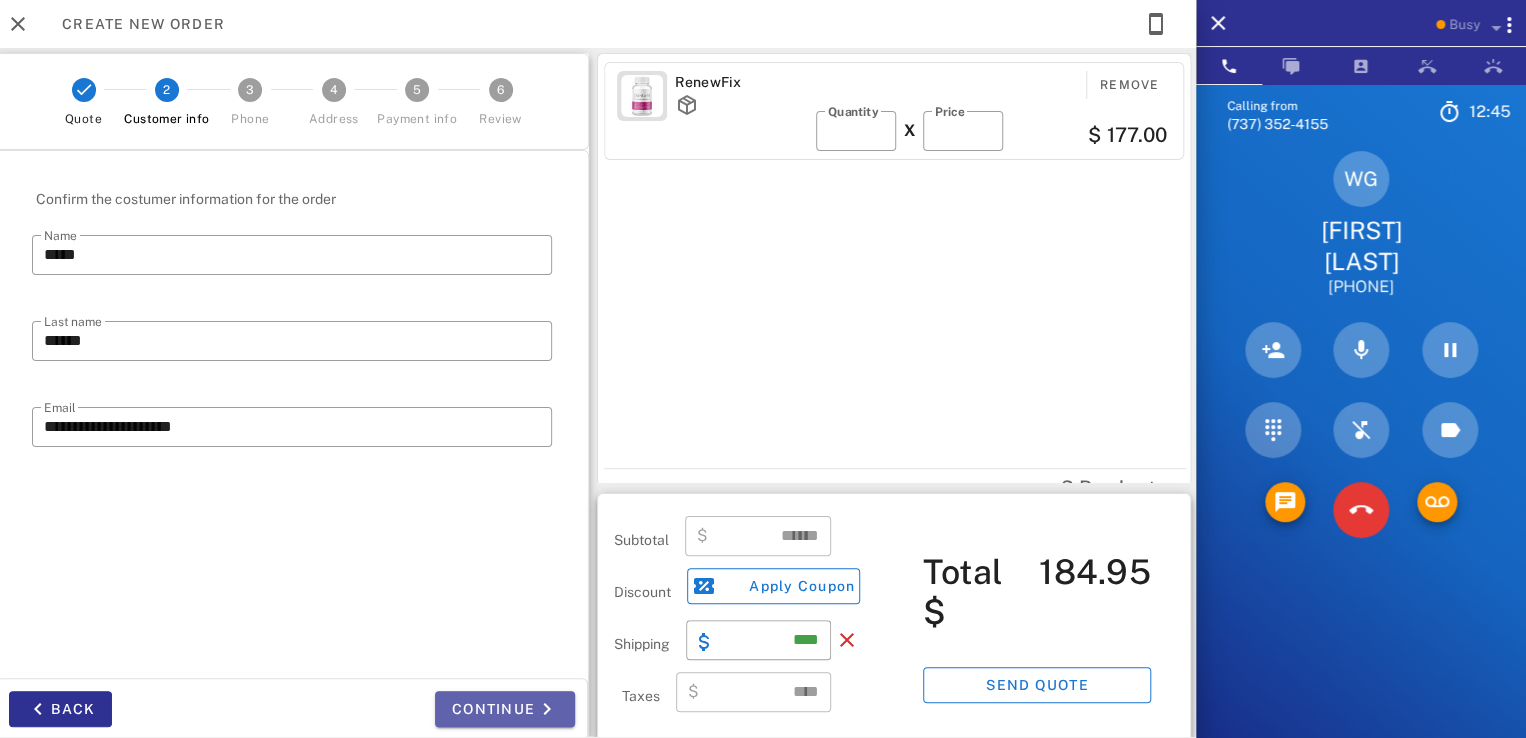 click on "Continue" at bounding box center (505, 709) 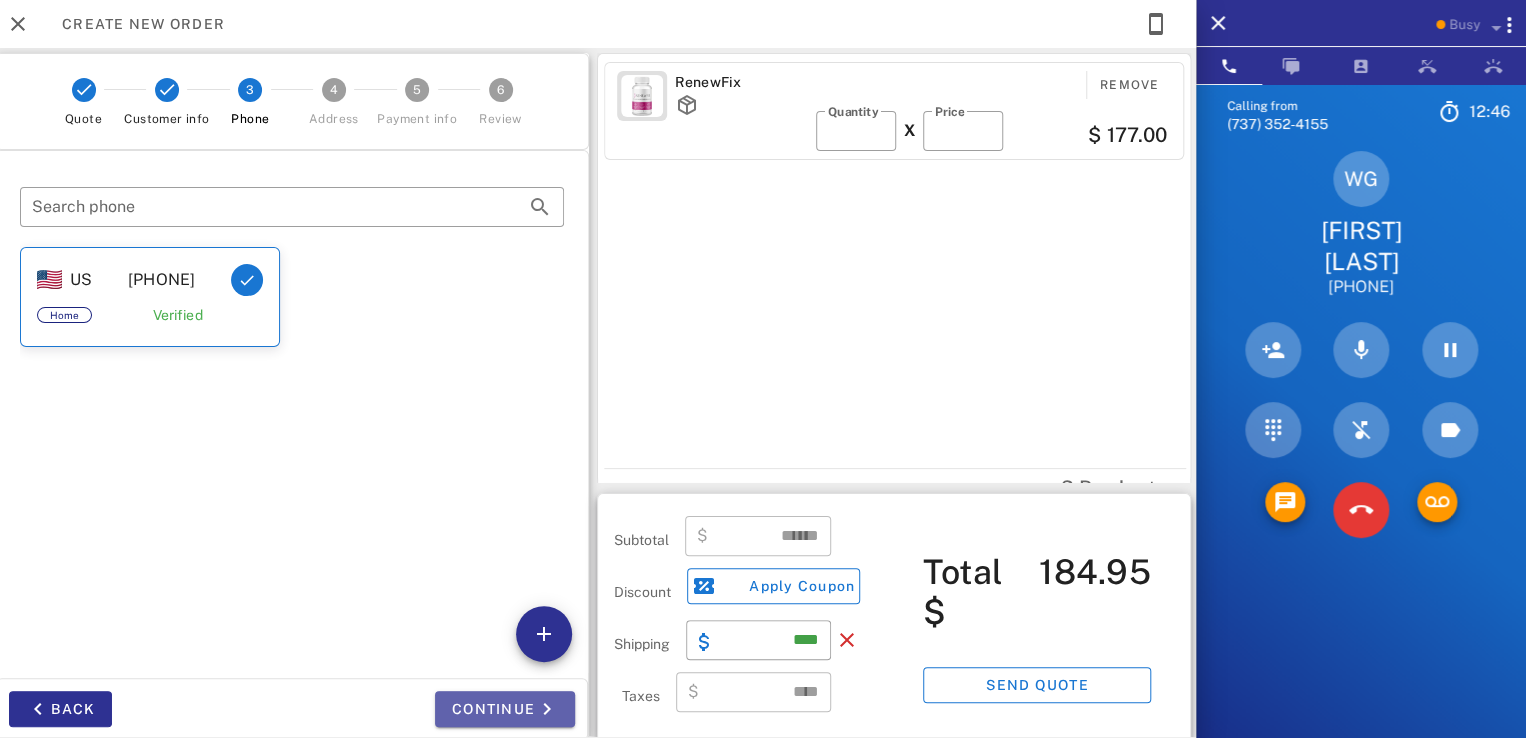 click on "Continue" at bounding box center [505, 709] 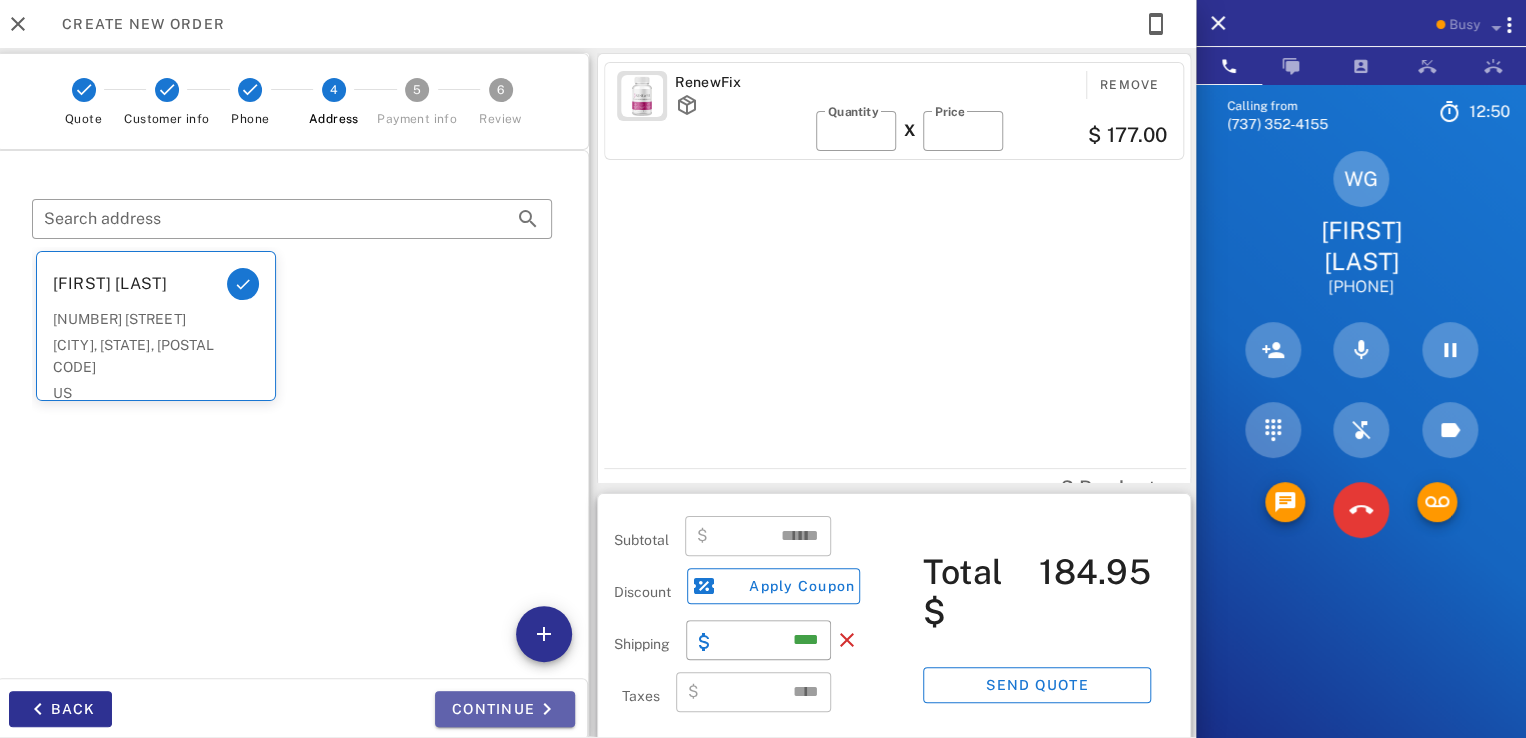 click on "Continue" at bounding box center [505, 709] 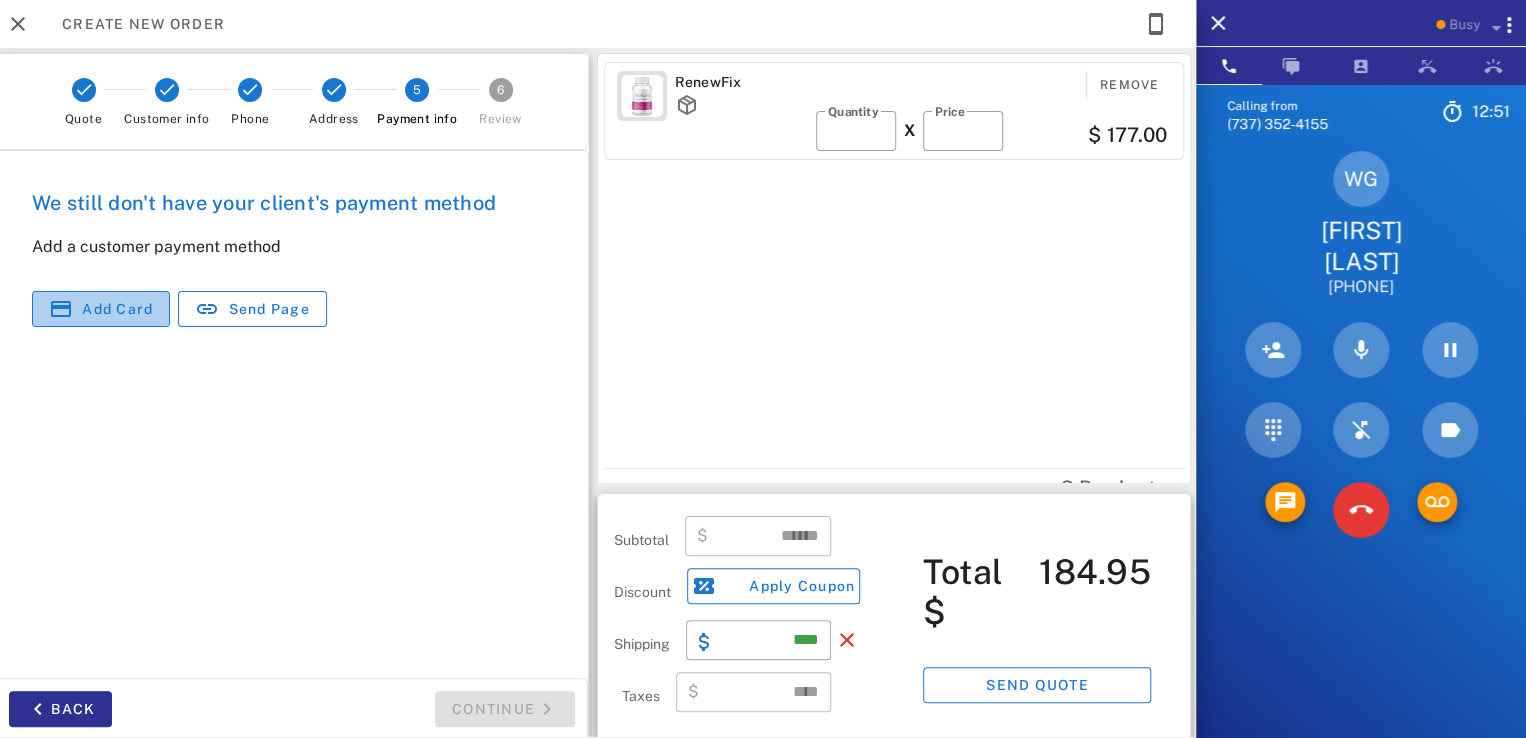 click on "Add card" at bounding box center [117, 309] 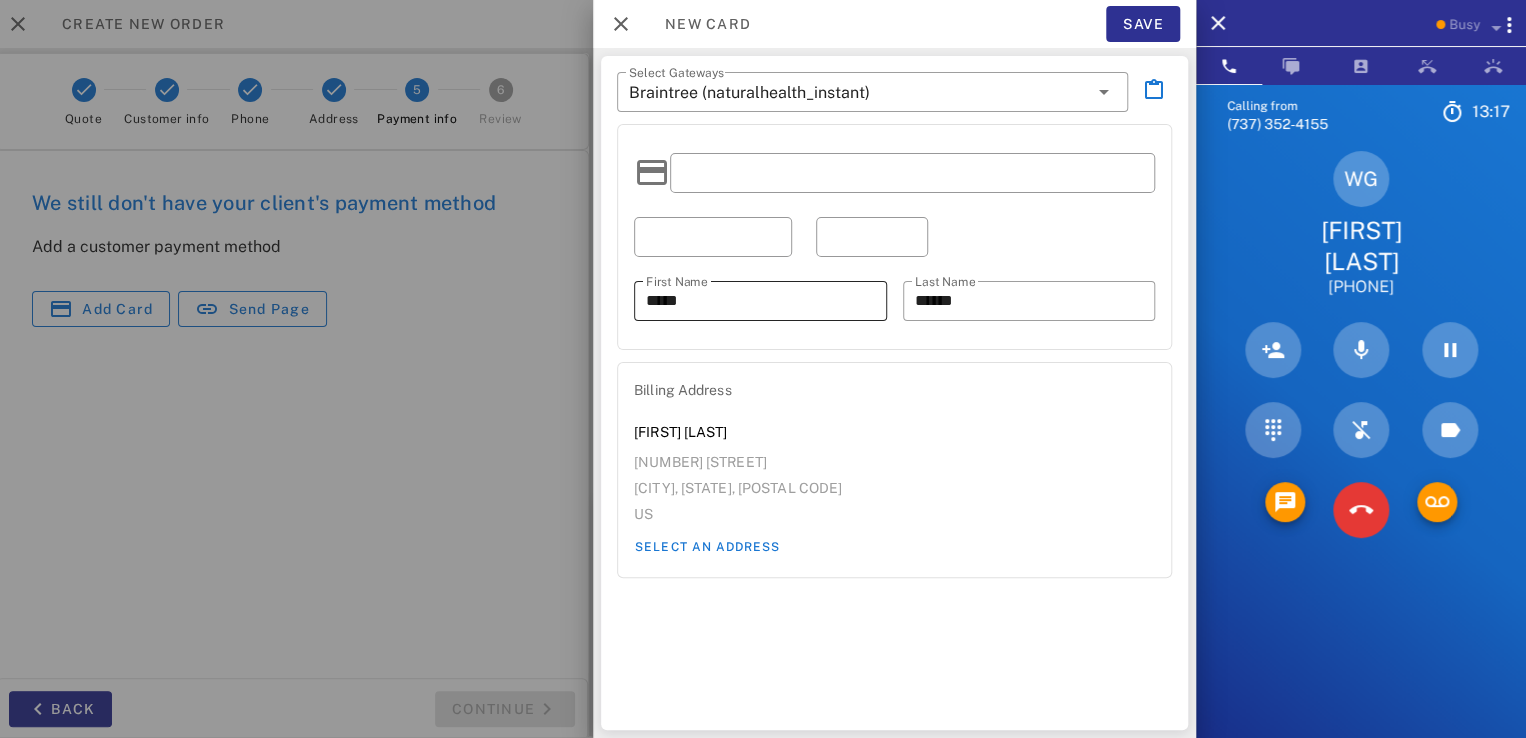 scroll, scrollTop: 600, scrollLeft: 0, axis: vertical 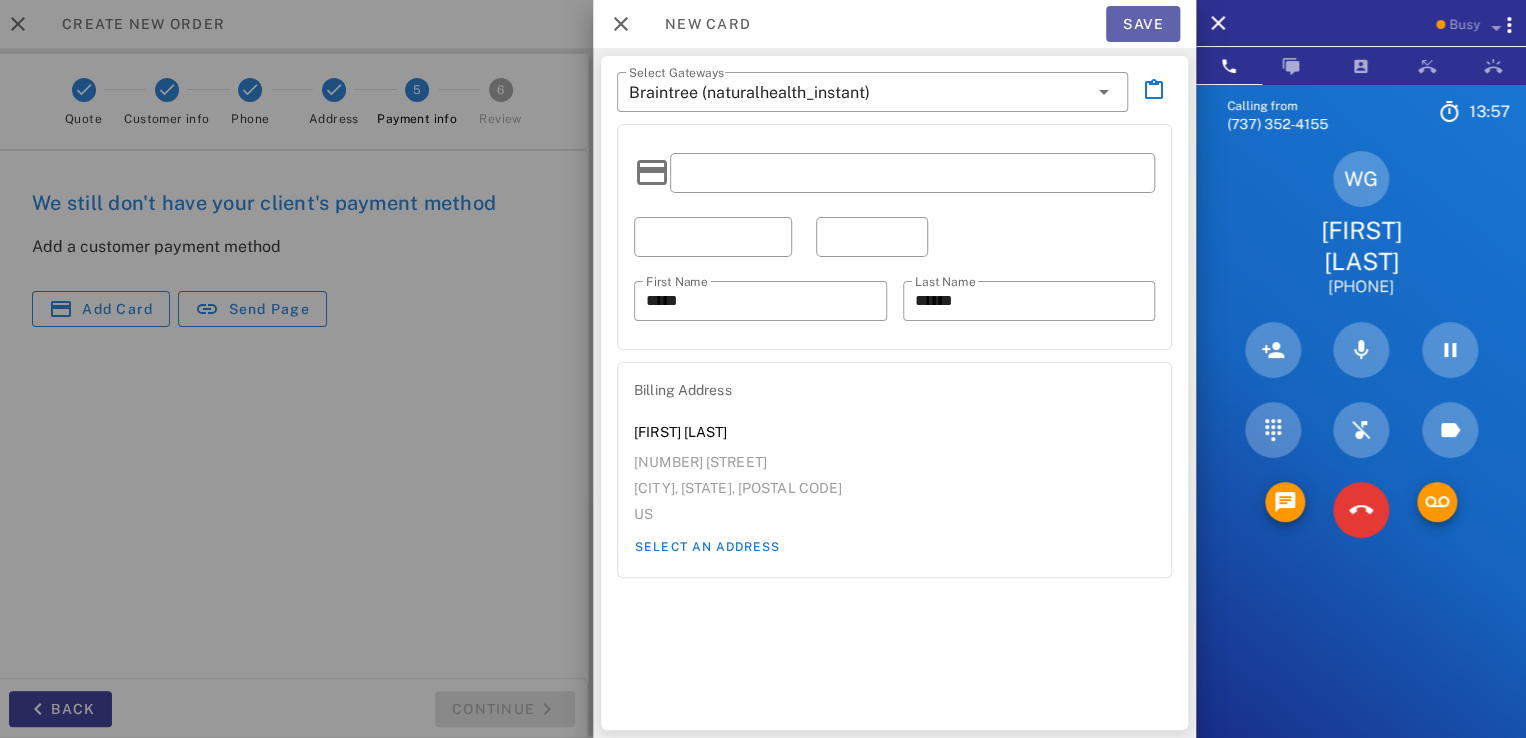 click on "Save" at bounding box center (1143, 24) 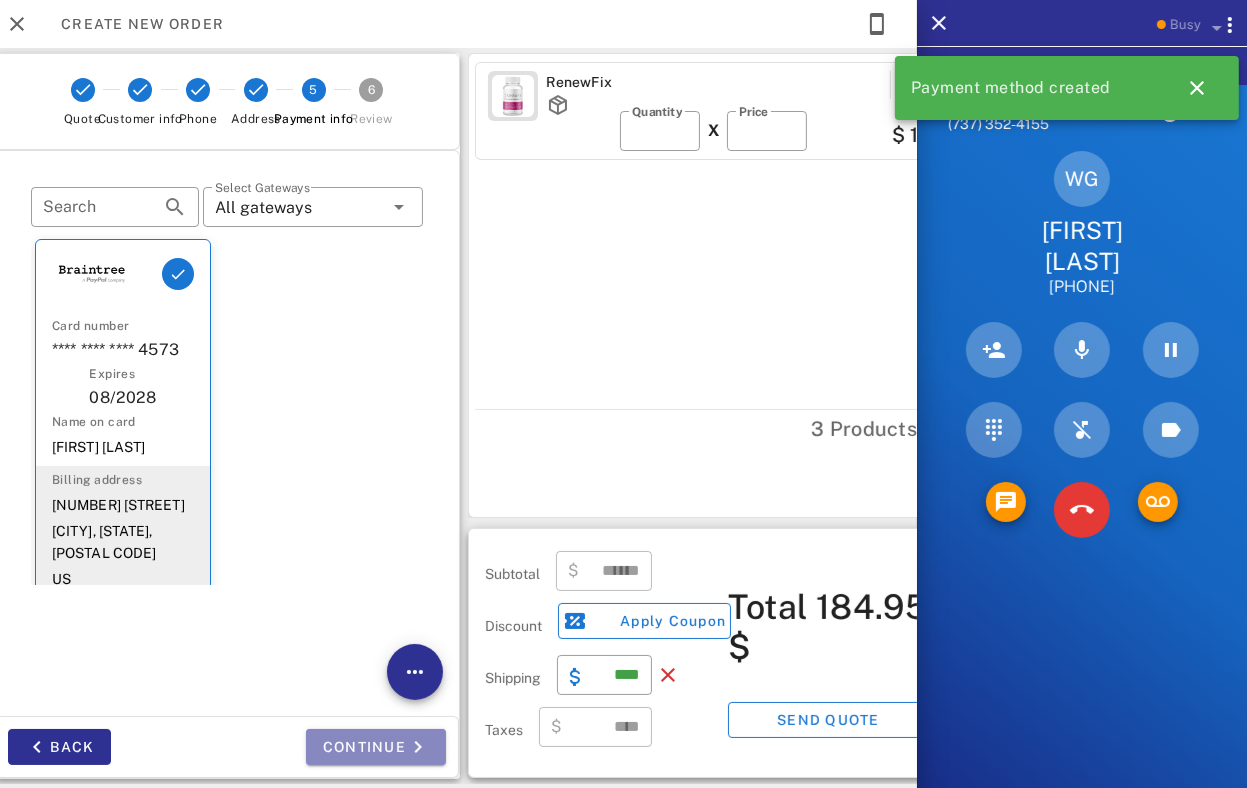 click at bounding box center [418, 747] 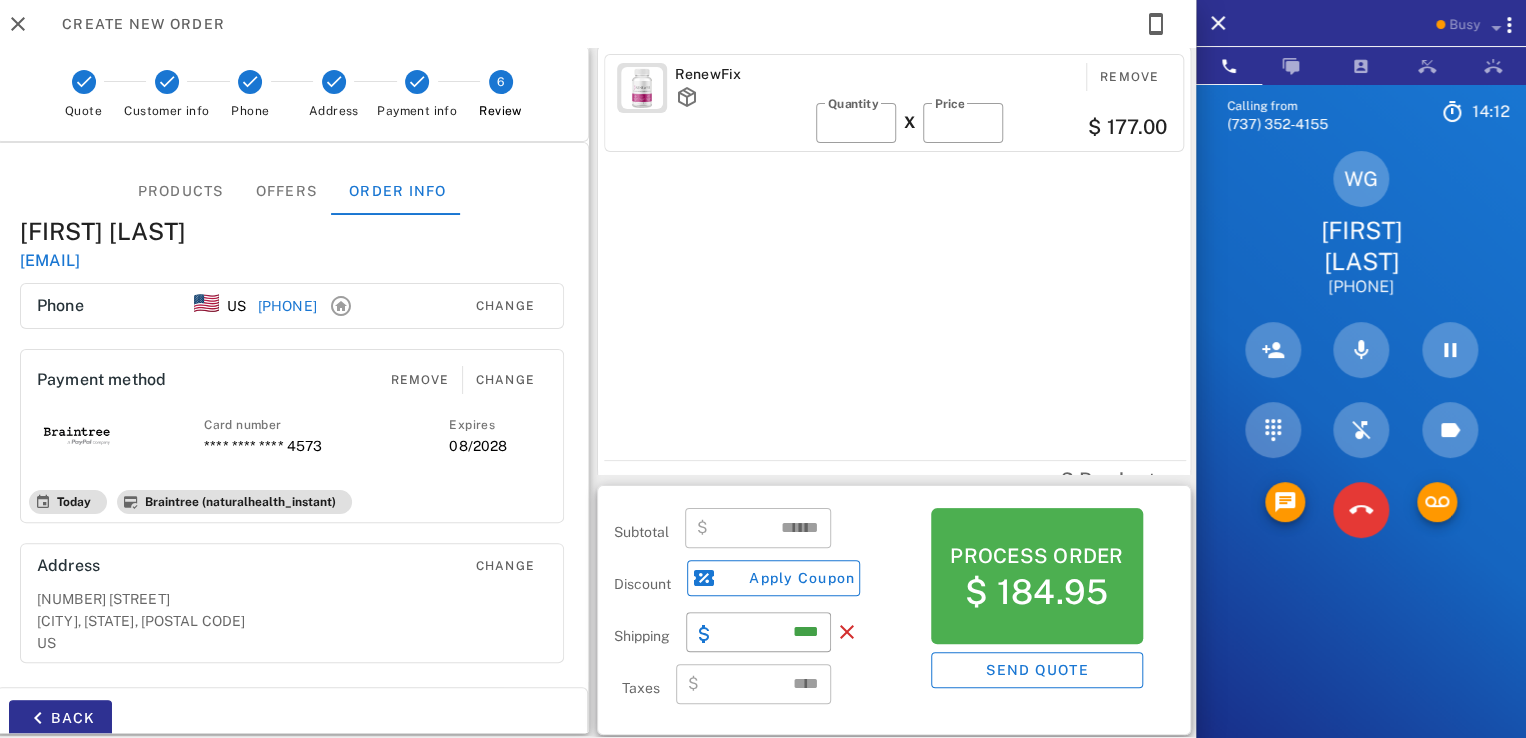 scroll, scrollTop: 9, scrollLeft: 0, axis: vertical 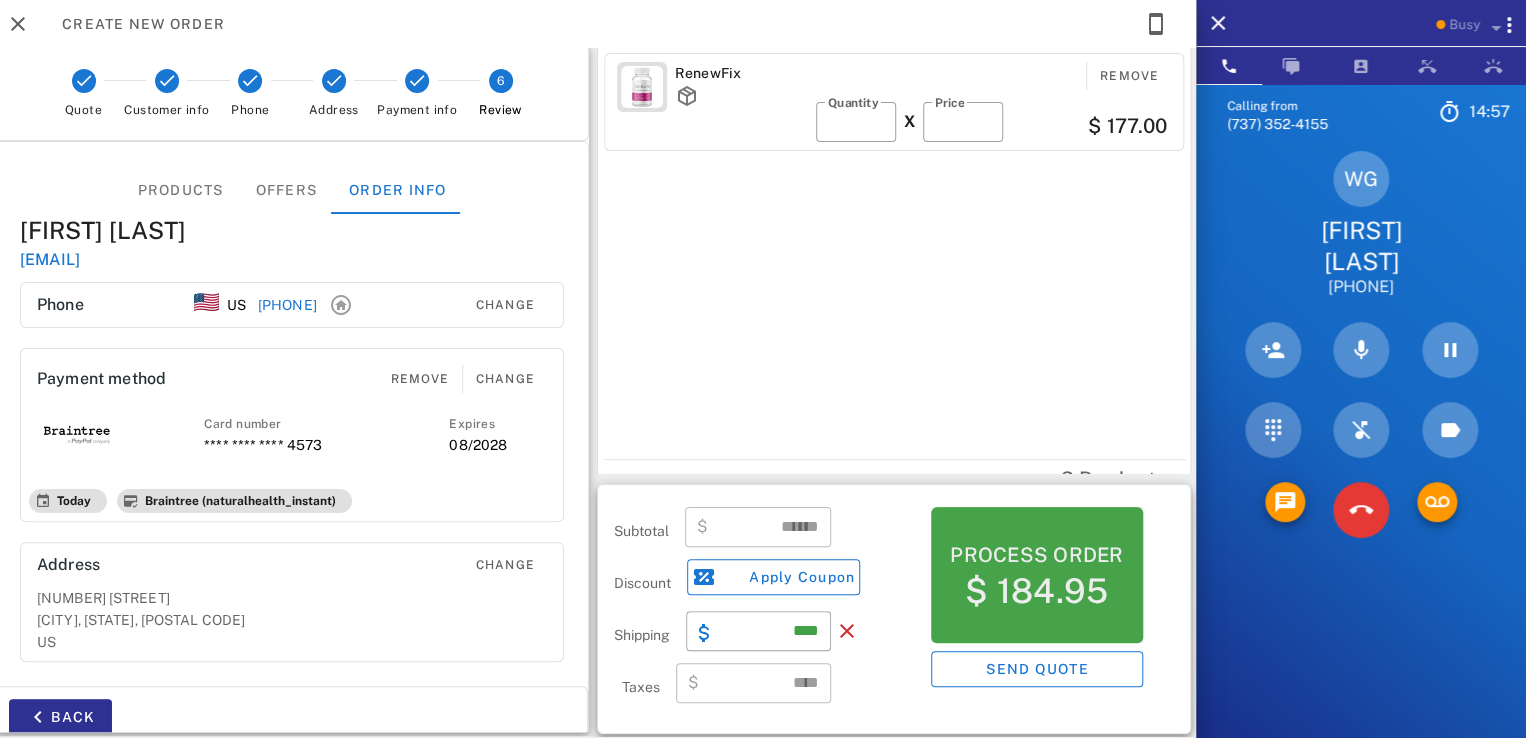 click on "$ 184.95" at bounding box center [1036, 591] 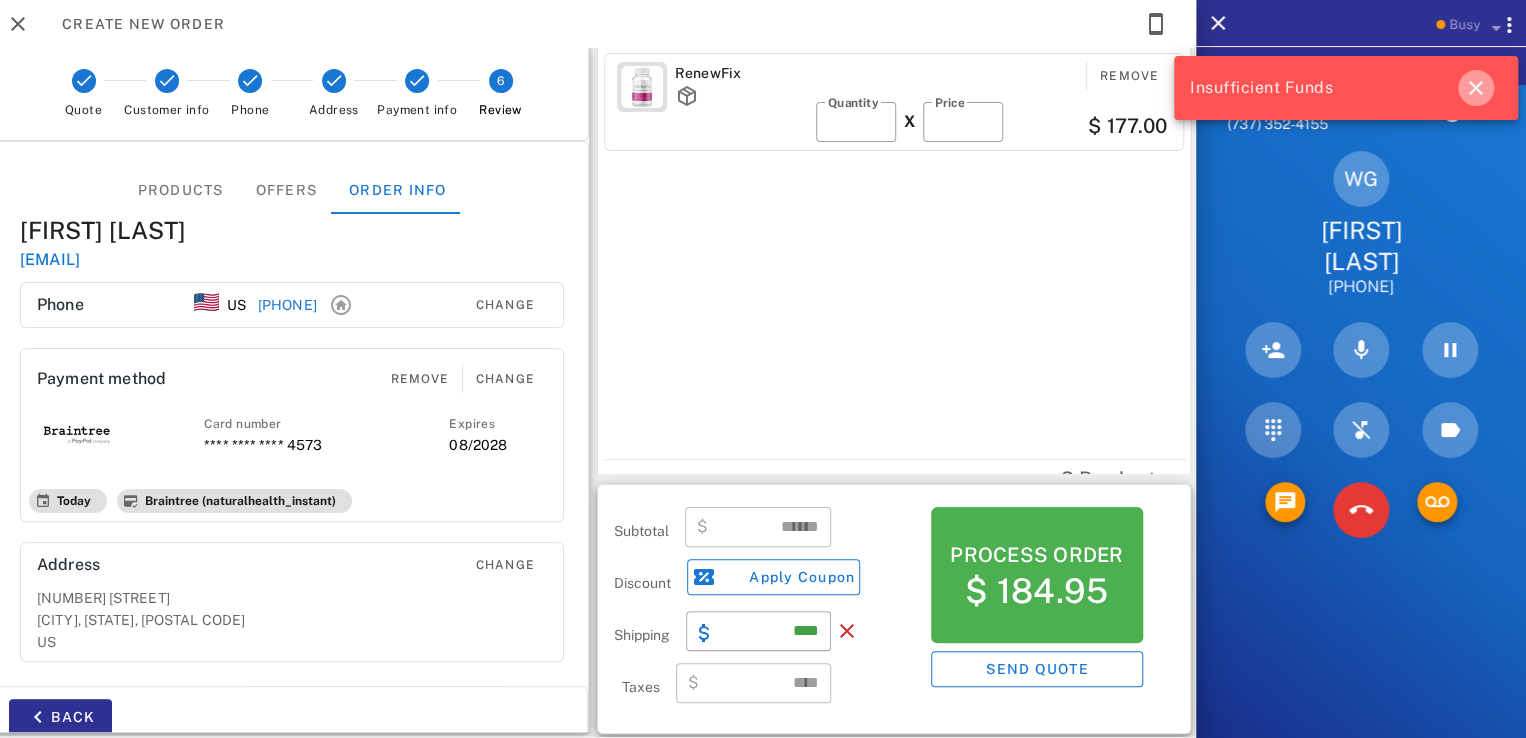 click at bounding box center [1476, 88] 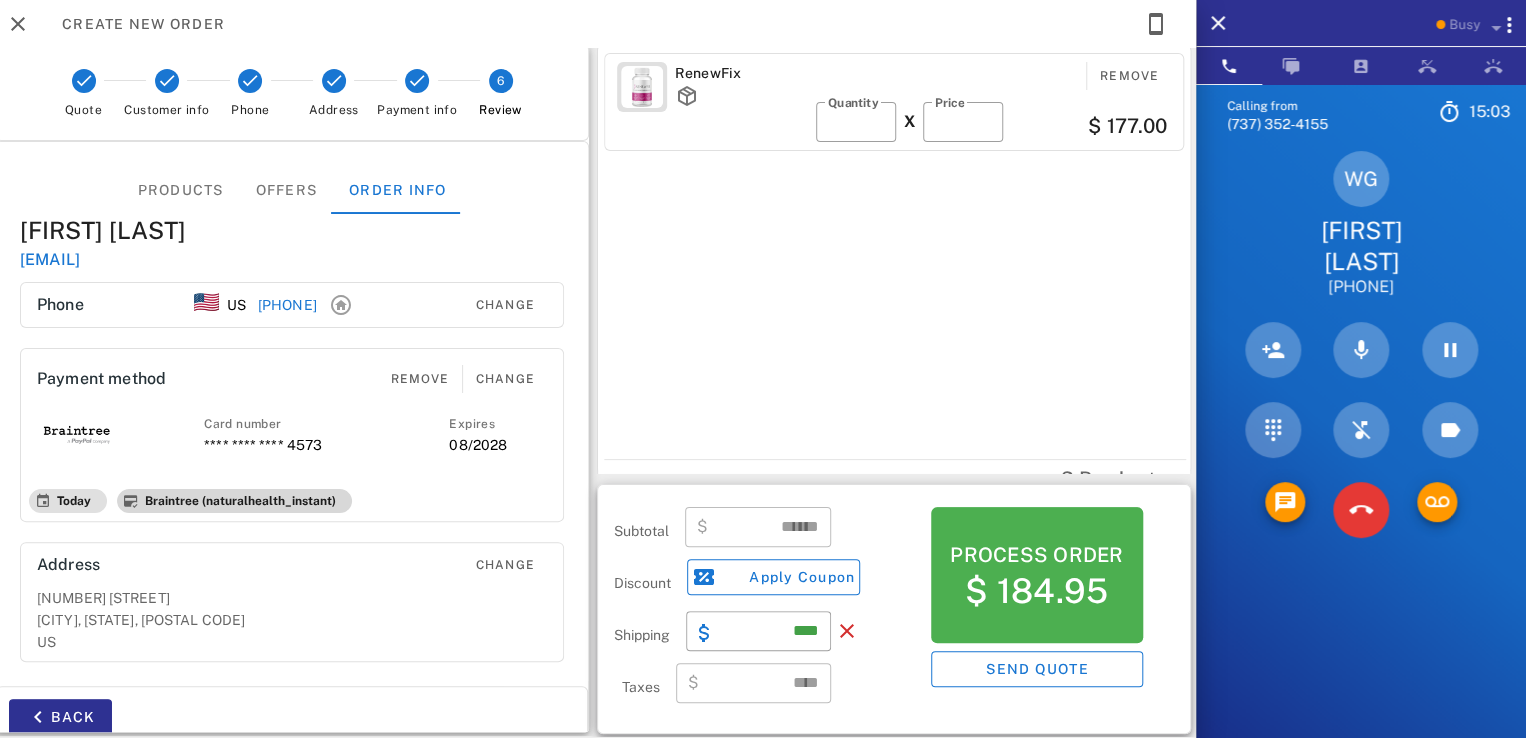 scroll, scrollTop: 264, scrollLeft: 0, axis: vertical 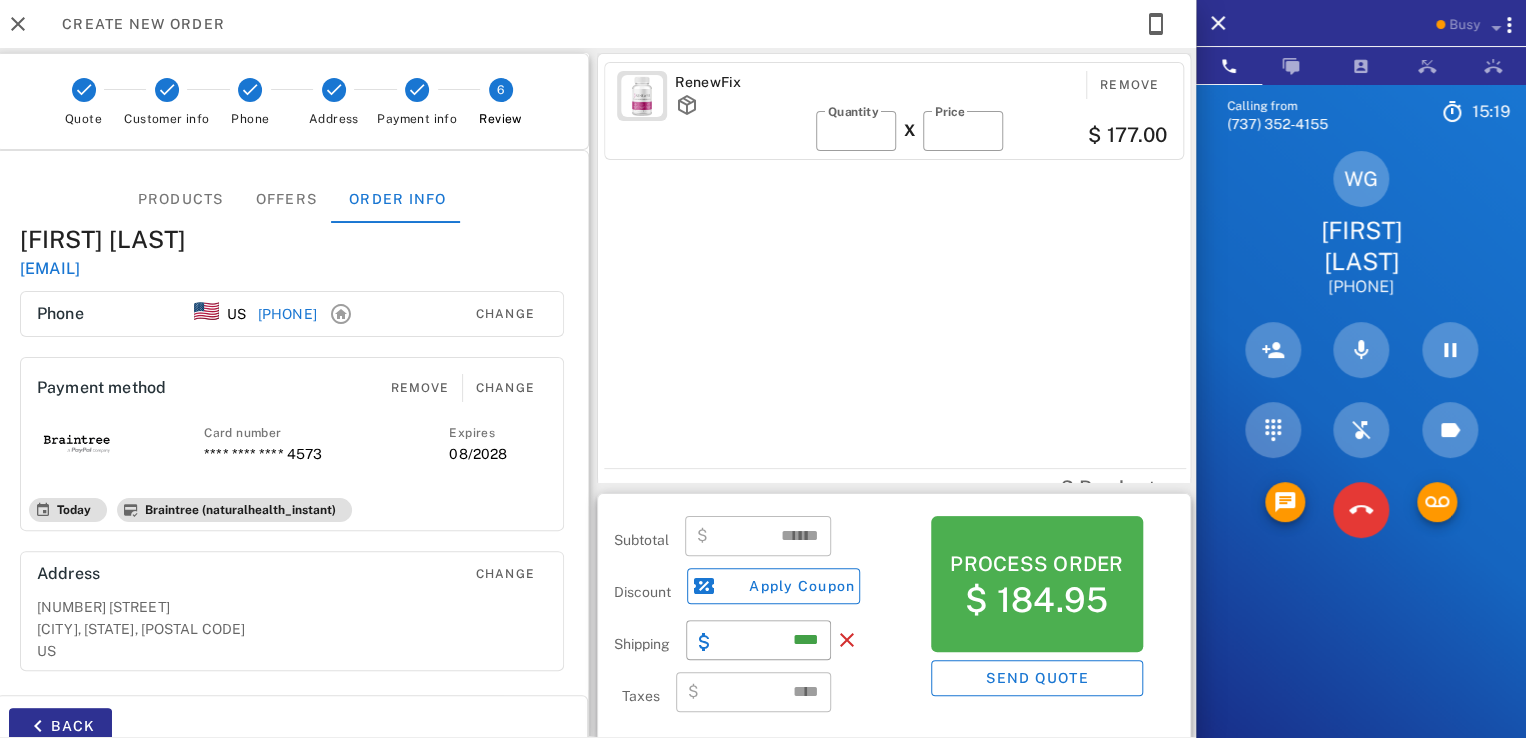 click on "Back" at bounding box center [144, 726] 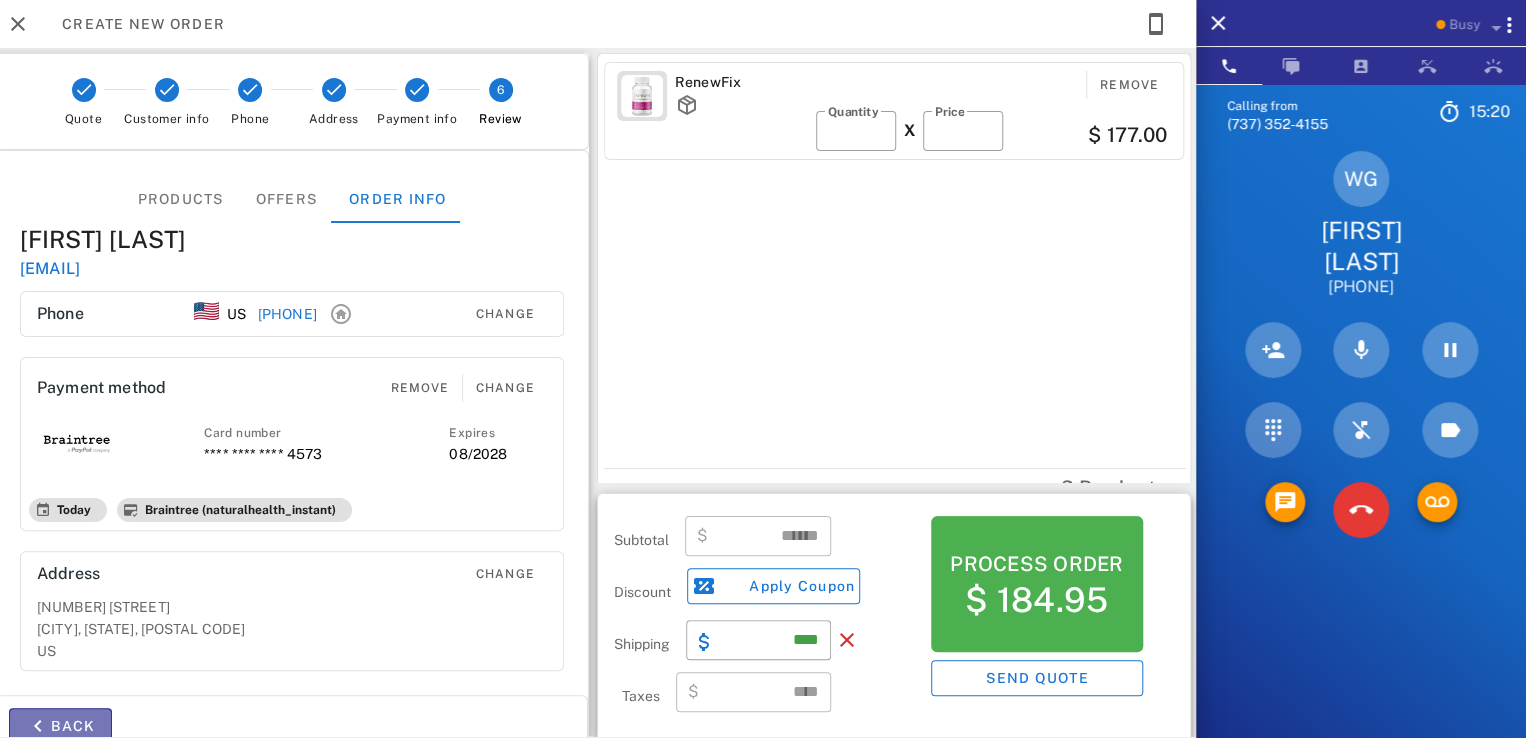 click on "Back" at bounding box center [60, 726] 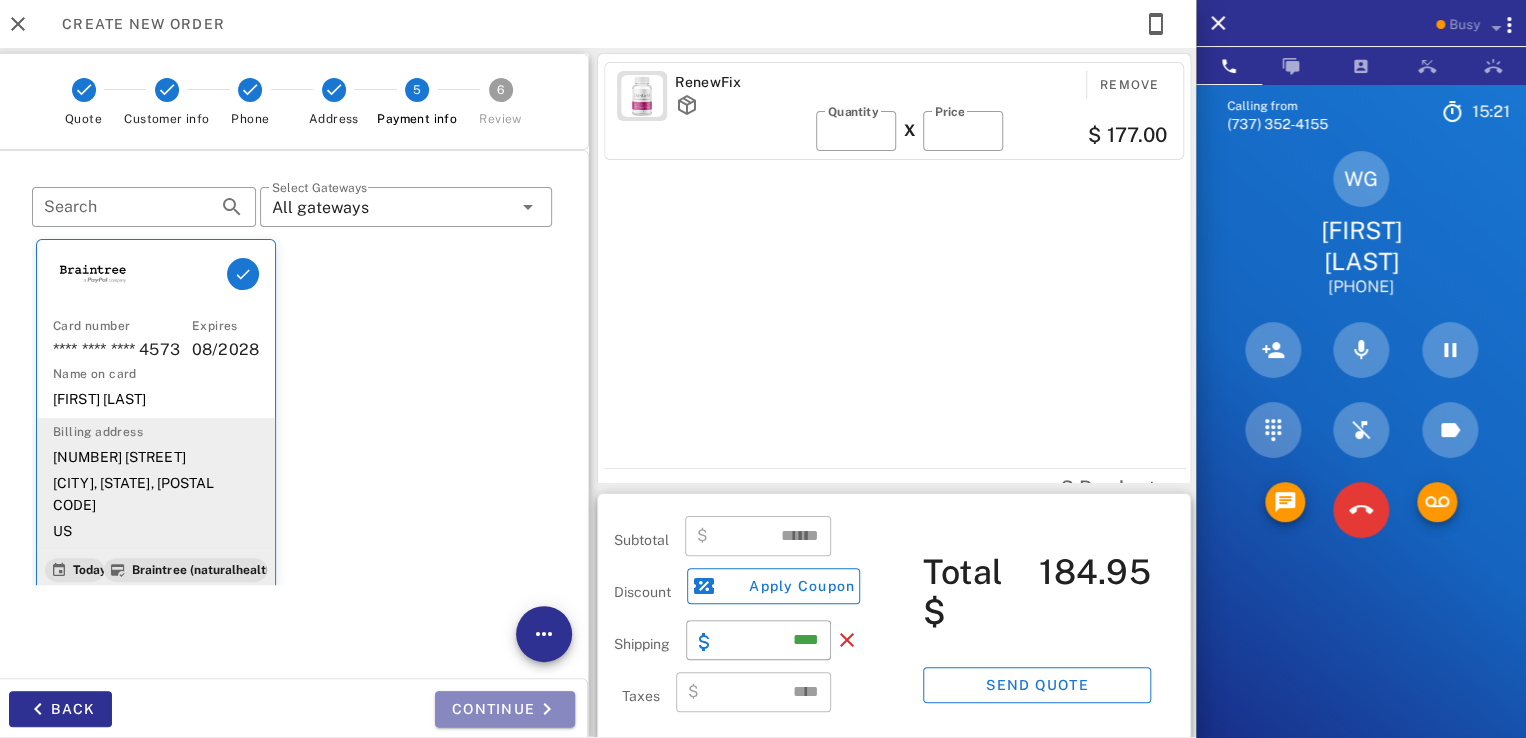 click on "Continue" at bounding box center [505, 709] 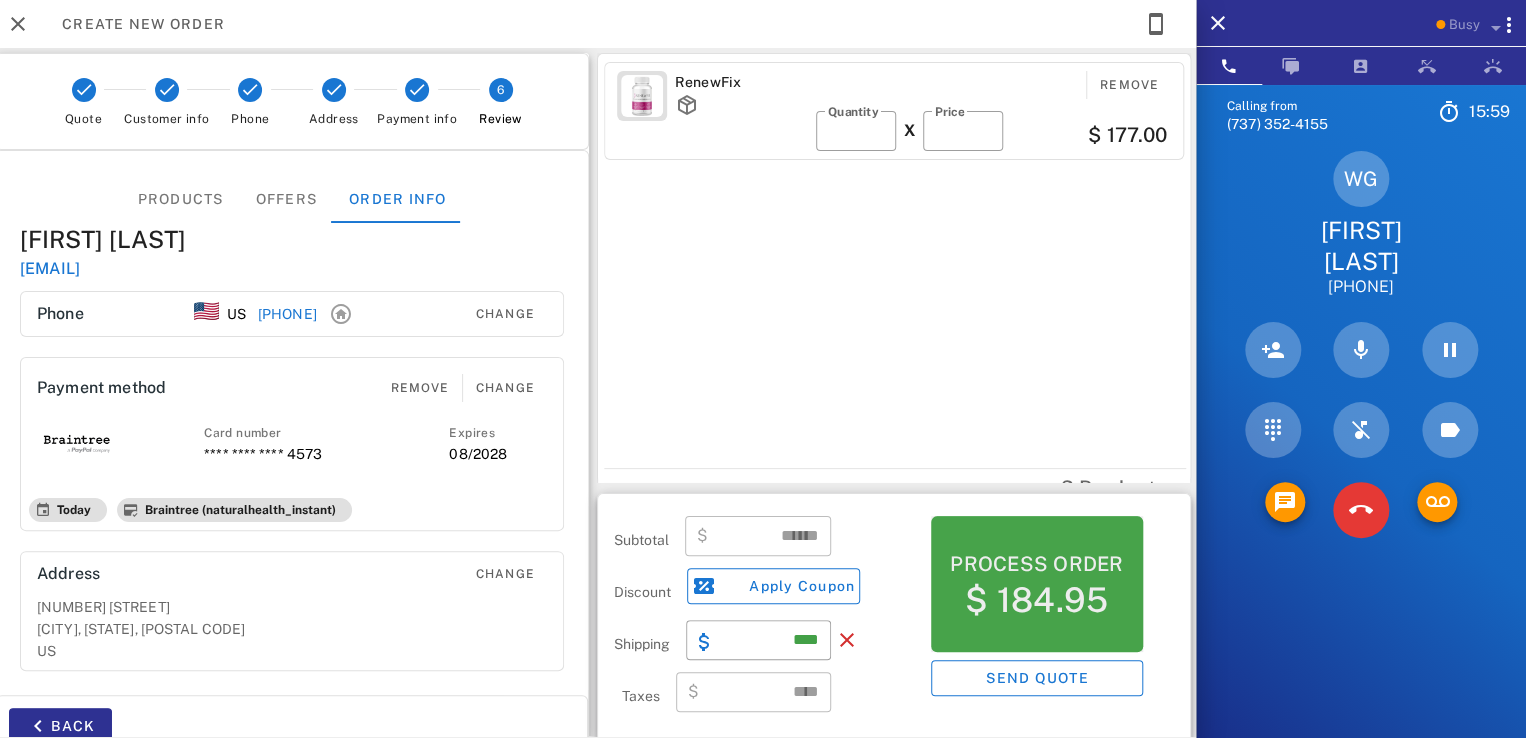 click on "$ 184.95" at bounding box center (1036, 600) 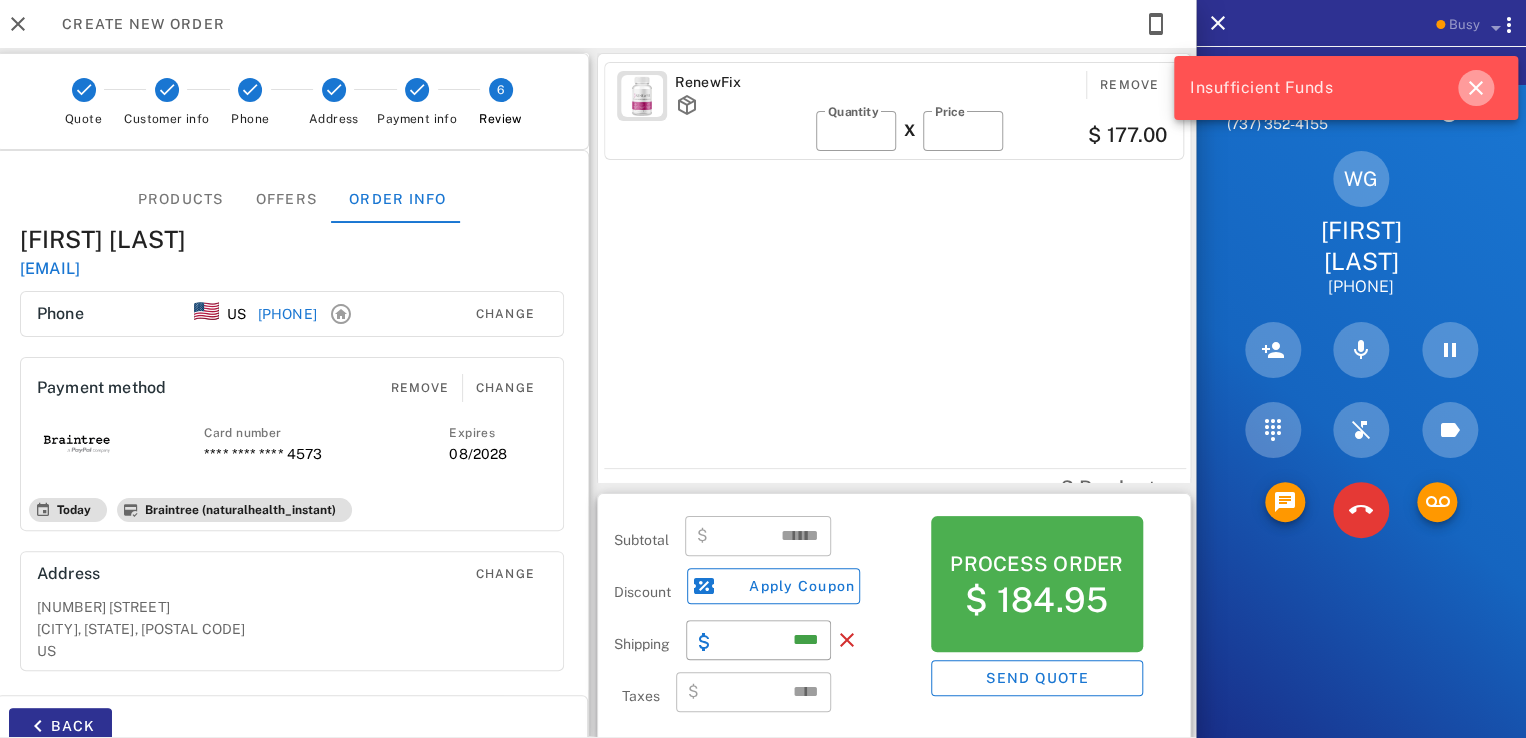 click at bounding box center (1476, 88) 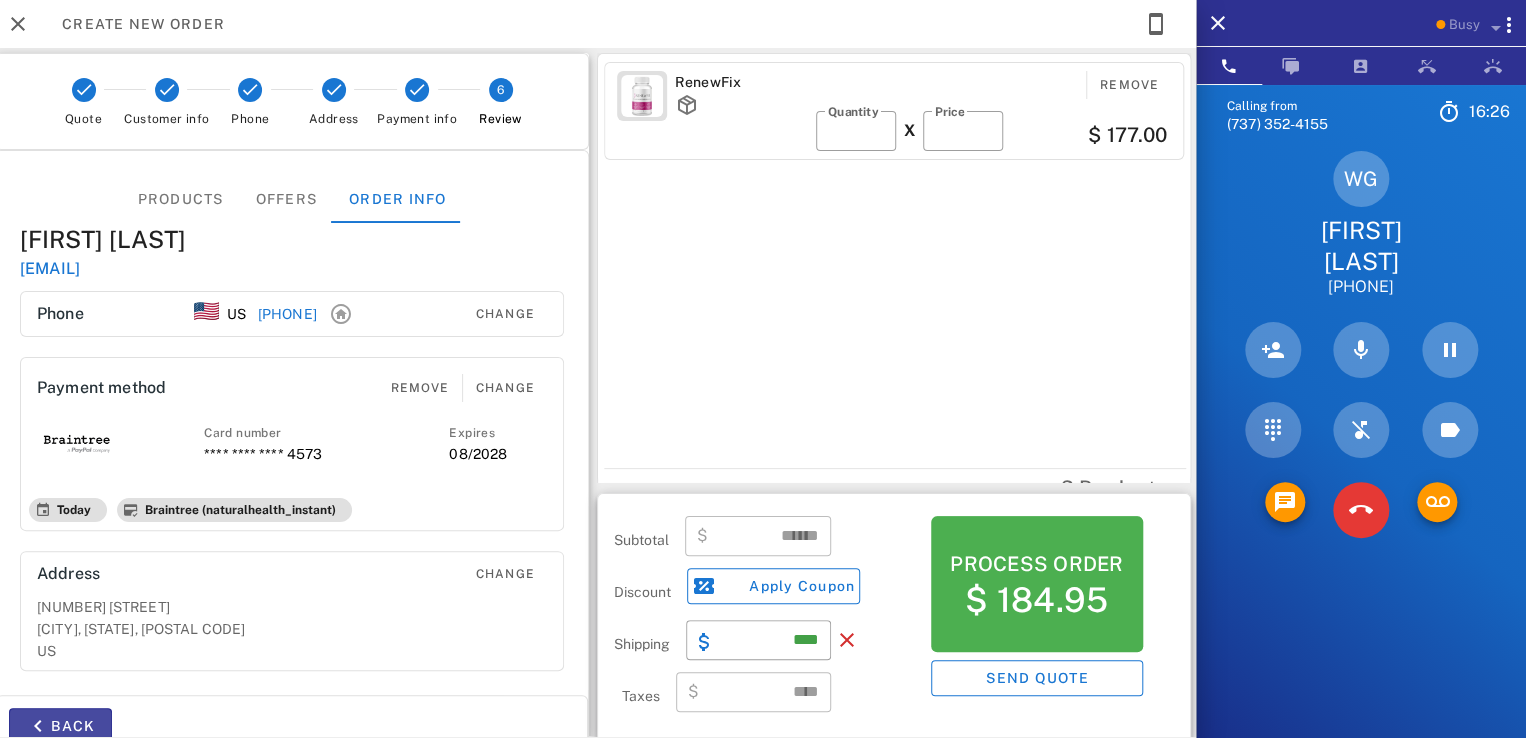 click on "Back" at bounding box center (60, 726) 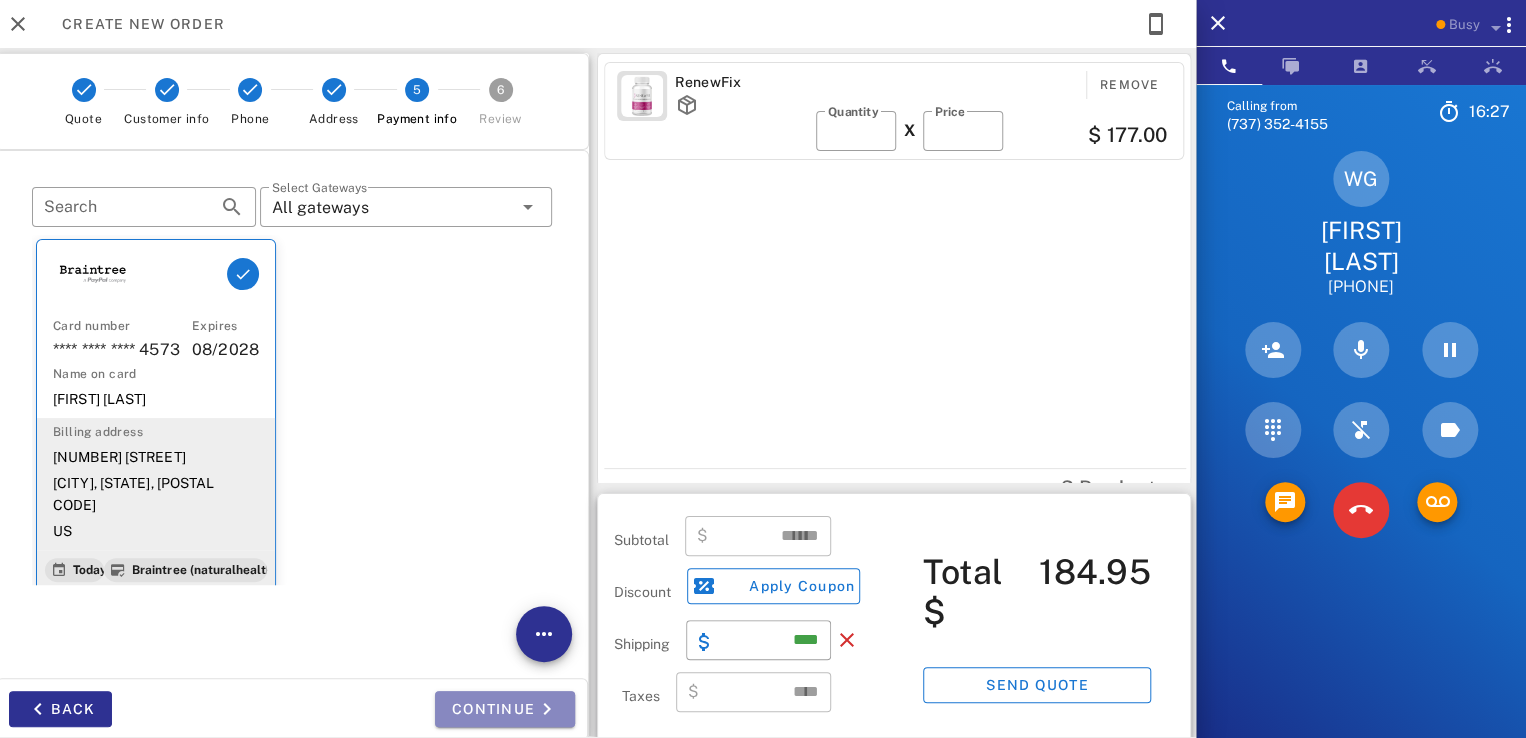 click on "Continue" at bounding box center [505, 709] 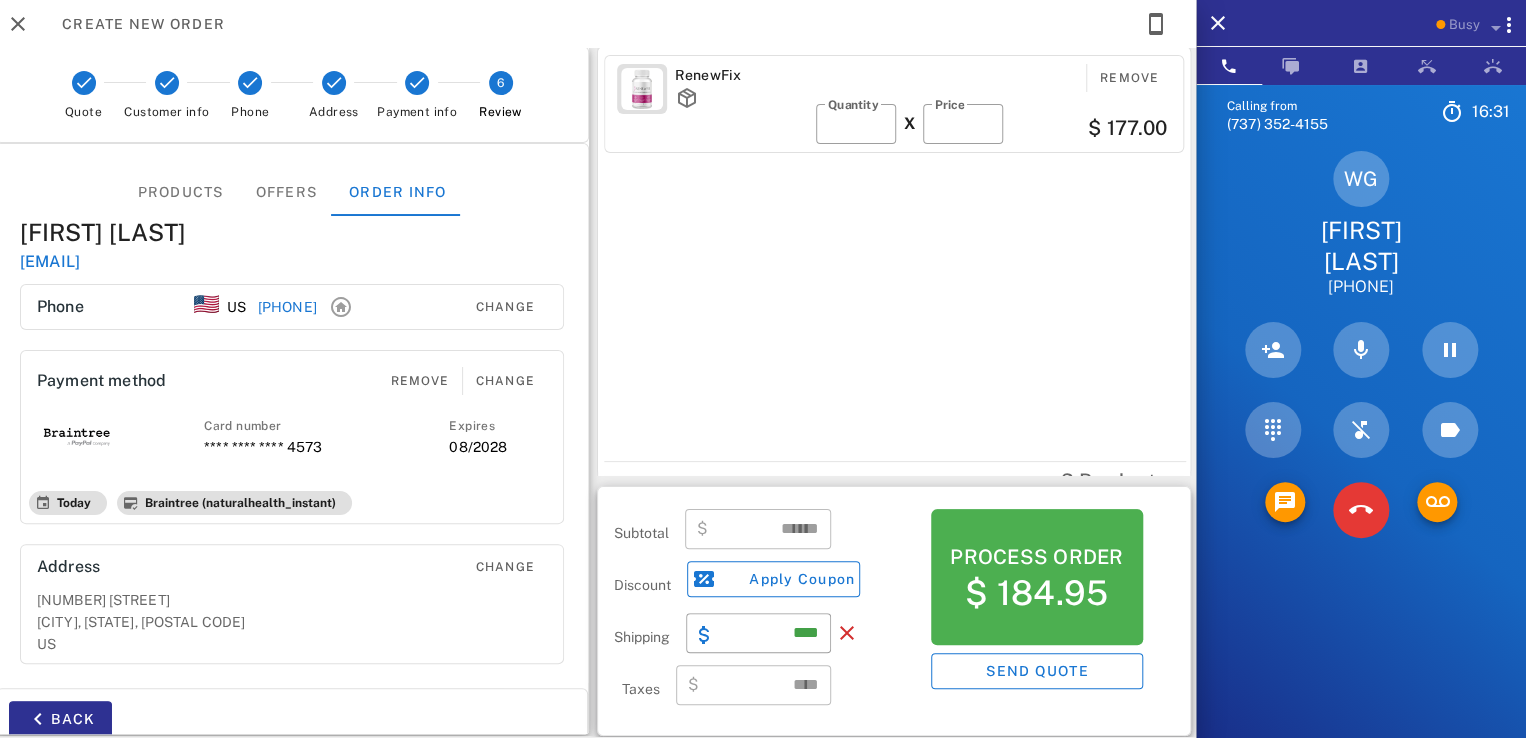 scroll, scrollTop: 9, scrollLeft: 0, axis: vertical 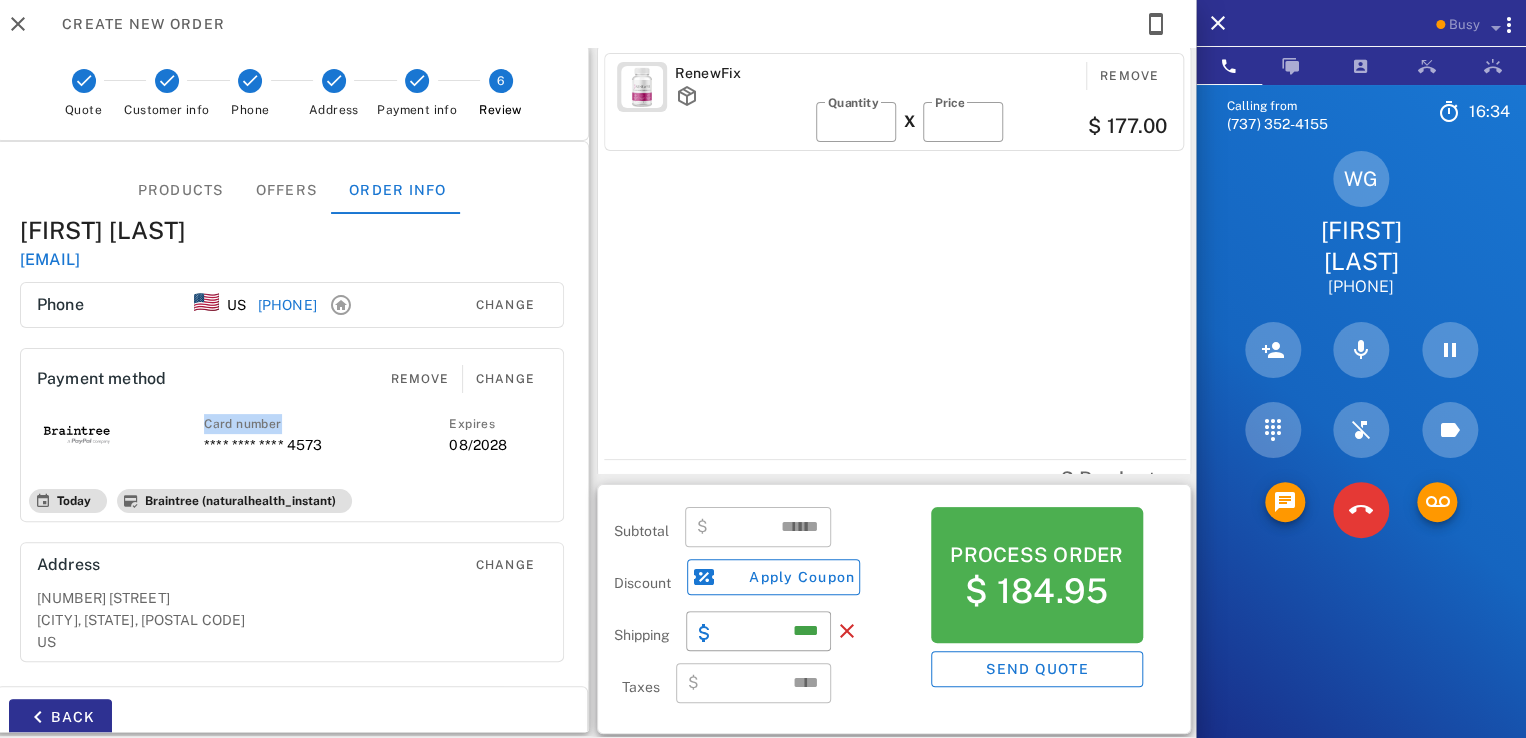 drag, startPoint x: 200, startPoint y: 417, endPoint x: 300, endPoint y: 414, distance: 100.04499 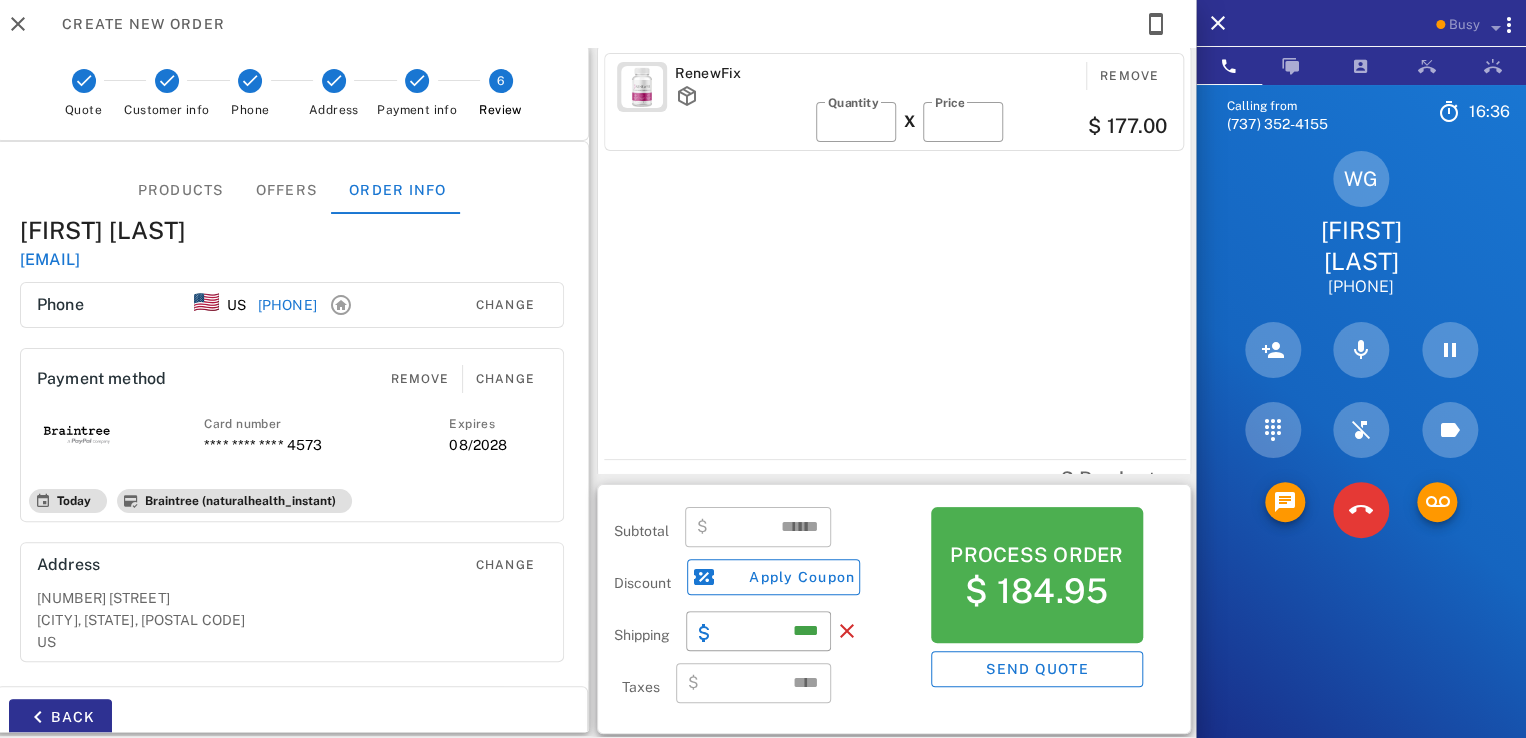 drag, startPoint x: 284, startPoint y: 417, endPoint x: 182, endPoint y: 436, distance: 103.75452 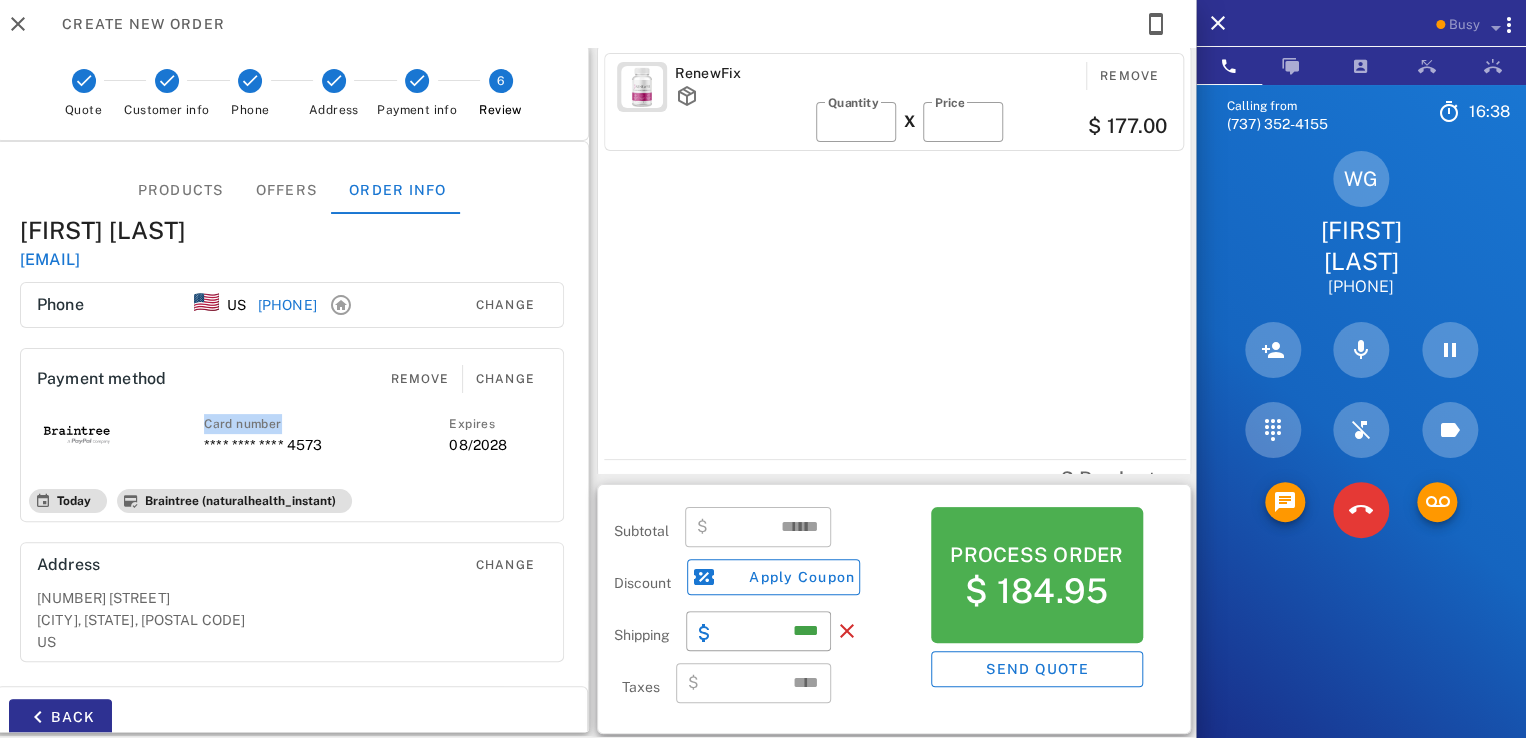 drag, startPoint x: 198, startPoint y: 425, endPoint x: 294, endPoint y: 420, distance: 96.13012 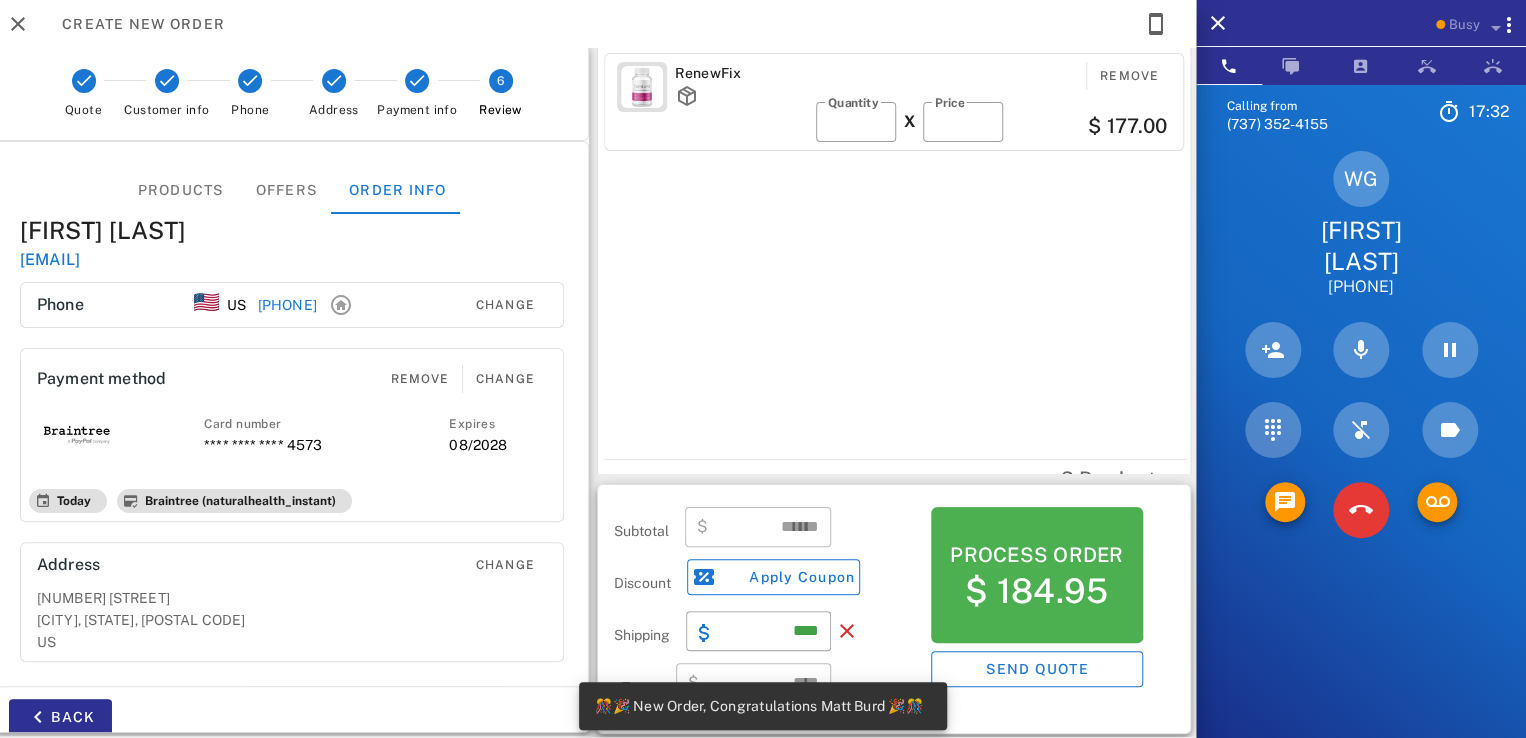 scroll, scrollTop: 1064, scrollLeft: 0, axis: vertical 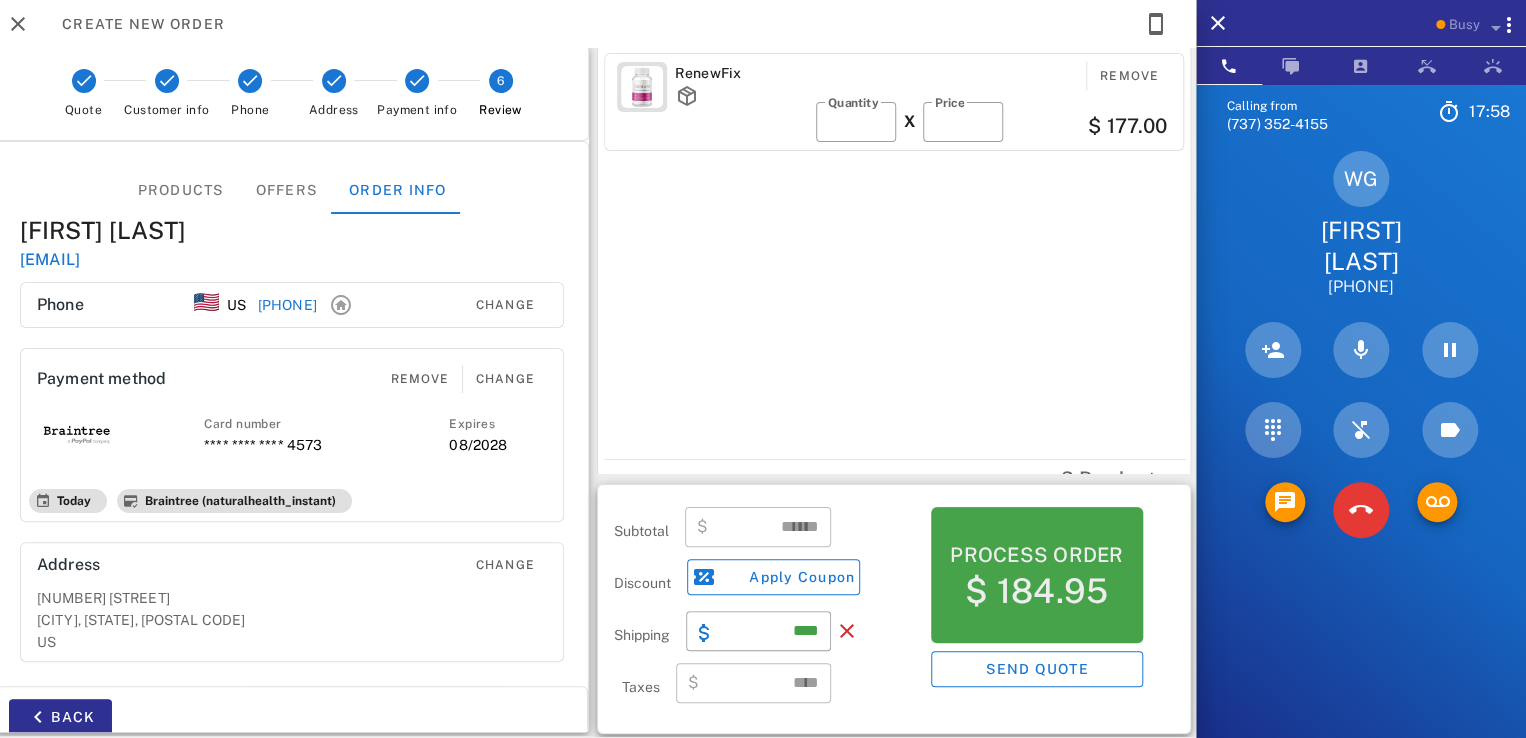 click on "$ 184.95" at bounding box center [1036, 591] 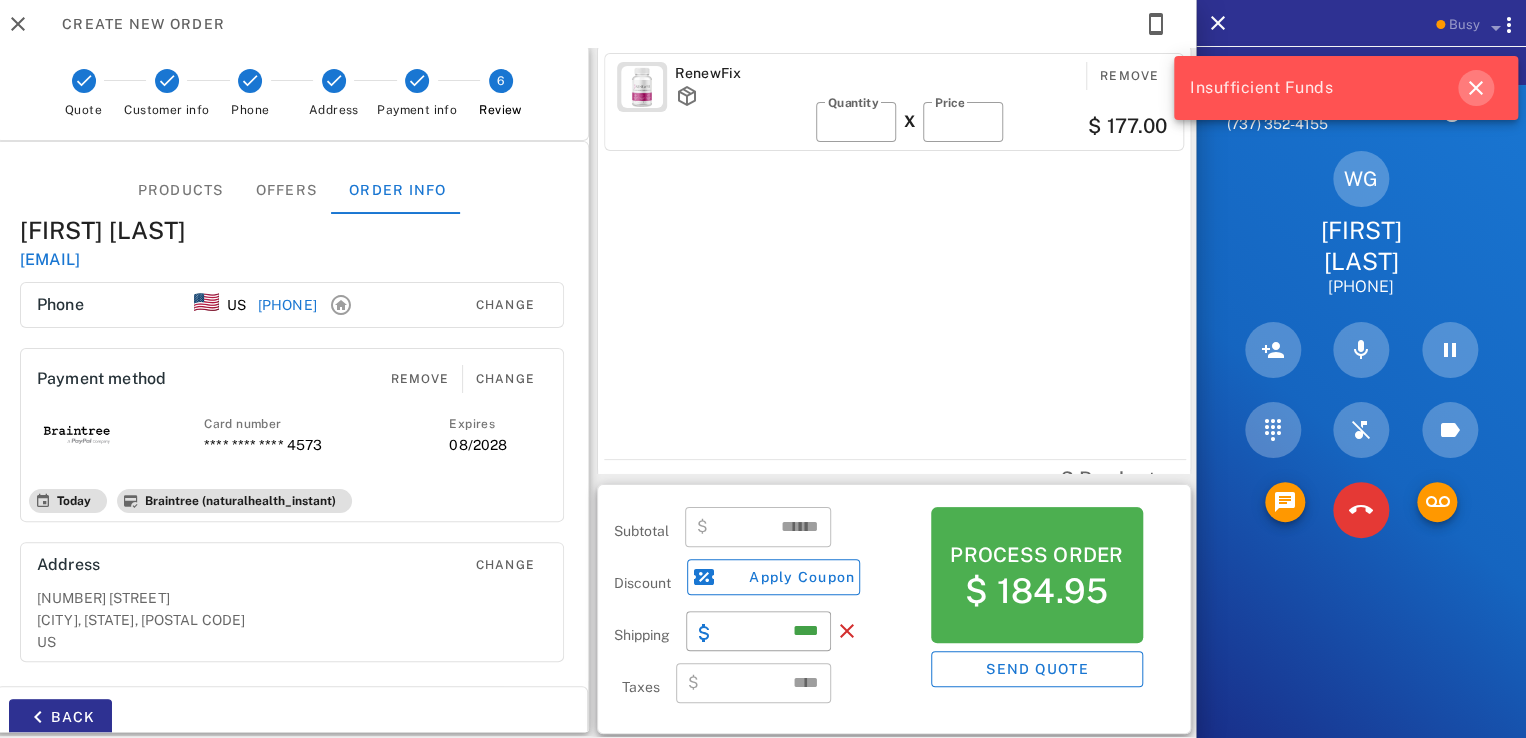 click at bounding box center (1476, 88) 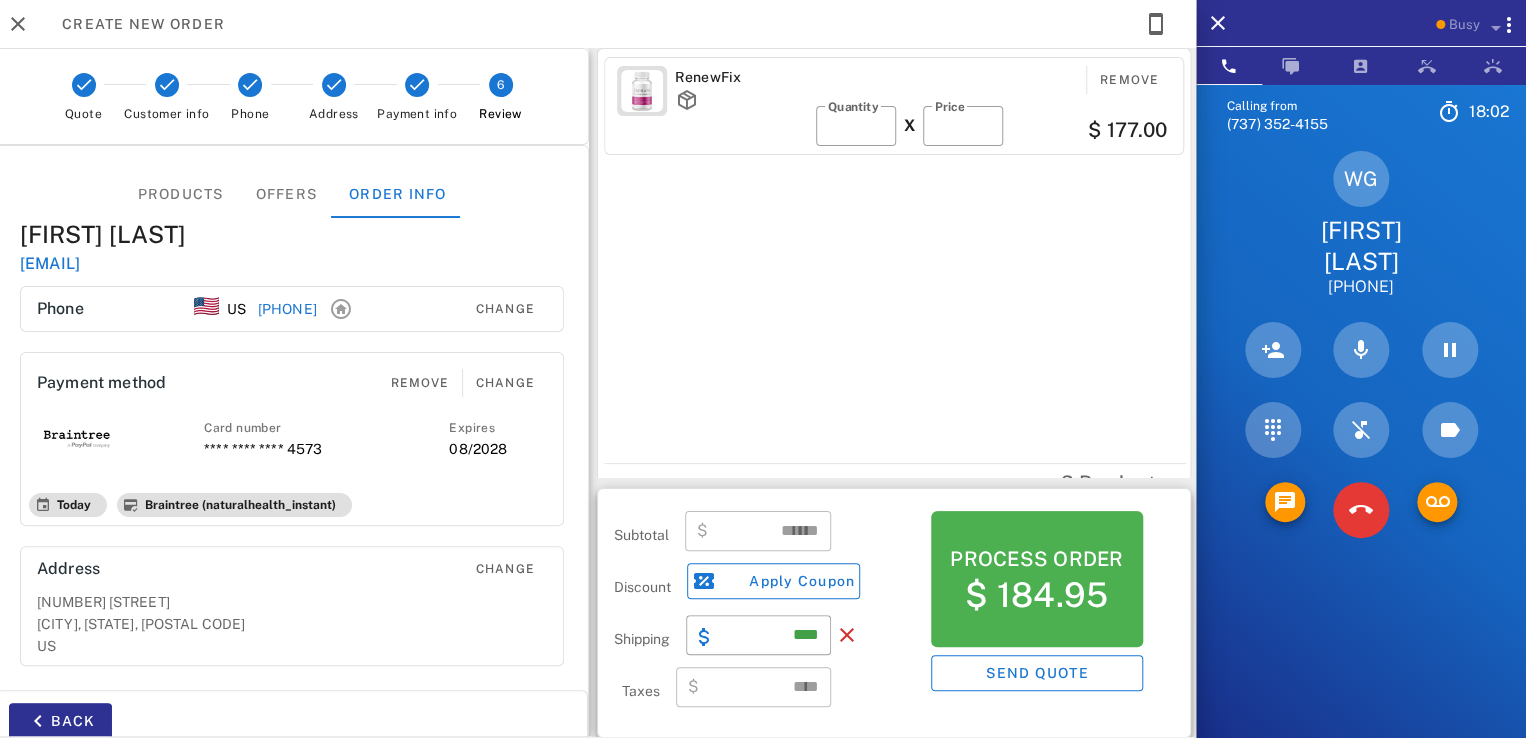 scroll, scrollTop: 0, scrollLeft: 0, axis: both 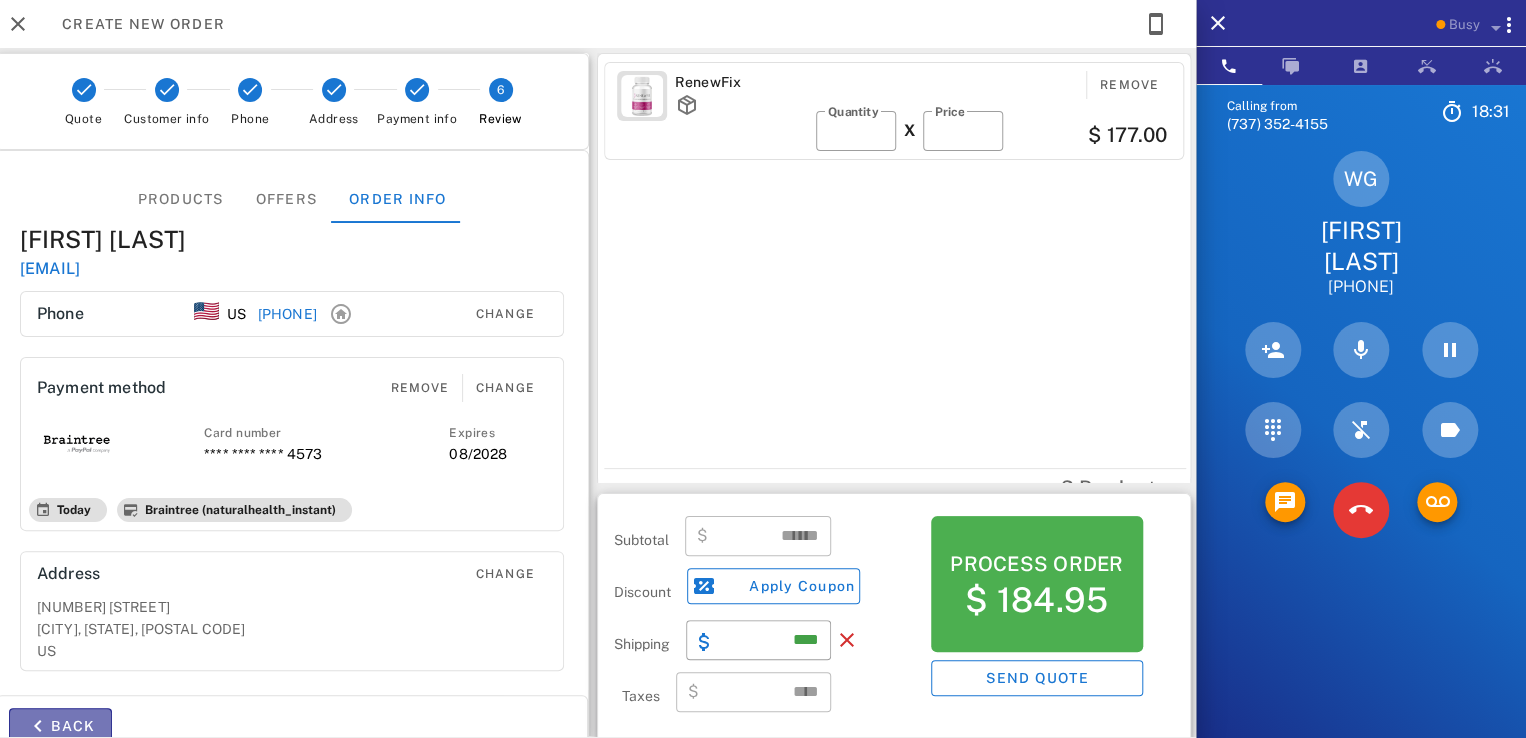 click on "Back" at bounding box center (60, 726) 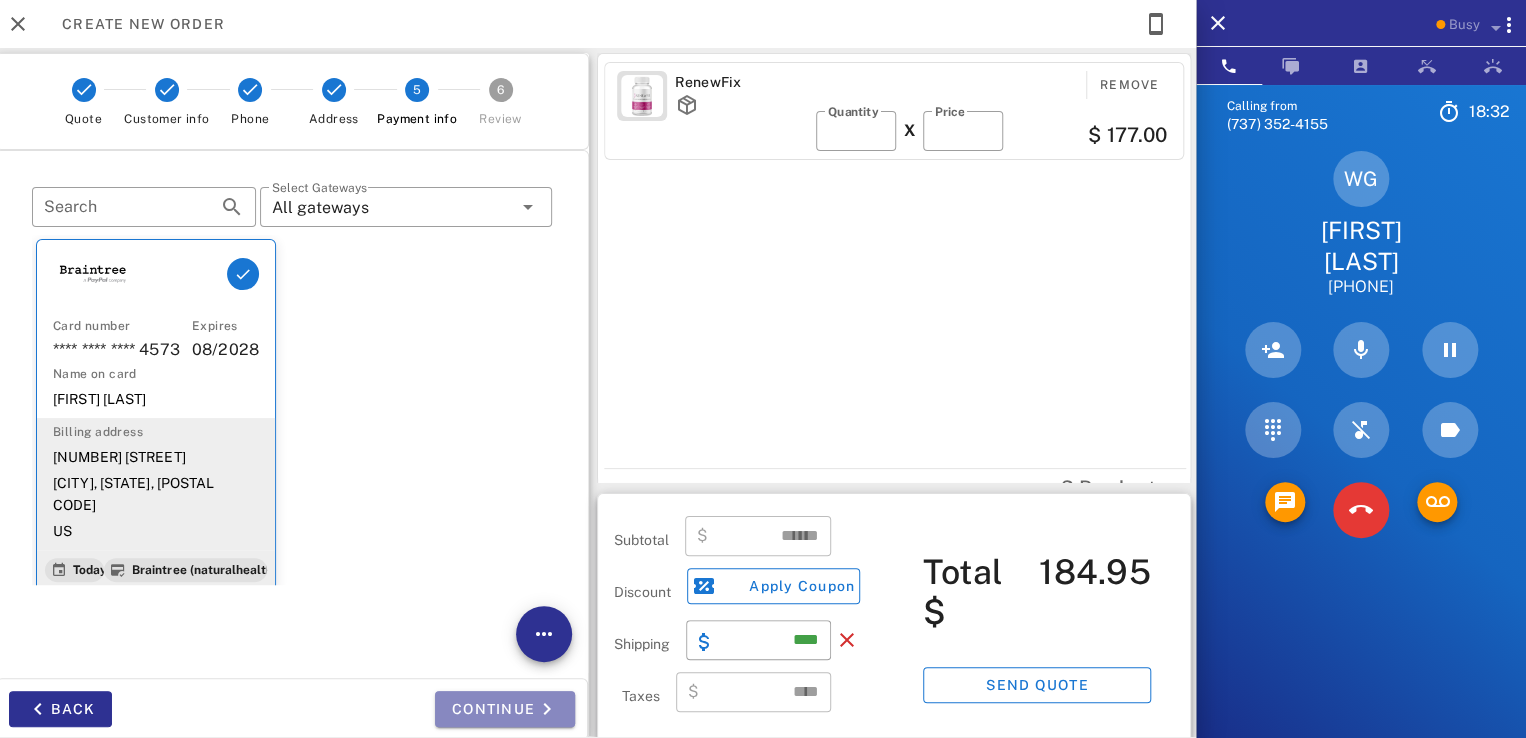 click on "Continue" at bounding box center [505, 709] 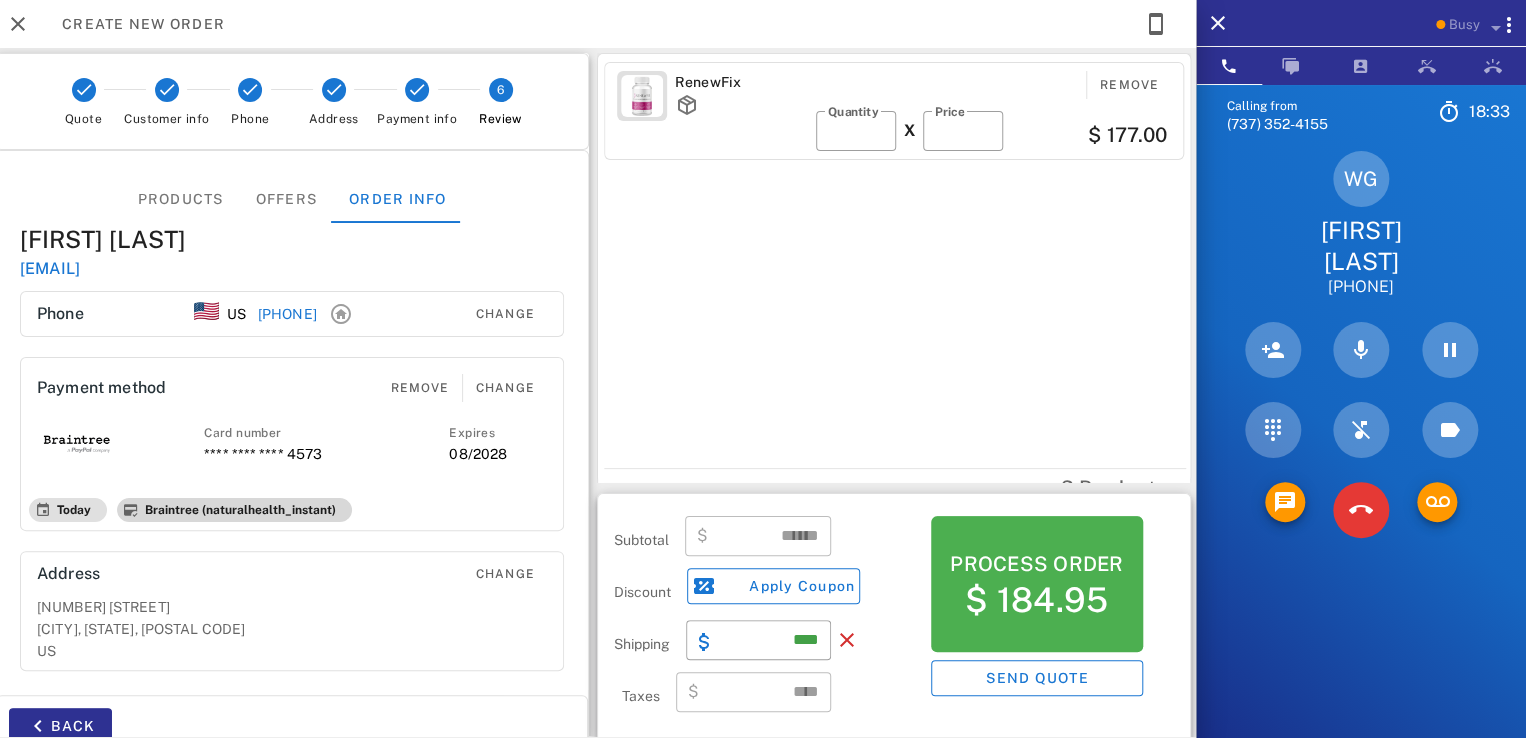 scroll, scrollTop: 6, scrollLeft: 0, axis: vertical 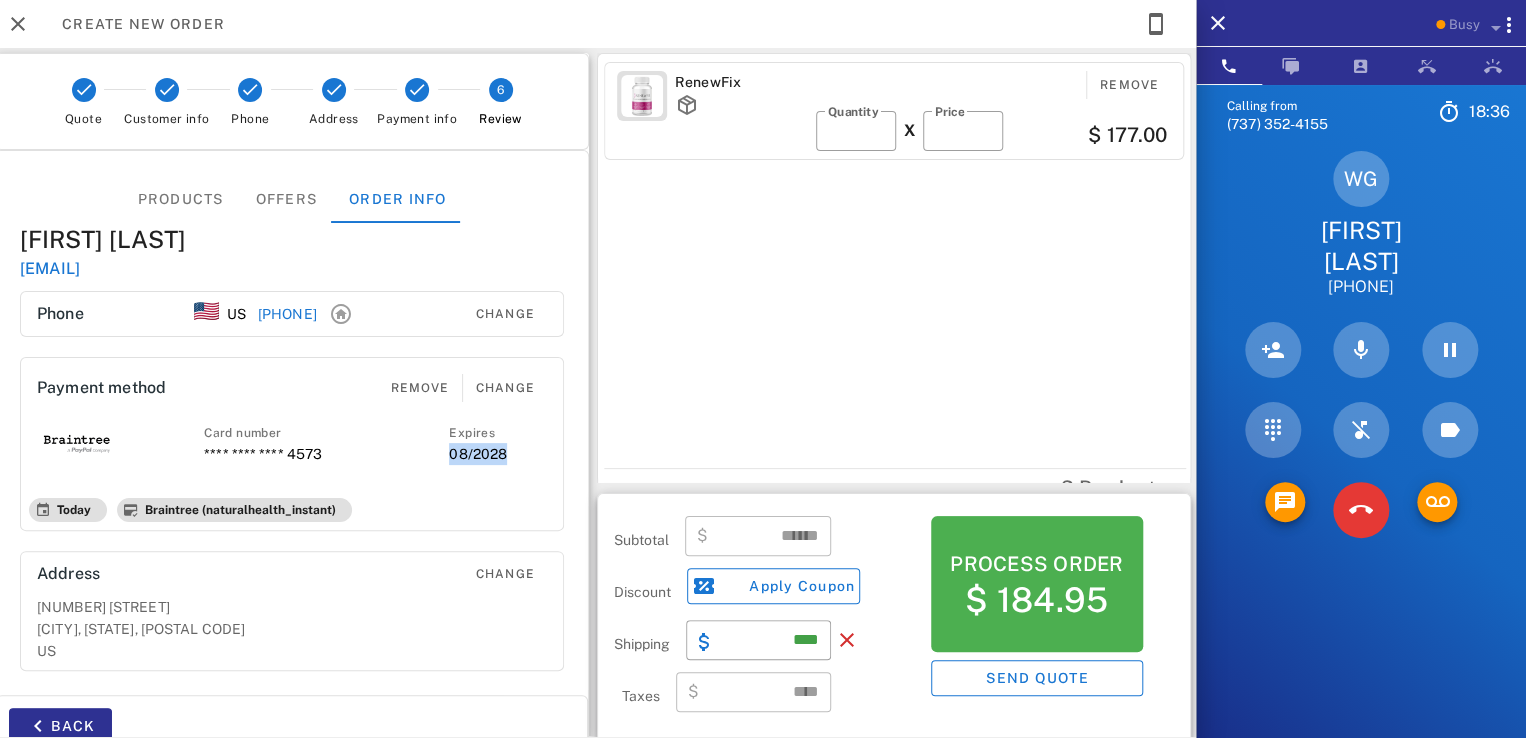 drag, startPoint x: 519, startPoint y: 453, endPoint x: 412, endPoint y: 461, distance: 107.298645 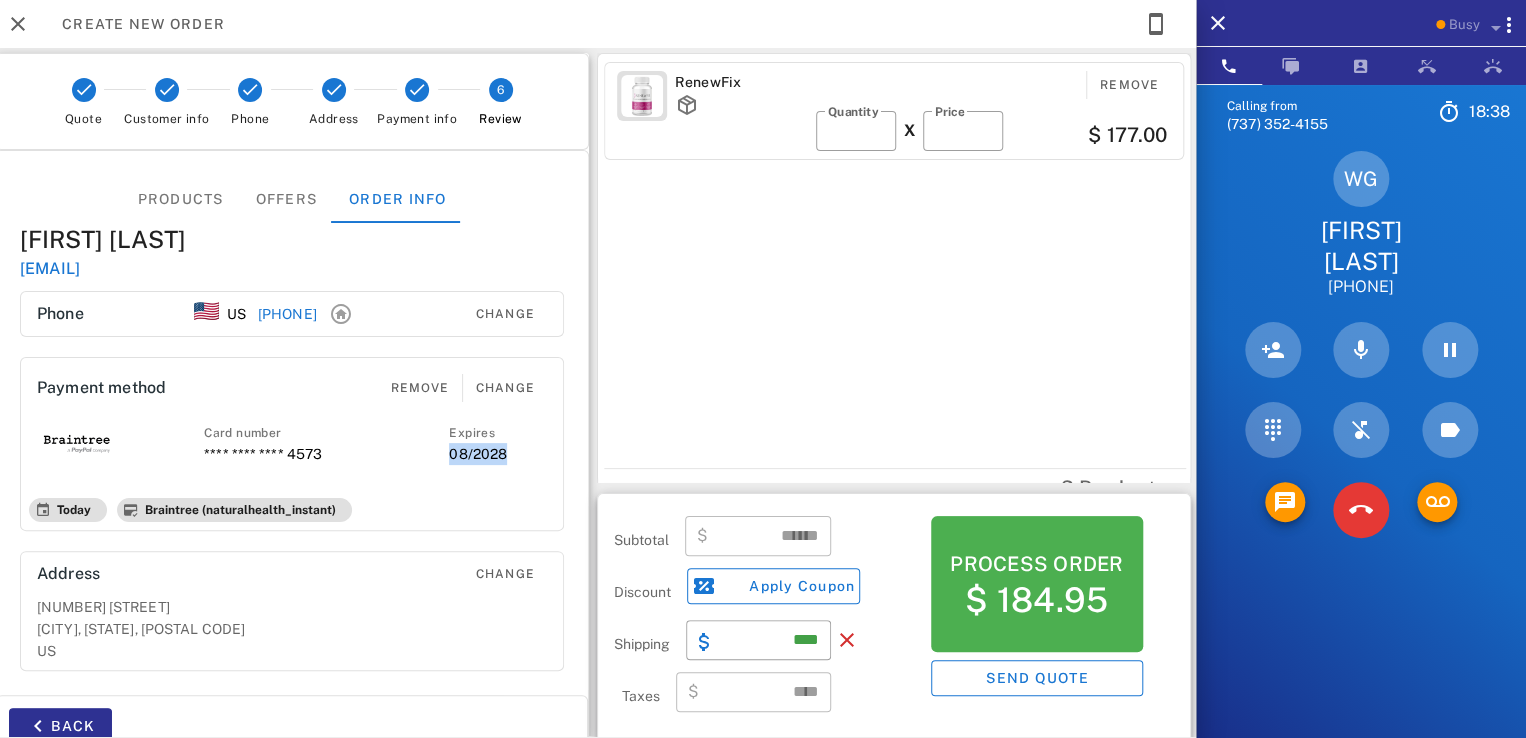 drag, startPoint x: 508, startPoint y: 446, endPoint x: 434, endPoint y: 457, distance: 74.8131 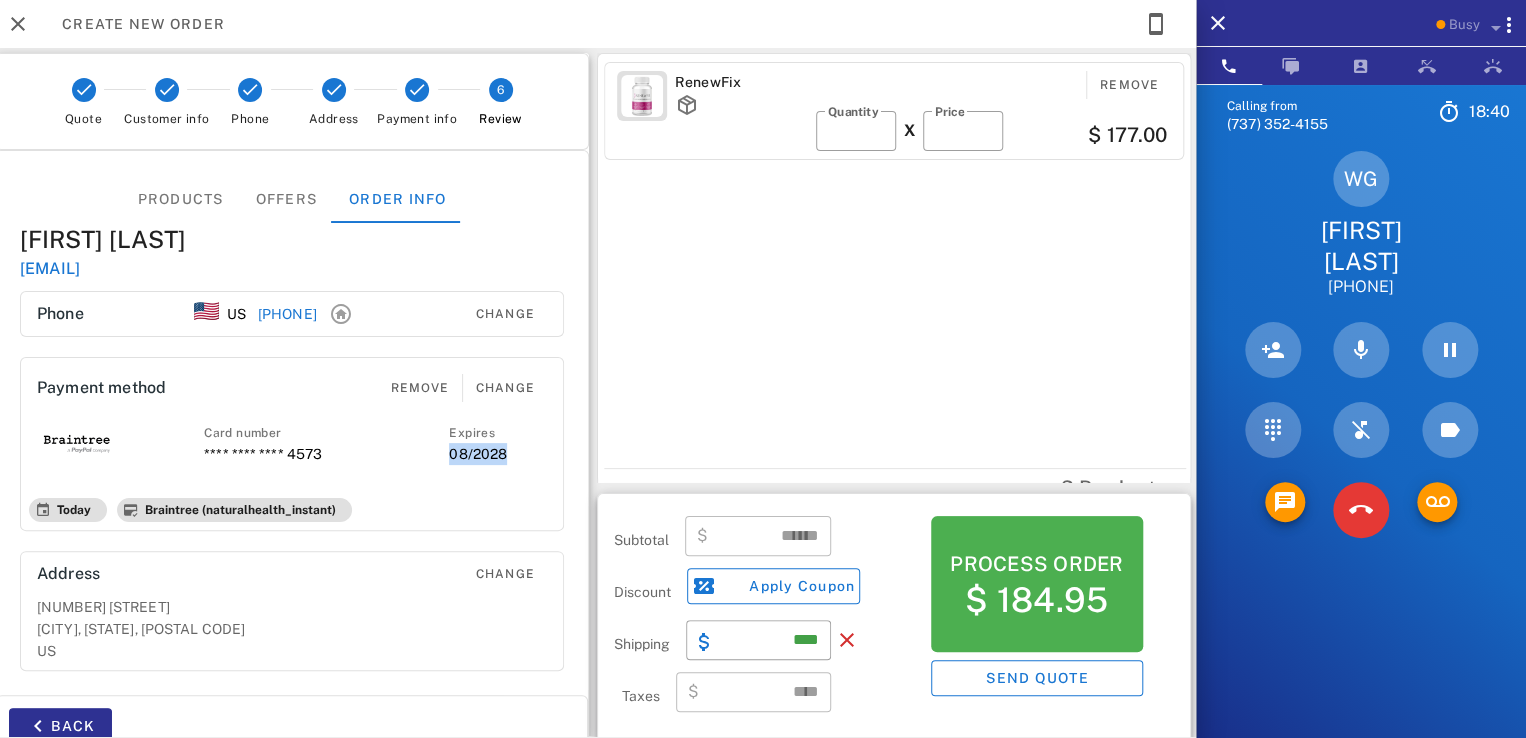 drag, startPoint x: 441, startPoint y: 455, endPoint x: 504, endPoint y: 445, distance: 63.788715 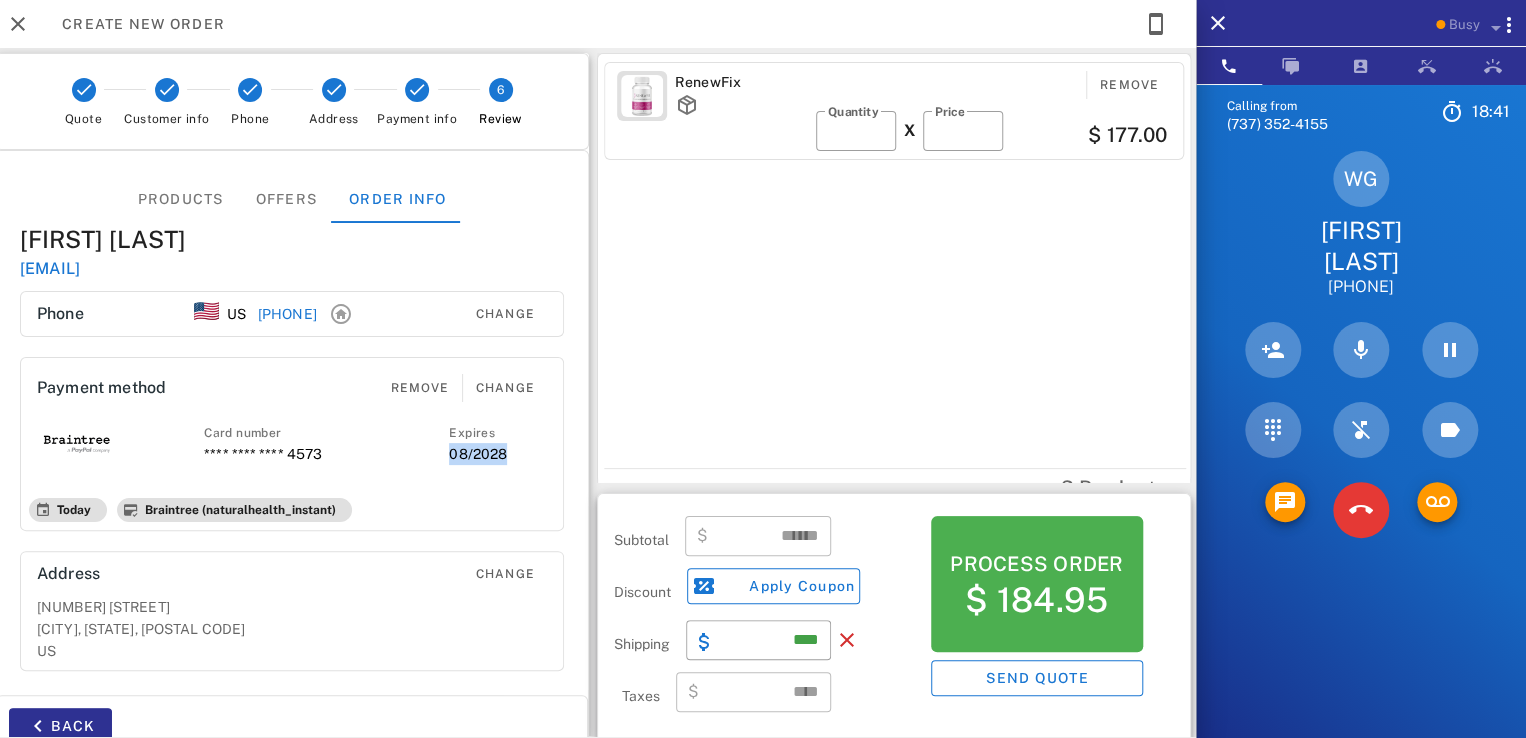 drag, startPoint x: 505, startPoint y: 443, endPoint x: 440, endPoint y: 454, distance: 65.9242 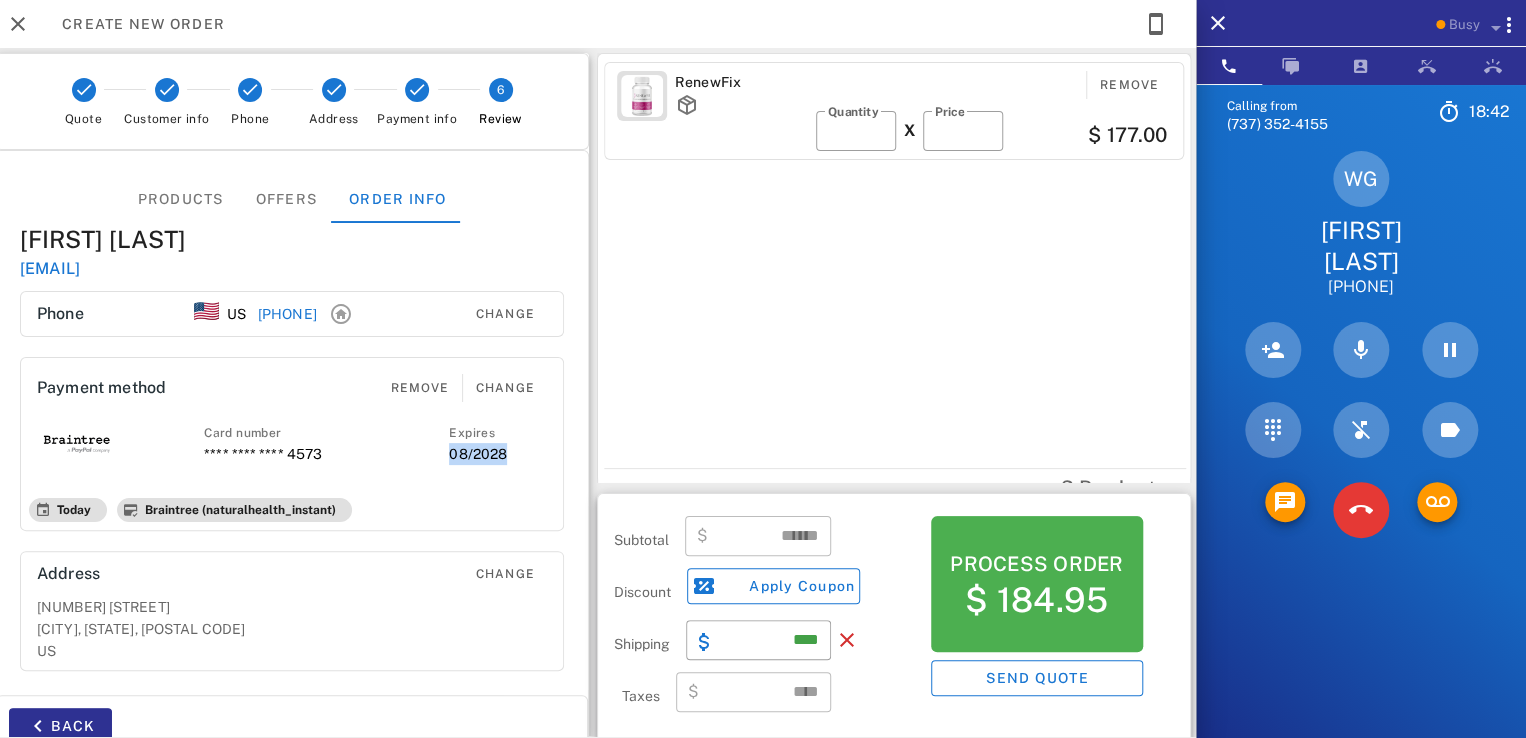 click on "Card number **** **** **** 4573 Expires 08/2028" at bounding box center (292, 444) 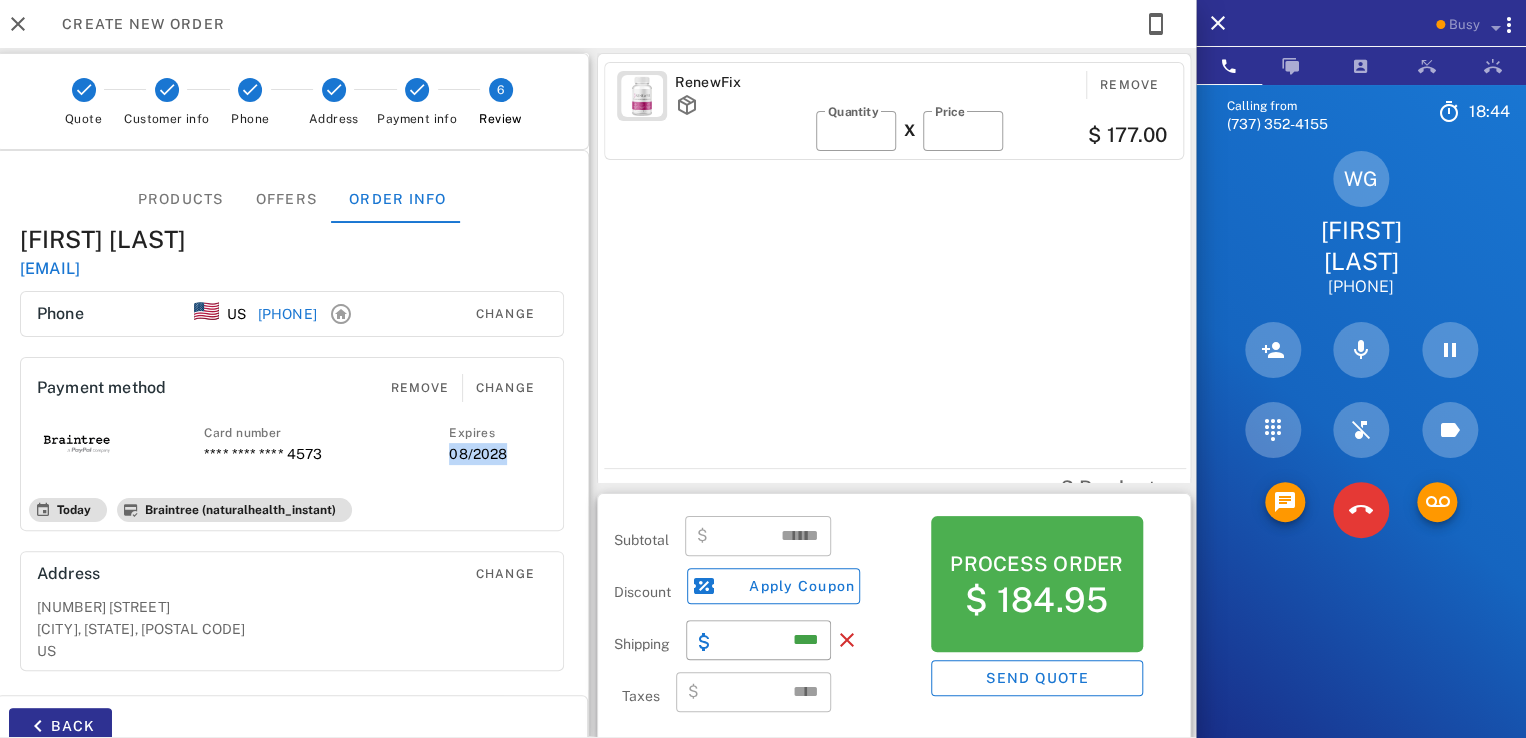 drag, startPoint x: 436, startPoint y: 450, endPoint x: 508, endPoint y: 445, distance: 72.1734 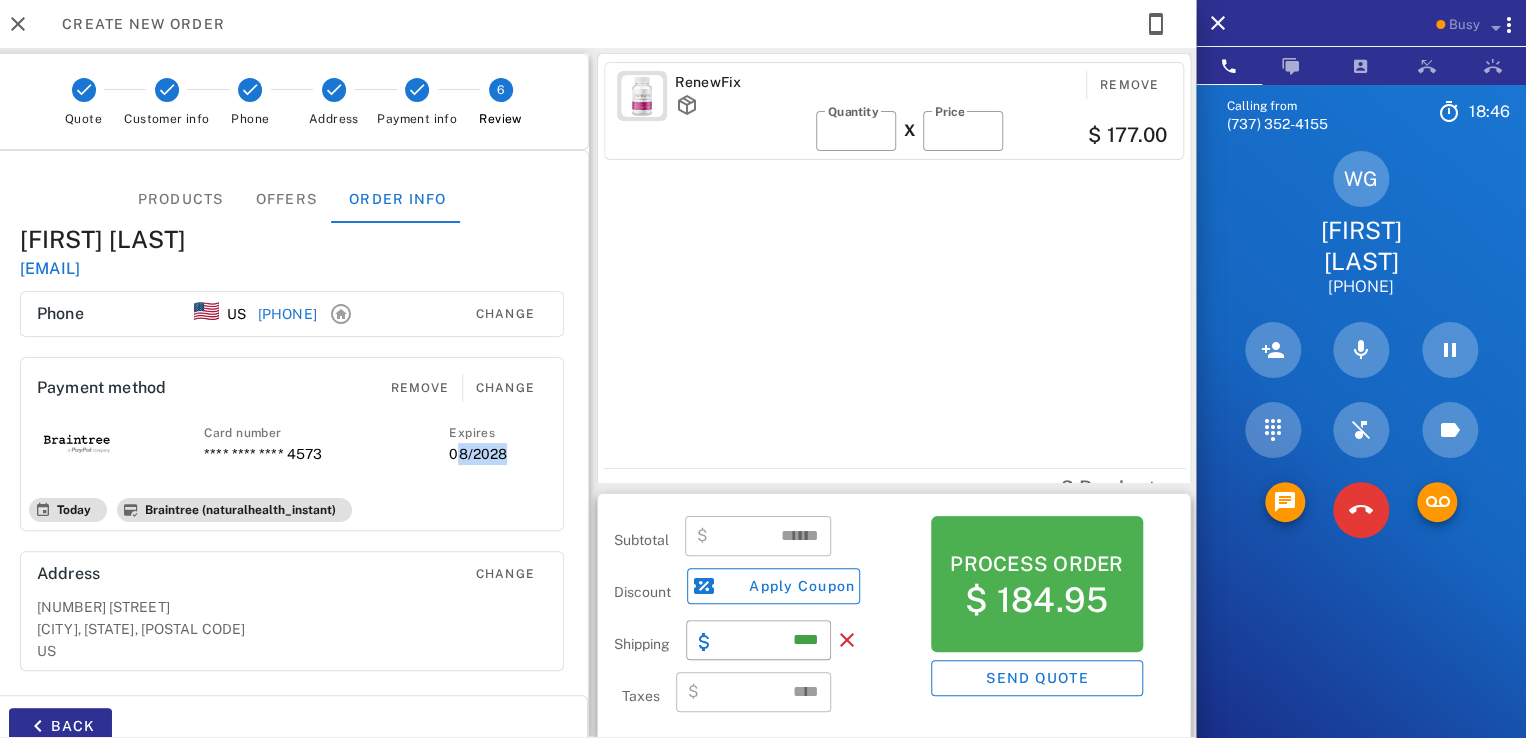 drag, startPoint x: 497, startPoint y: 445, endPoint x: 449, endPoint y: 454, distance: 48.83646 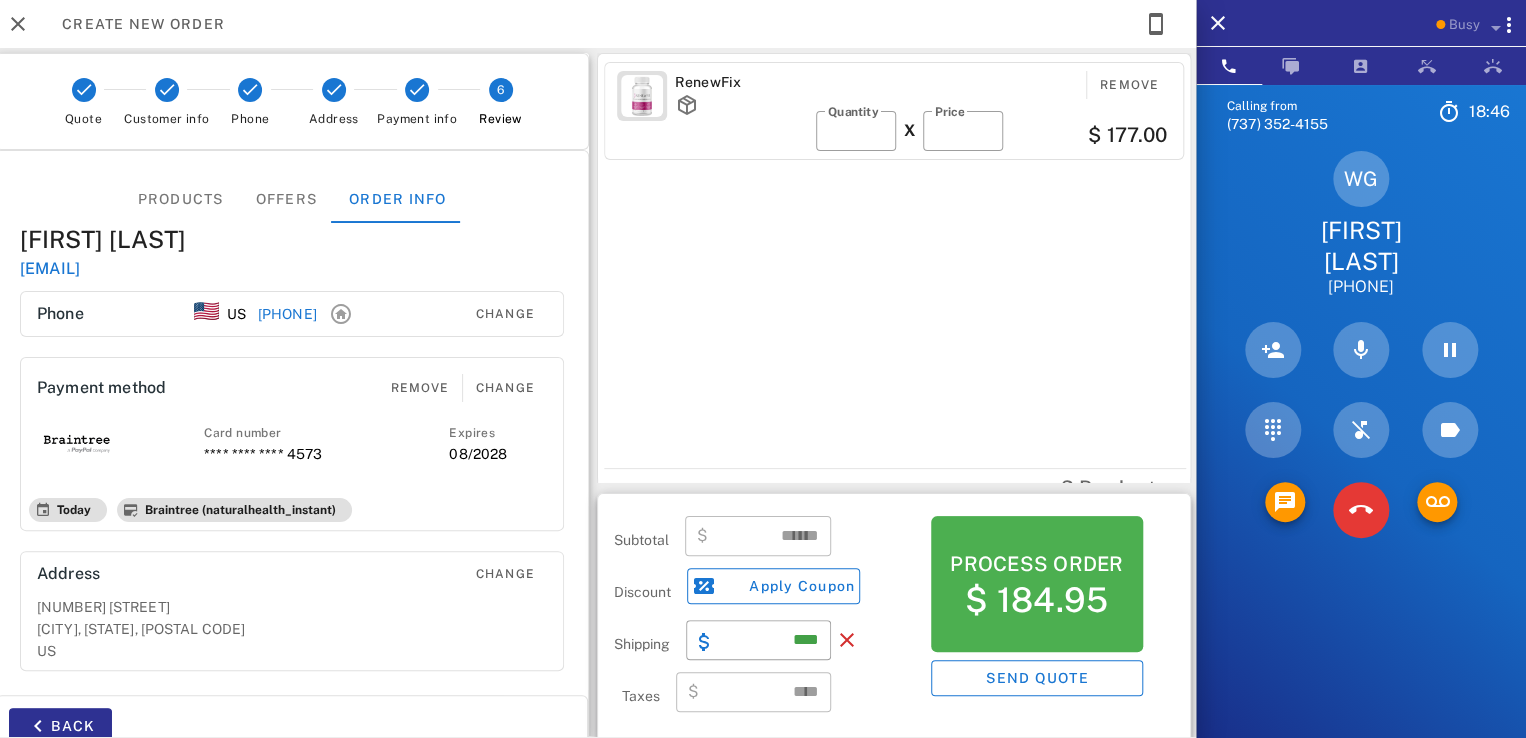 click on "08/2028" at bounding box center [478, 454] 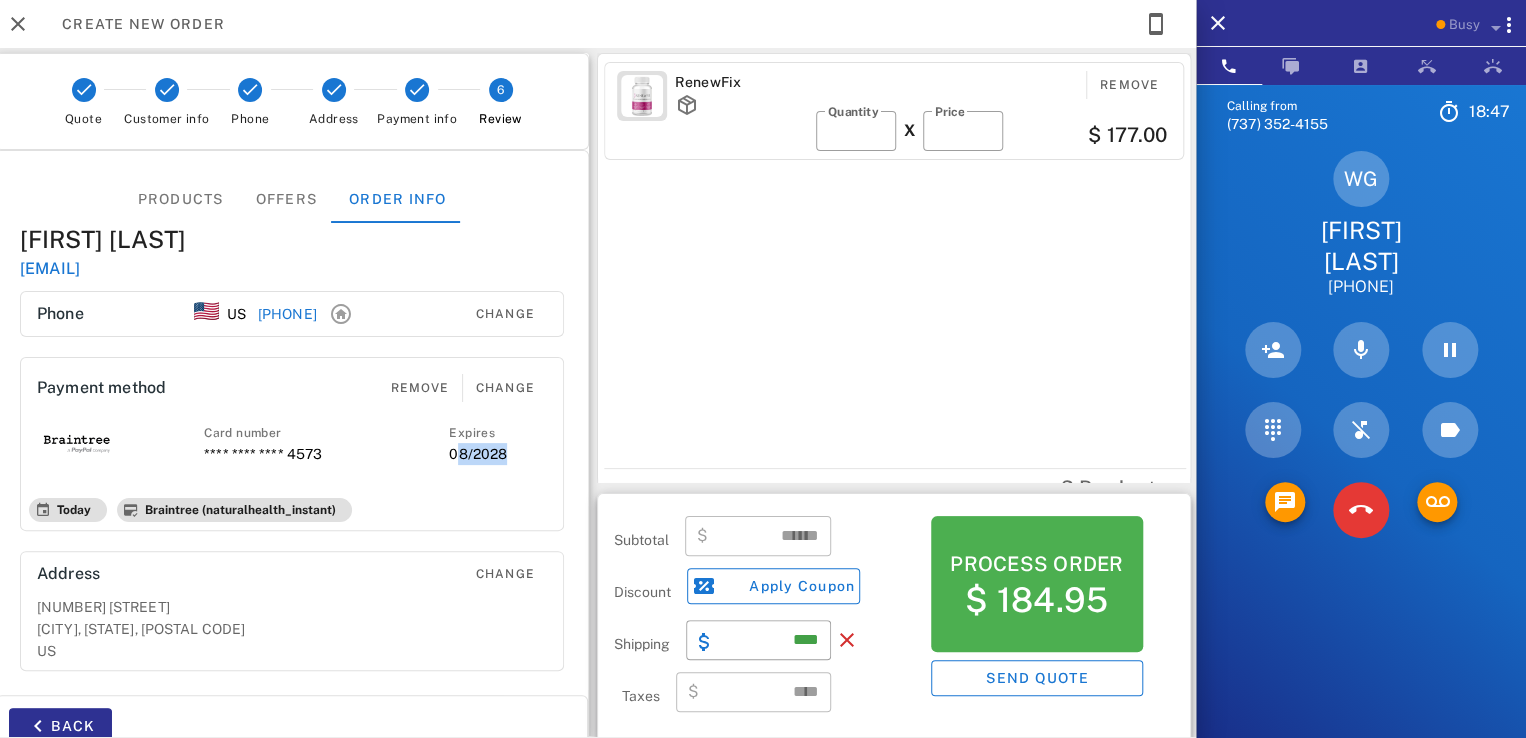 drag, startPoint x: 449, startPoint y: 454, endPoint x: 499, endPoint y: 445, distance: 50.803543 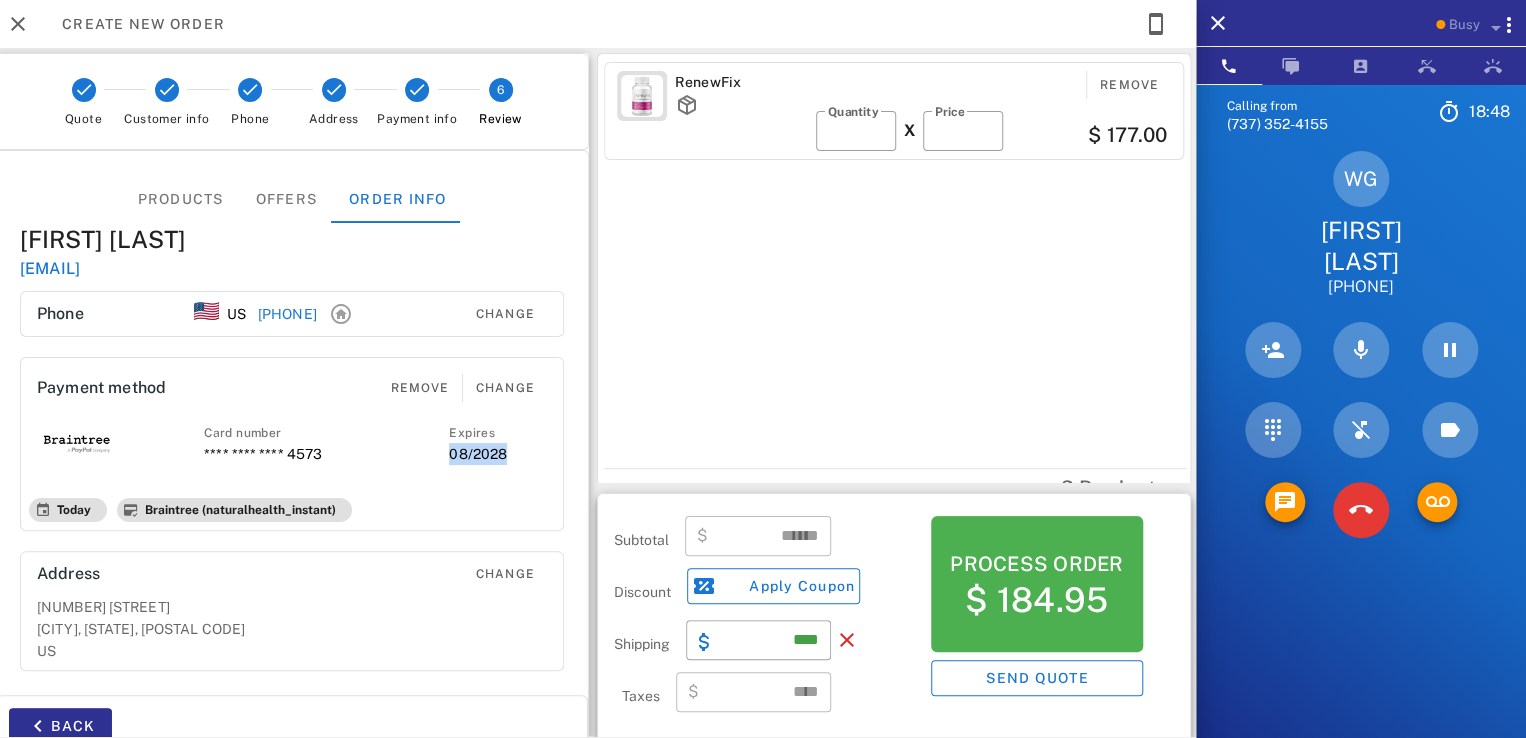 drag, startPoint x: 500, startPoint y: 445, endPoint x: 448, endPoint y: 455, distance: 52.95281 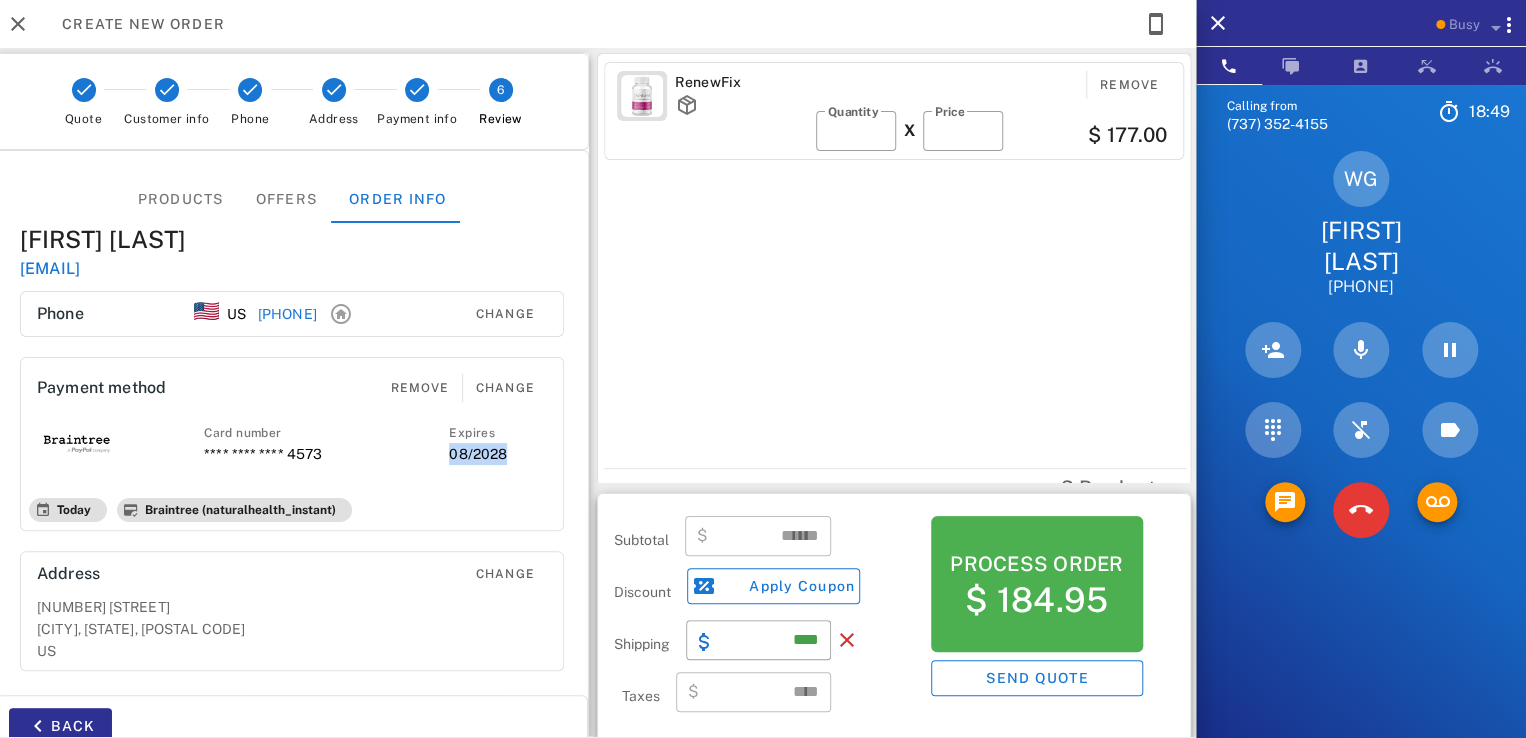 click on "Card number **** **** **** 4573 Expires 08/2028" at bounding box center [292, 444] 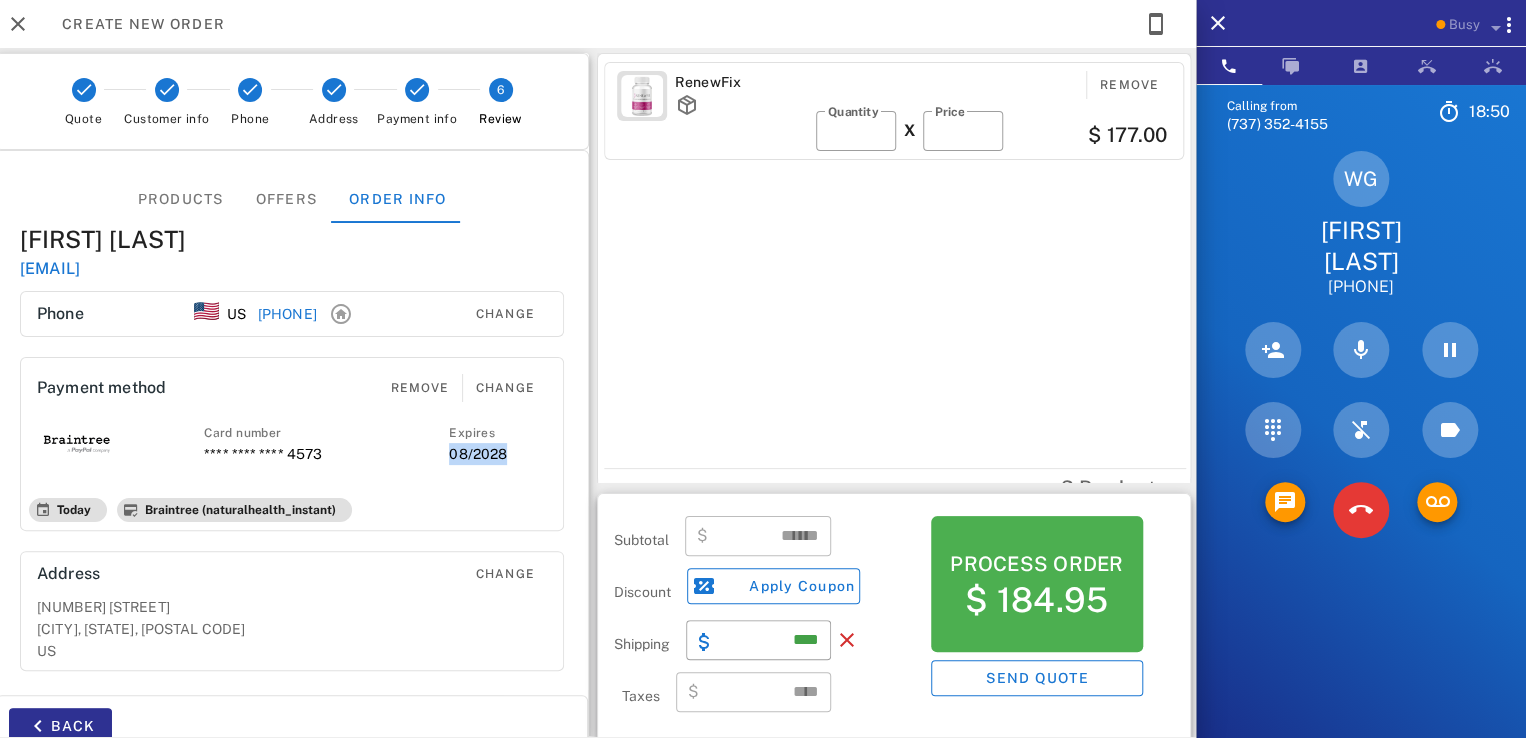 click on "Card number **** **** **** 4573 Expires 08/2028" at bounding box center [292, 444] 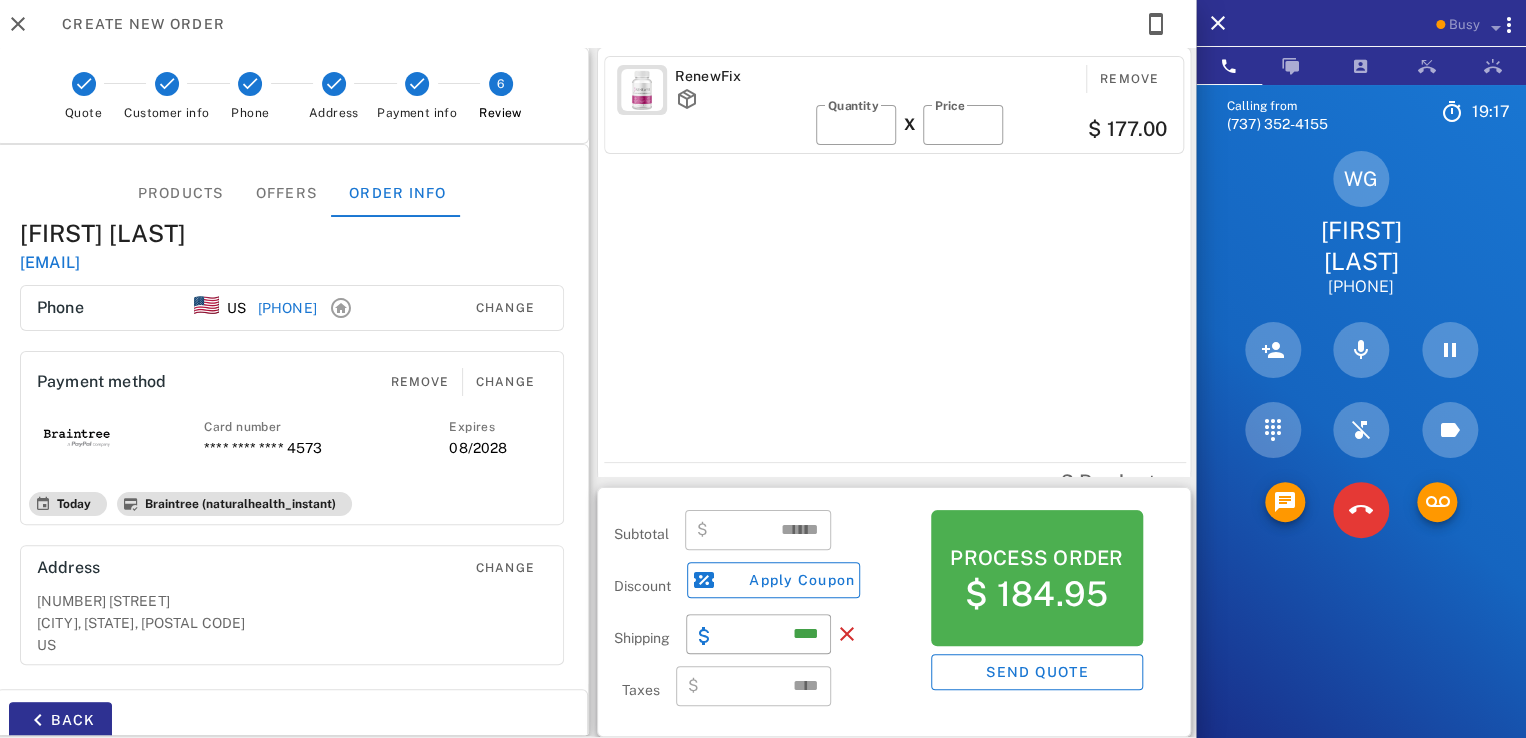 scroll, scrollTop: 9, scrollLeft: 0, axis: vertical 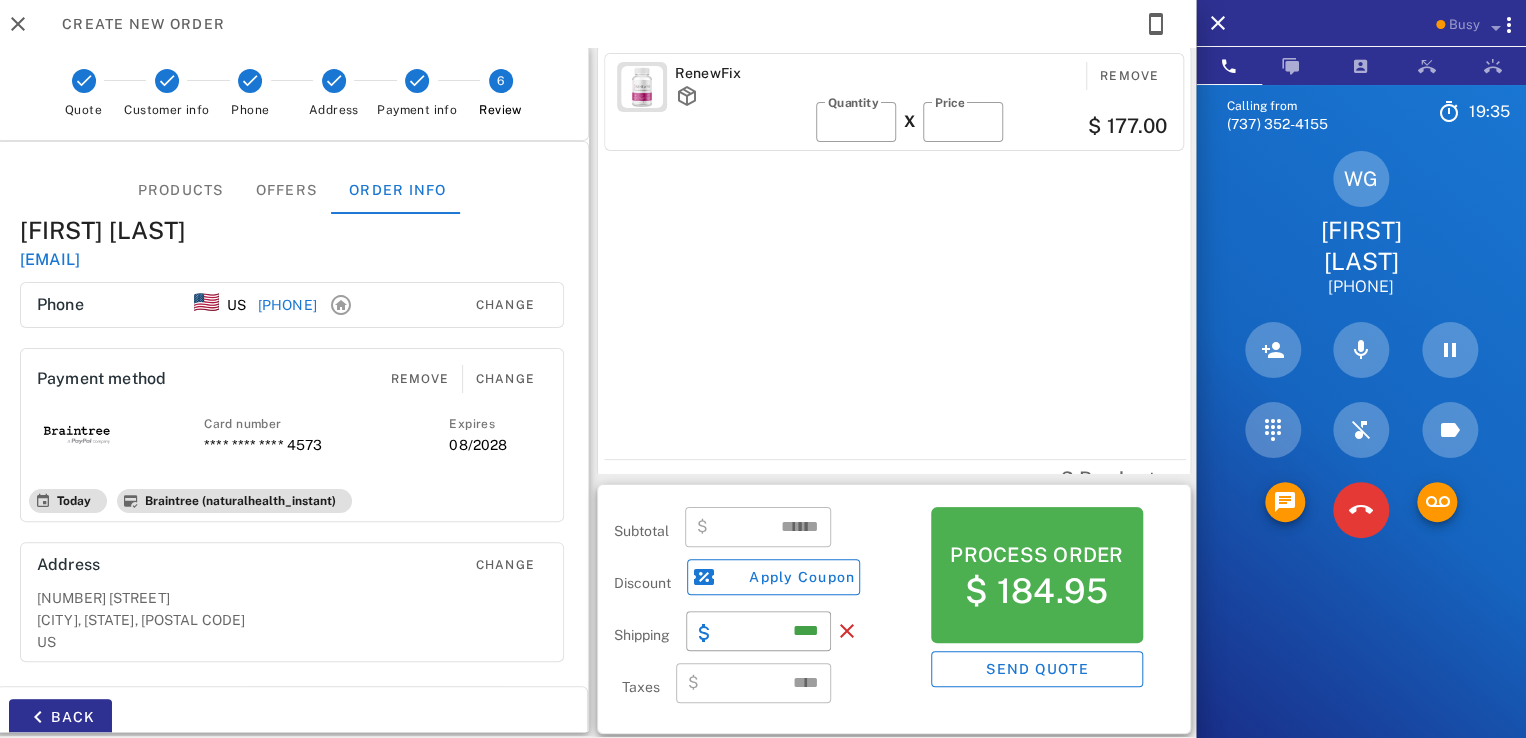 drag, startPoint x: 1055, startPoint y: 470, endPoint x: 1168, endPoint y: 432, distance: 119.218285 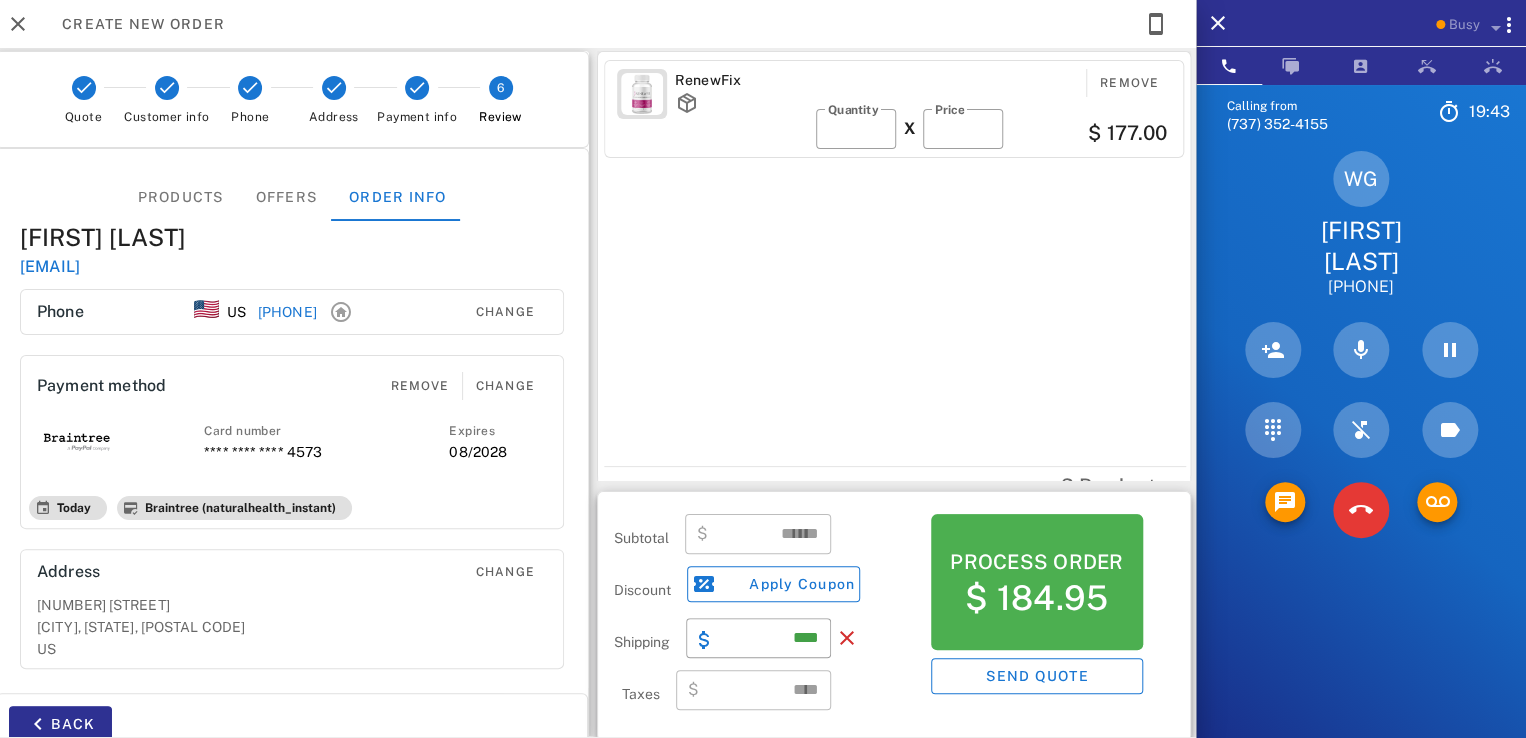 scroll, scrollTop: 0, scrollLeft: 0, axis: both 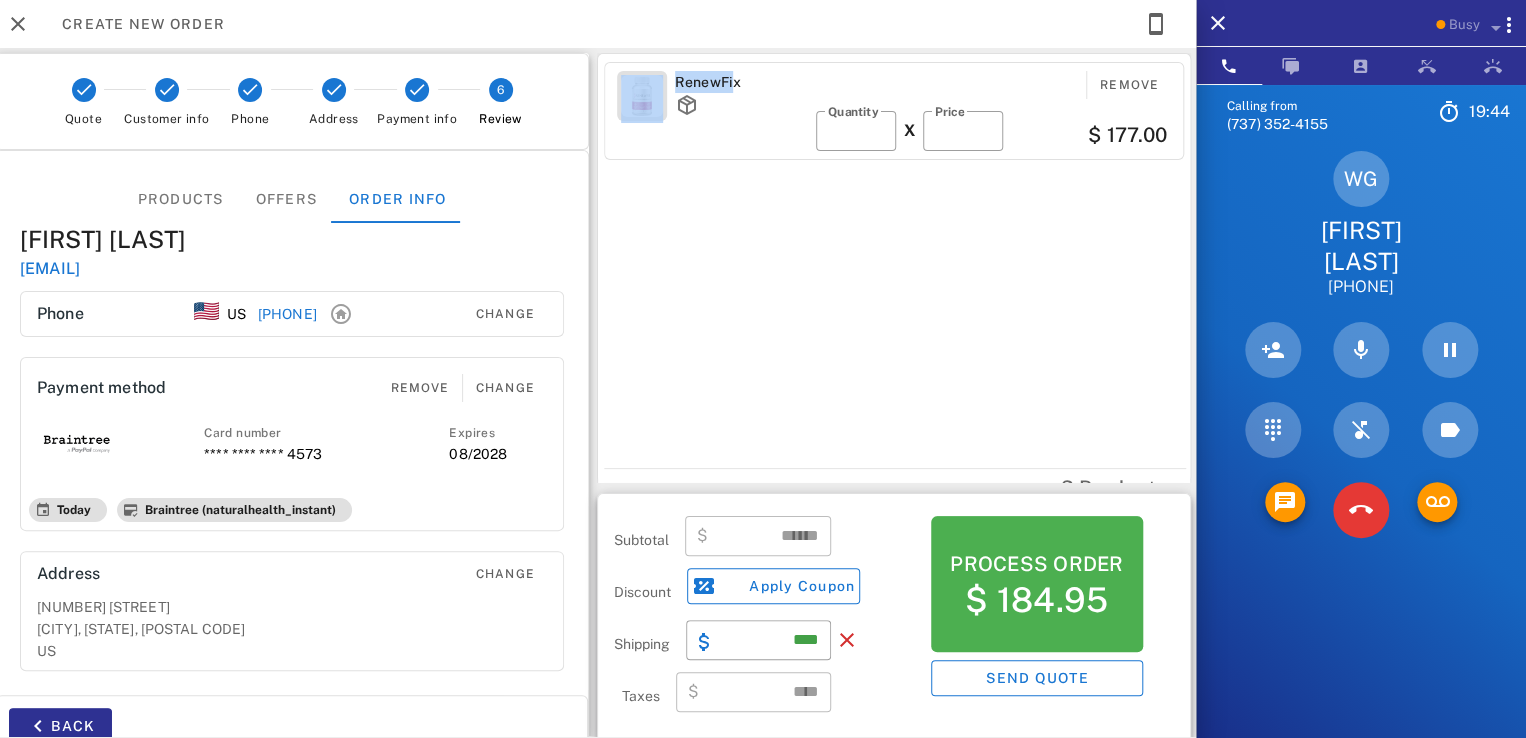 drag, startPoint x: 725, startPoint y: 81, endPoint x: 652, endPoint y: 78, distance: 73.061615 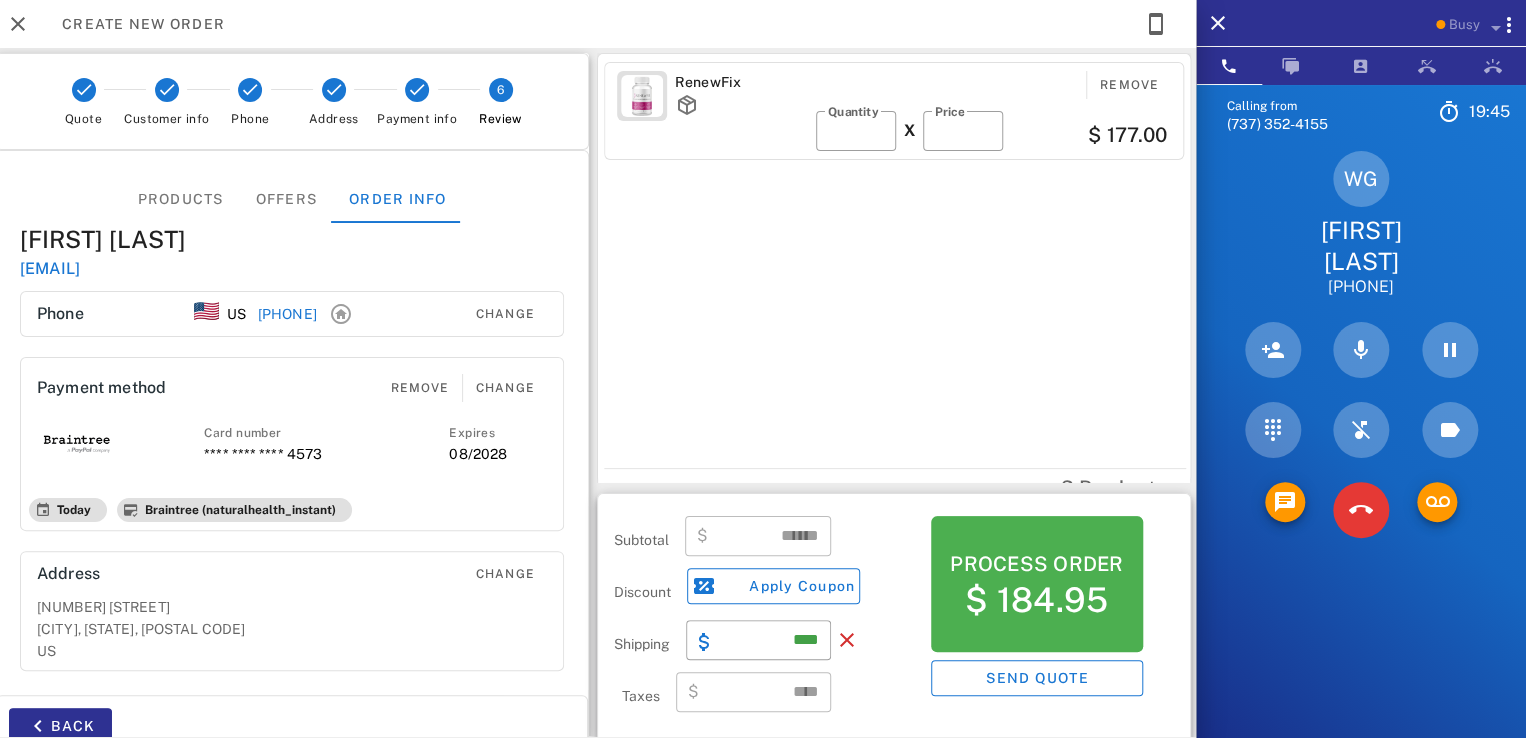 click on "RenewFix  Remove  ​ Quantity * X ​ Price **  $ 177.00" at bounding box center (897, 261) 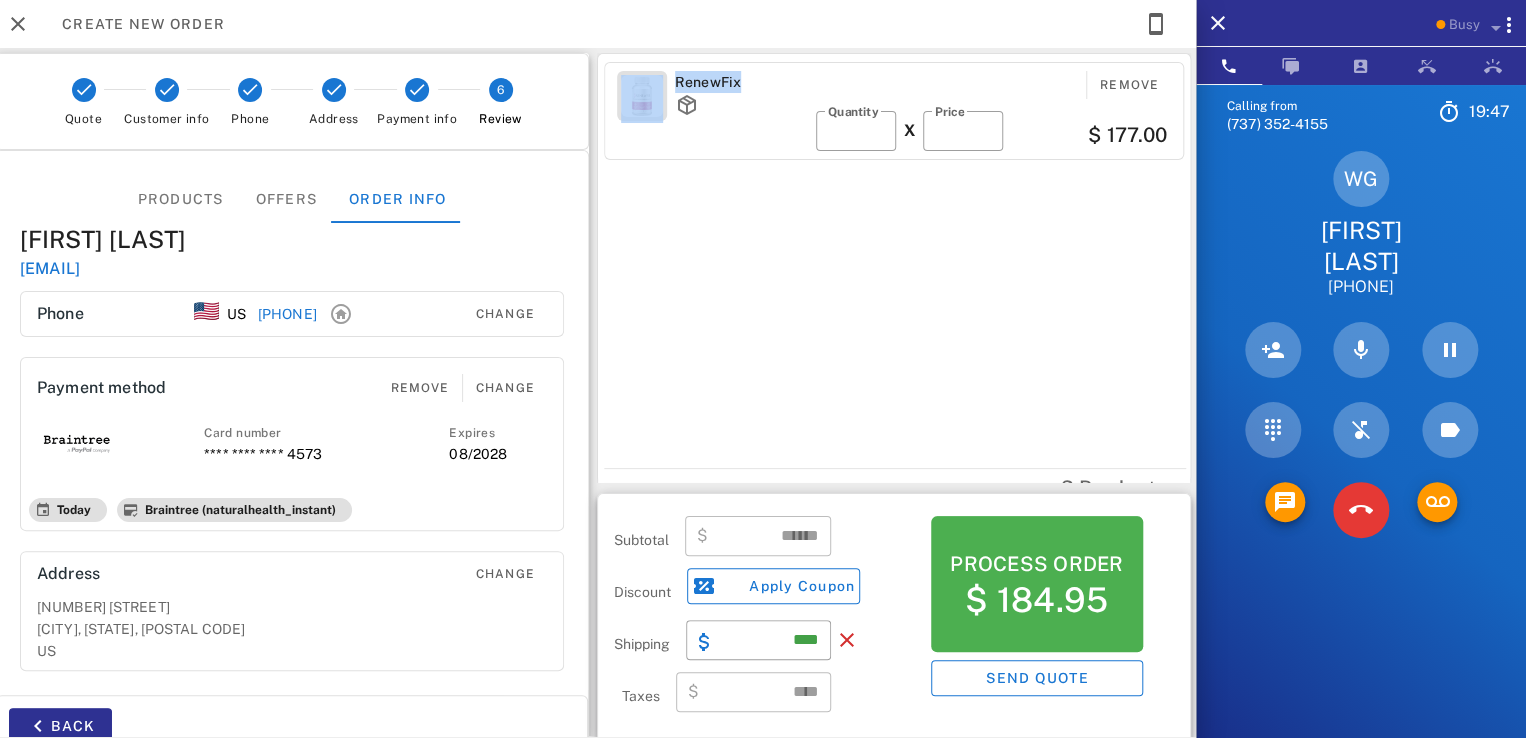 drag, startPoint x: 736, startPoint y: 76, endPoint x: 690, endPoint y: 85, distance: 46.872166 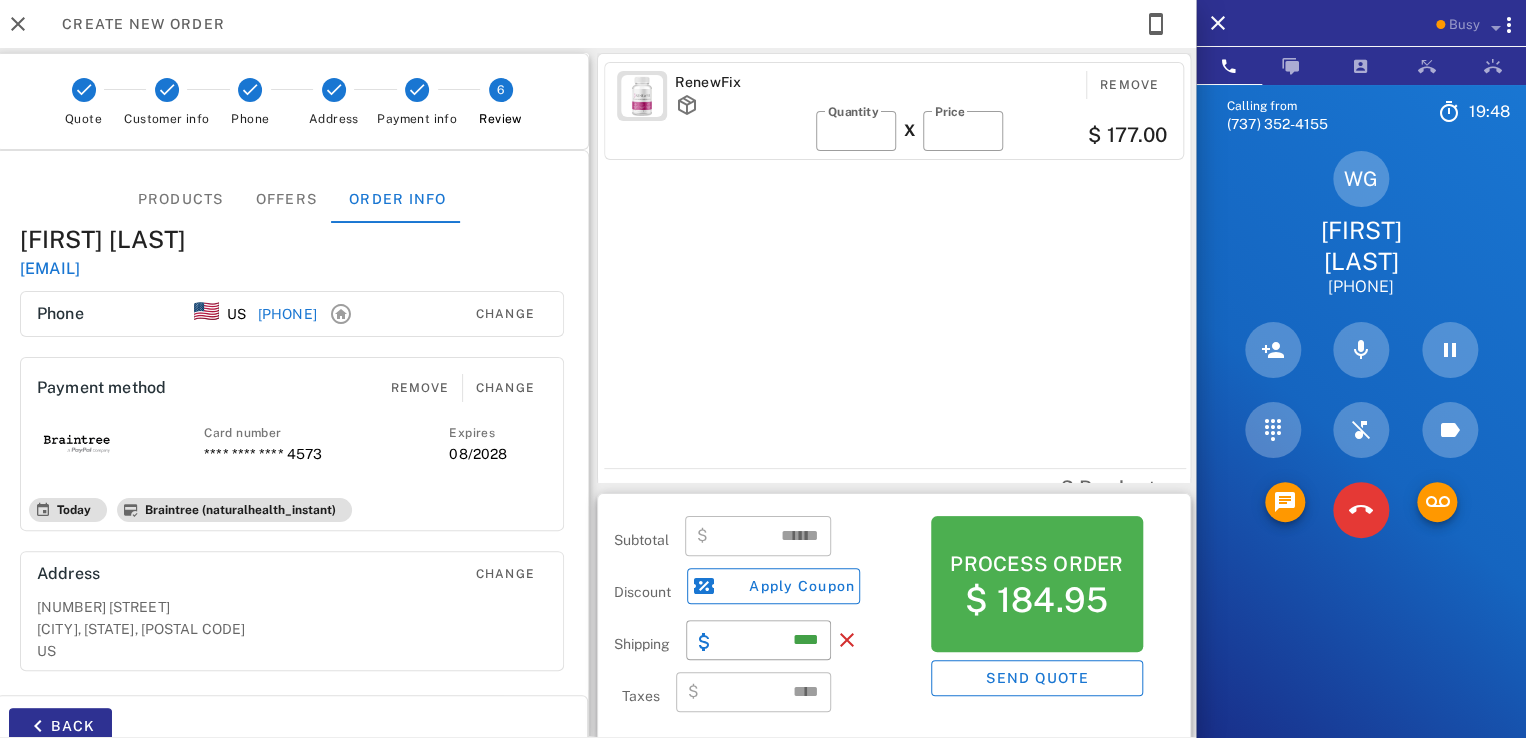 drag, startPoint x: 661, startPoint y: 284, endPoint x: 674, endPoint y: 201, distance: 84.0119 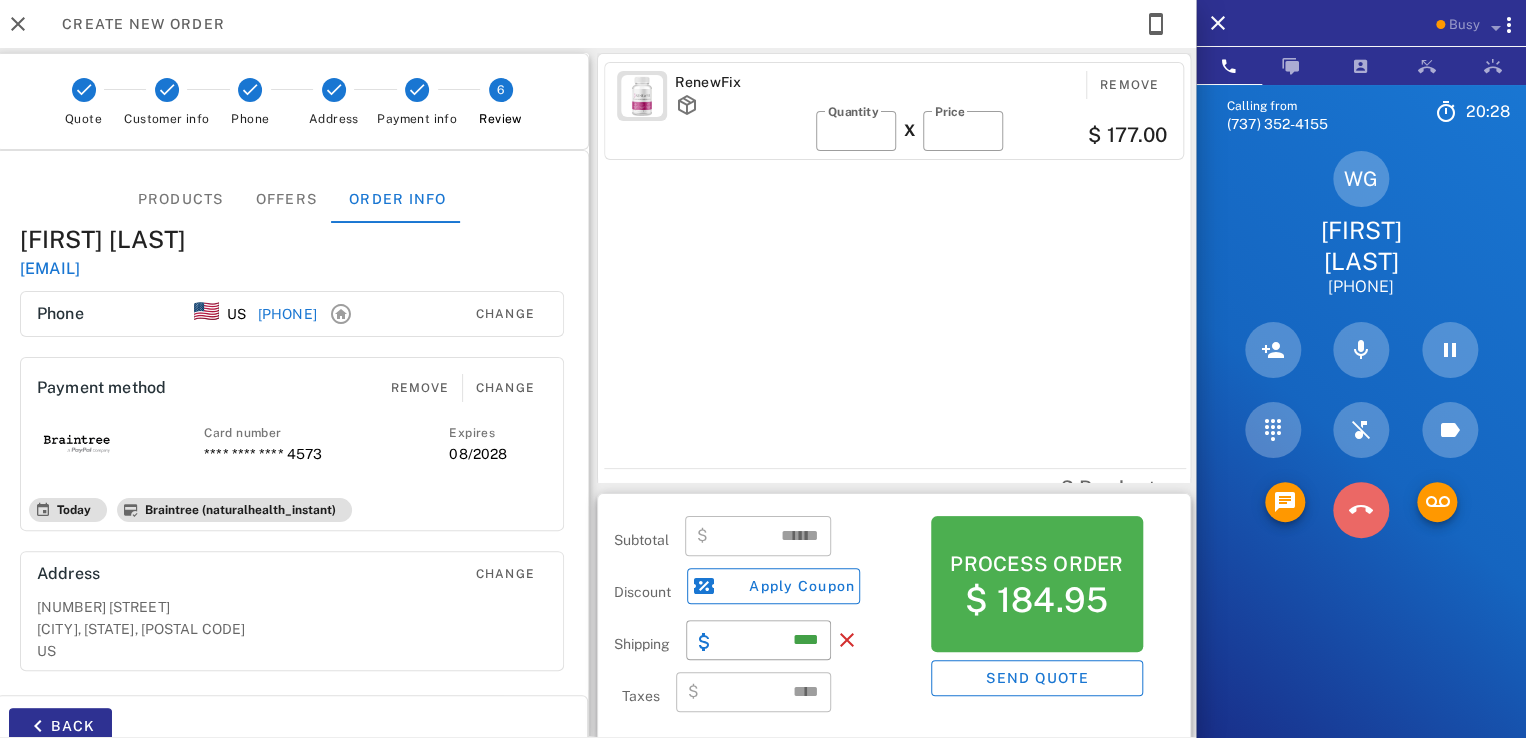 click at bounding box center [1361, 510] 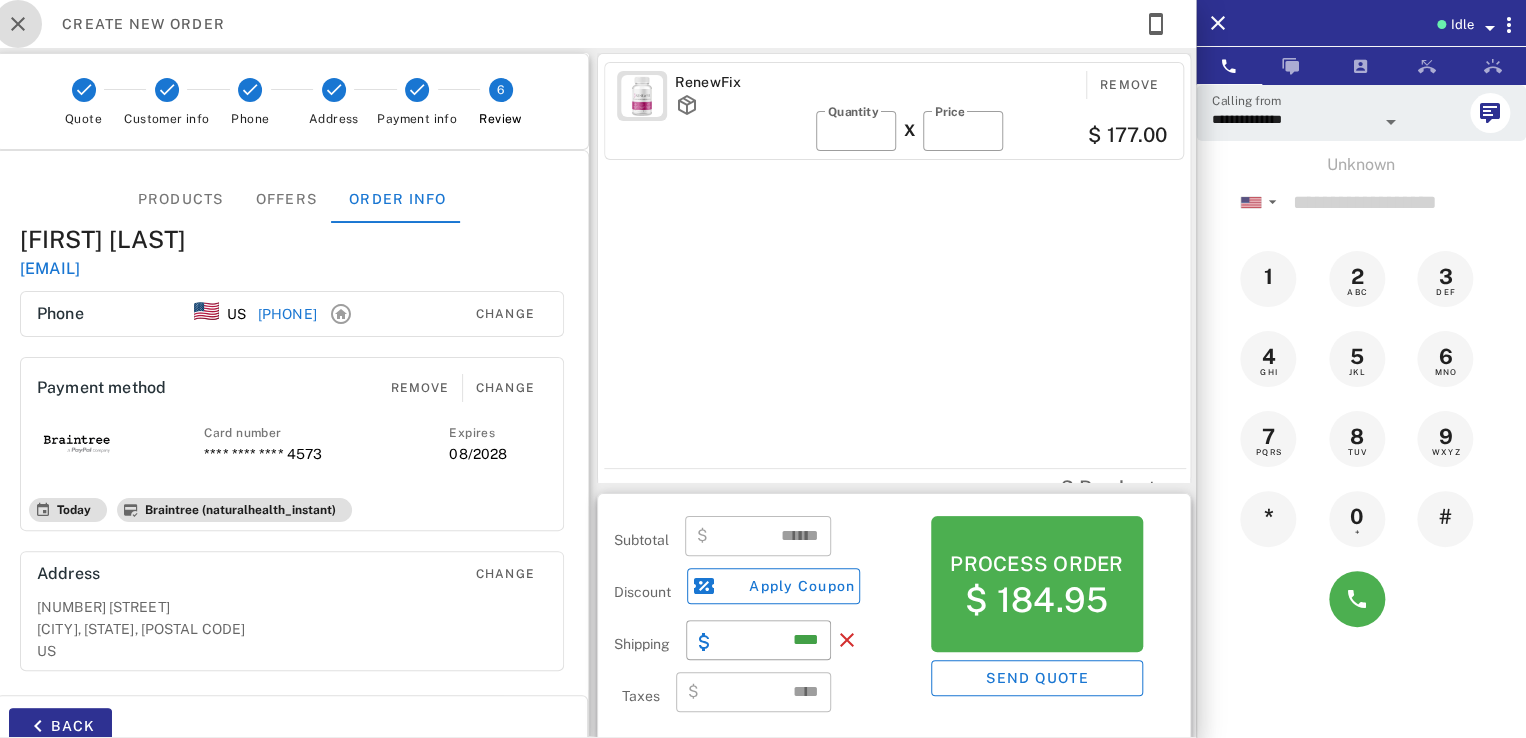 click at bounding box center (18, 24) 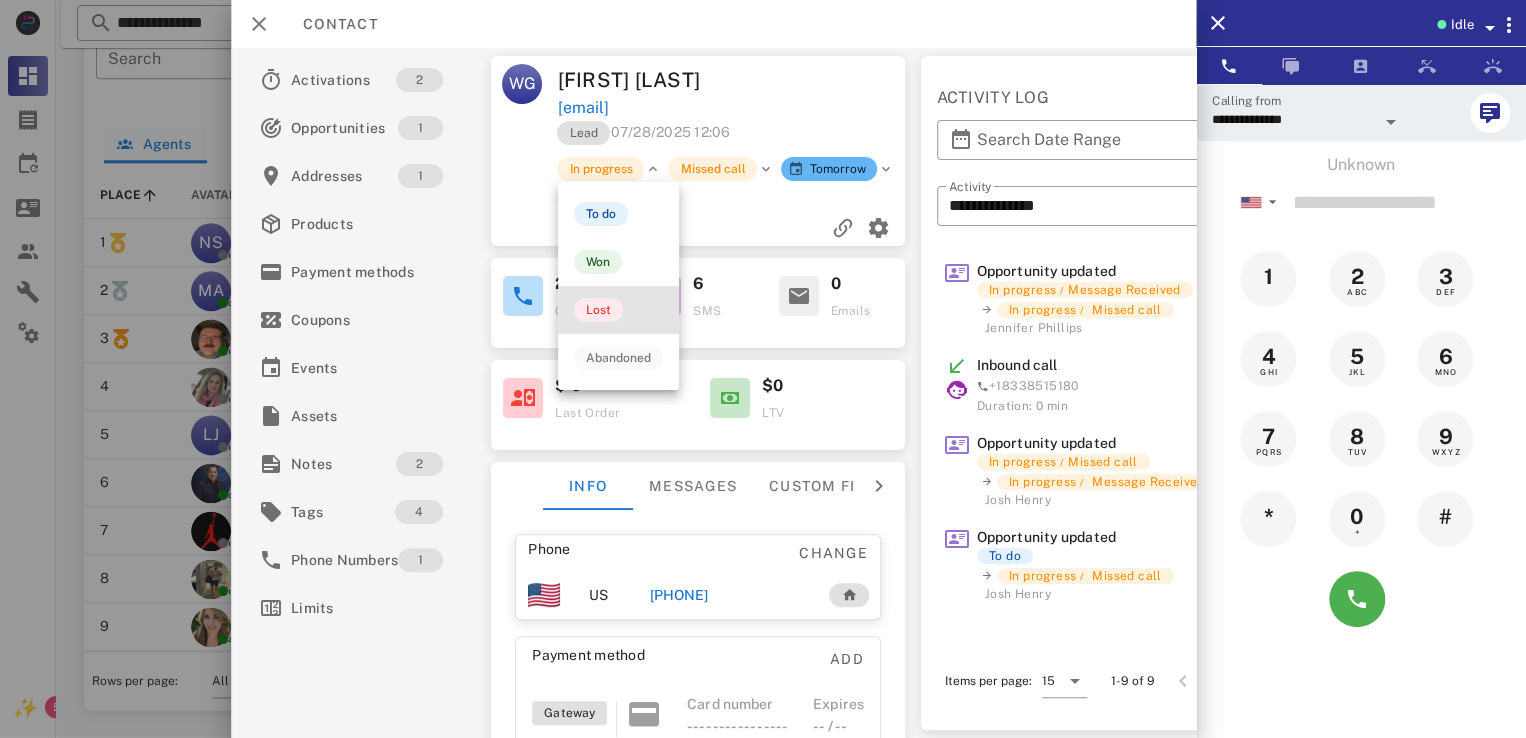 click on "Lost" at bounding box center [618, 310] 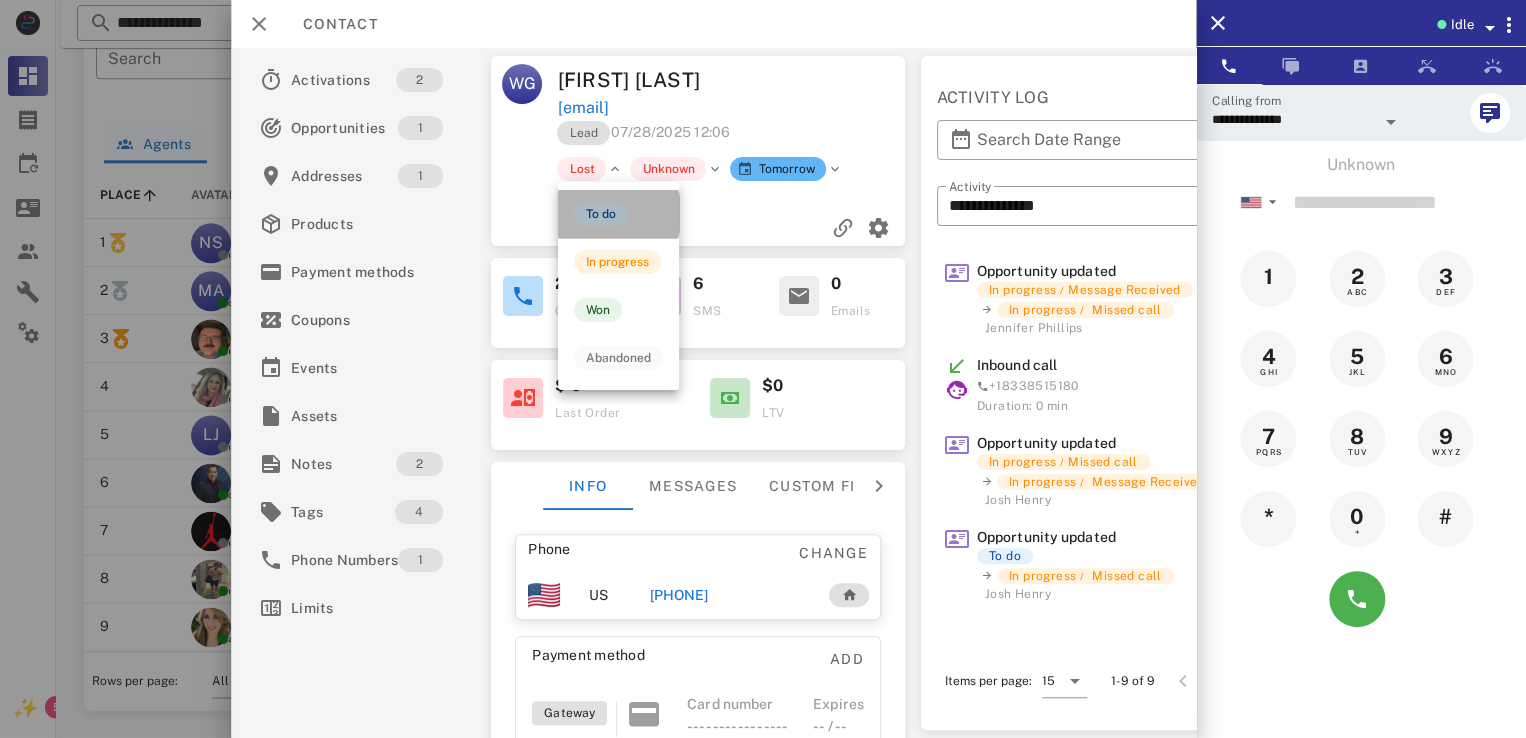 click on "To do" at bounding box center [601, 214] 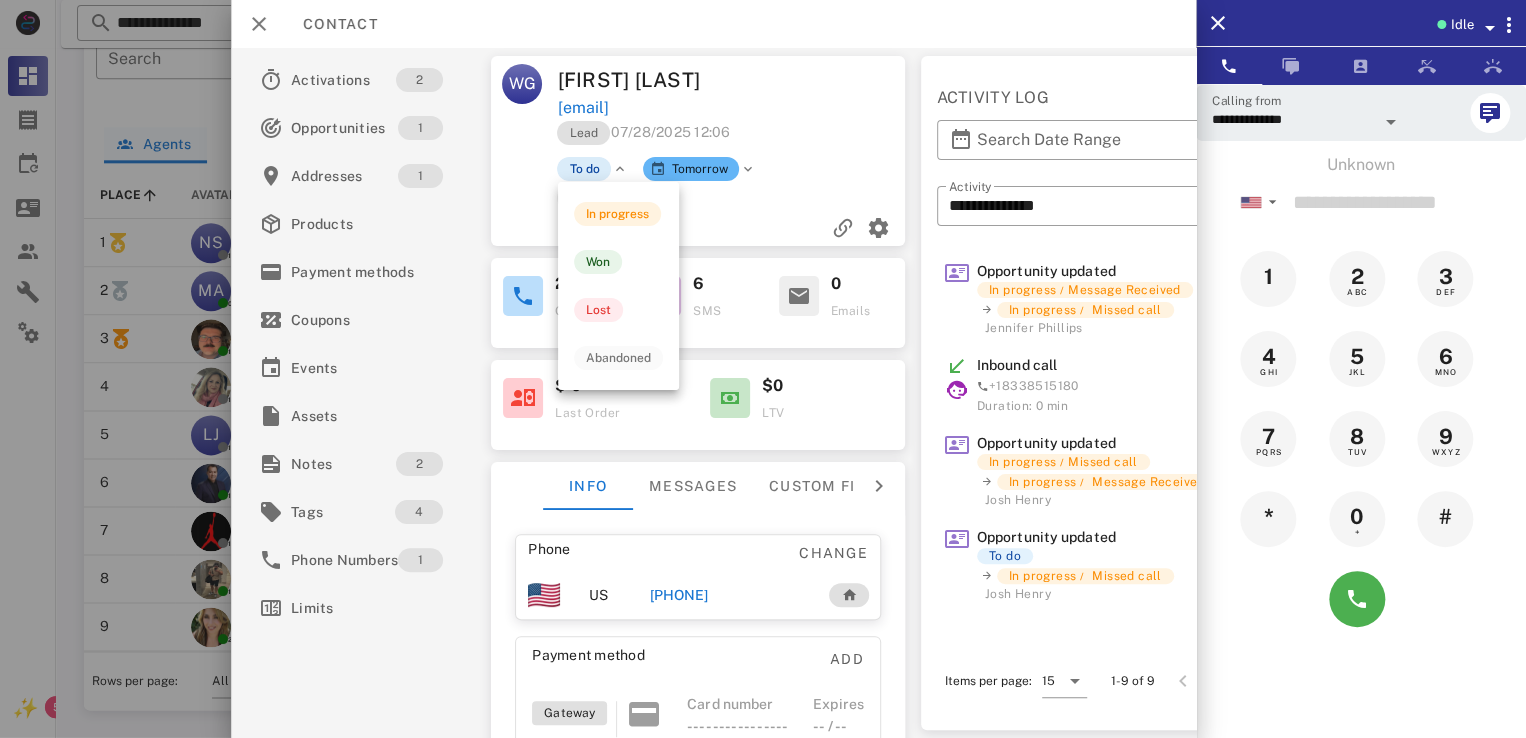 click on "To do" at bounding box center (585, 169) 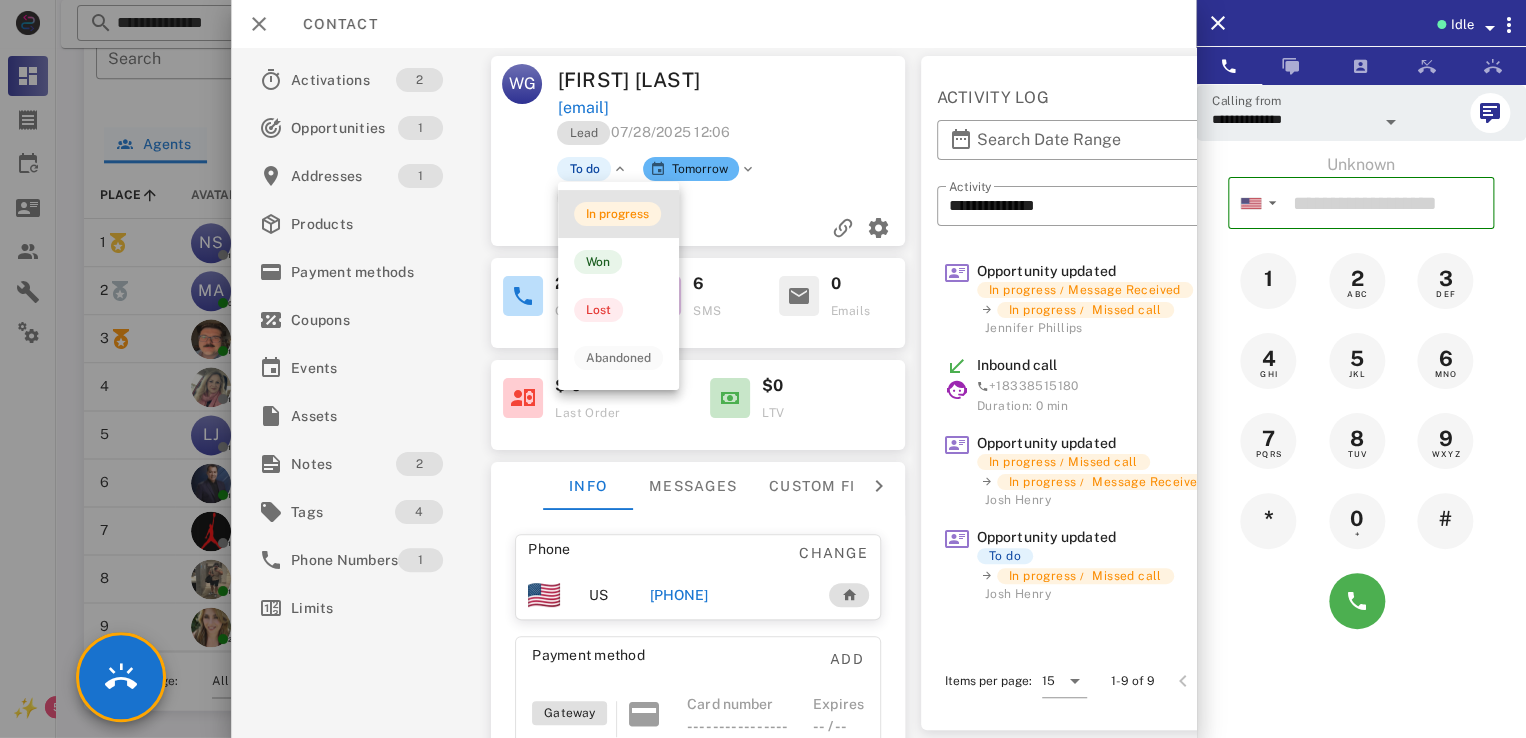 click on "In progress" at bounding box center [618, 214] 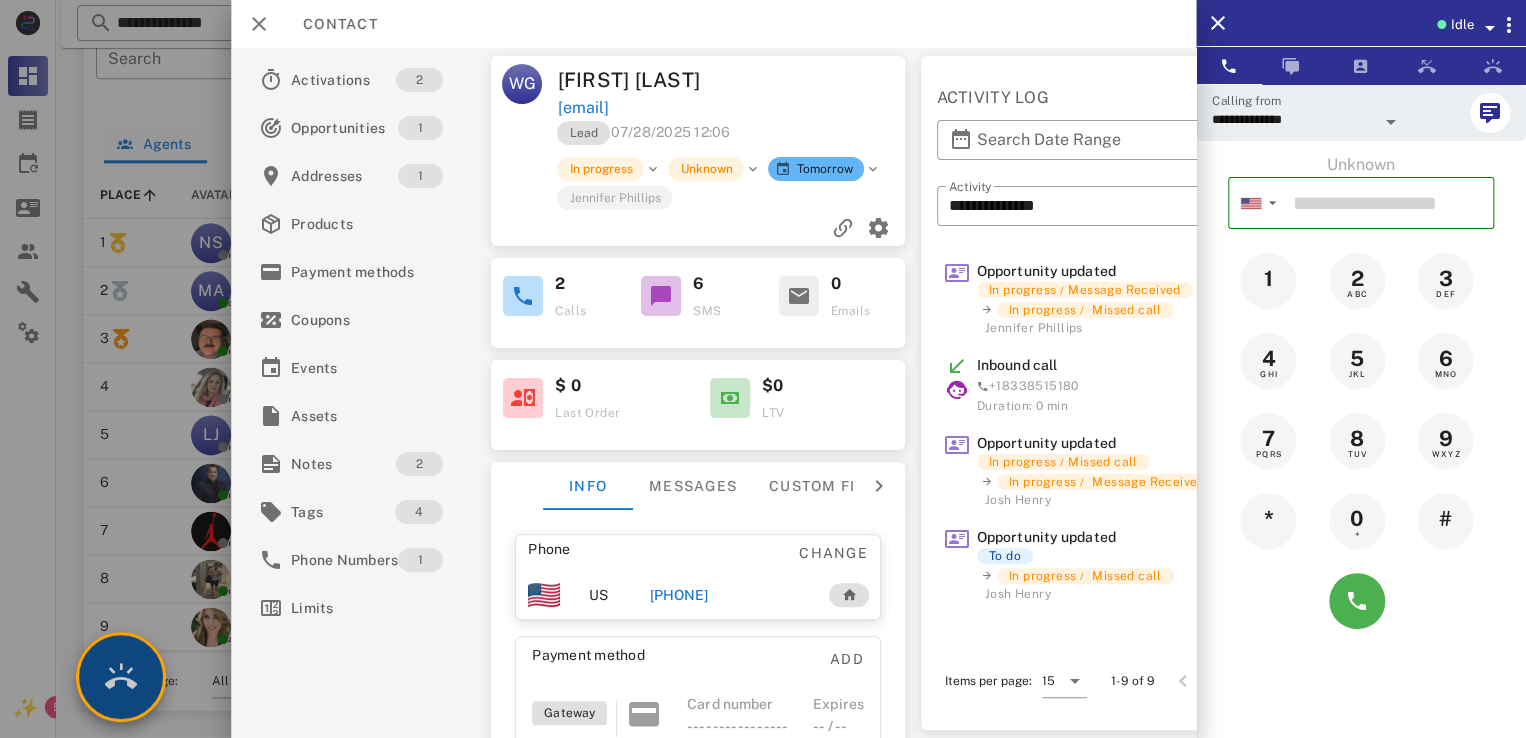 click at bounding box center [121, 677] 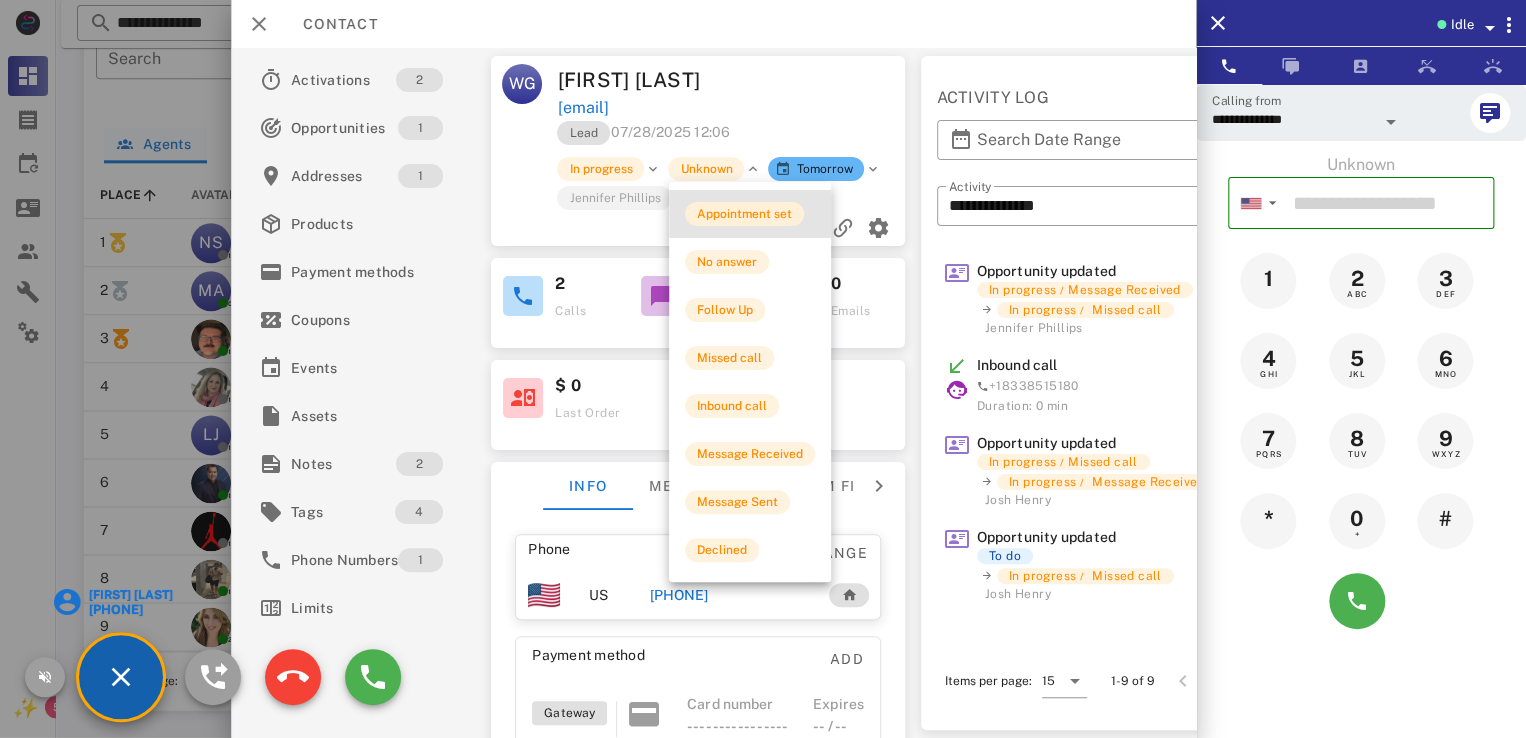 click on "Appointment set" at bounding box center [744, 214] 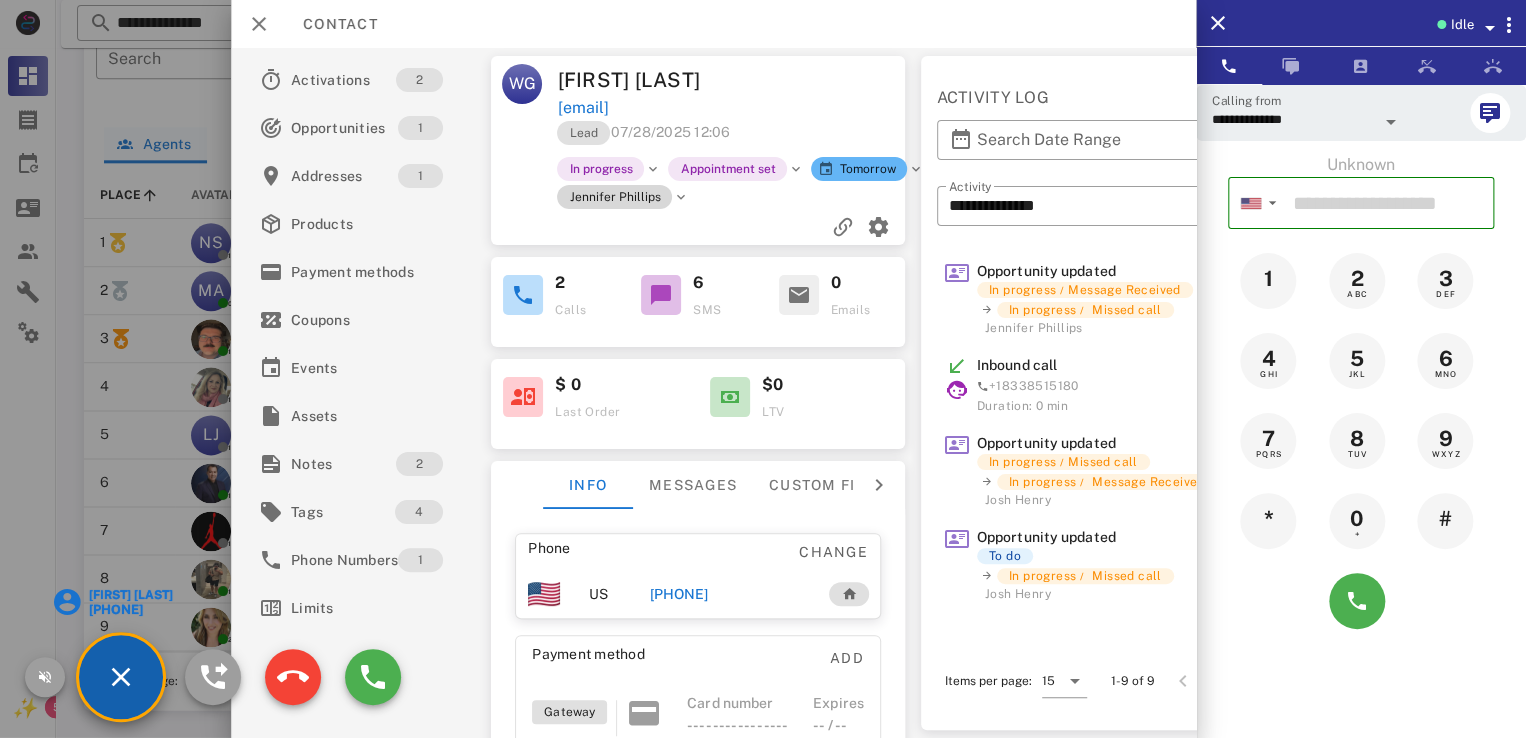 click on "Jennifer Phillips" at bounding box center [615, 197] 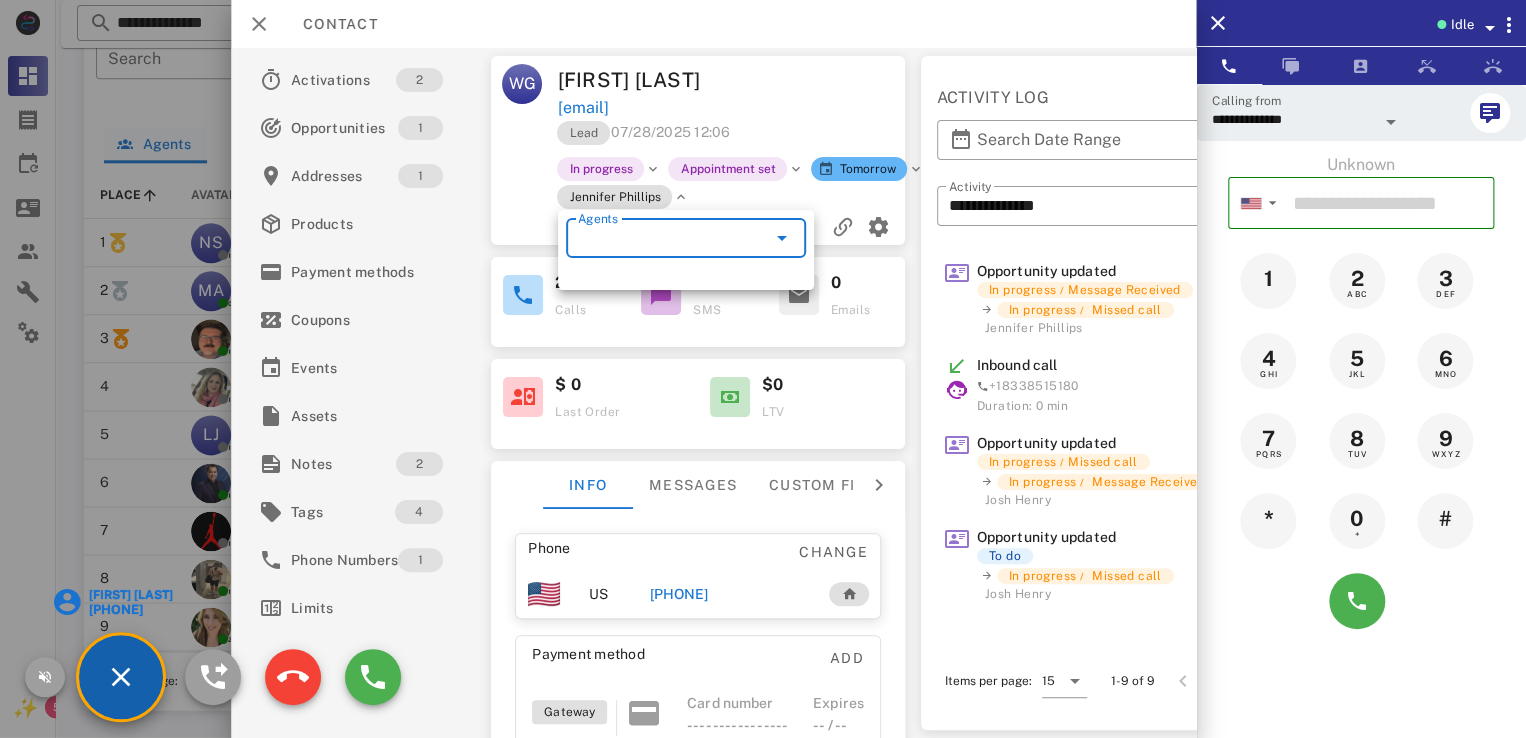 click on "Agents" at bounding box center [658, 238] 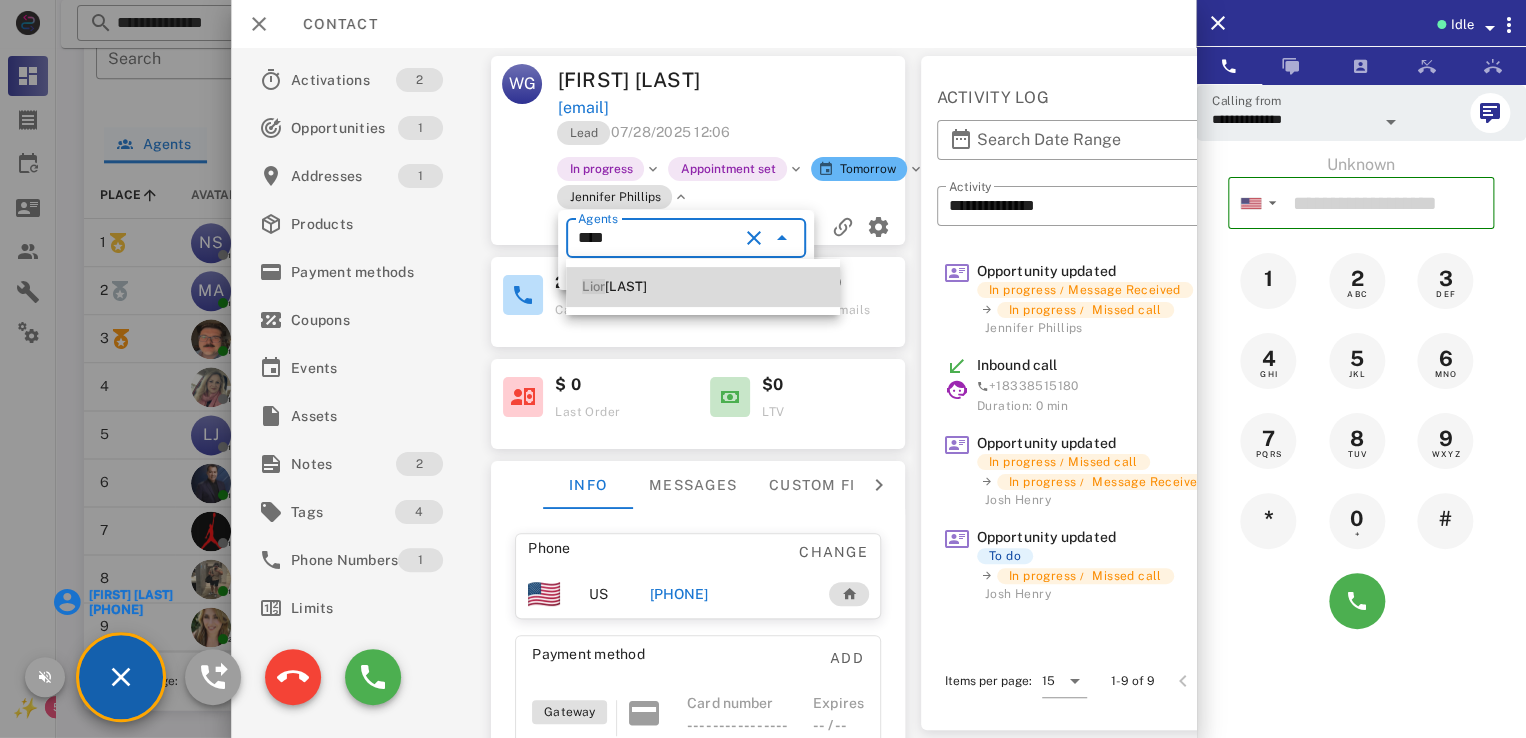 click on "[FIRST]  [LAST]" at bounding box center [703, 287] 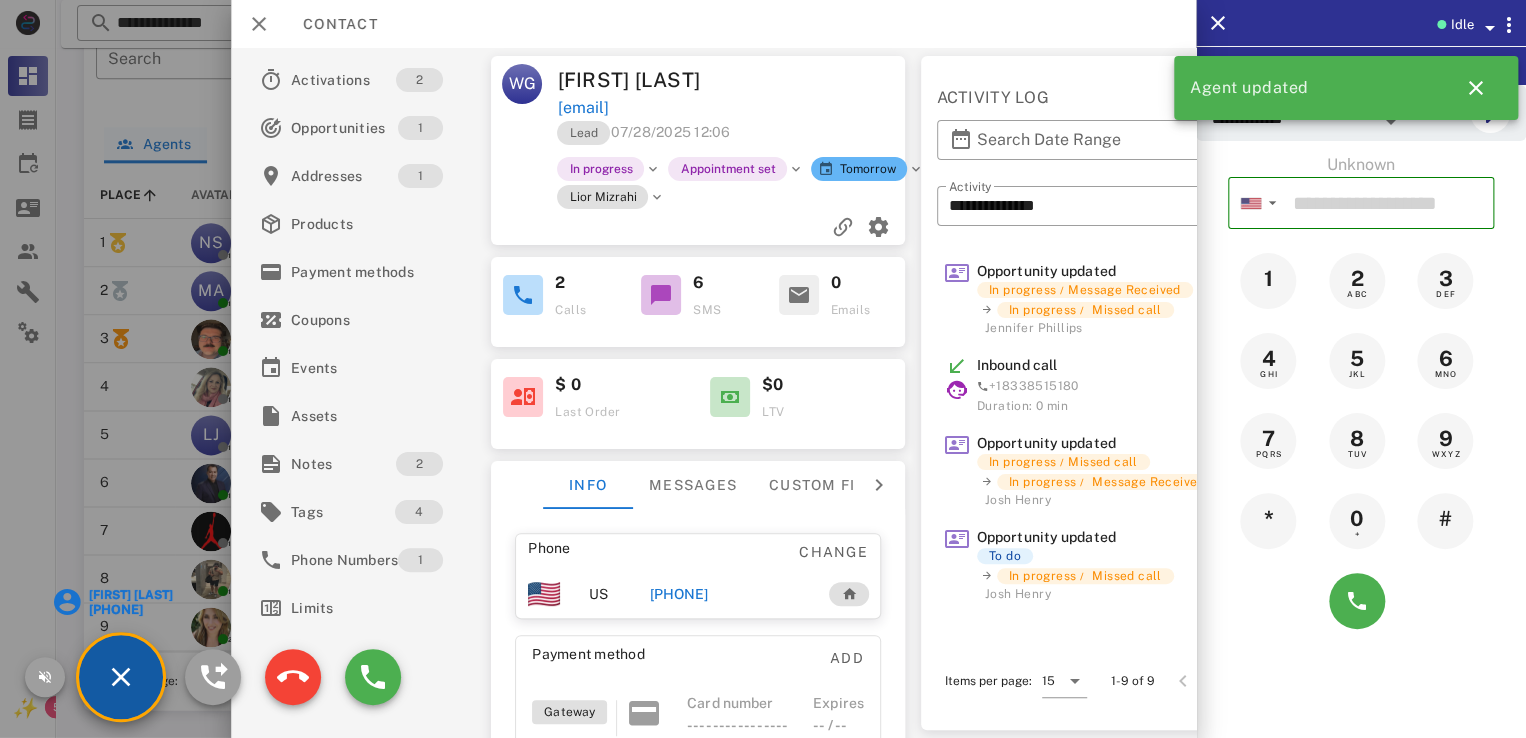click on "[FIRST] [LAST]" at bounding box center [129, 595] 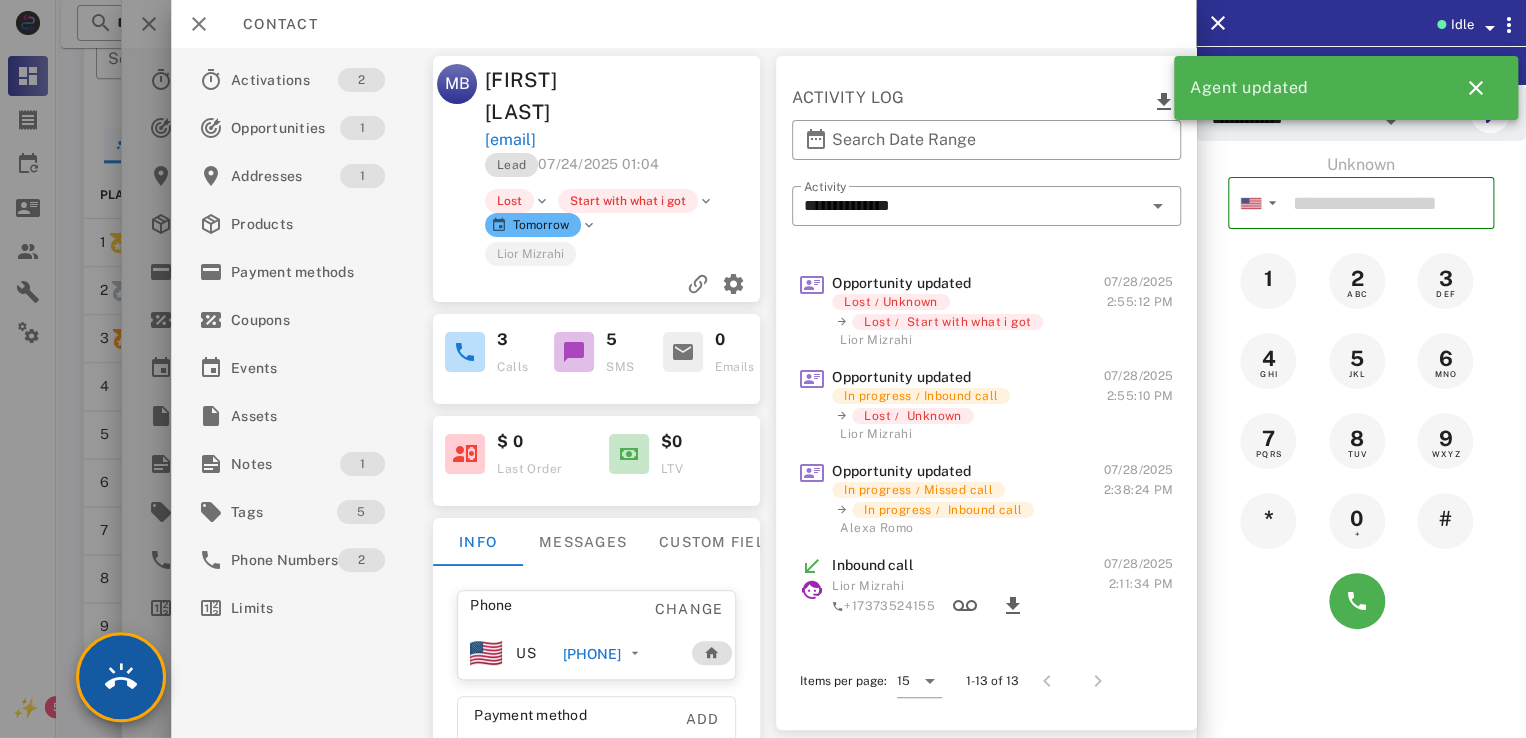 scroll, scrollTop: 100, scrollLeft: 0, axis: vertical 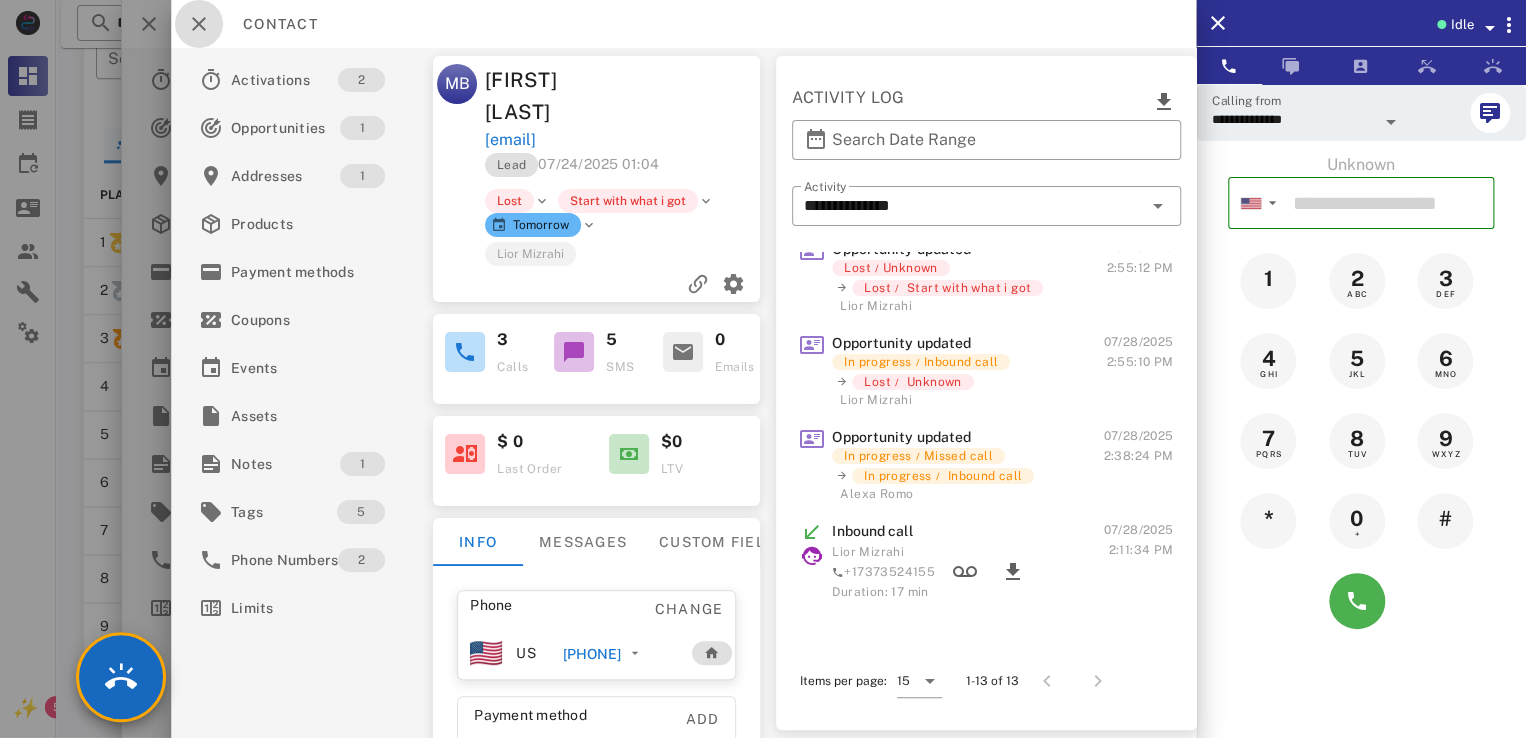 click at bounding box center [199, 24] 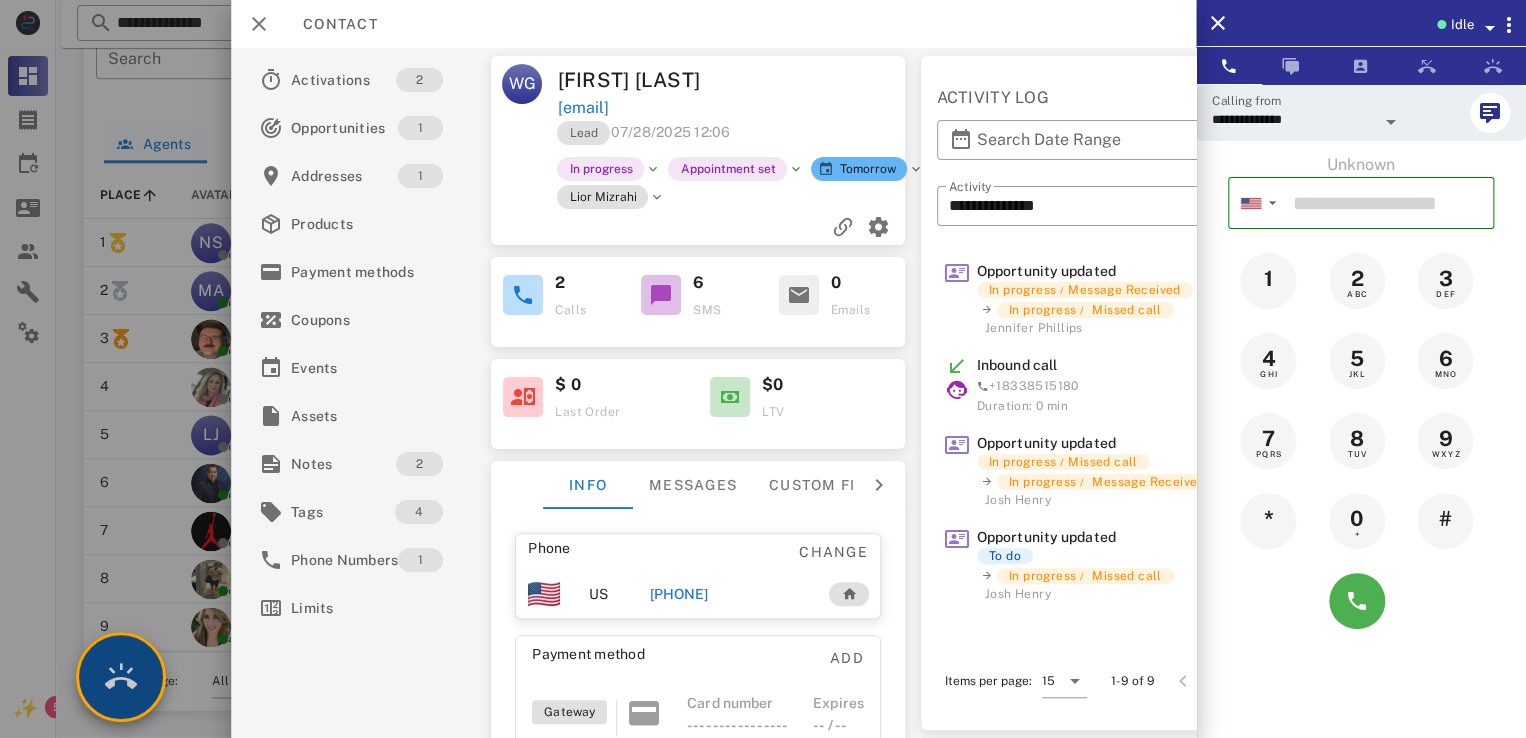 click at bounding box center (121, 677) 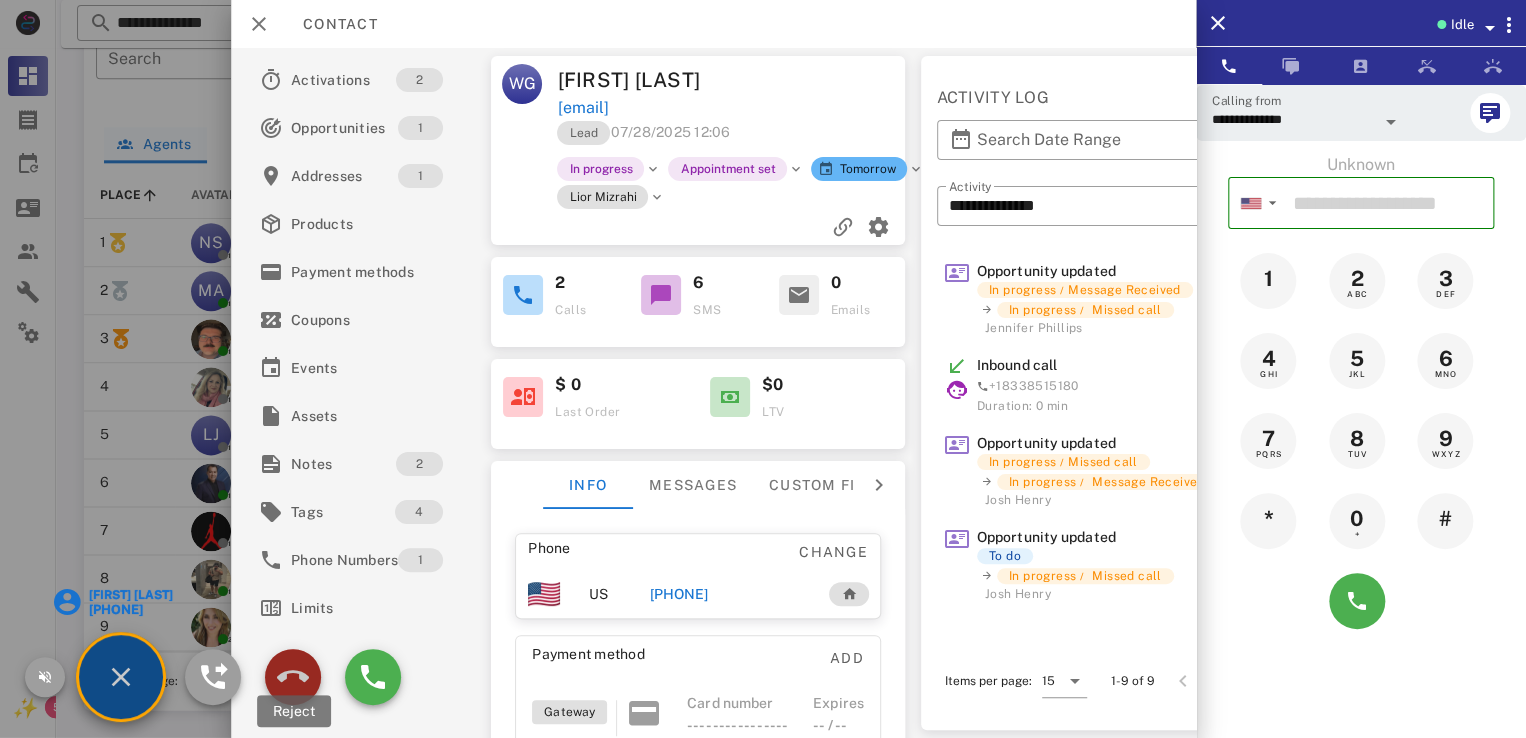 click at bounding box center [293, 677] 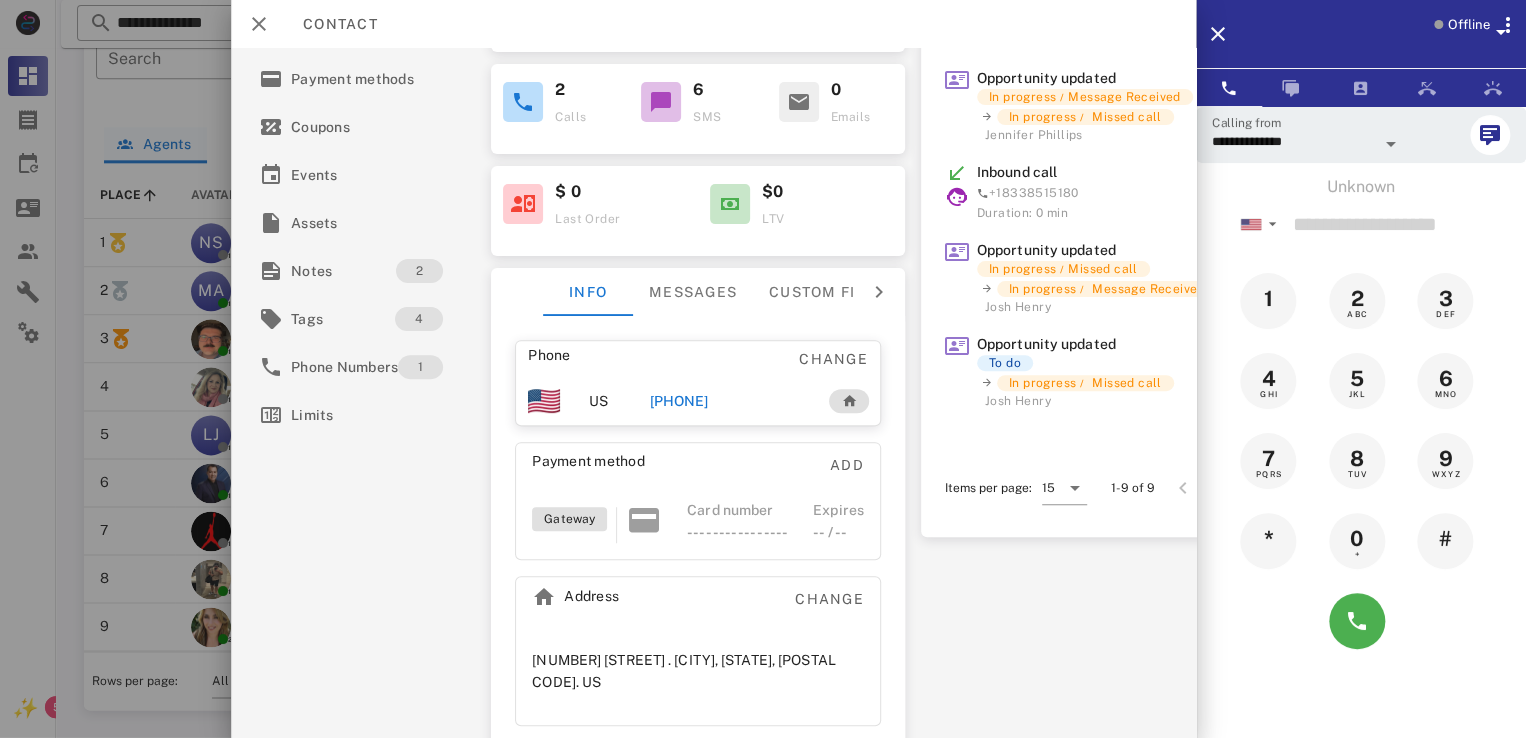 scroll, scrollTop: 0, scrollLeft: 0, axis: both 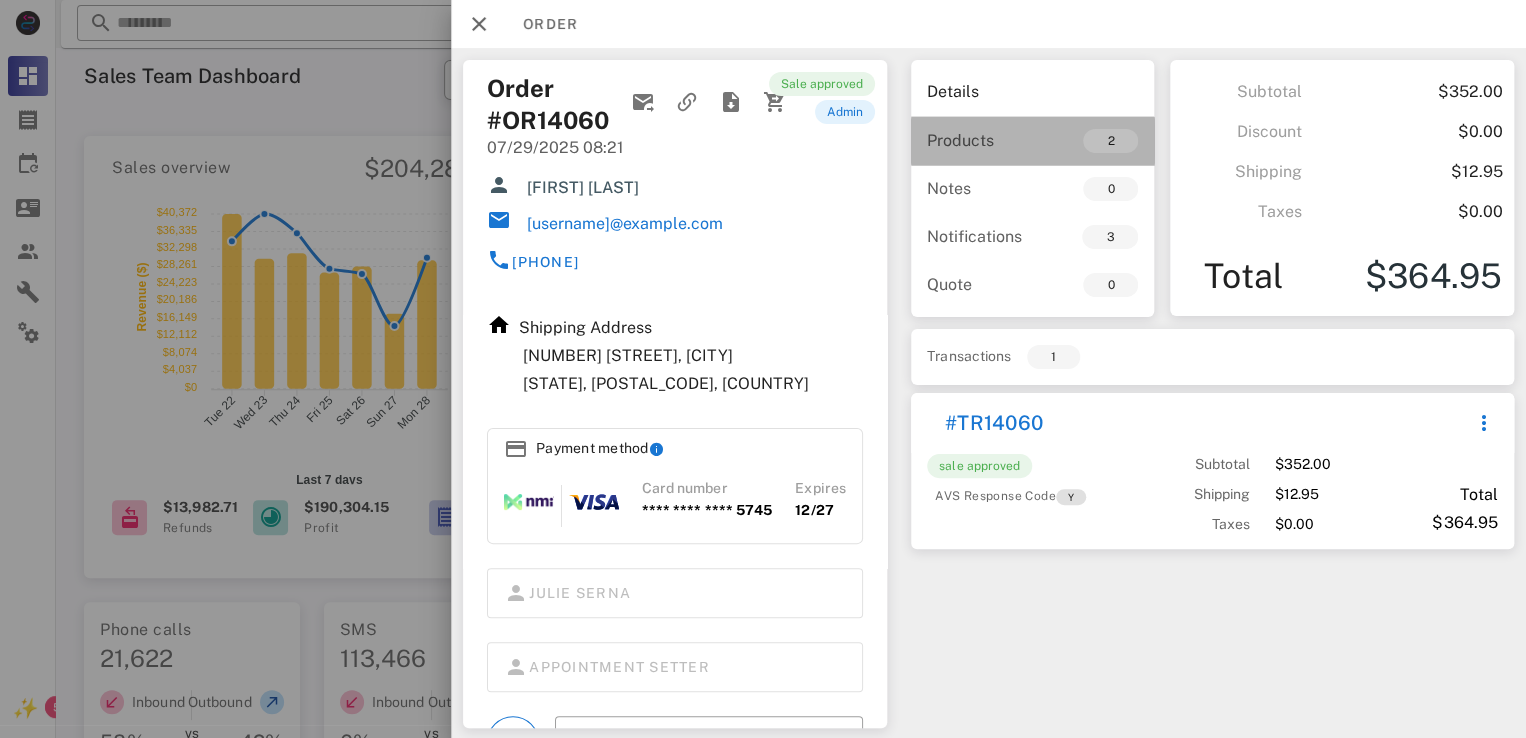 click on "2" at bounding box center [1085, 141] 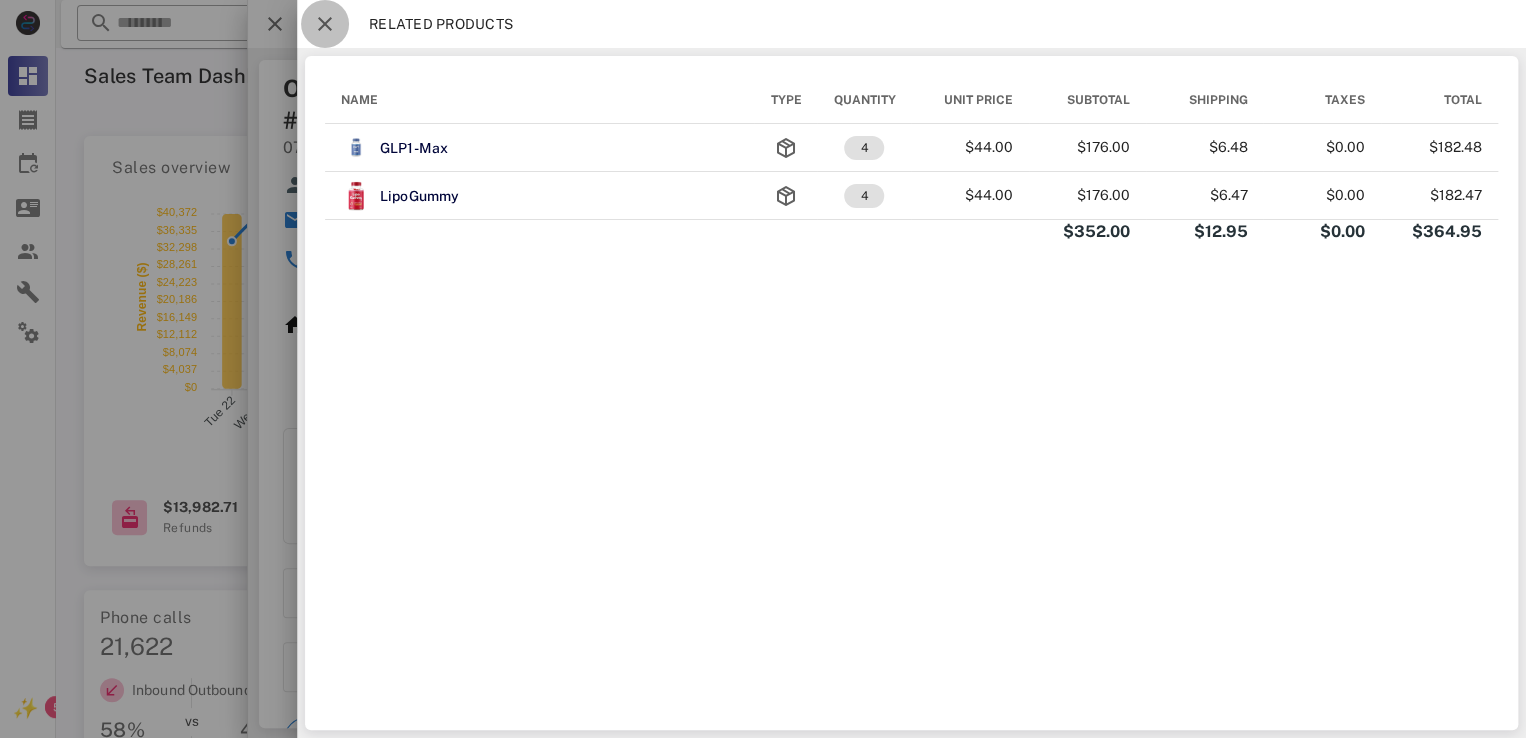 click at bounding box center [325, 24] 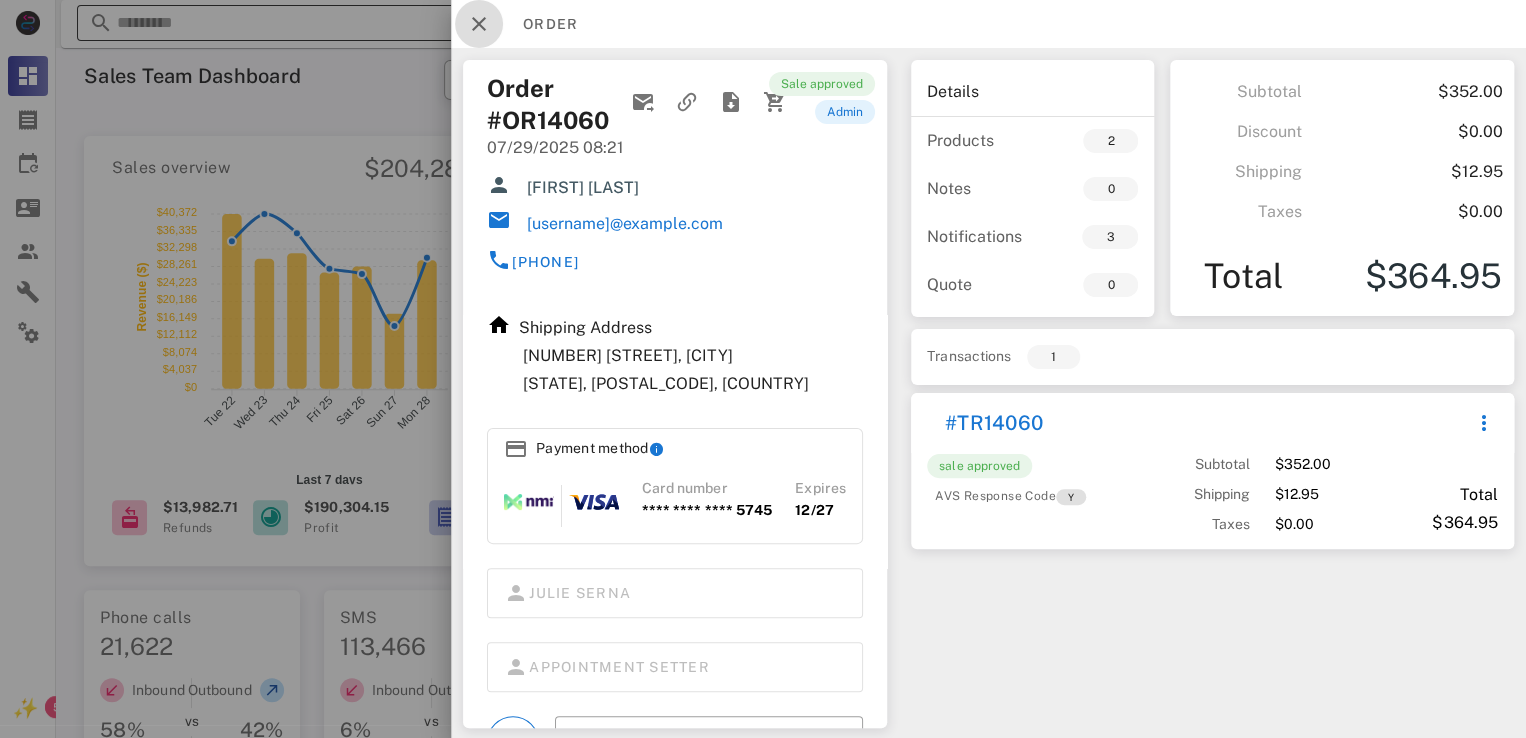 click at bounding box center (479, 24) 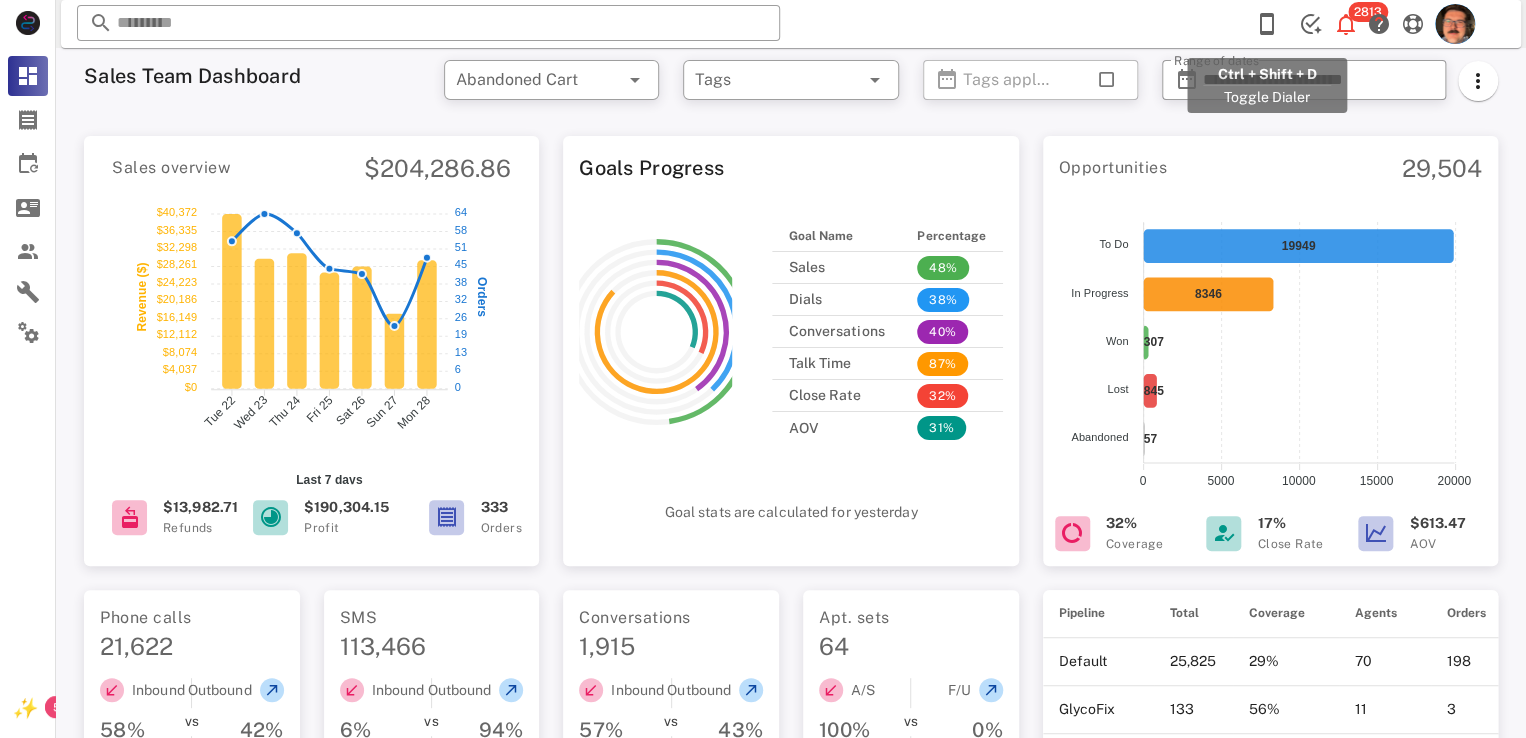 click on "**********" at bounding box center (1330, 86) 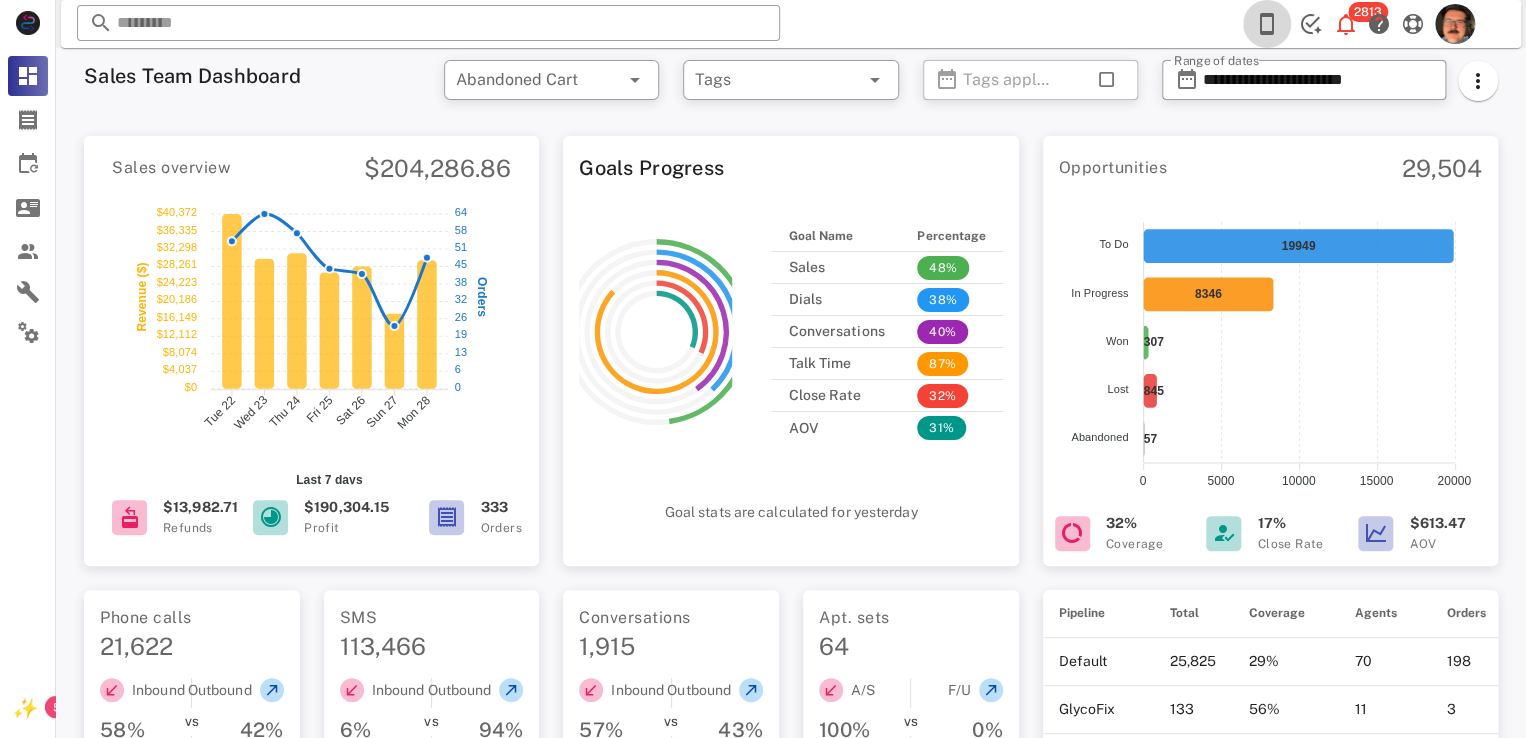 click at bounding box center [1267, 24] 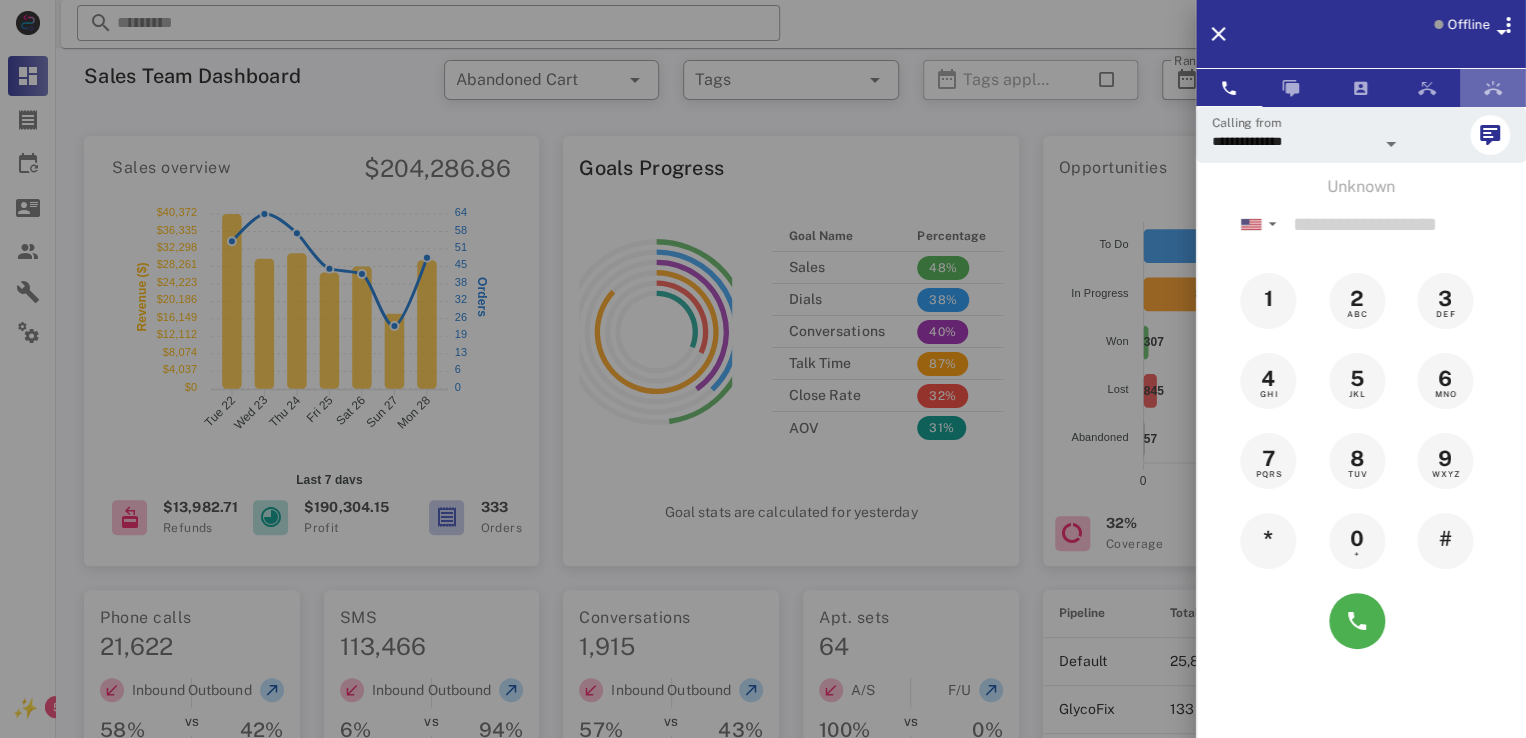 click at bounding box center (1493, 88) 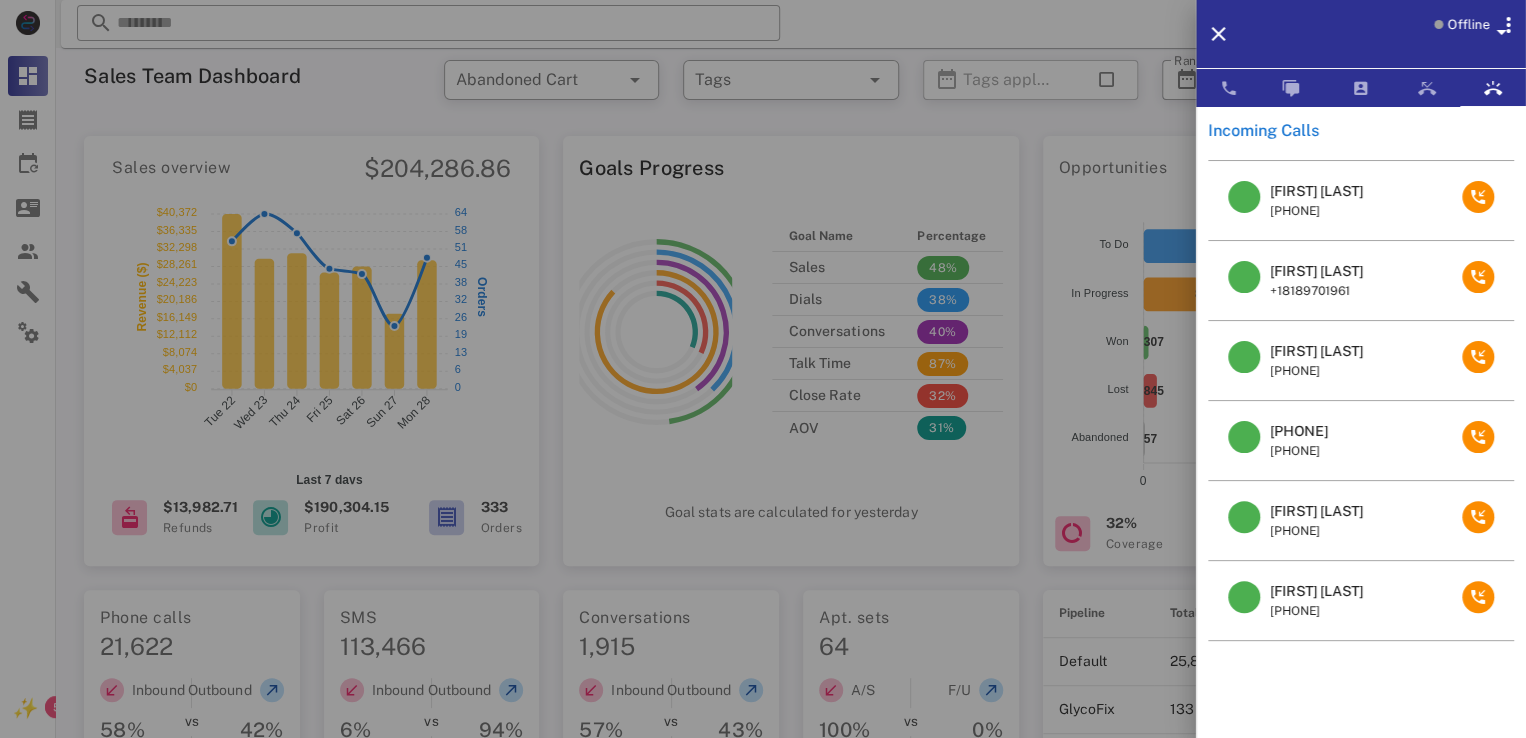 scroll, scrollTop: 300, scrollLeft: 0, axis: vertical 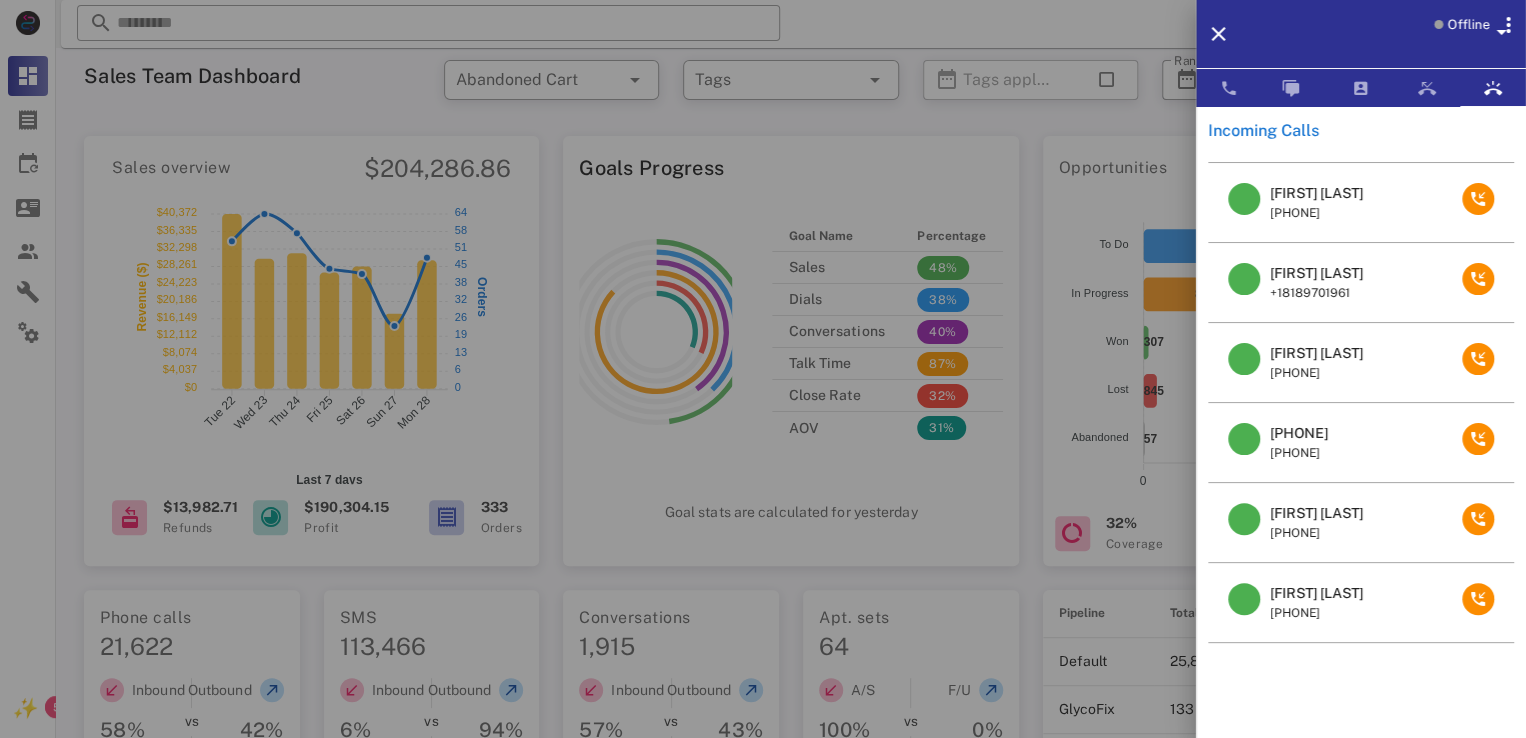 click on "Incoming Calls   Jacqueline   +17083238023   Loralai   +12628932406   Shirley   +13125456964   Madeline Bouclis   +18052791355   Amina Durrani   +19144196977   Rene' Michael   +18189701961   Linda Gettys   +17175867526   +13183649462   +13183649462   Andrea Askins   +12137136370   Phyllis Maxwell   +17135027106" at bounding box center [1361, 430] 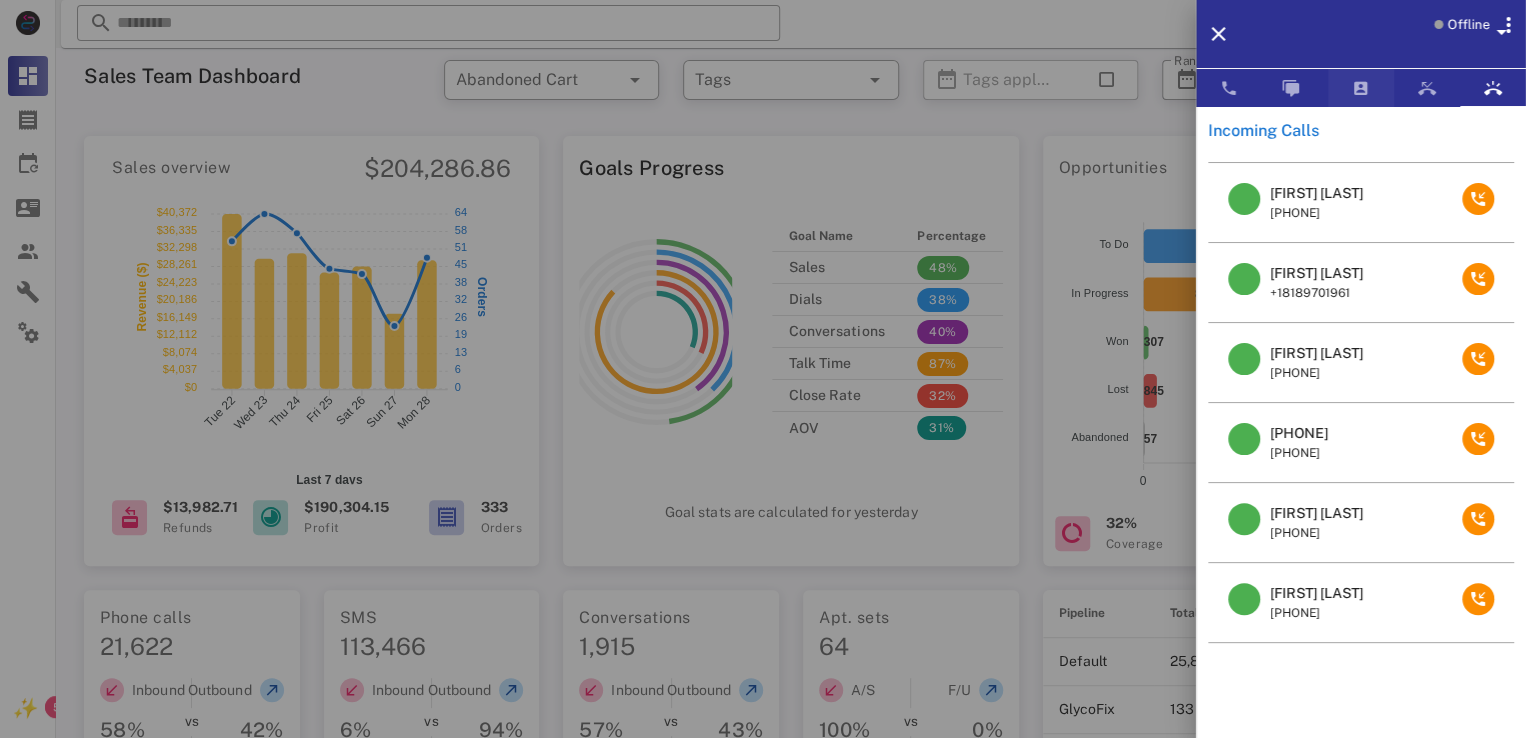 scroll, scrollTop: 380, scrollLeft: 0, axis: vertical 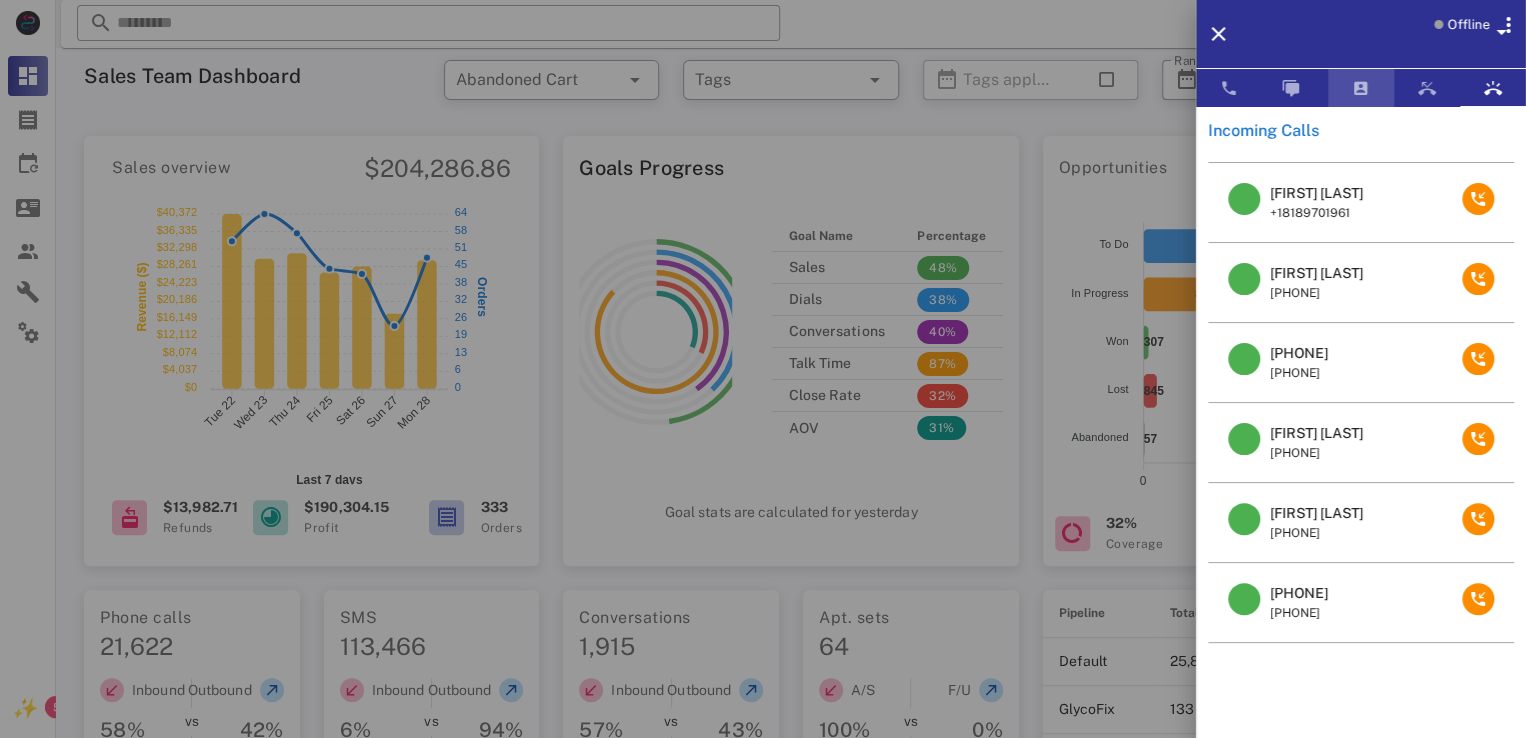 click at bounding box center (1361, 88) 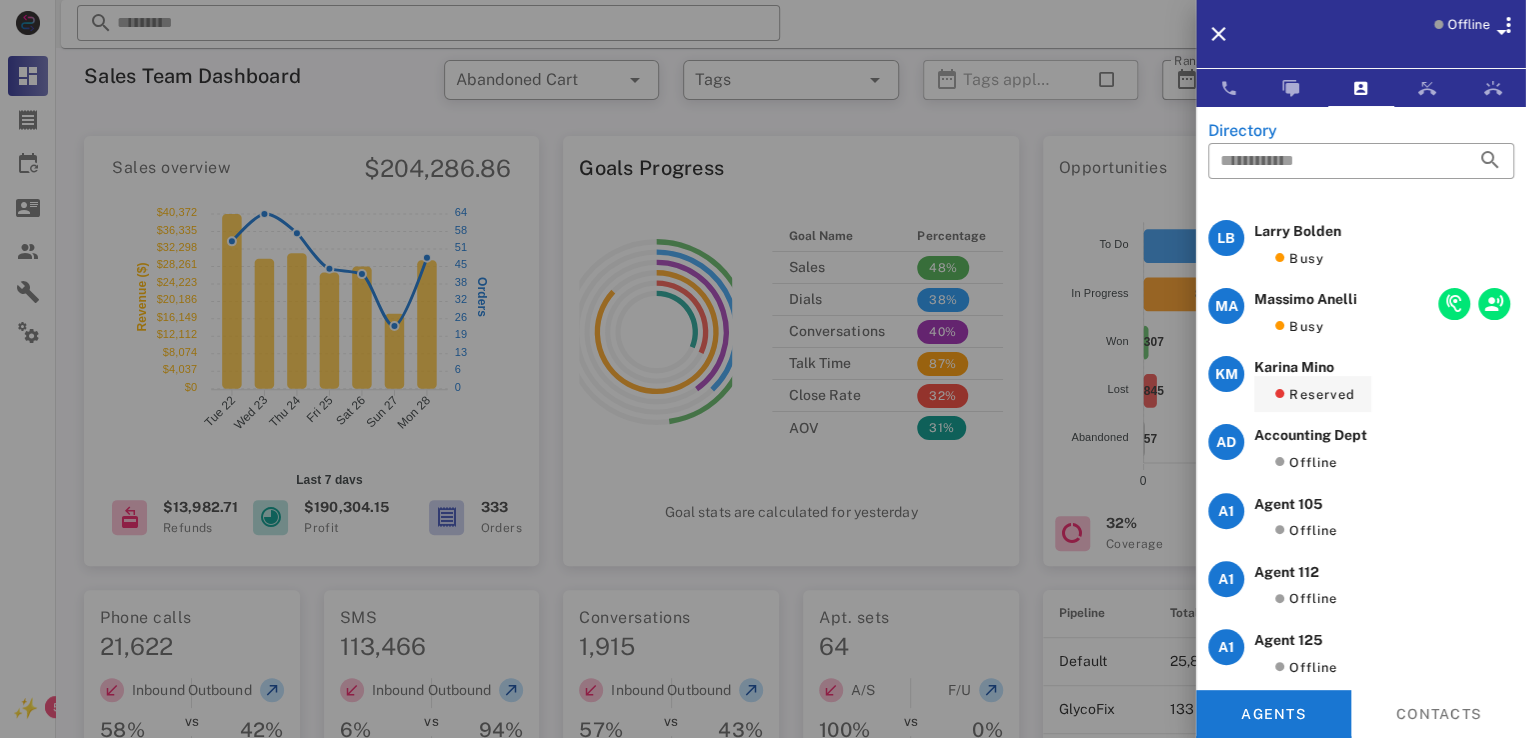 scroll, scrollTop: 1000, scrollLeft: 0, axis: vertical 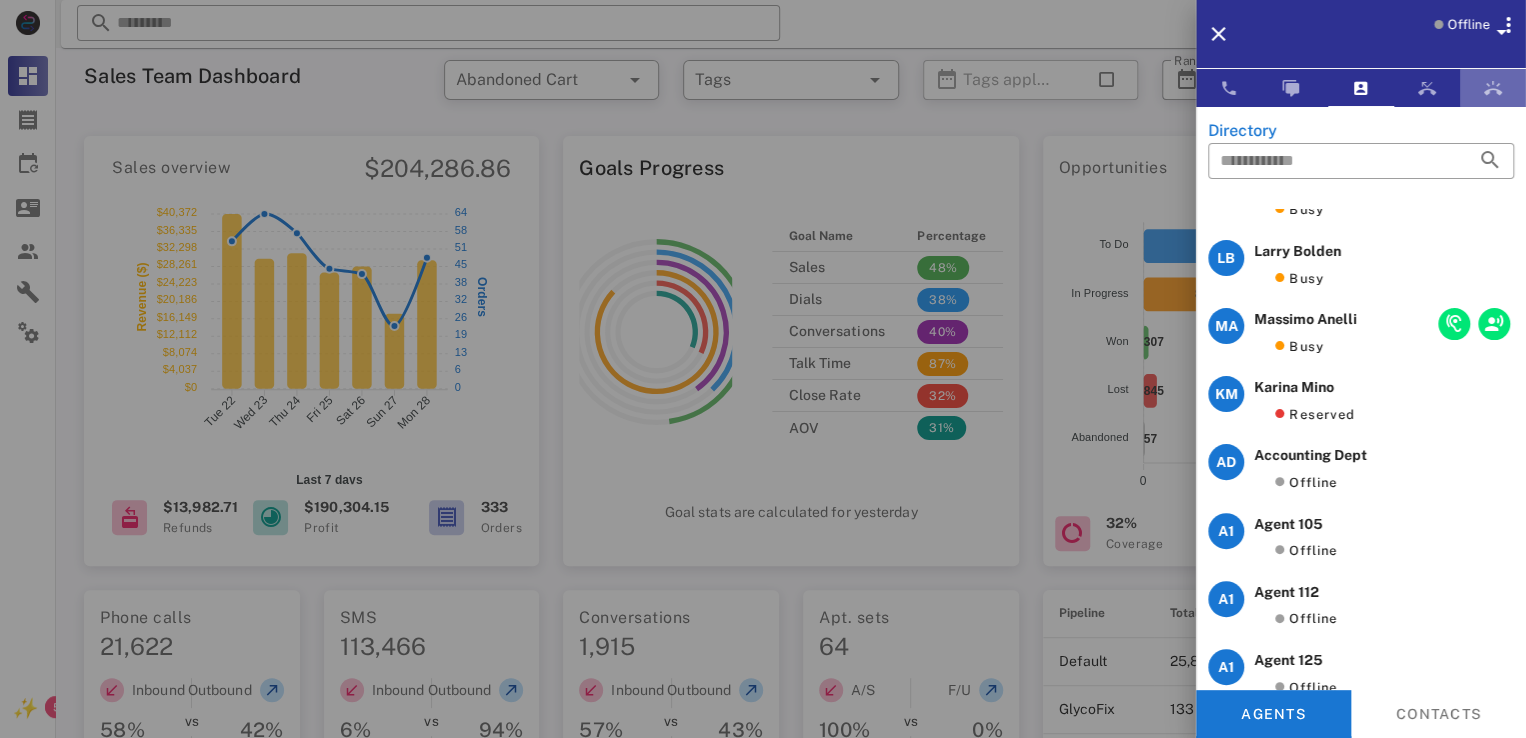 click at bounding box center (1493, 88) 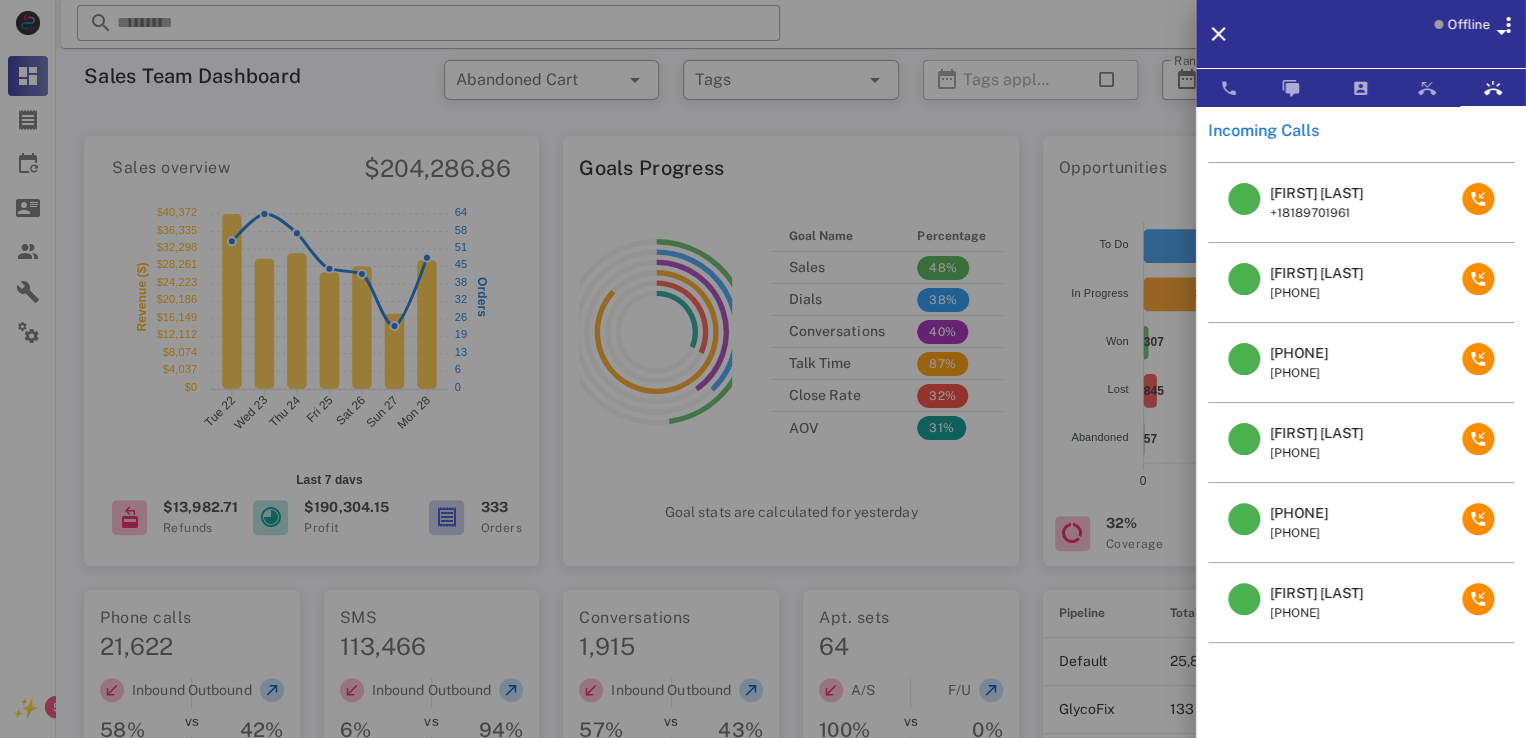 click on "[FIRST] [LAST]" at bounding box center (1316, 593) 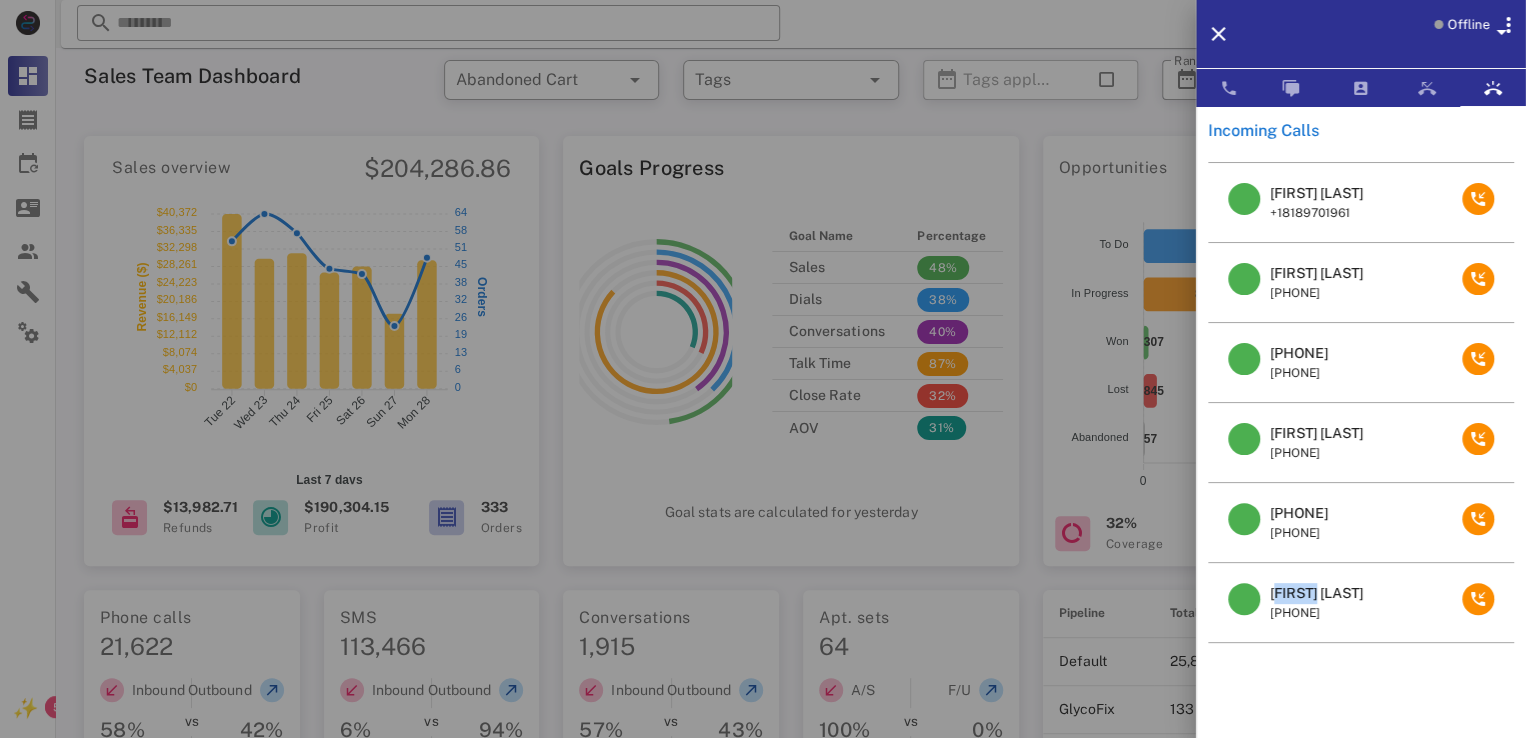 click on "[FIRST] [LAST]" at bounding box center [1316, 593] 